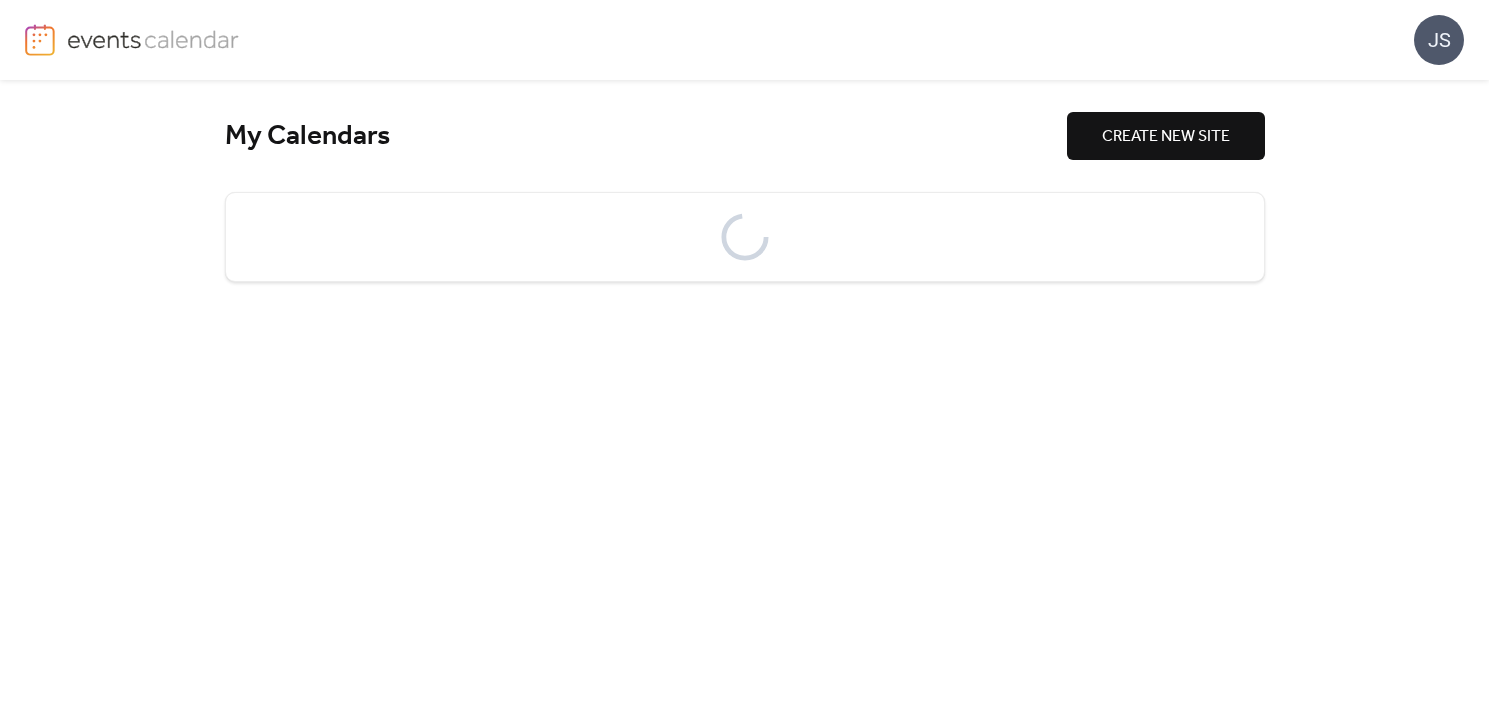 scroll, scrollTop: 0, scrollLeft: 0, axis: both 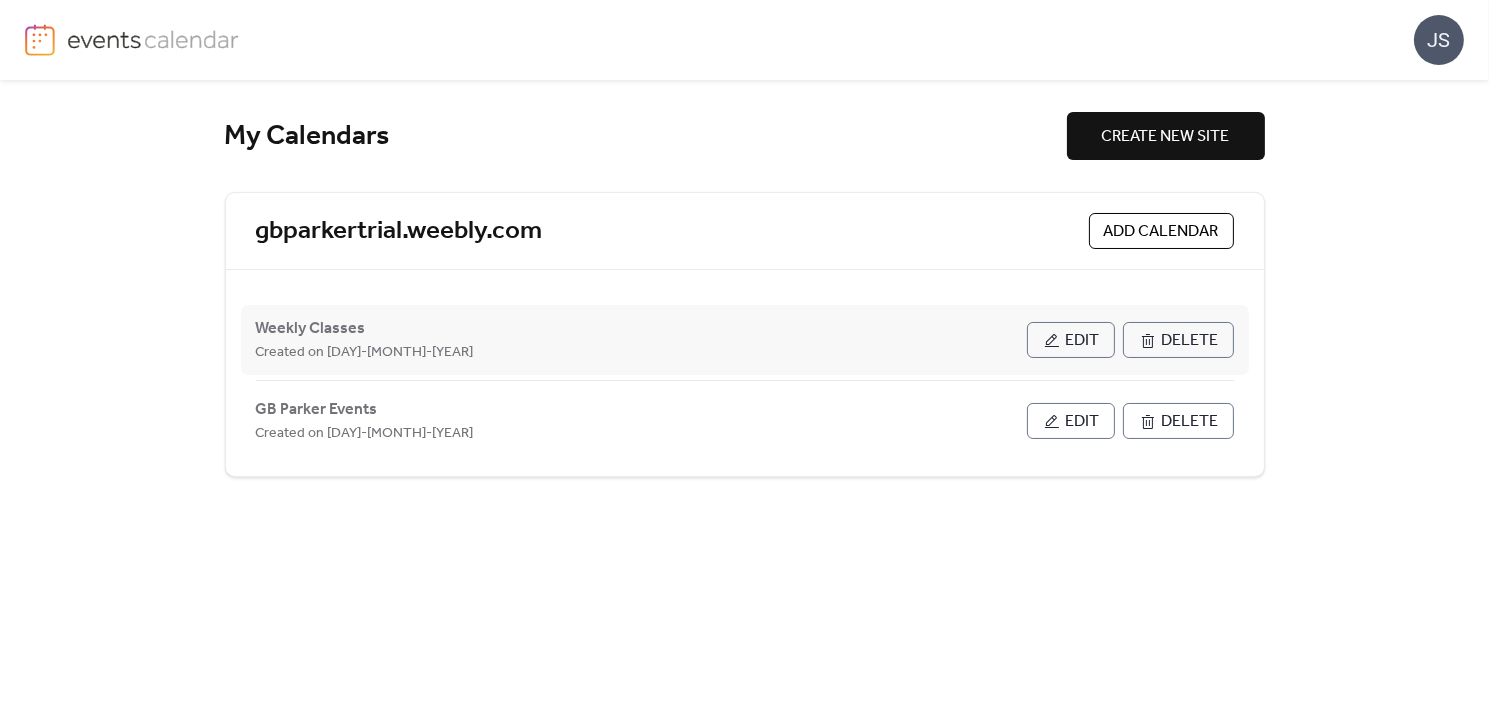 click on "Edit" at bounding box center [1083, 341] 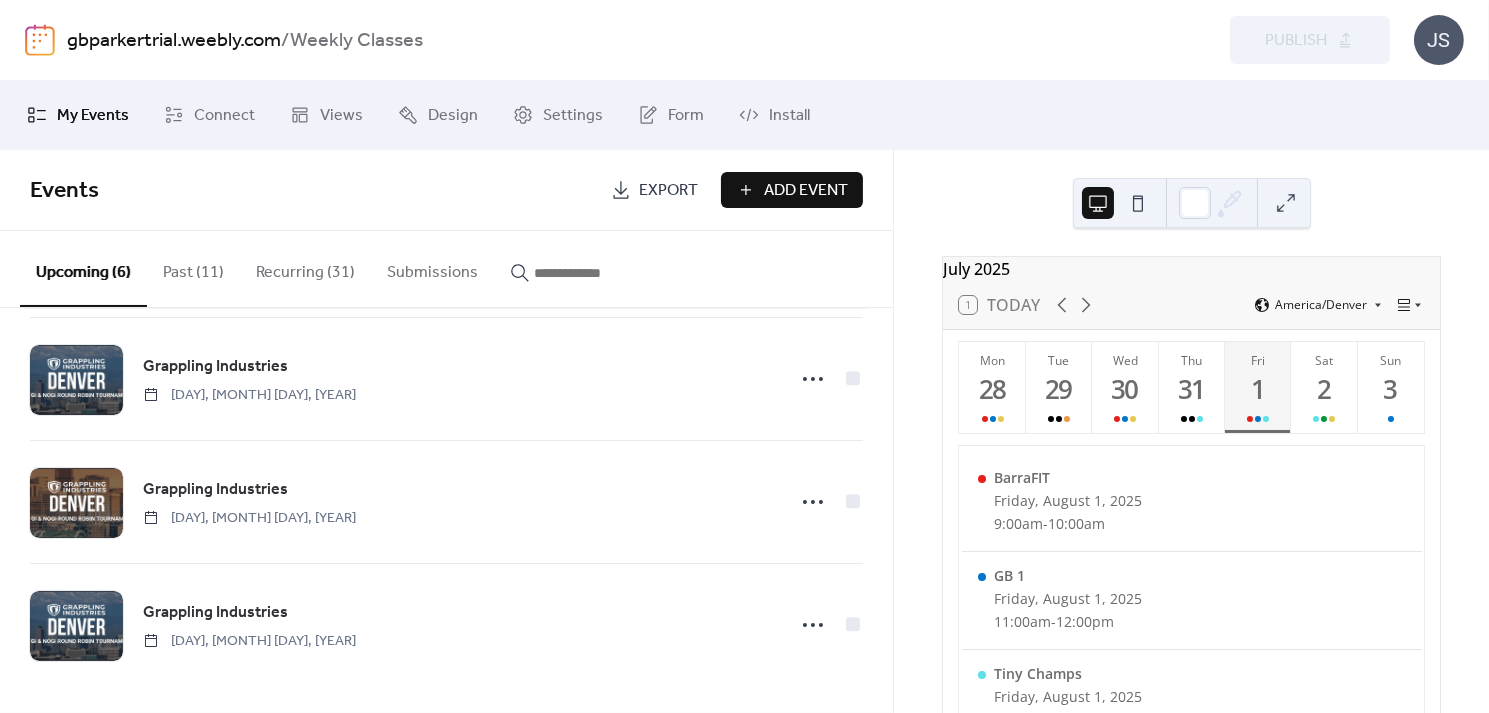 scroll, scrollTop: 385, scrollLeft: 0, axis: vertical 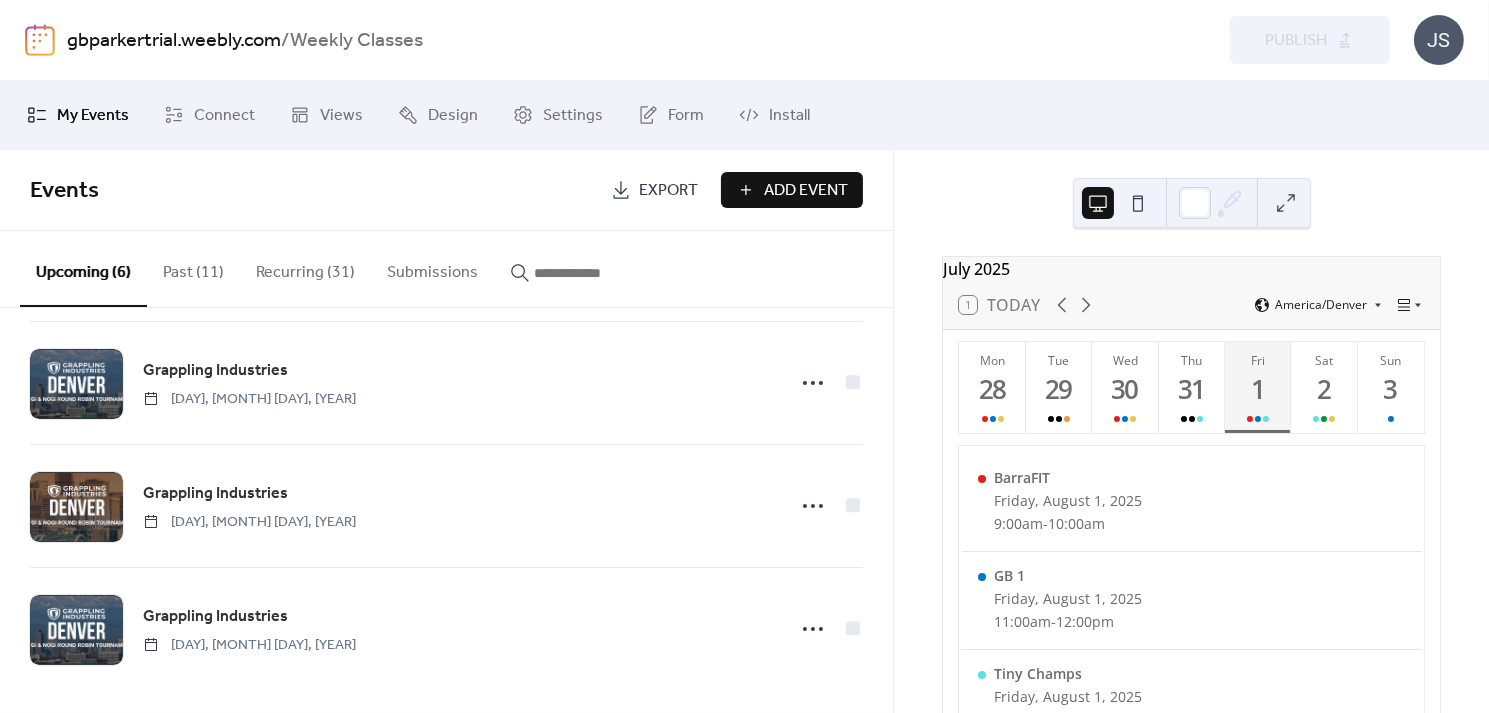 click on "Recurring (31)" at bounding box center (305, 268) 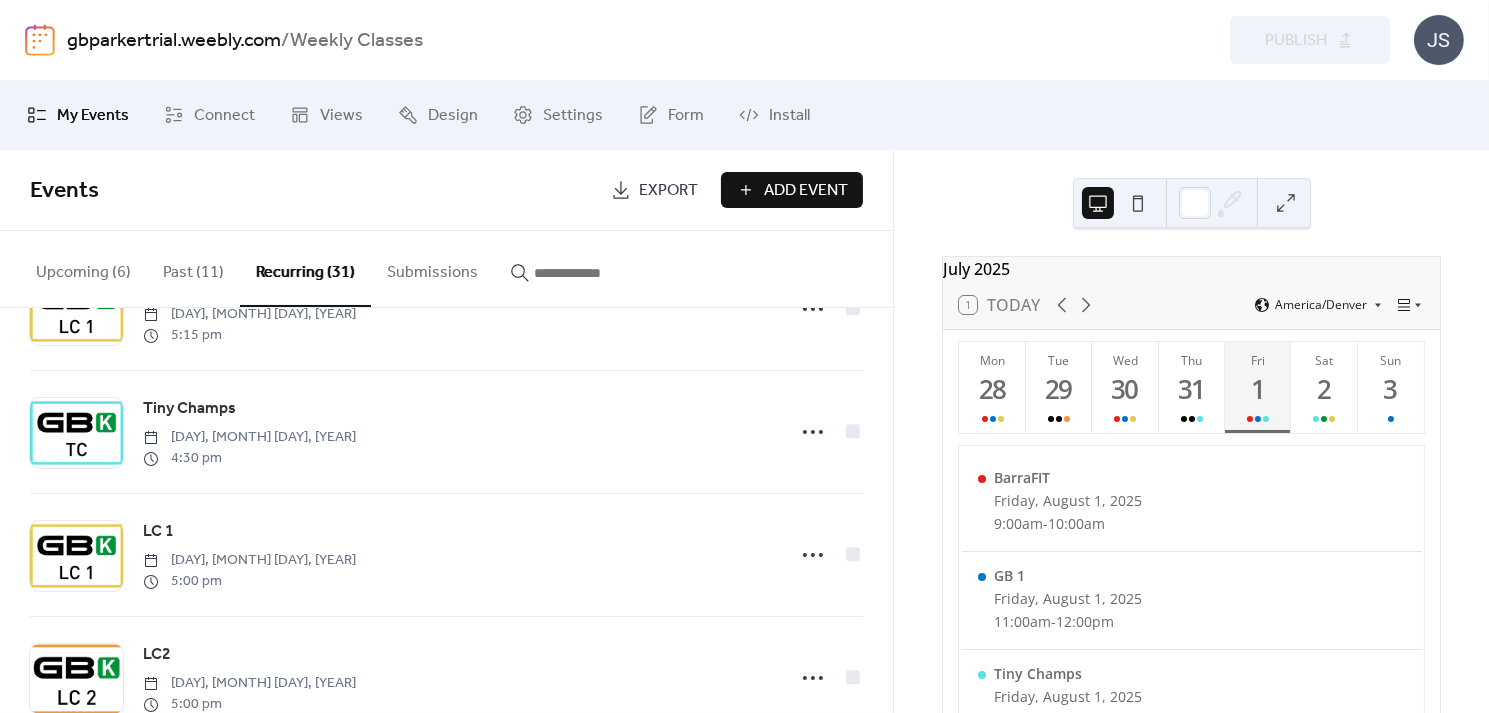 scroll, scrollTop: 2059, scrollLeft: 0, axis: vertical 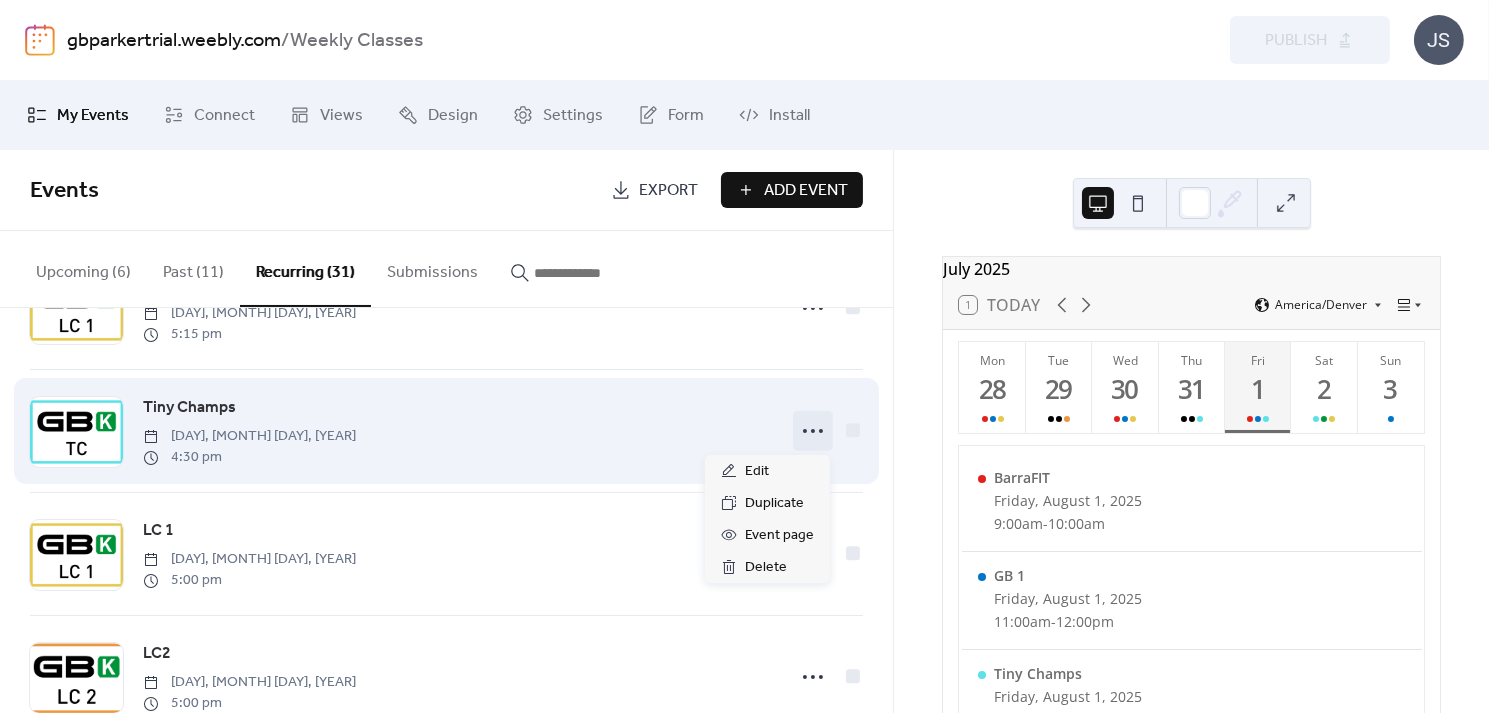 click 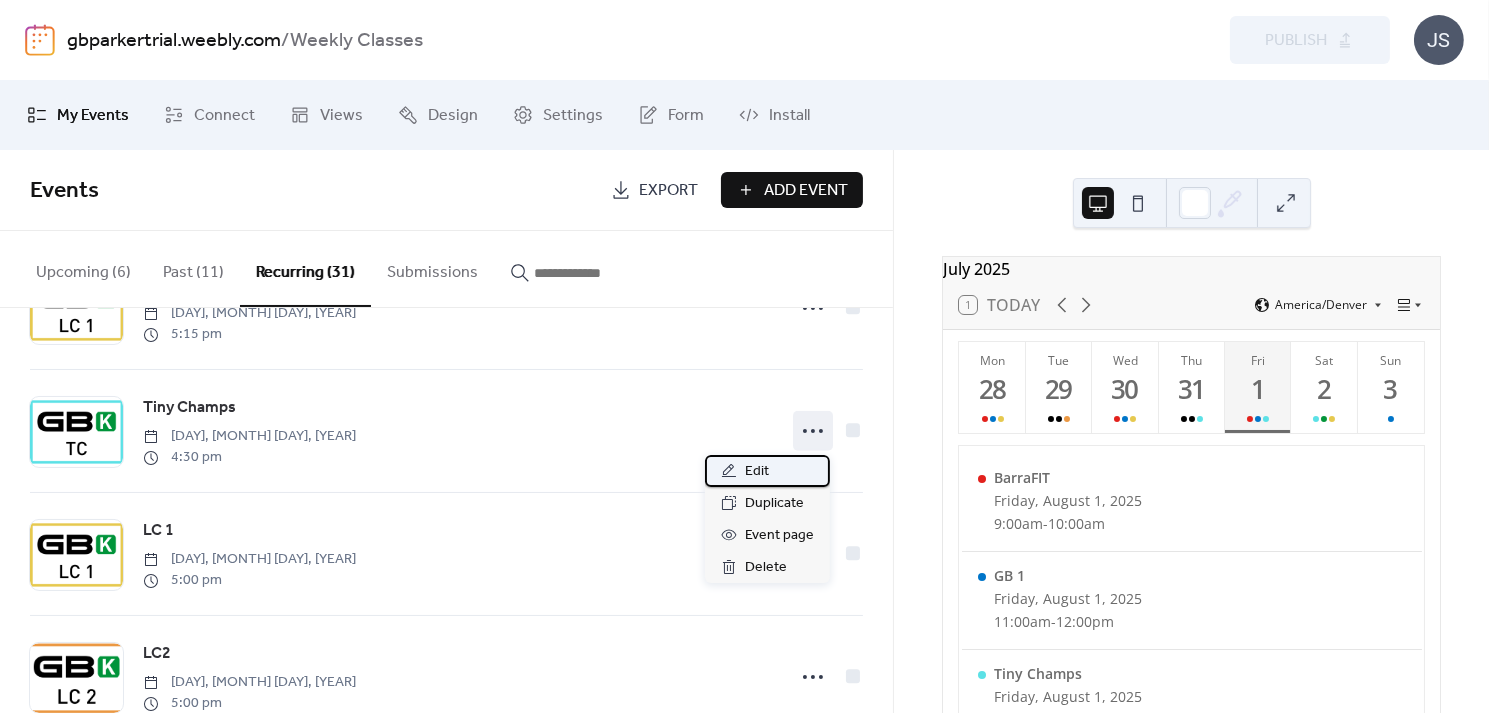 click on "Edit" at bounding box center (767, 471) 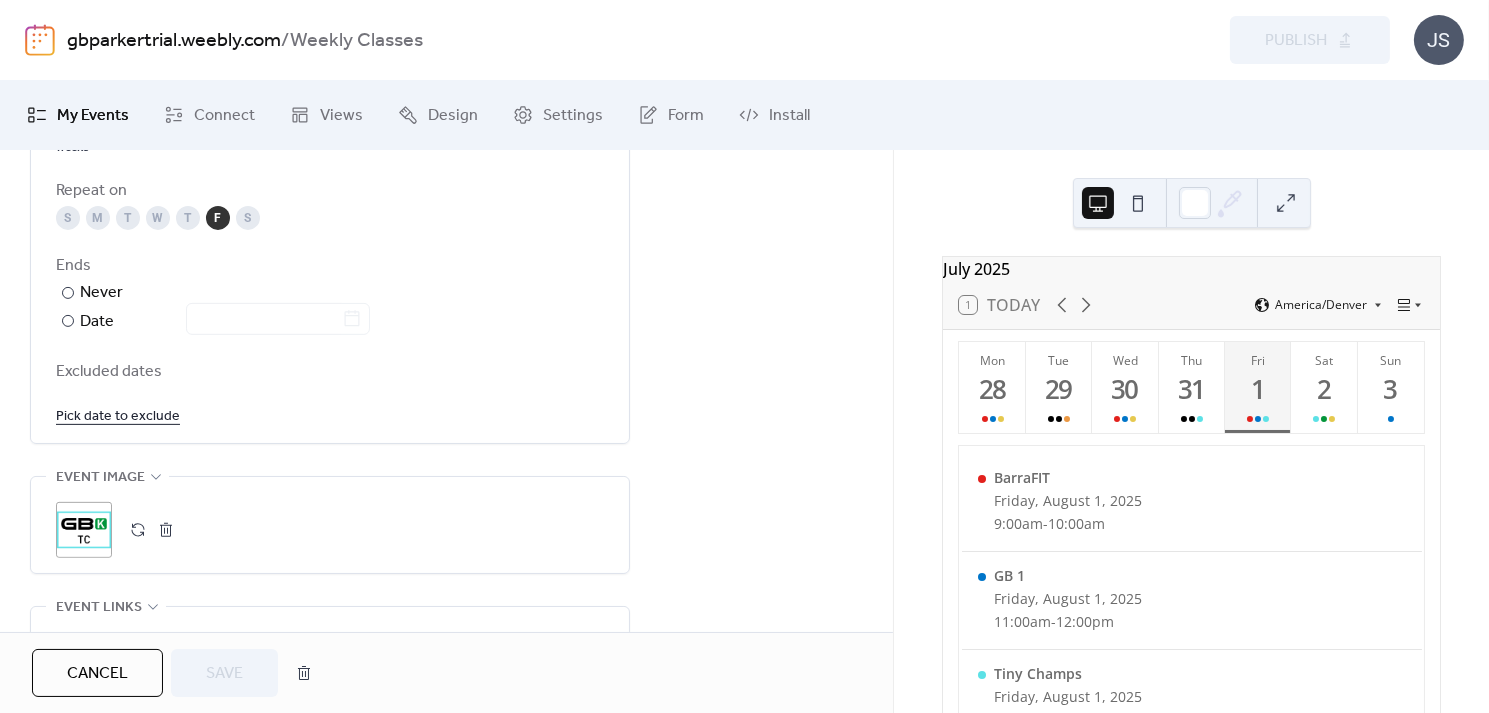 scroll, scrollTop: 1100, scrollLeft: 0, axis: vertical 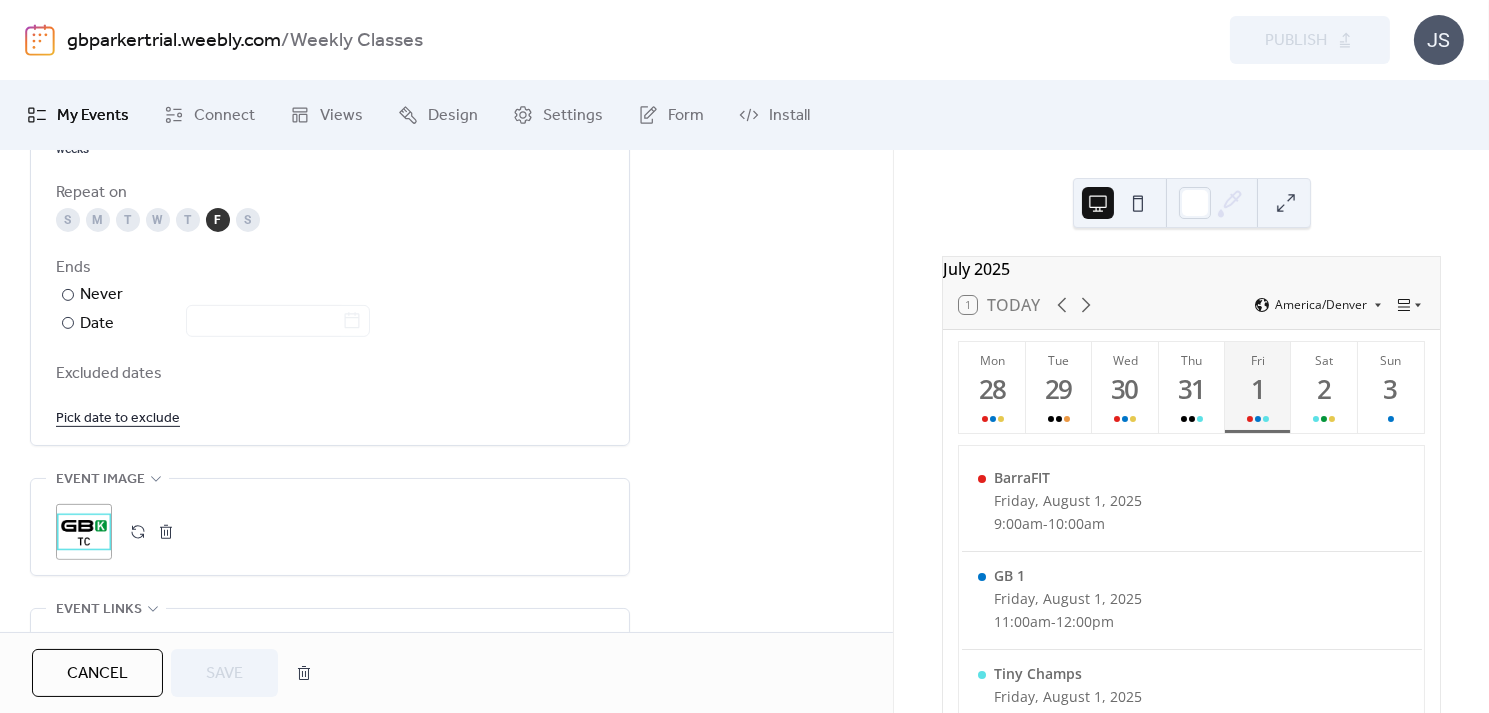 click on "Pick date to exclude" at bounding box center [118, 417] 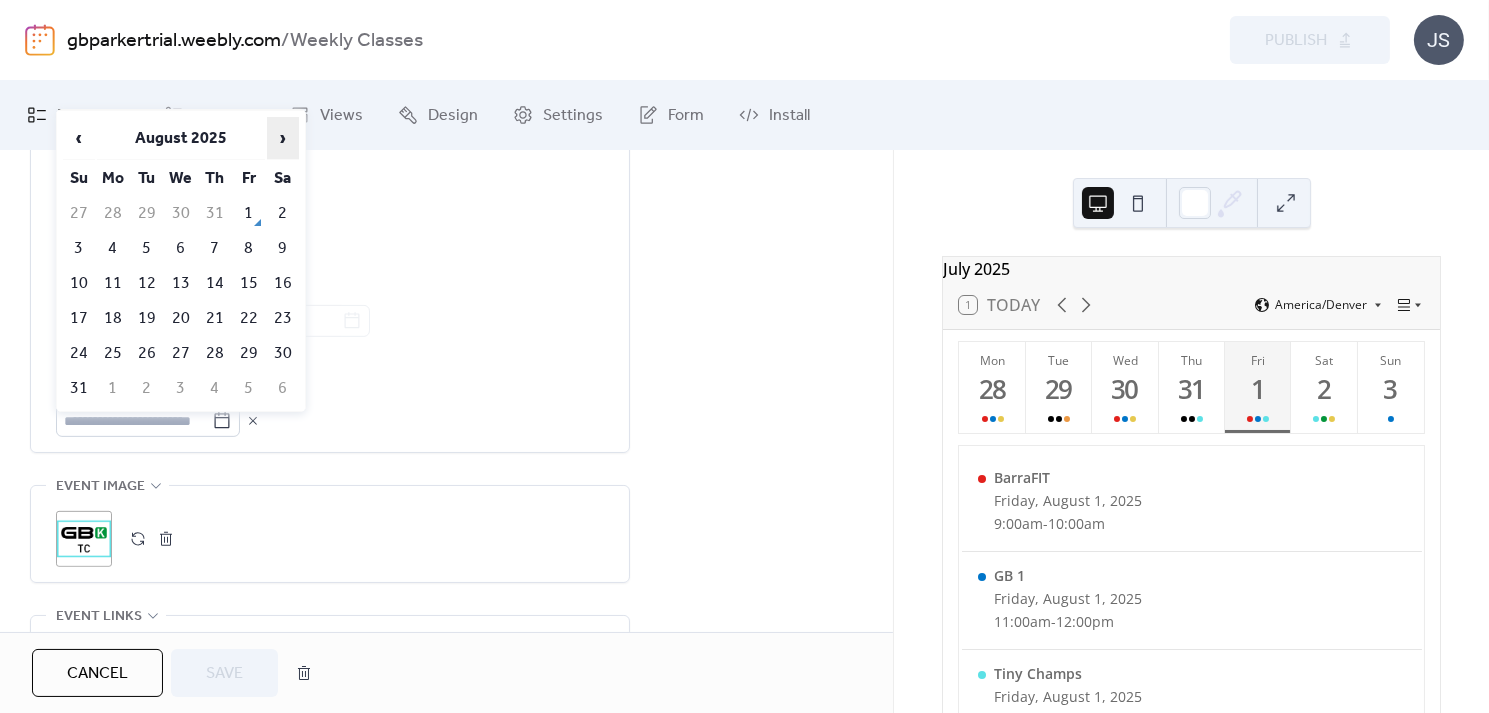 click on "›" at bounding box center (283, 138) 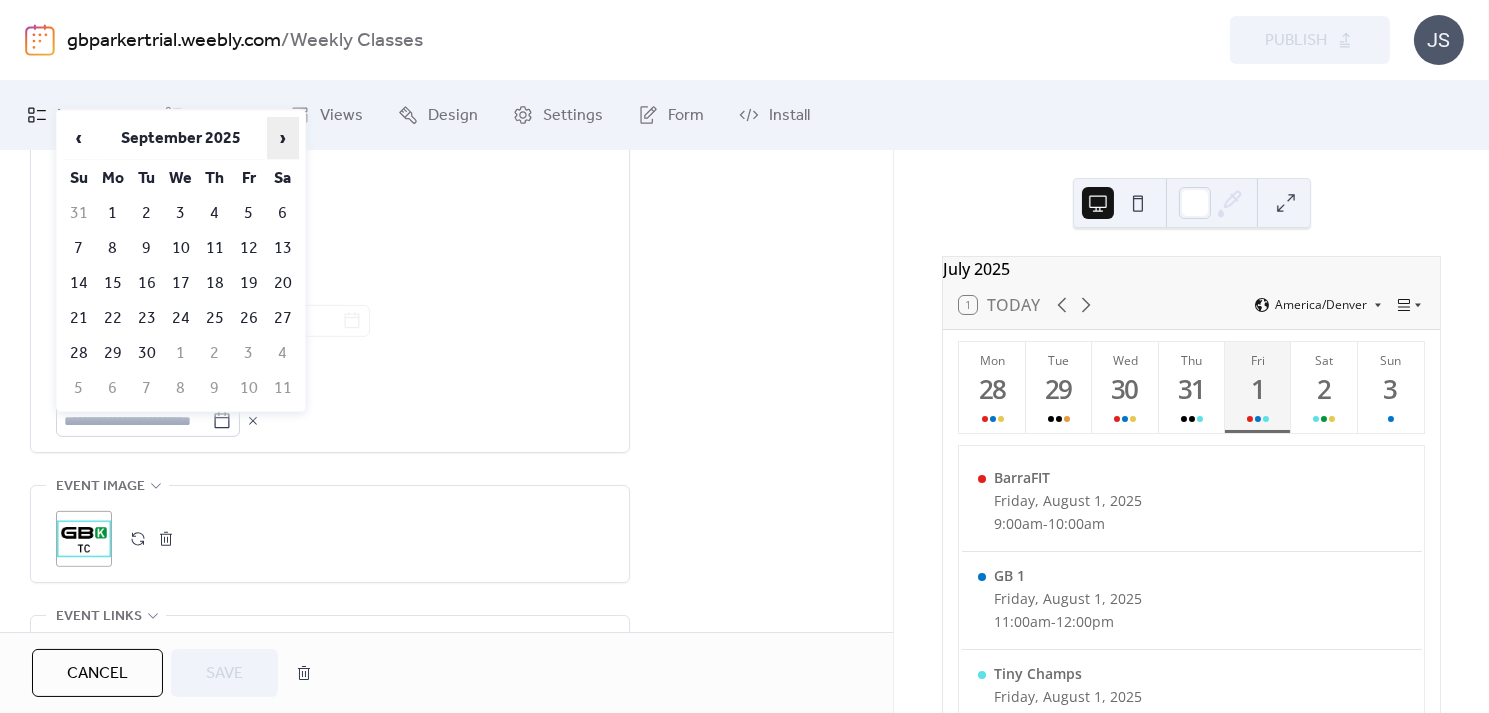 click on "›" at bounding box center [283, 138] 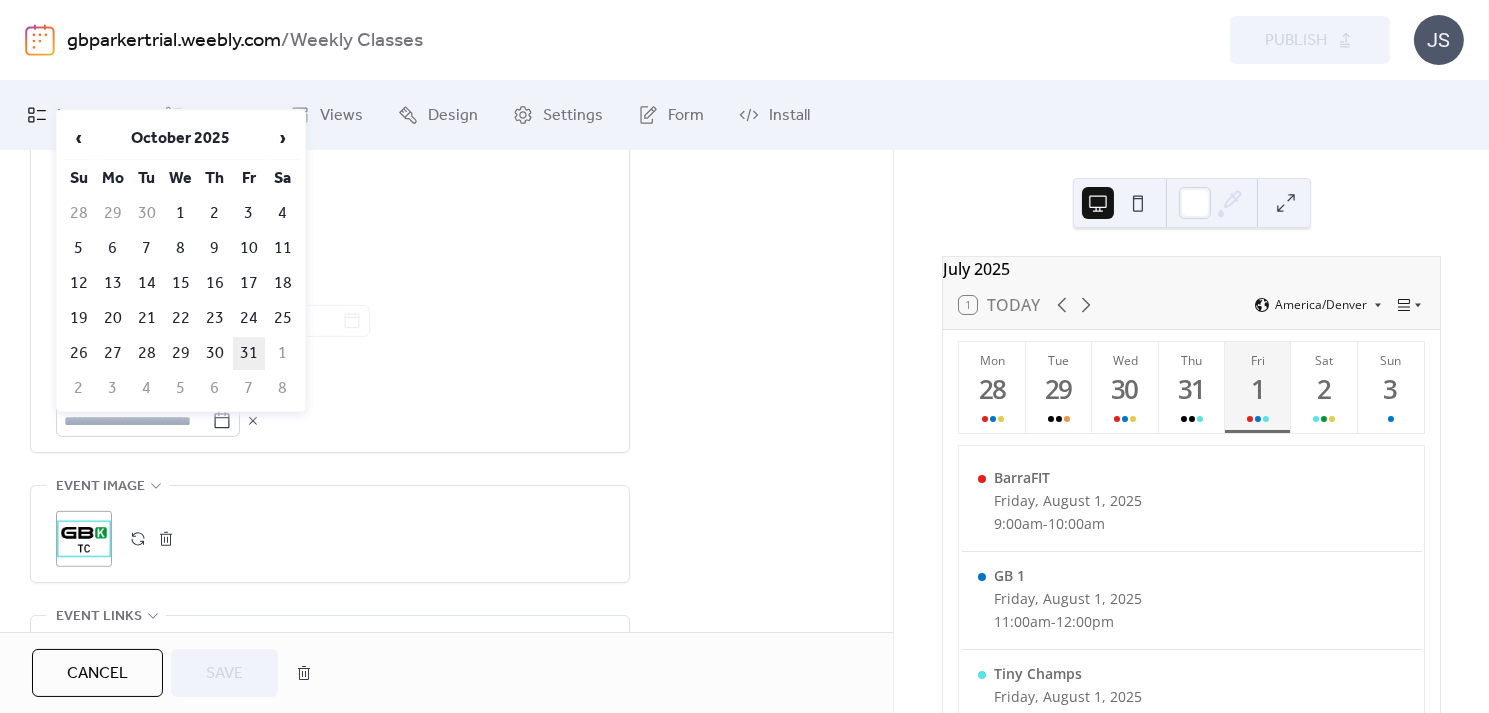 click on "31" at bounding box center (249, 353) 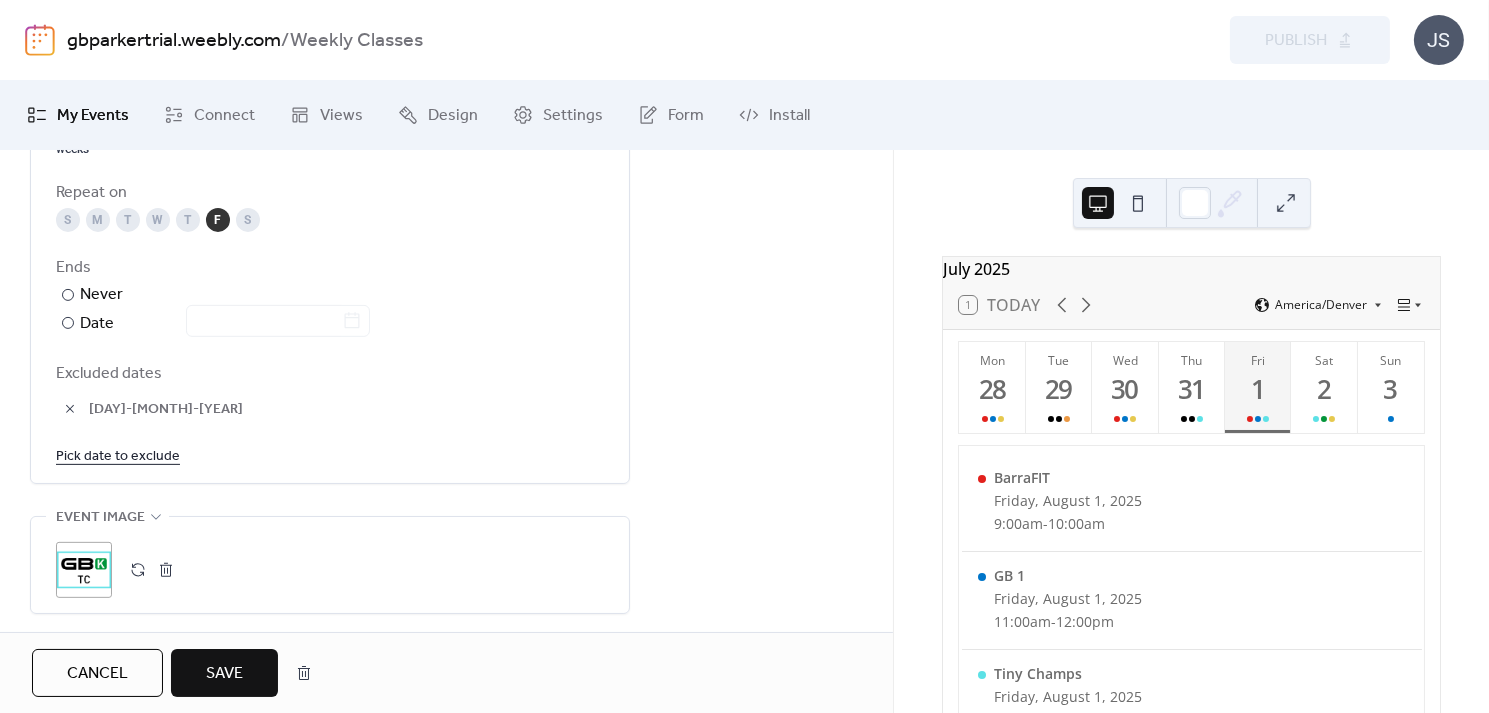 click on "Save" at bounding box center (224, 674) 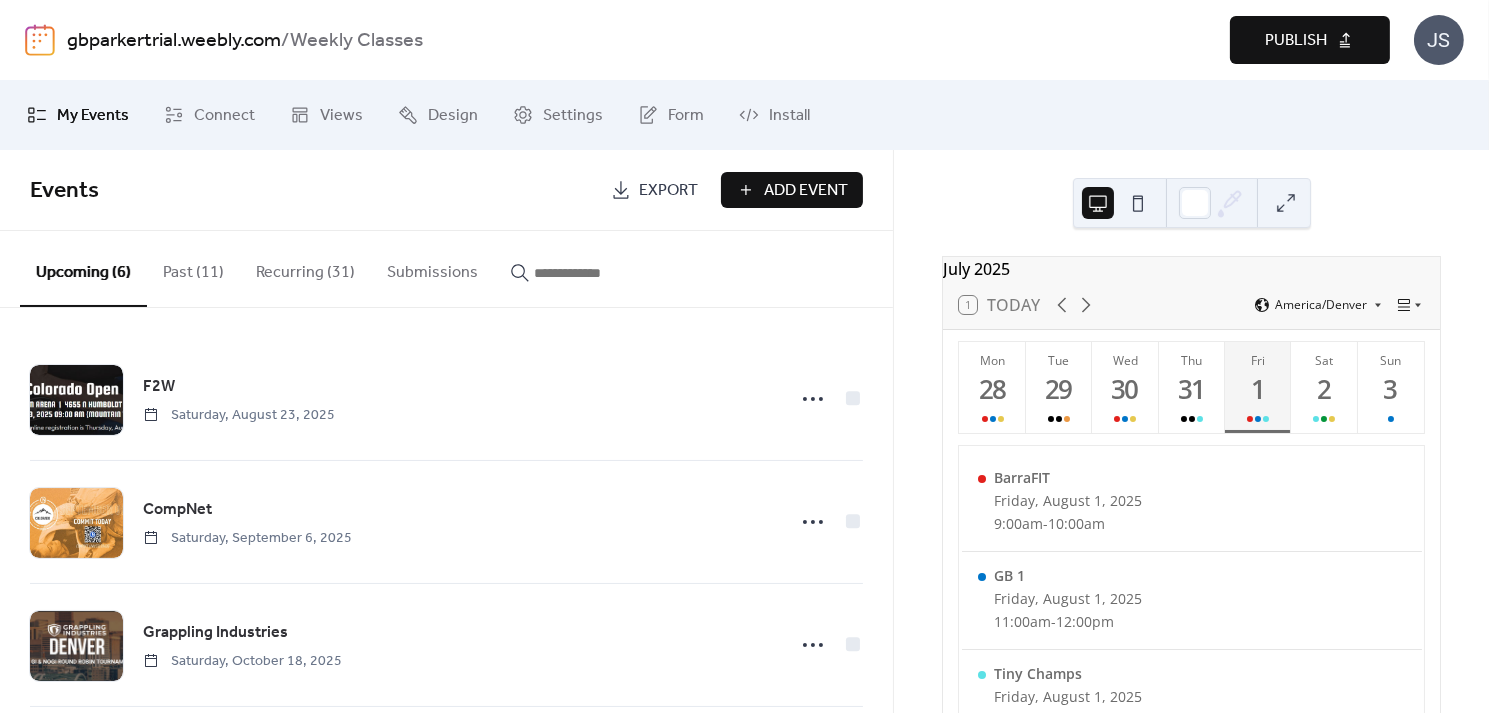 click on "Recurring (31)" at bounding box center (305, 268) 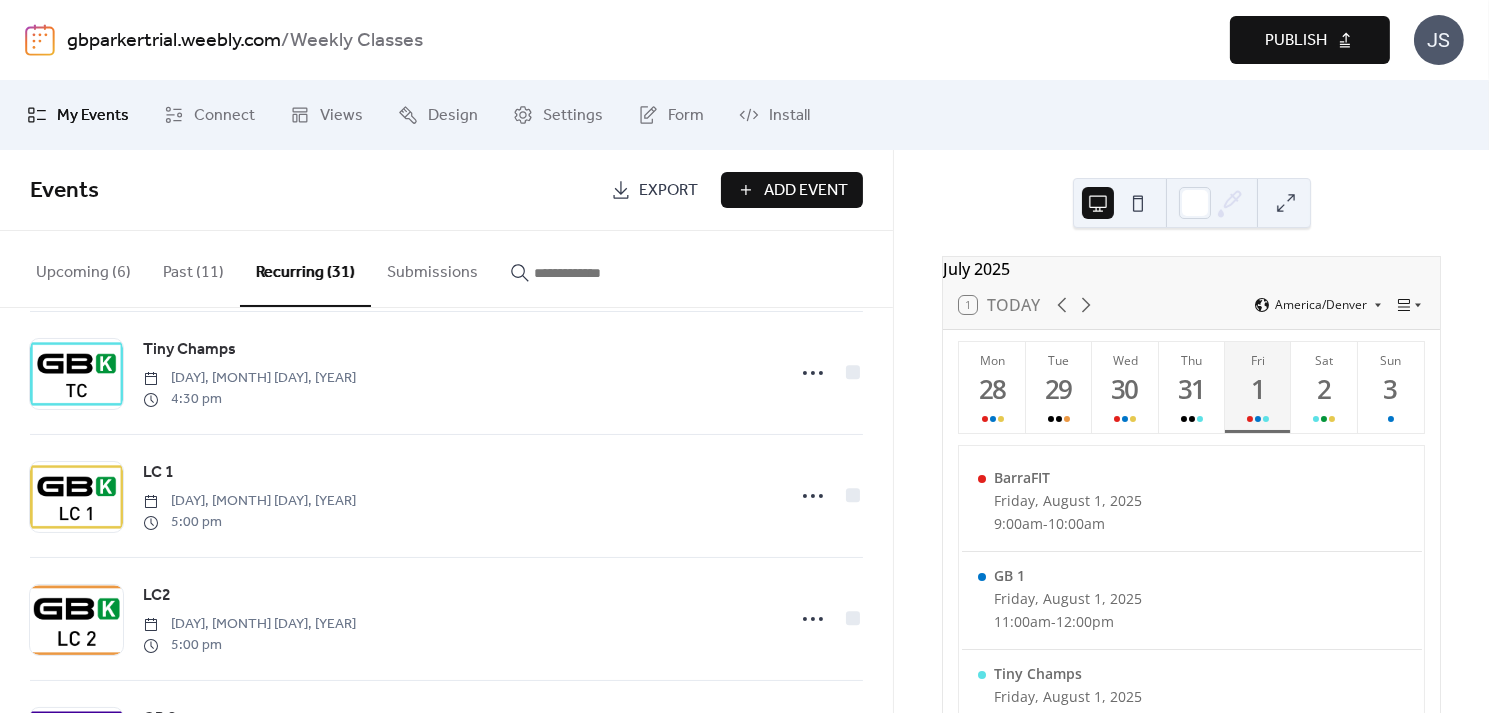 scroll, scrollTop: 2124, scrollLeft: 0, axis: vertical 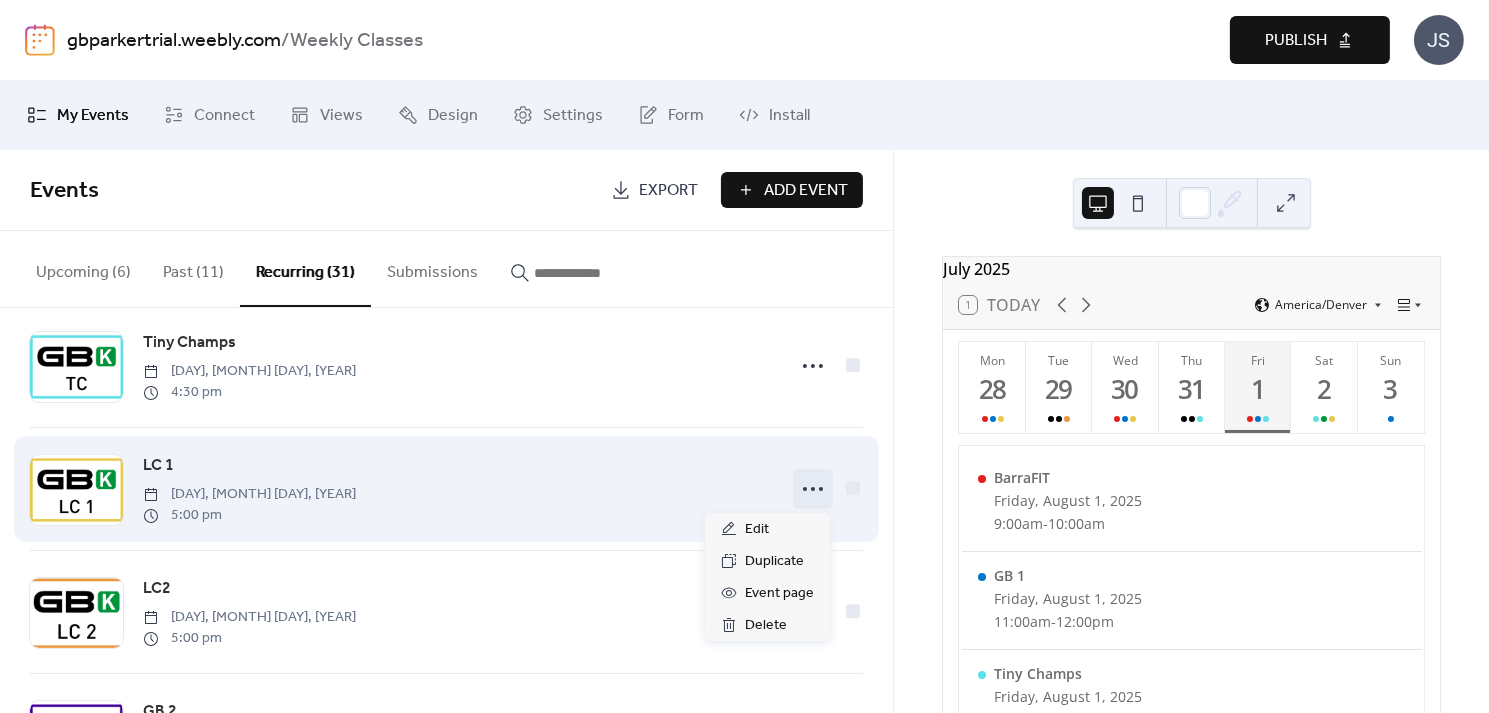 click 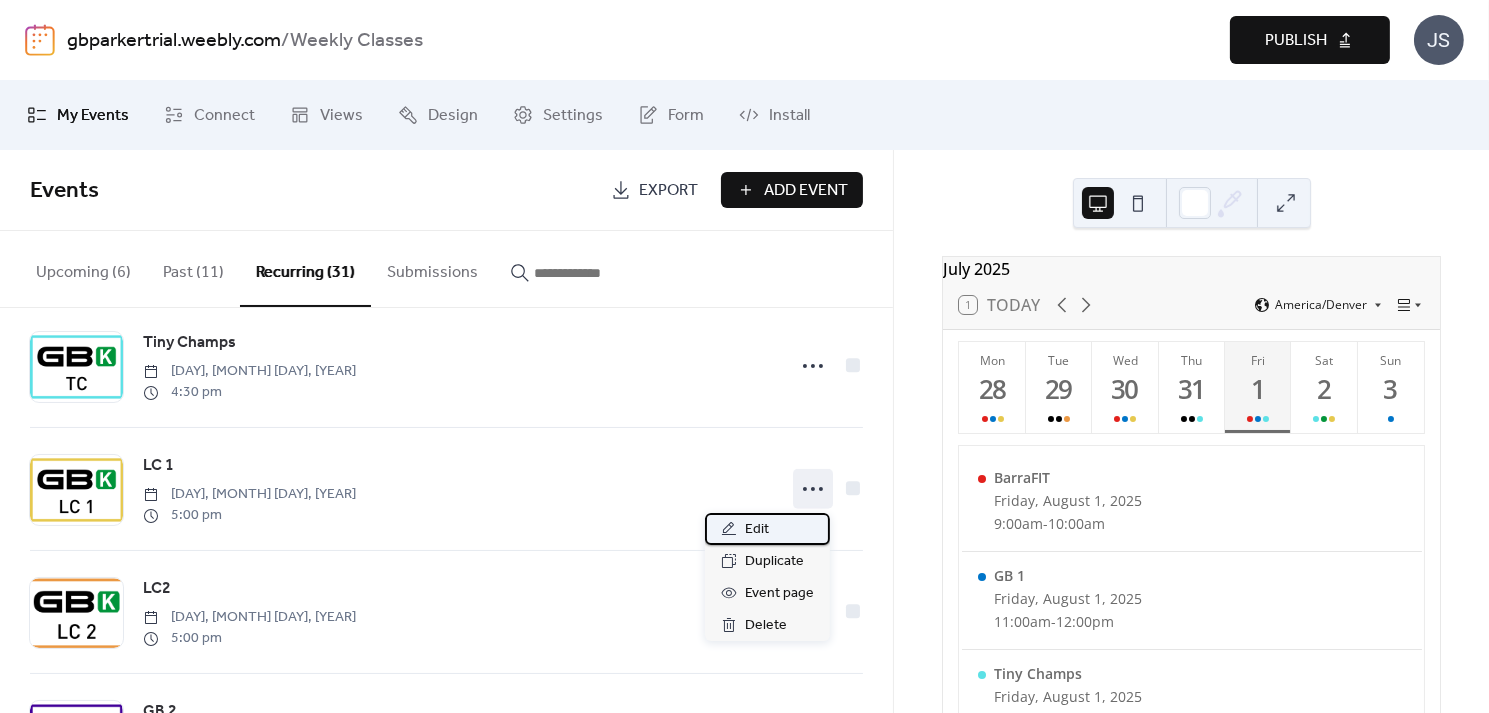 click on "Edit" at bounding box center (757, 530) 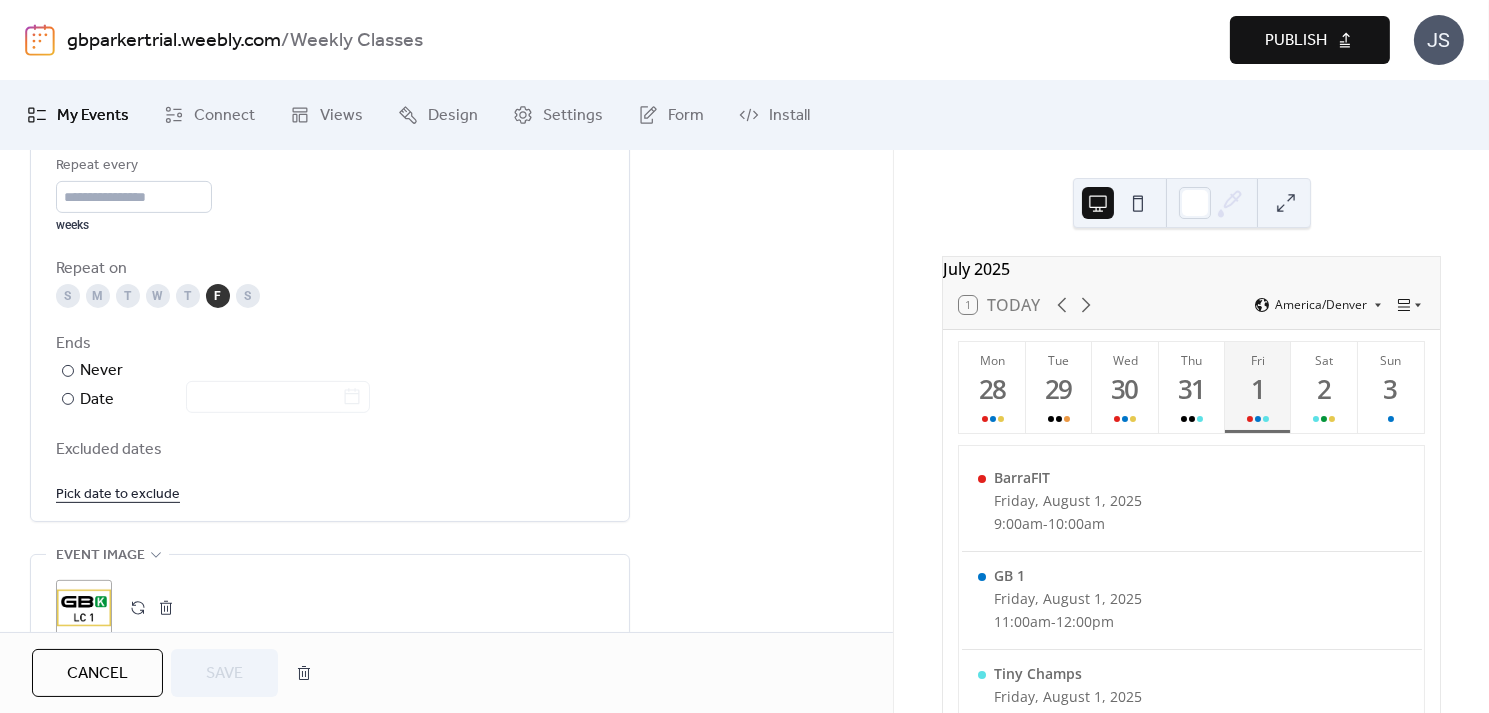 scroll, scrollTop: 1024, scrollLeft: 0, axis: vertical 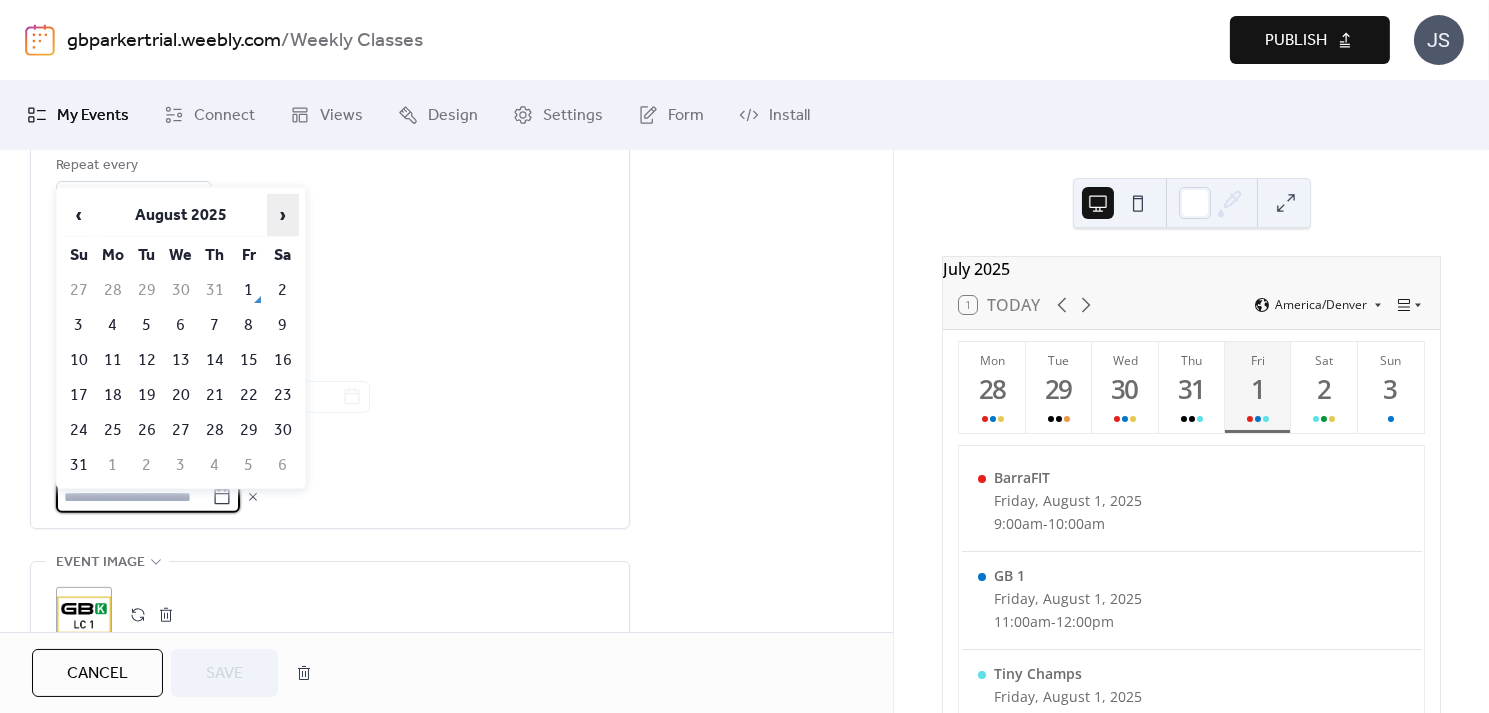 click on "›" at bounding box center (283, 215) 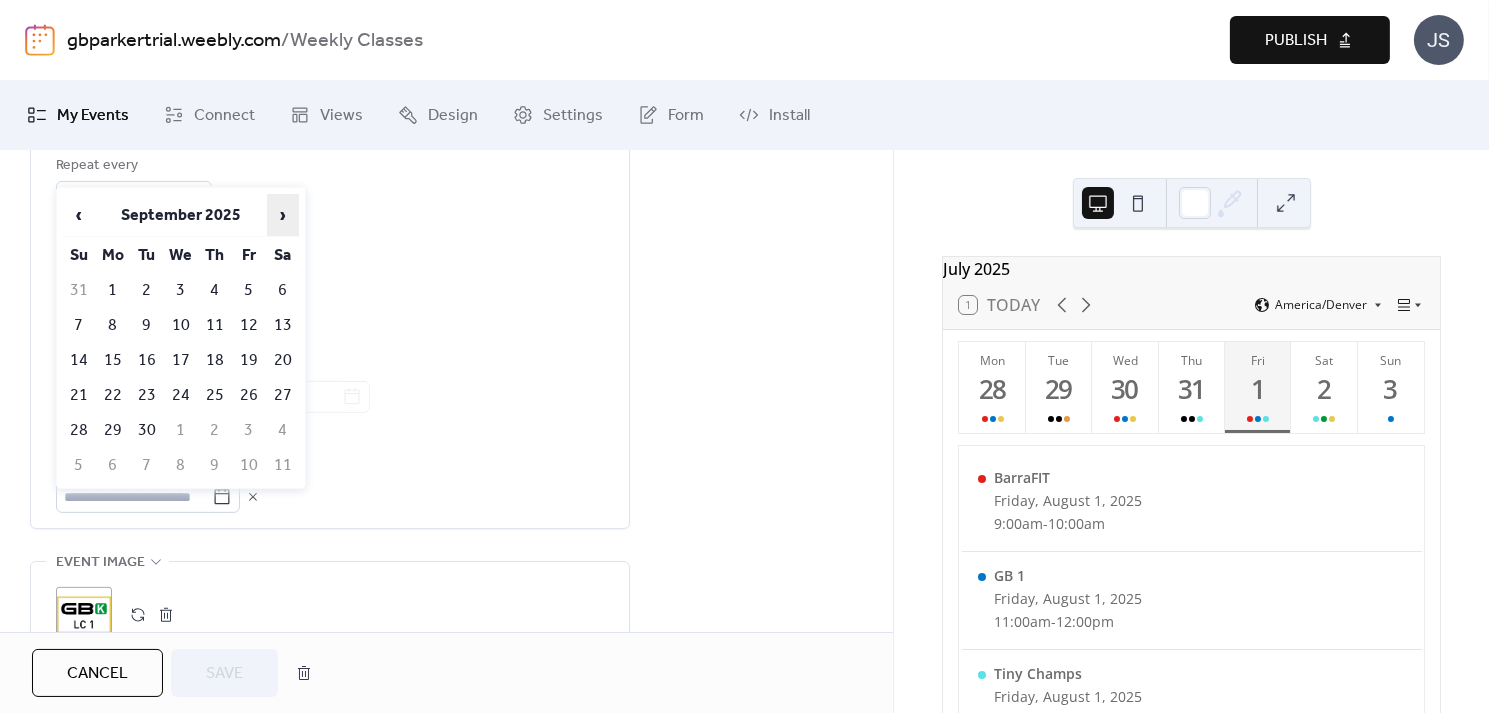 click on "›" at bounding box center (283, 215) 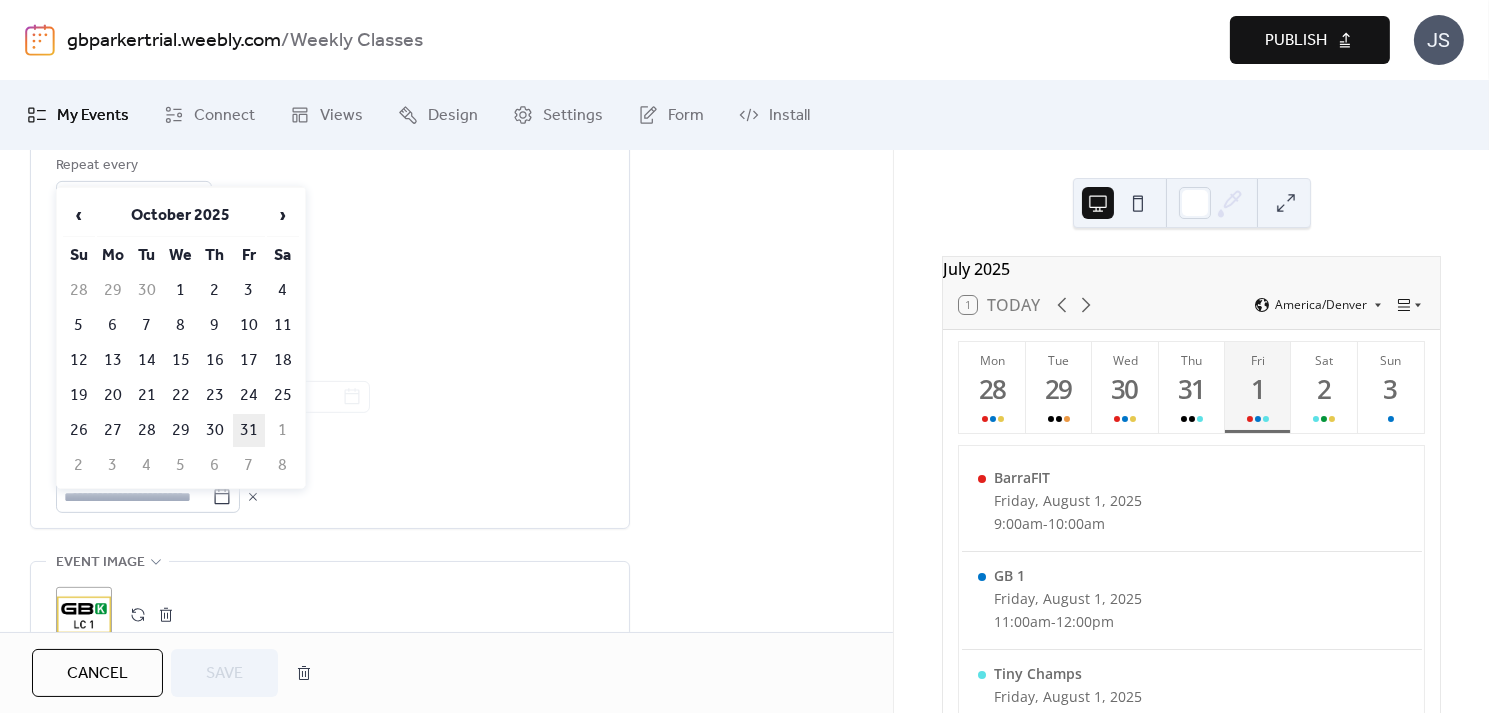 click on "31" at bounding box center [249, 430] 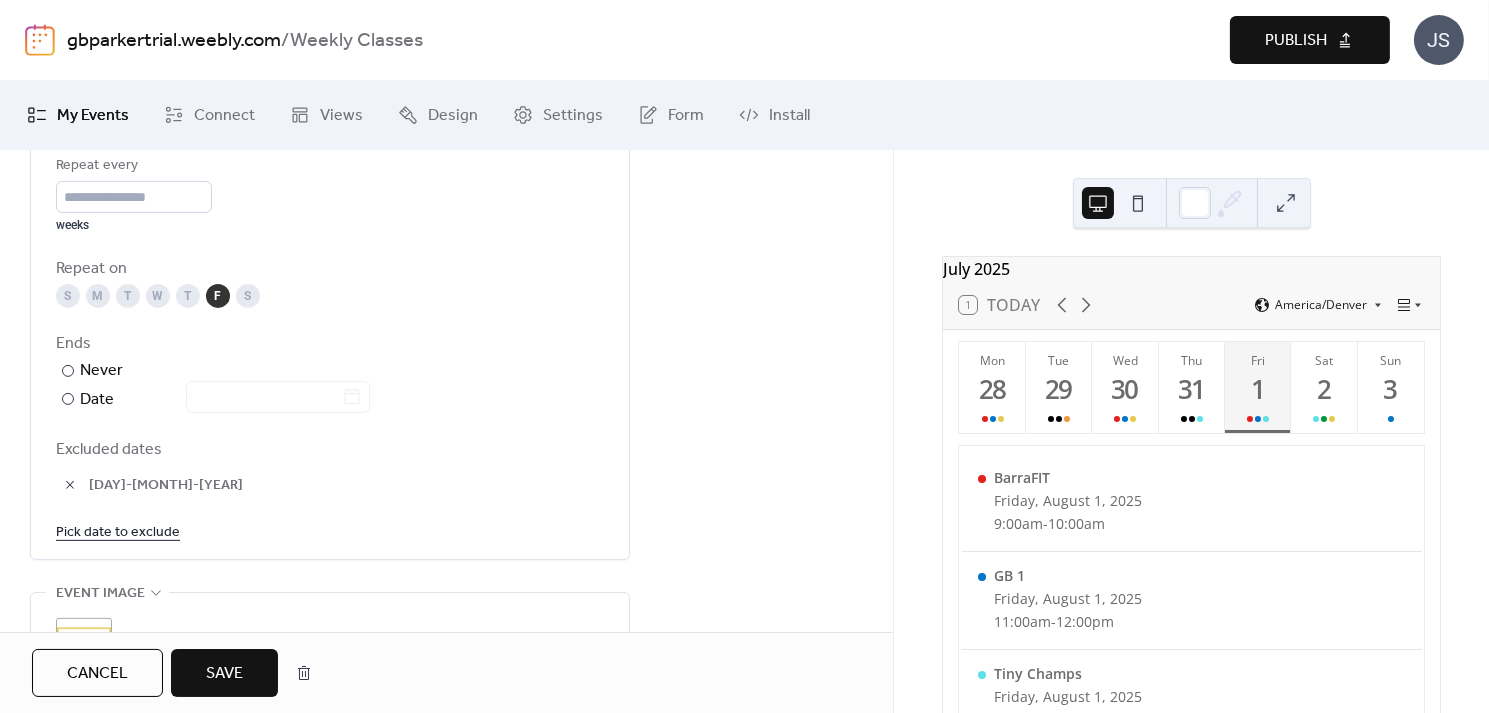 click on "Save" at bounding box center [224, 674] 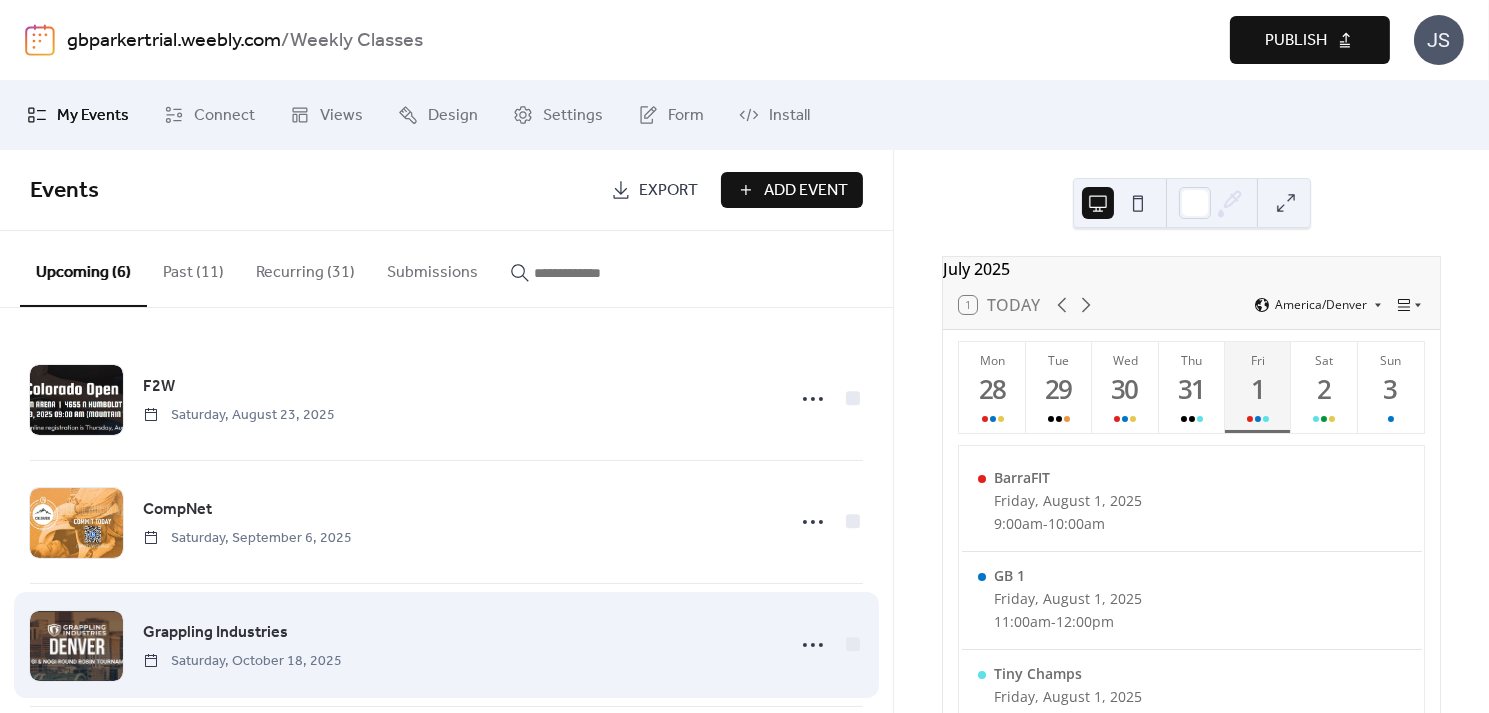 scroll, scrollTop: 389, scrollLeft: 0, axis: vertical 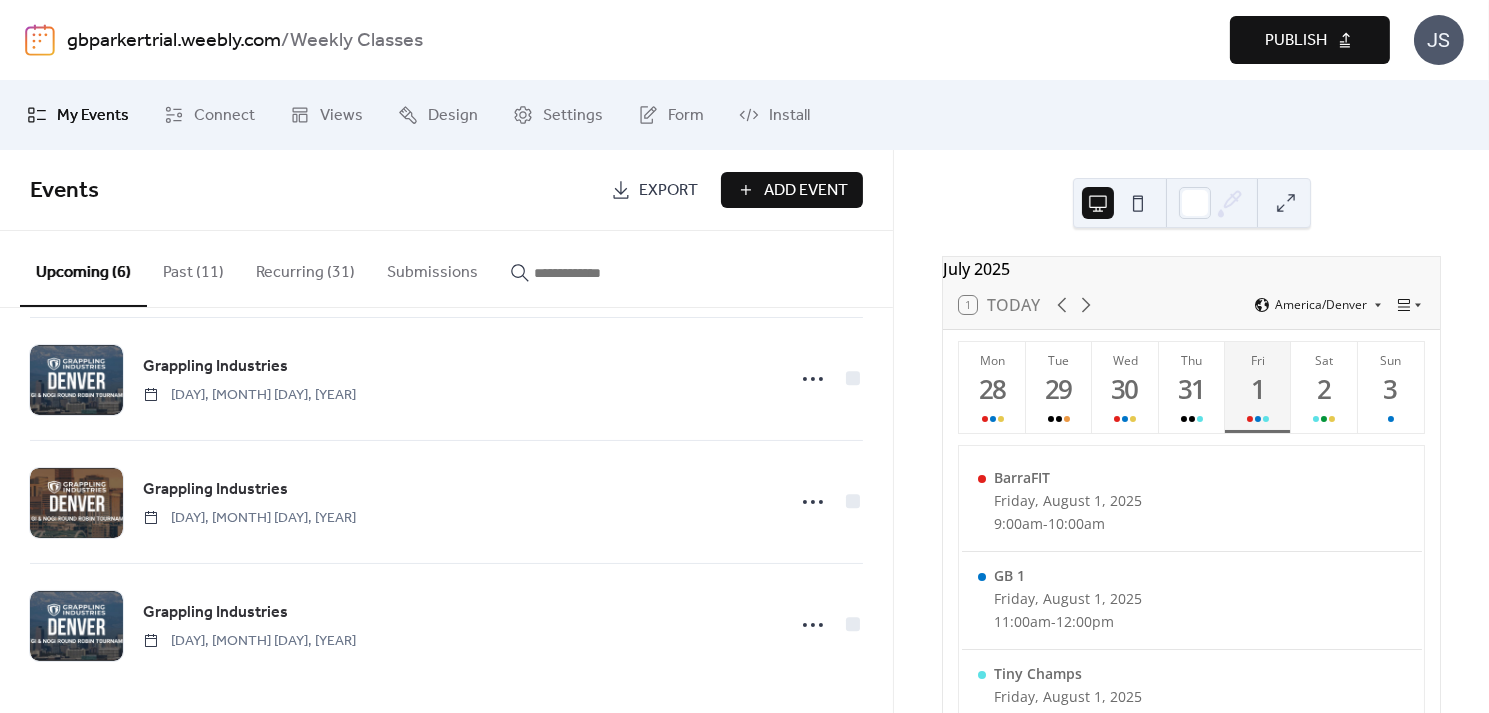 click on "Recurring (31)" at bounding box center (305, 268) 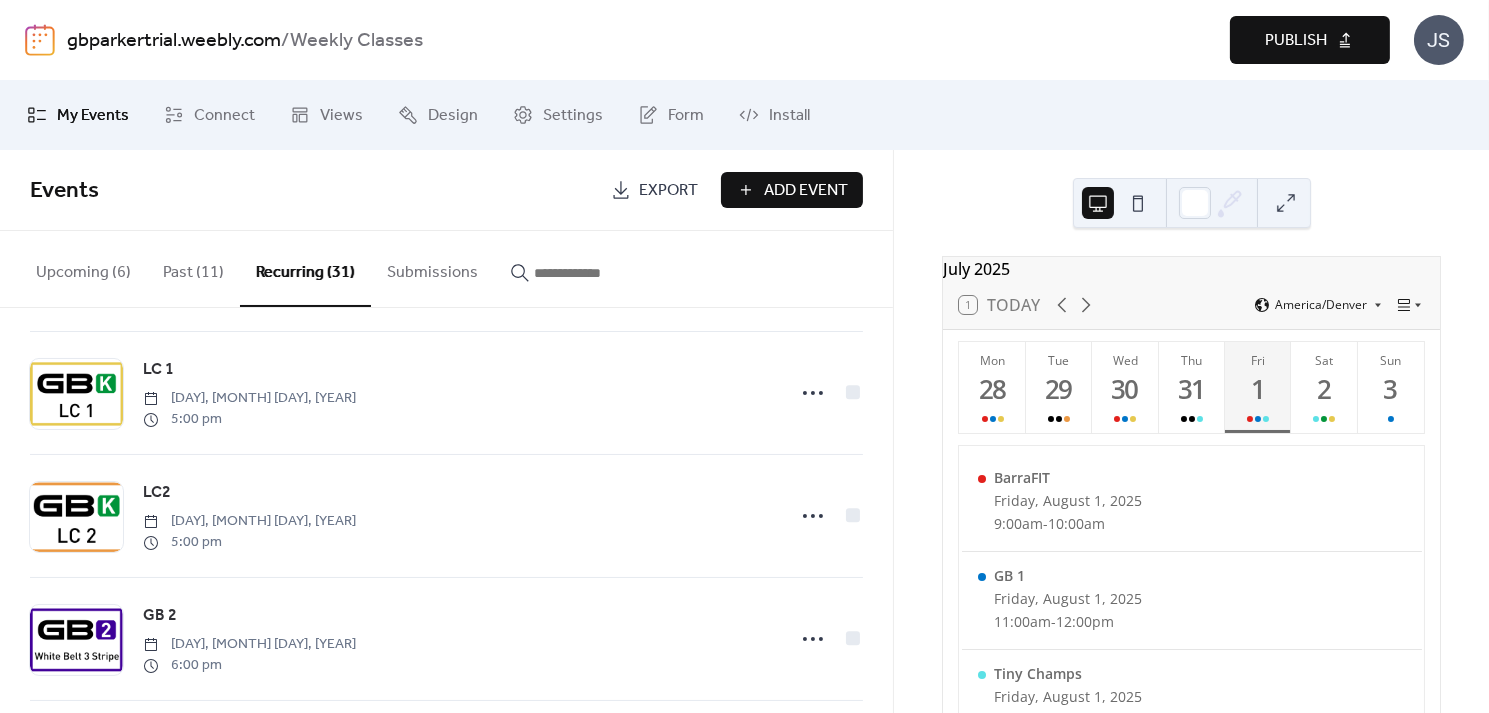 scroll, scrollTop: 2248, scrollLeft: 0, axis: vertical 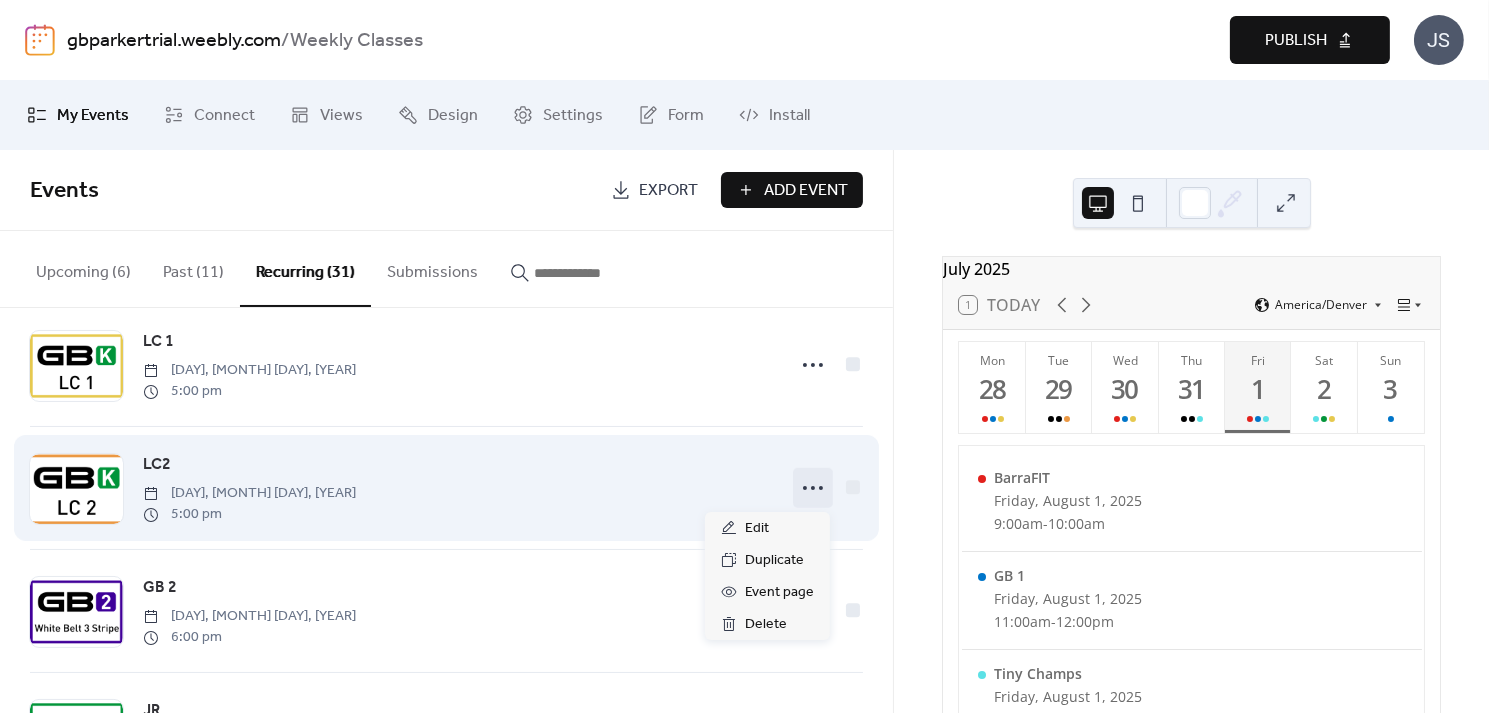 click 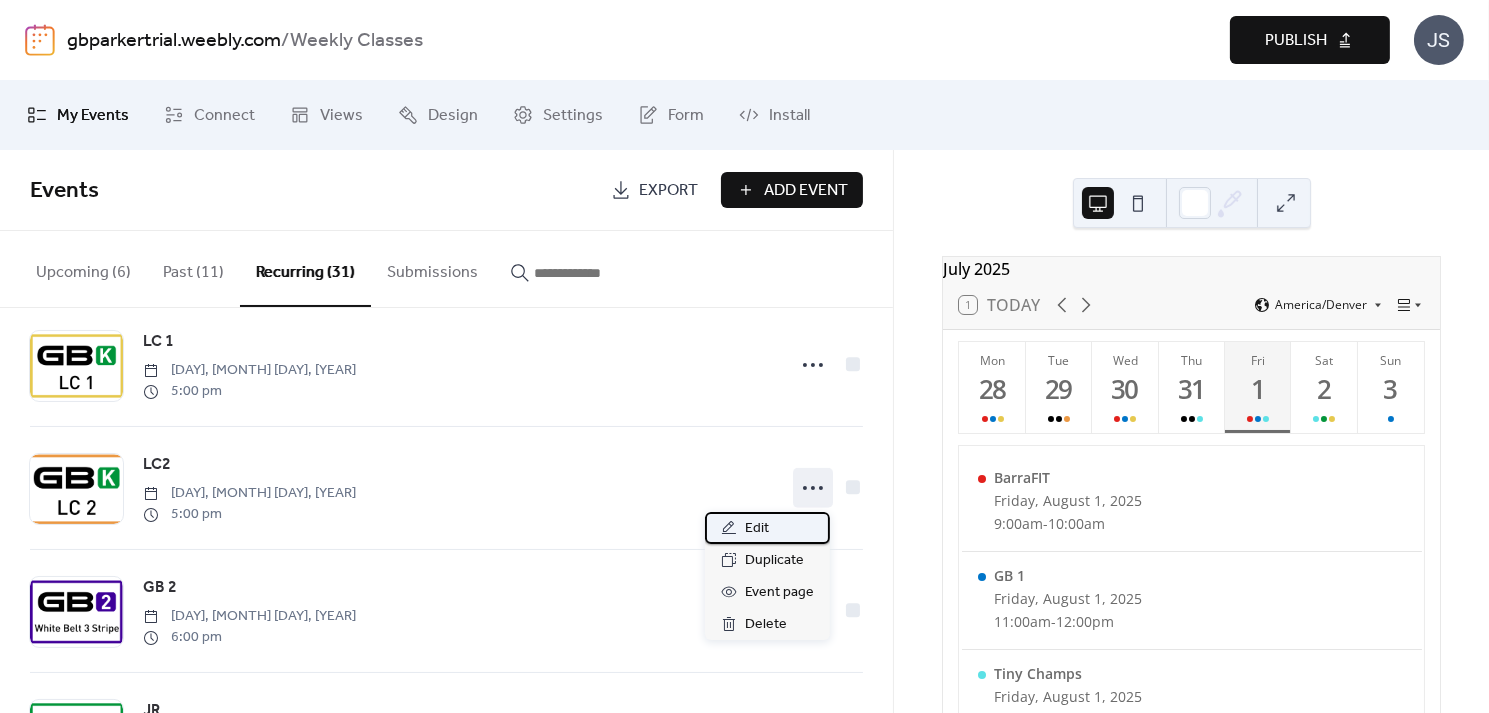 click on "Edit" at bounding box center (767, 528) 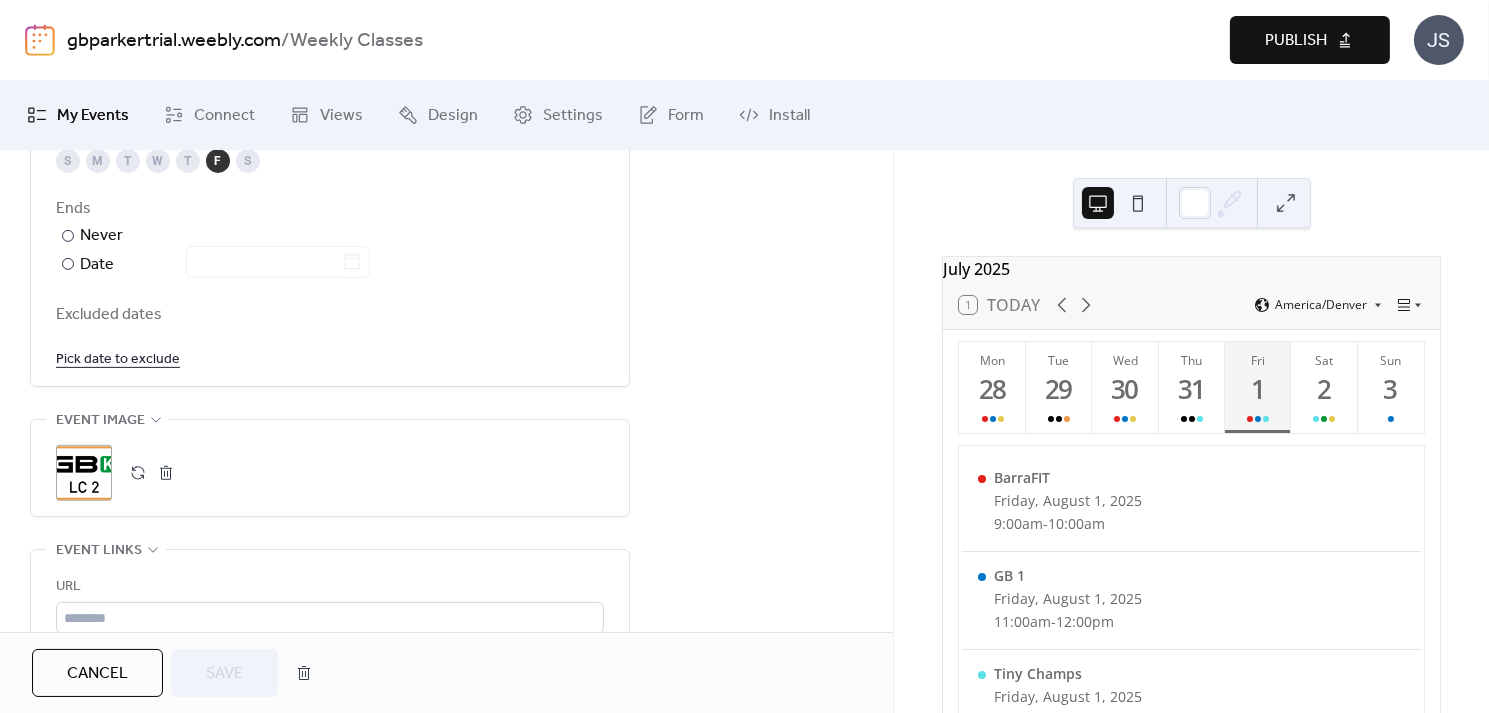 scroll, scrollTop: 1161, scrollLeft: 0, axis: vertical 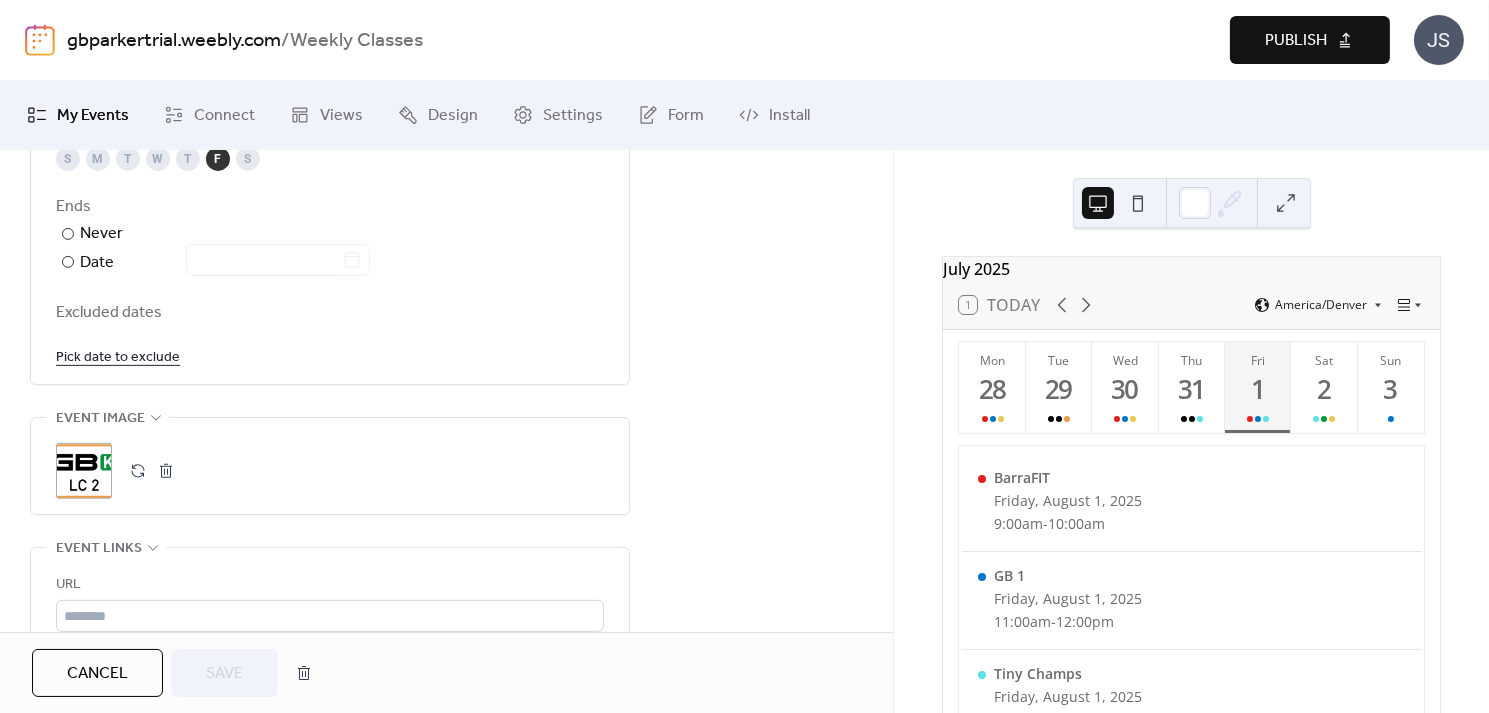 click on "Pick date to exclude" at bounding box center (118, 356) 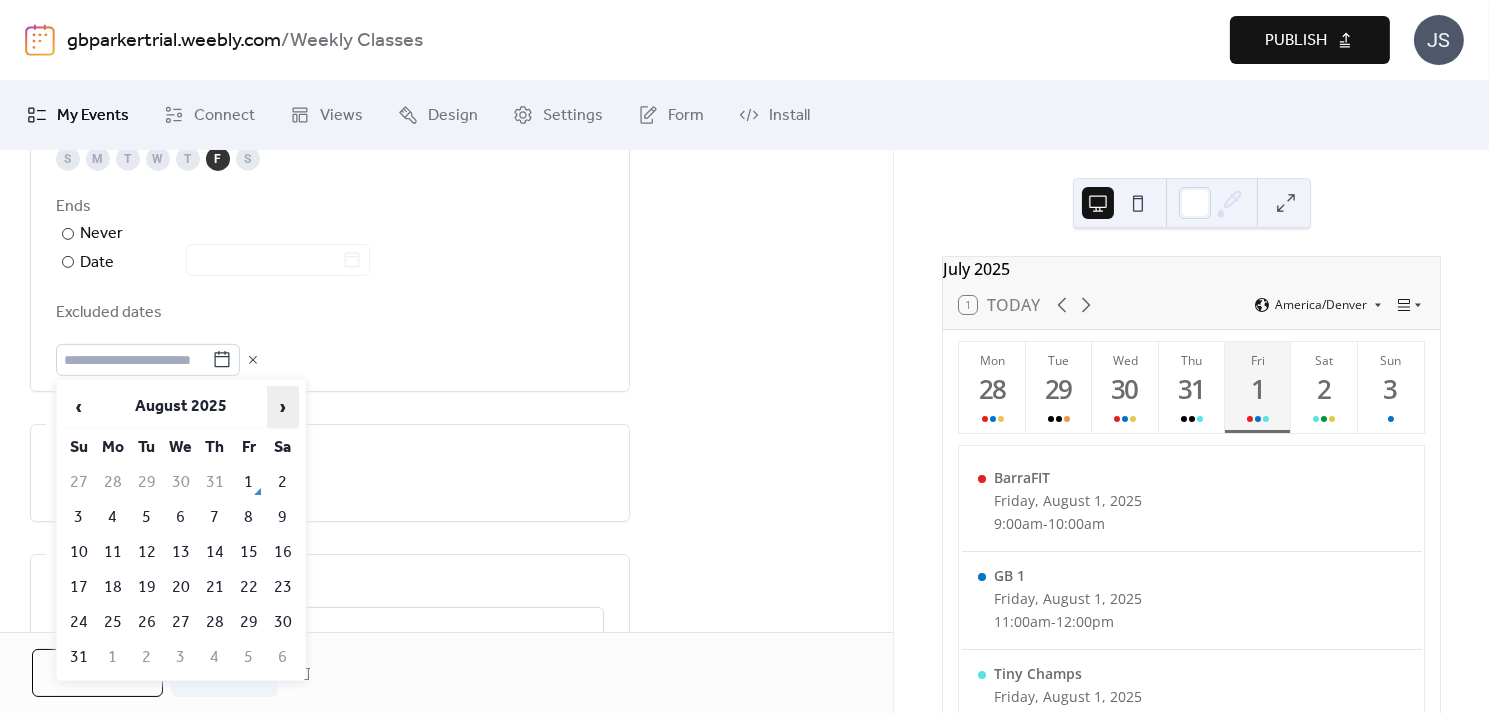 click on "›" at bounding box center [283, 407] 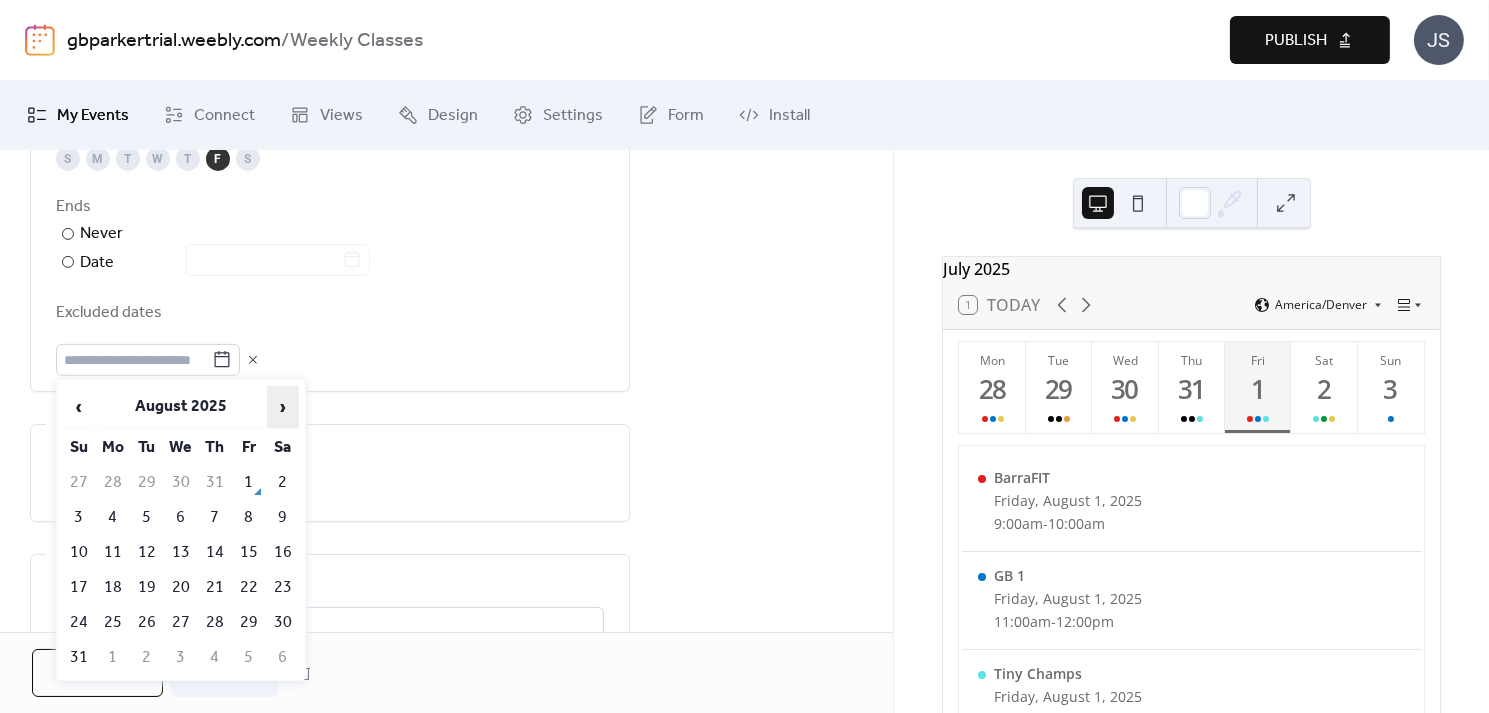 click on "›" at bounding box center [283, 407] 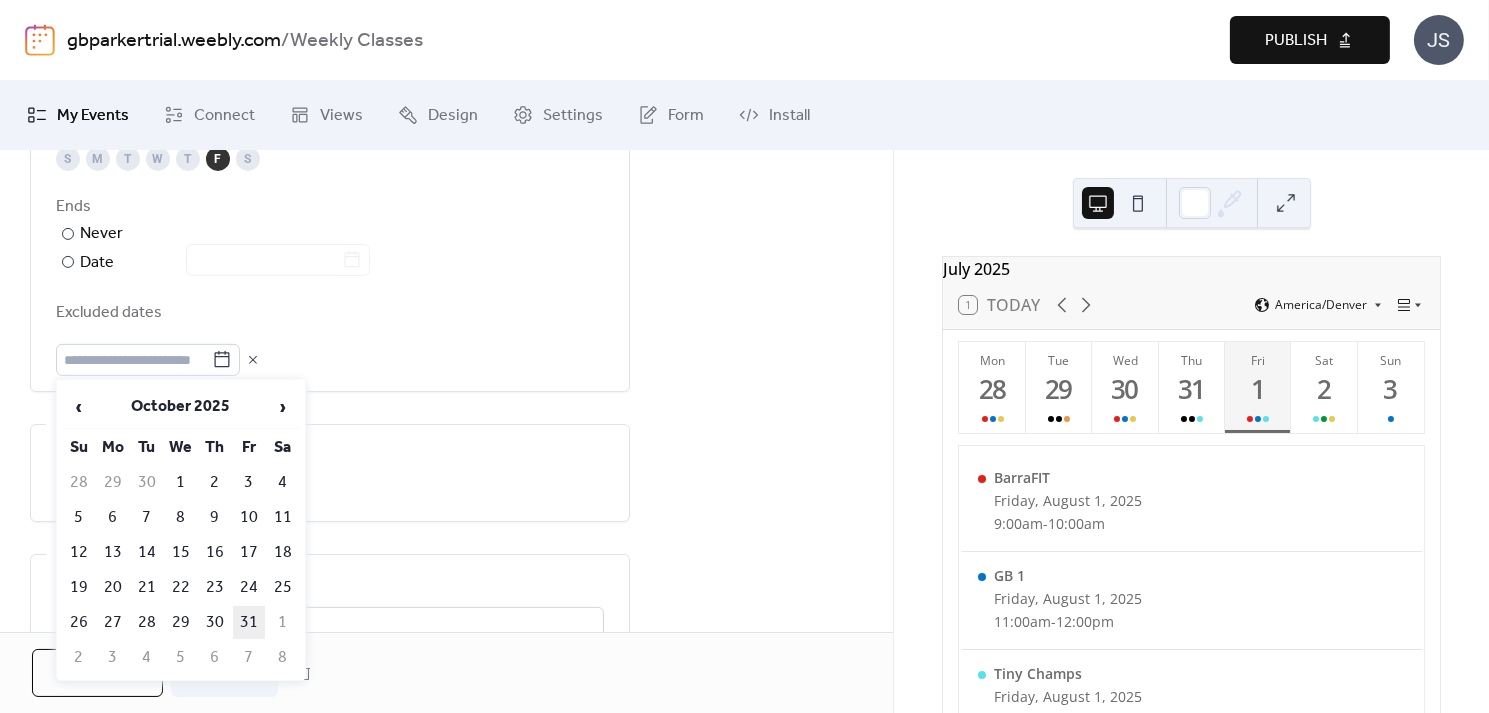 click on "31" at bounding box center (249, 622) 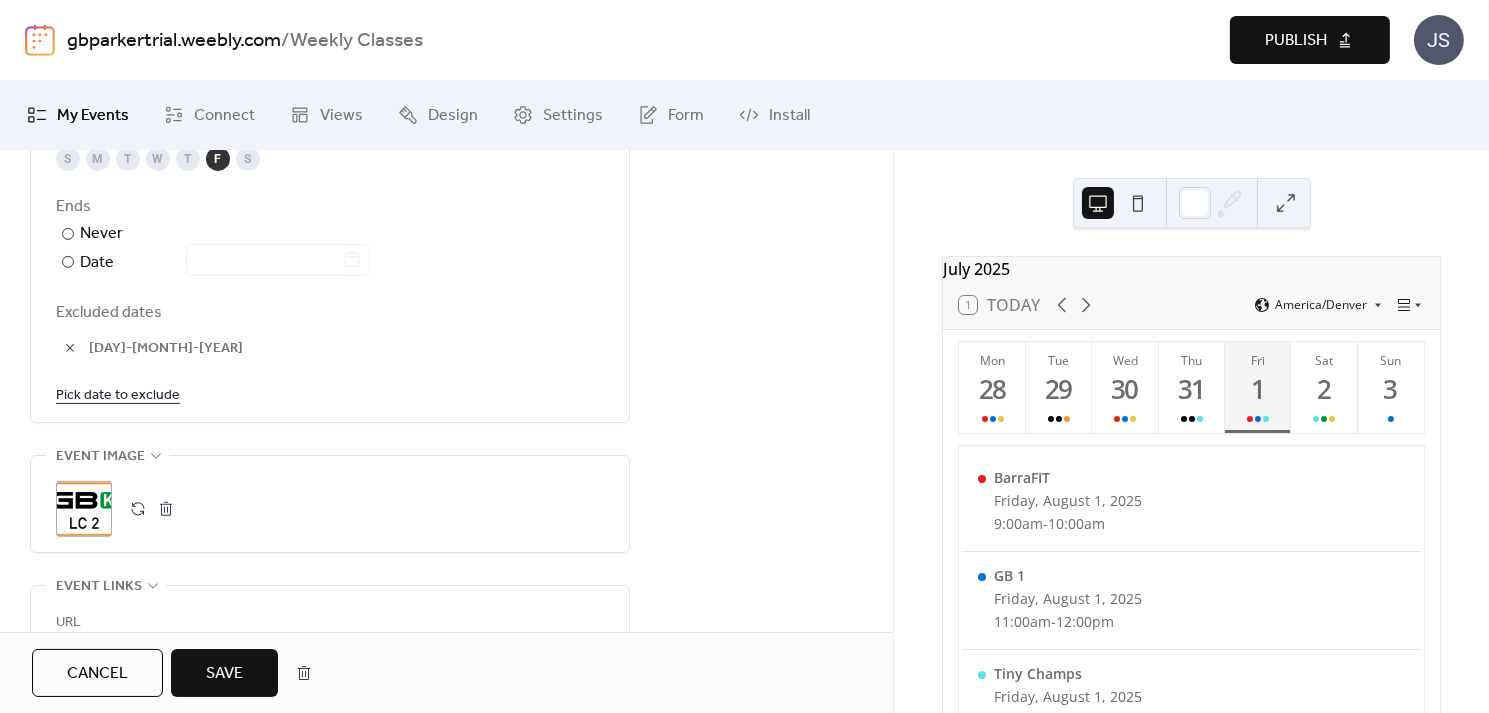 click on "Save" at bounding box center (224, 674) 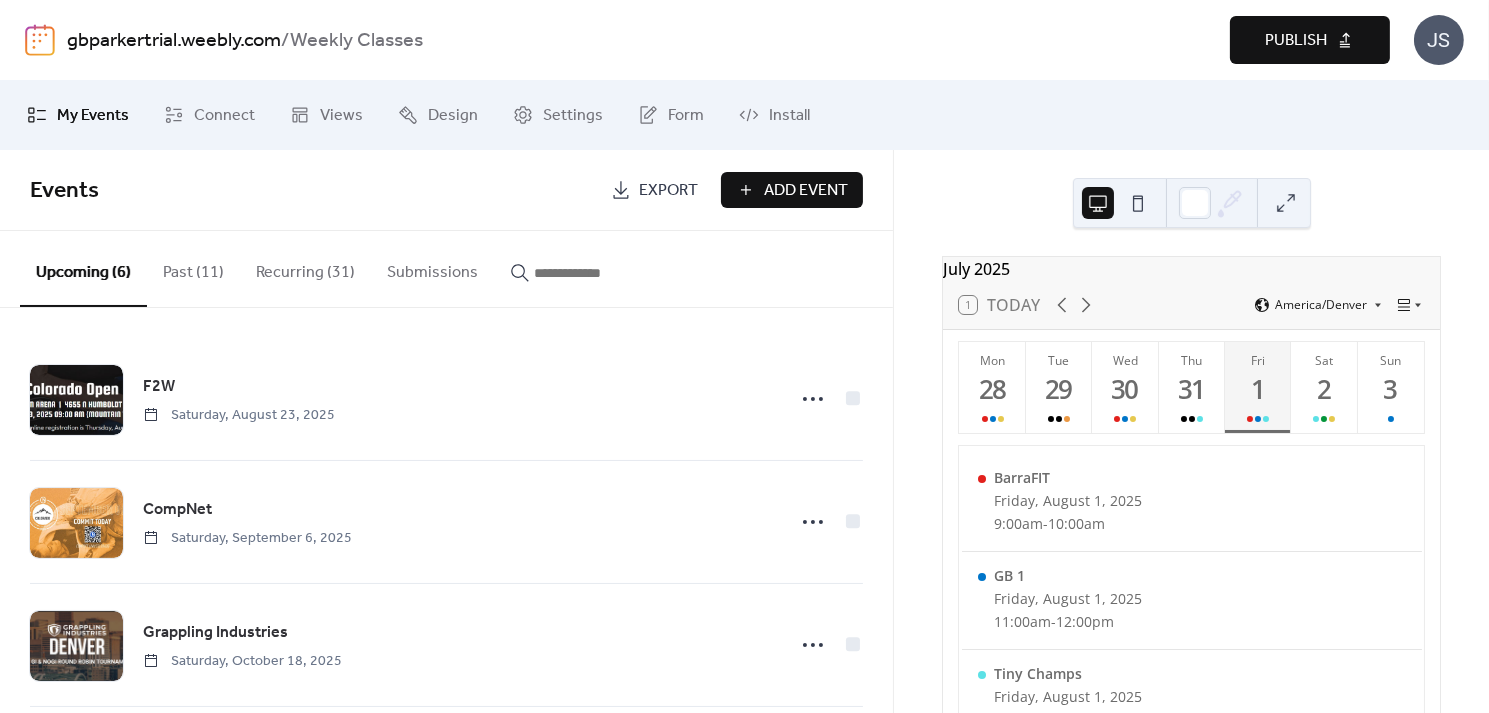 click on "Recurring (31)" at bounding box center (305, 268) 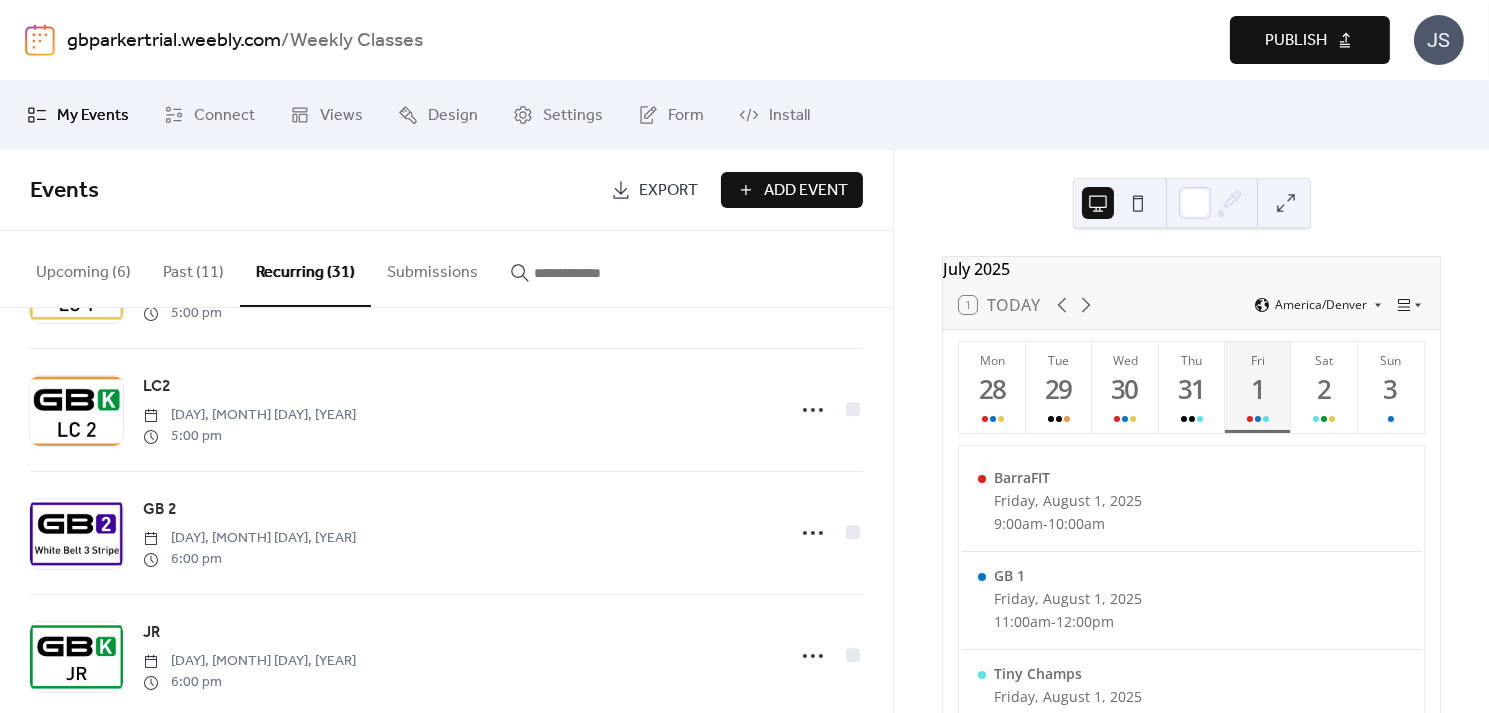scroll, scrollTop: 2352, scrollLeft: 0, axis: vertical 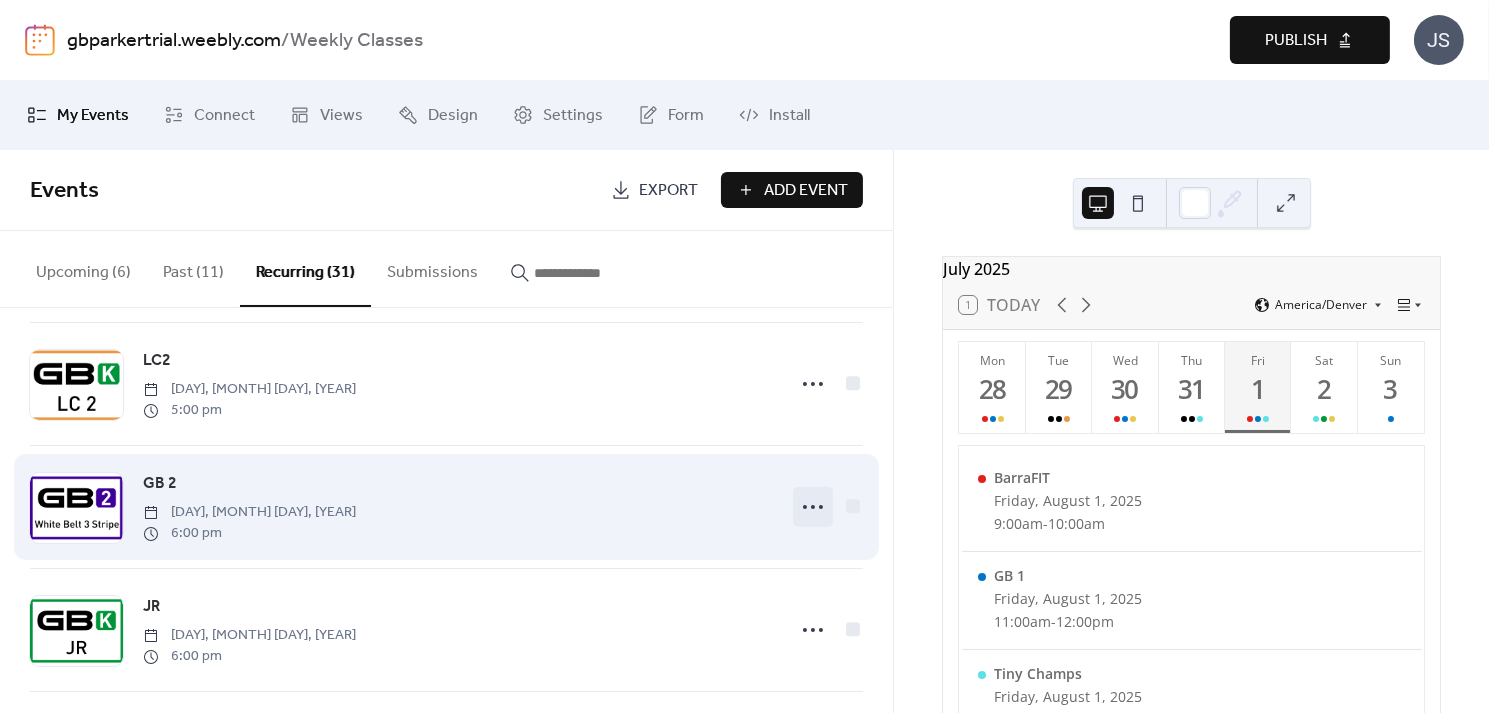 click 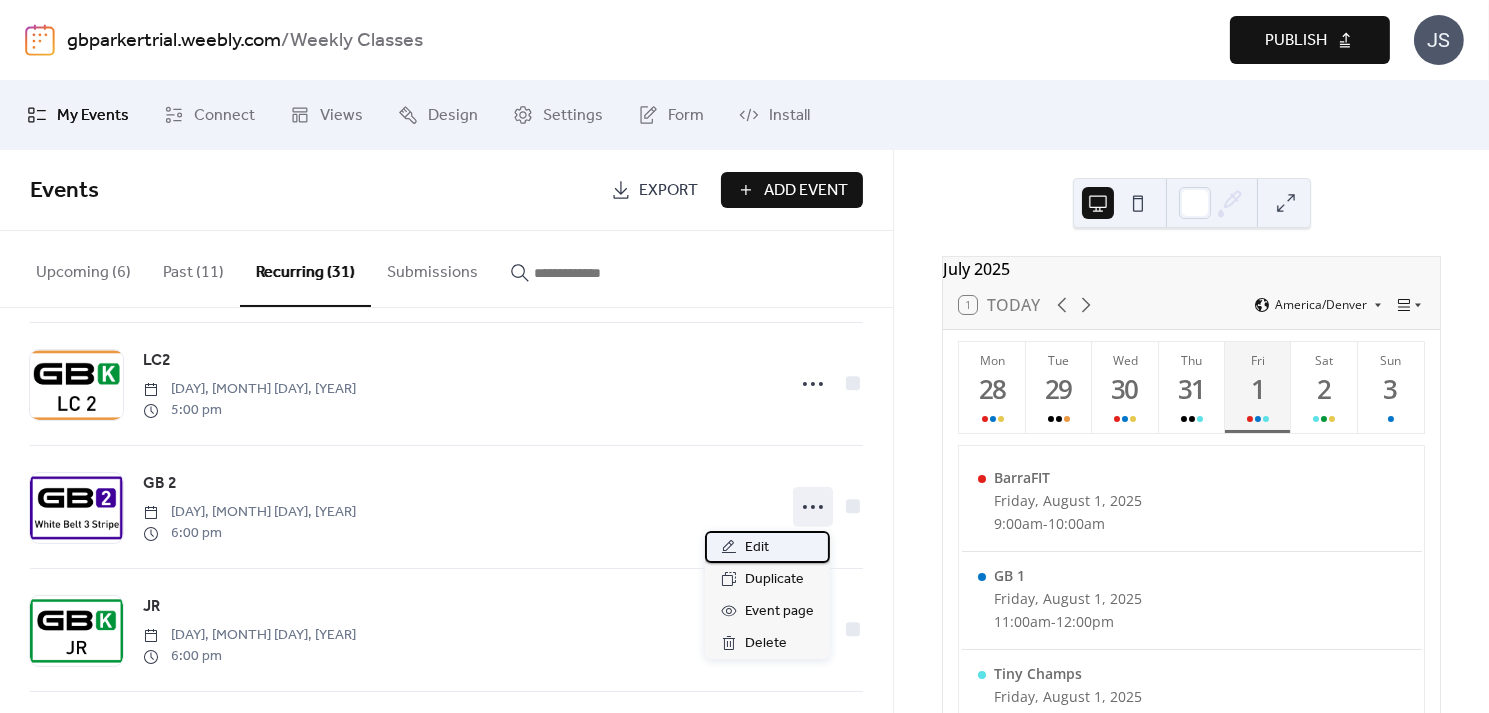 click on "Edit" at bounding box center (757, 548) 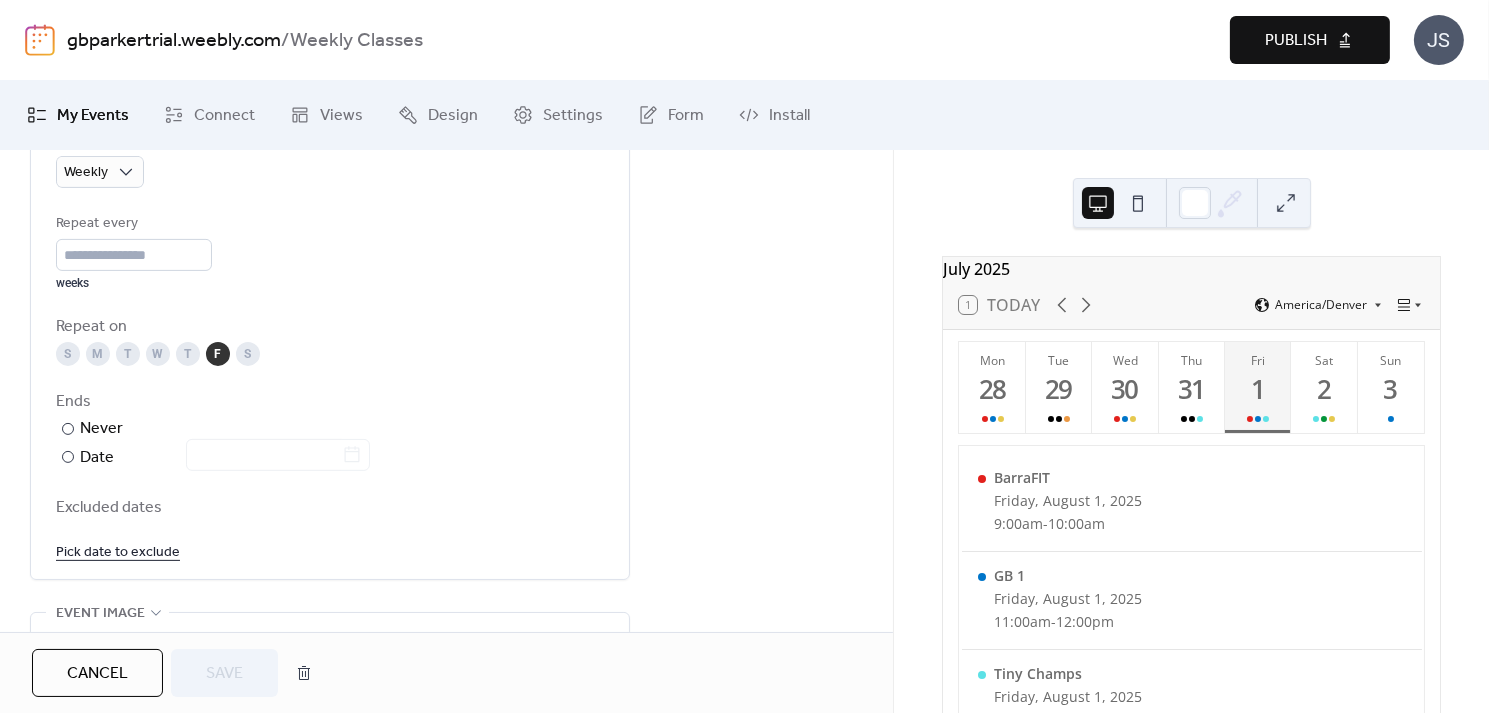 scroll, scrollTop: 976, scrollLeft: 0, axis: vertical 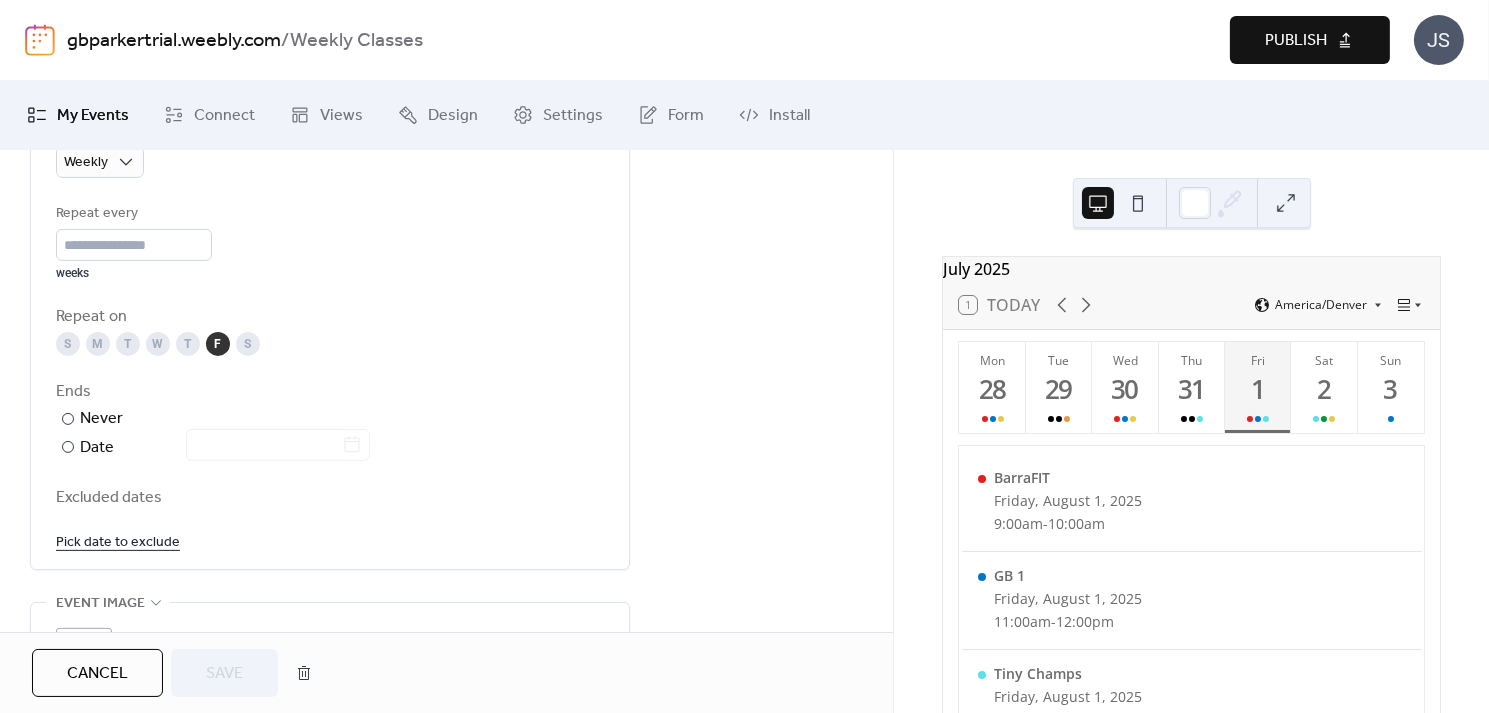 click on "Pick date to exclude" at bounding box center [118, 541] 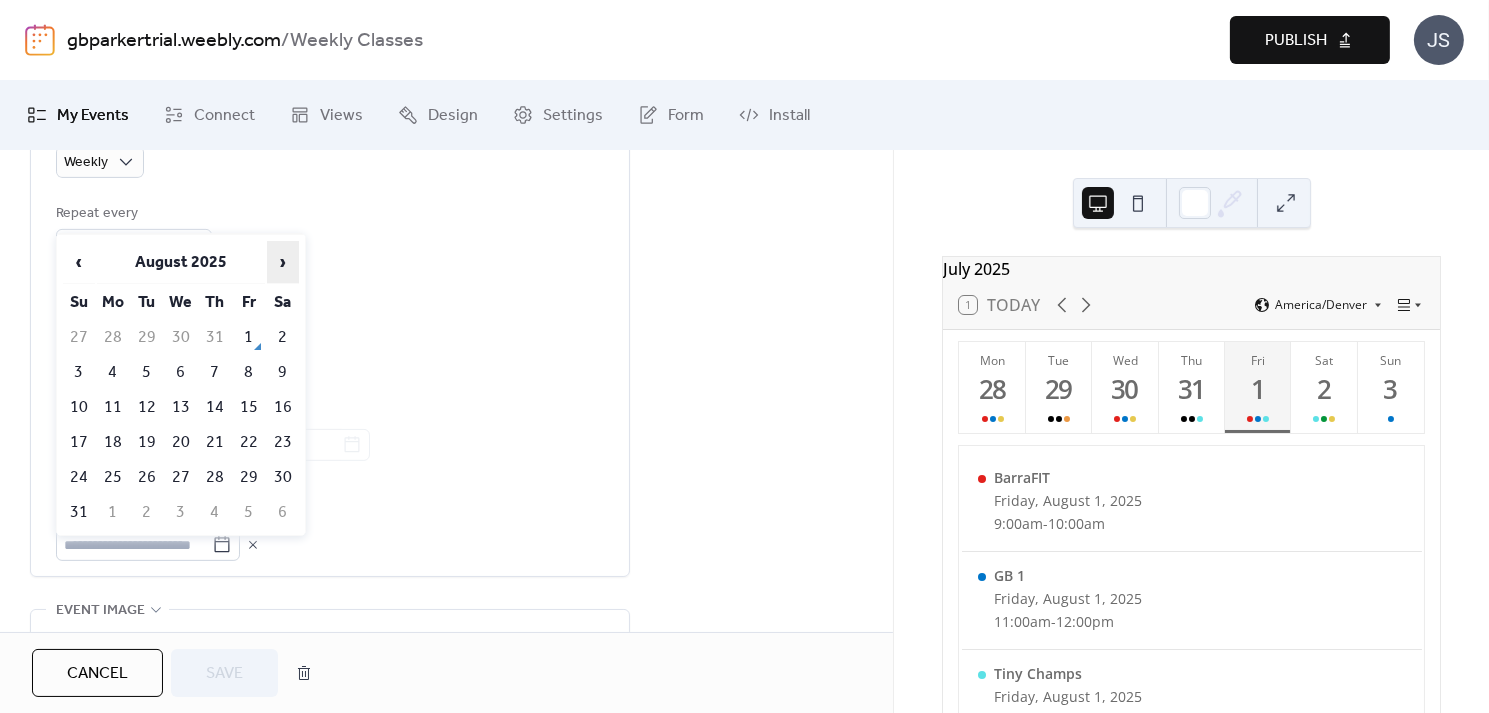 click on "›" at bounding box center [283, 262] 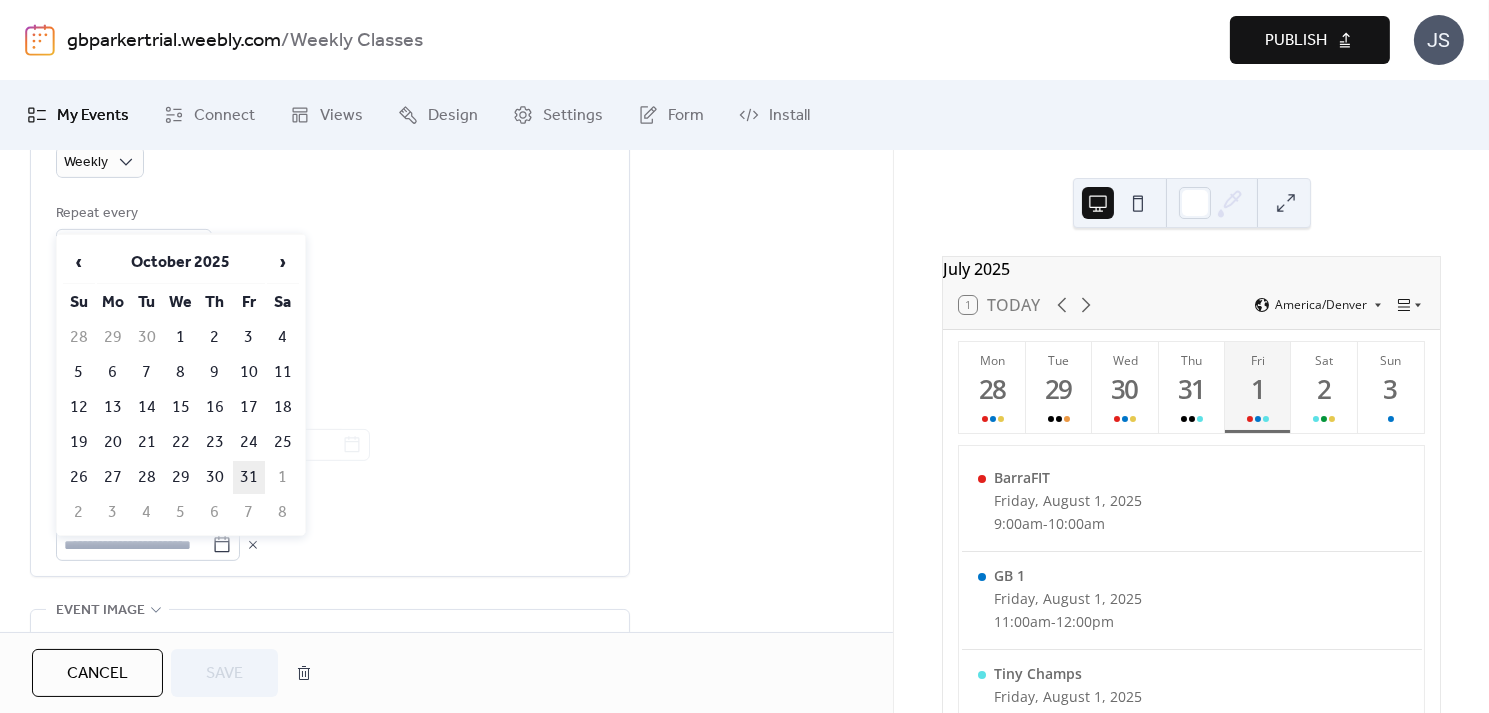 click on "31" at bounding box center (249, 477) 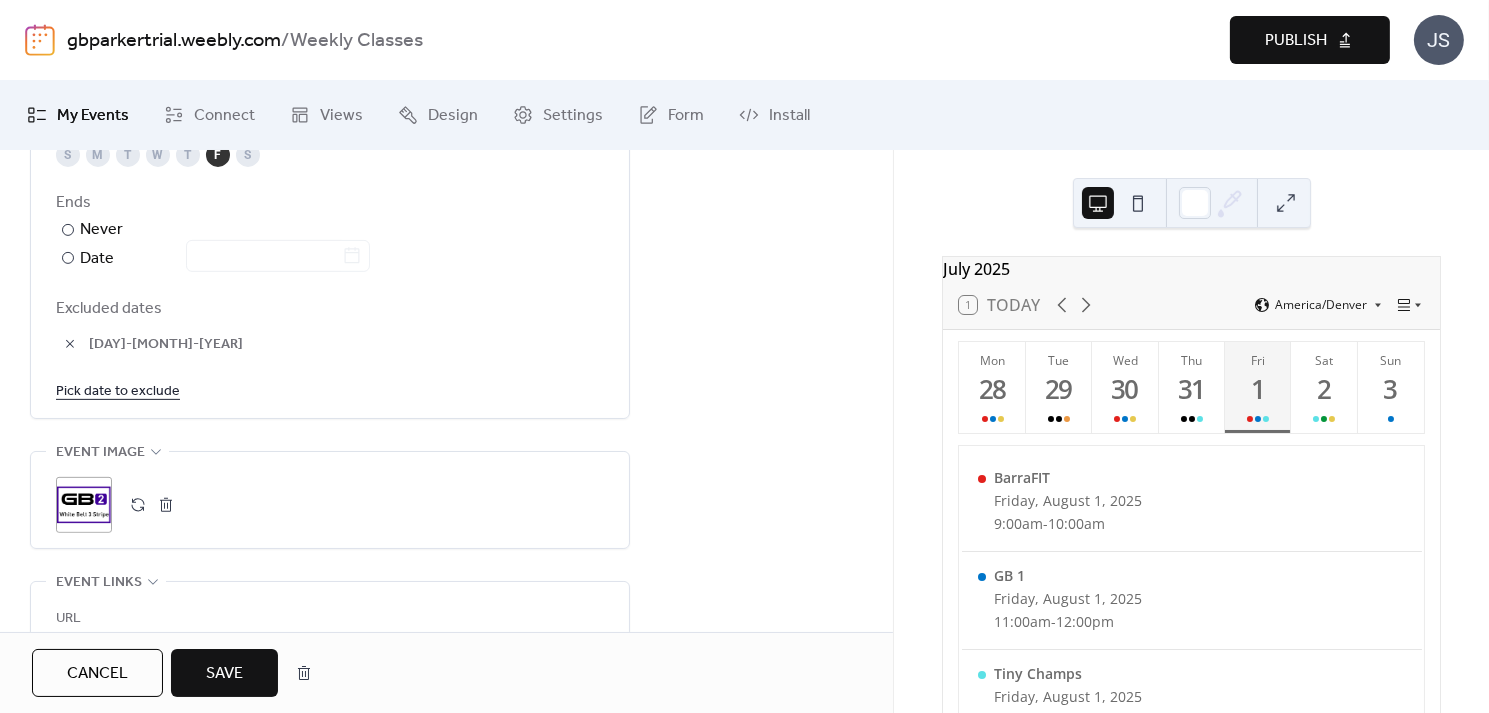 scroll, scrollTop: 1179, scrollLeft: 0, axis: vertical 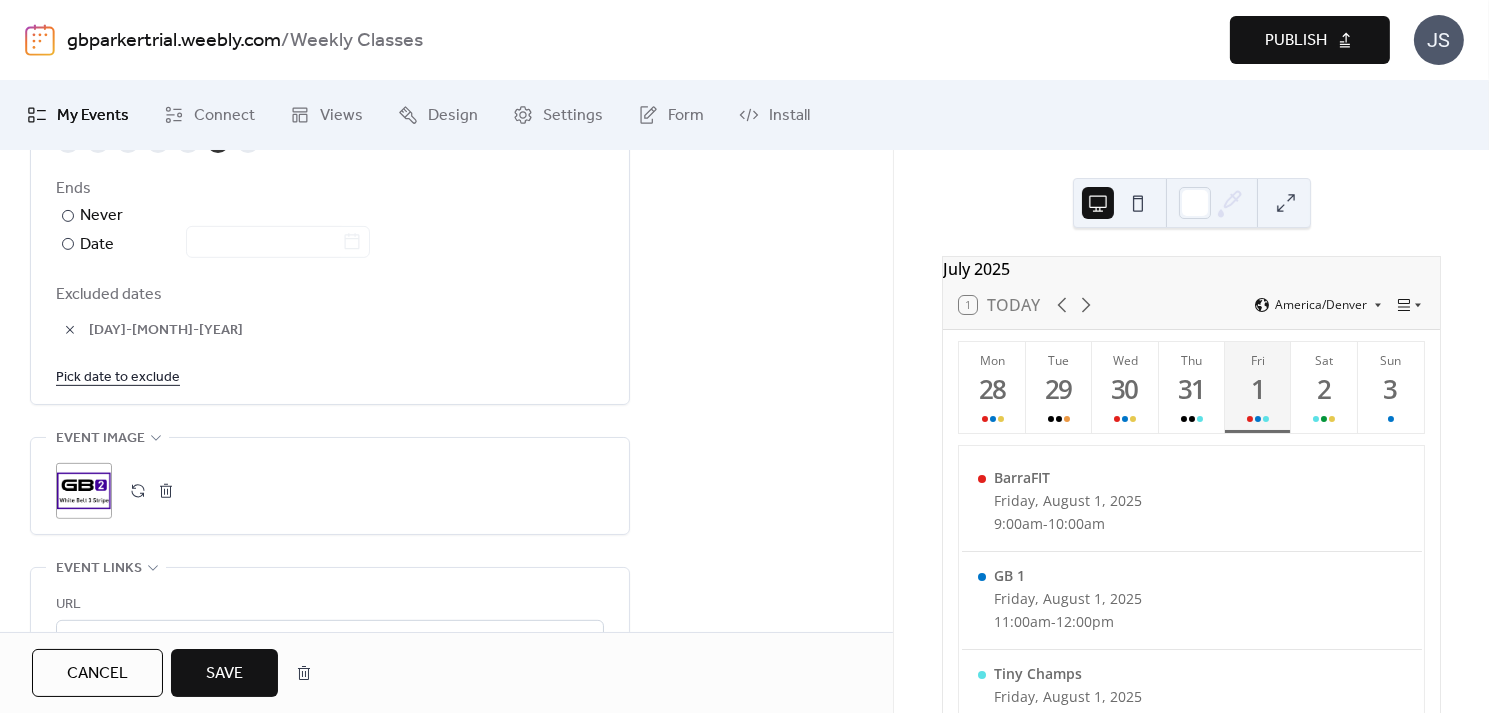 click on "Save" at bounding box center (224, 674) 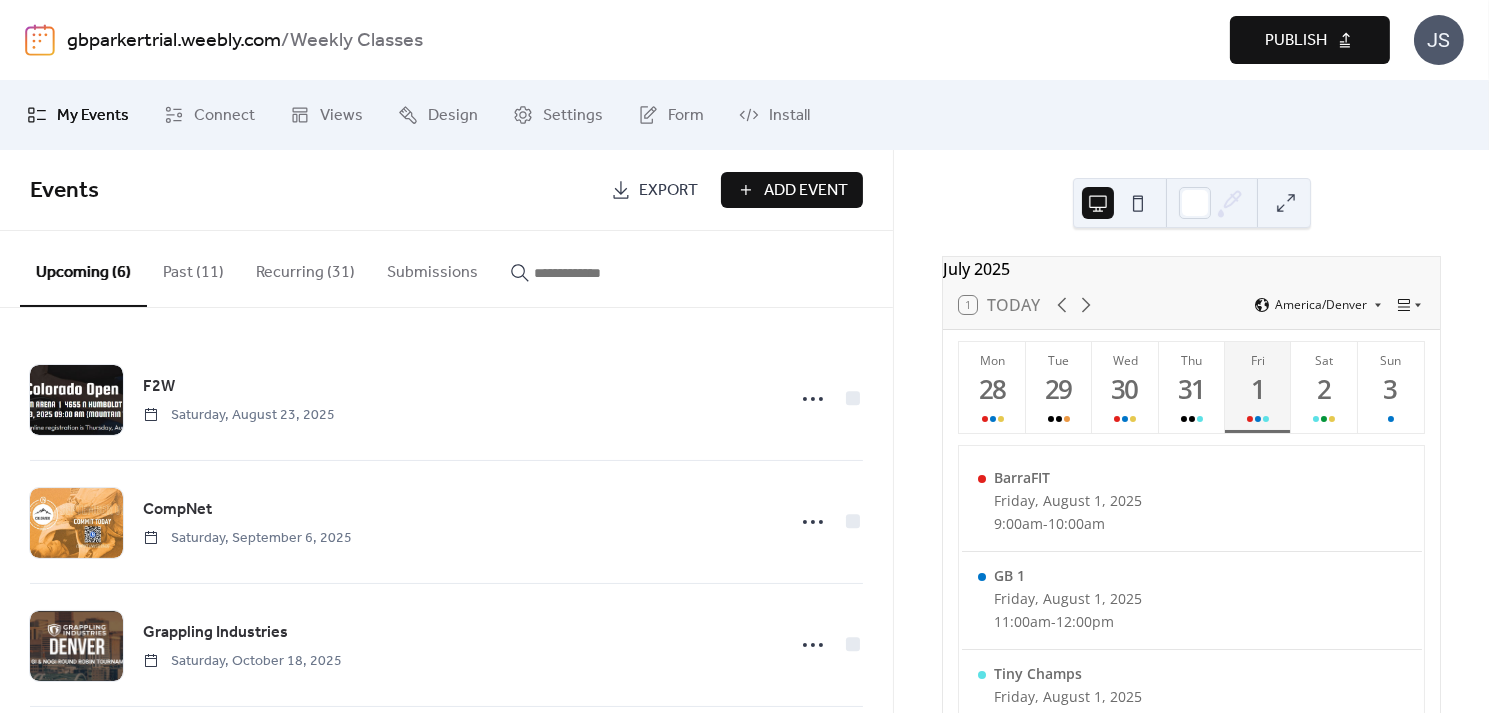 click on "Recurring (31)" at bounding box center (305, 268) 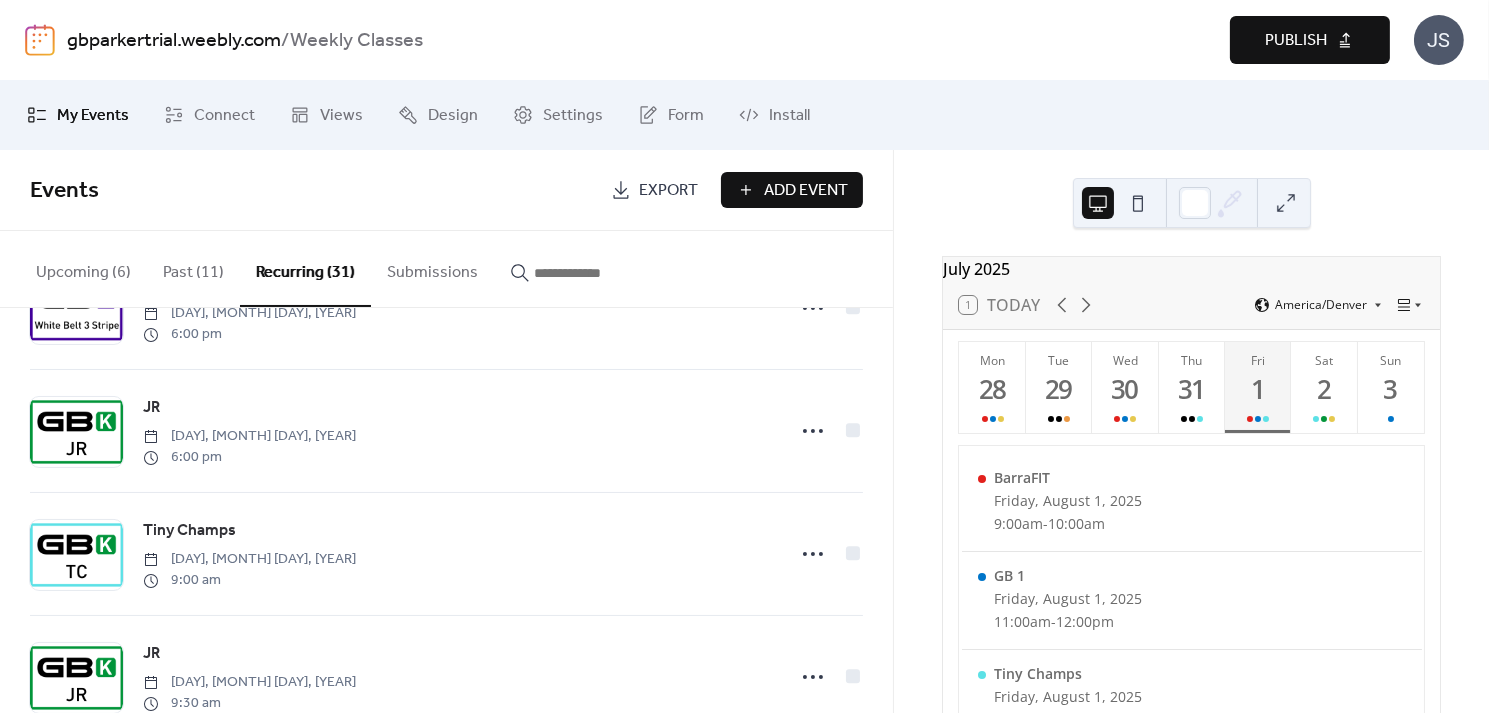 scroll, scrollTop: 2548, scrollLeft: 0, axis: vertical 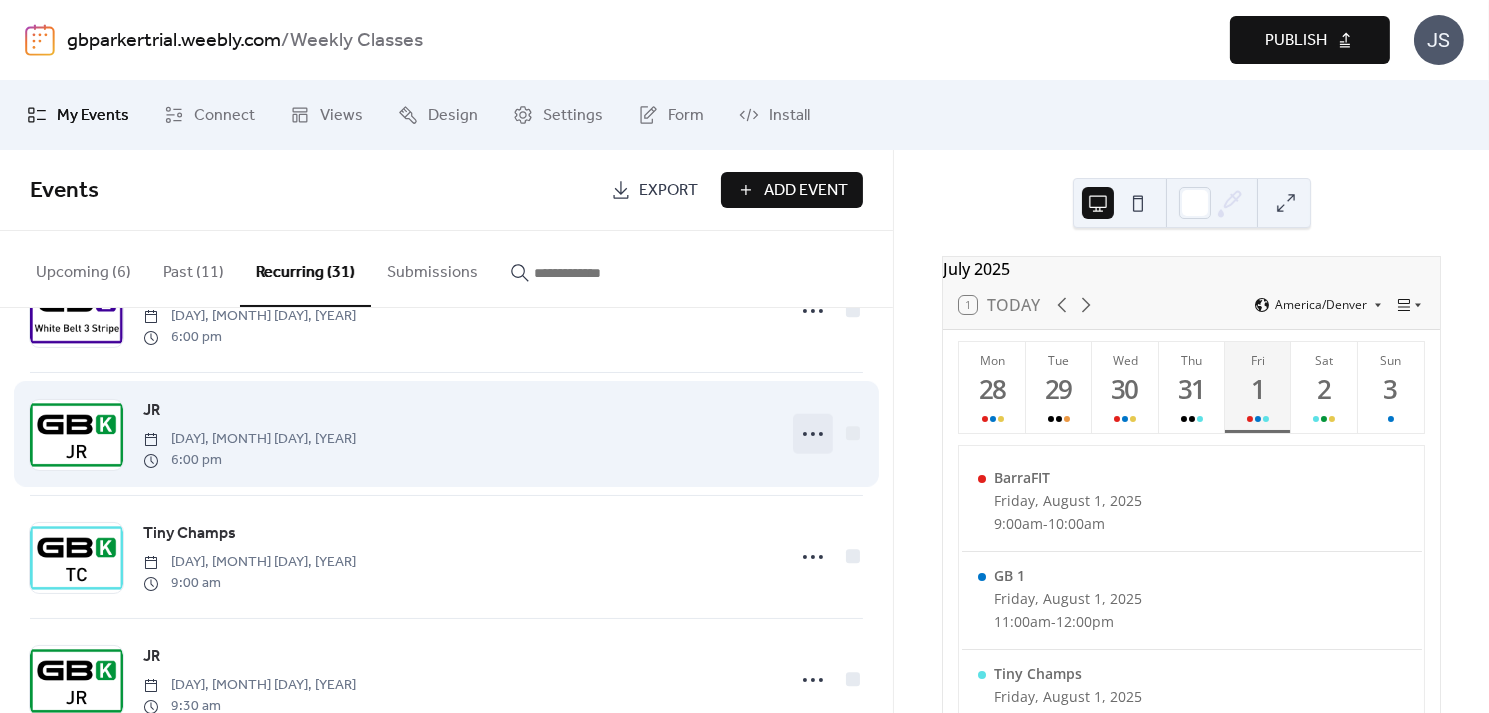 click 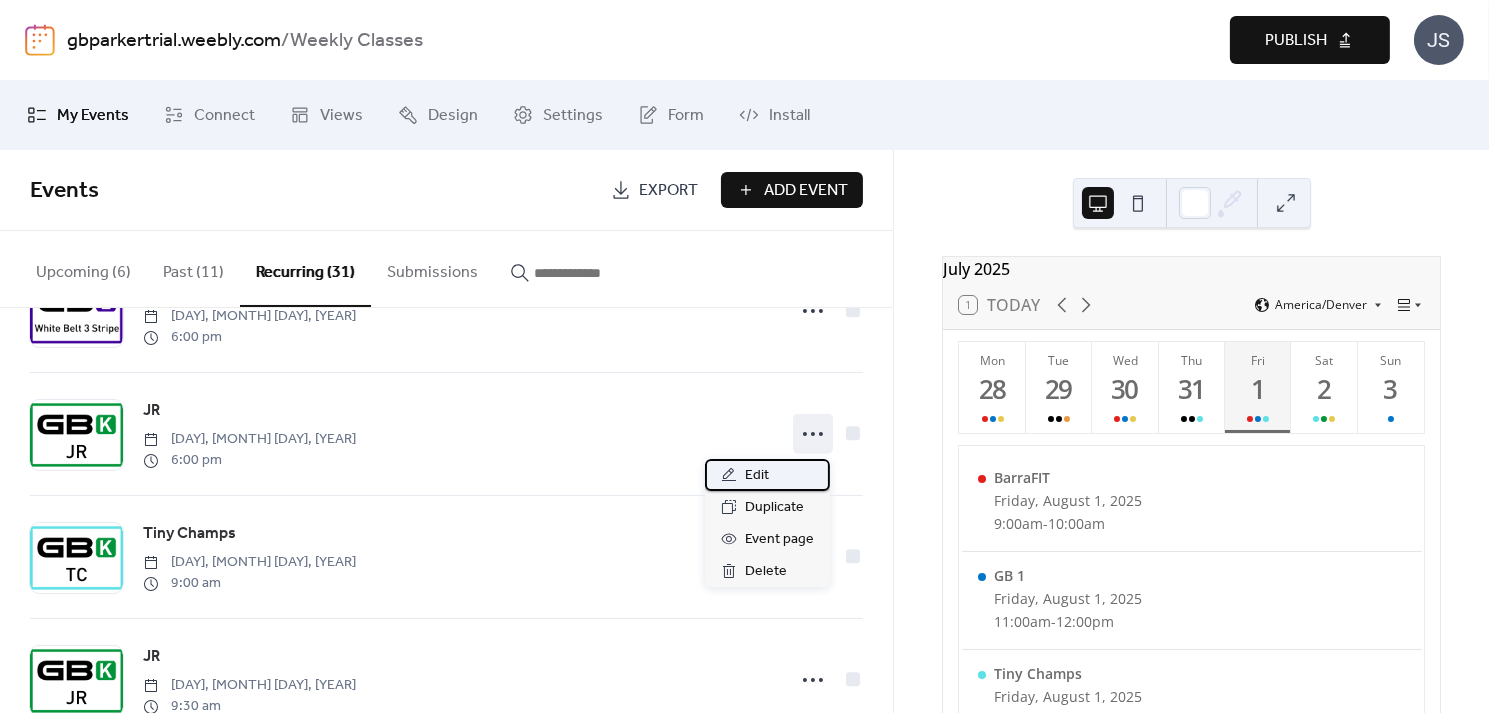 click on "Edit" at bounding box center (757, 476) 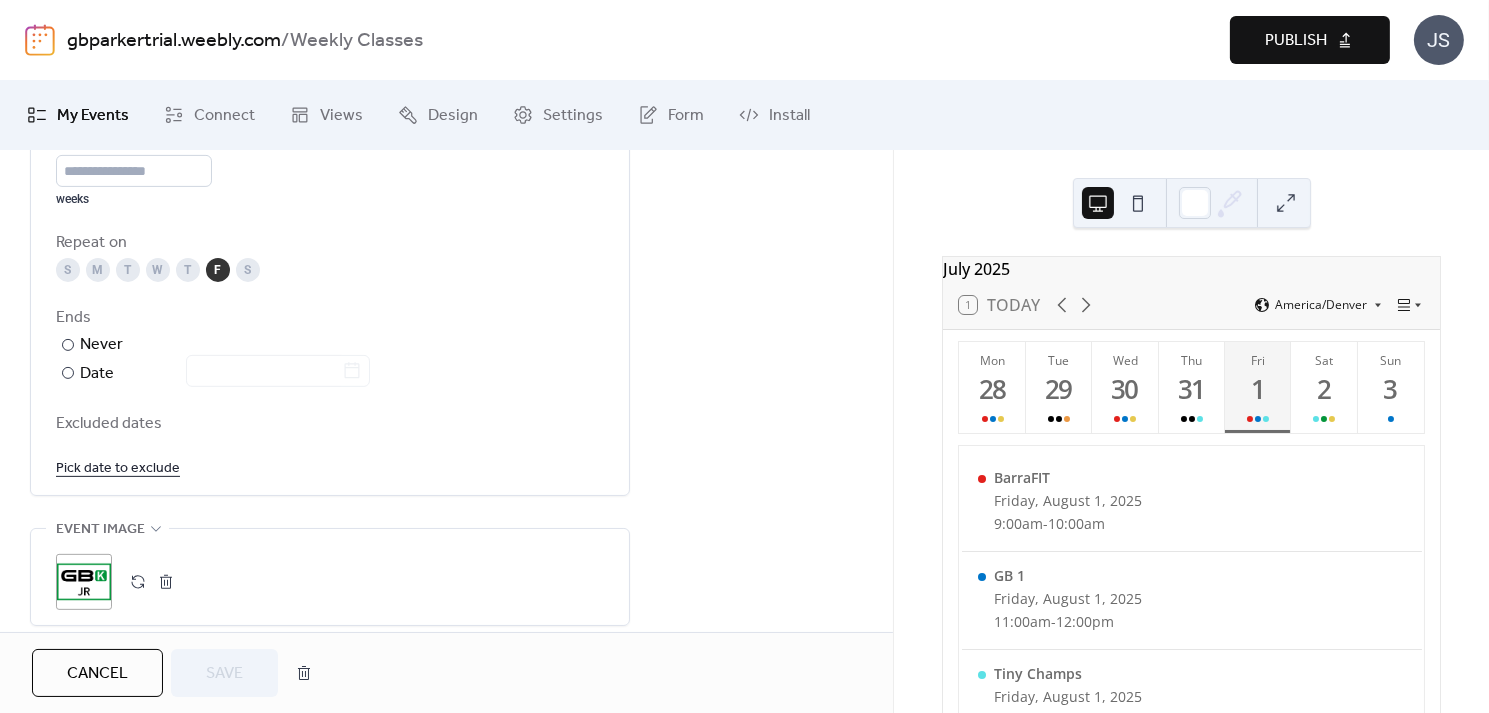 scroll, scrollTop: 1088, scrollLeft: 0, axis: vertical 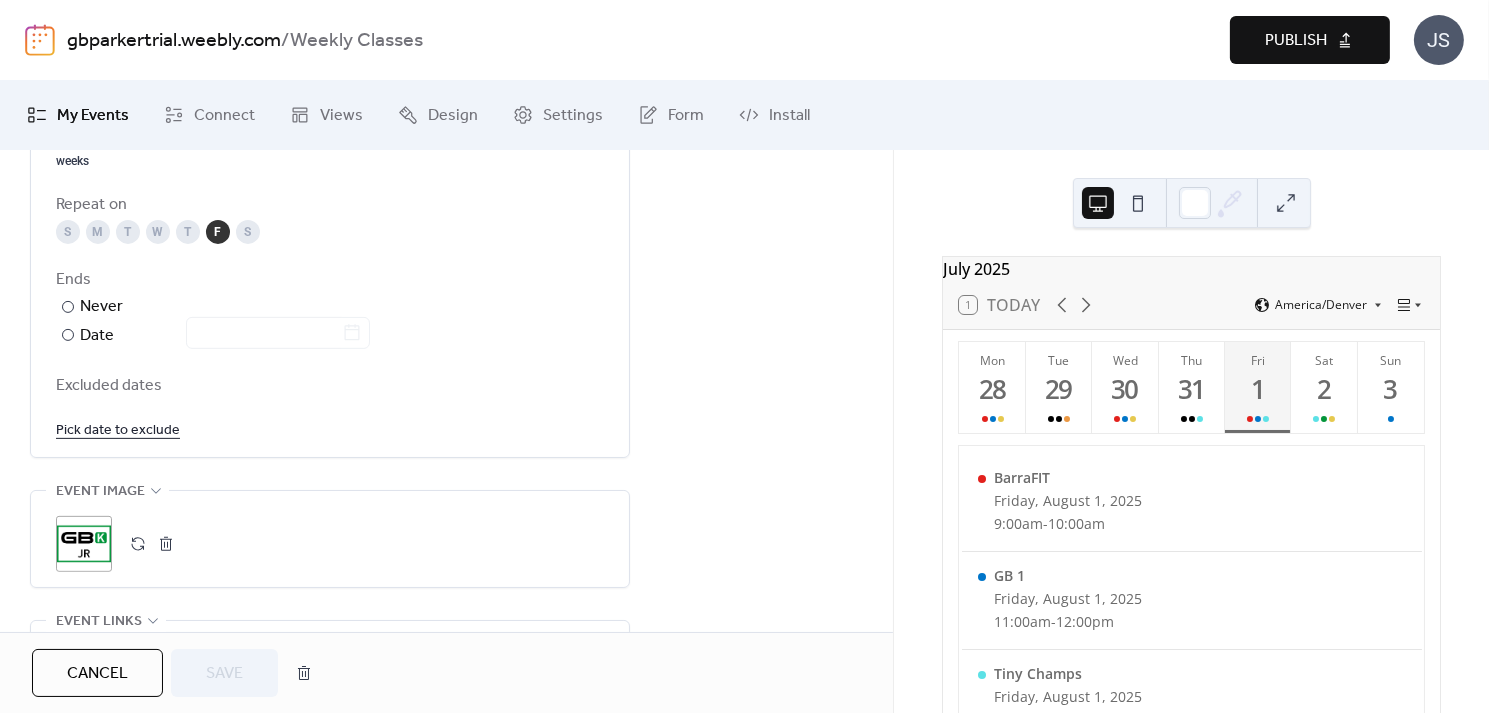 click on "Pick date to exclude" at bounding box center [118, 429] 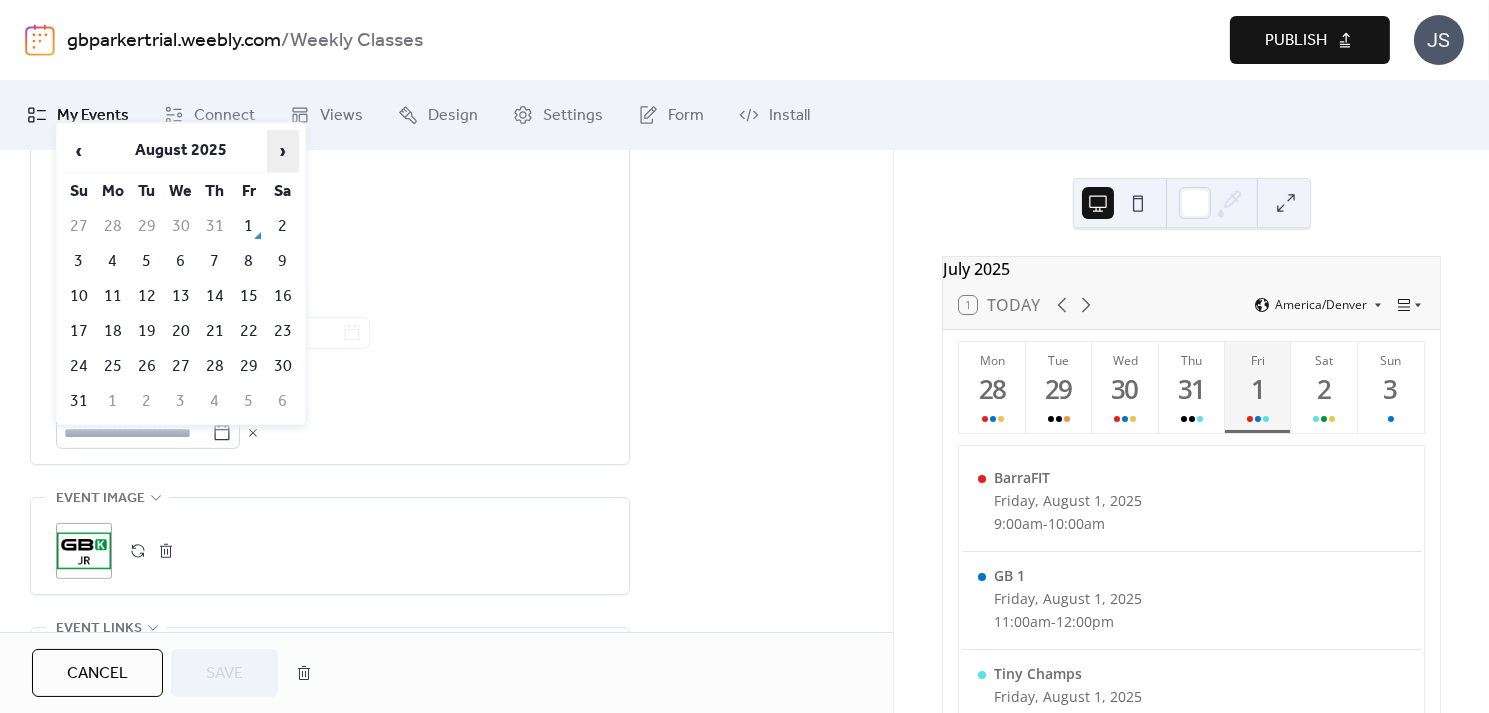 click on "›" at bounding box center (283, 151) 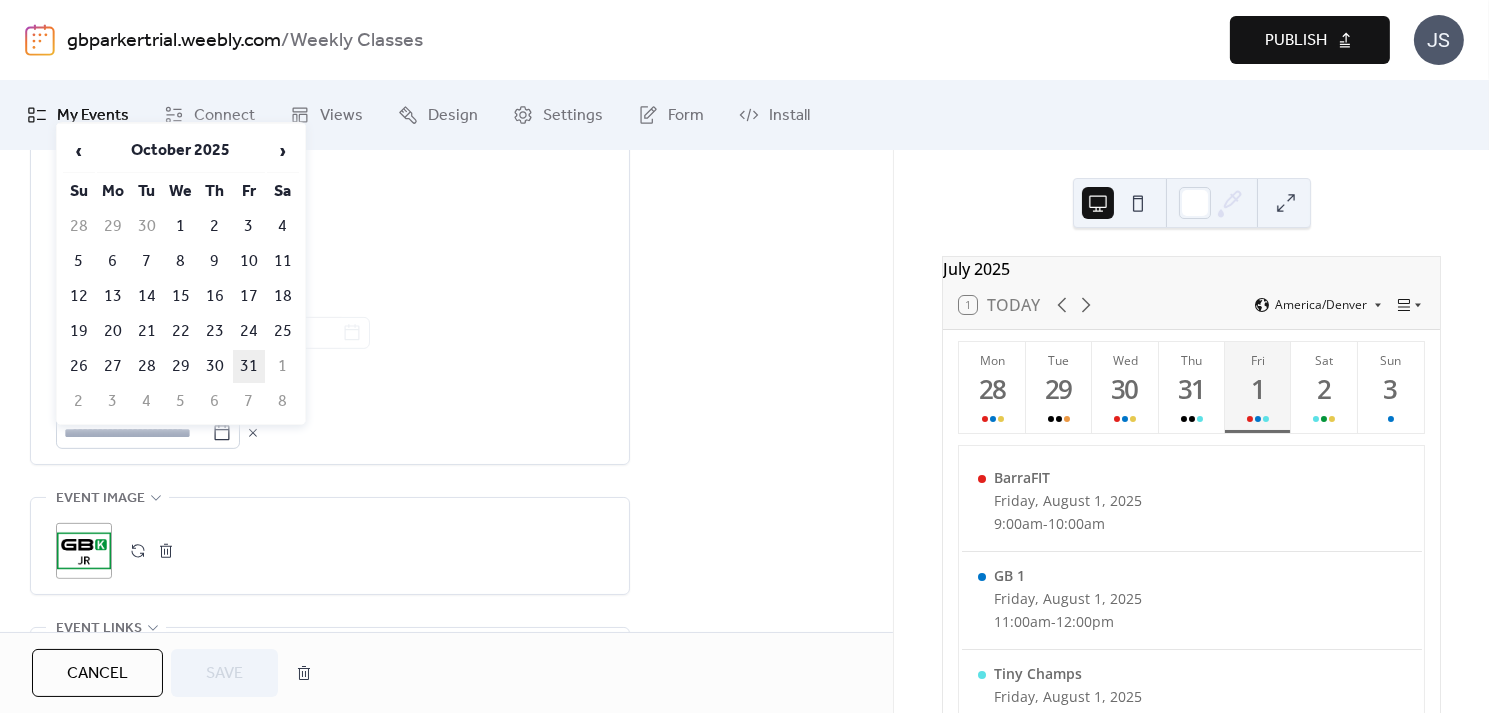 click on "31" at bounding box center [249, 366] 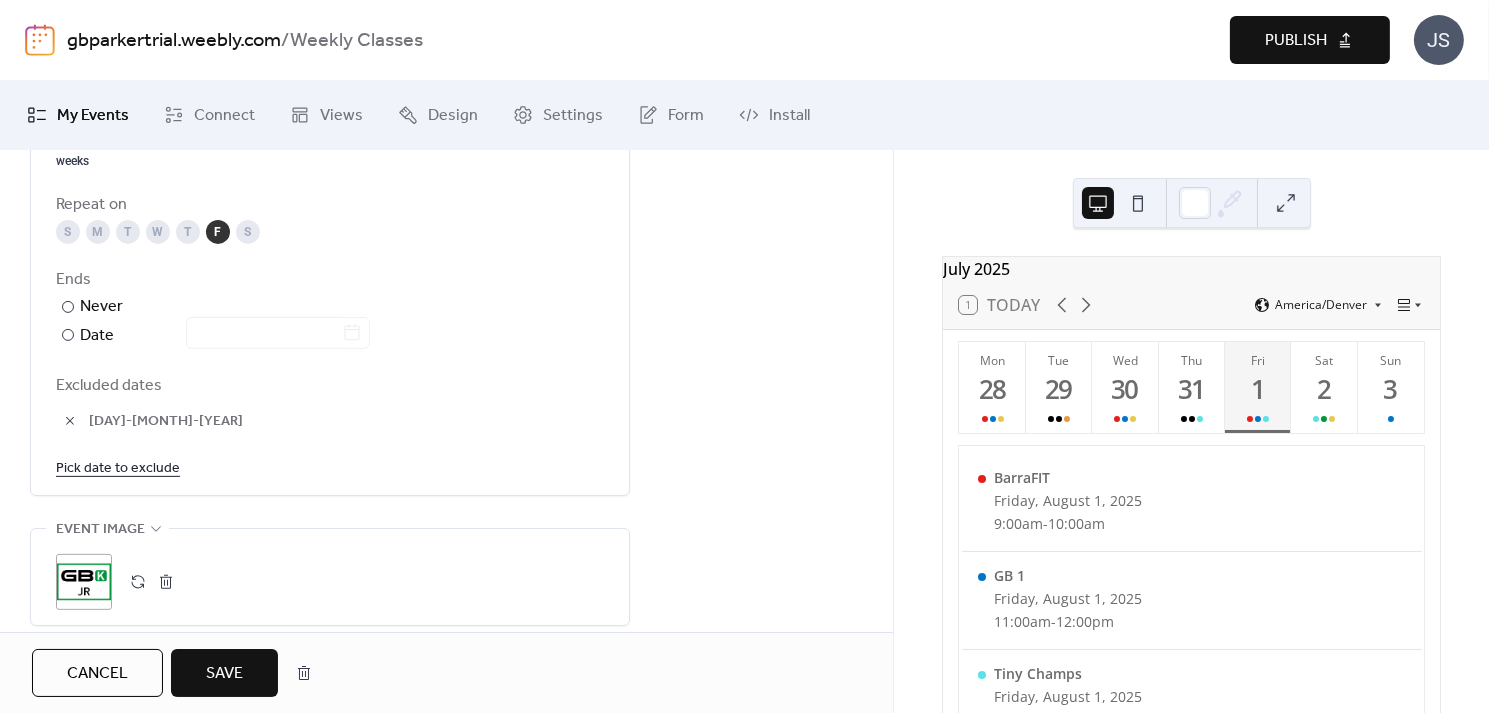 click on "Save" at bounding box center [224, 674] 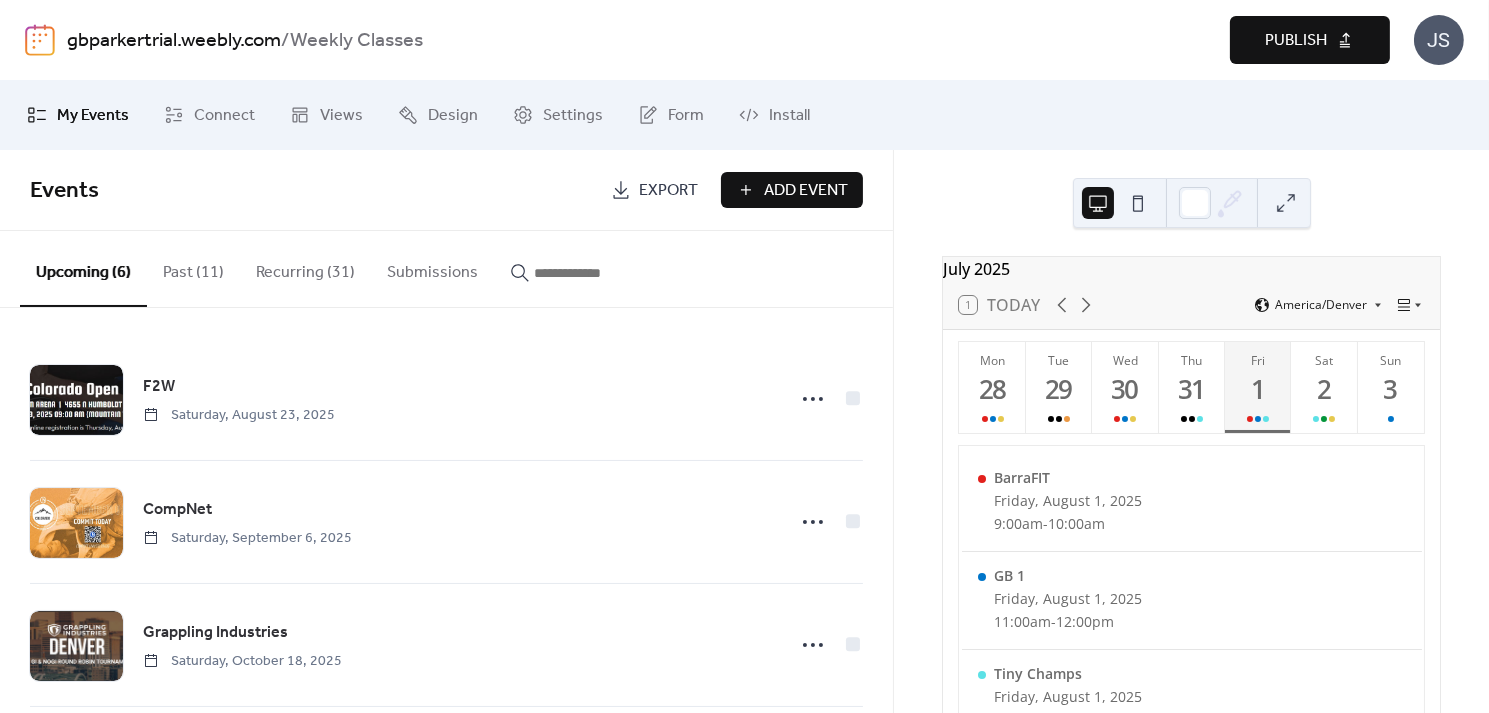 click on "Recurring (31)" at bounding box center [305, 268] 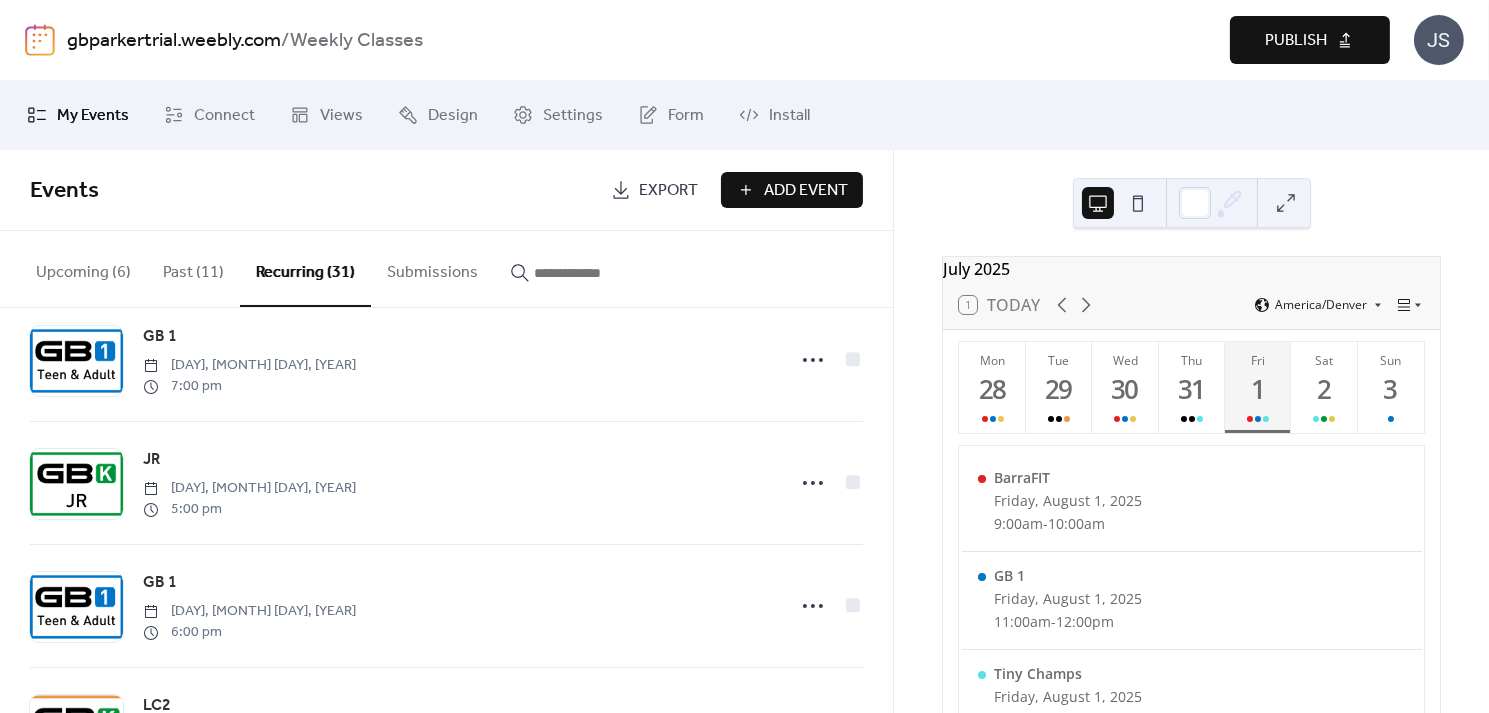 scroll, scrollTop: 1272, scrollLeft: 0, axis: vertical 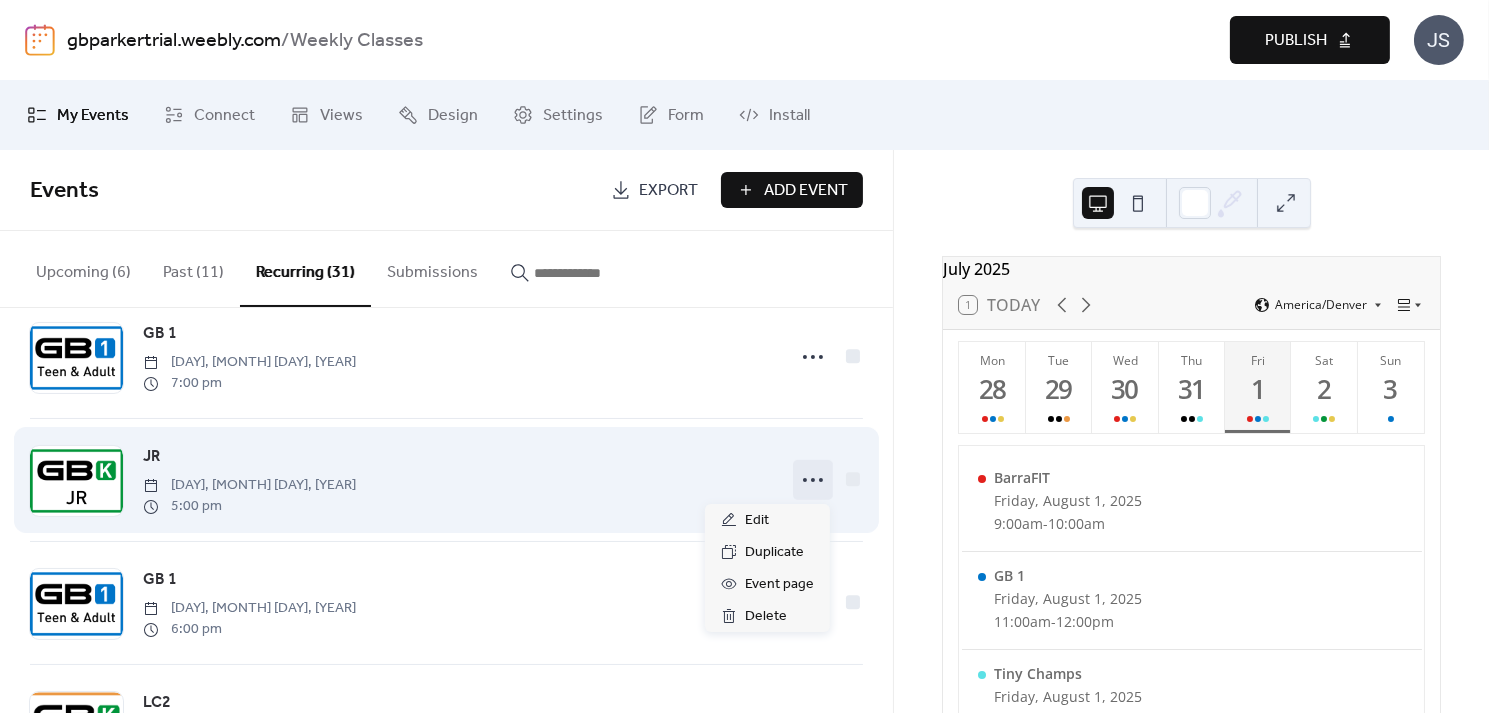 click 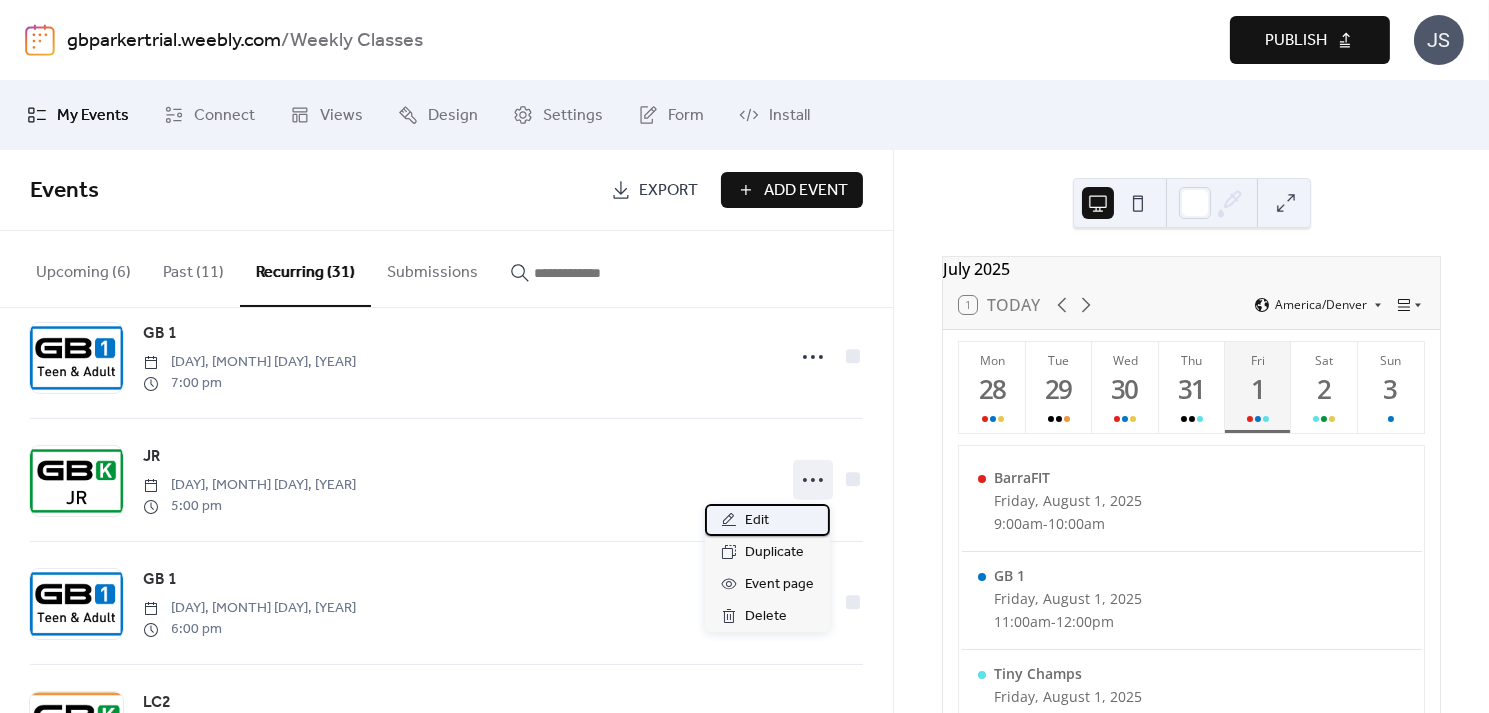 click on "Edit" at bounding box center (767, 520) 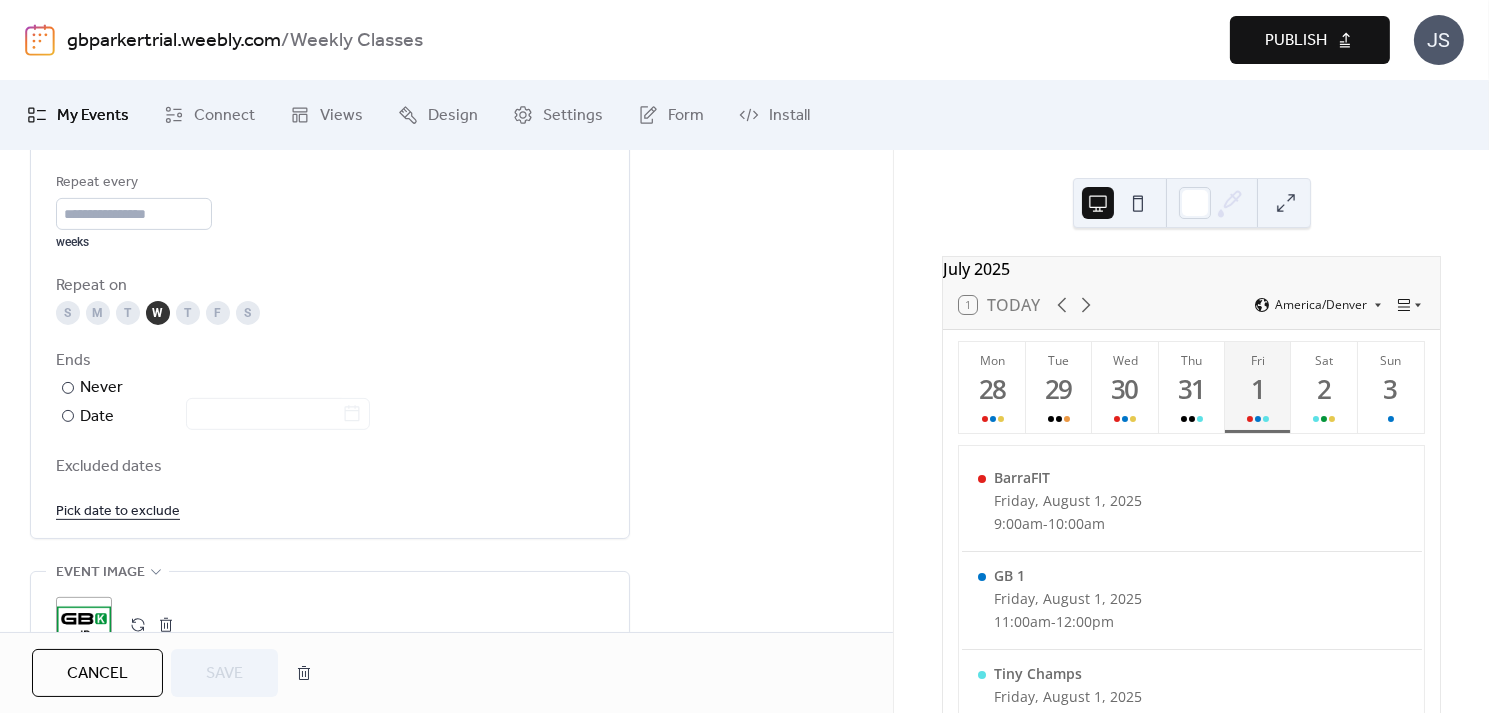 scroll, scrollTop: 1058, scrollLeft: 0, axis: vertical 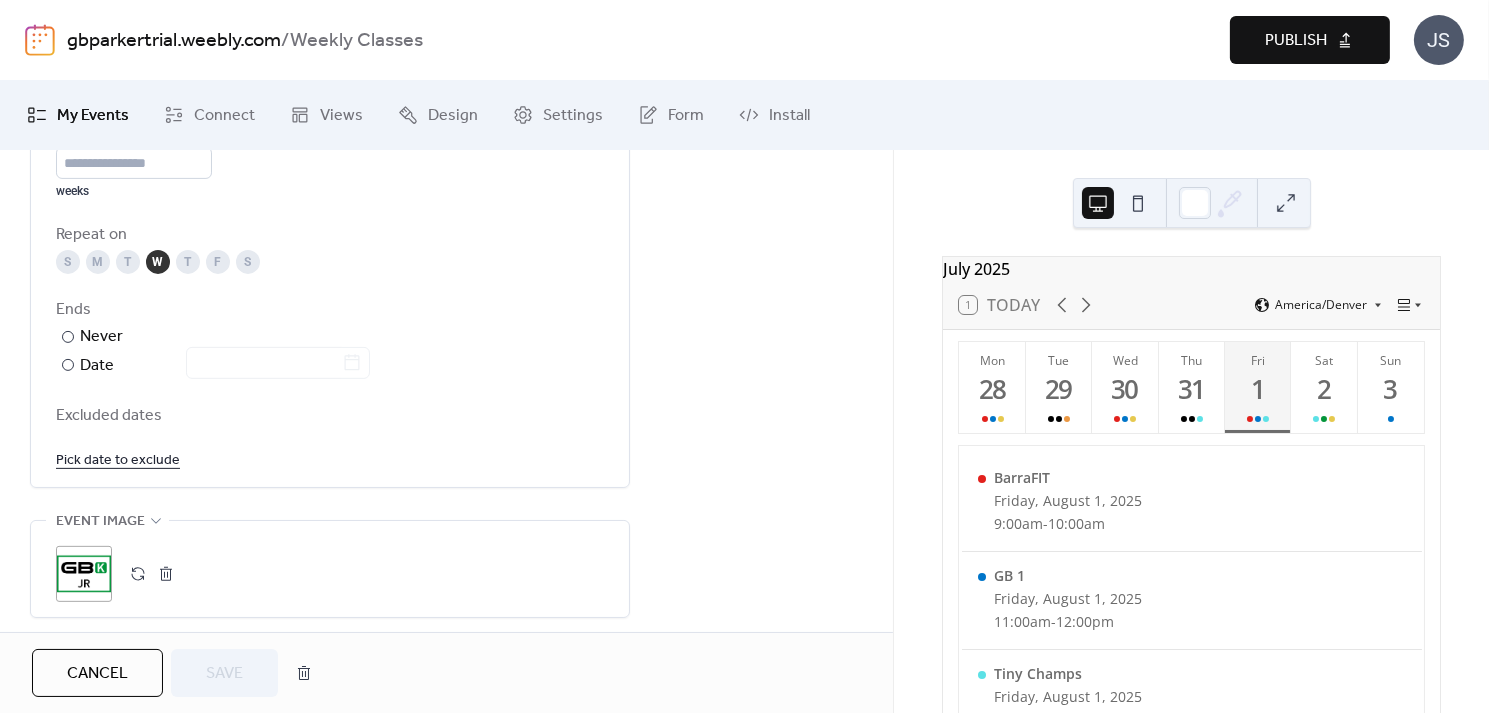 click on "Pick date to exclude" at bounding box center (118, 459) 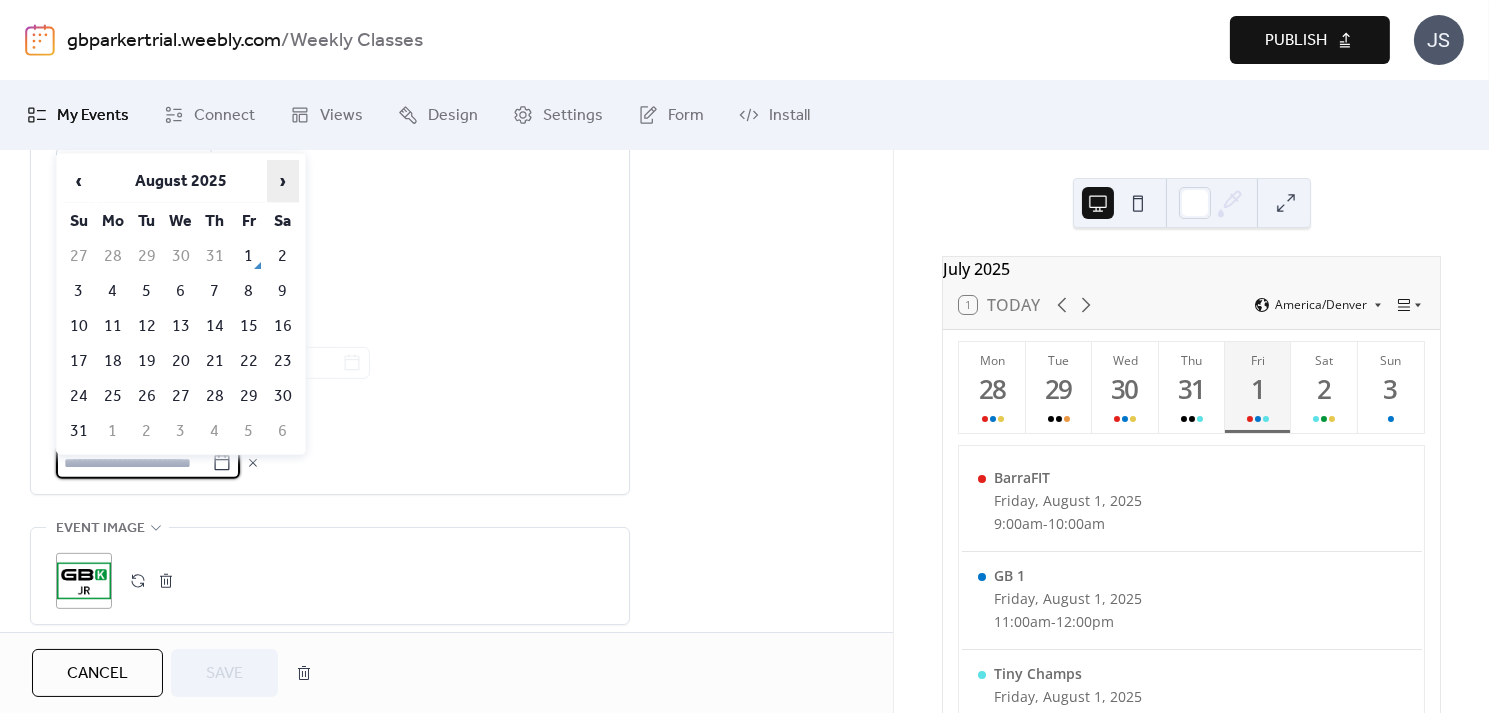click on "›" at bounding box center (283, 181) 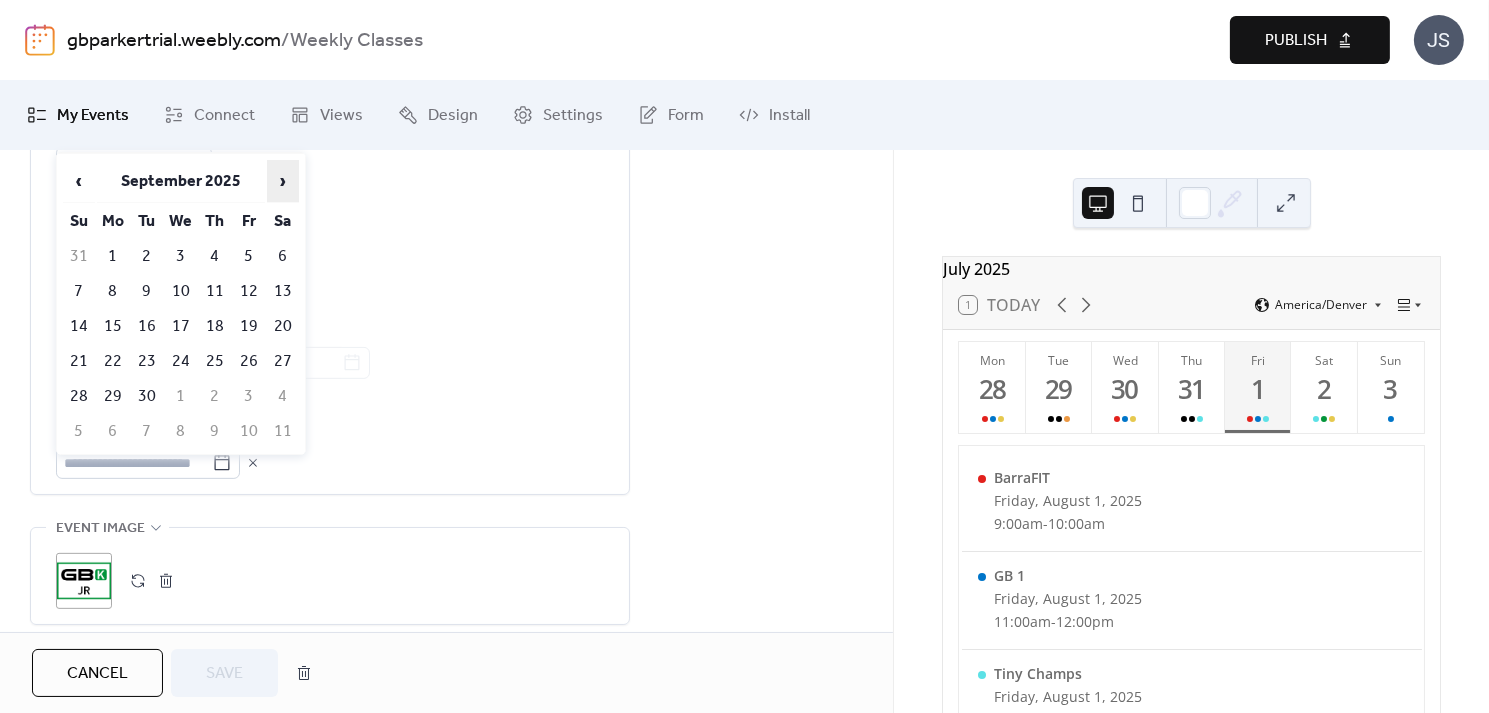 click on "›" at bounding box center (283, 181) 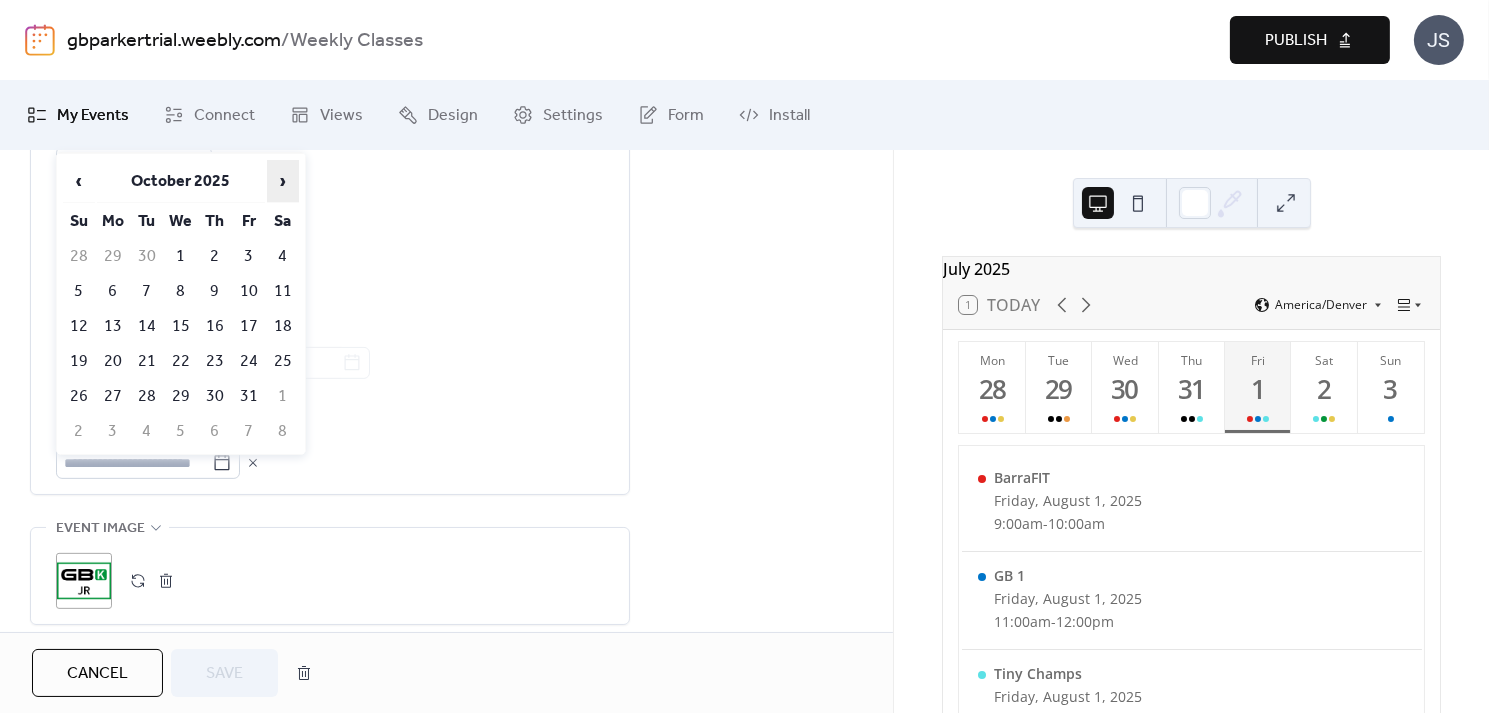 click on "›" at bounding box center (283, 181) 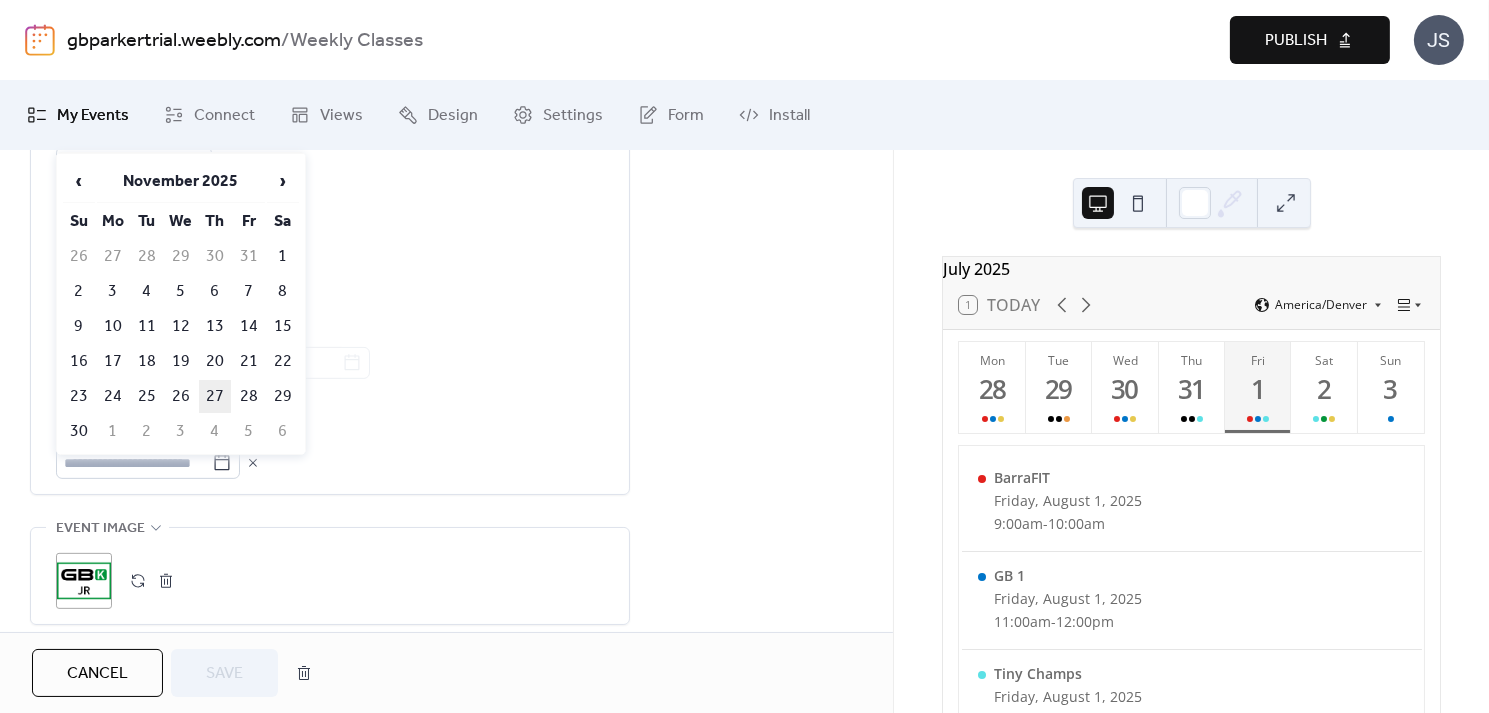 click on "27" at bounding box center (215, 396) 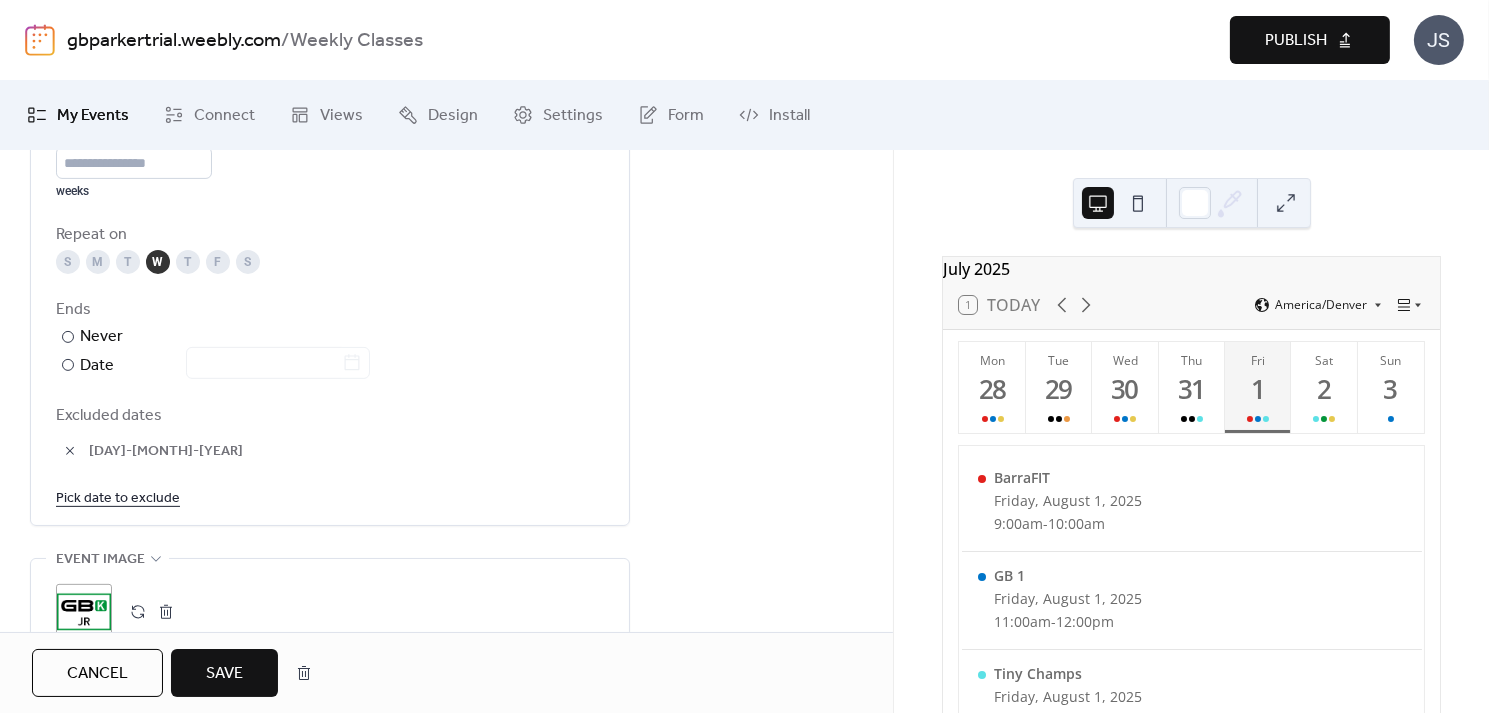 click on "Pick date to exclude" at bounding box center [118, 497] 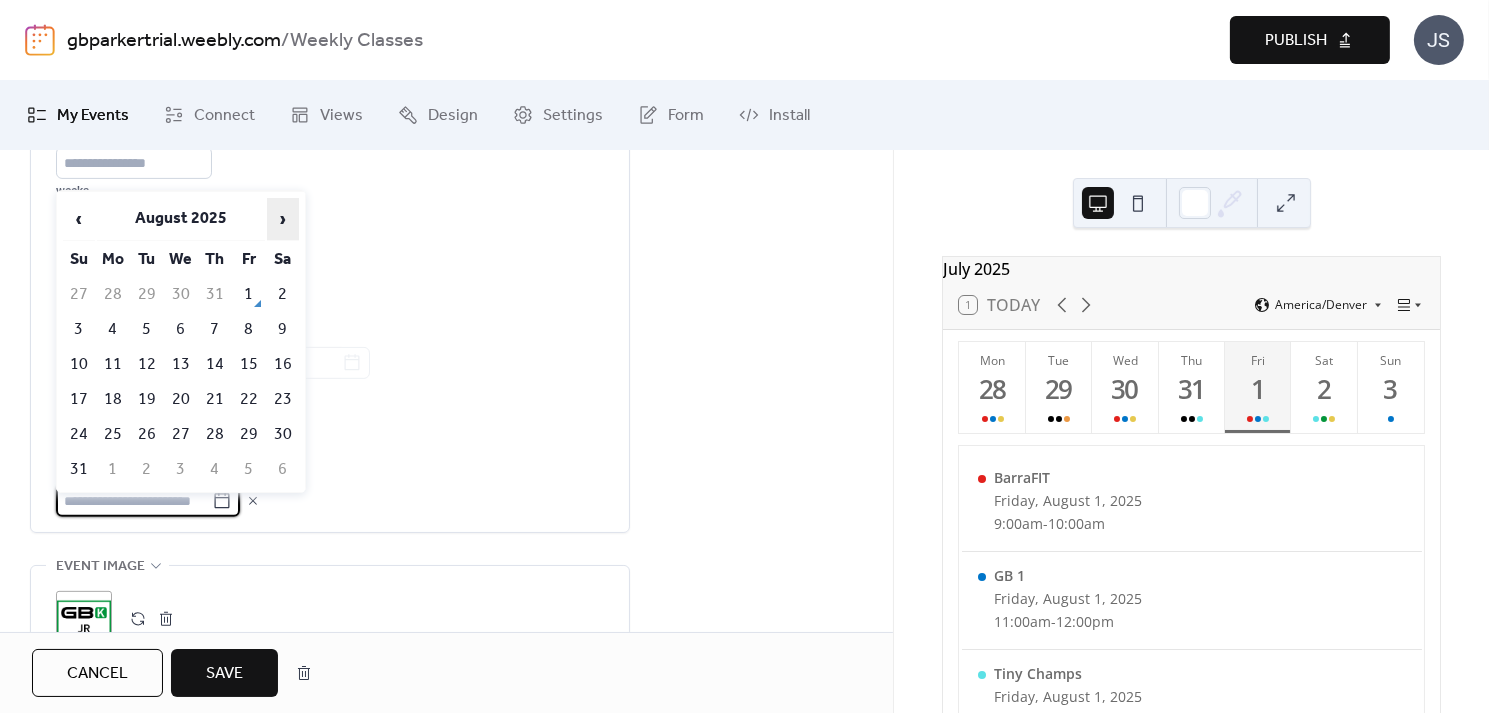click on "›" at bounding box center [283, 219] 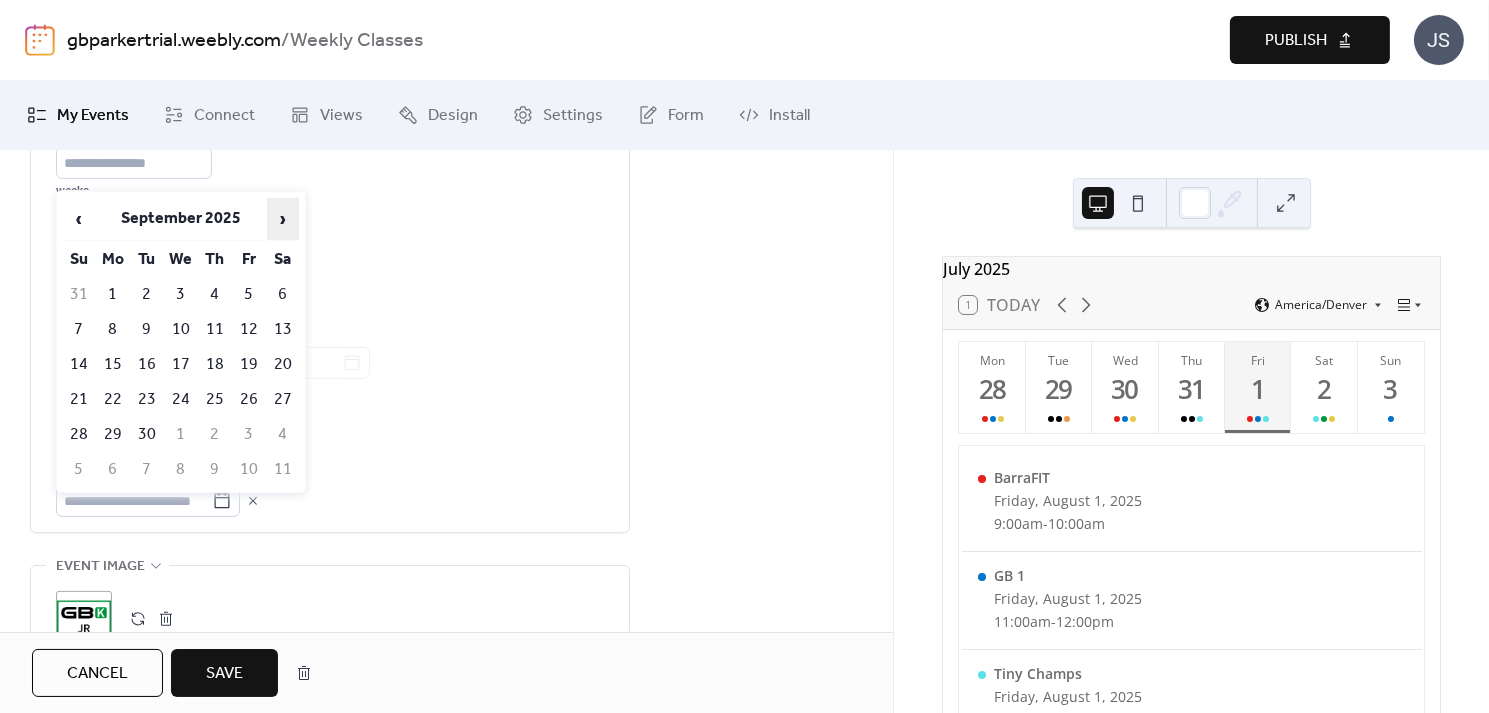click on "›" at bounding box center [283, 219] 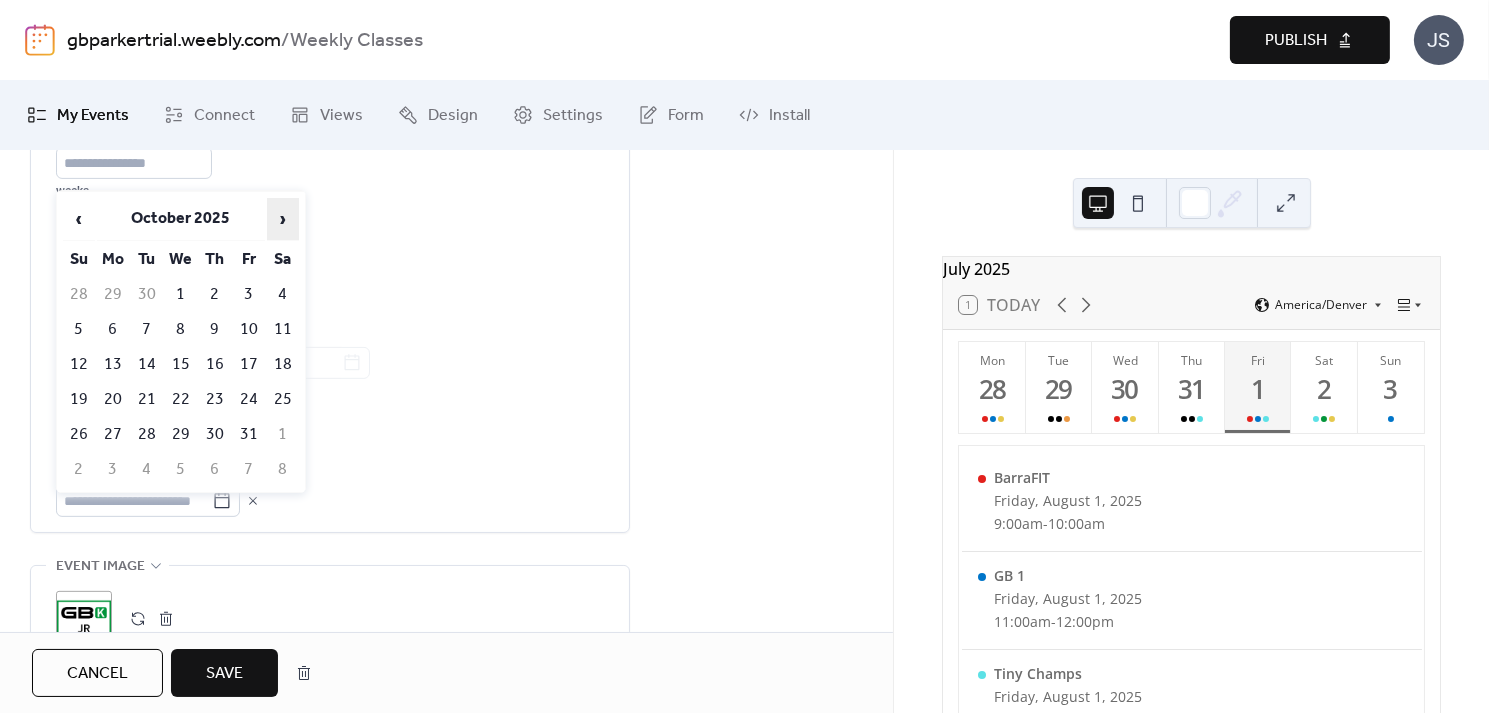 click on "›" at bounding box center [283, 219] 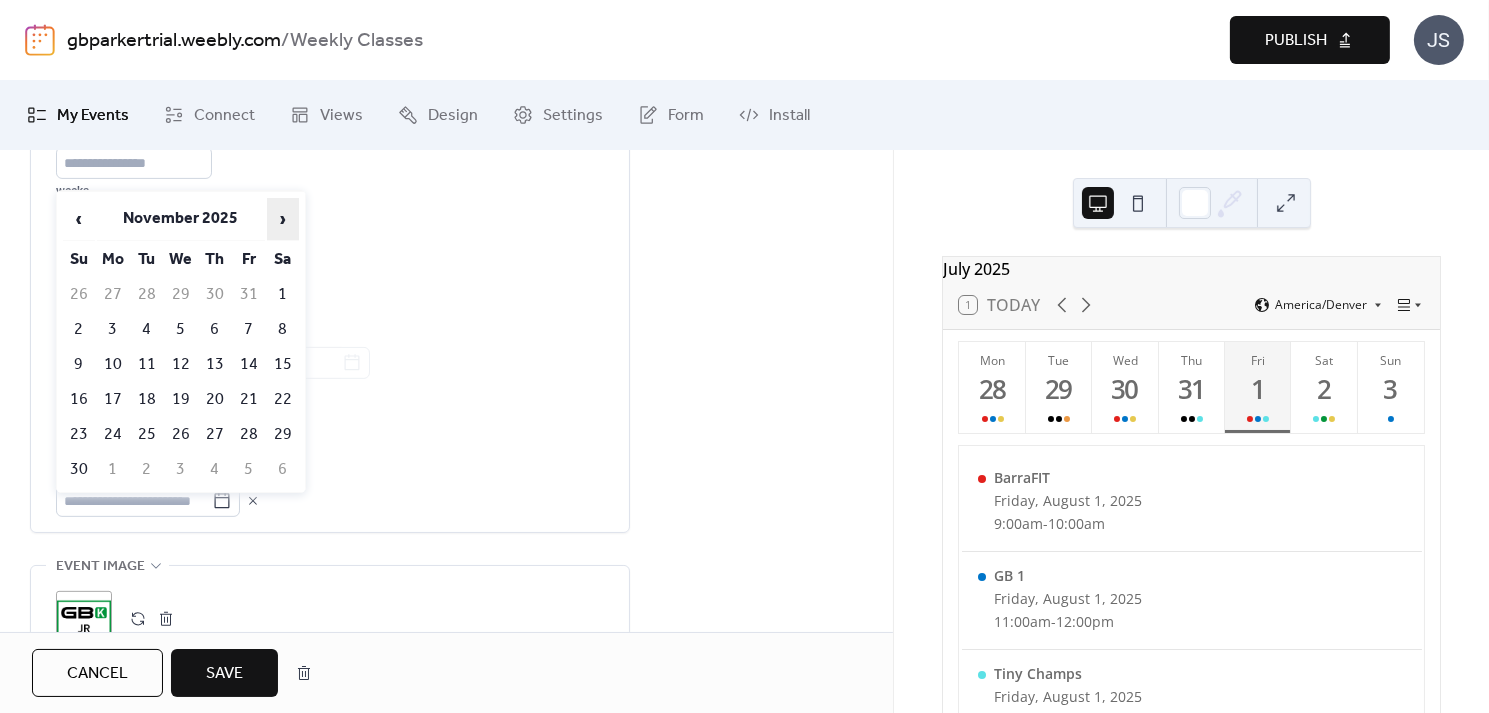 click on "›" at bounding box center [283, 219] 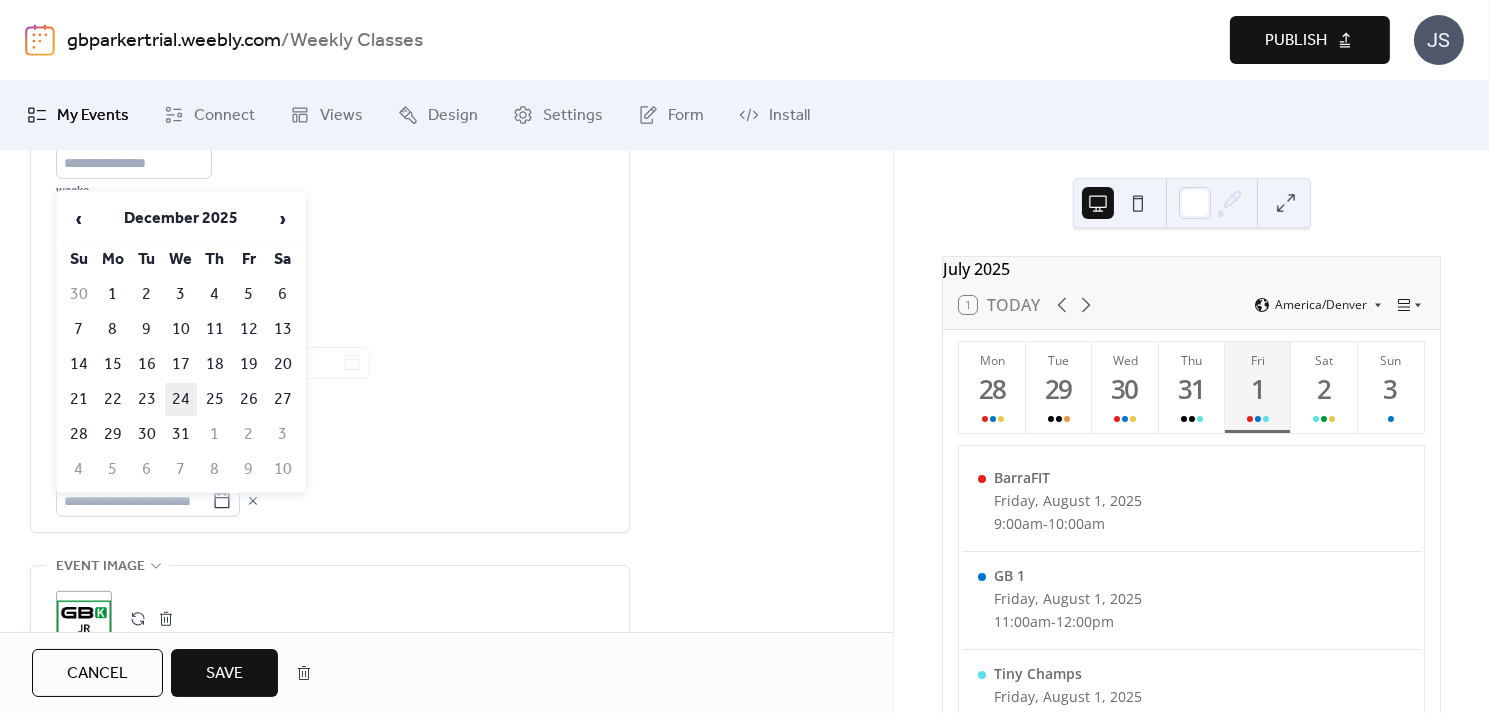 click on "24" at bounding box center (181, 399) 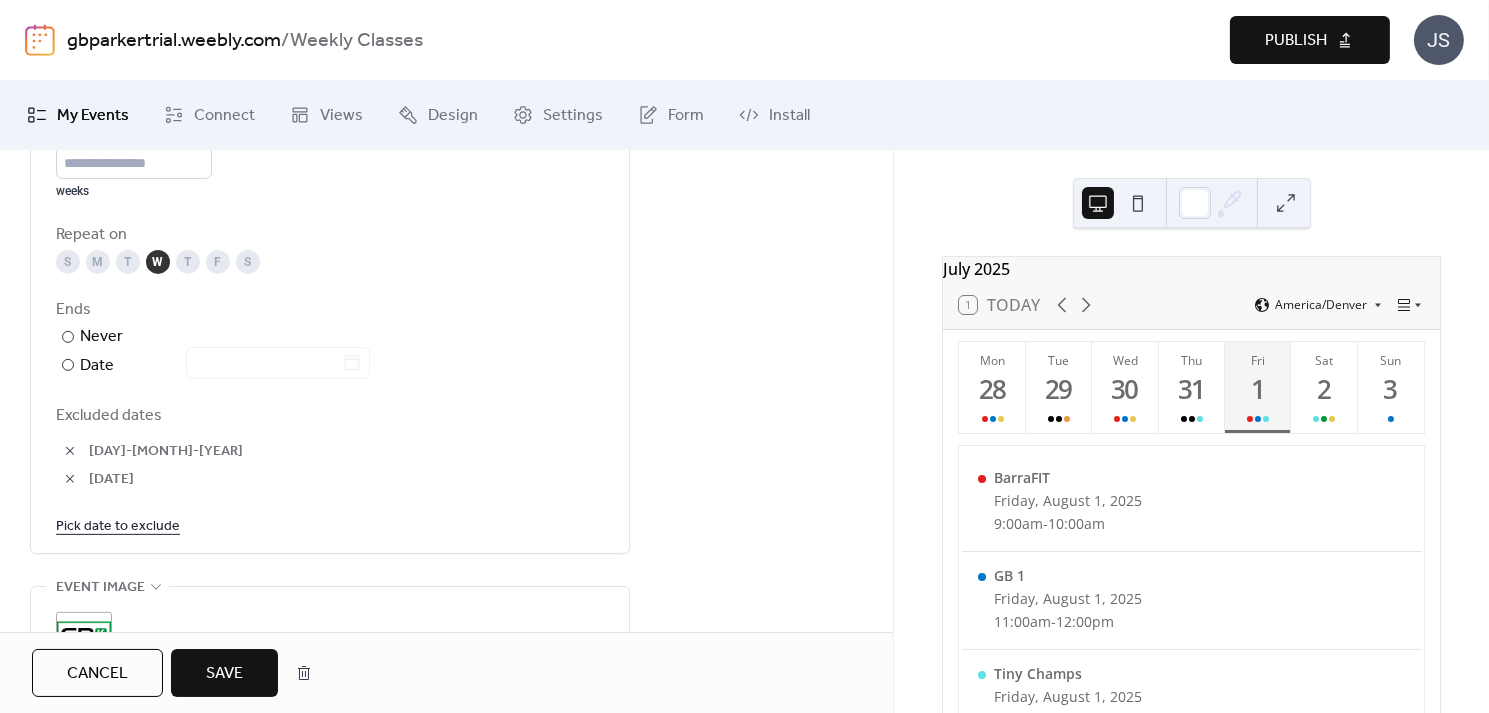 click at bounding box center [70, 479] 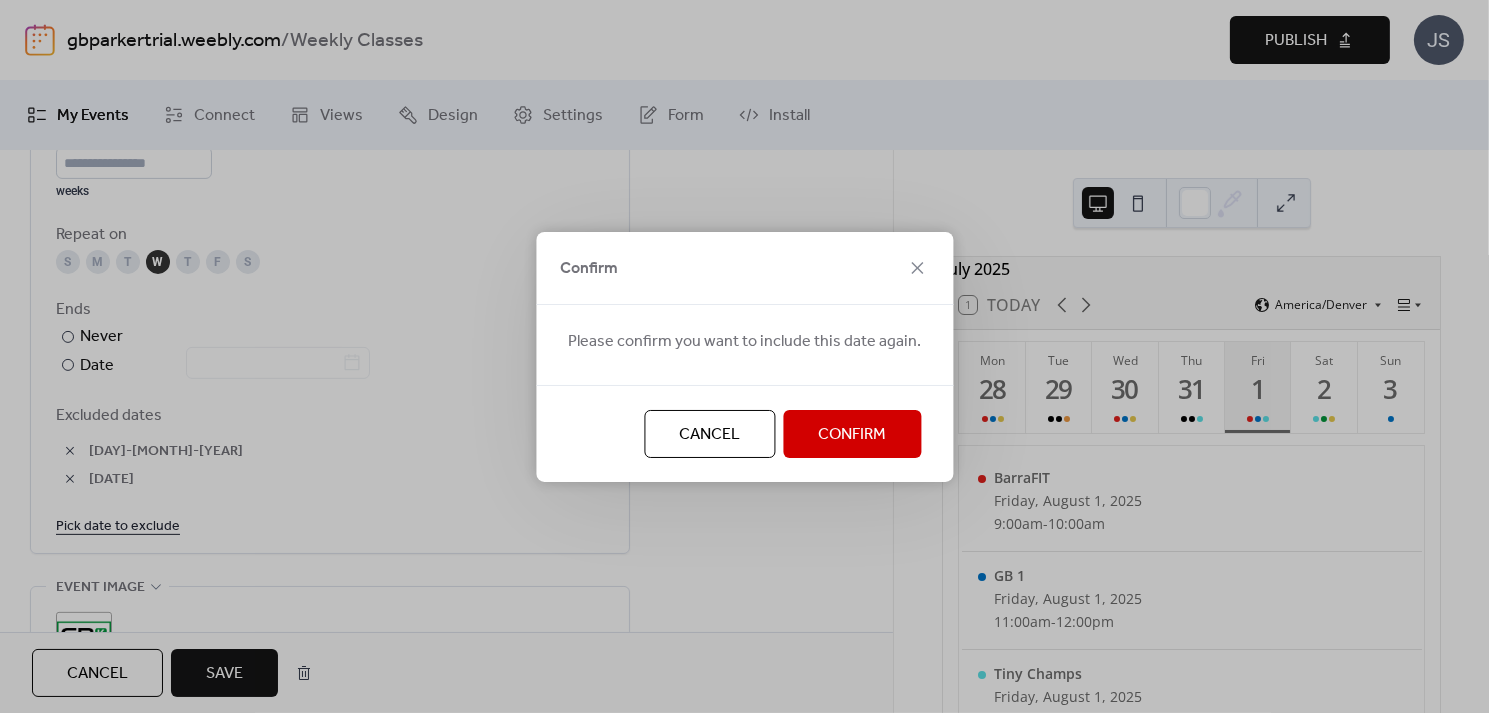 click on "Confirm" at bounding box center (852, 435) 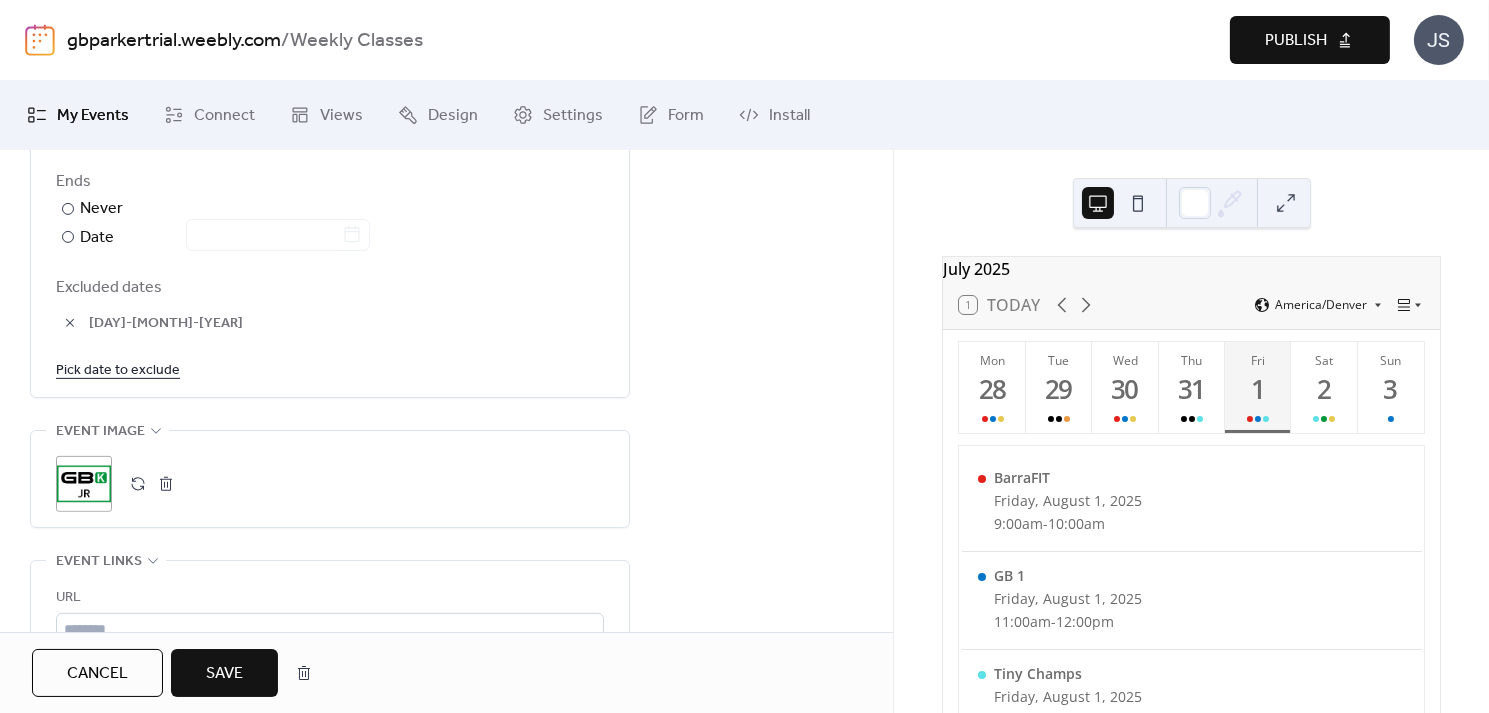 scroll, scrollTop: 1180, scrollLeft: 0, axis: vertical 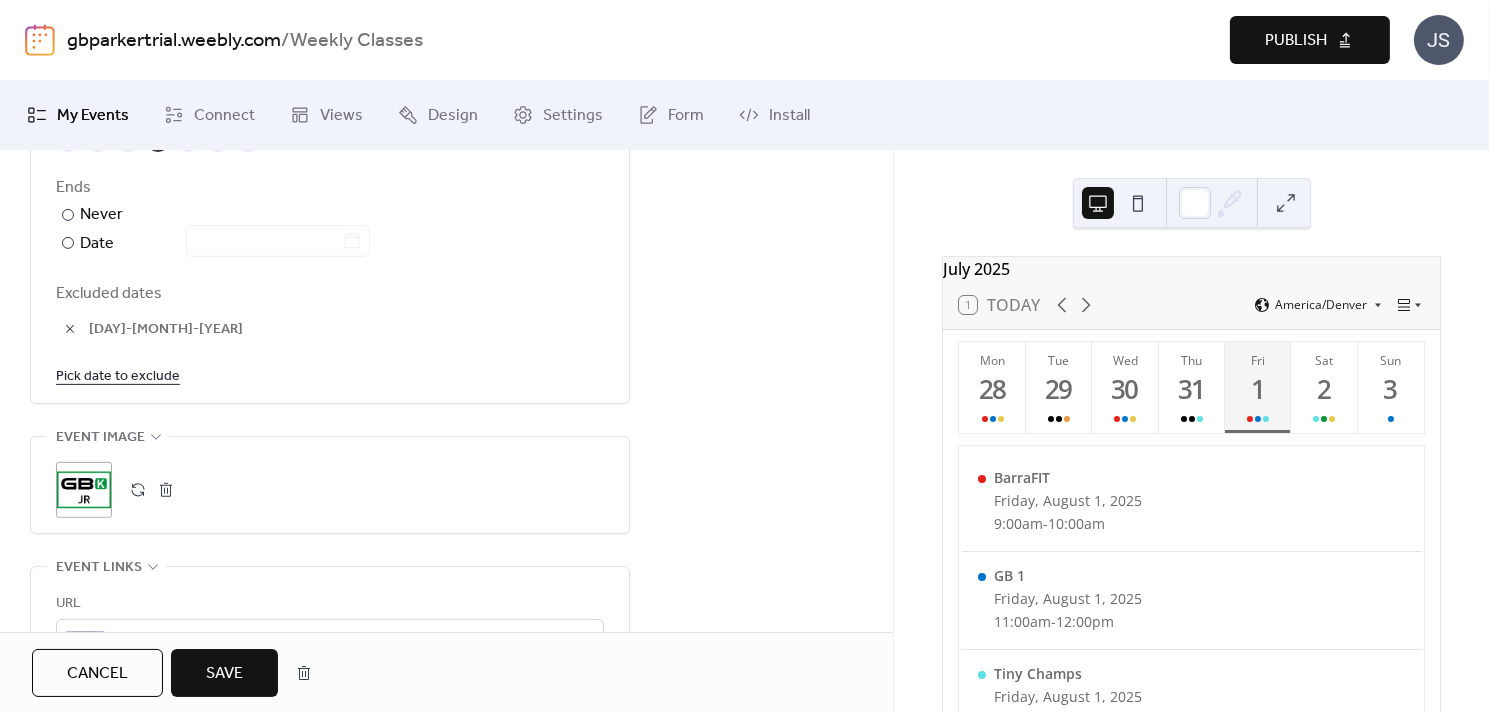click at bounding box center [70, 329] 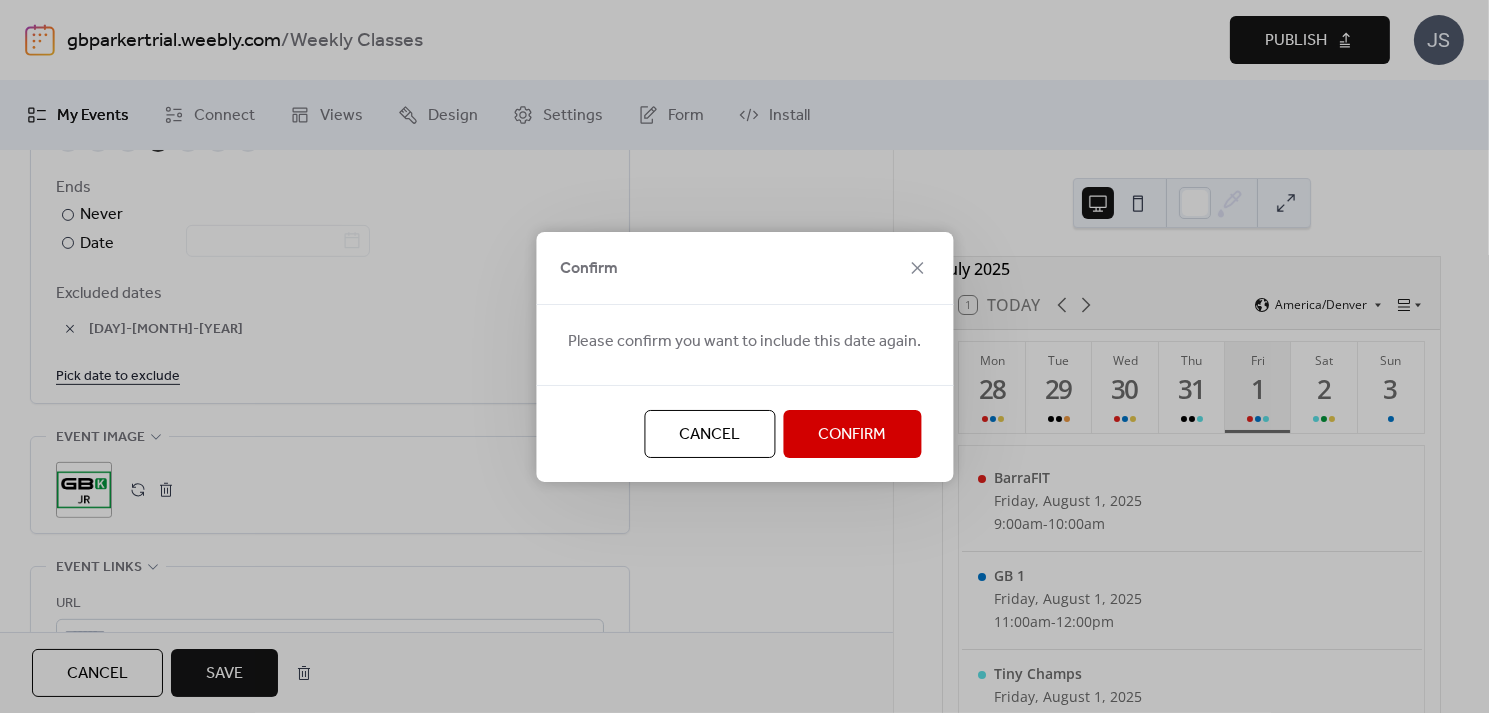 click on "Confirm" at bounding box center (852, 435) 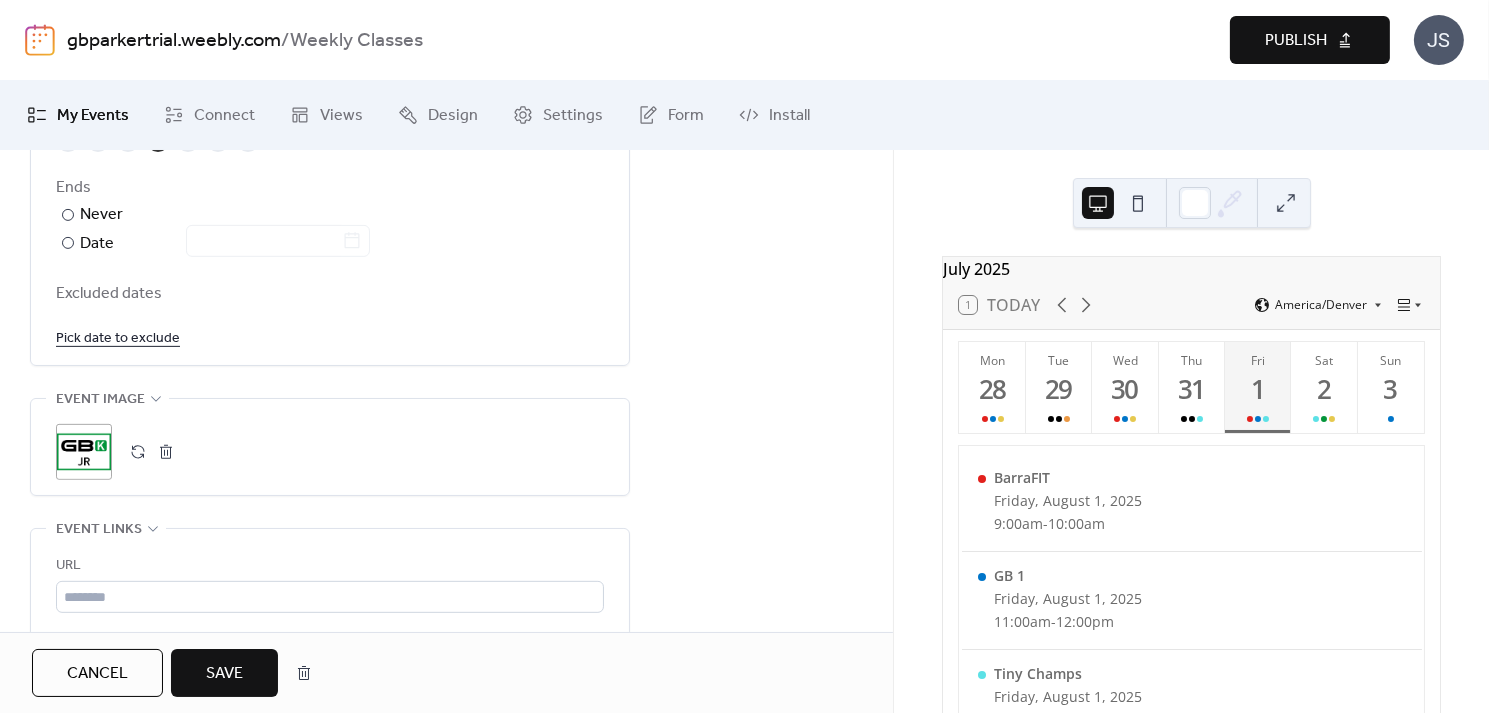 click on "Pick date to exclude" at bounding box center [118, 337] 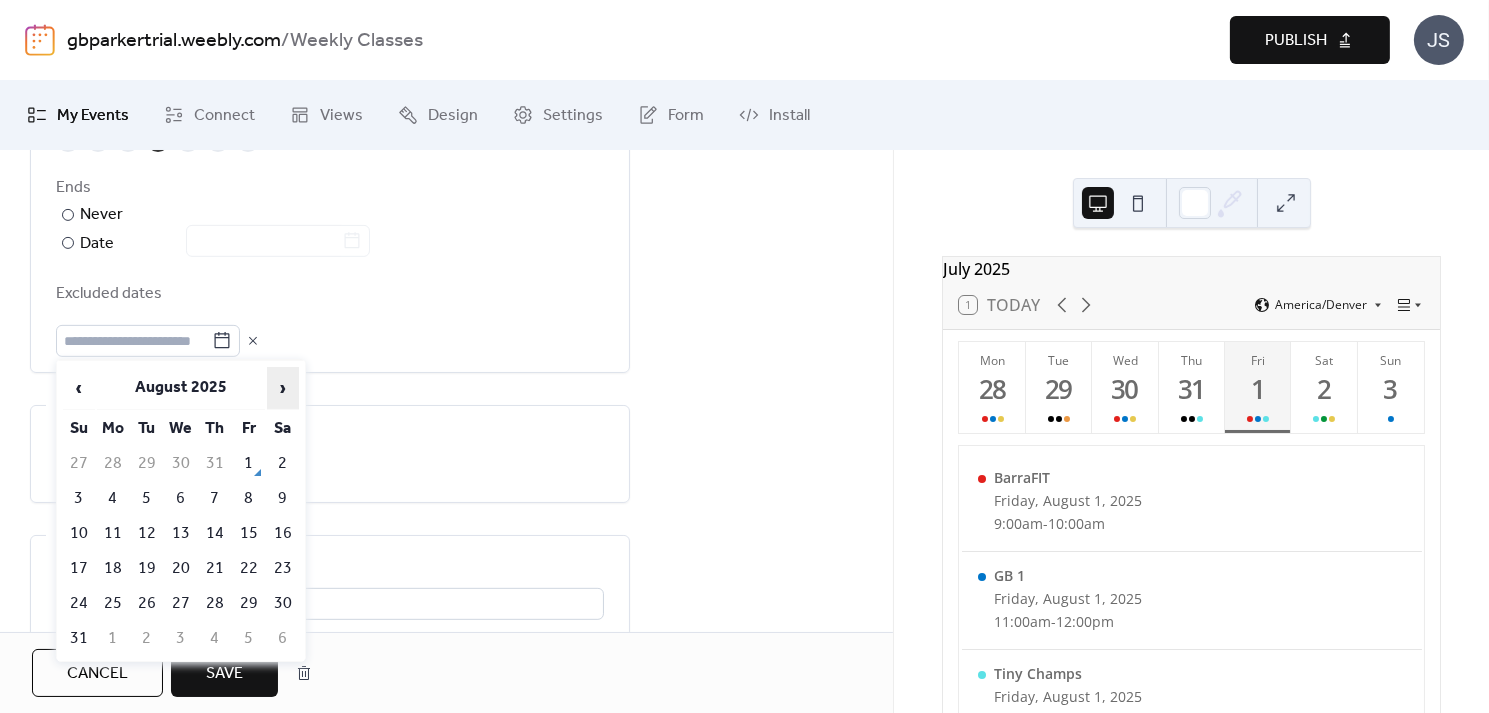 click on "›" at bounding box center (283, 388) 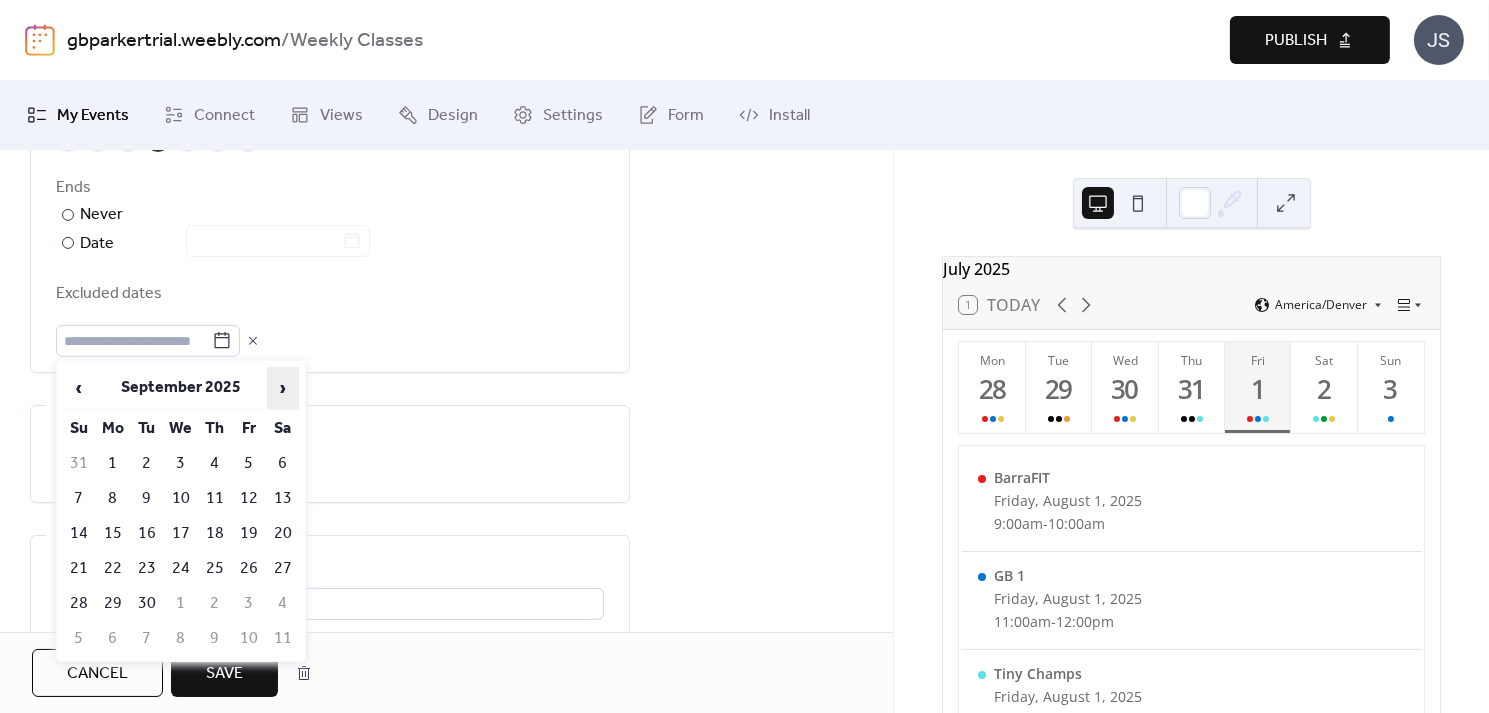 click on "›" at bounding box center [283, 388] 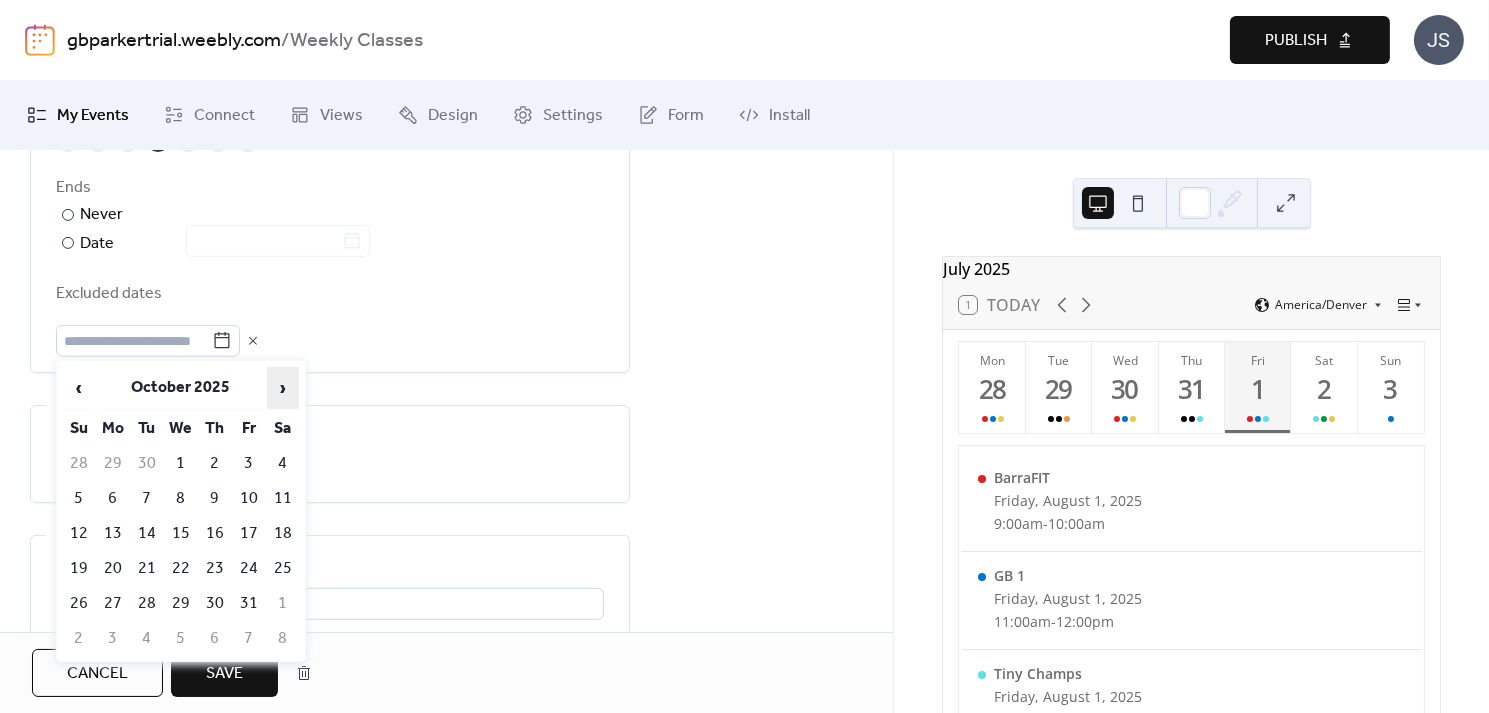 click on "›" at bounding box center [283, 388] 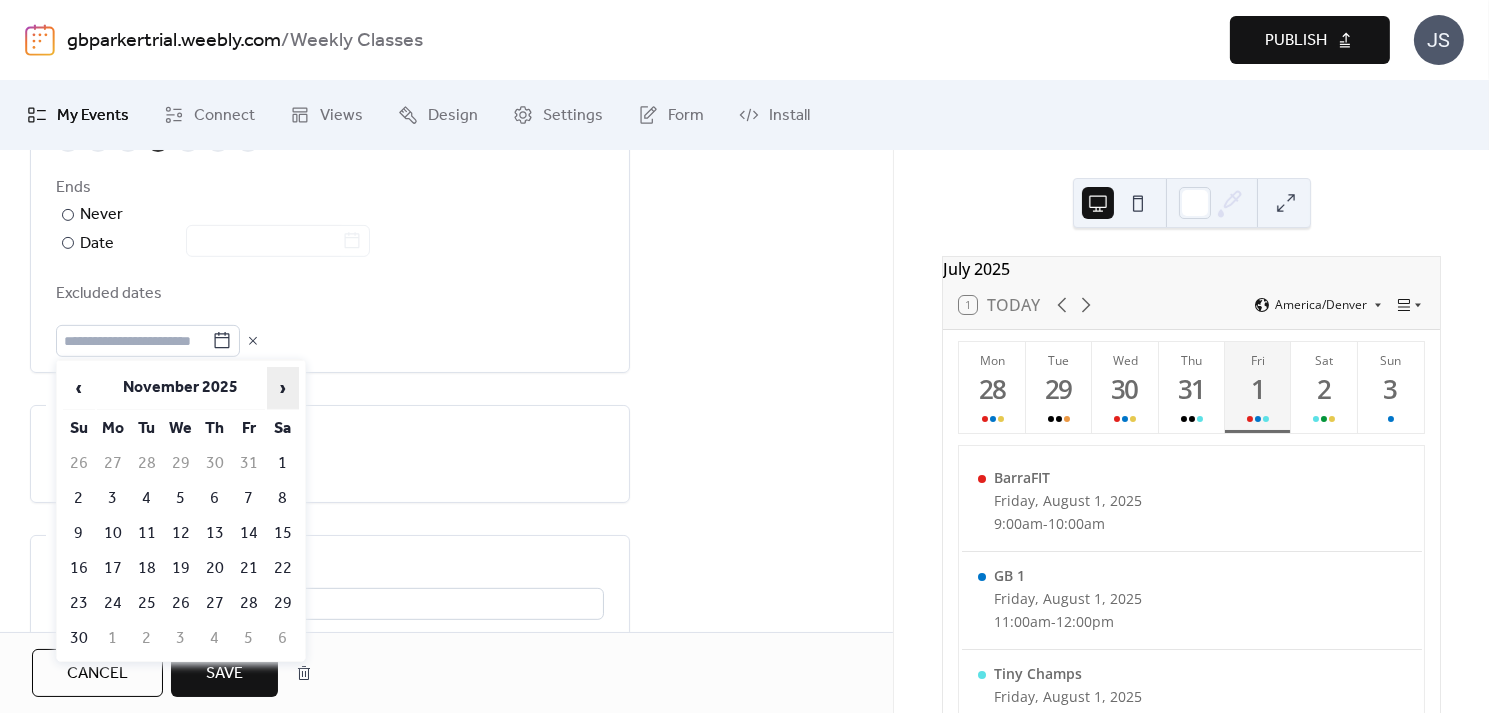 click on "›" at bounding box center [283, 388] 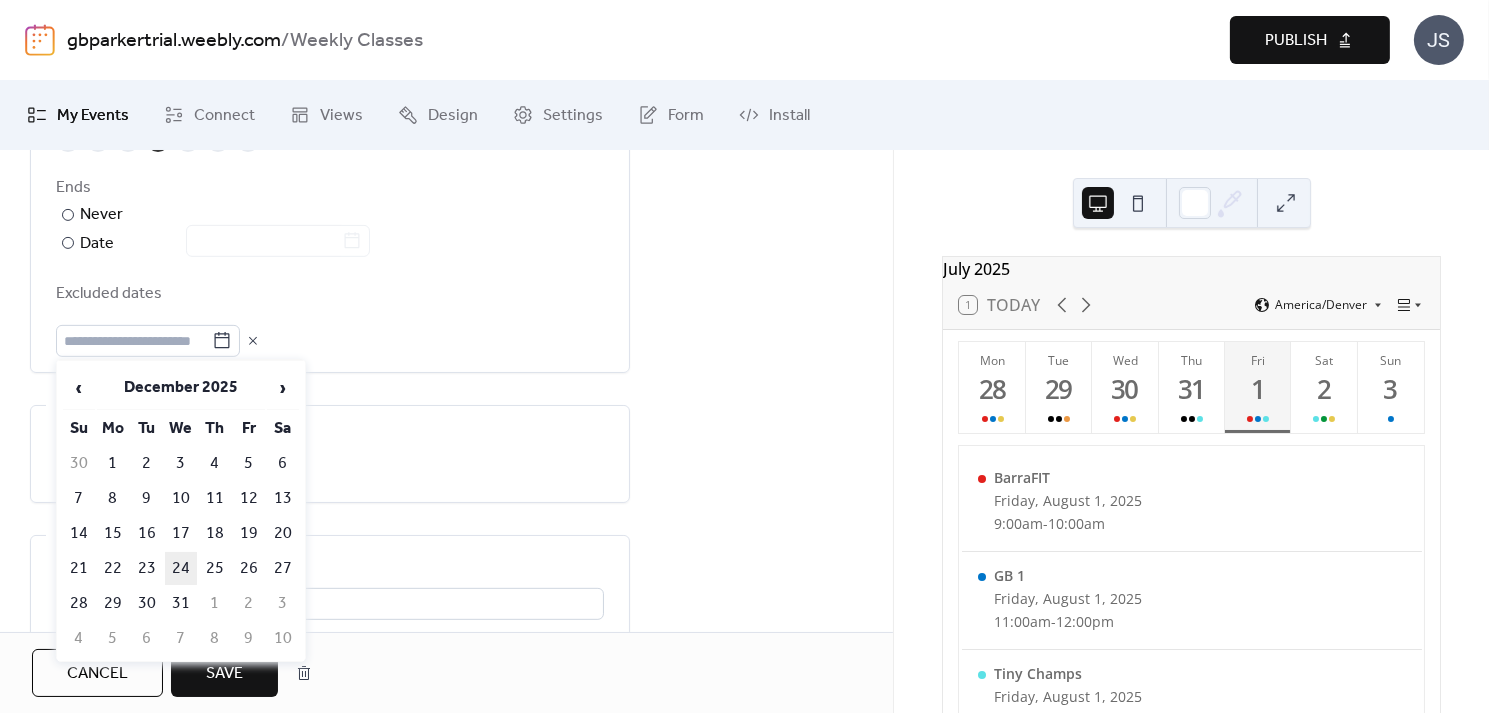 click on "24" at bounding box center (181, 568) 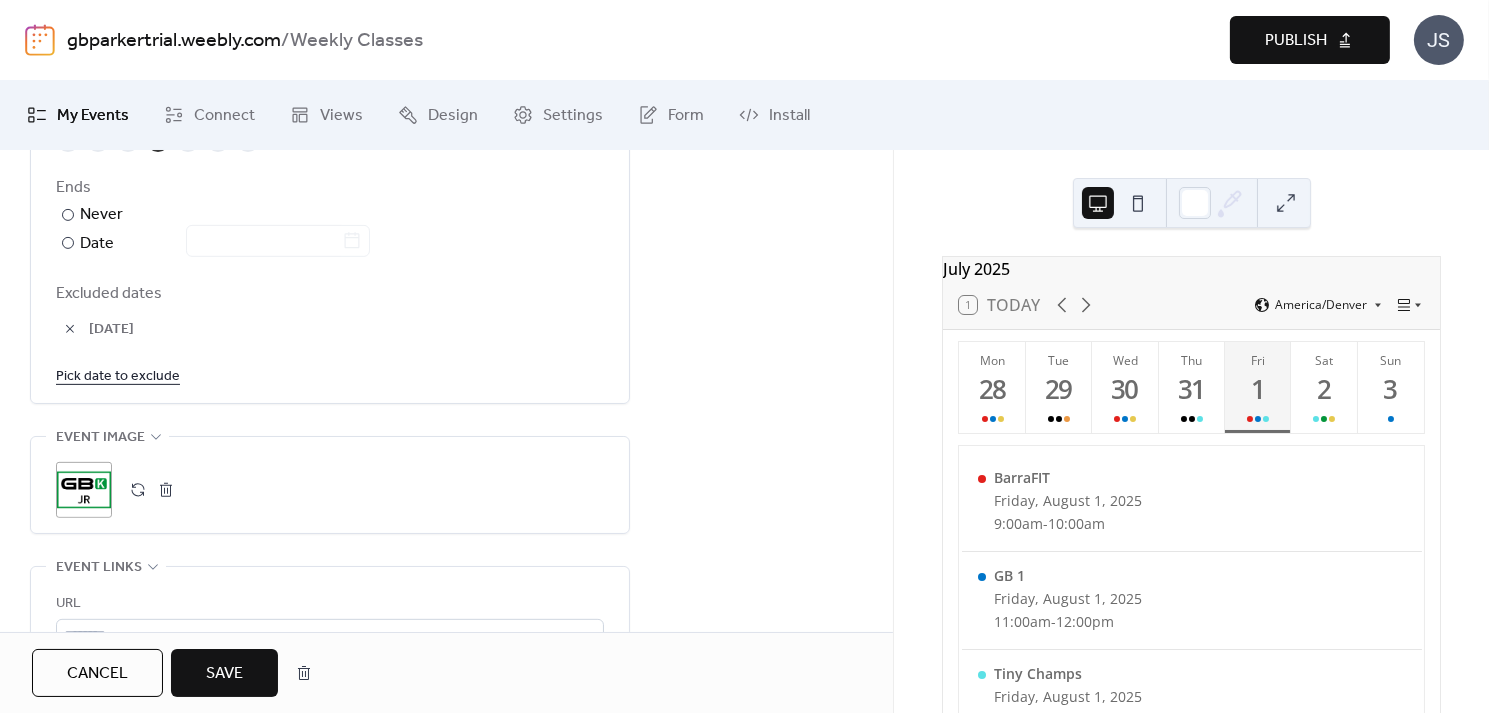 click on "Pick date to exclude" at bounding box center [118, 375] 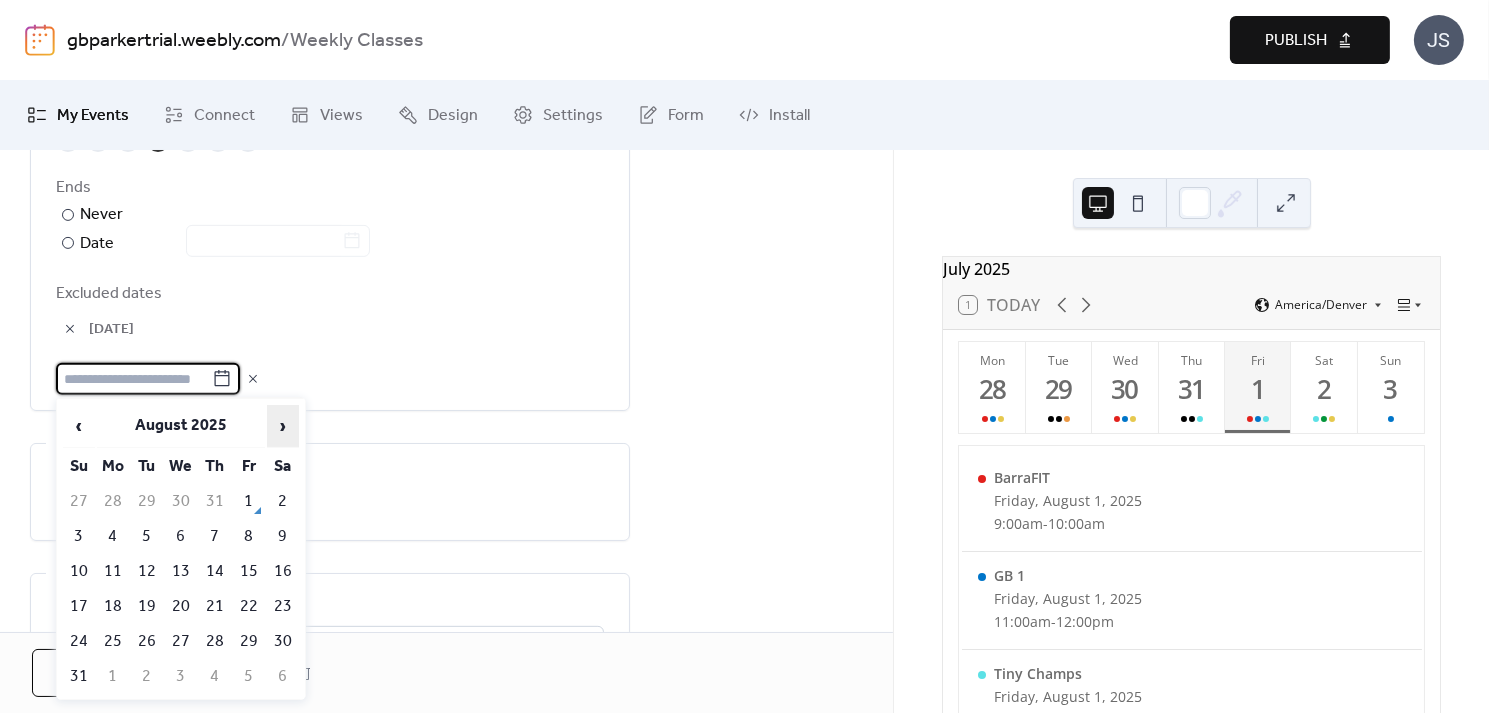click on "›" at bounding box center [283, 426] 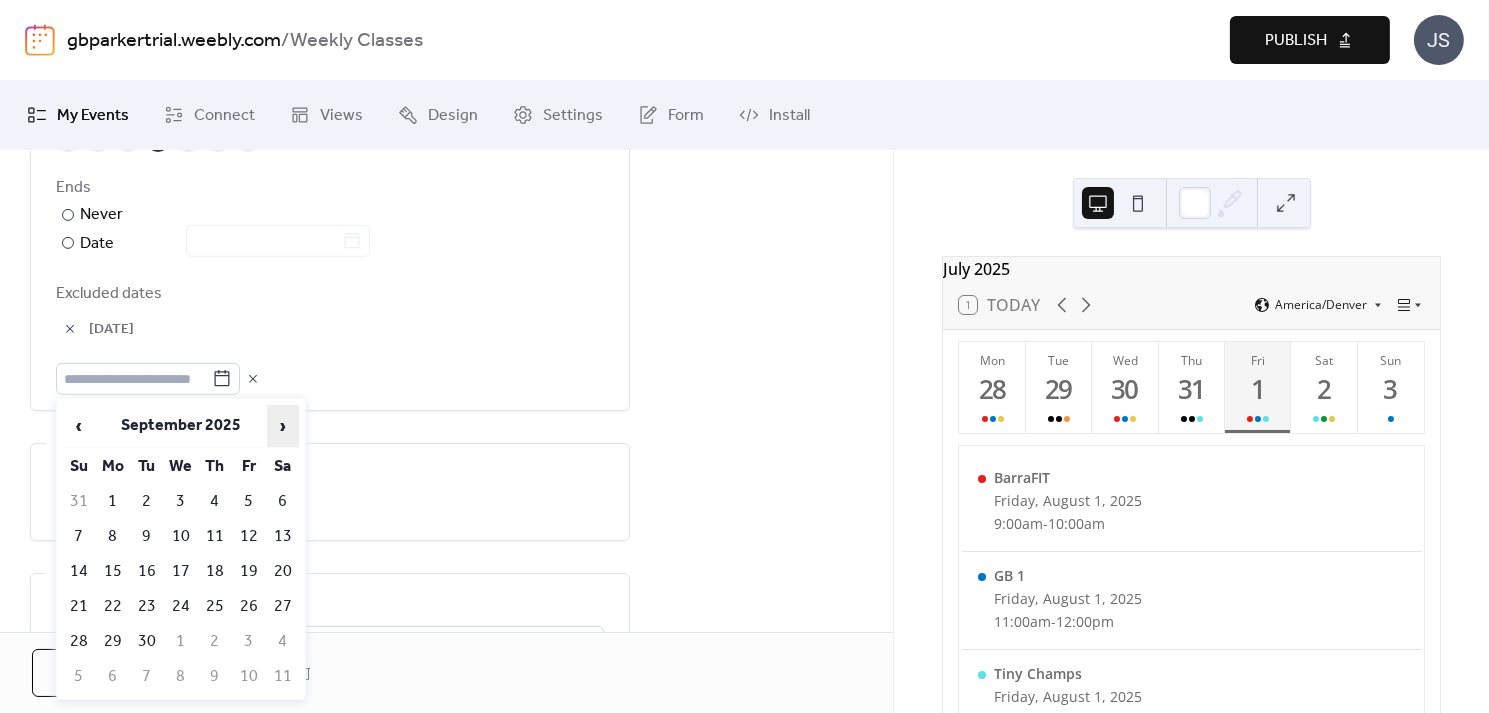 click on "›" at bounding box center (283, 426) 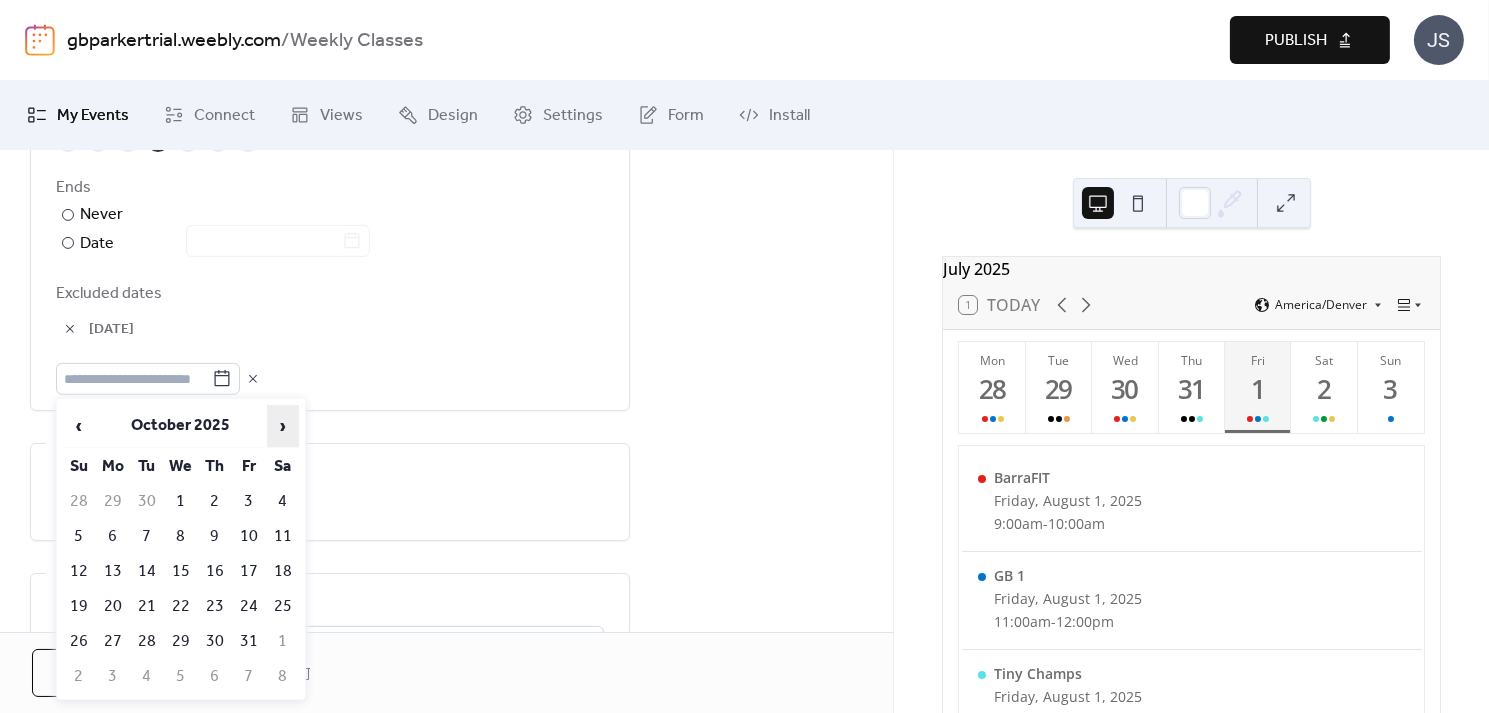 click on "›" at bounding box center [283, 426] 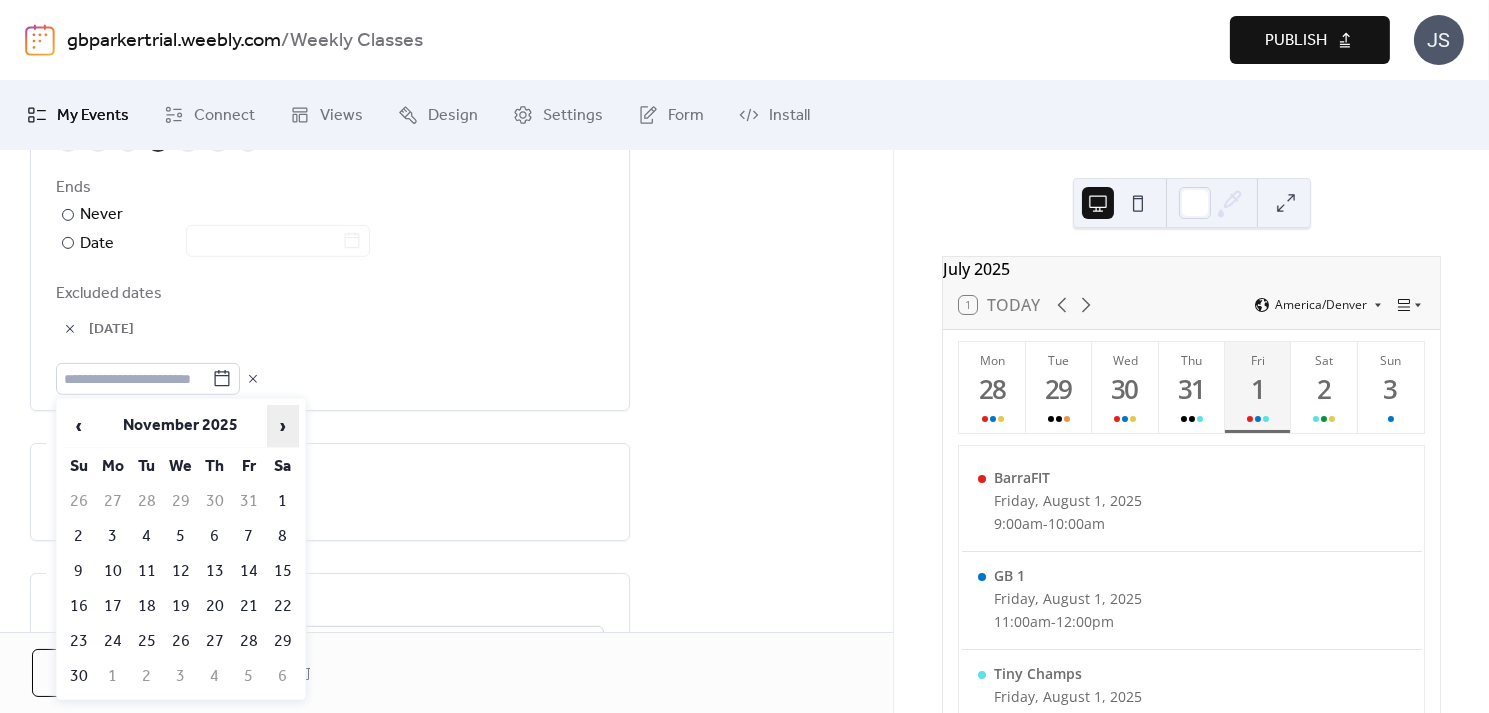 click on "›" at bounding box center (283, 426) 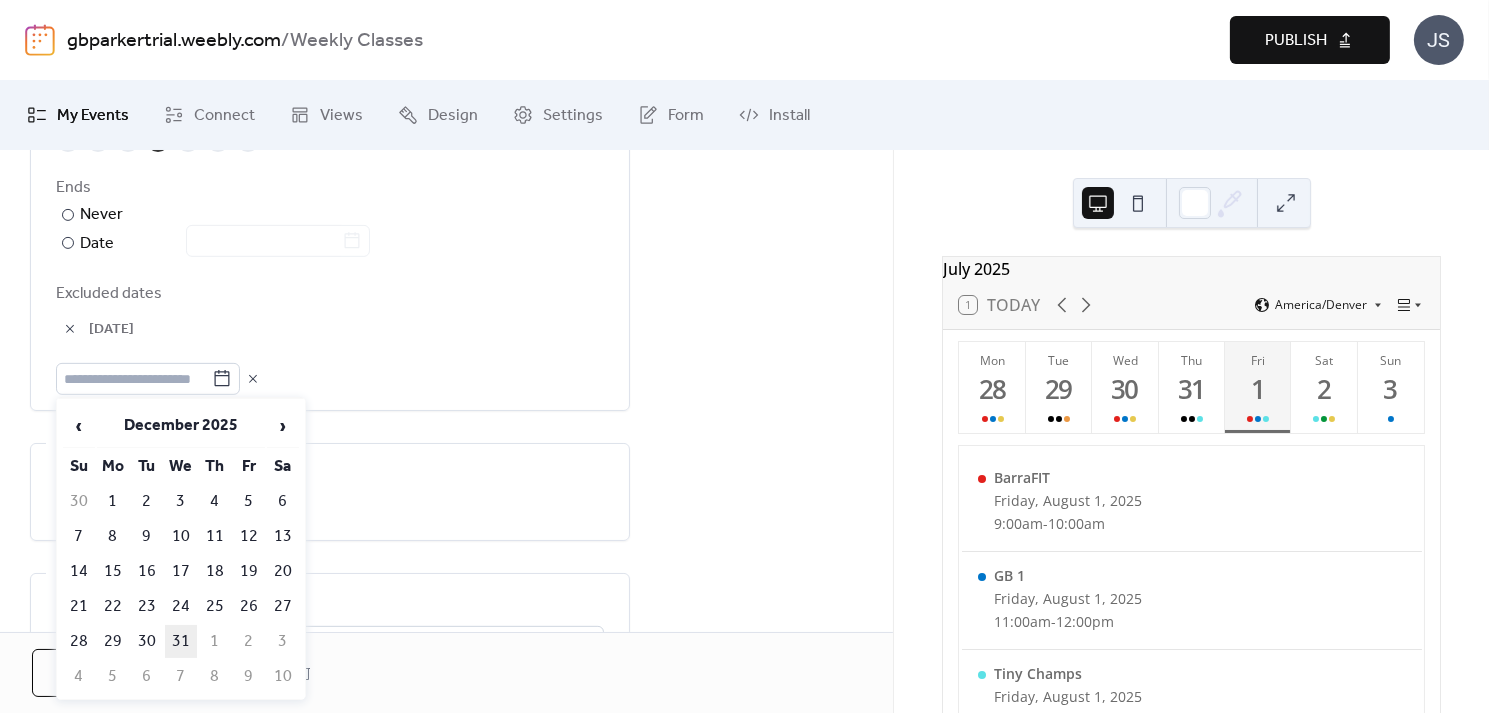 click on "31" at bounding box center (181, 641) 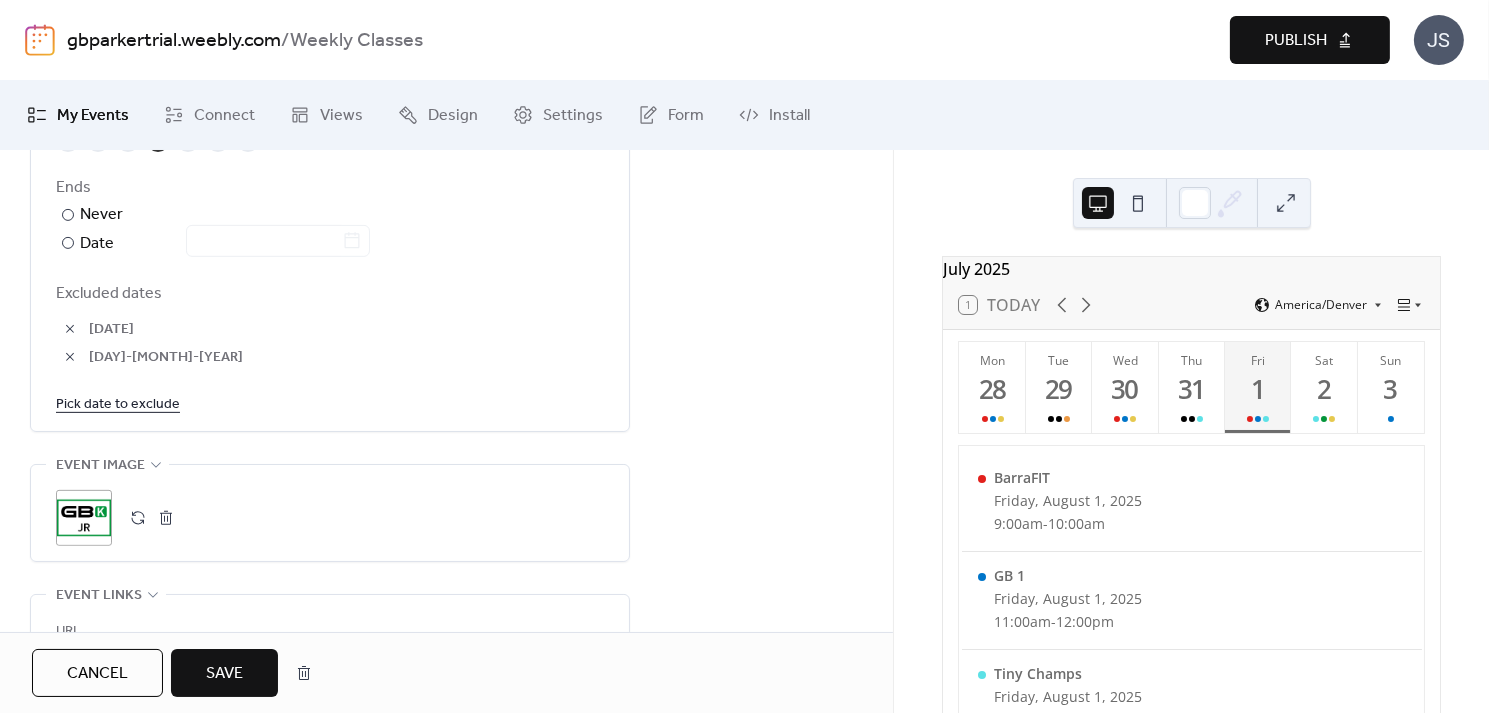 scroll, scrollTop: 1241, scrollLeft: 0, axis: vertical 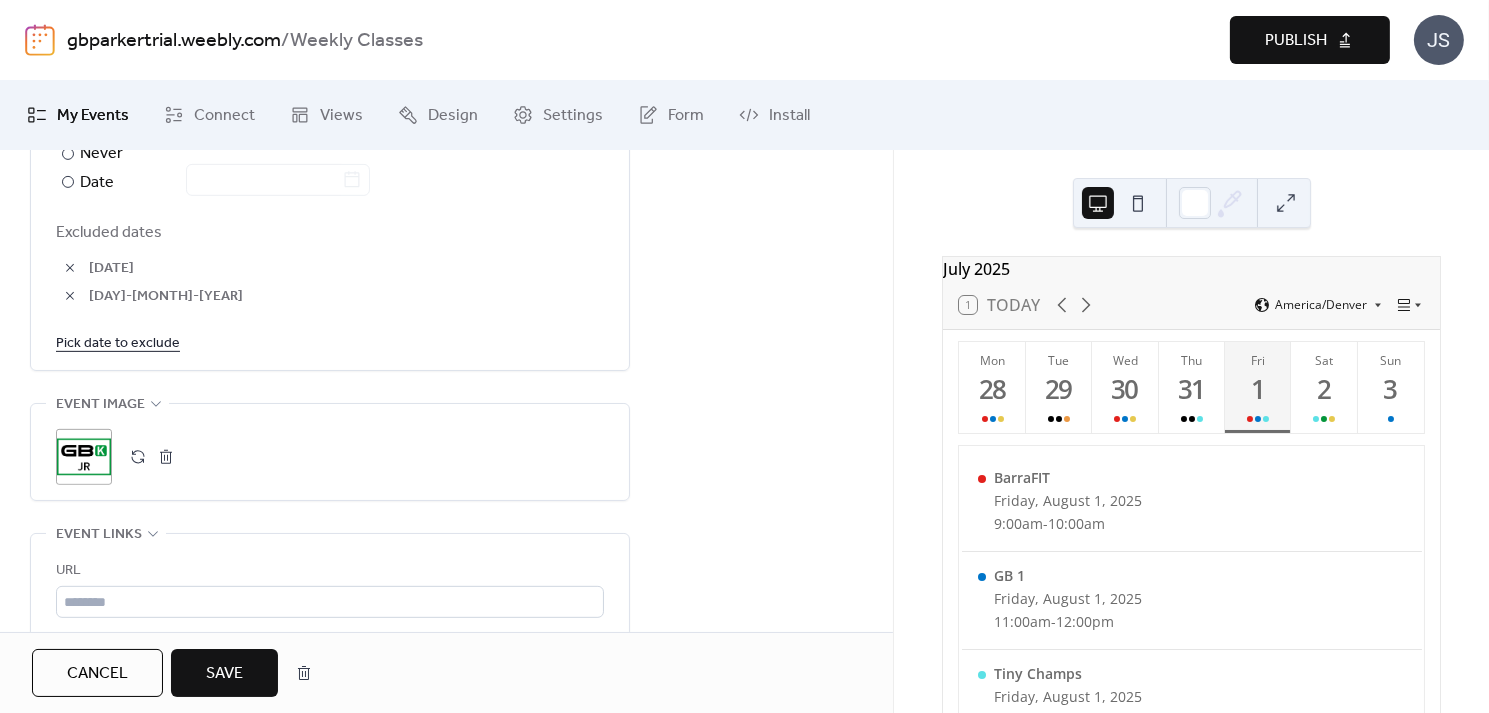 click on "Save" at bounding box center (224, 674) 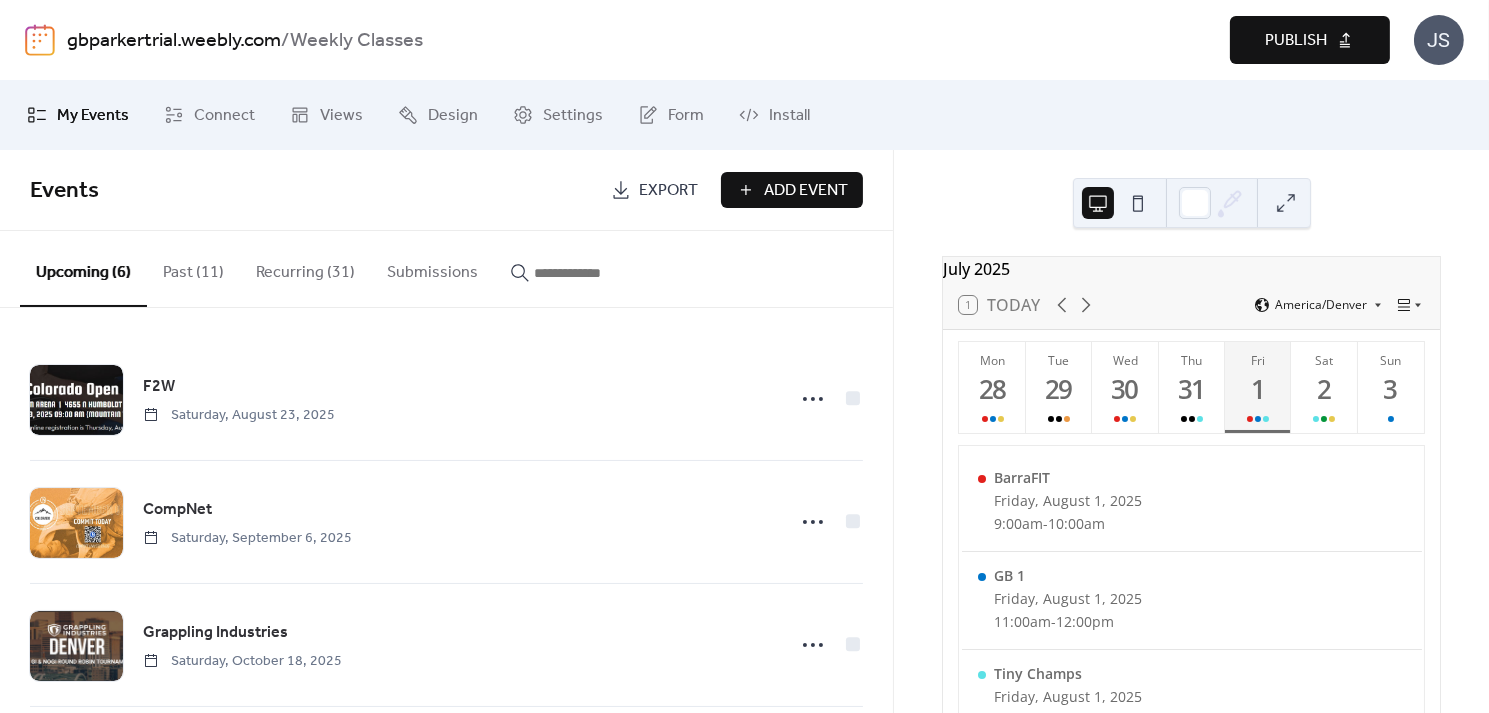 click on "Recurring (31)" at bounding box center [305, 268] 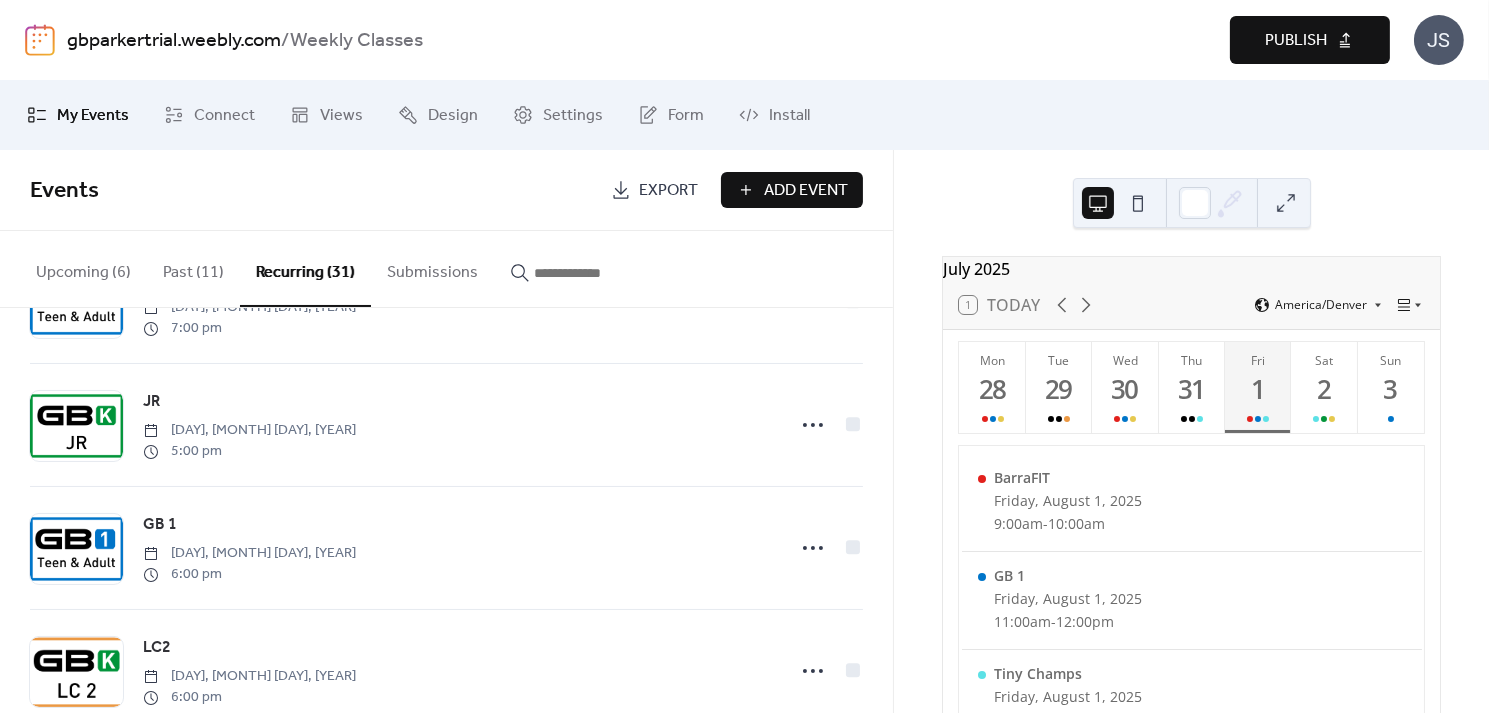 scroll, scrollTop: 1388, scrollLeft: 0, axis: vertical 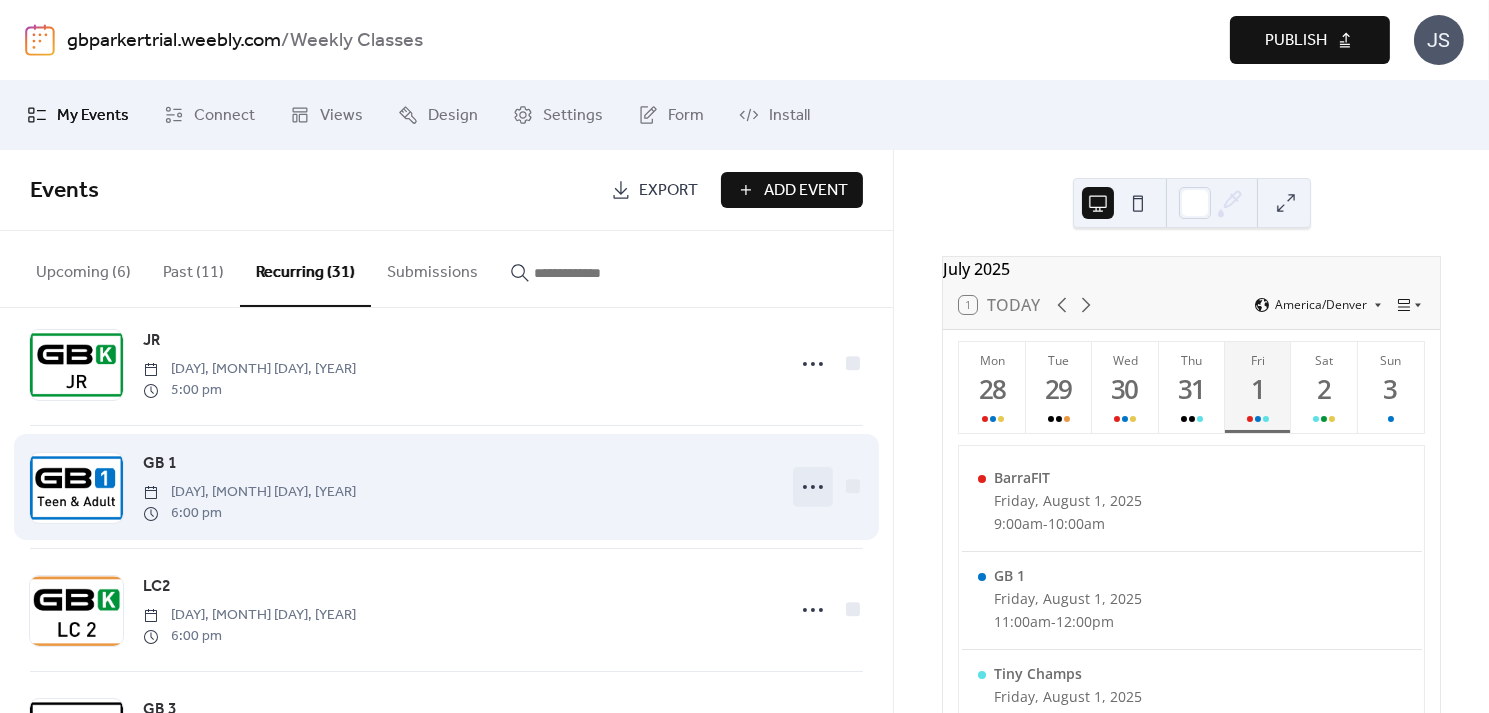 click 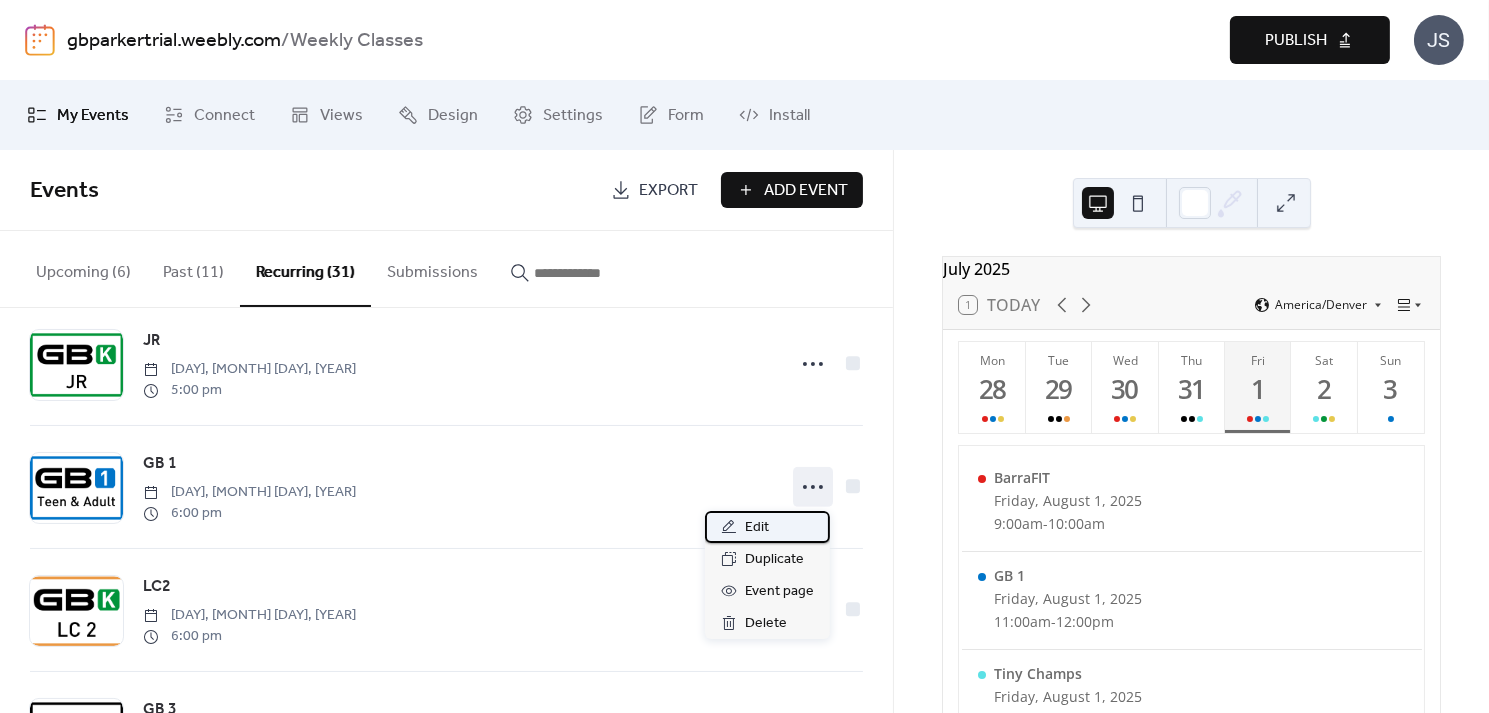 click on "Edit" at bounding box center [757, 528] 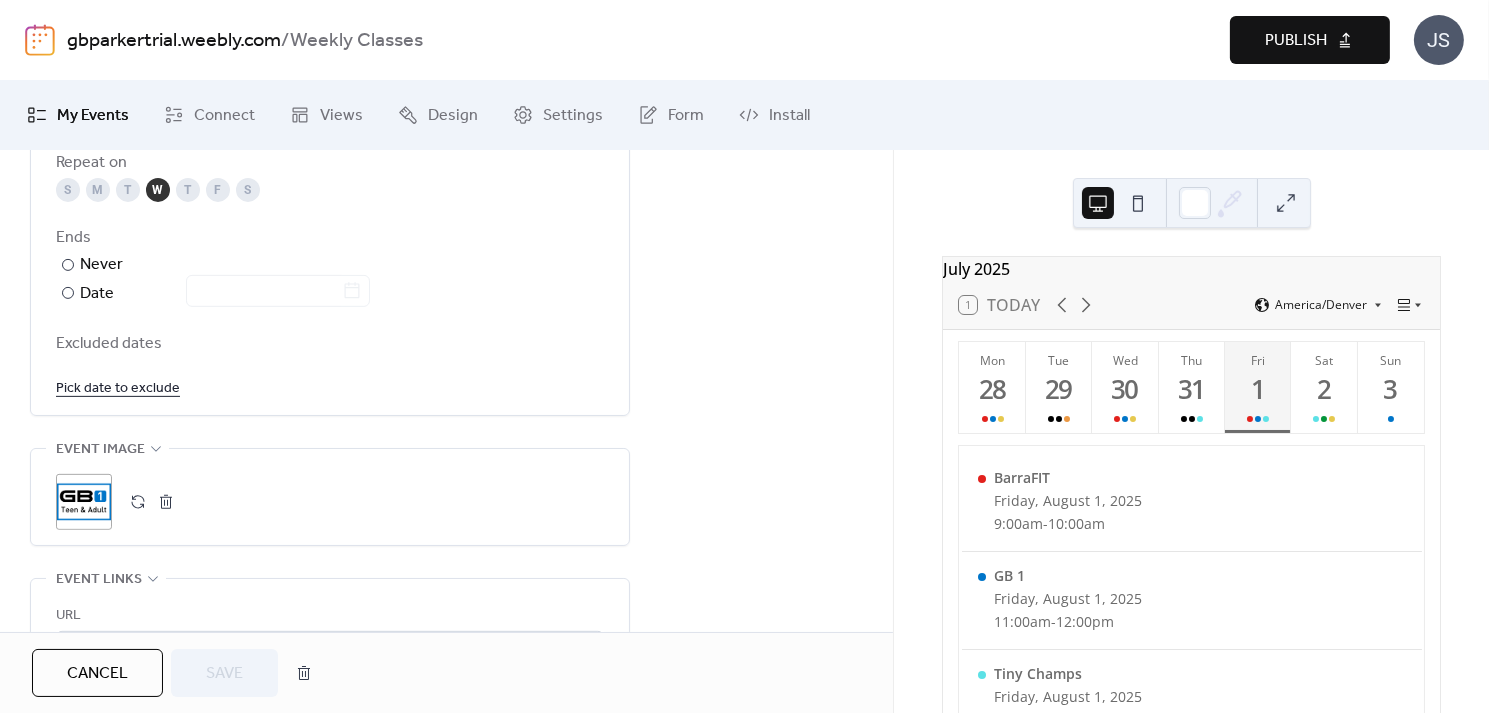 scroll, scrollTop: 1134, scrollLeft: 0, axis: vertical 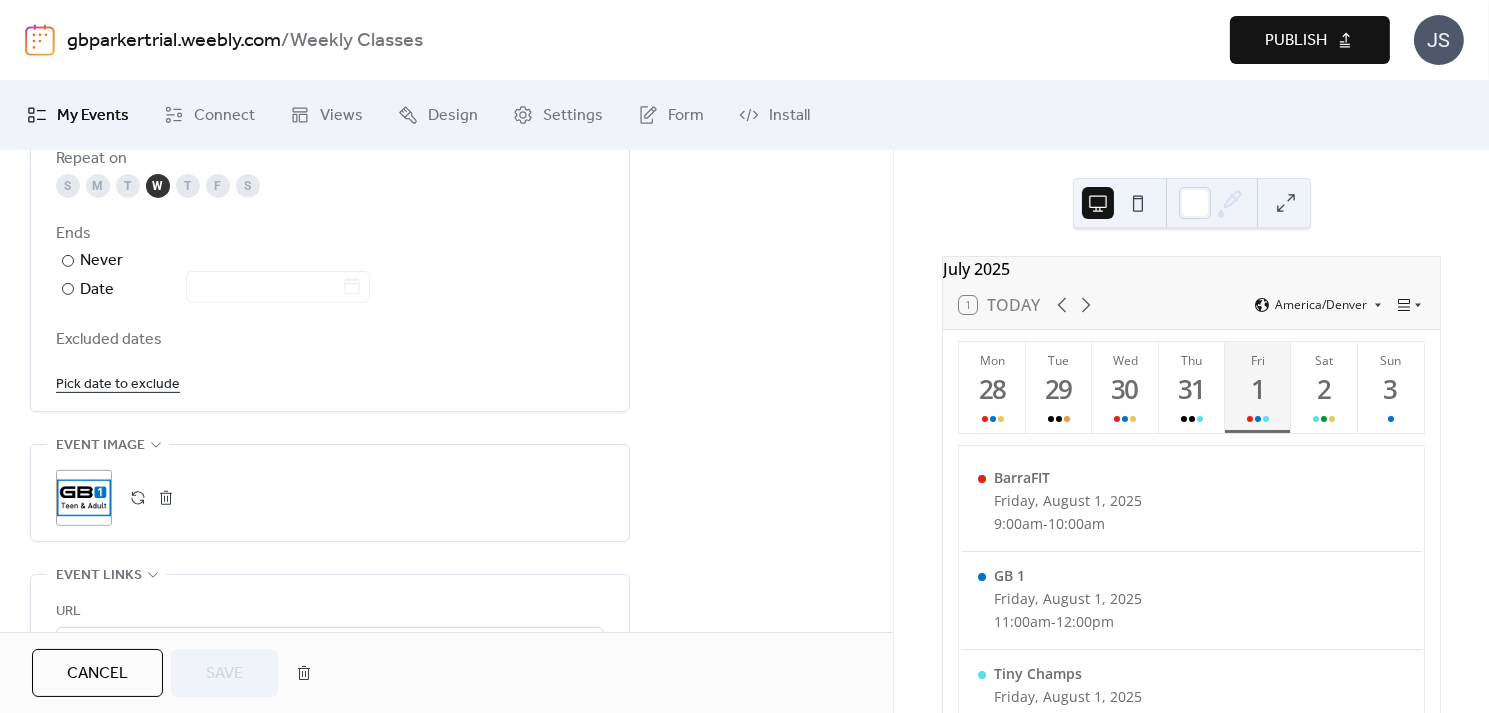 click on "Pick date to exclude" at bounding box center [118, 383] 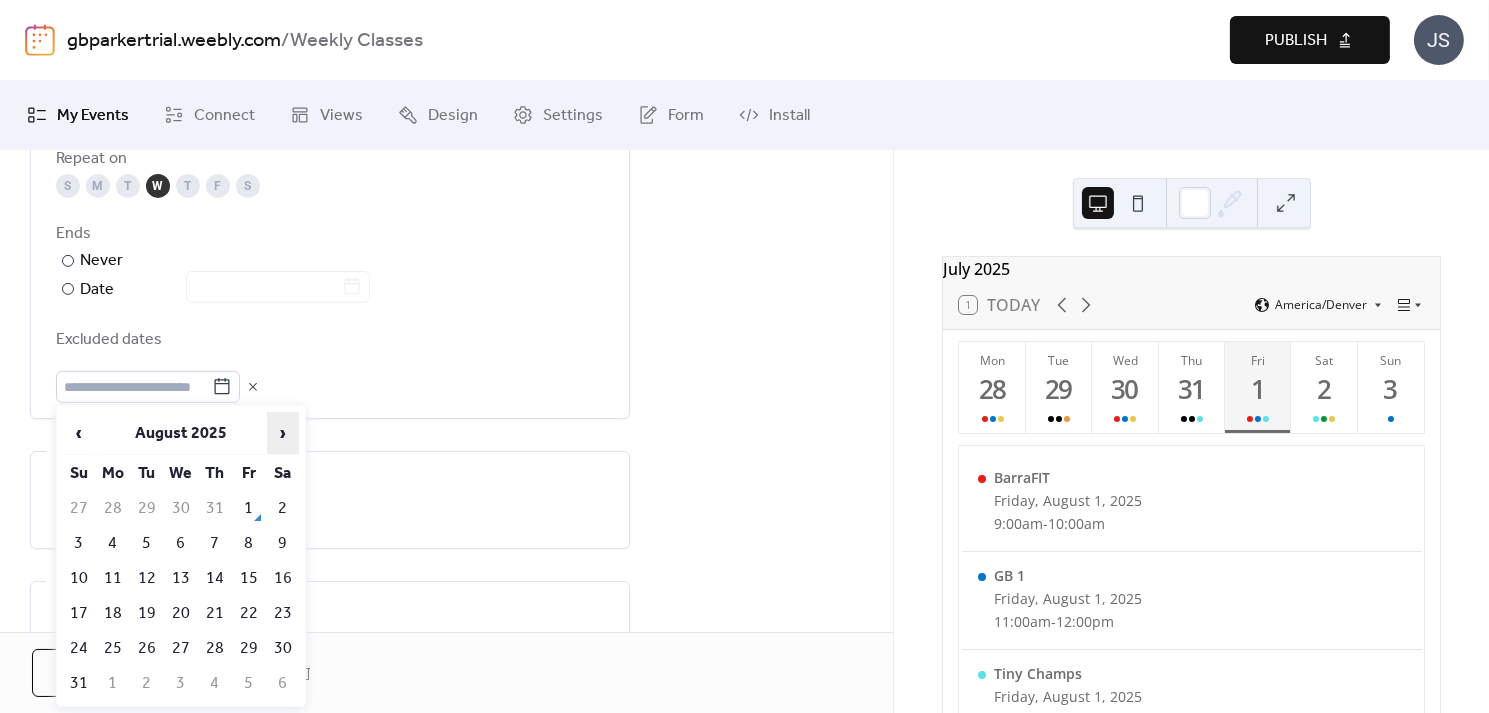 click on "›" at bounding box center [283, 433] 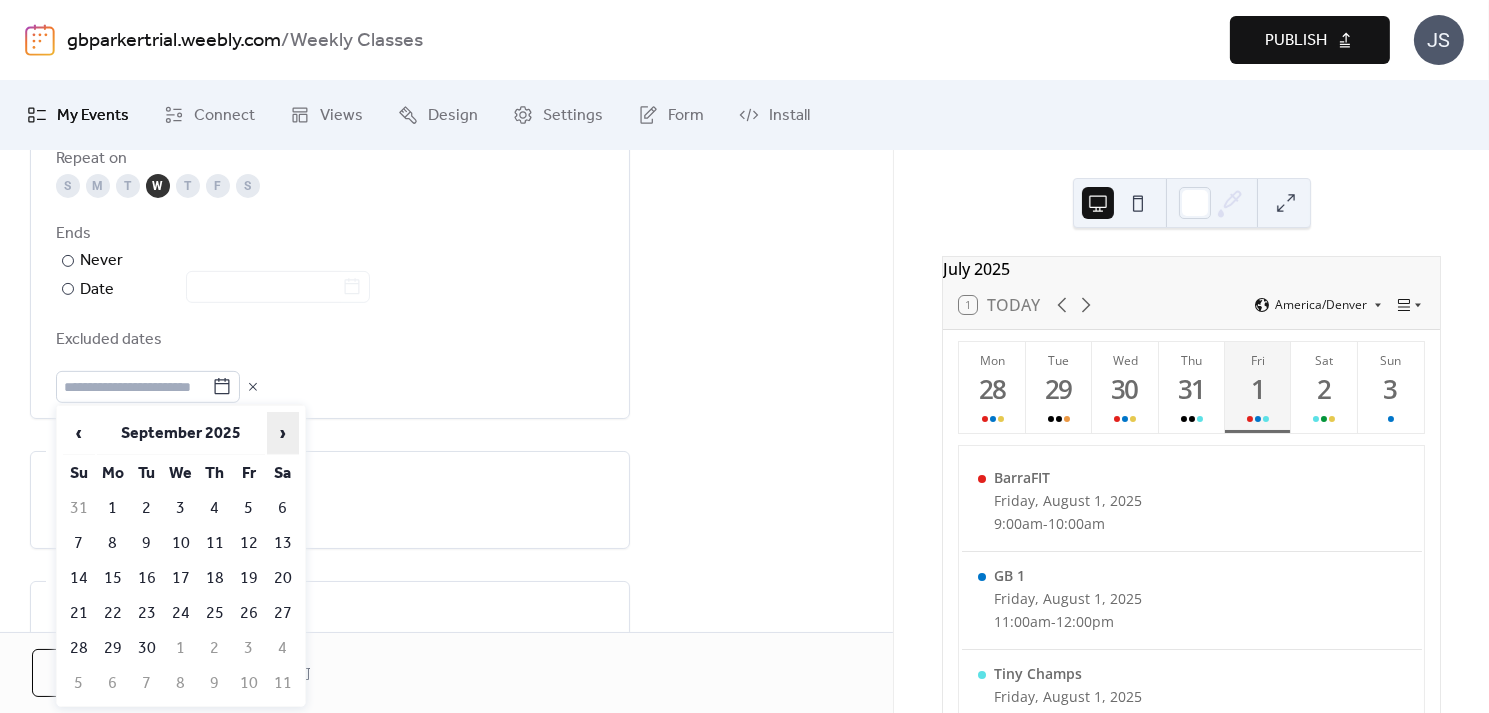 click on "›" at bounding box center (283, 433) 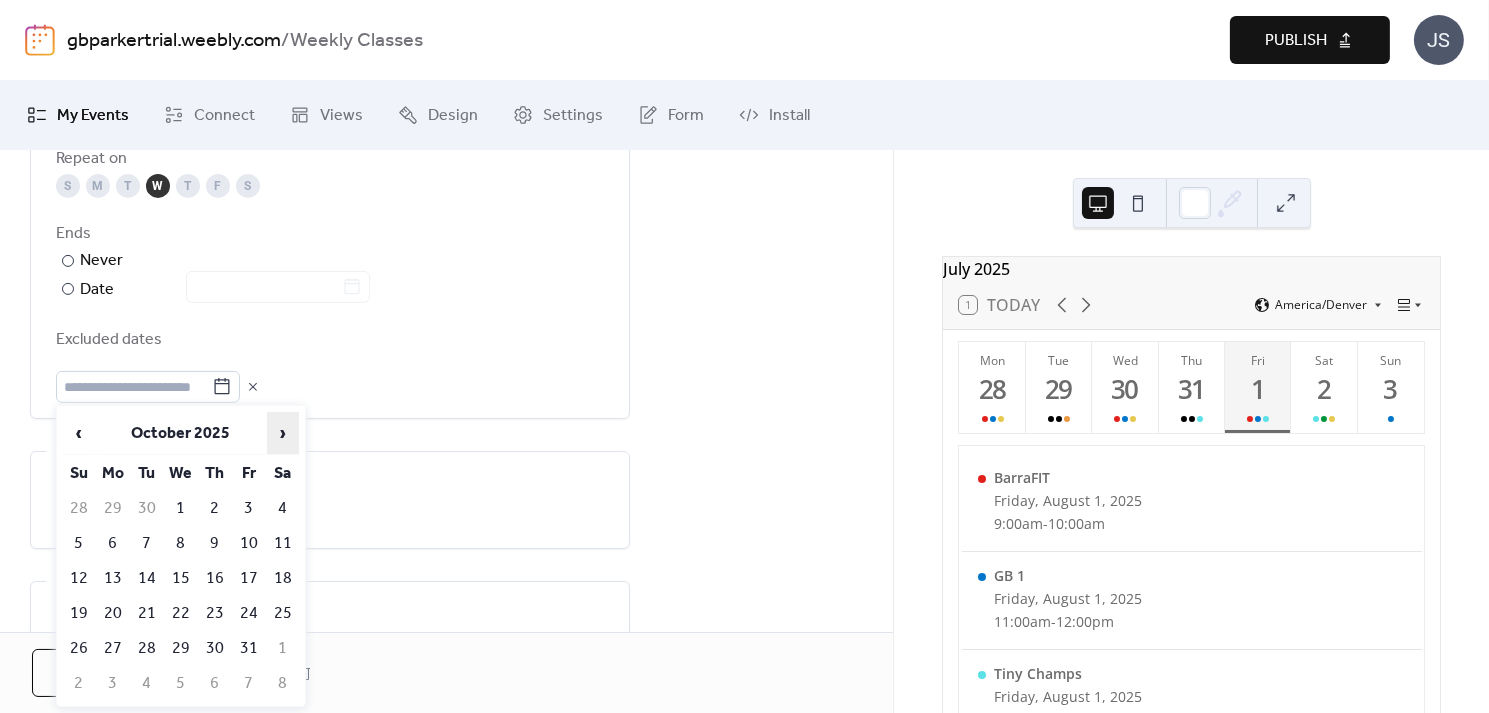 click on "›" at bounding box center (283, 433) 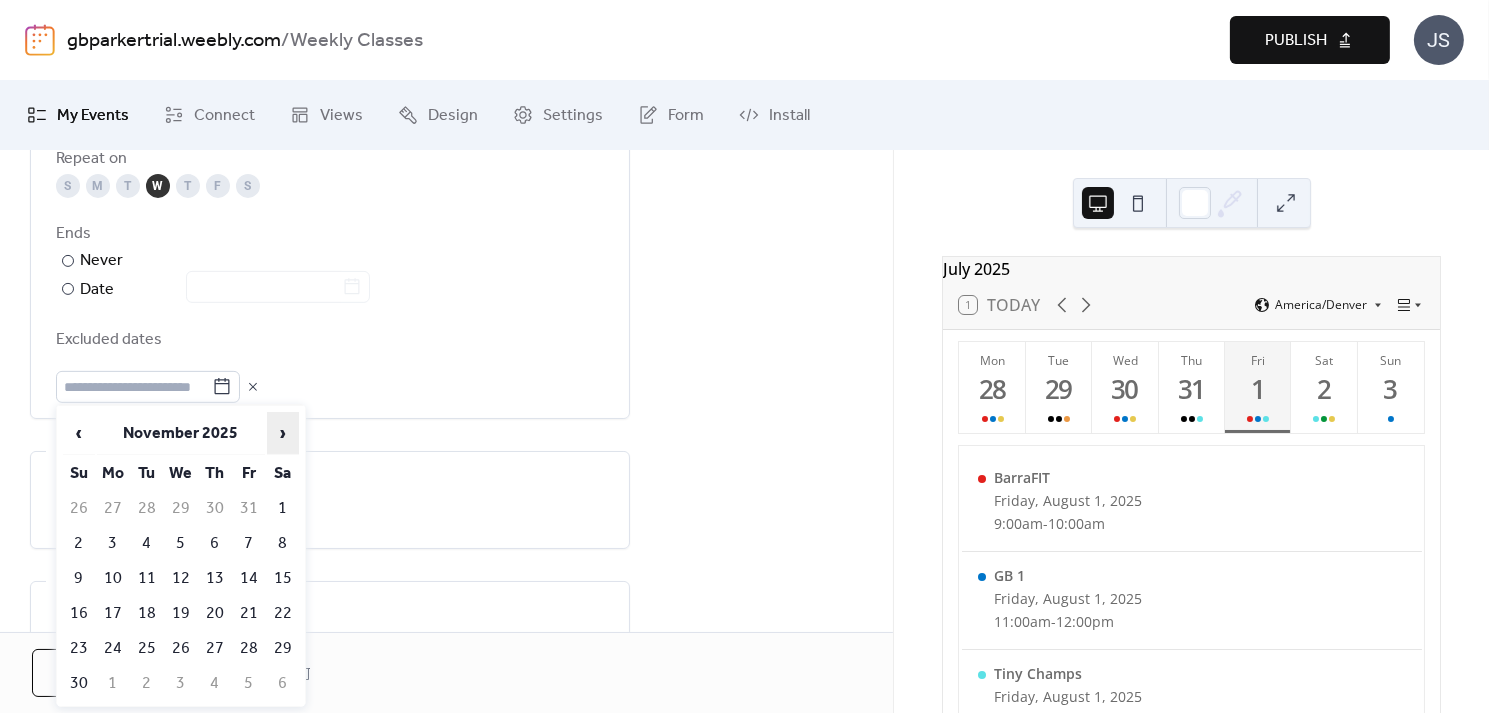 click on "›" at bounding box center [283, 433] 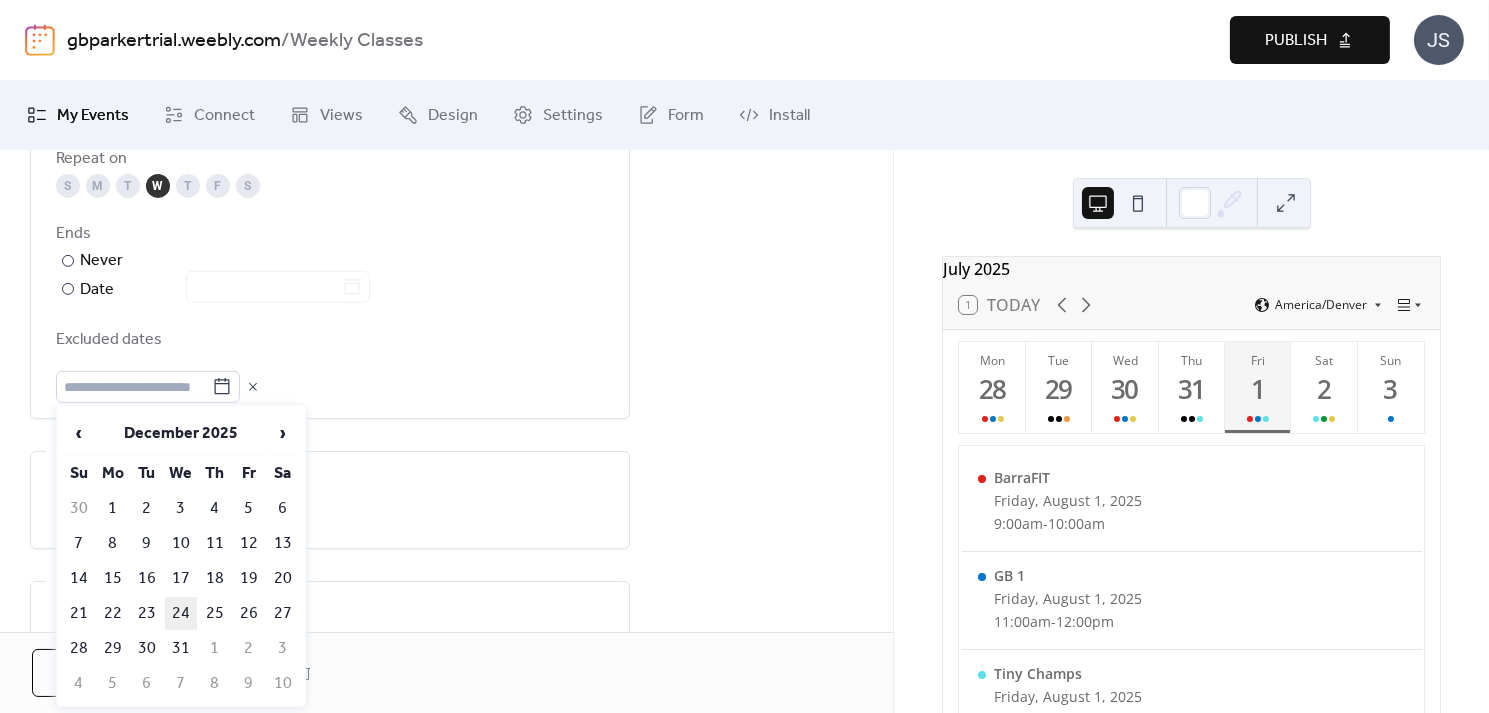 click on "24" at bounding box center [181, 613] 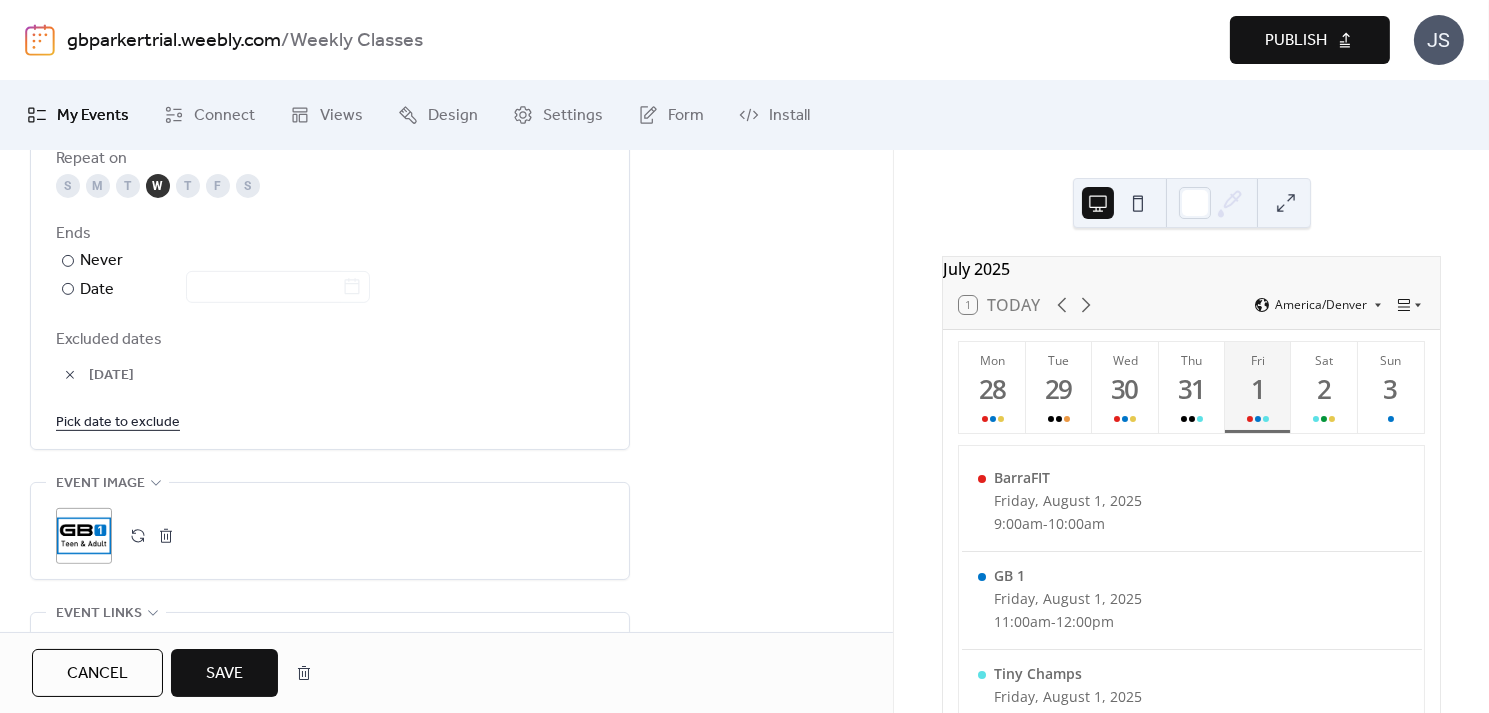 click on "Pick date to exclude" at bounding box center (118, 421) 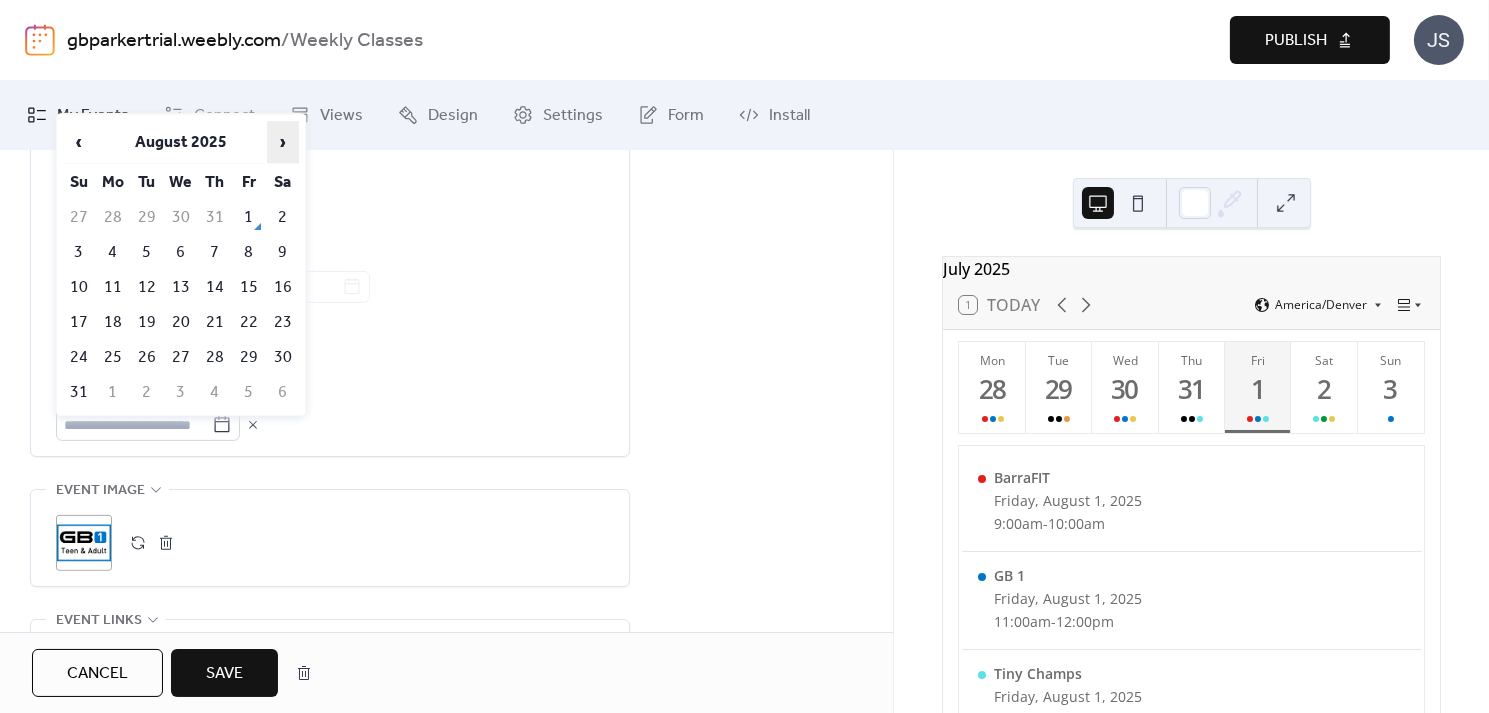 click on "›" at bounding box center [283, 142] 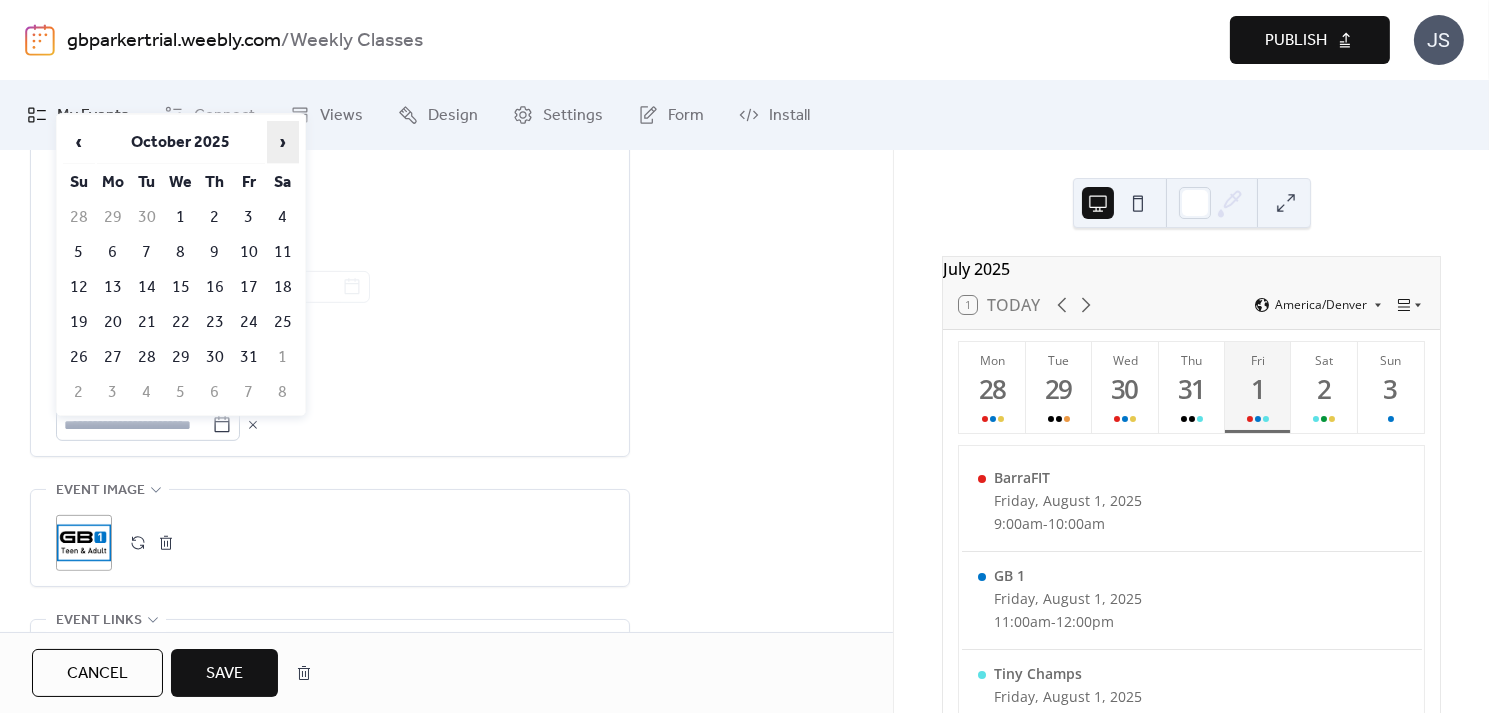click on "›" at bounding box center (283, 142) 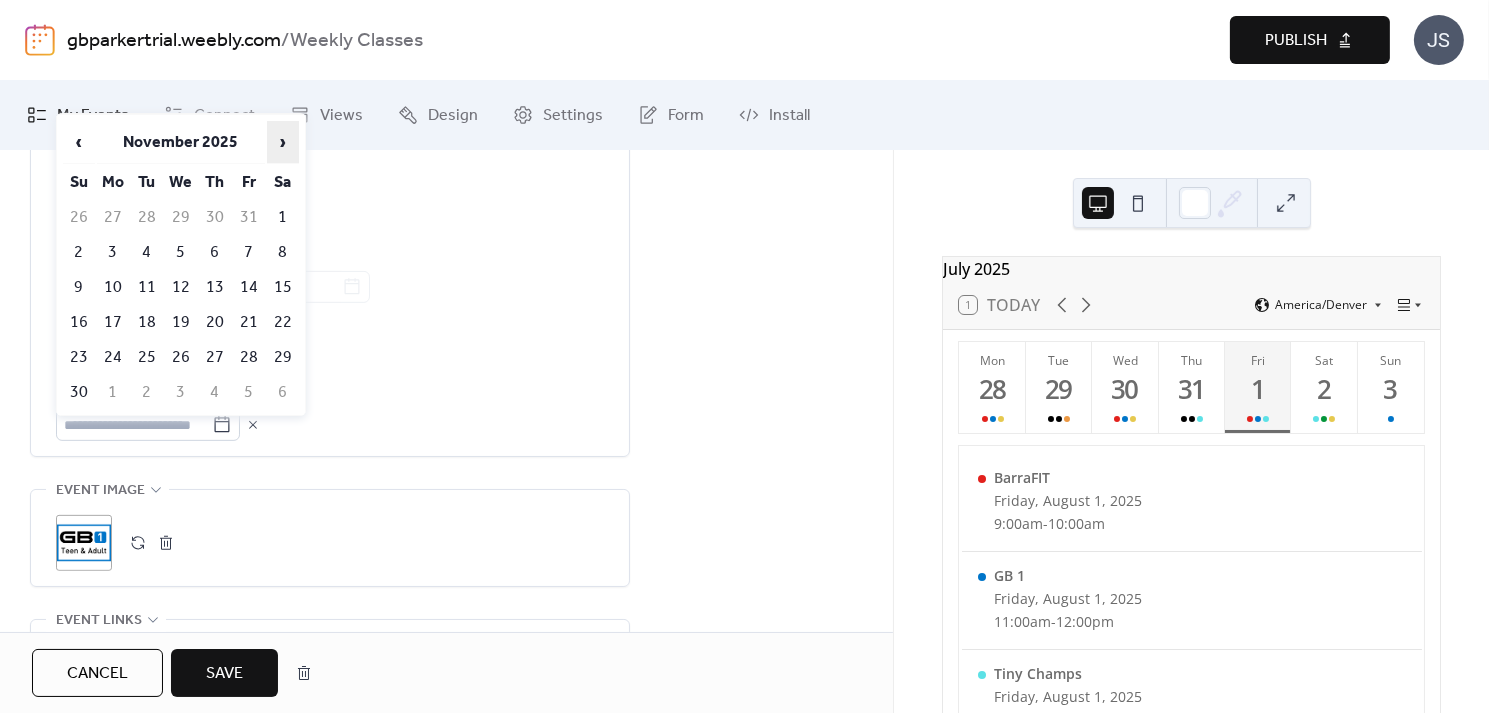 click on "›" at bounding box center [283, 142] 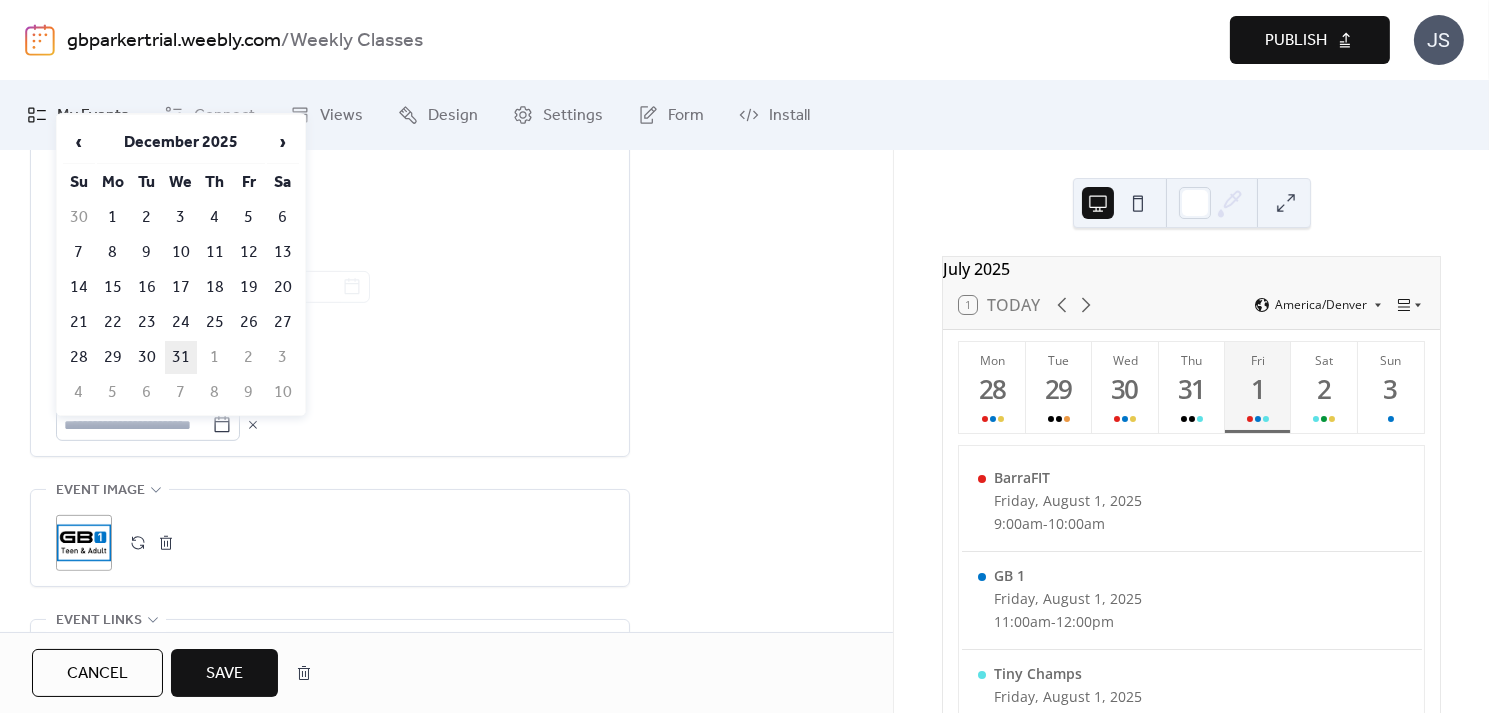 click on "31" at bounding box center [181, 357] 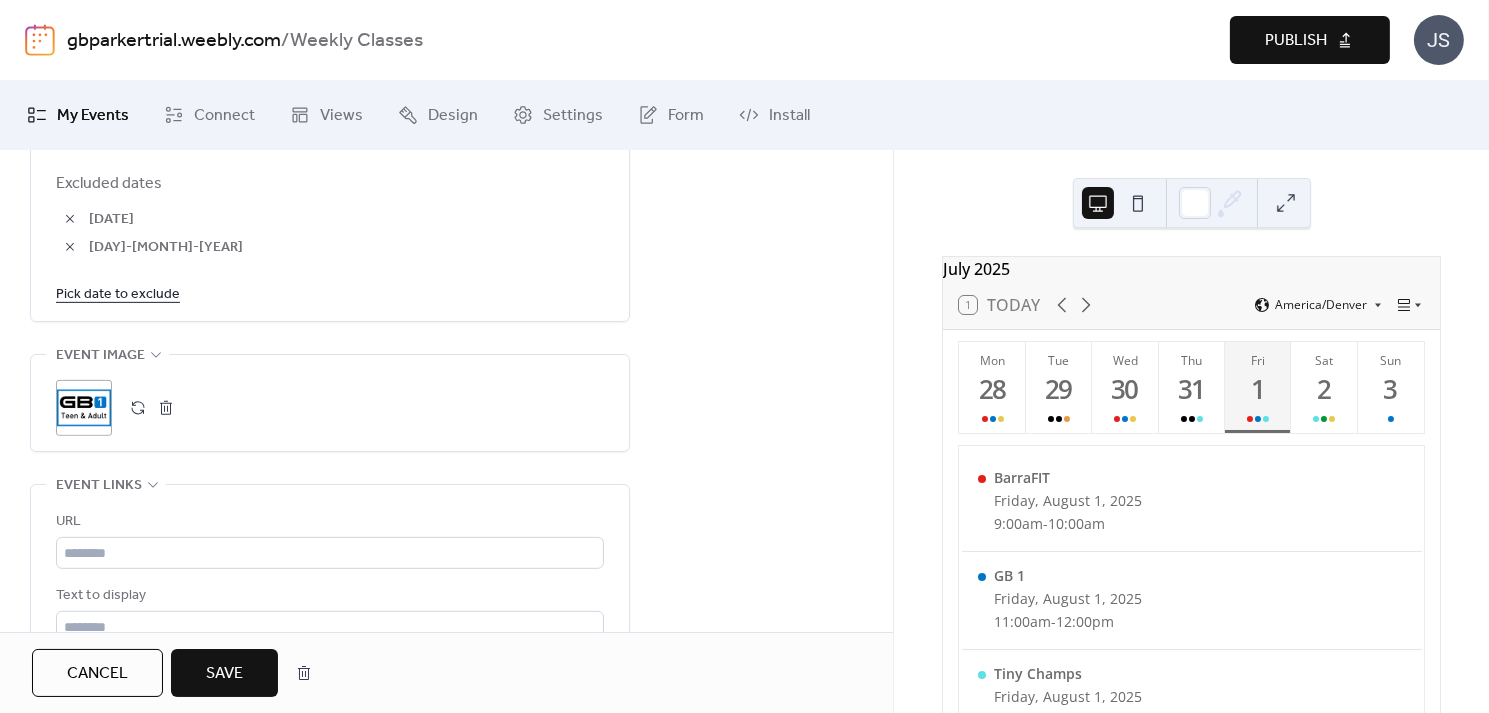 scroll, scrollTop: 1333, scrollLeft: 0, axis: vertical 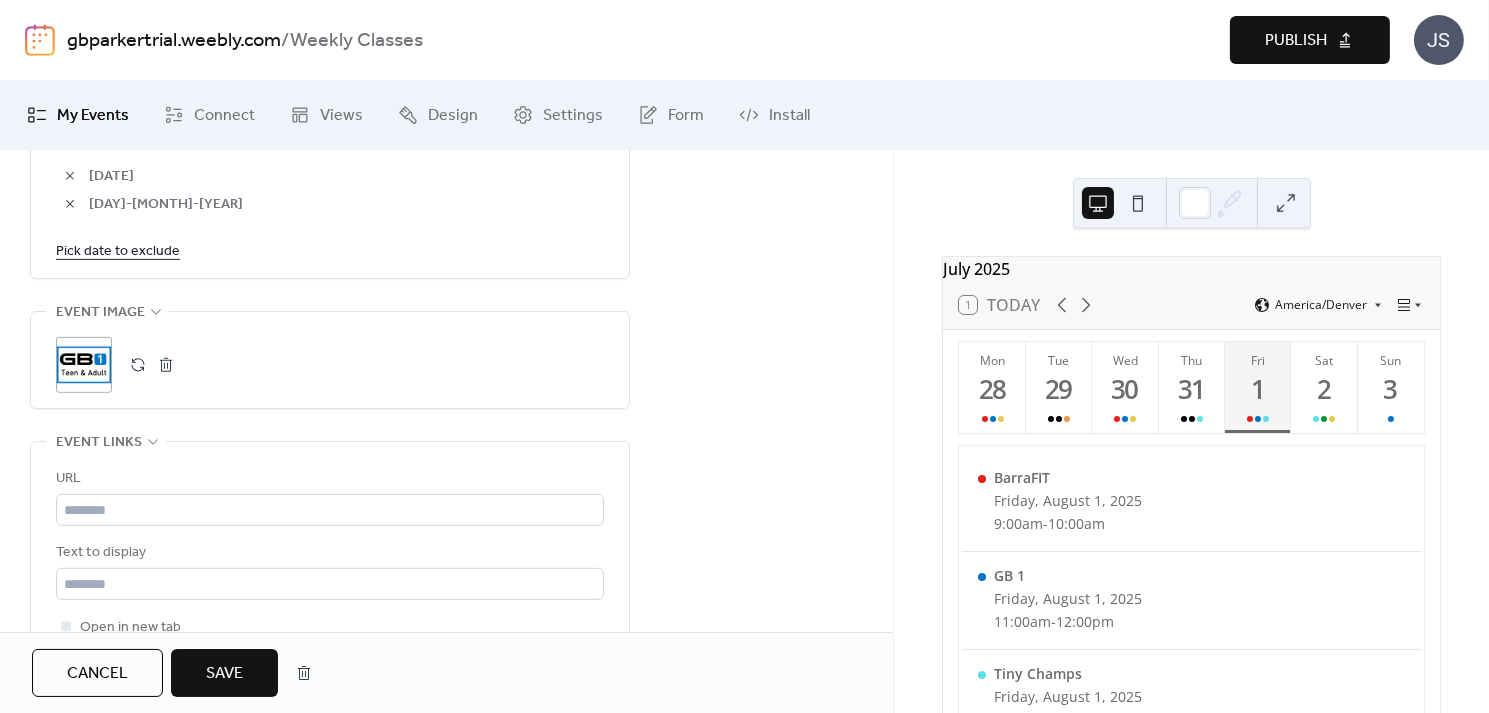 click on "Save" at bounding box center [224, 674] 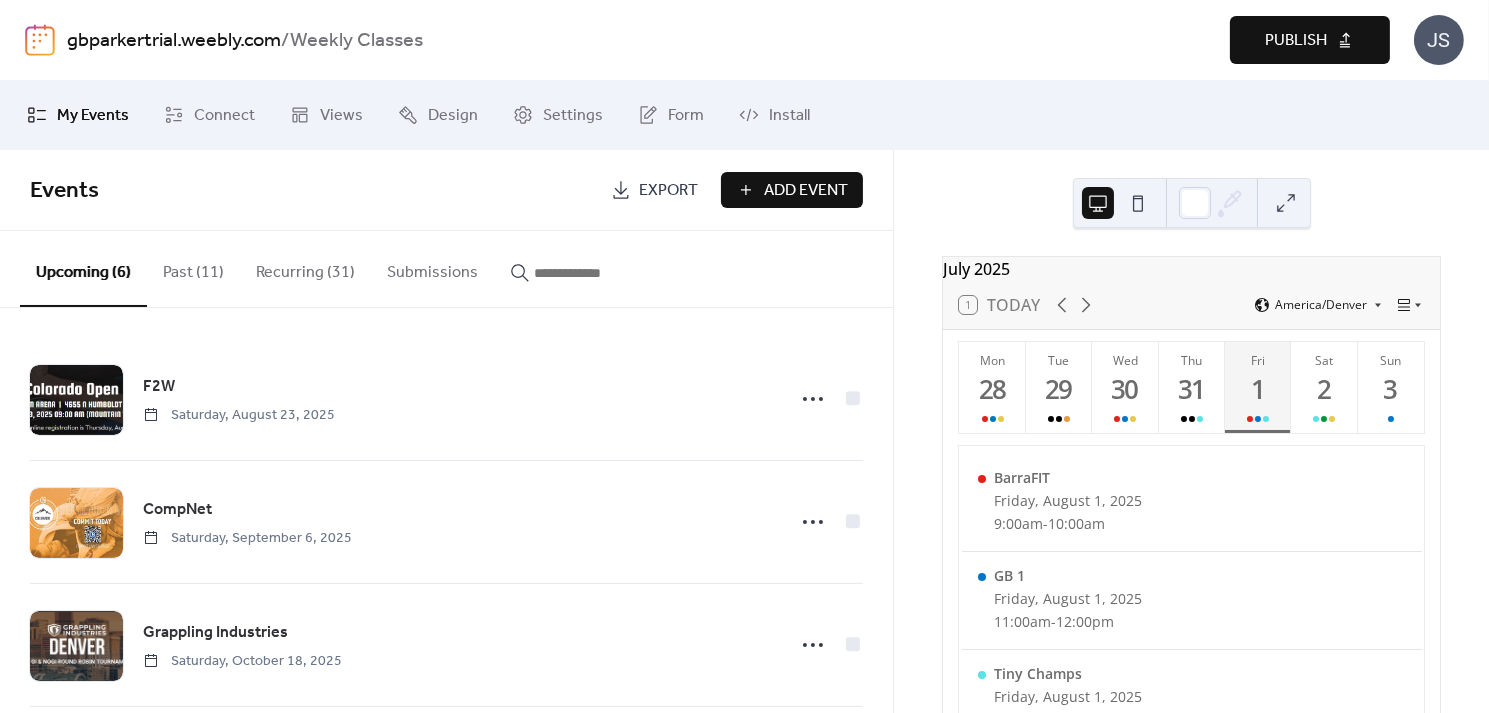 click on "Recurring (31)" at bounding box center [305, 268] 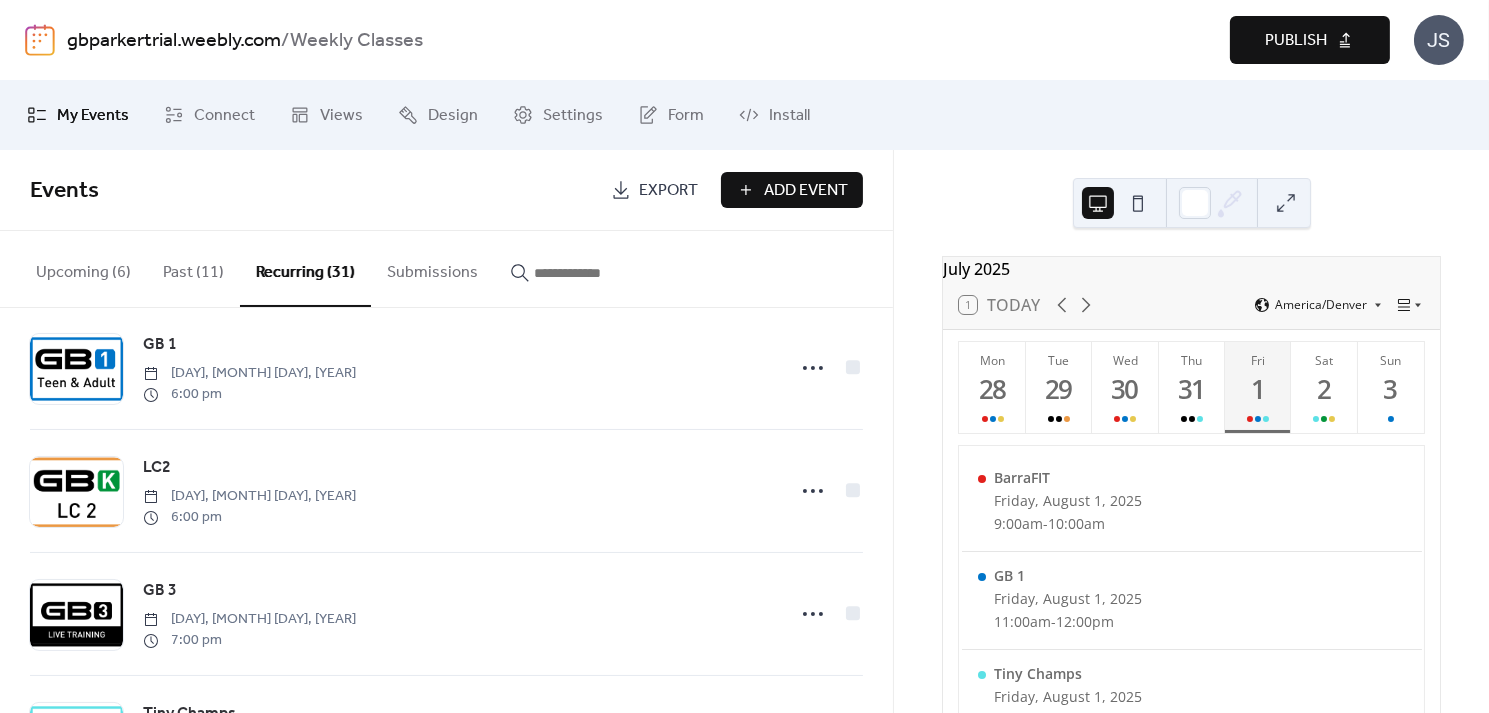 scroll, scrollTop: 1509, scrollLeft: 0, axis: vertical 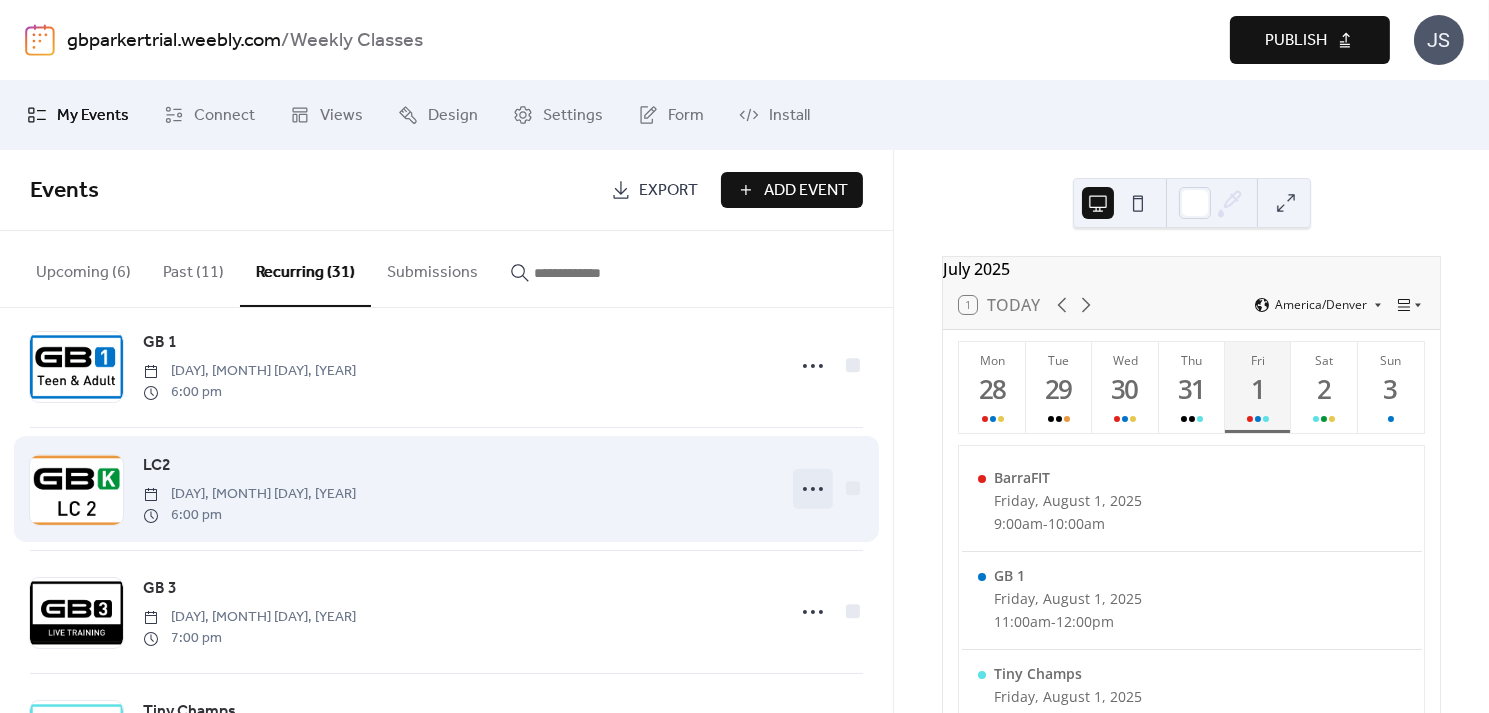 click 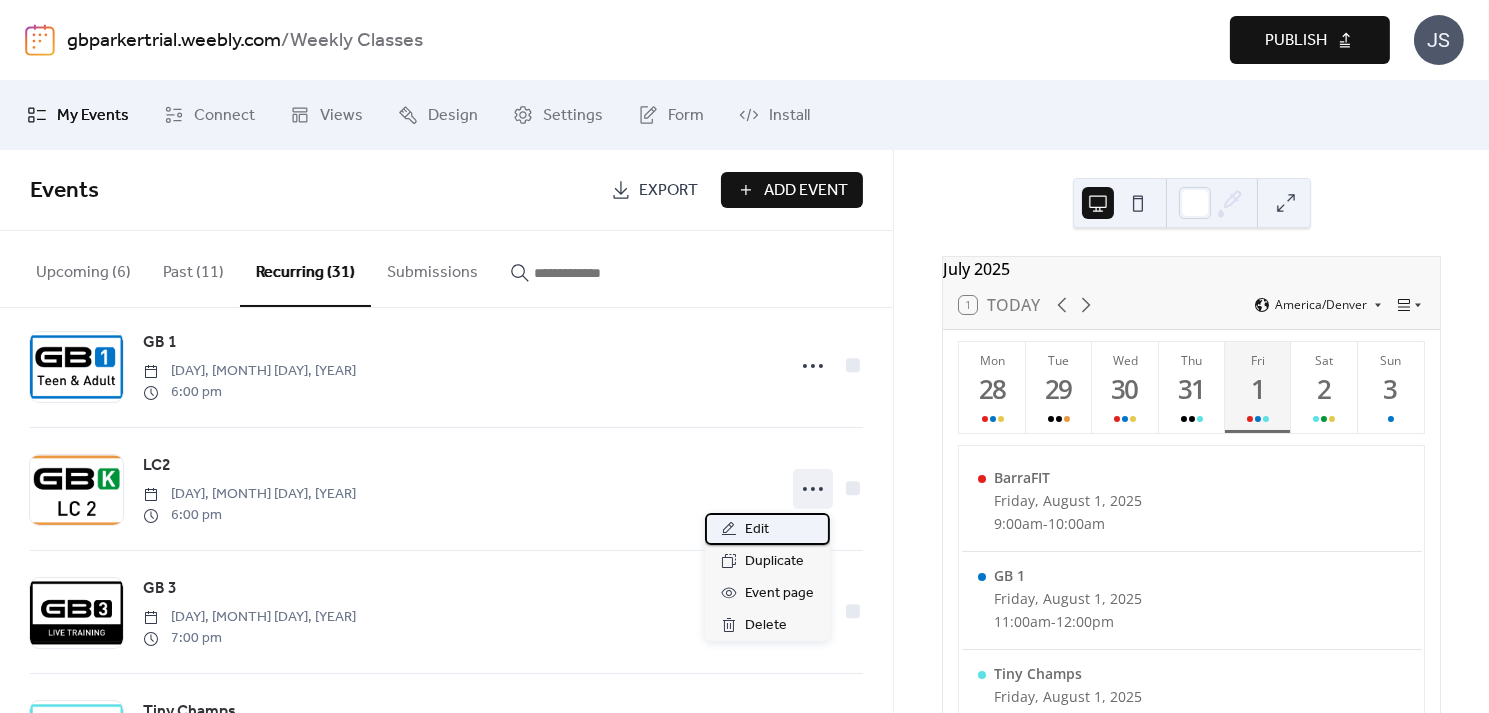 click on "Edit" at bounding box center [757, 530] 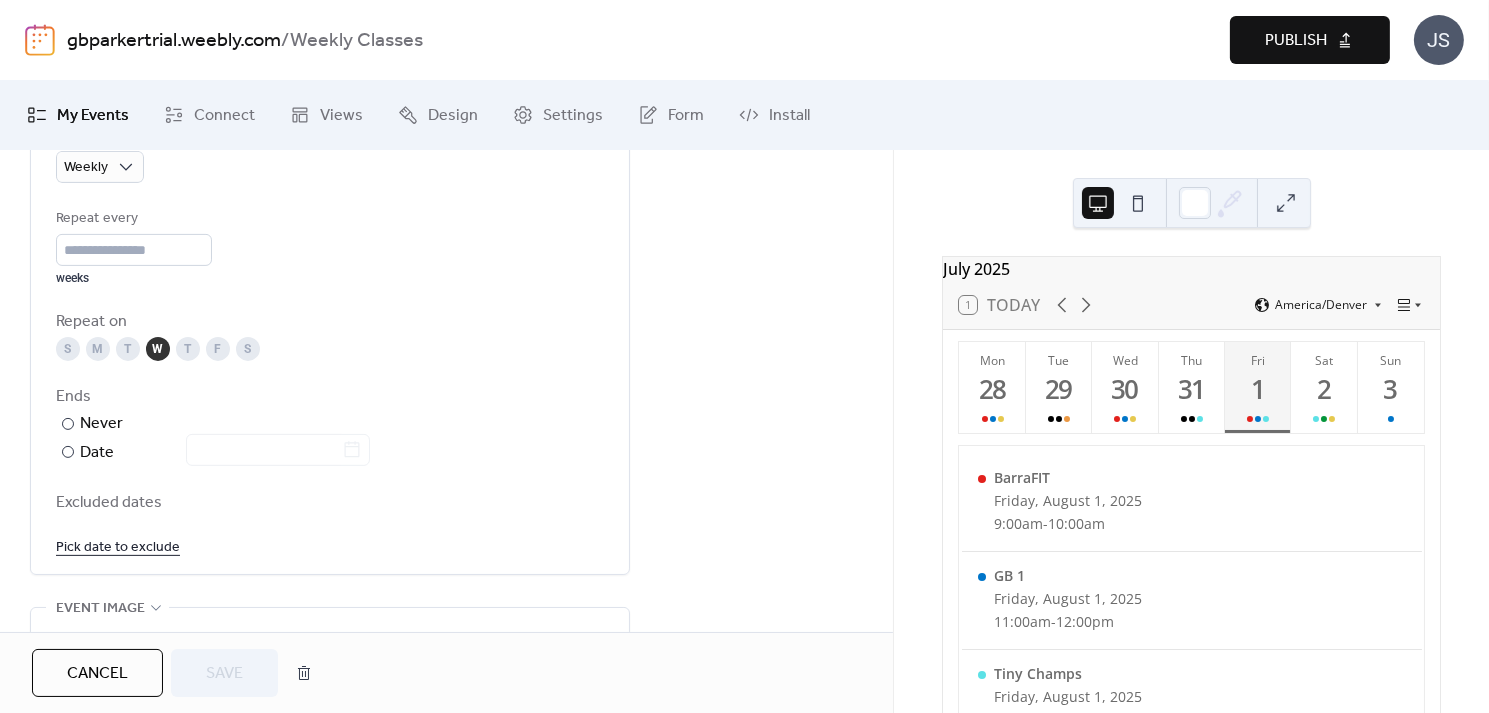 scroll, scrollTop: 972, scrollLeft: 0, axis: vertical 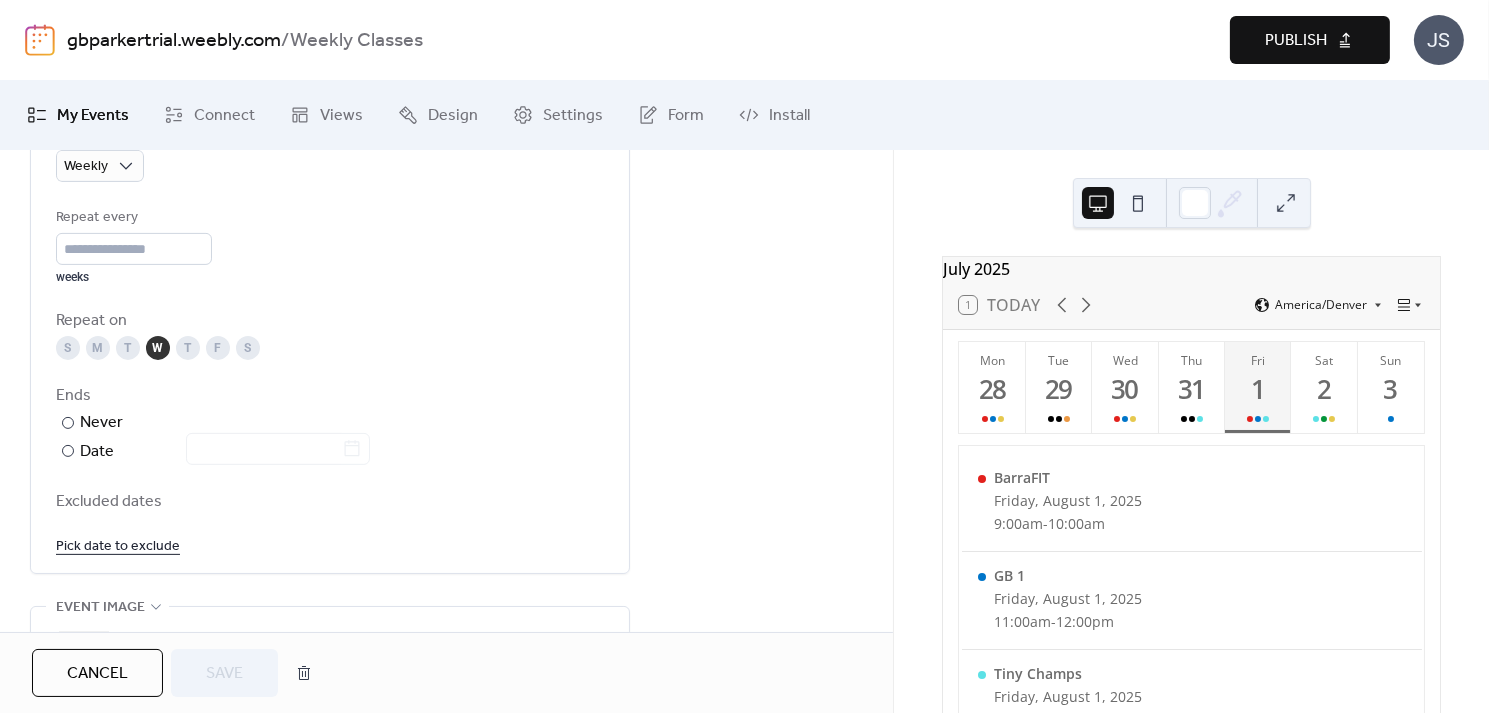 click on "Pick date to exclude" at bounding box center (118, 545) 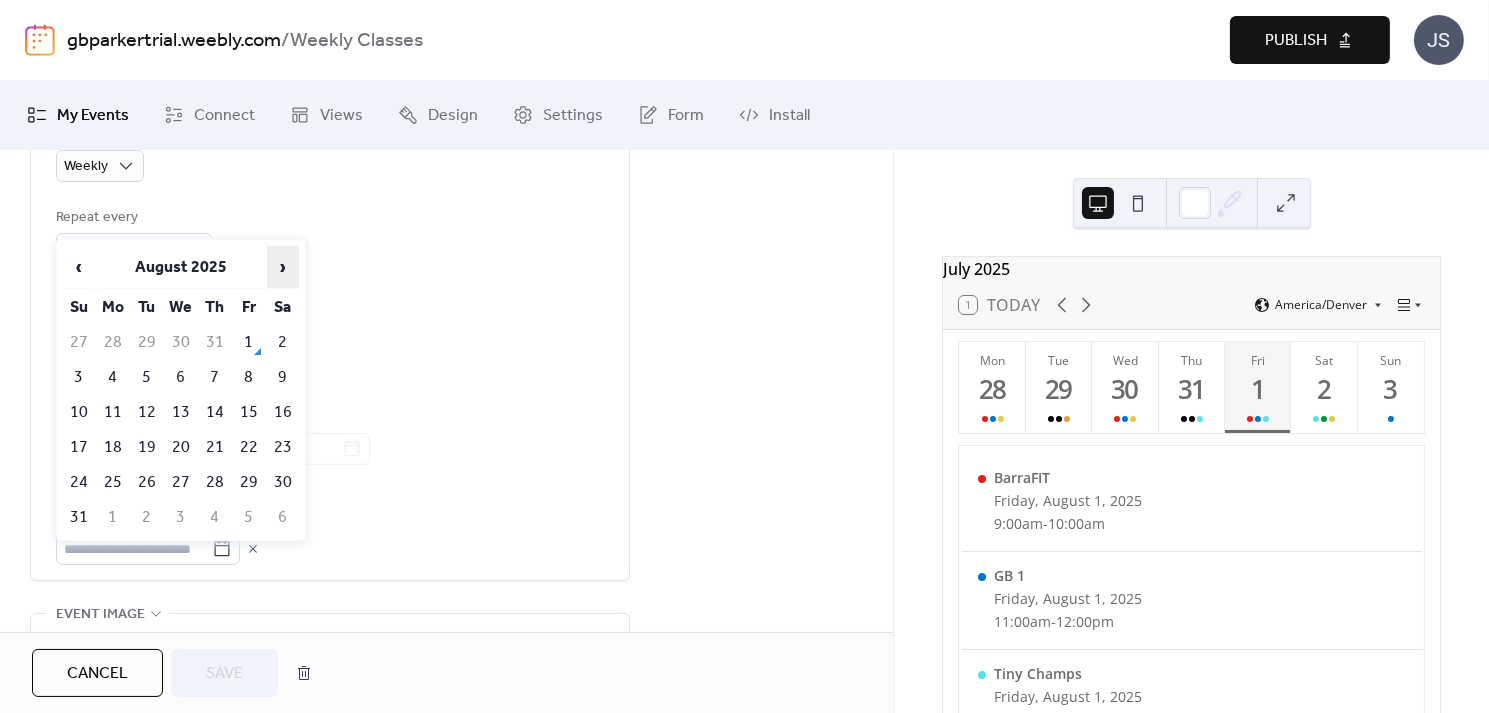 click on "›" at bounding box center (283, 267) 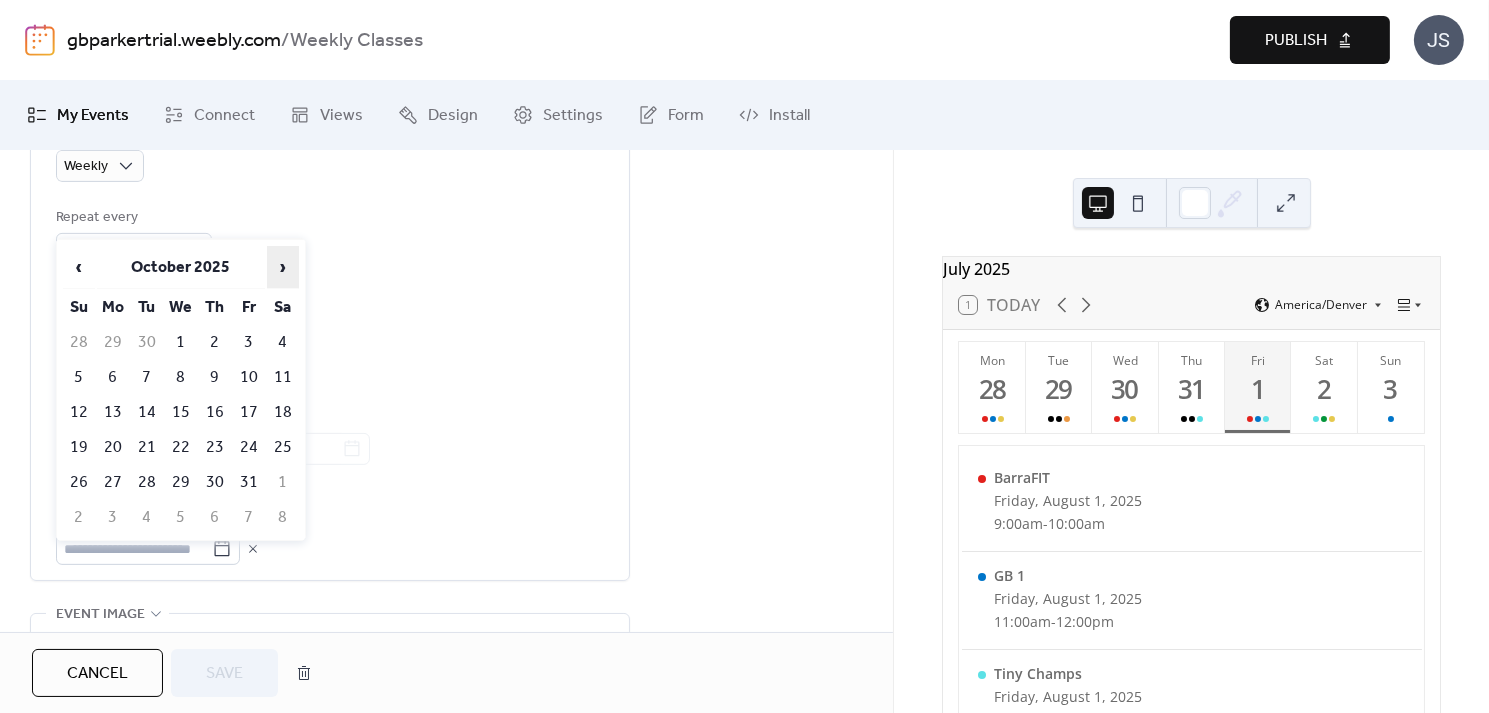 click on "›" at bounding box center [283, 267] 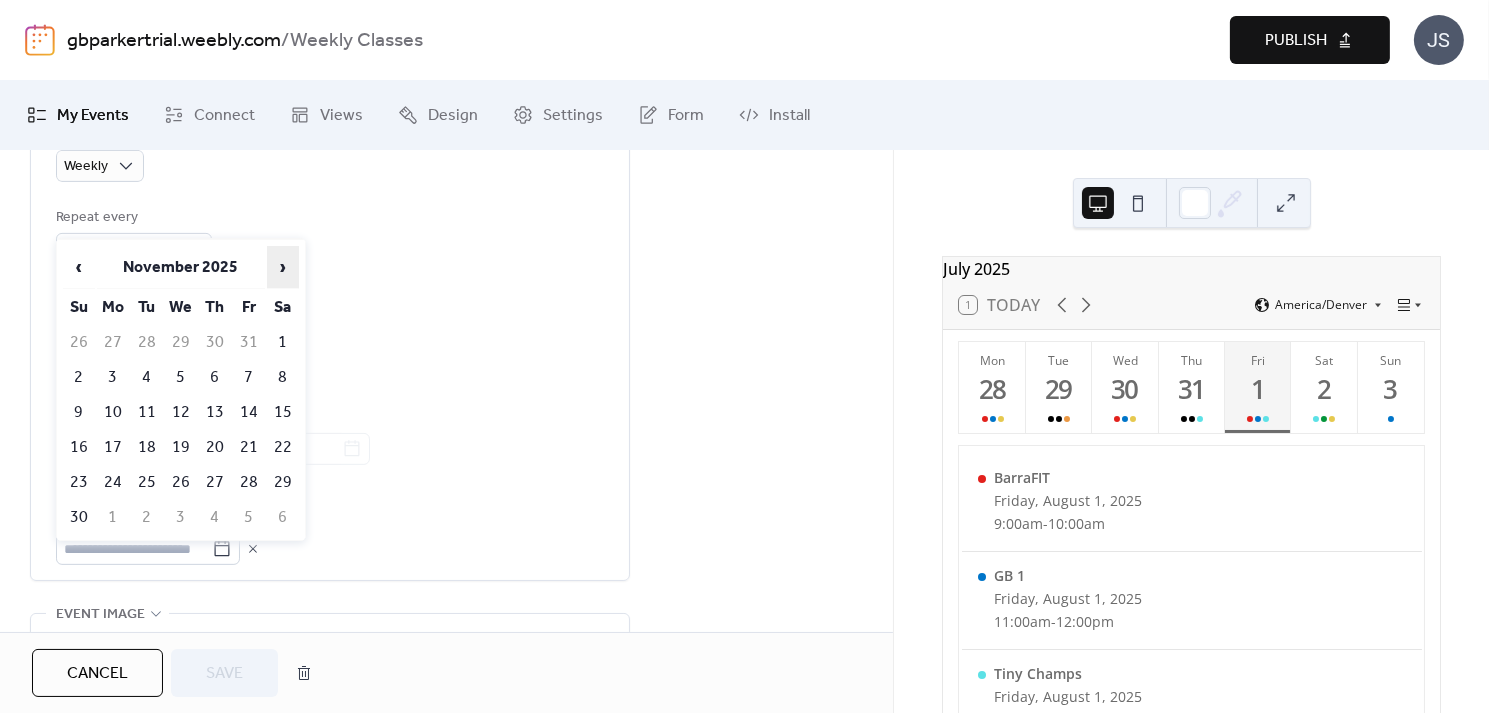 click on "›" at bounding box center [283, 267] 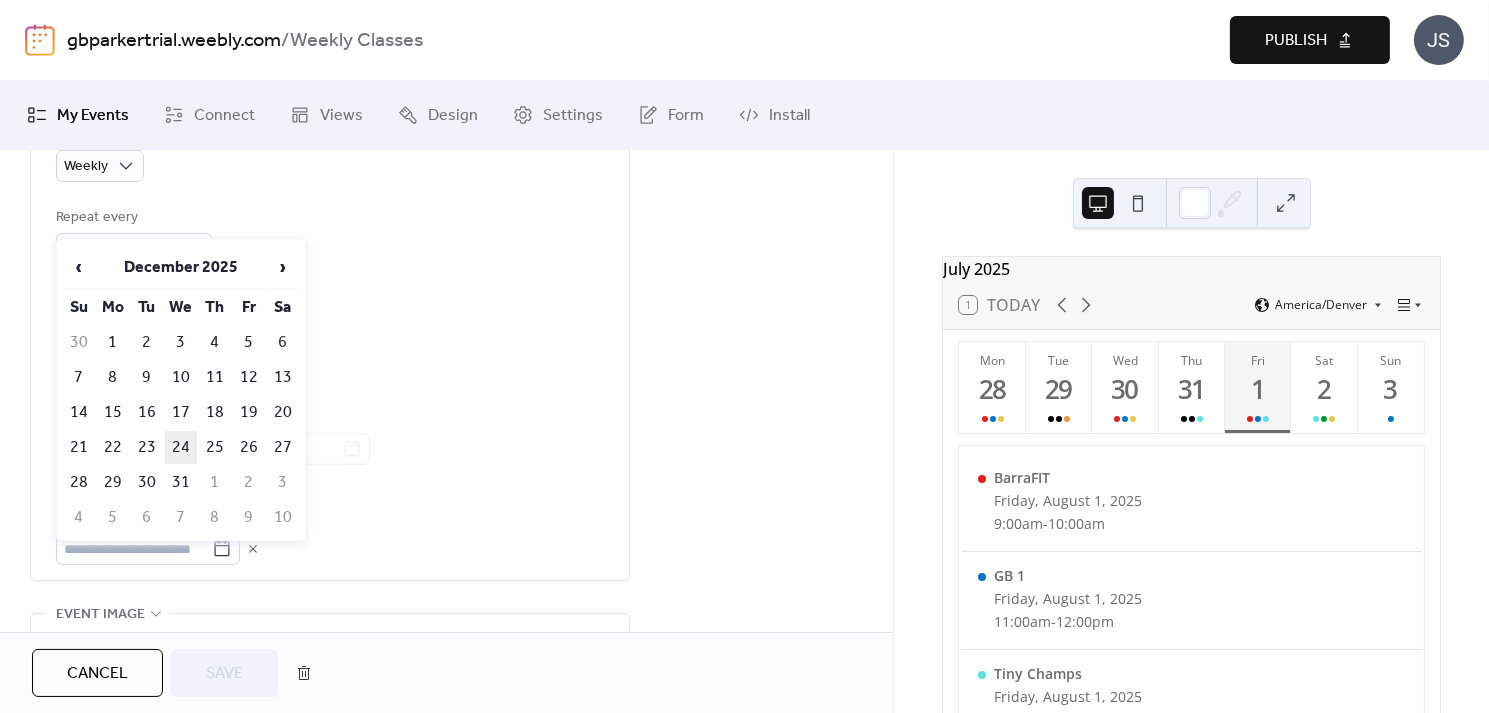 click on "24" at bounding box center (181, 447) 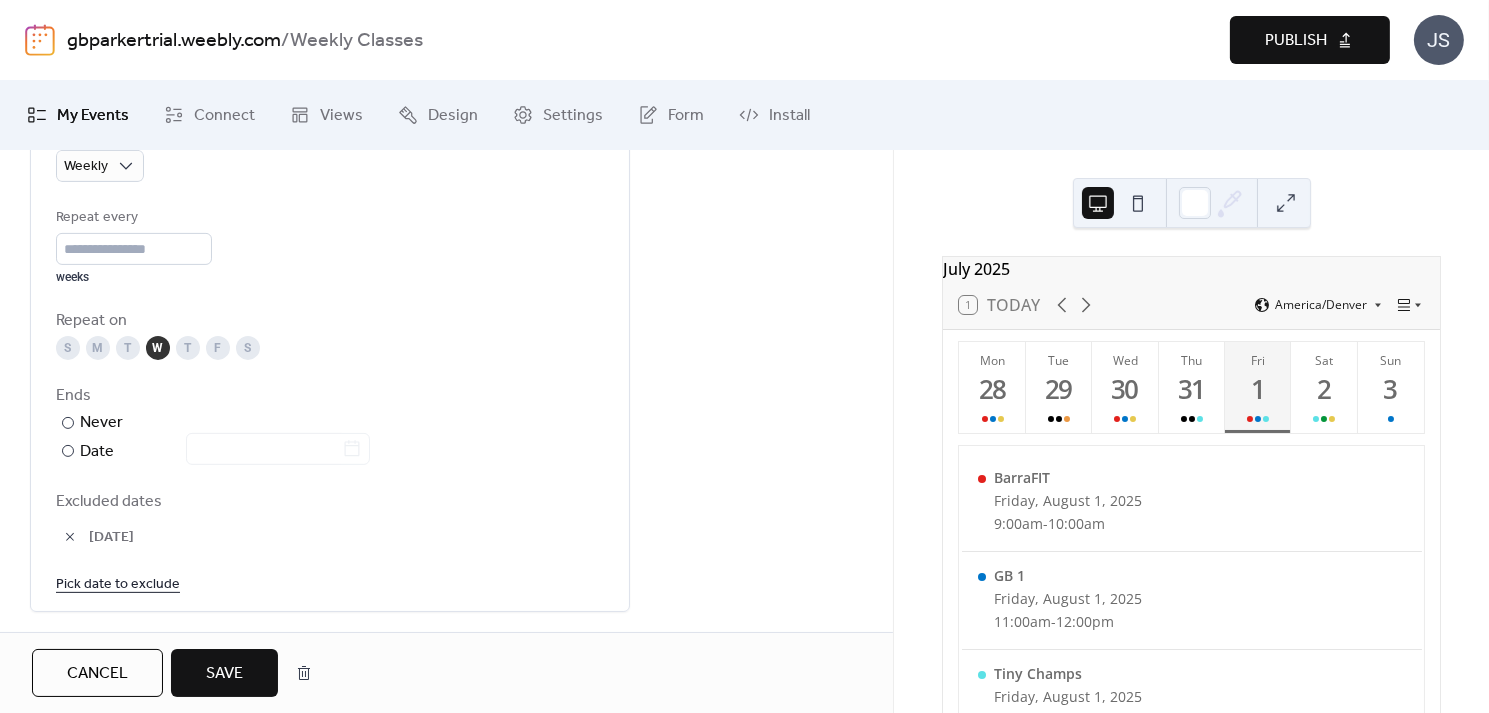 click on "Pick date to exclude" at bounding box center (118, 583) 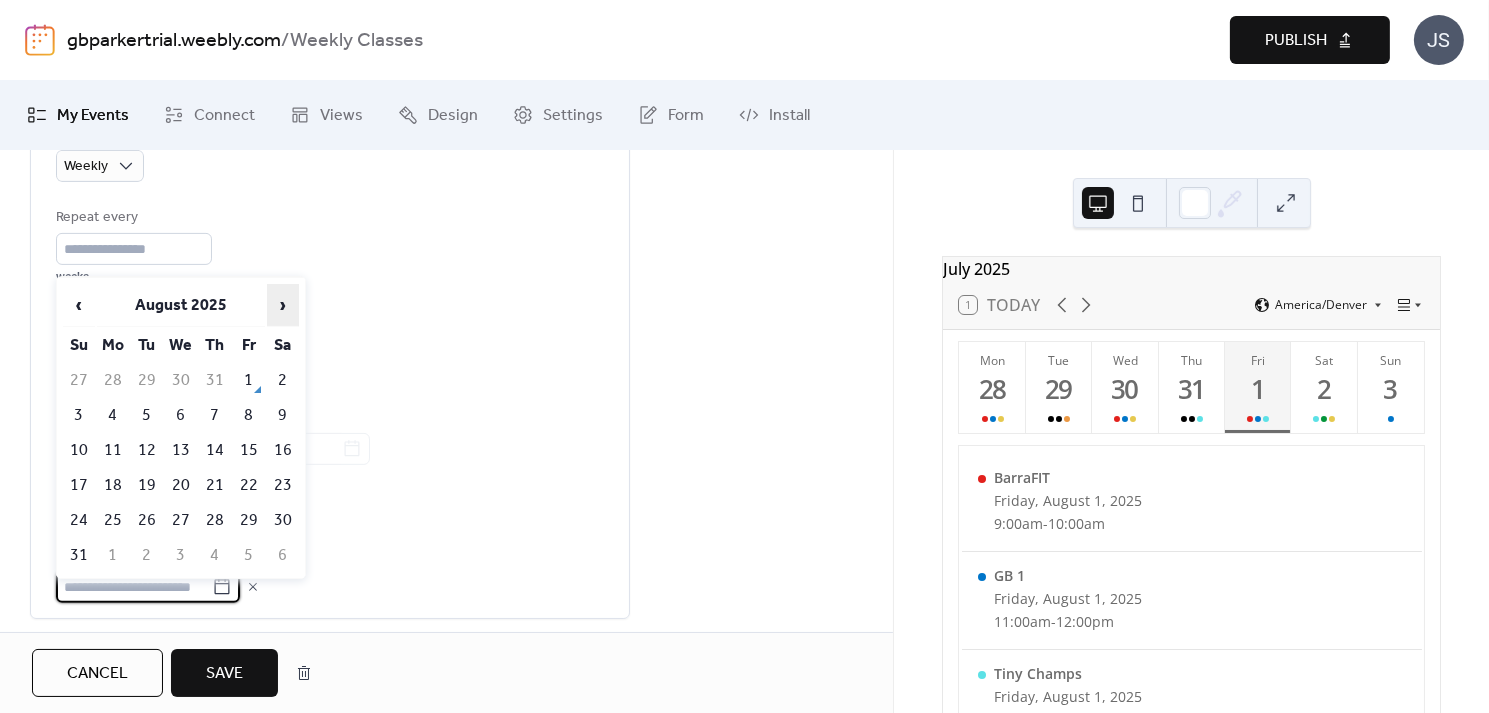 click on "›" at bounding box center [283, 305] 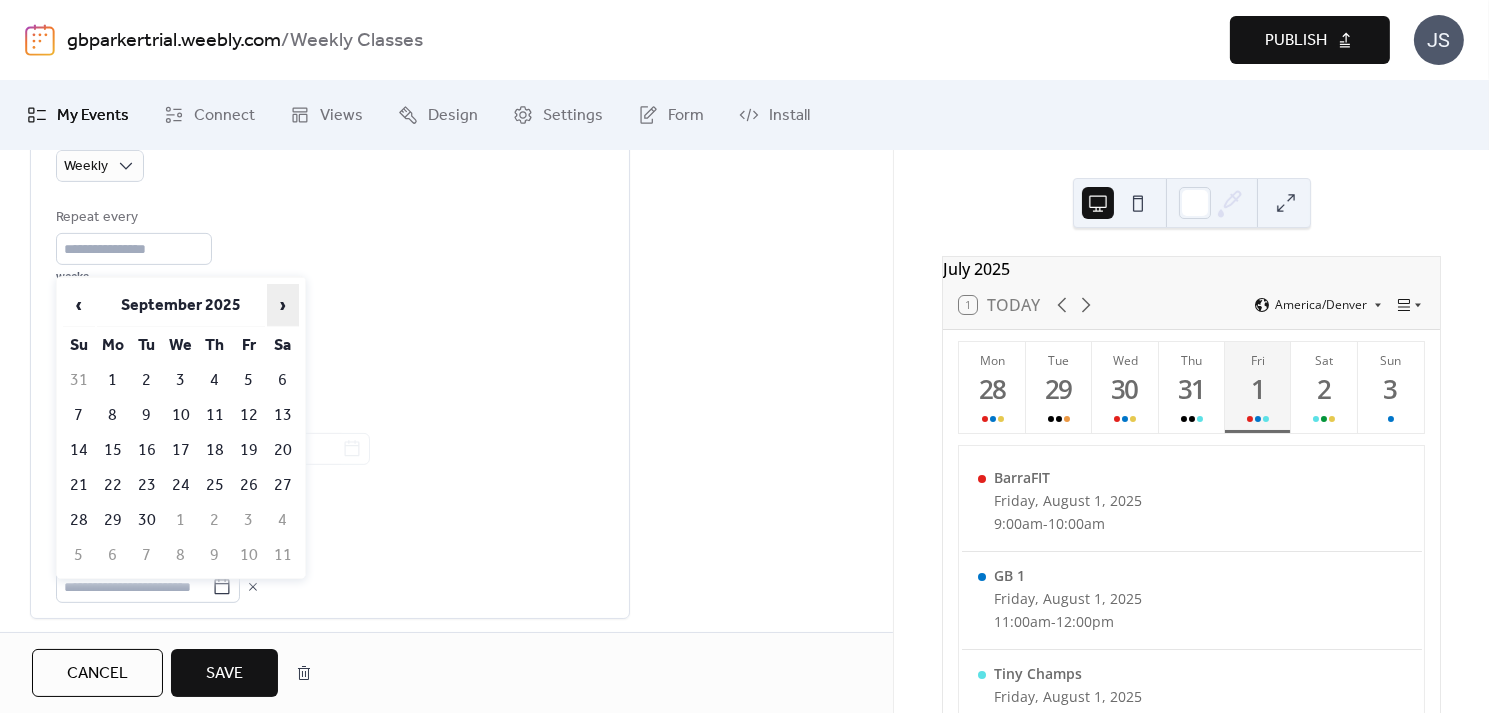 click on "›" at bounding box center (283, 305) 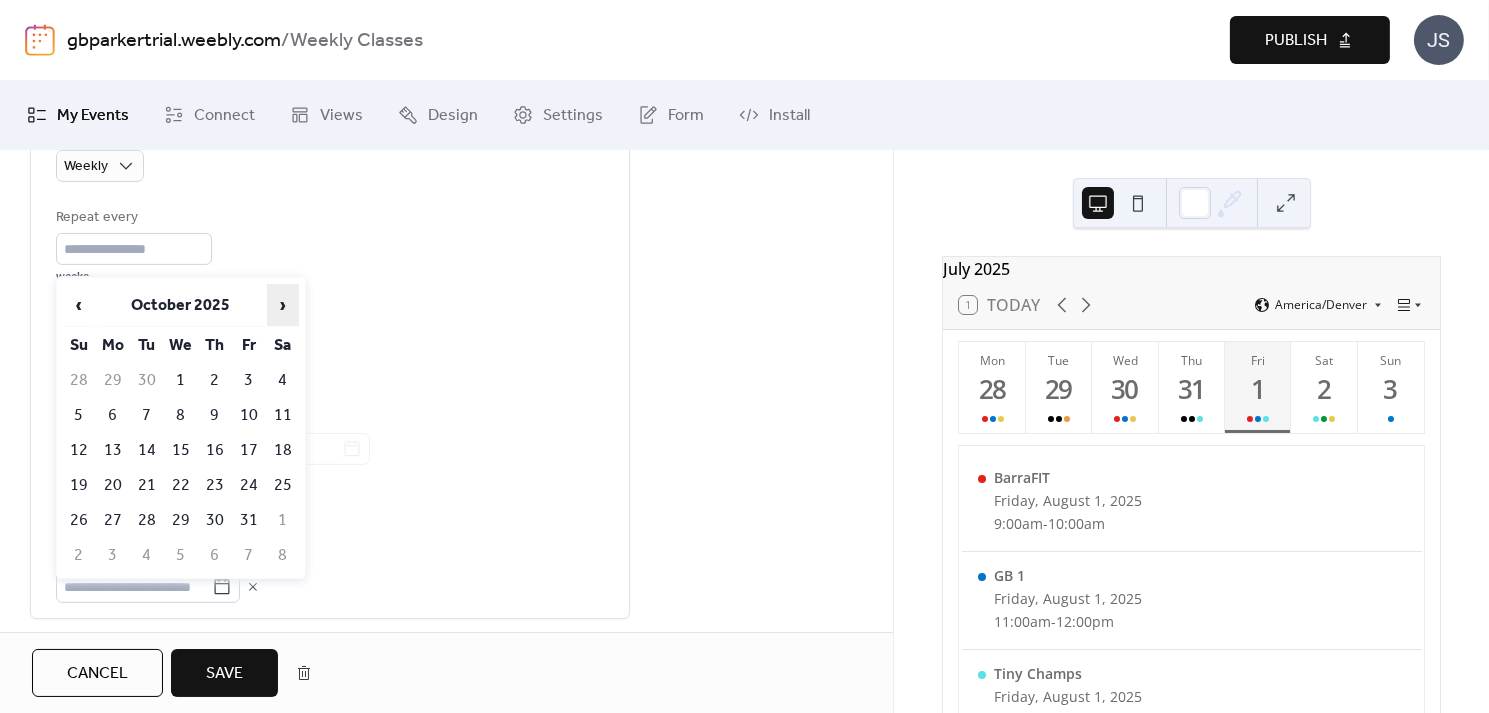 click on "›" at bounding box center (283, 305) 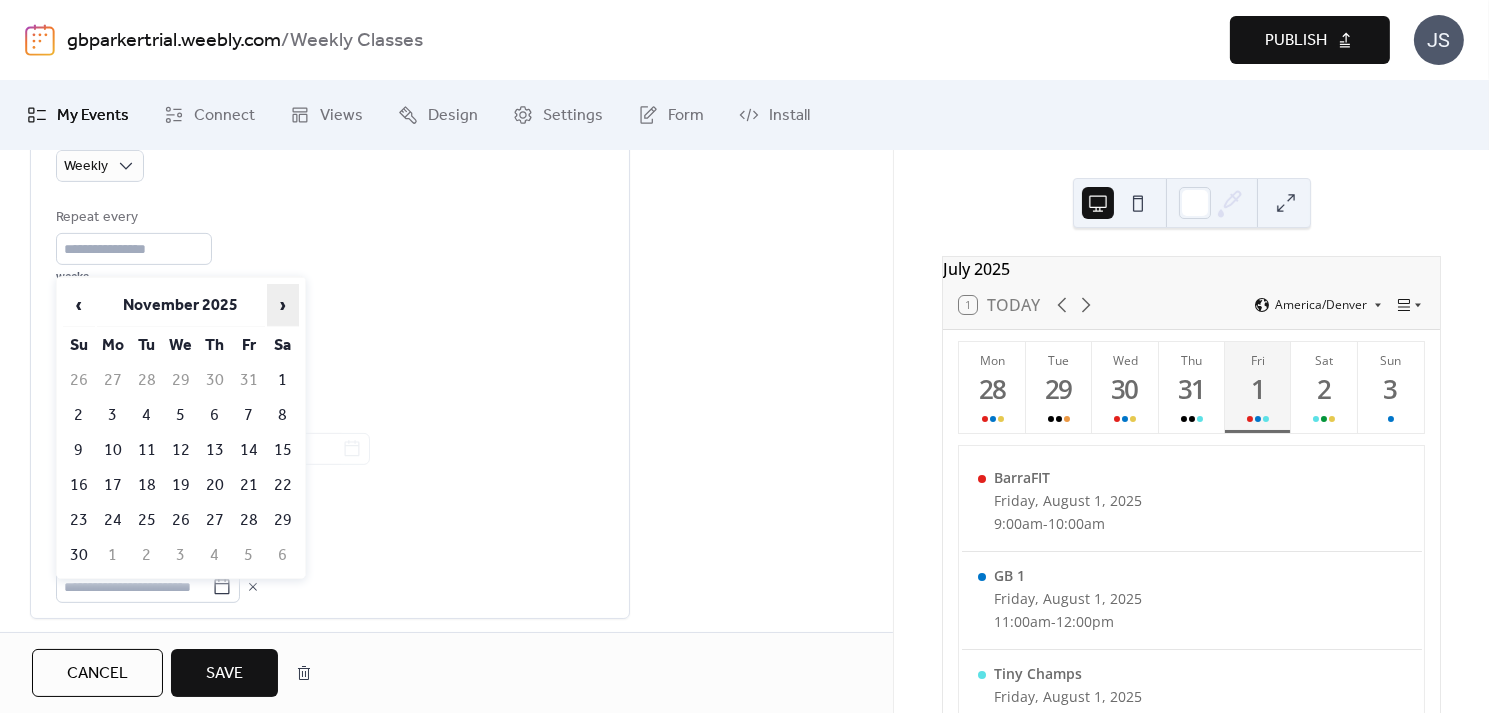 click on "›" at bounding box center (283, 305) 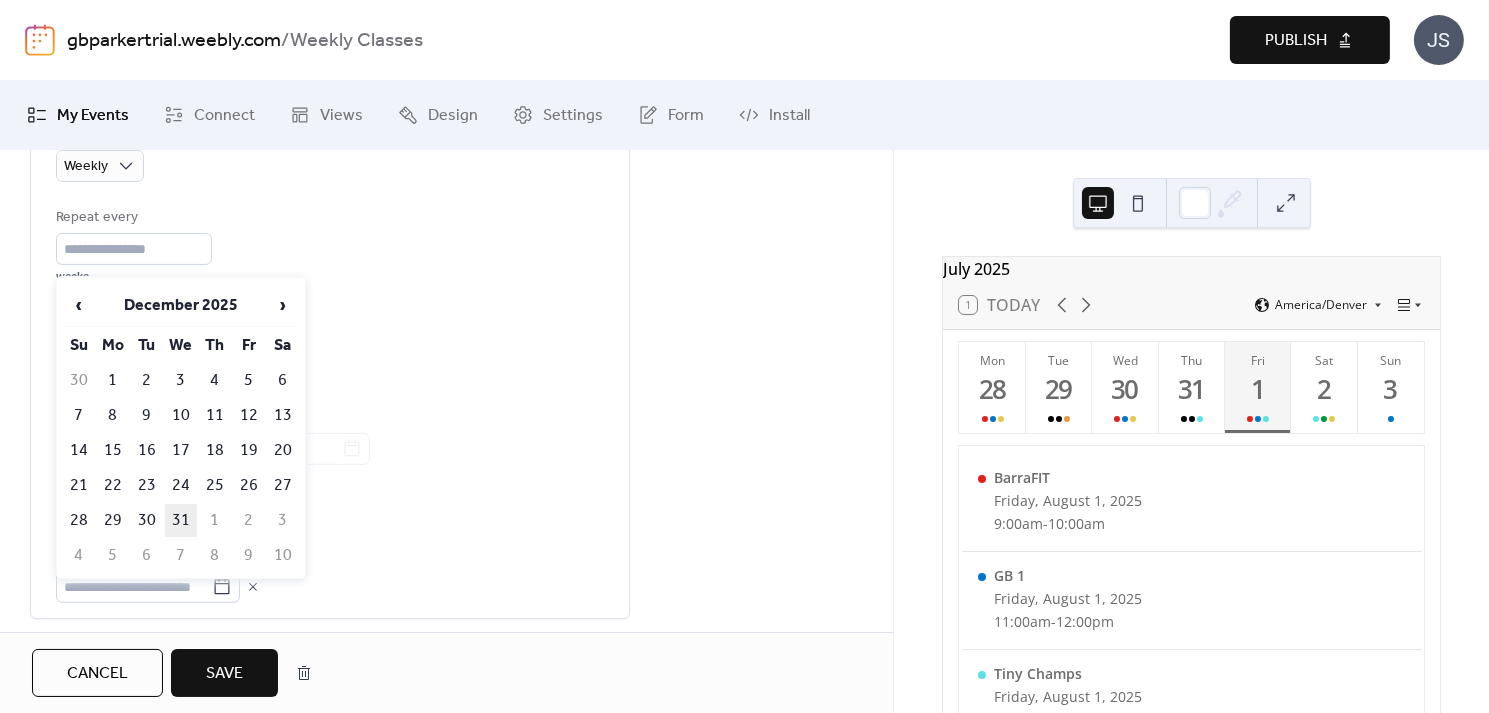 click on "31" at bounding box center (181, 520) 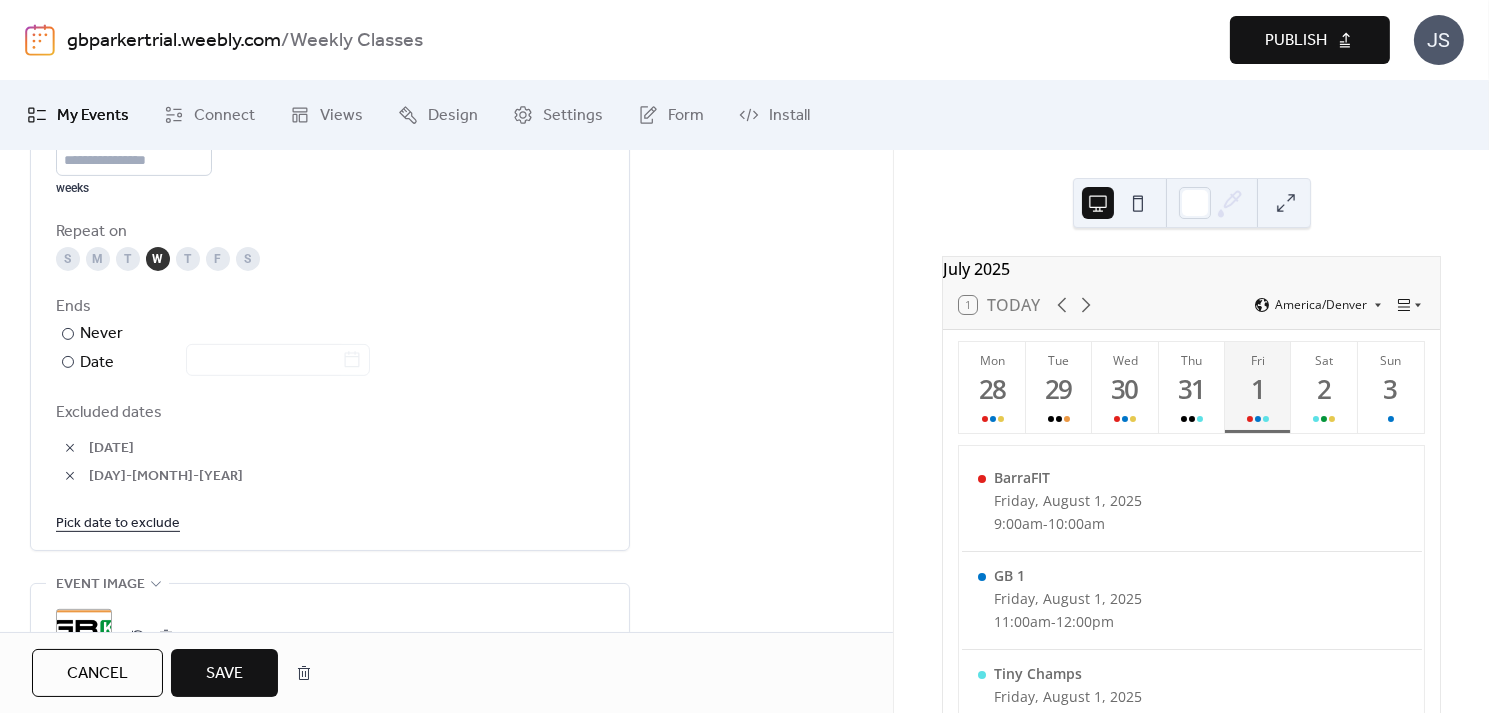 scroll, scrollTop: 1062, scrollLeft: 0, axis: vertical 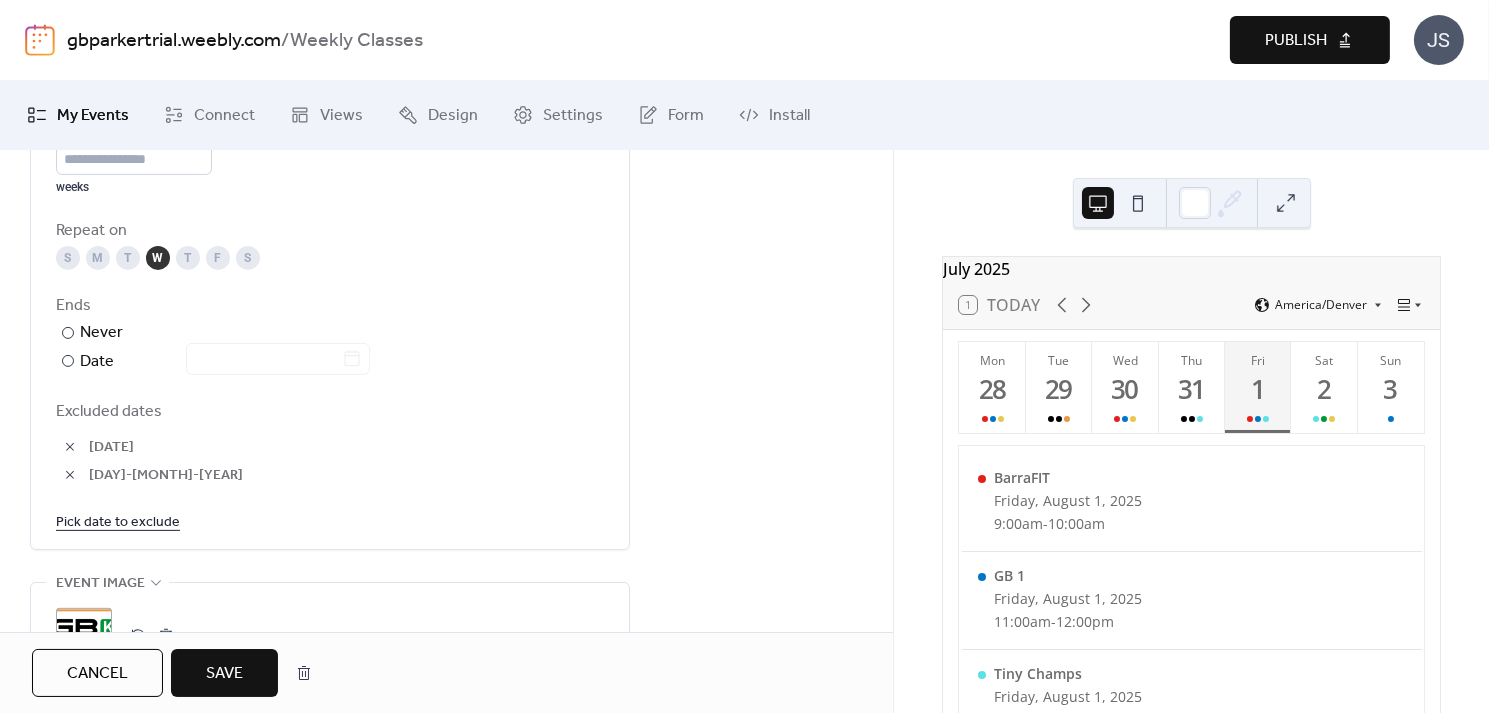 click on "Save" at bounding box center [224, 674] 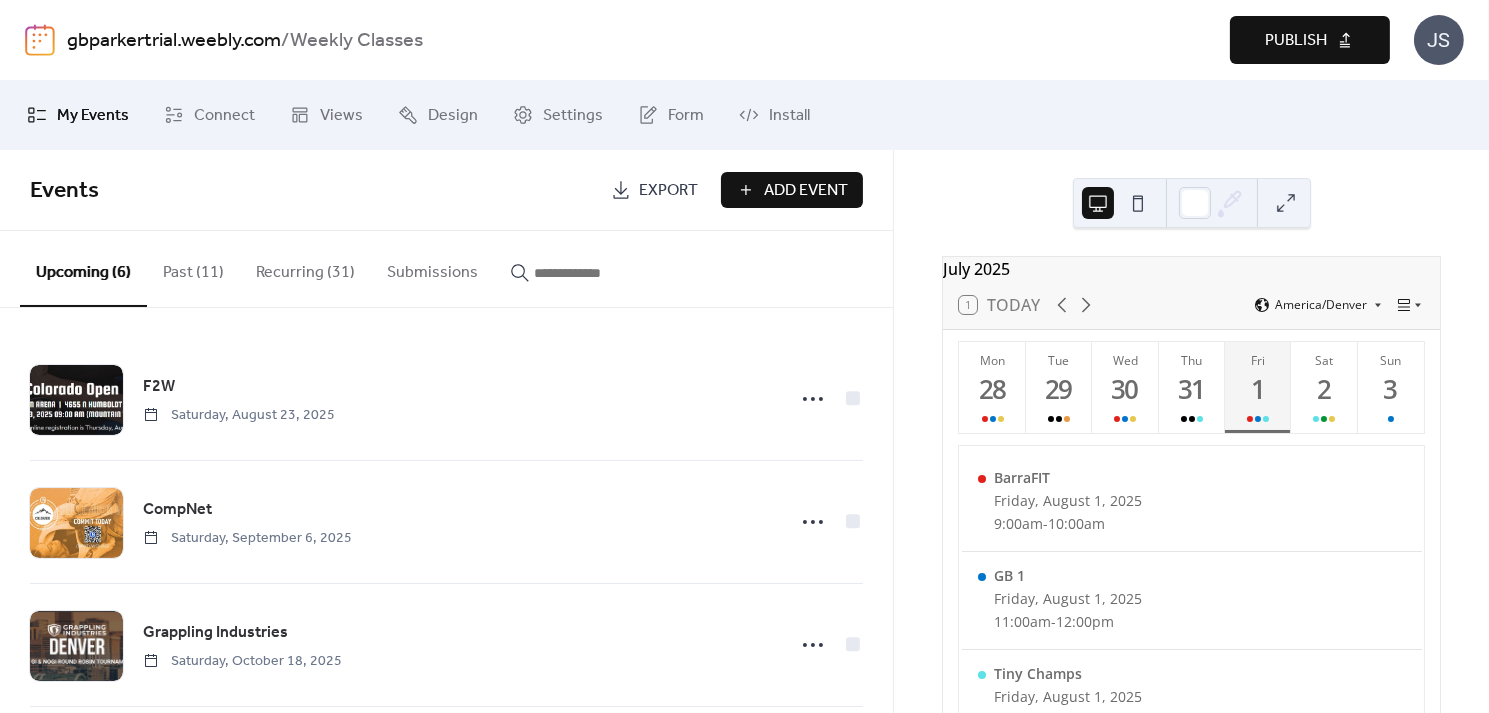 click on "Recurring (31)" at bounding box center (305, 268) 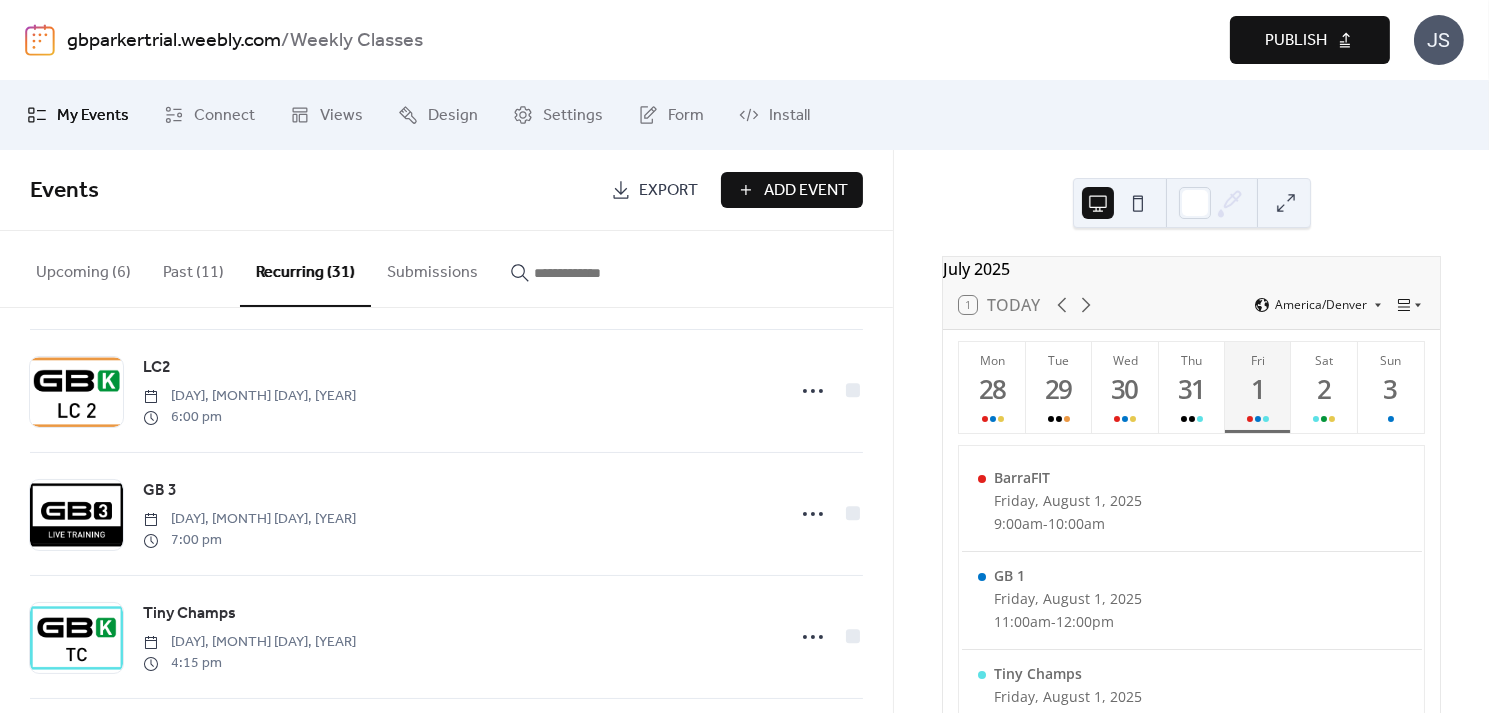 scroll, scrollTop: 1617, scrollLeft: 0, axis: vertical 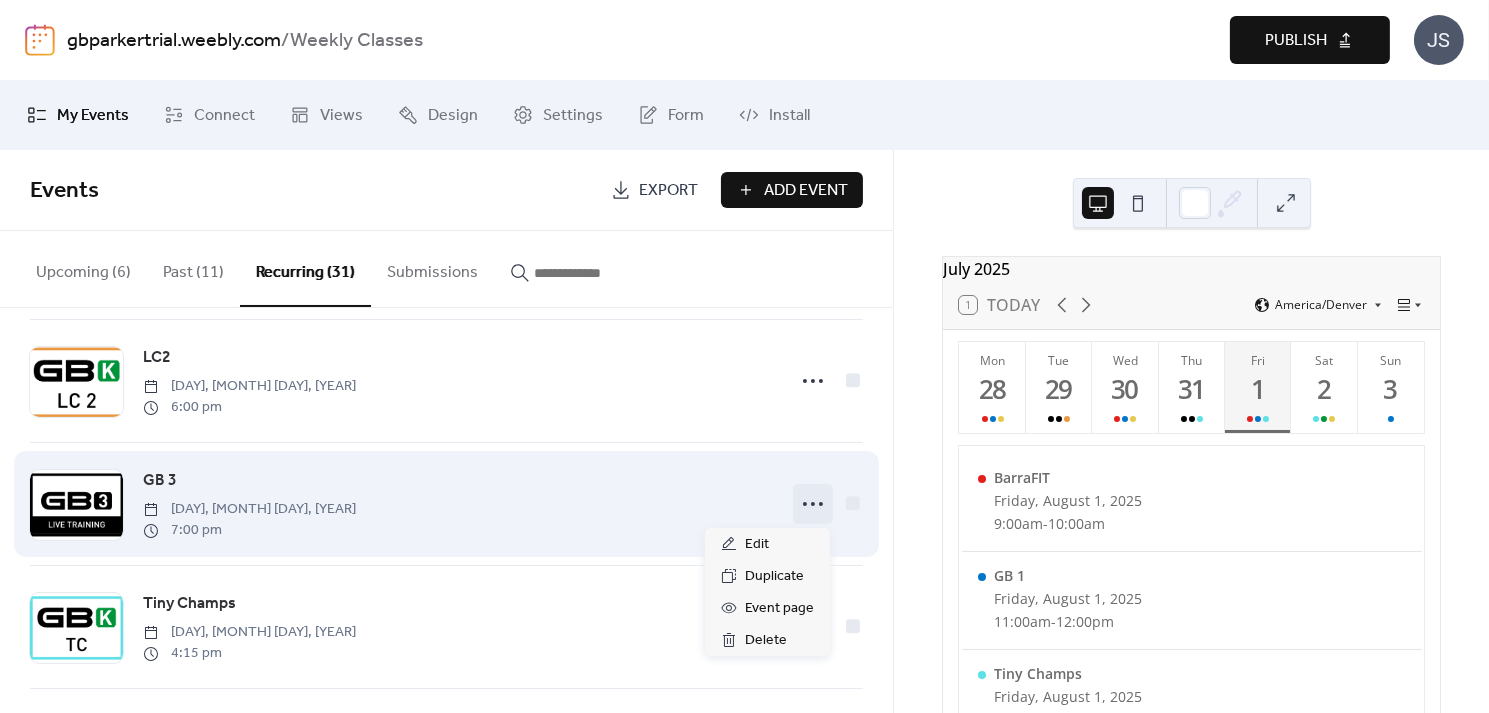 click 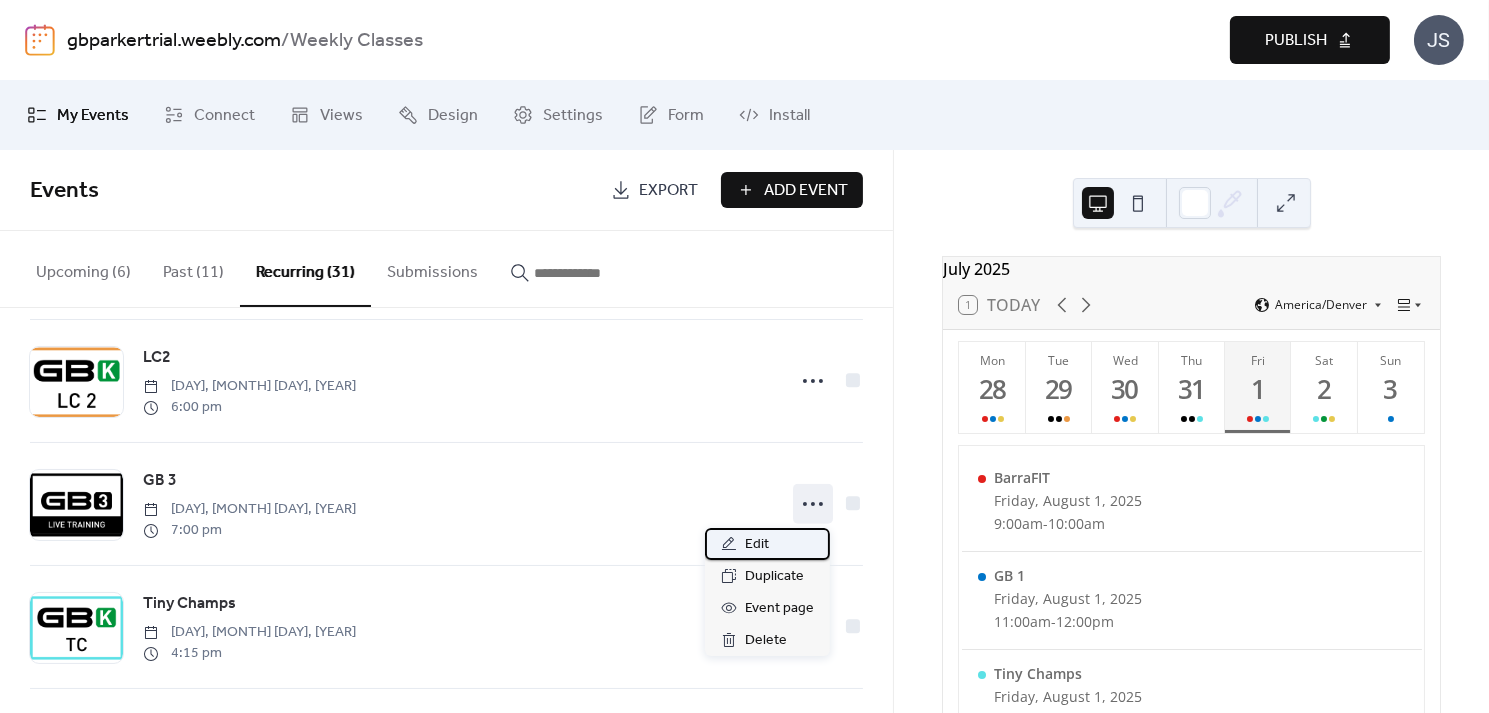 click on "Edit" at bounding box center [757, 545] 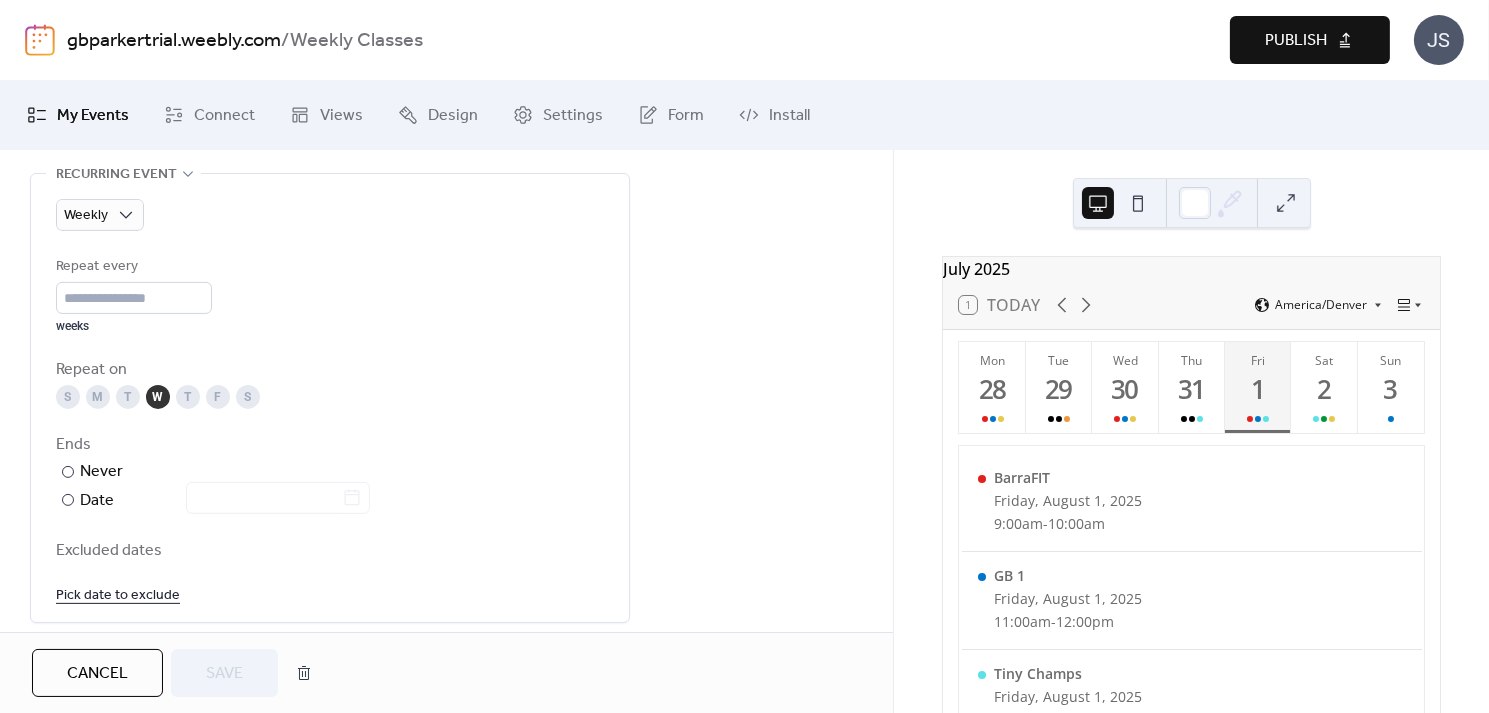 scroll, scrollTop: 930, scrollLeft: 0, axis: vertical 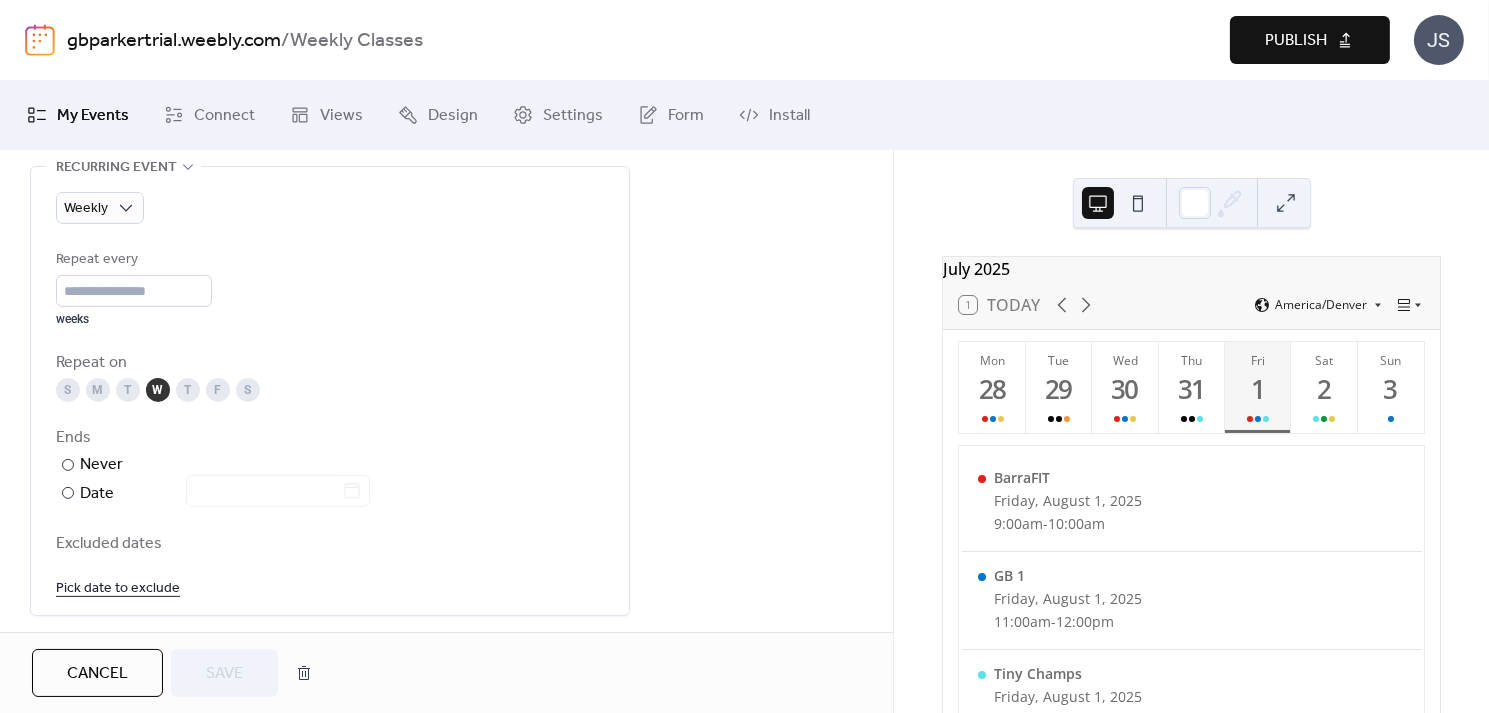 click on "Pick date to exclude" at bounding box center [118, 587] 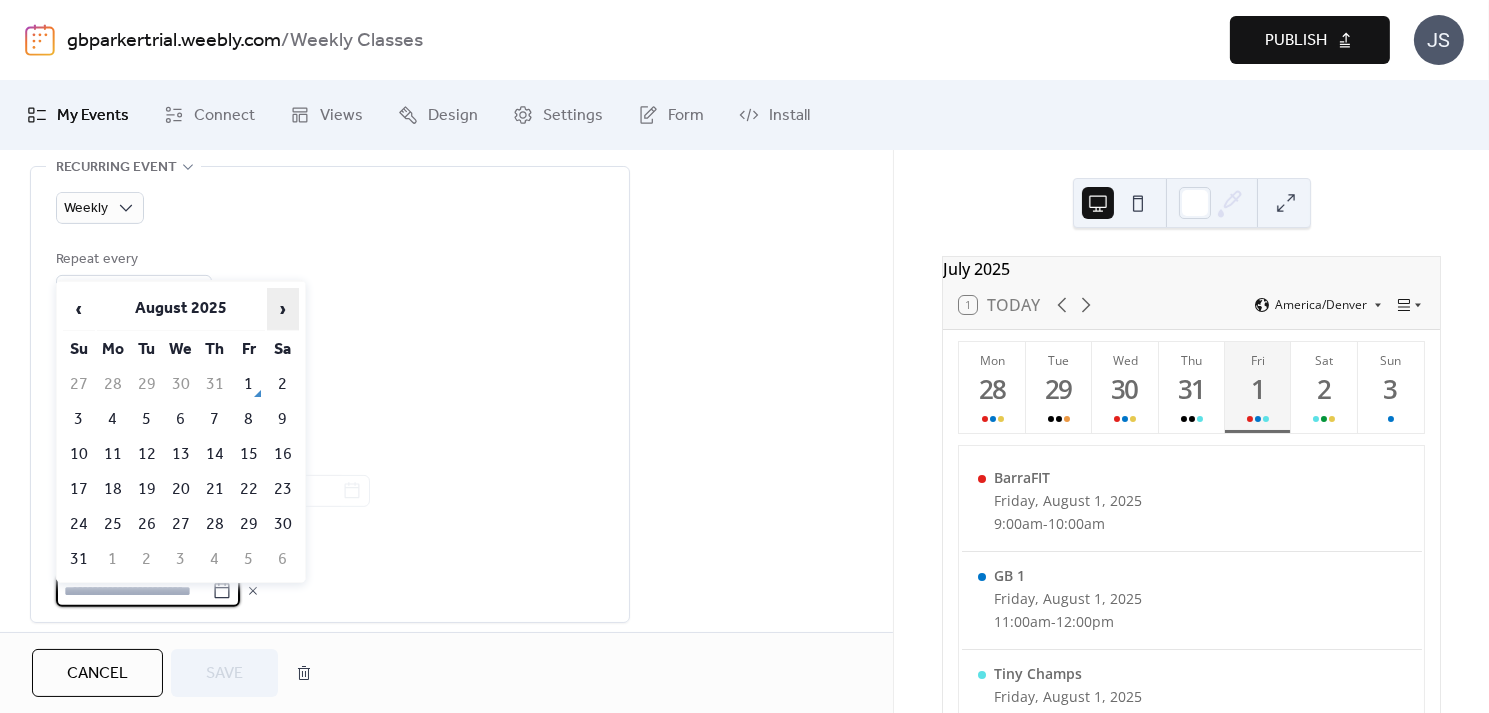 click on "›" at bounding box center (283, 309) 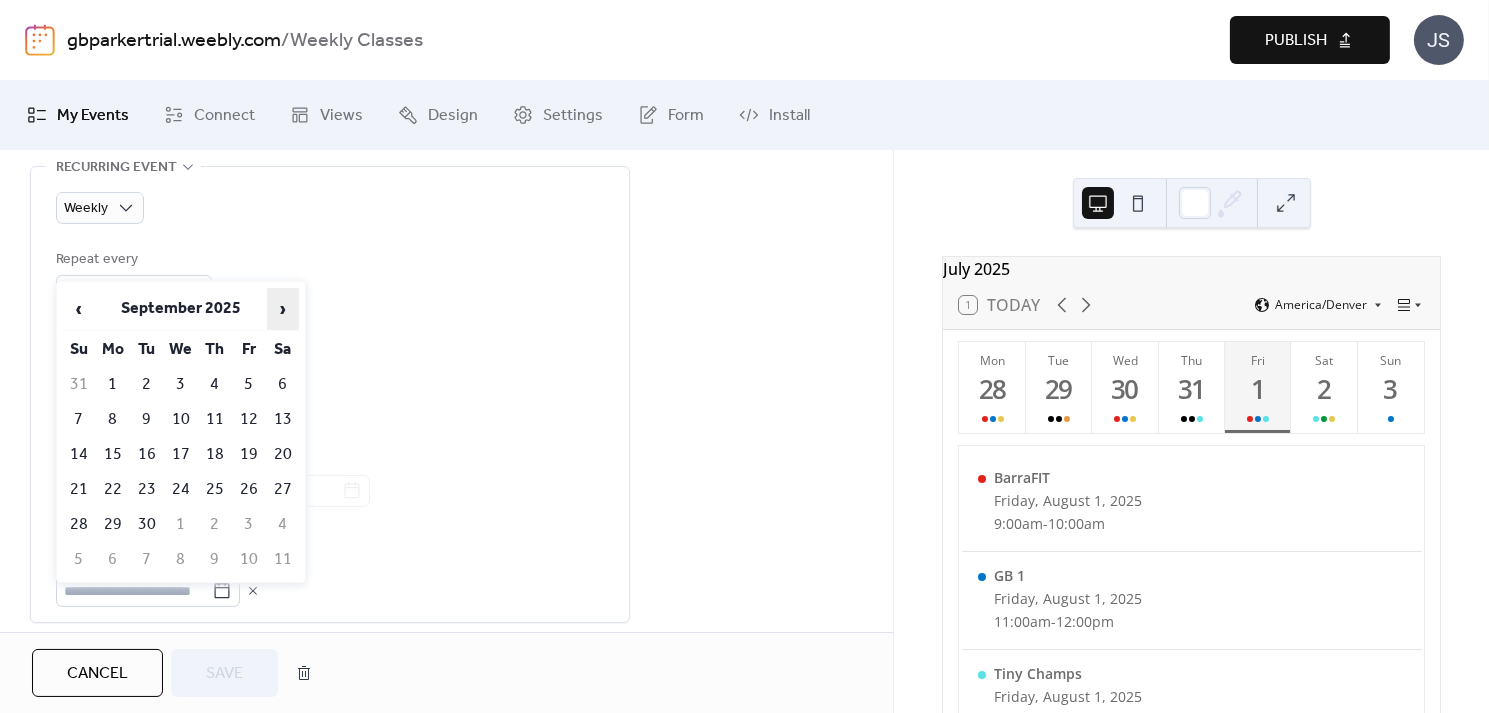 click on "›" at bounding box center [283, 309] 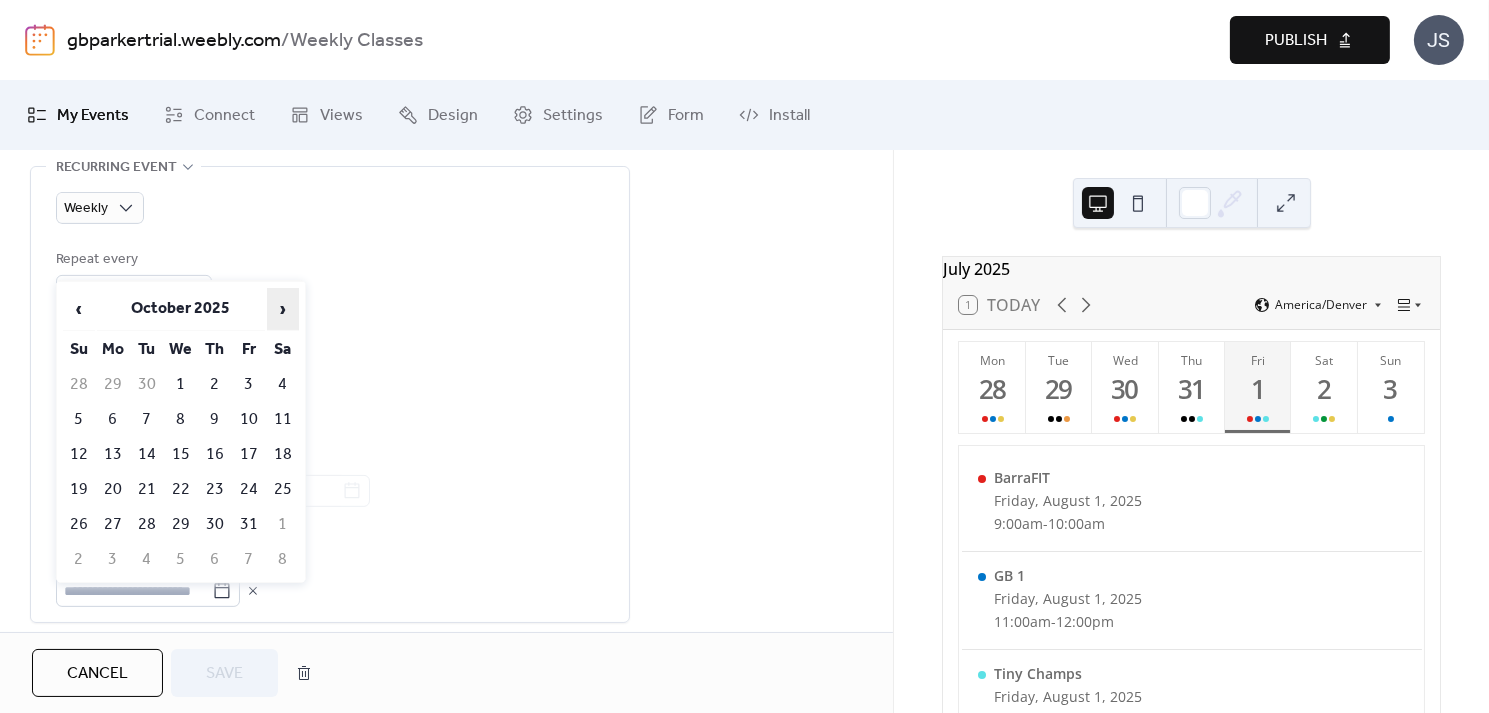 click on "›" at bounding box center (283, 309) 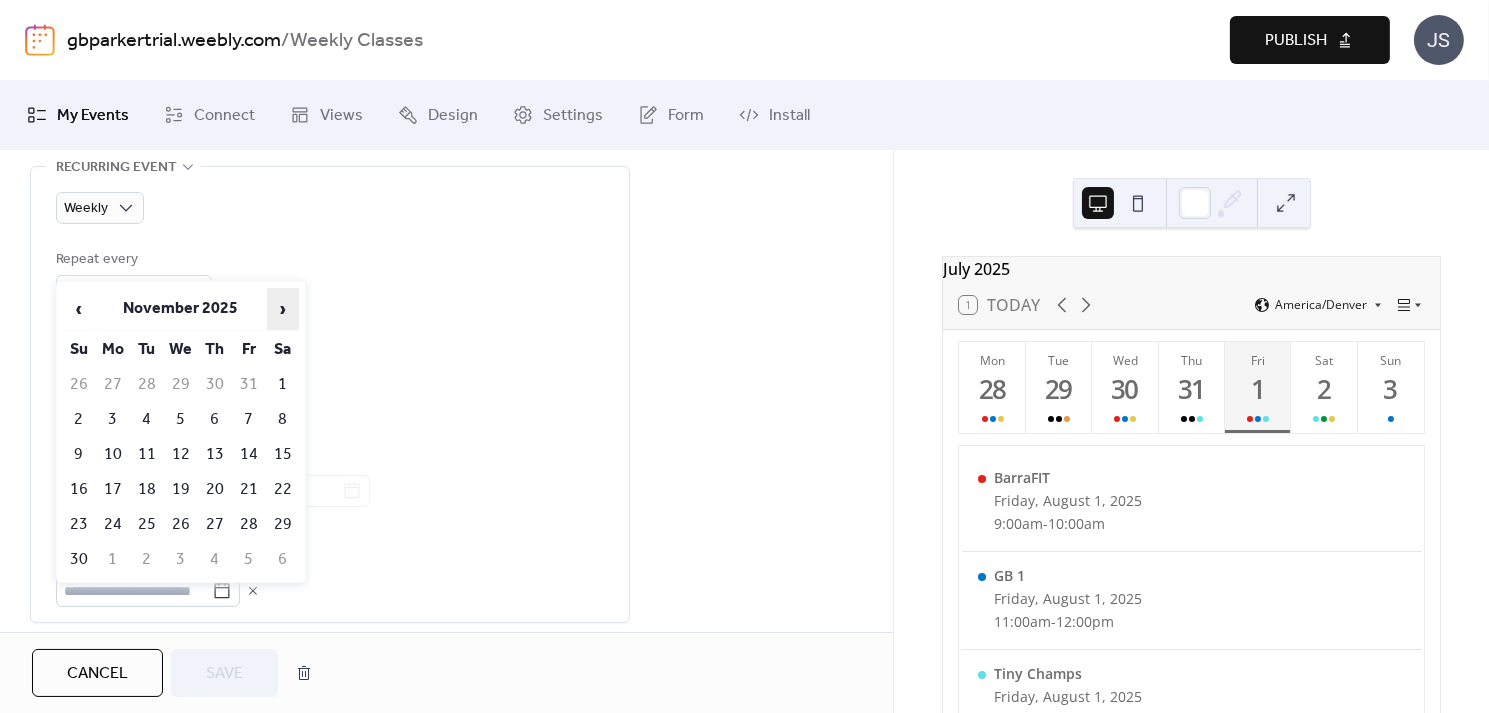 click on "›" at bounding box center (283, 309) 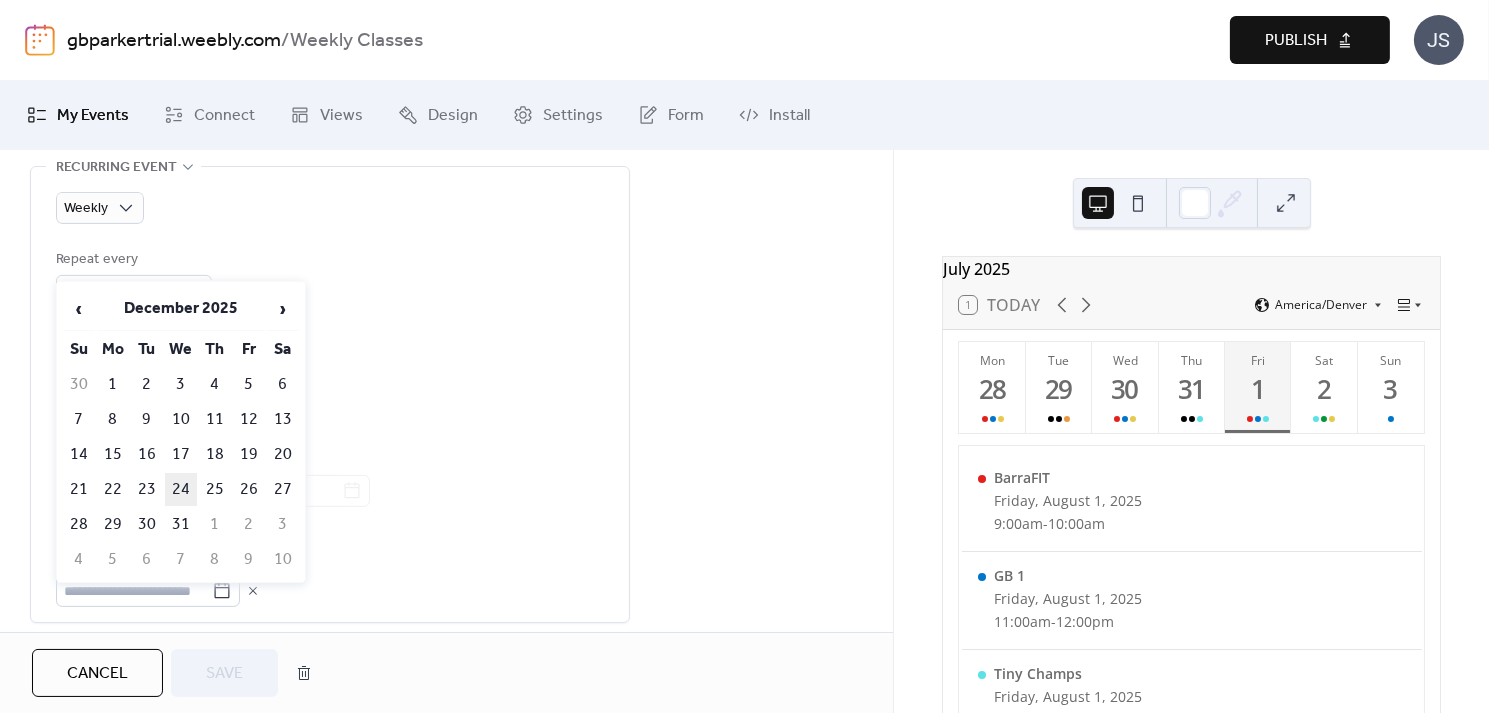 click on "24" at bounding box center (181, 489) 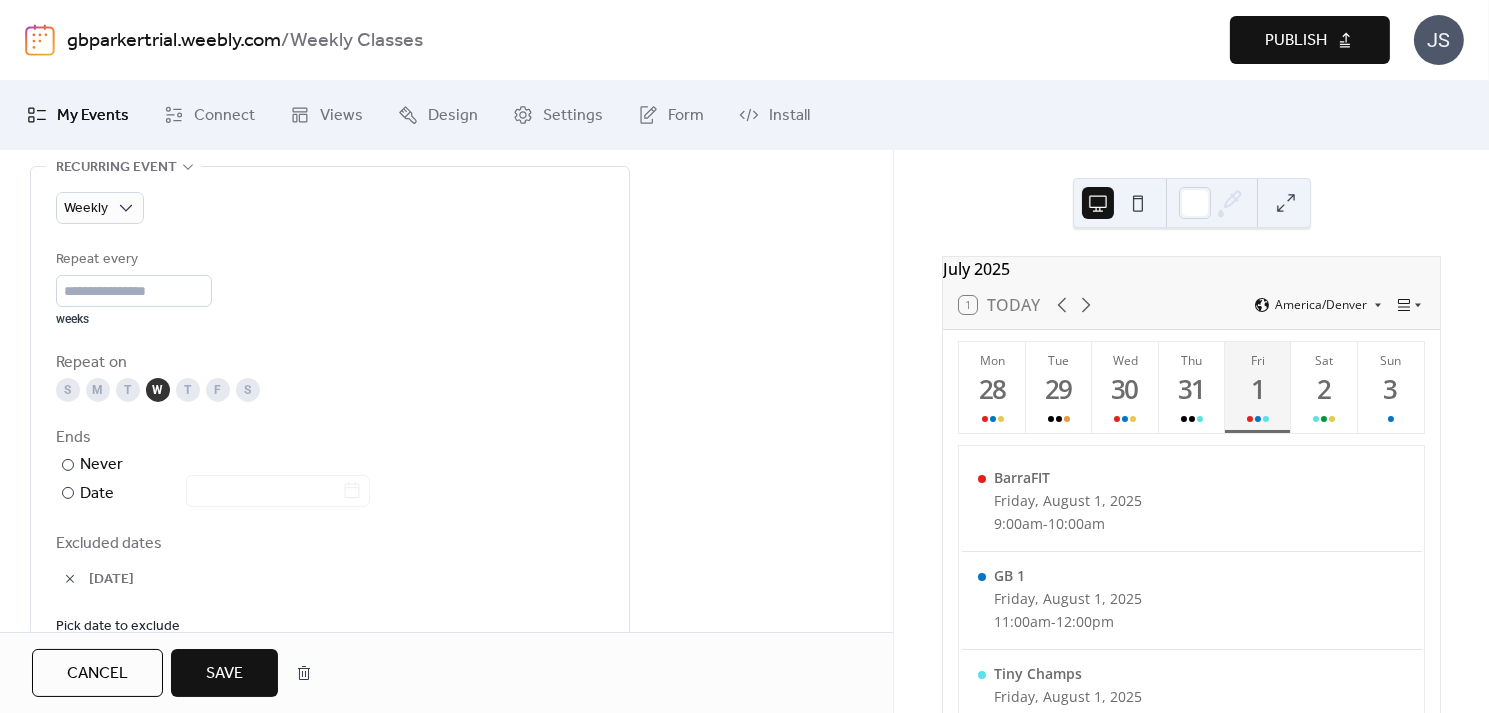 click on "Pick date to exclude" at bounding box center (118, 625) 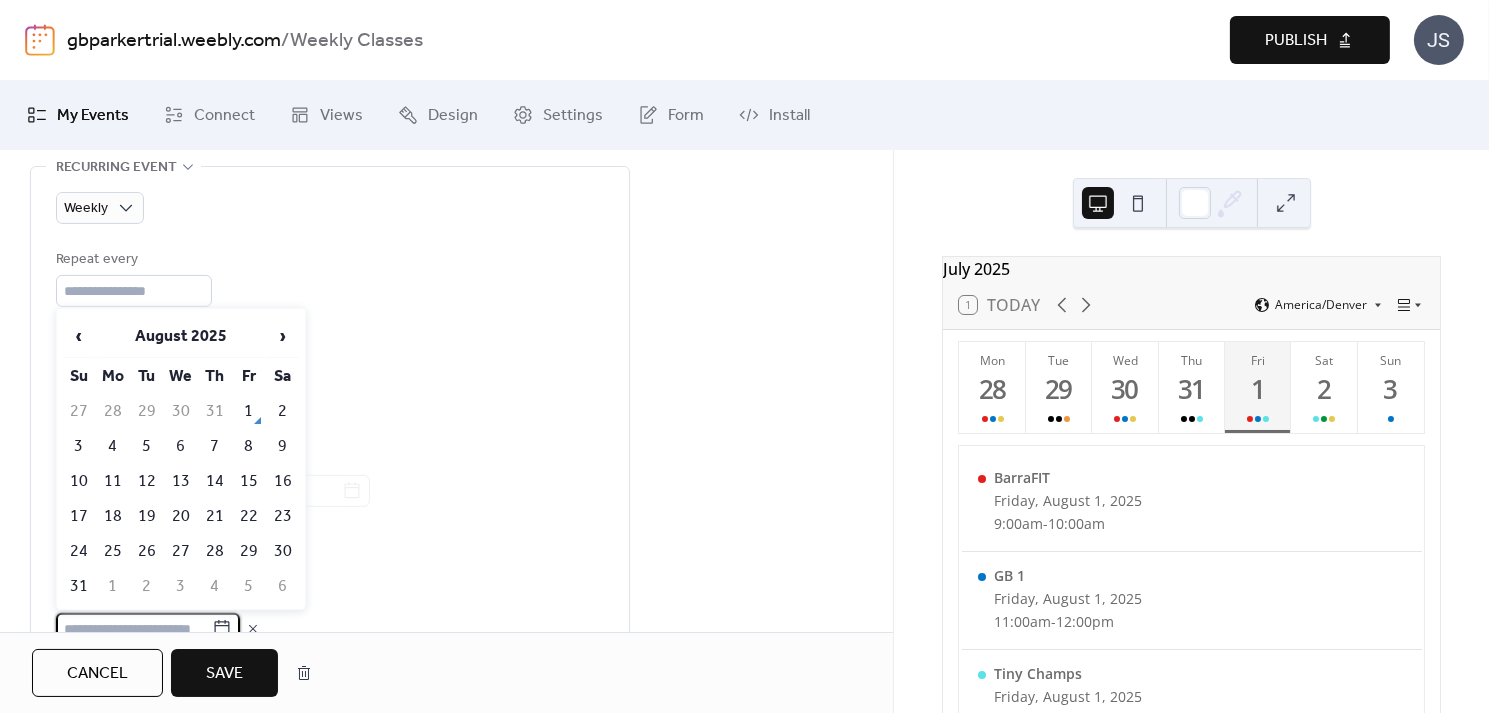 scroll, scrollTop: 941, scrollLeft: 0, axis: vertical 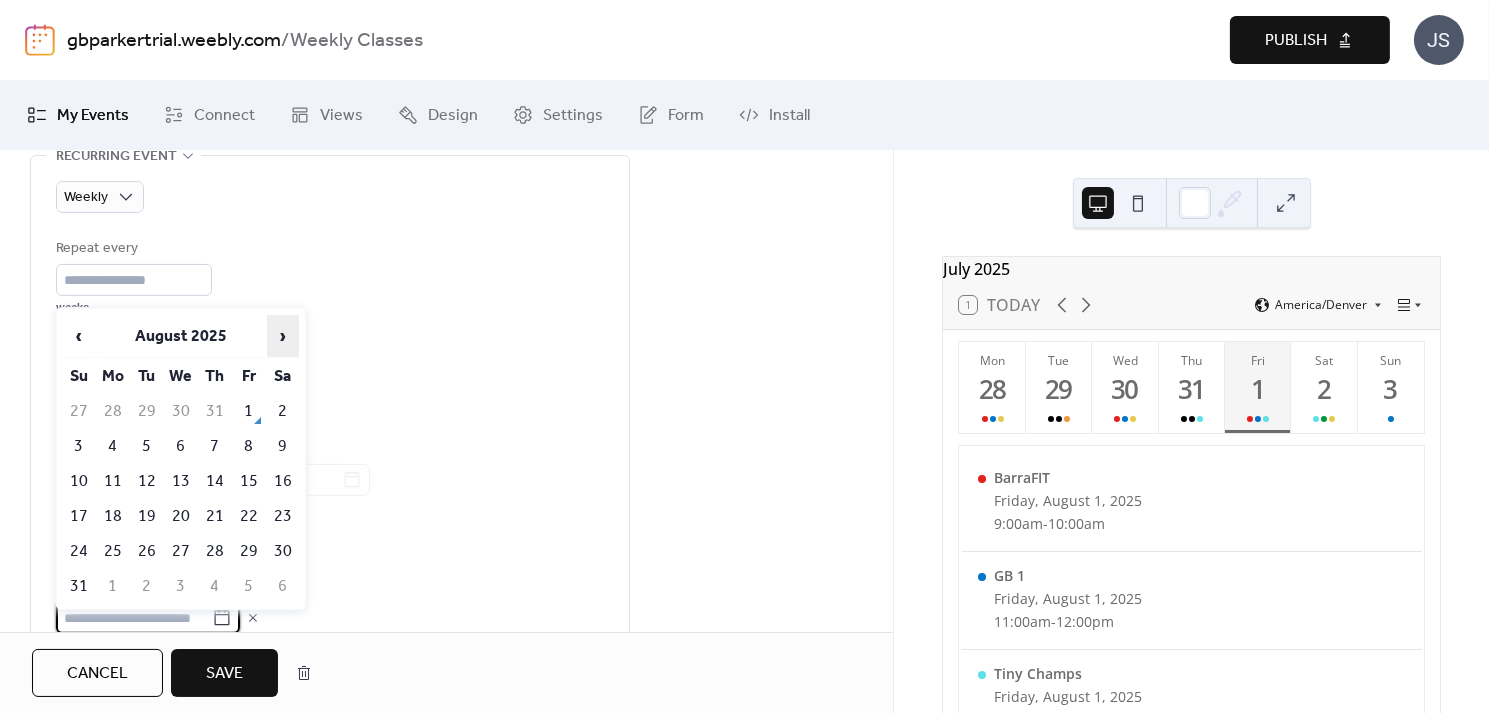 click on "›" at bounding box center (283, 336) 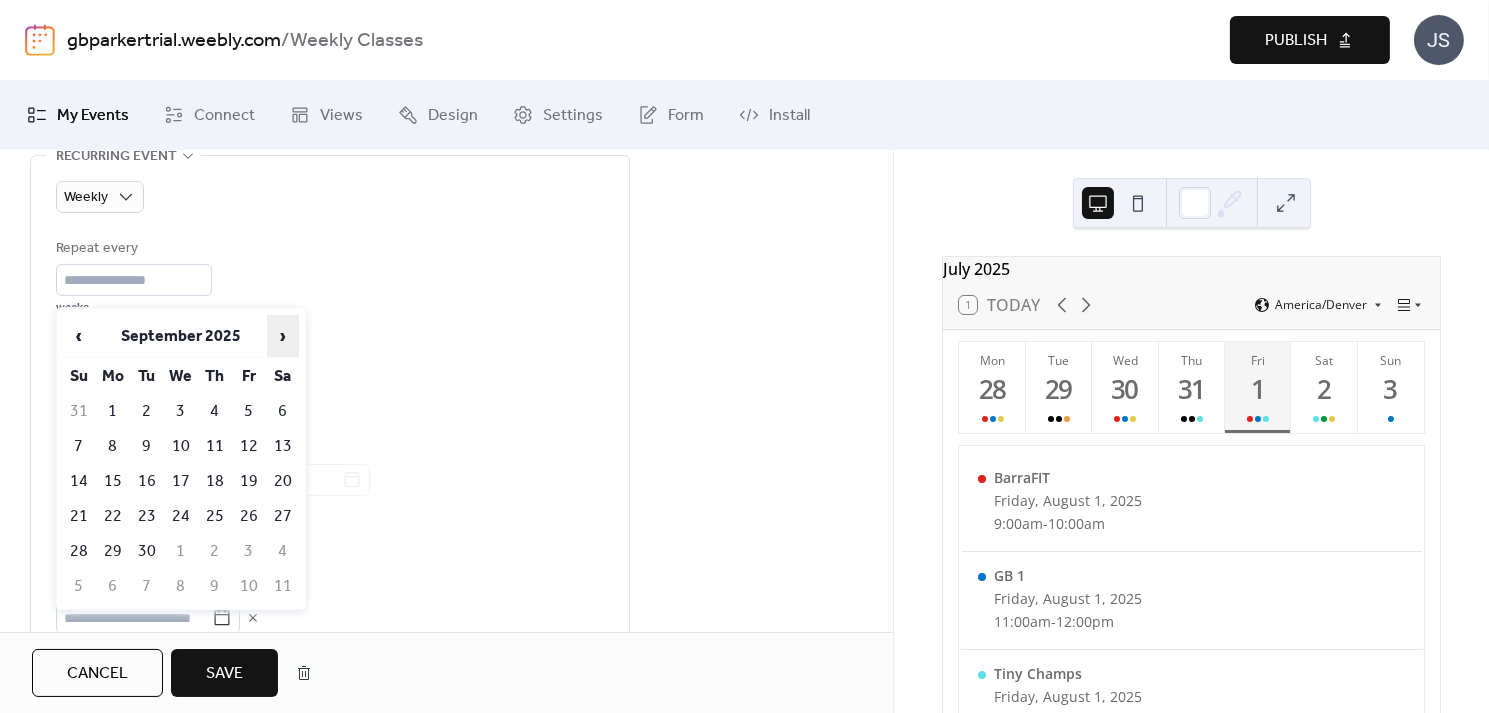 click on "›" at bounding box center (283, 336) 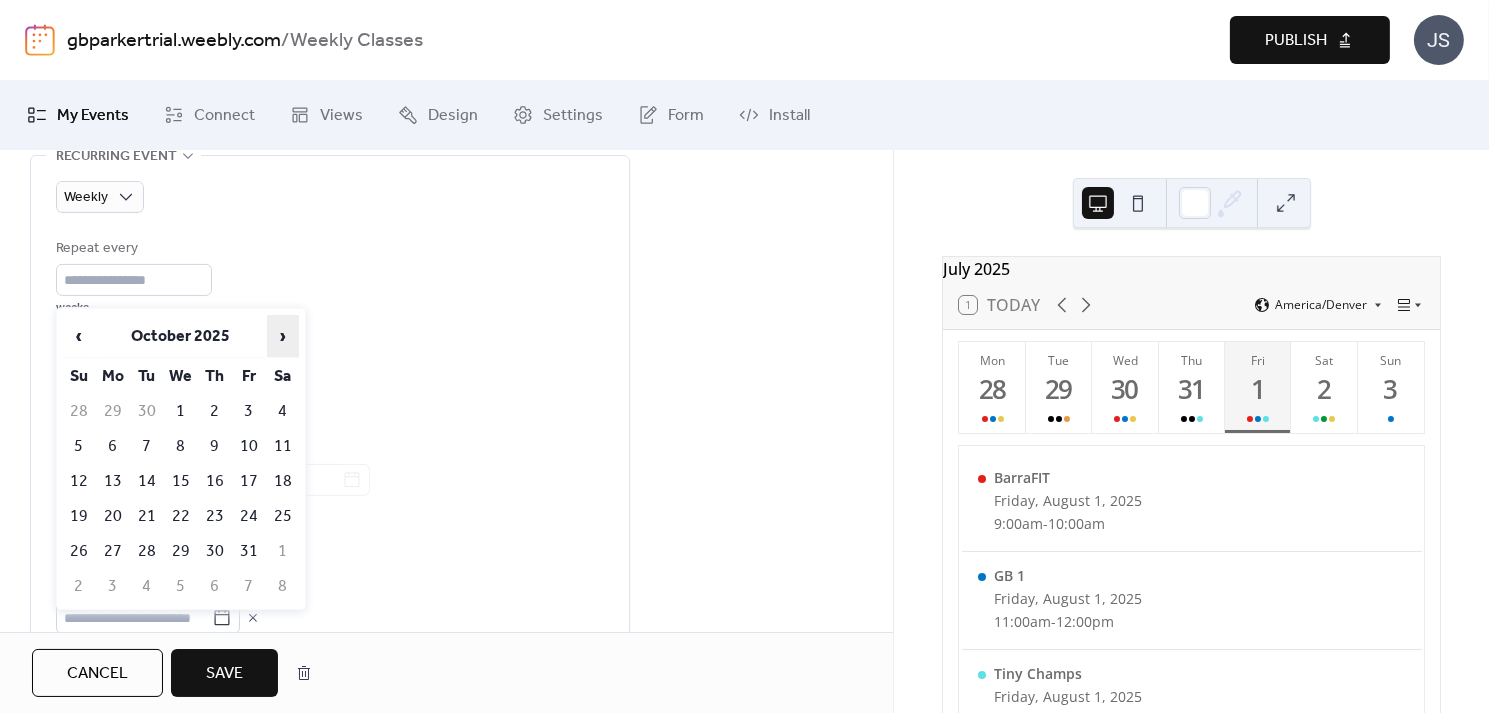 click on "›" at bounding box center (283, 336) 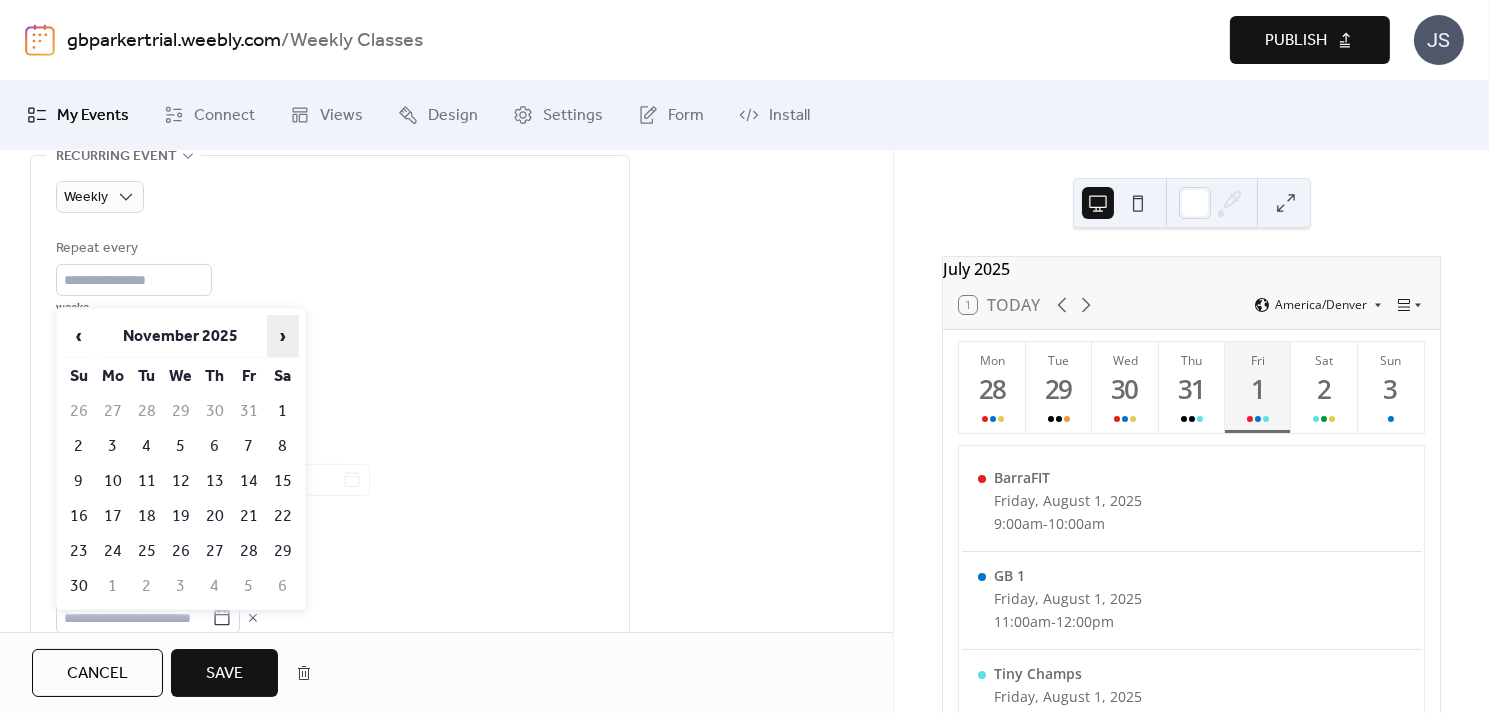 click on "›" at bounding box center [283, 336] 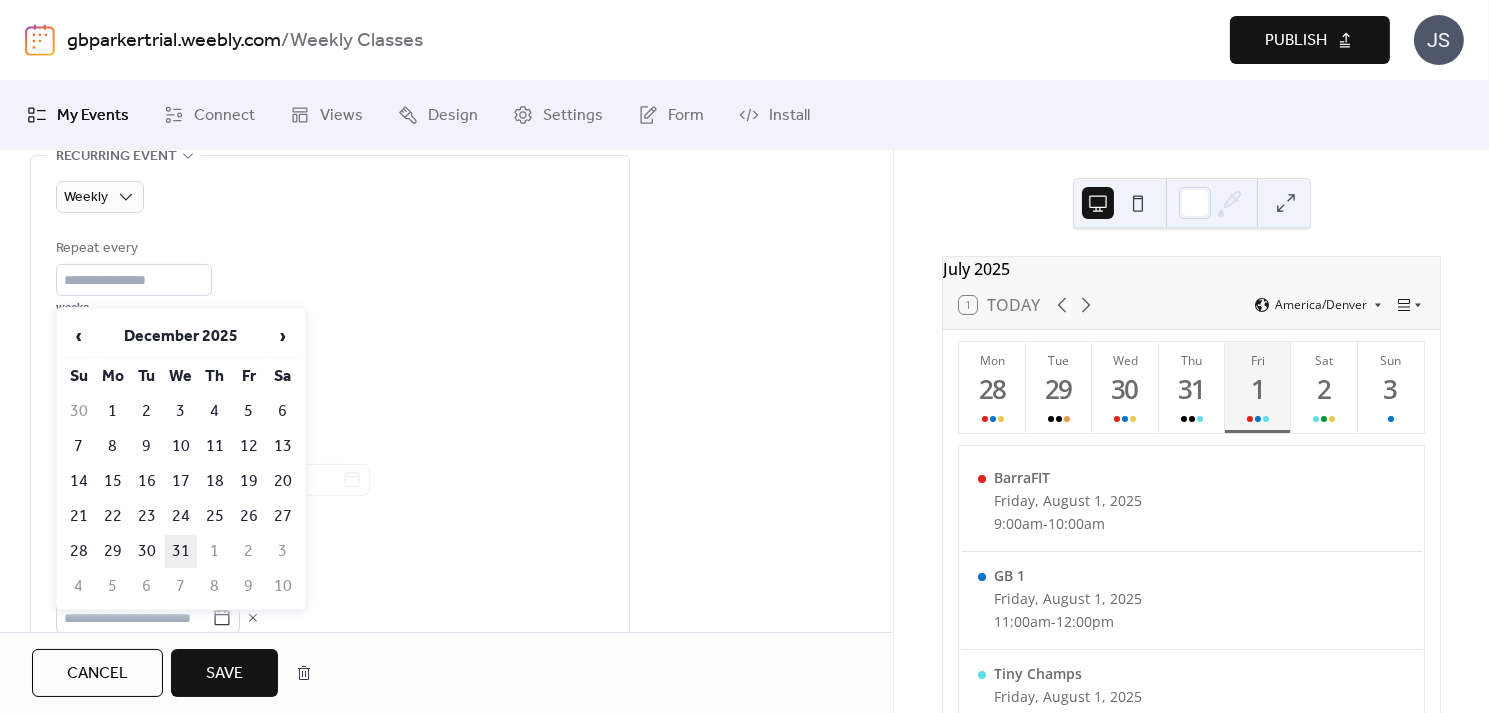 click on "31" at bounding box center [181, 551] 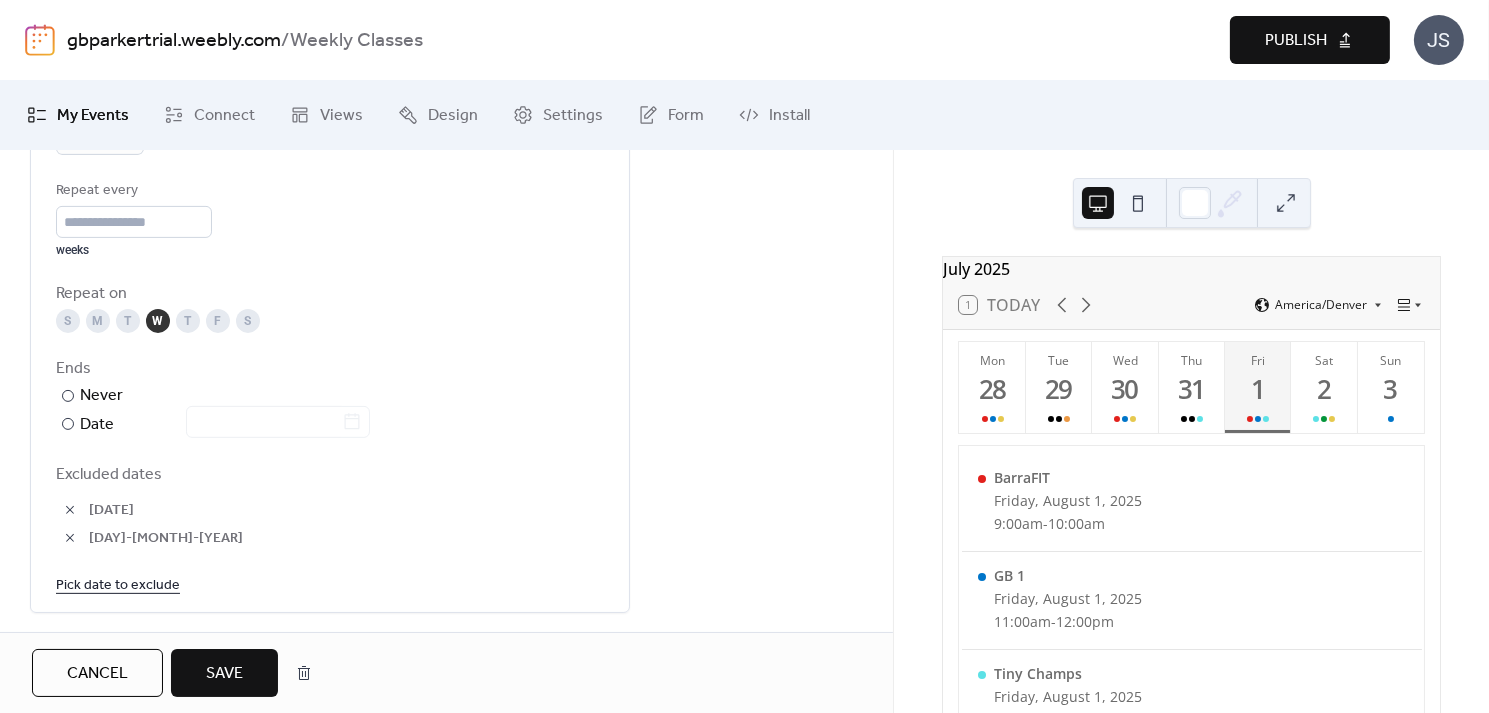 scroll, scrollTop: 1049, scrollLeft: 0, axis: vertical 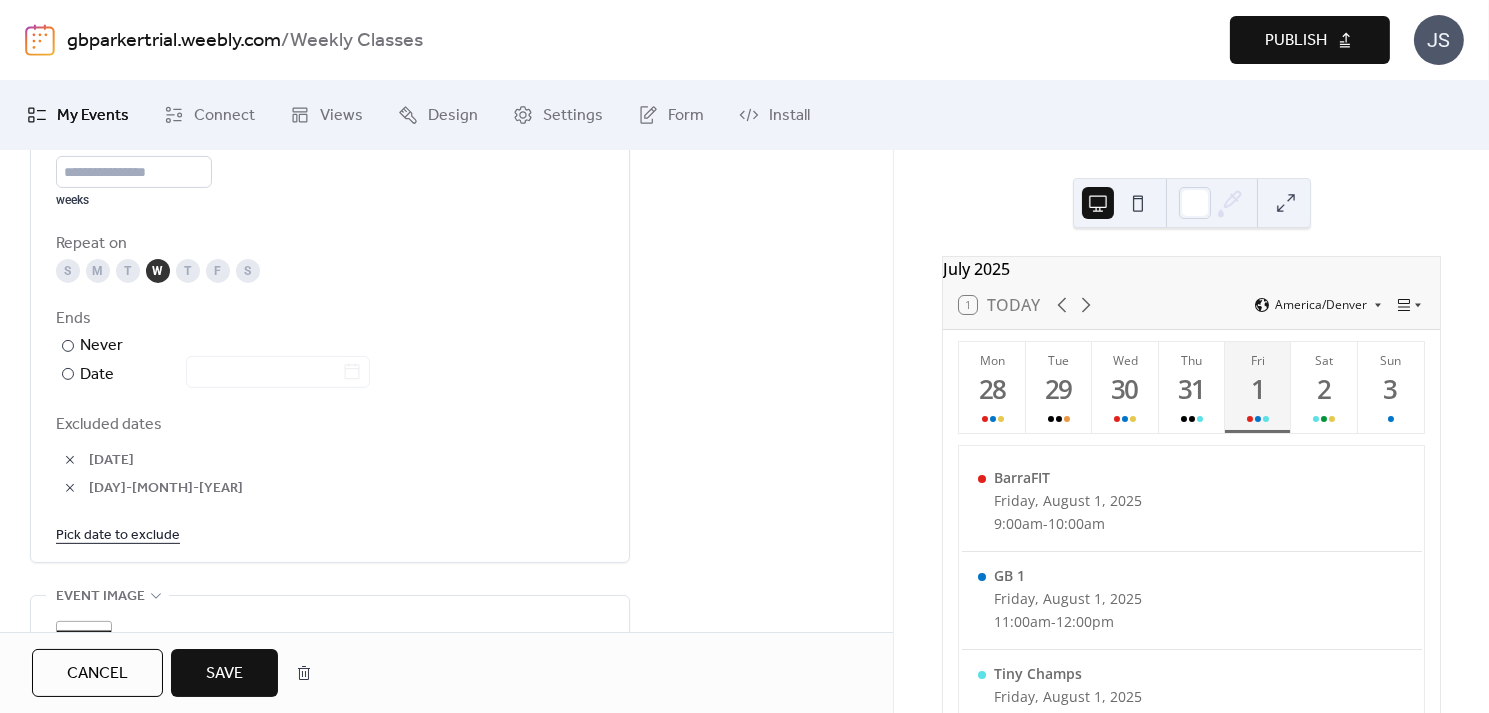click on "Save" at bounding box center [224, 674] 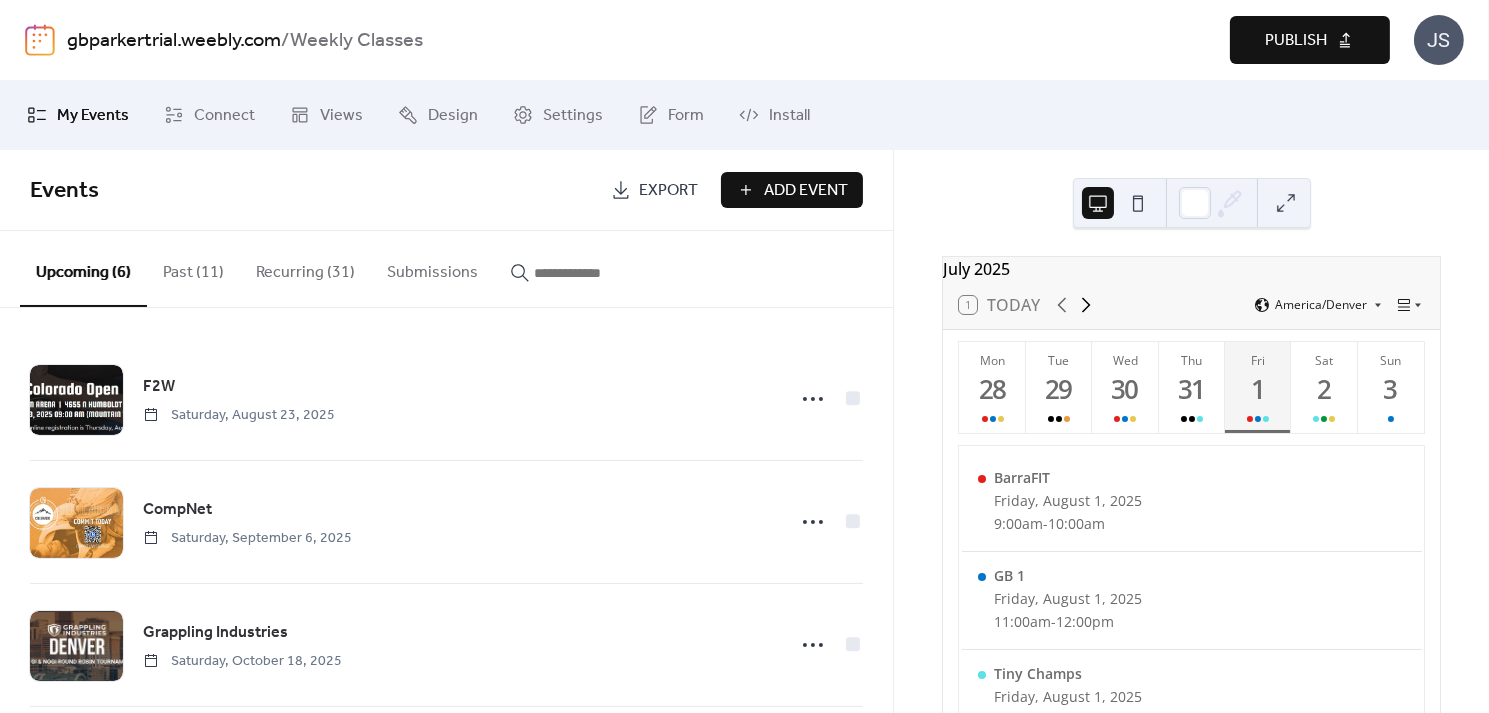 click 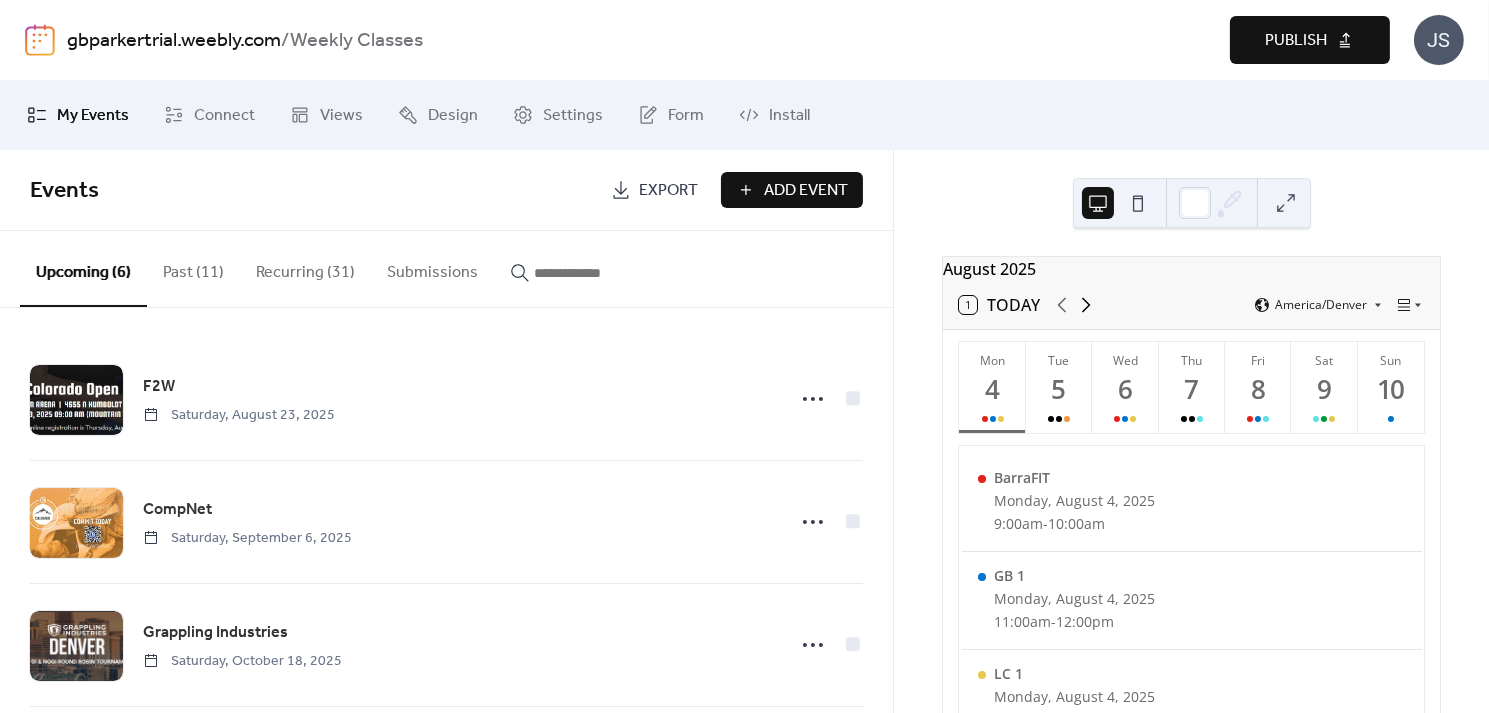 click 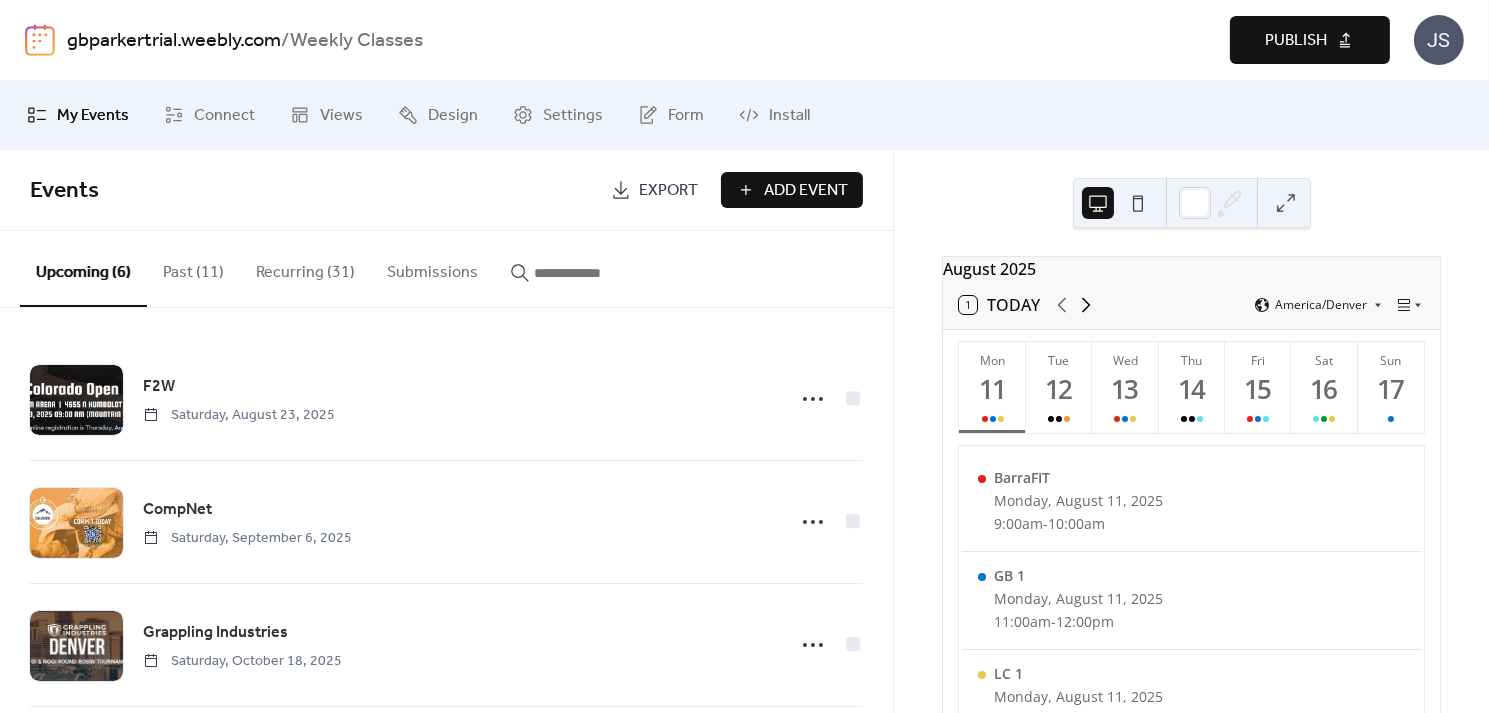 click 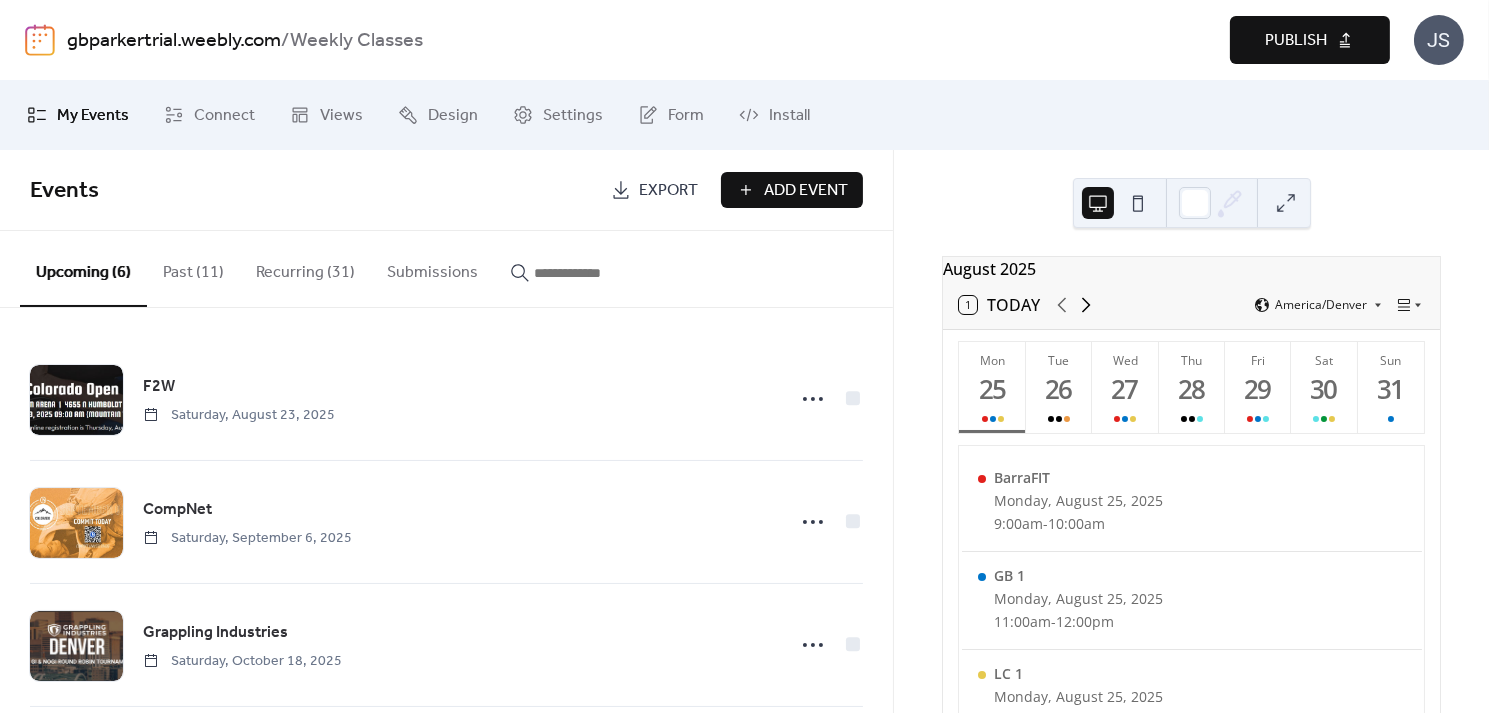 click 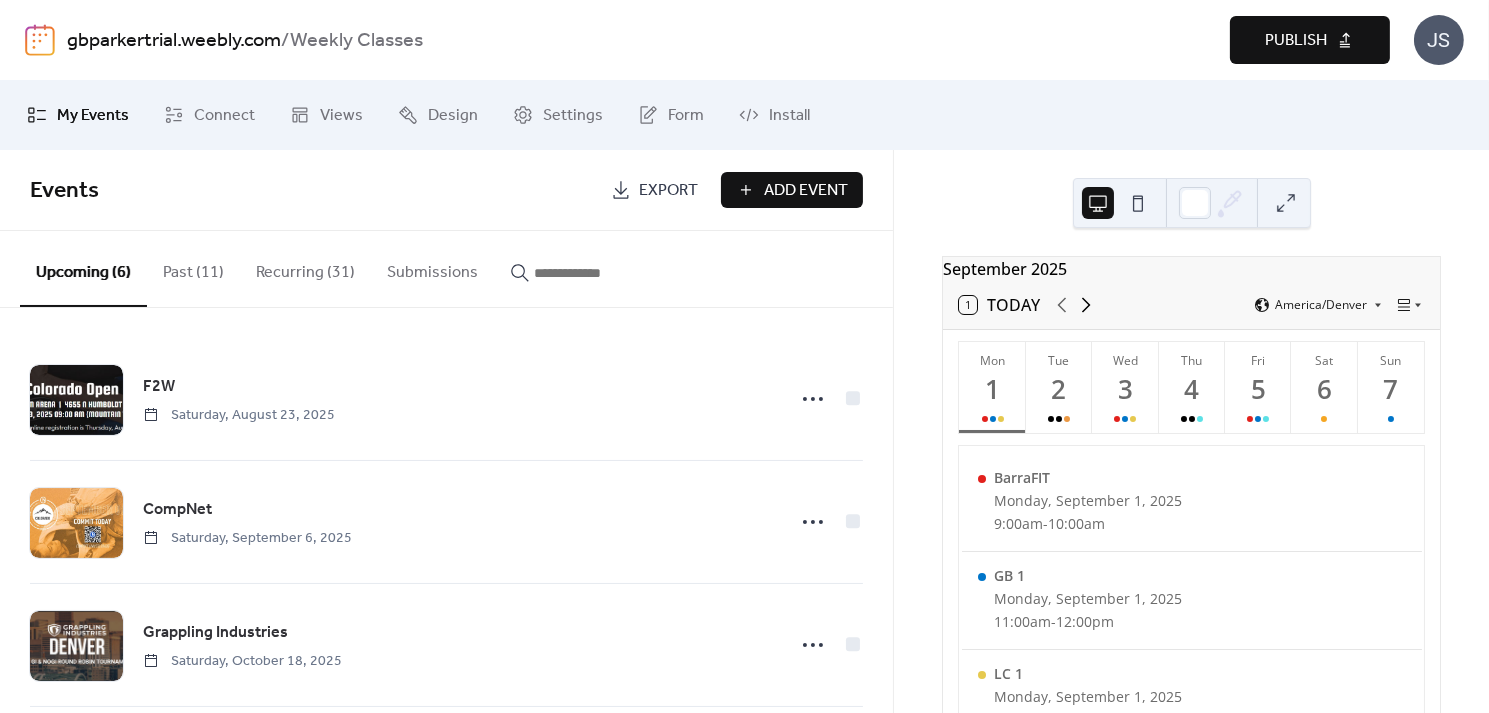 click 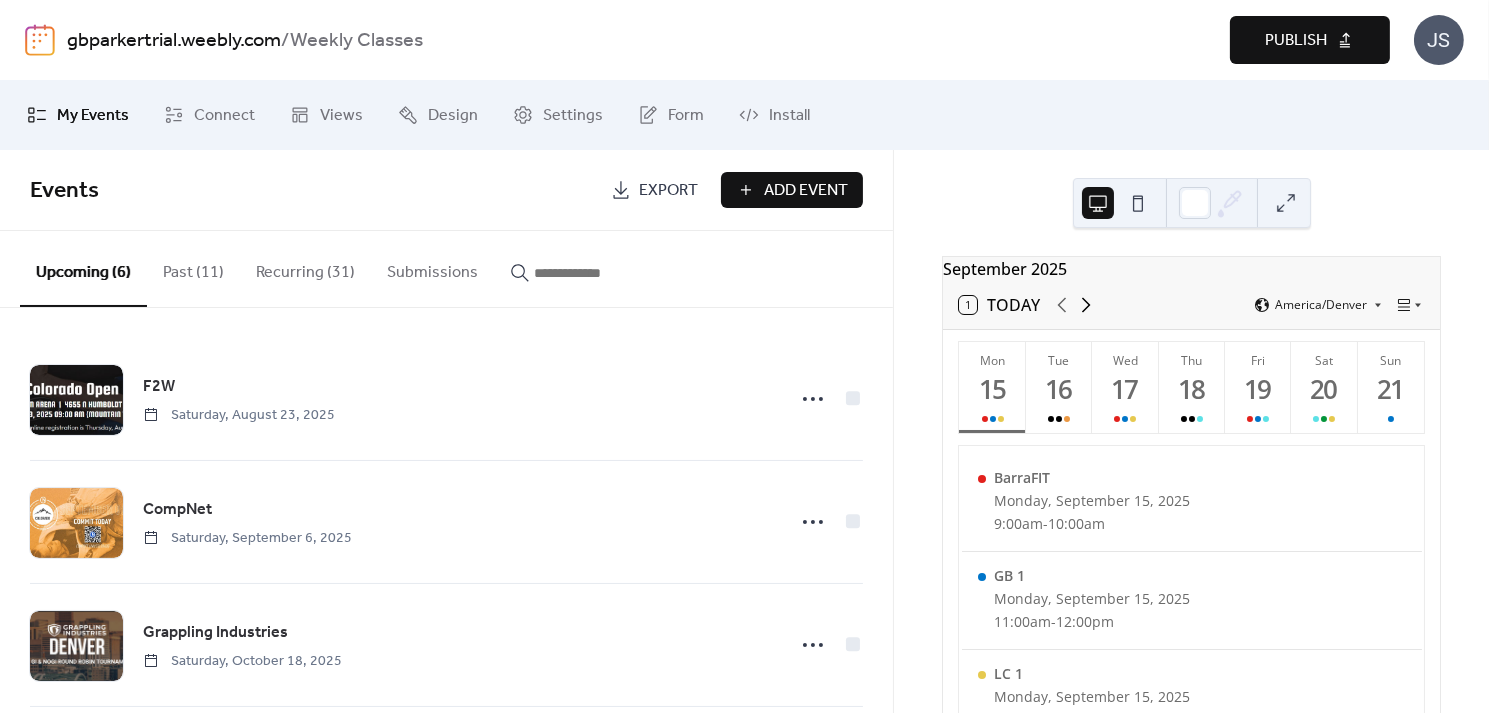 click 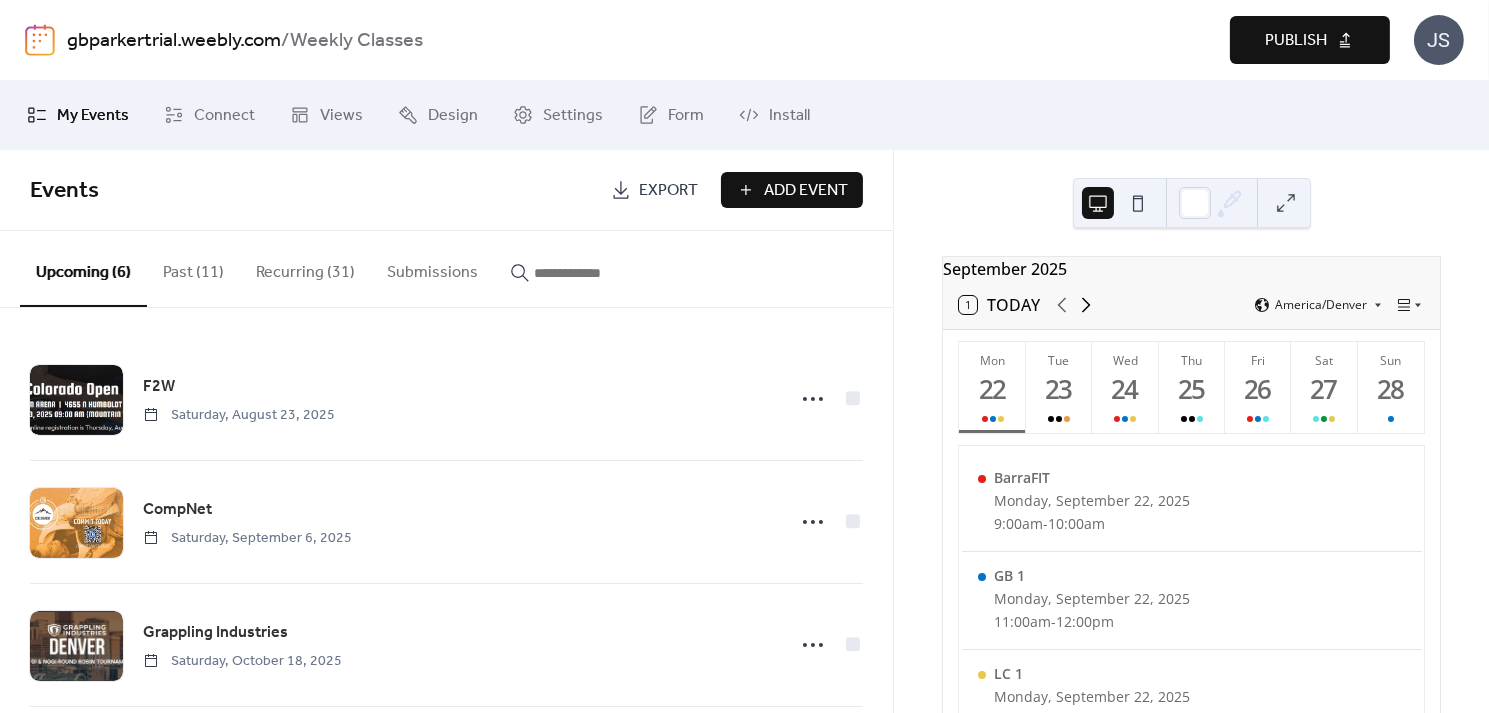 click 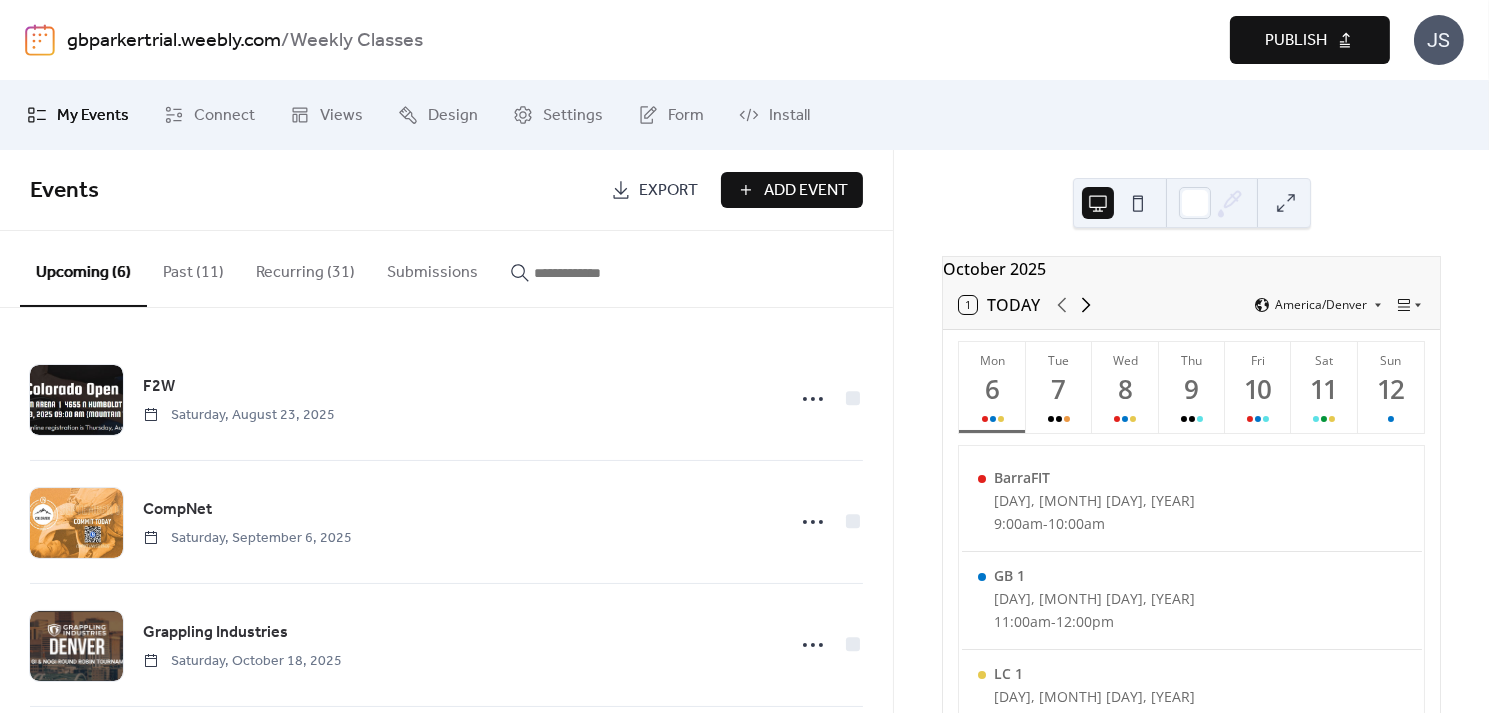 click 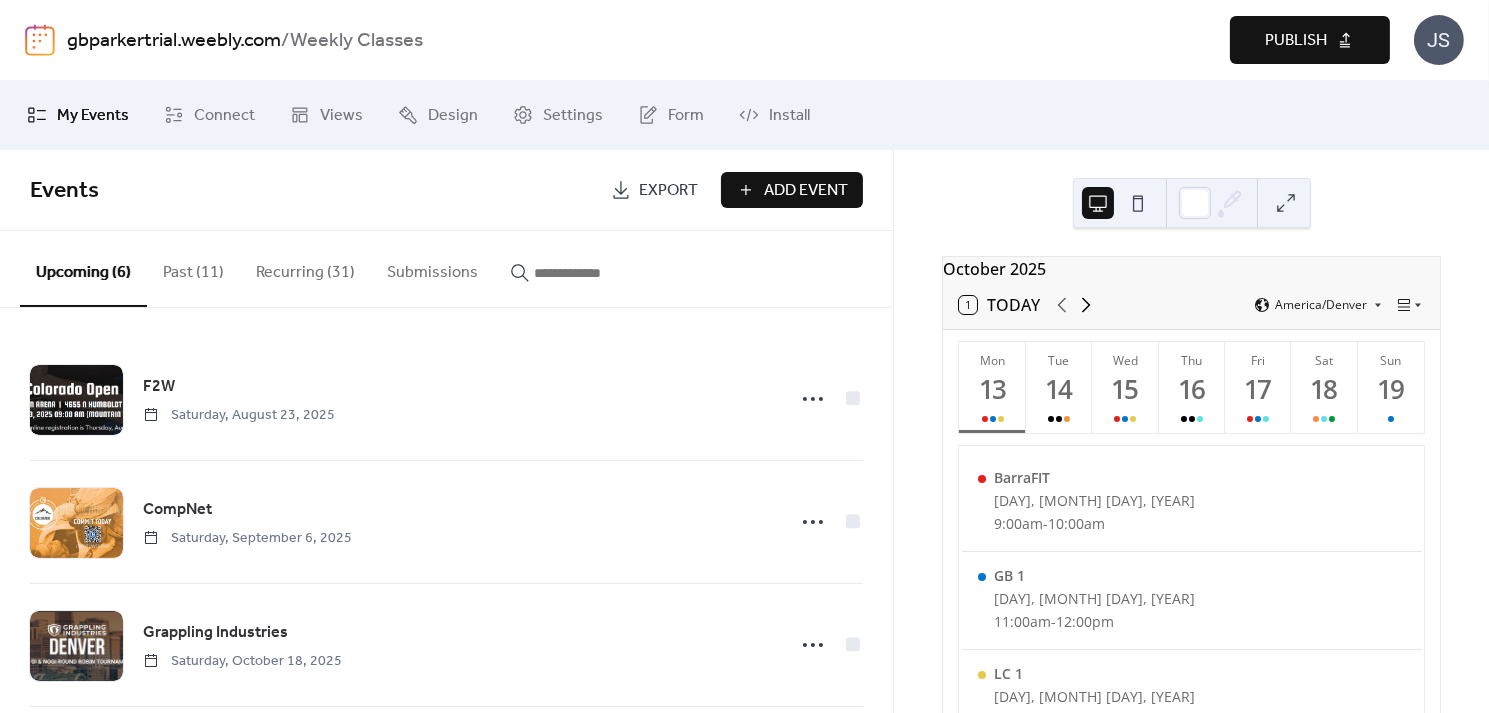 click 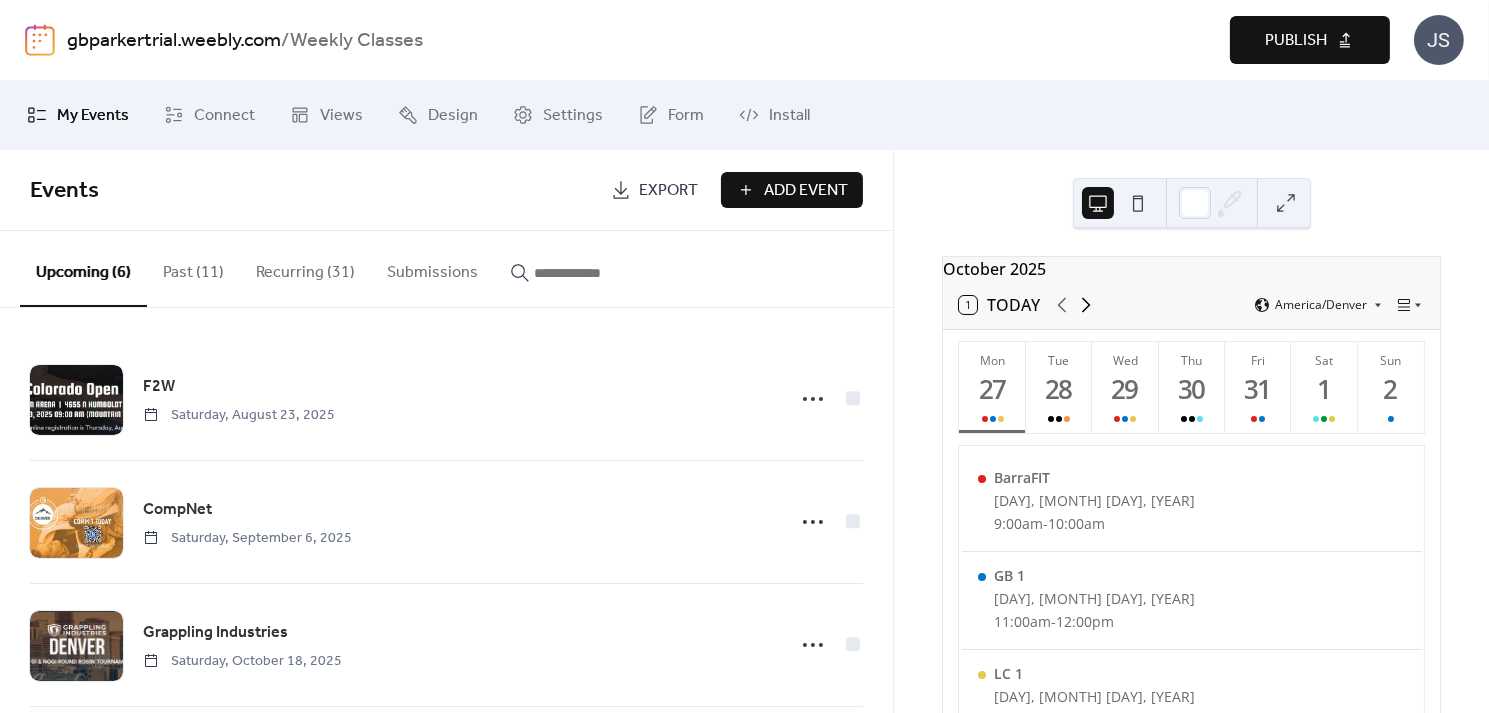 click 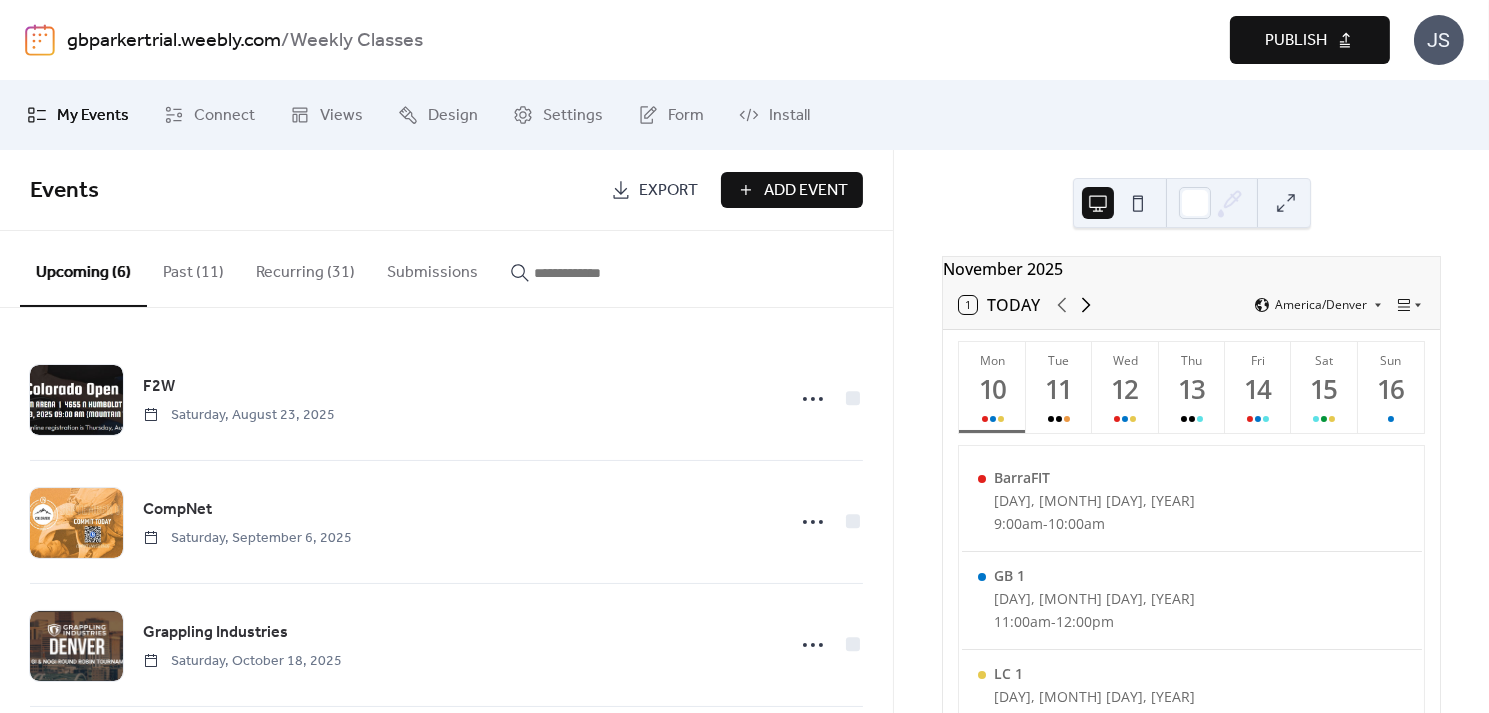 click 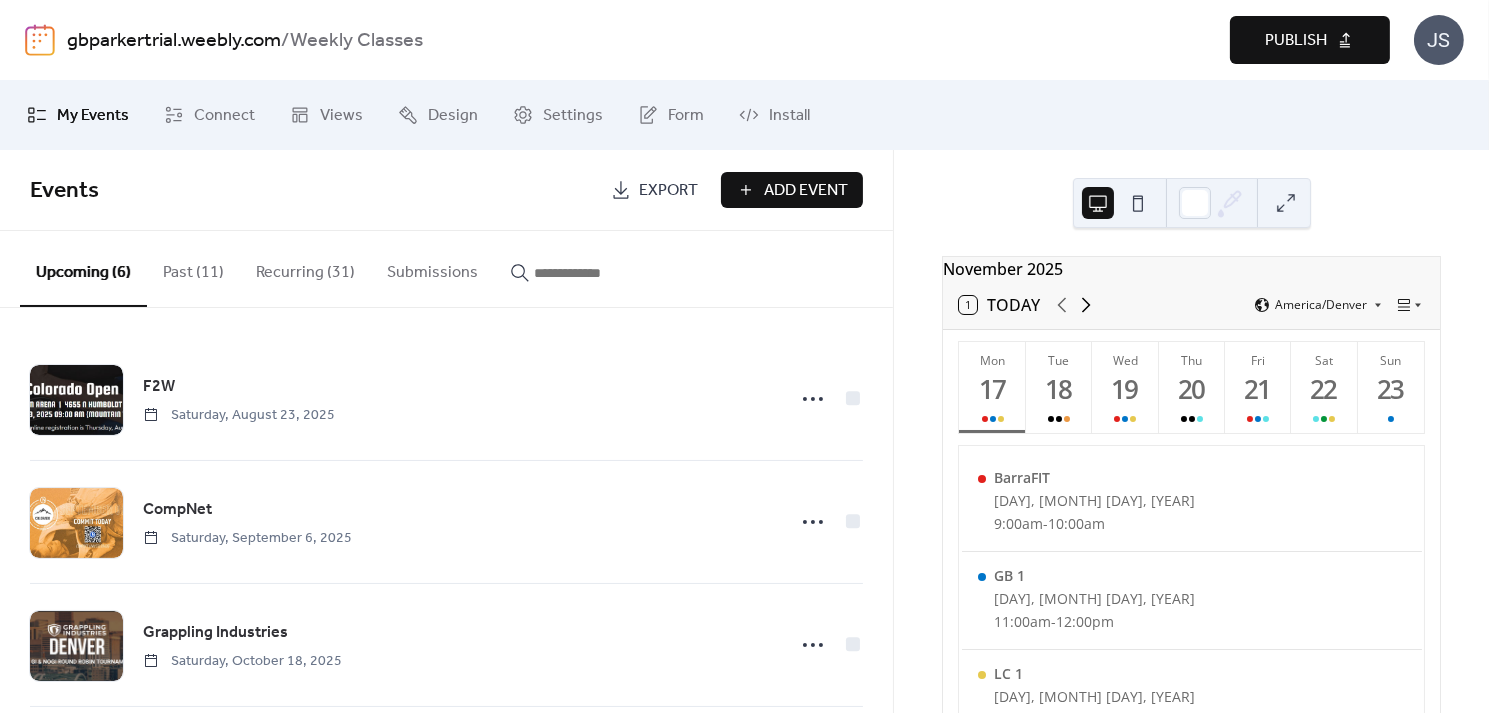 click 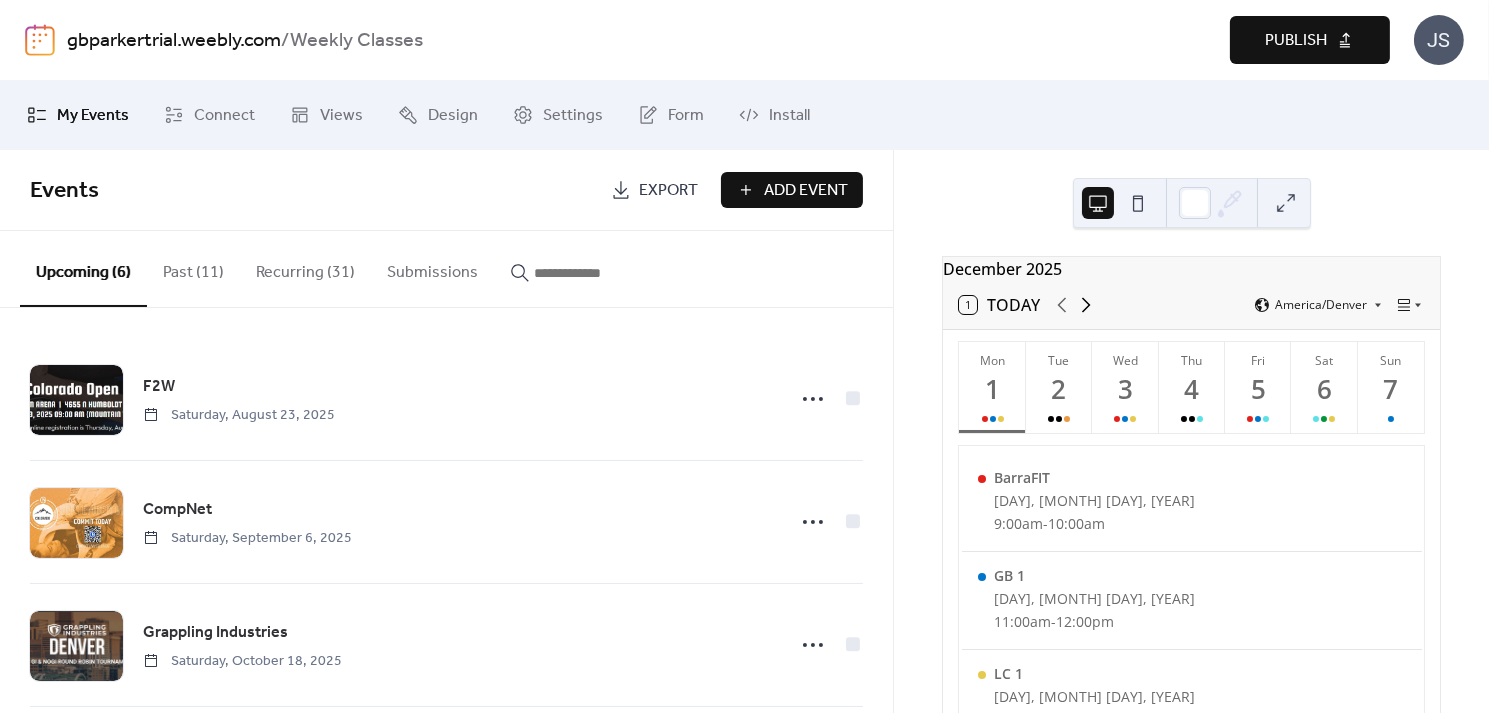 click 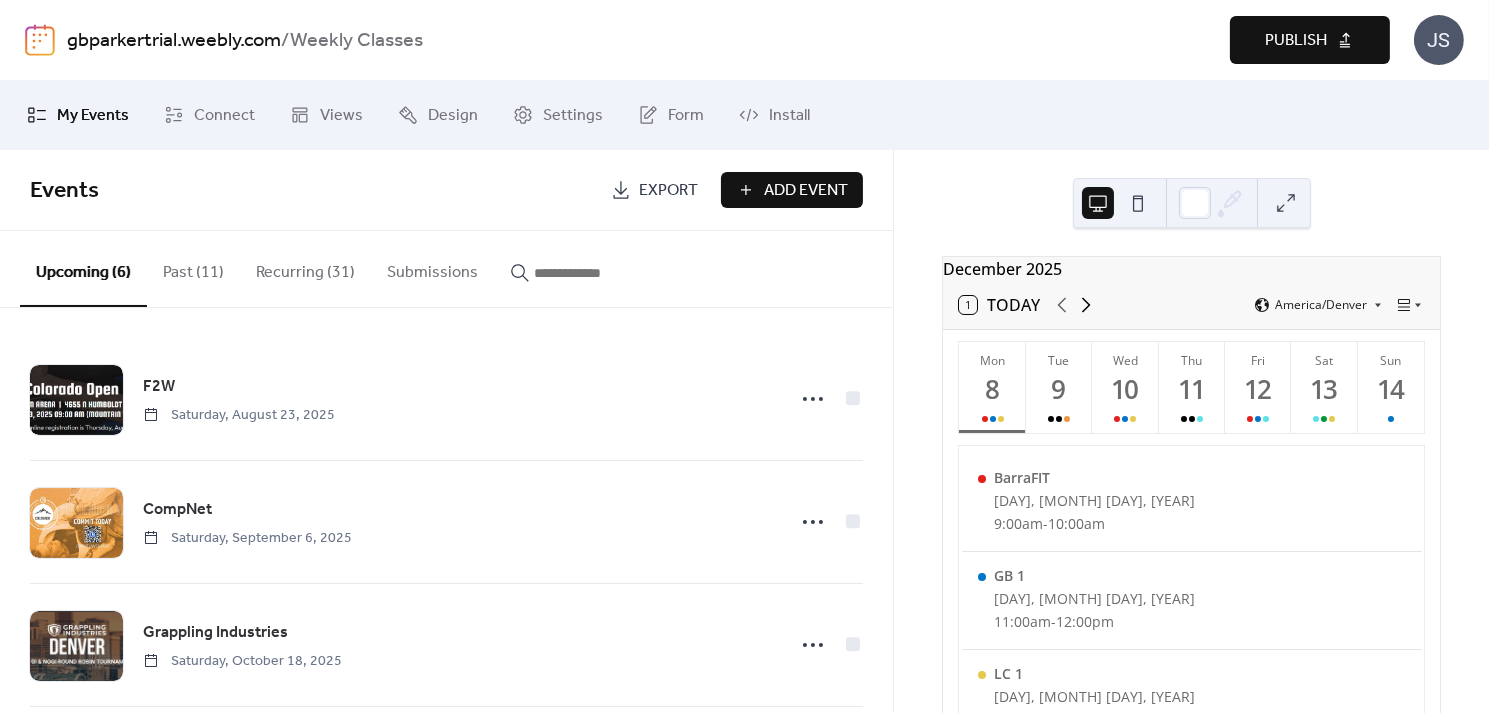 click 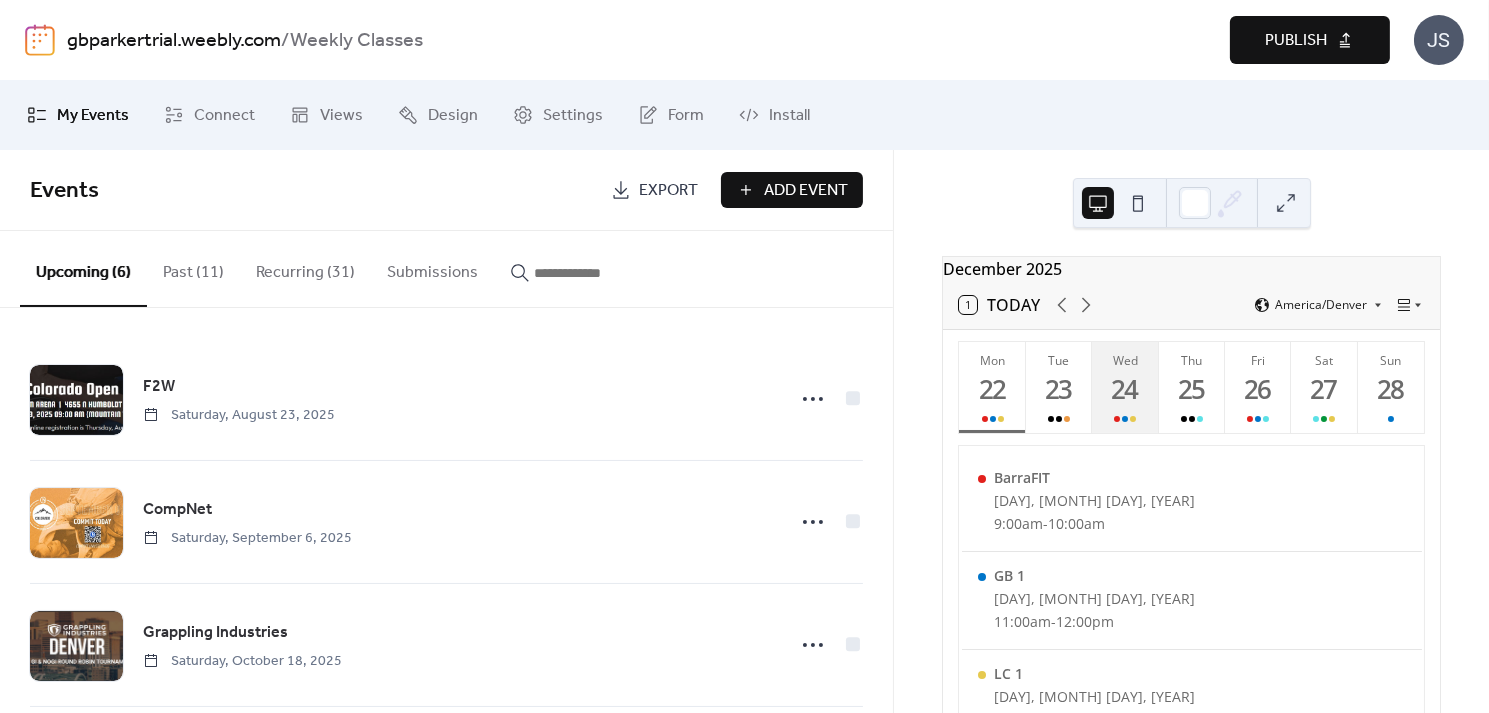 click on "Wed 24" at bounding box center (1125, 387) 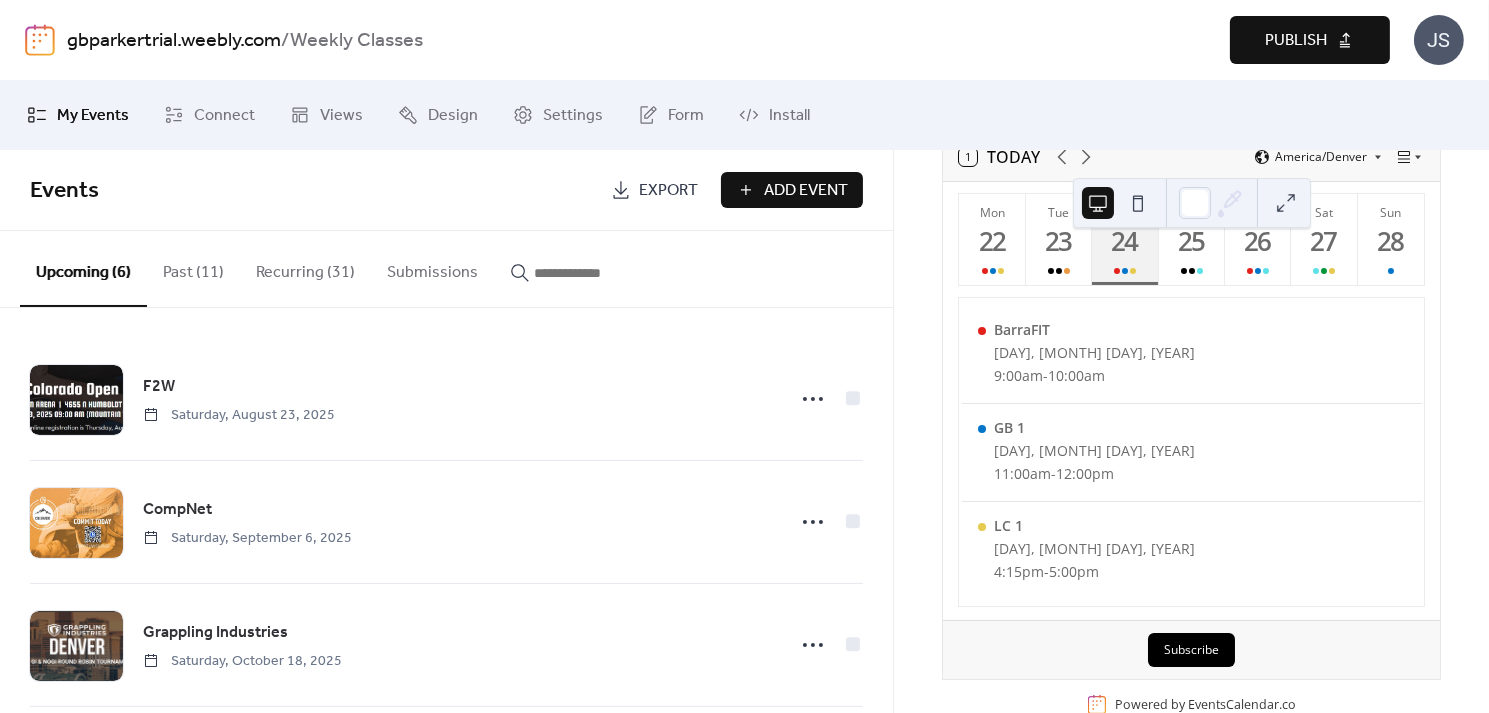scroll, scrollTop: 148, scrollLeft: 0, axis: vertical 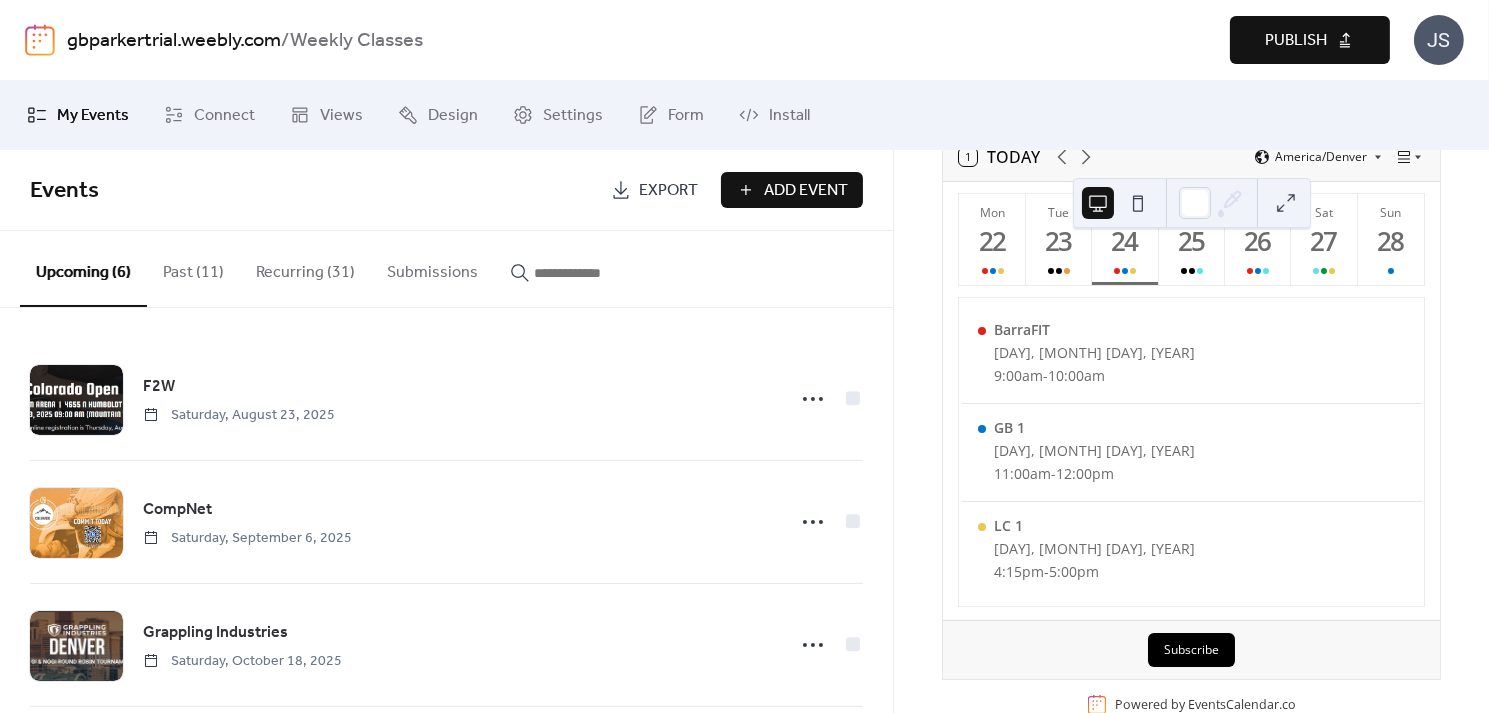click on "Recurring (31)" at bounding box center (305, 268) 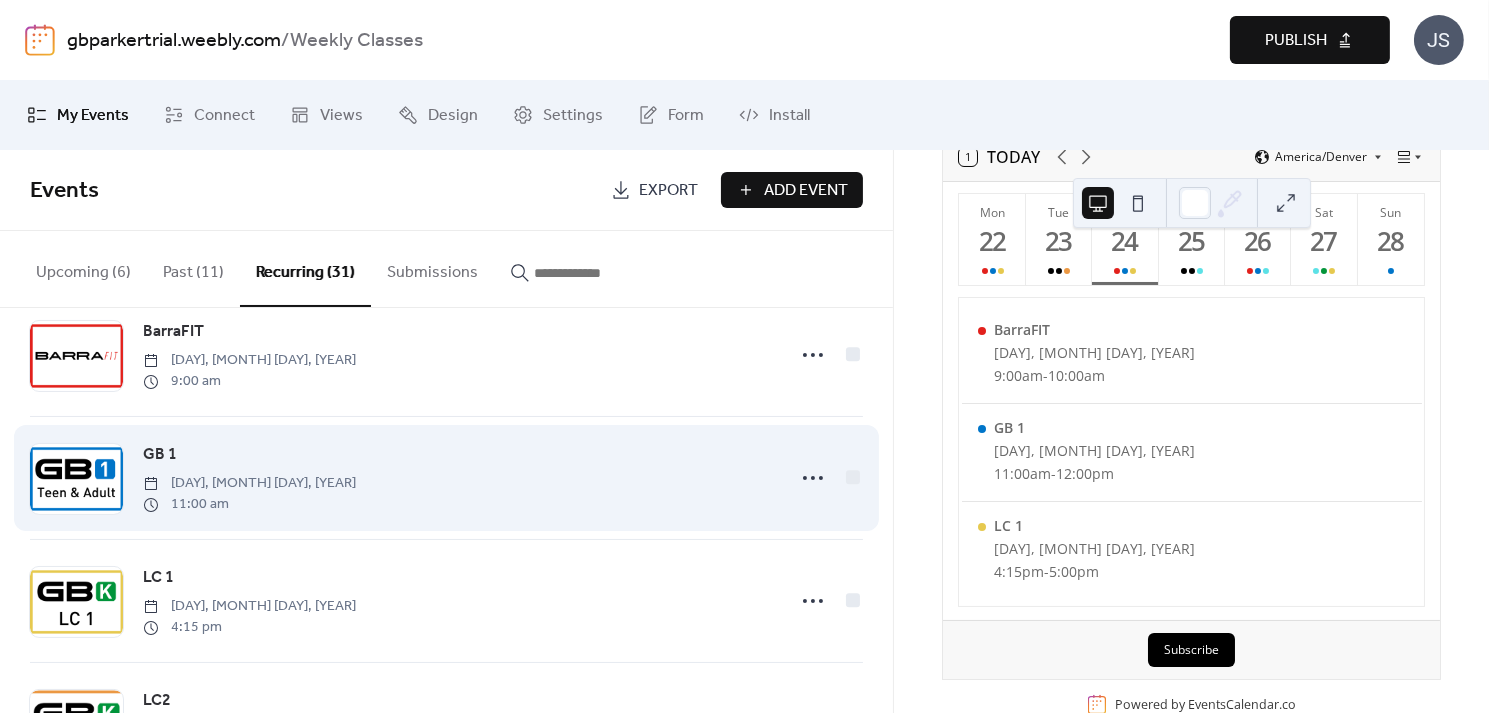scroll, scrollTop: 75, scrollLeft: 0, axis: vertical 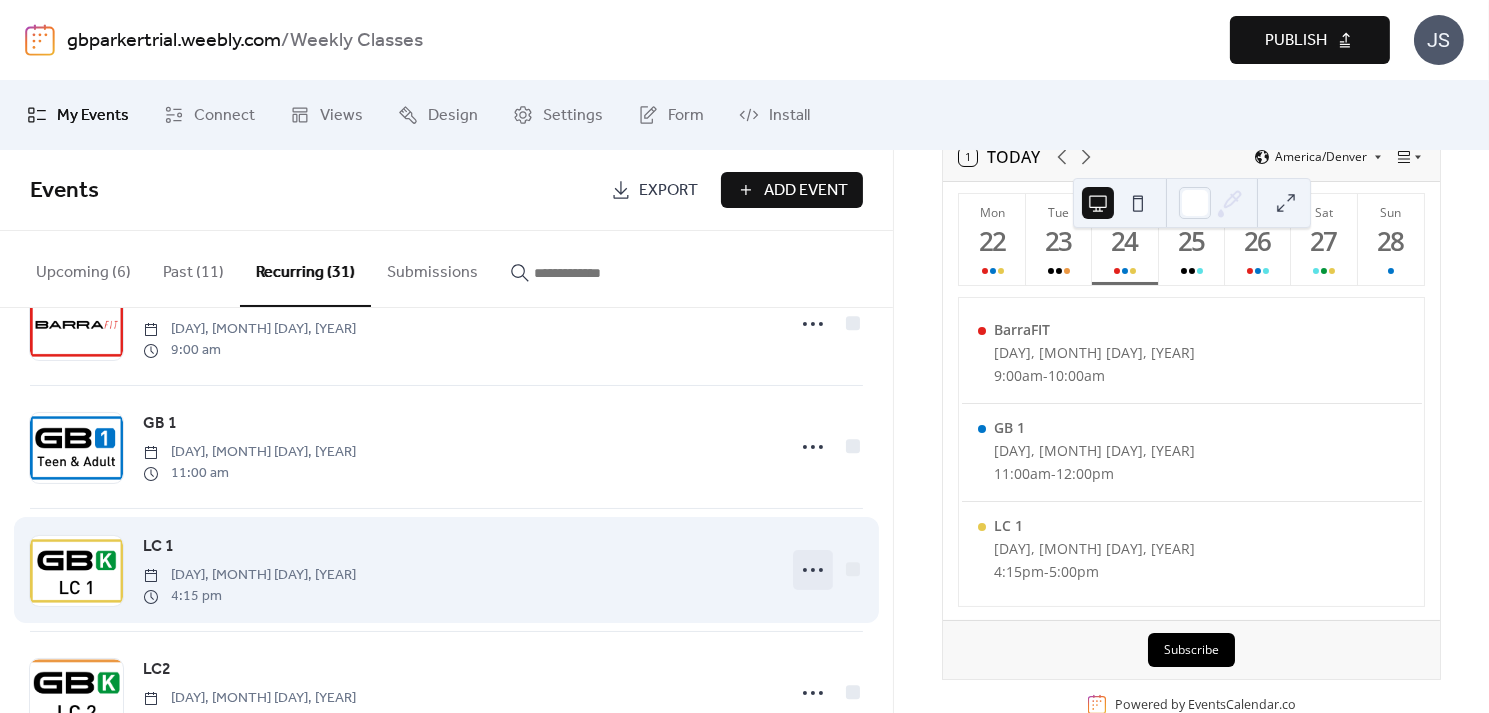click 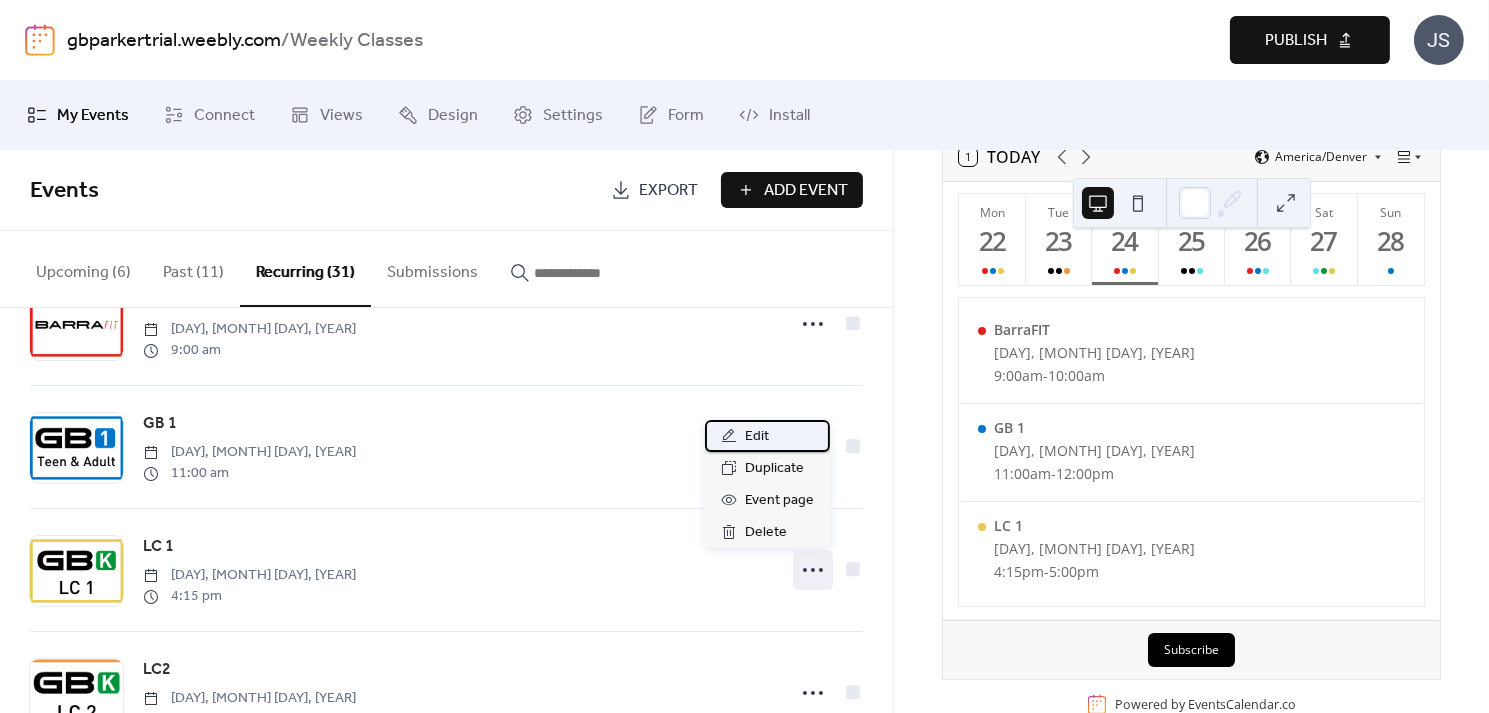 click on "Edit" at bounding box center [767, 436] 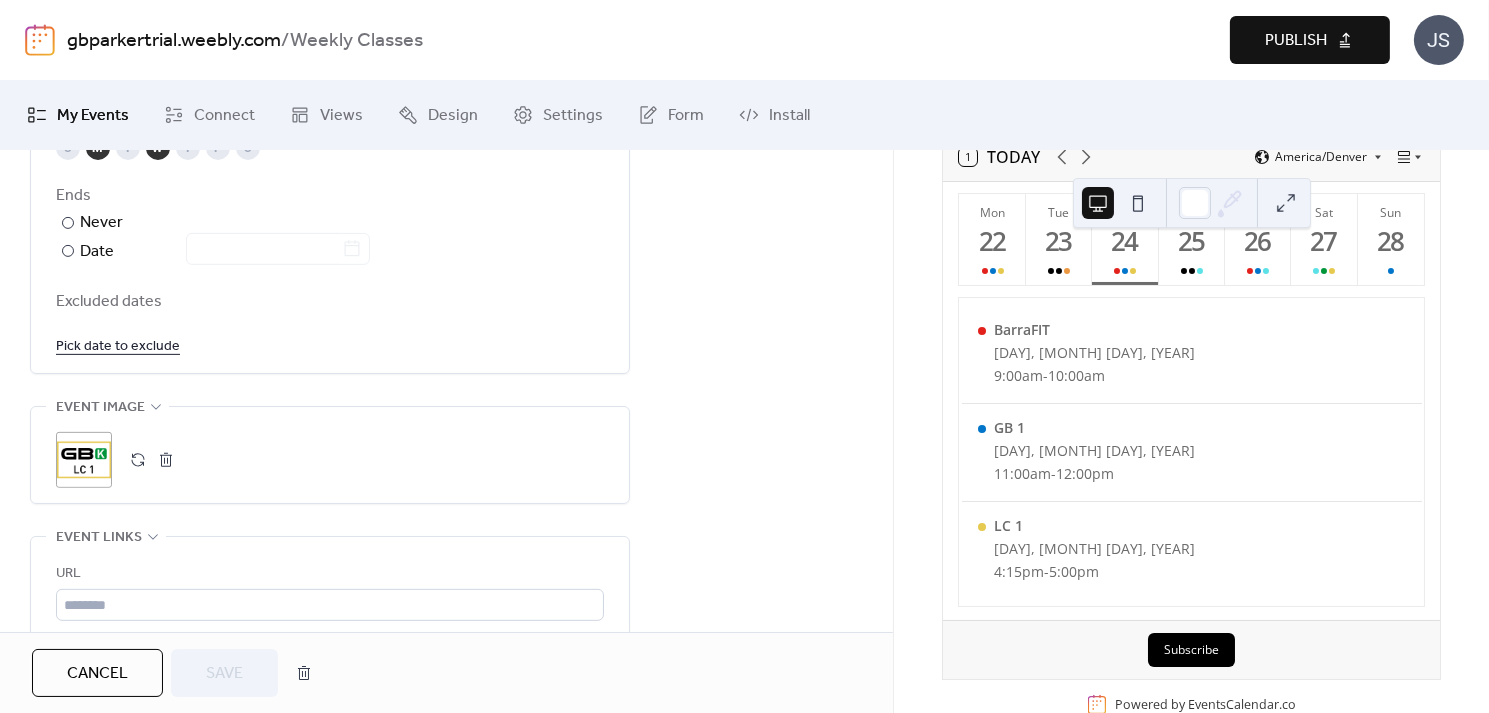 scroll, scrollTop: 1042, scrollLeft: 0, axis: vertical 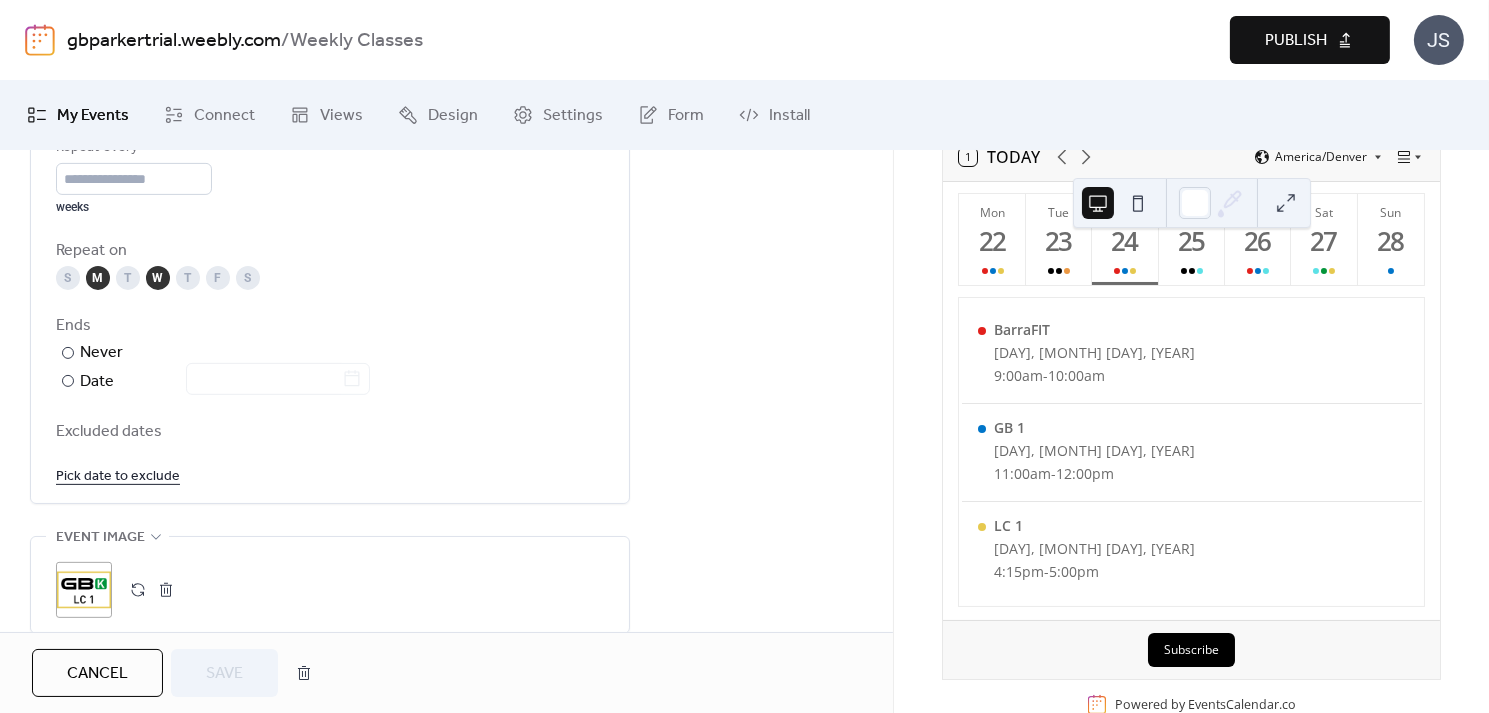 click on "Pick date to exclude" at bounding box center (118, 475) 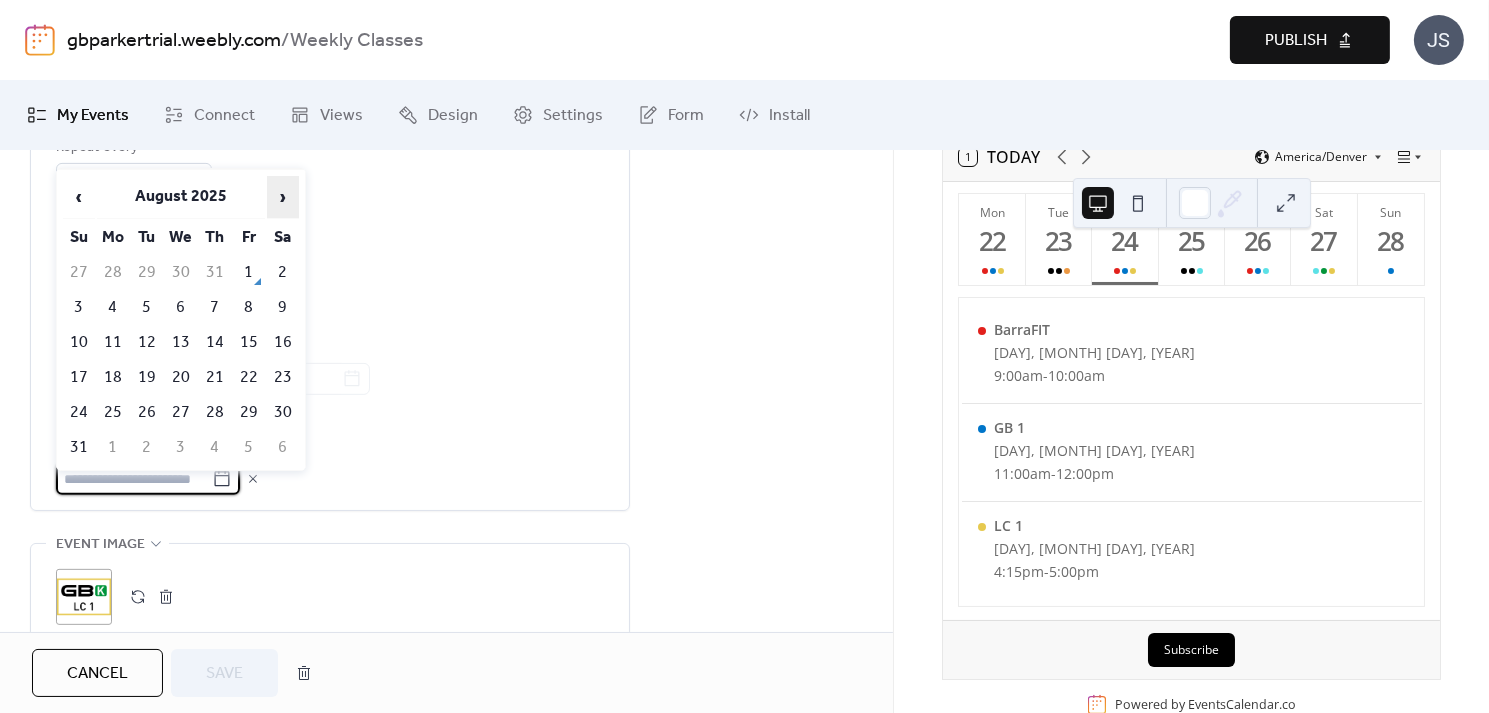 click on "›" at bounding box center [283, 197] 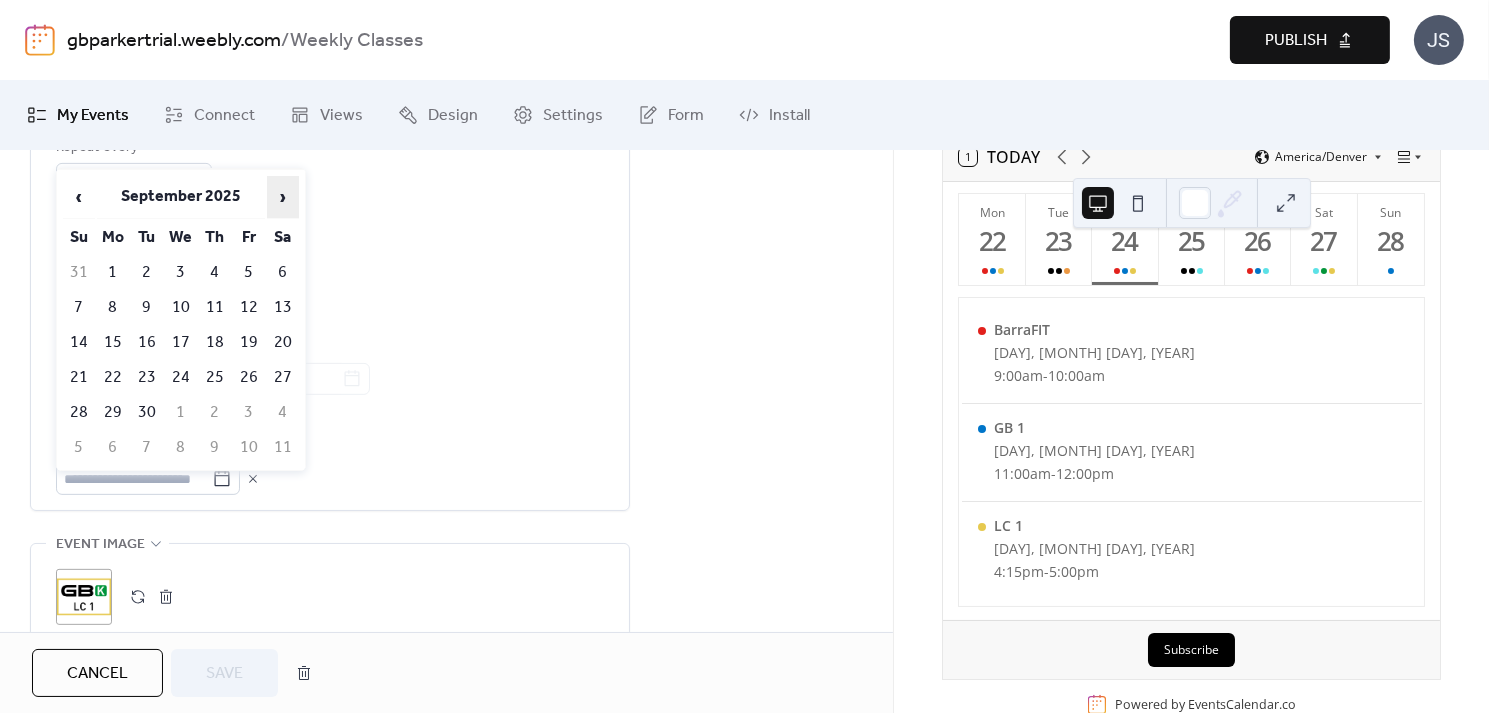 click on "›" at bounding box center [283, 197] 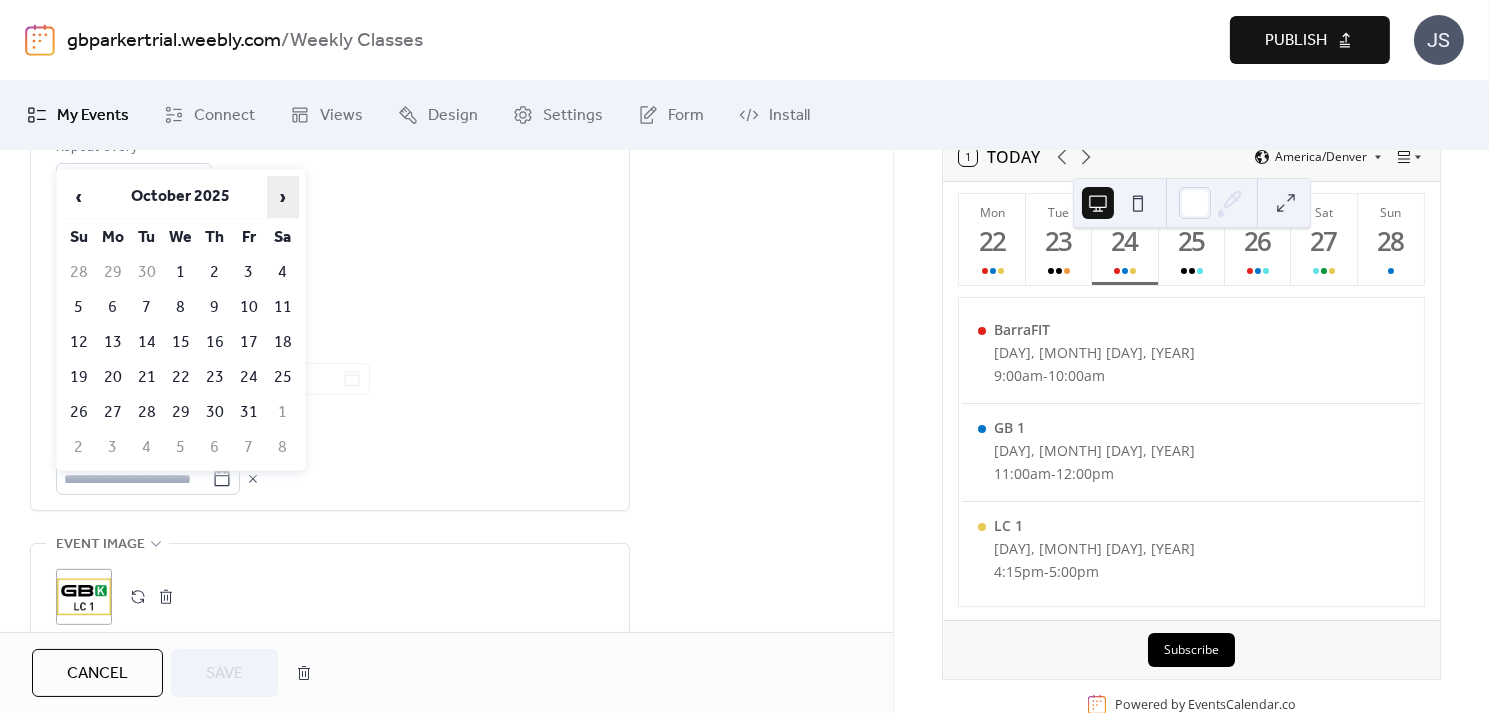 click on "›" at bounding box center (283, 197) 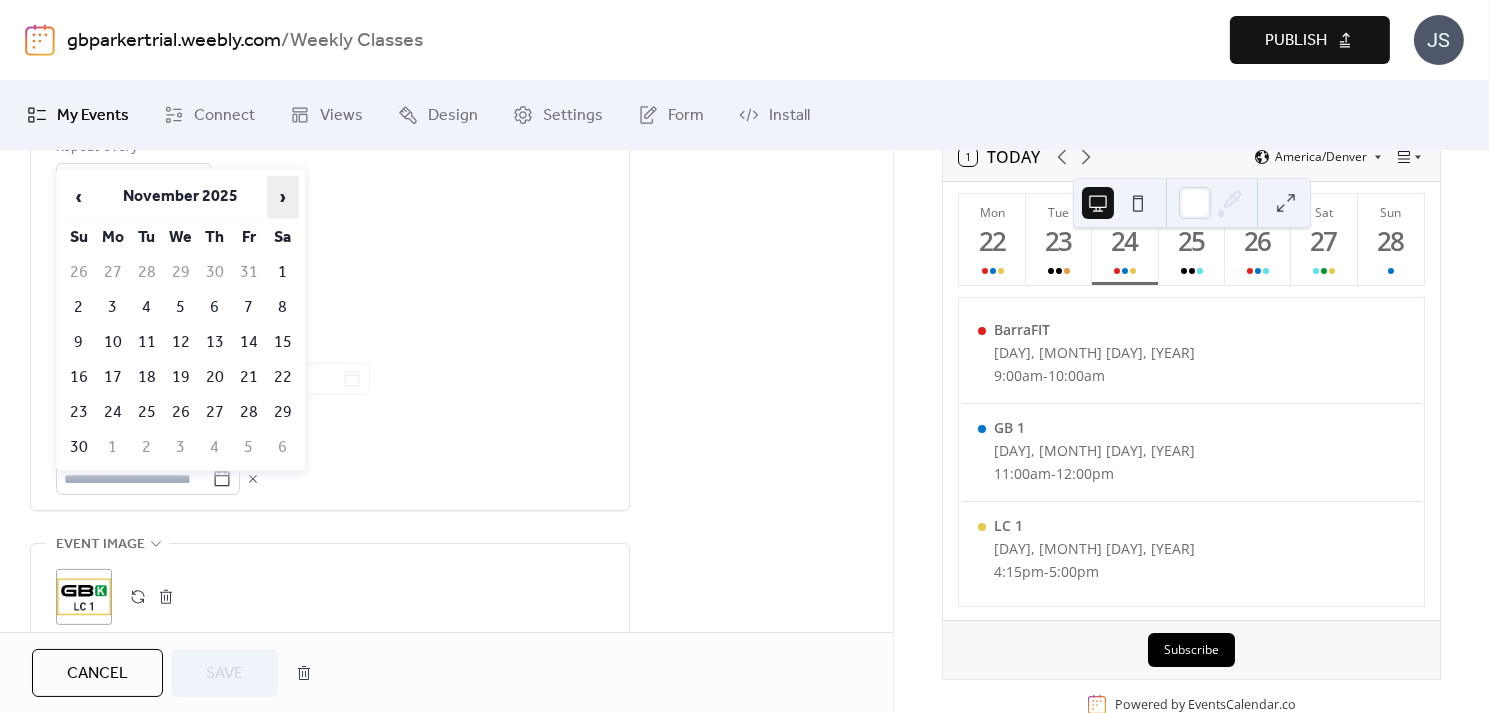 click on "›" at bounding box center [283, 197] 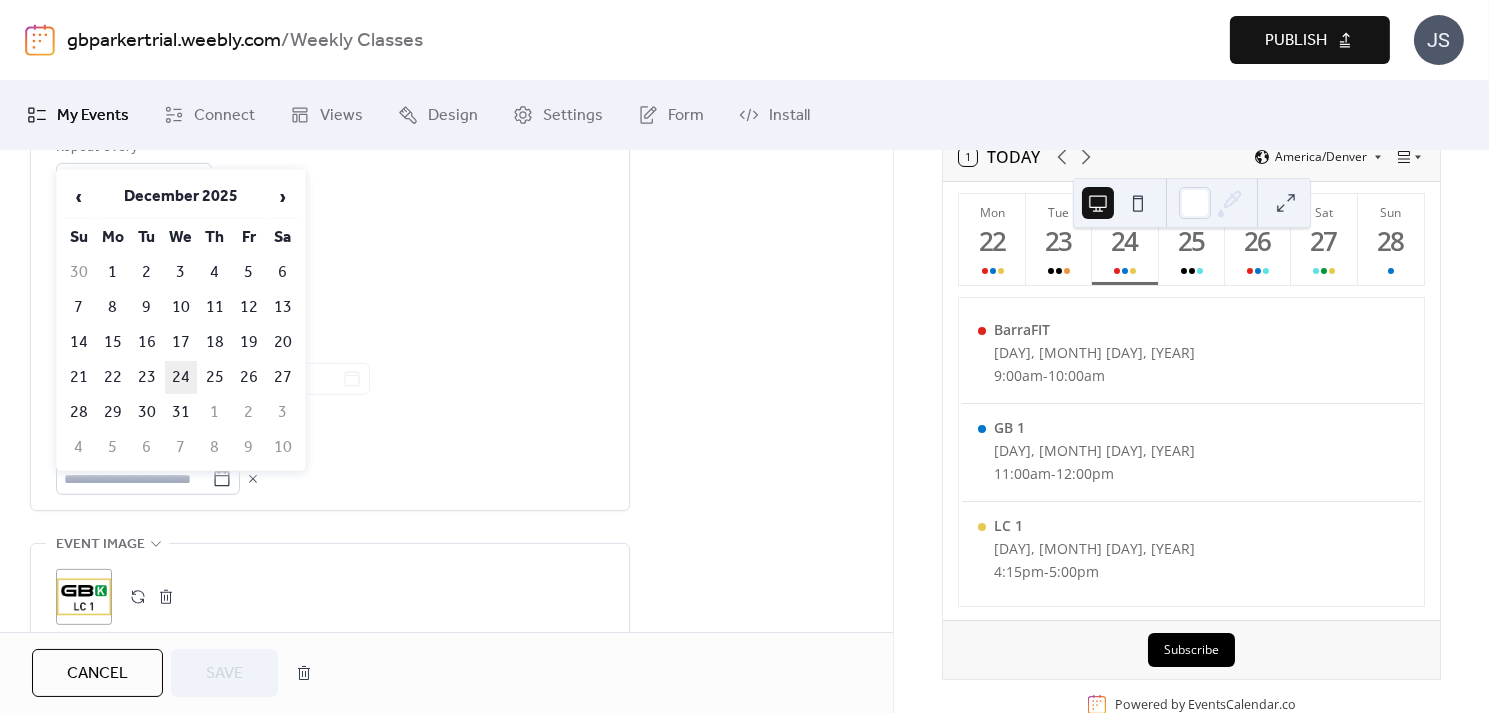 click on "24" at bounding box center [181, 377] 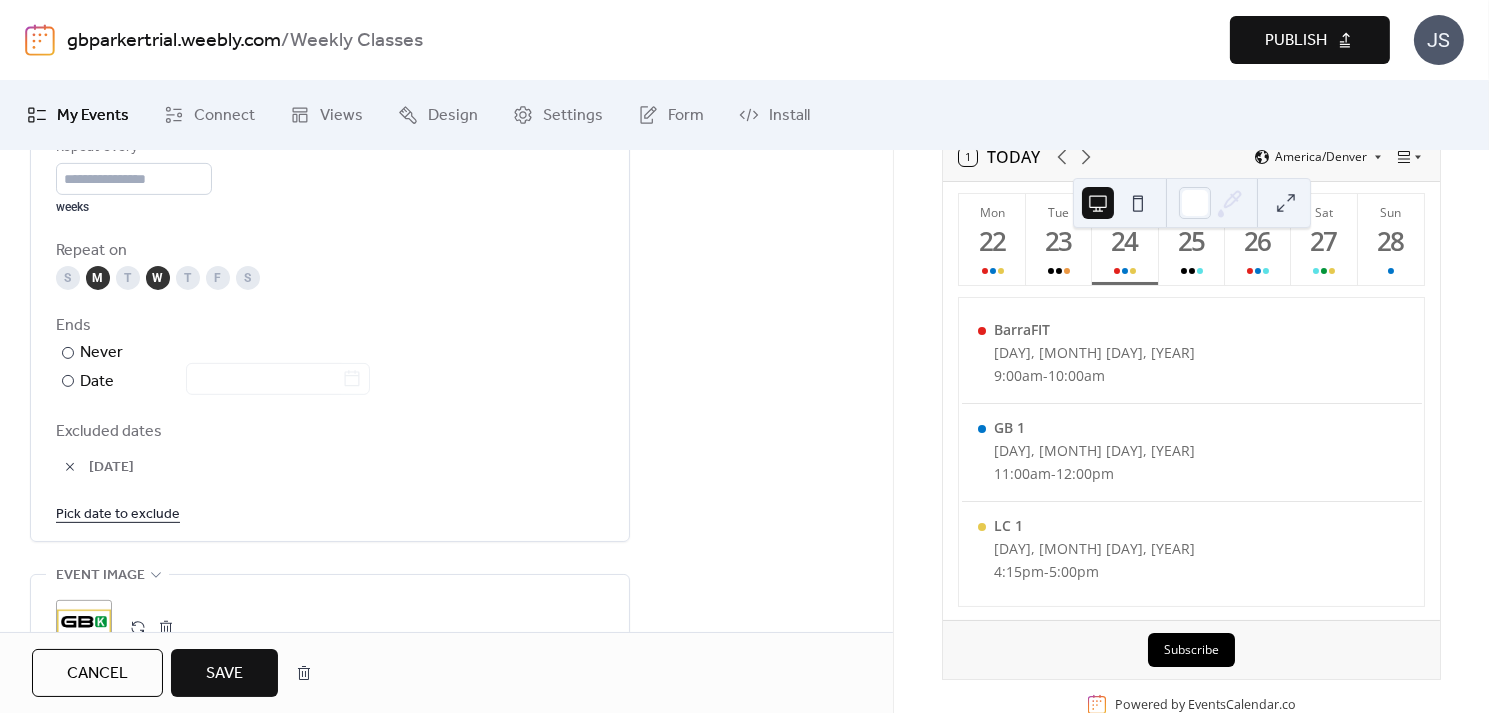 click on "Pick date to exclude" at bounding box center [118, 513] 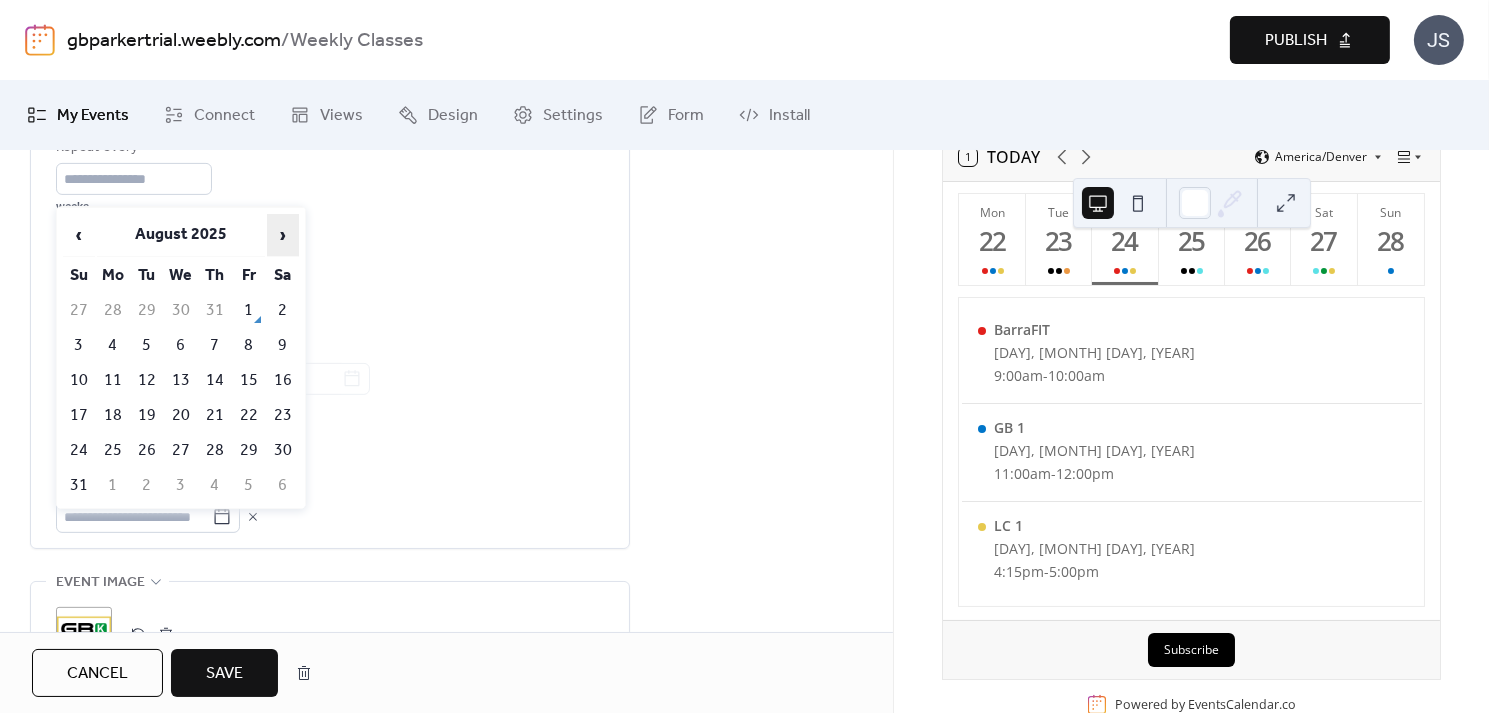click on "›" at bounding box center [283, 235] 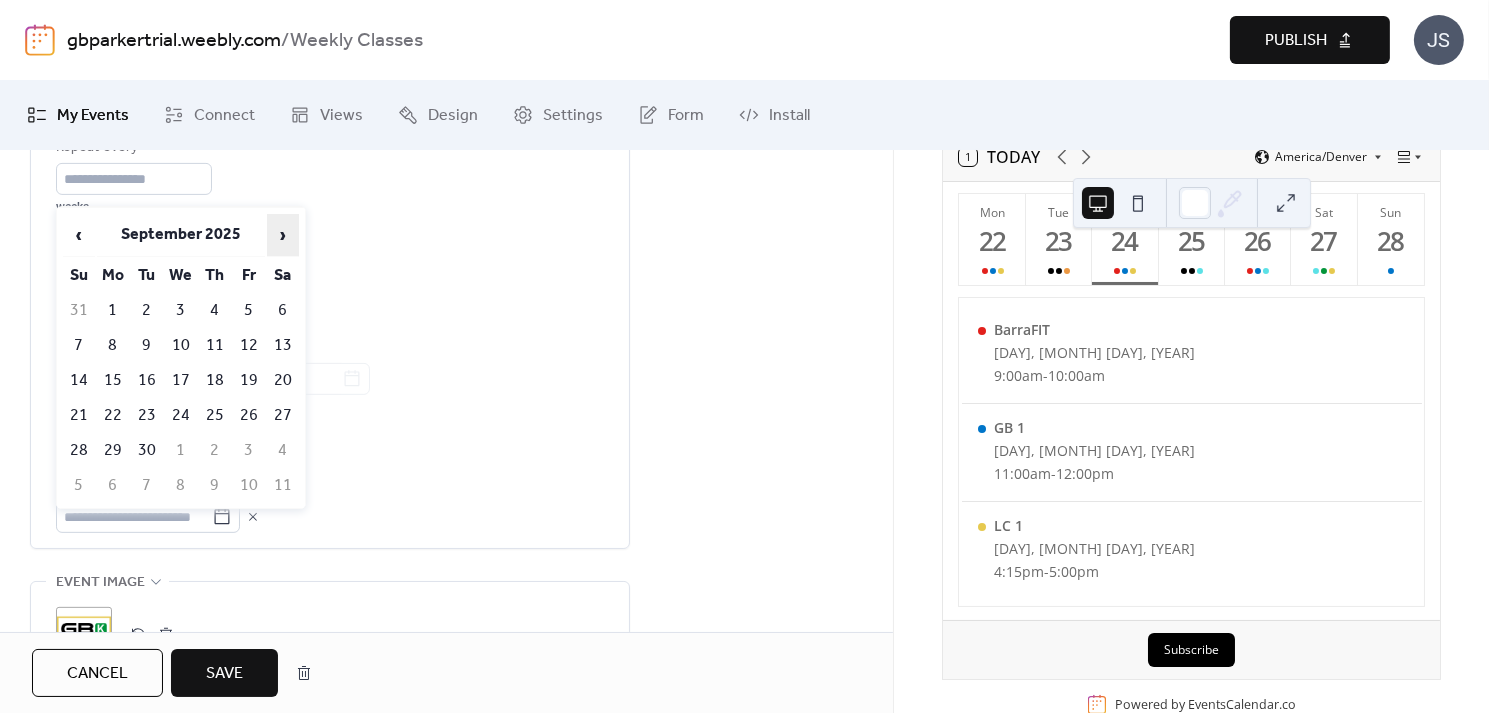 click on "›" at bounding box center (283, 235) 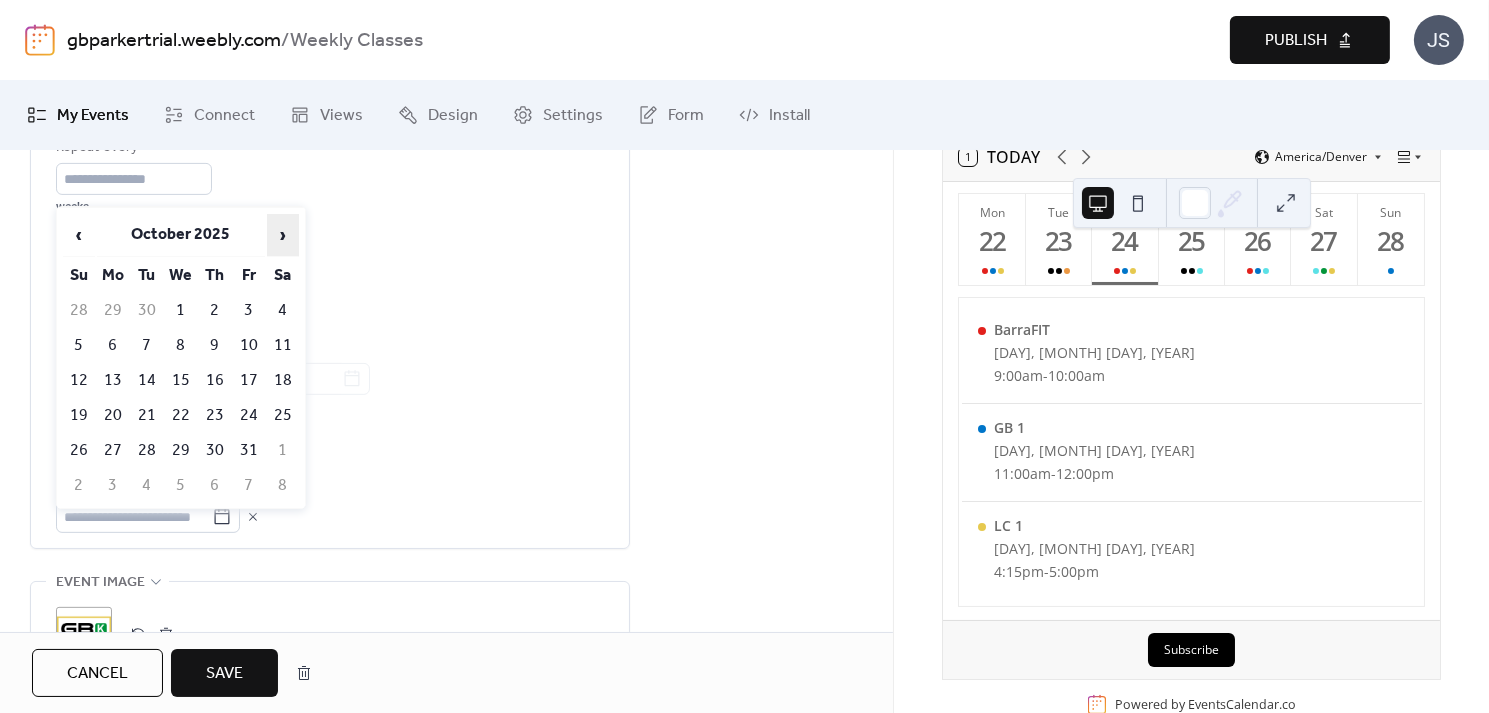 click on "›" at bounding box center [283, 235] 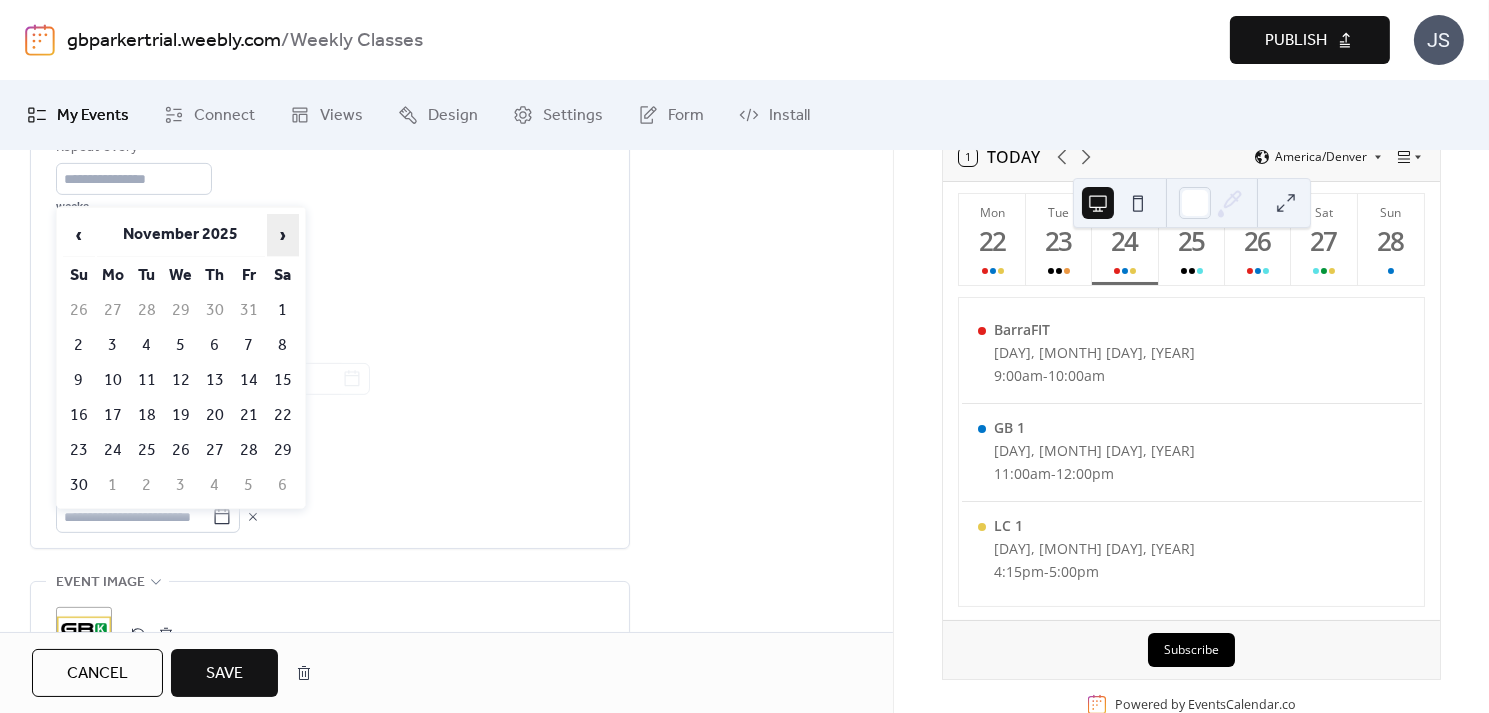 click on "›" at bounding box center (283, 235) 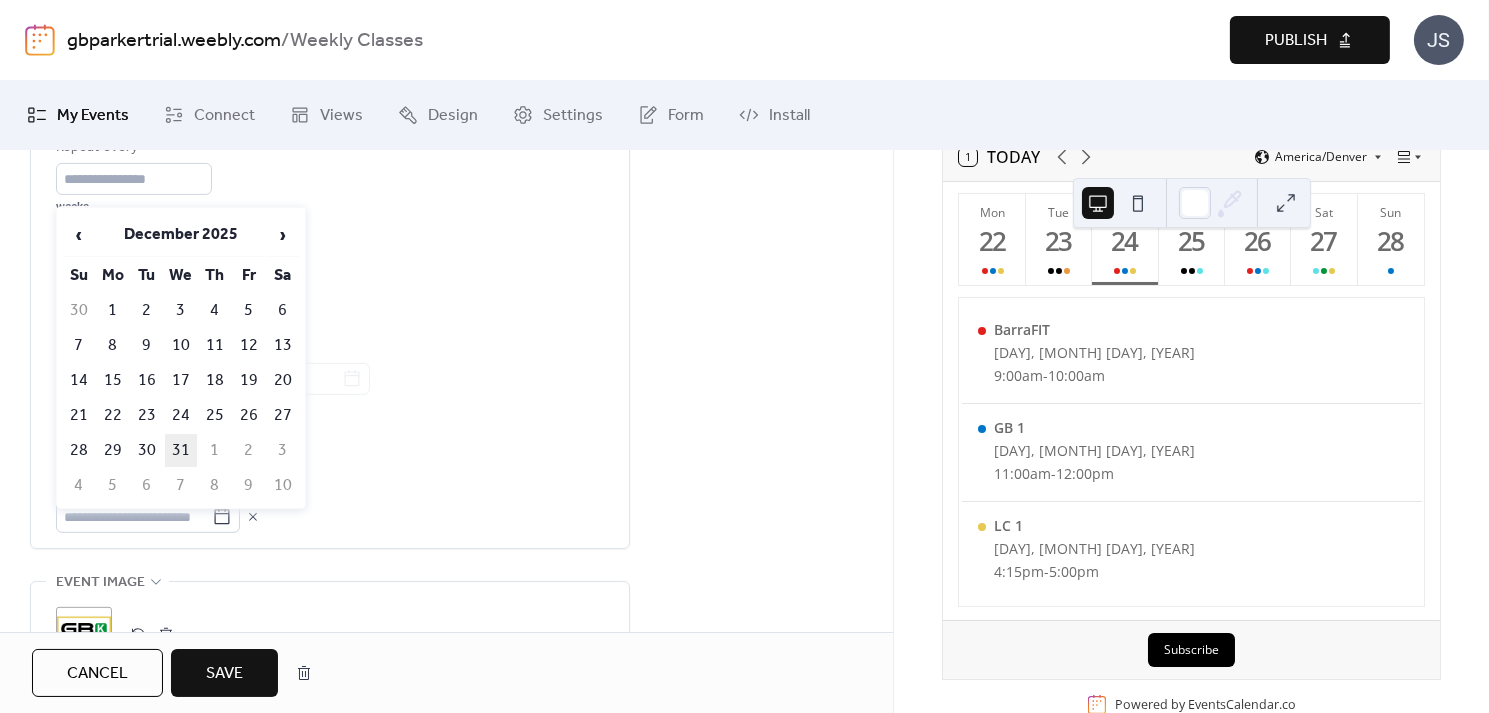 click on "31" at bounding box center [181, 450] 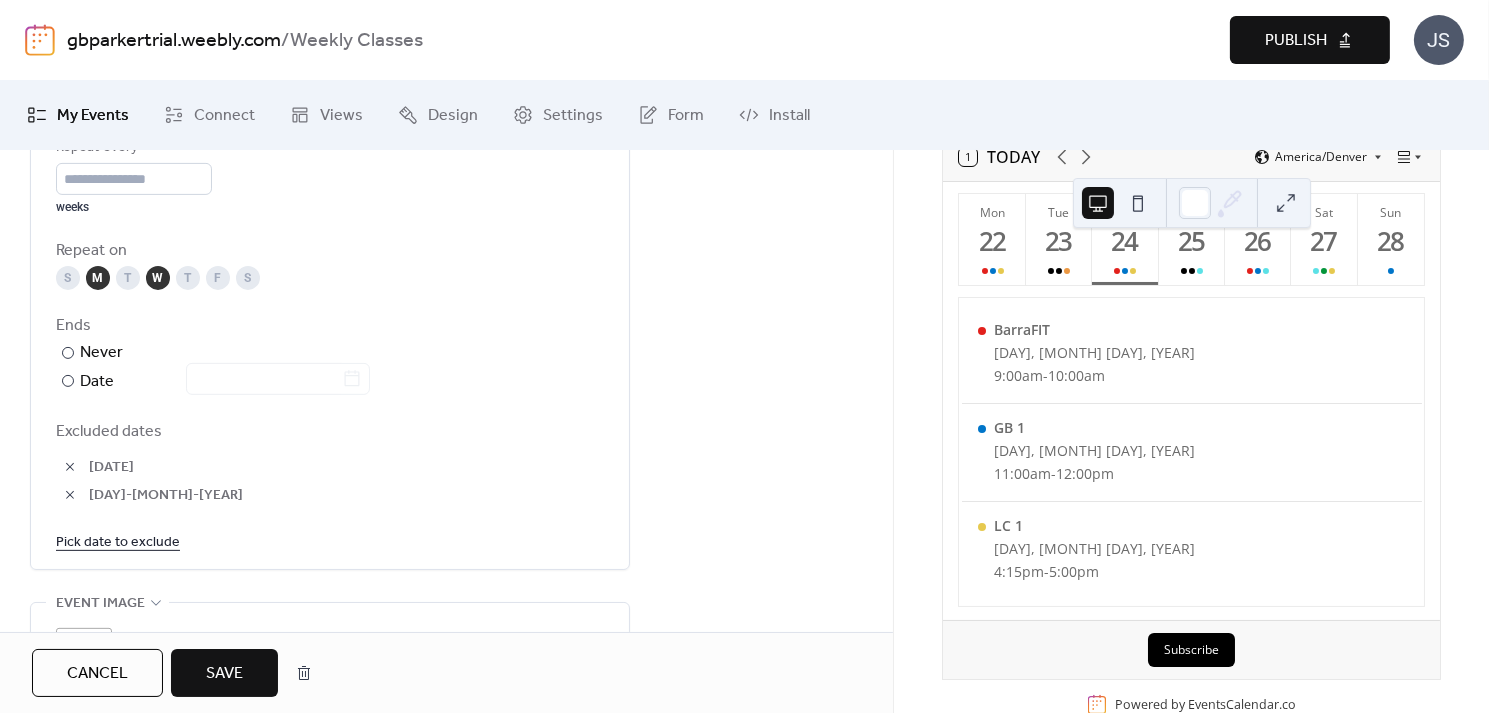click on "Save" at bounding box center [224, 674] 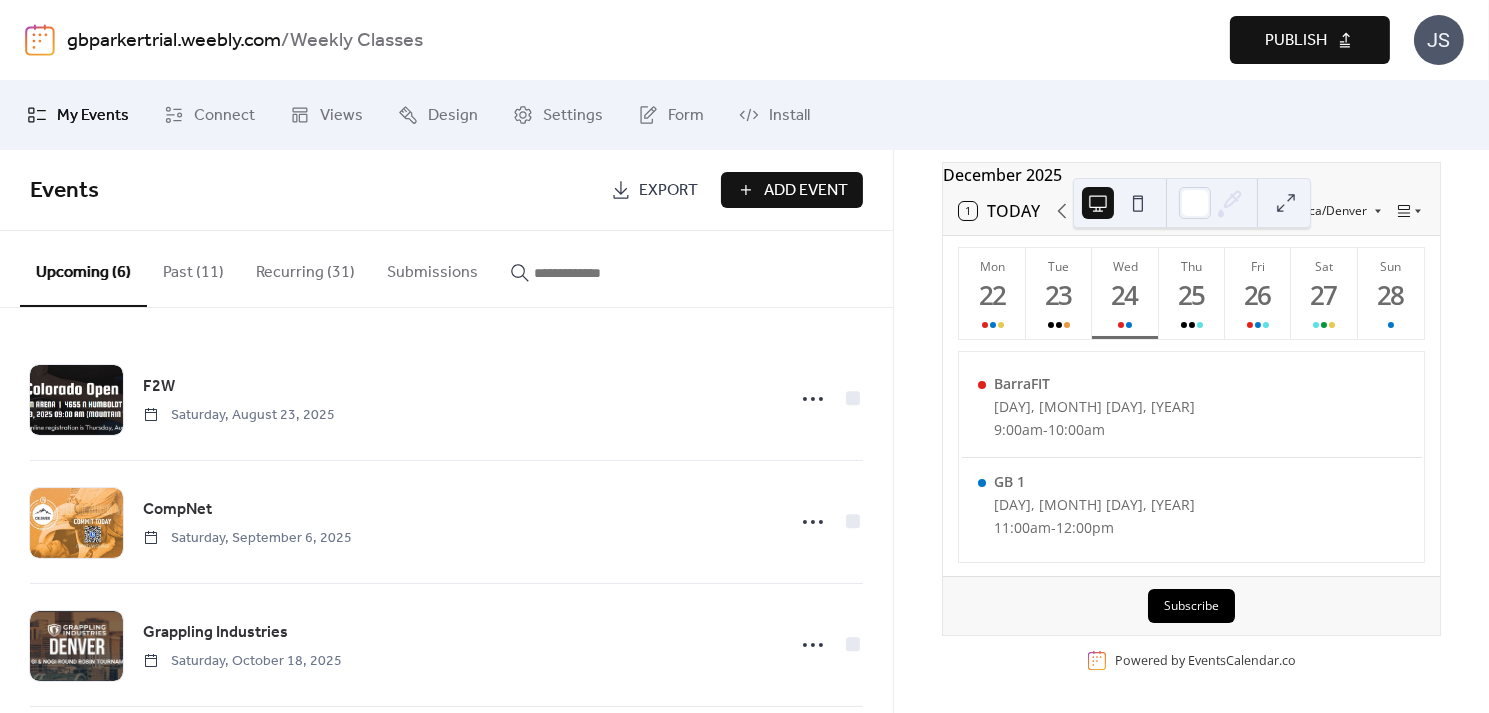 scroll, scrollTop: 101, scrollLeft: 0, axis: vertical 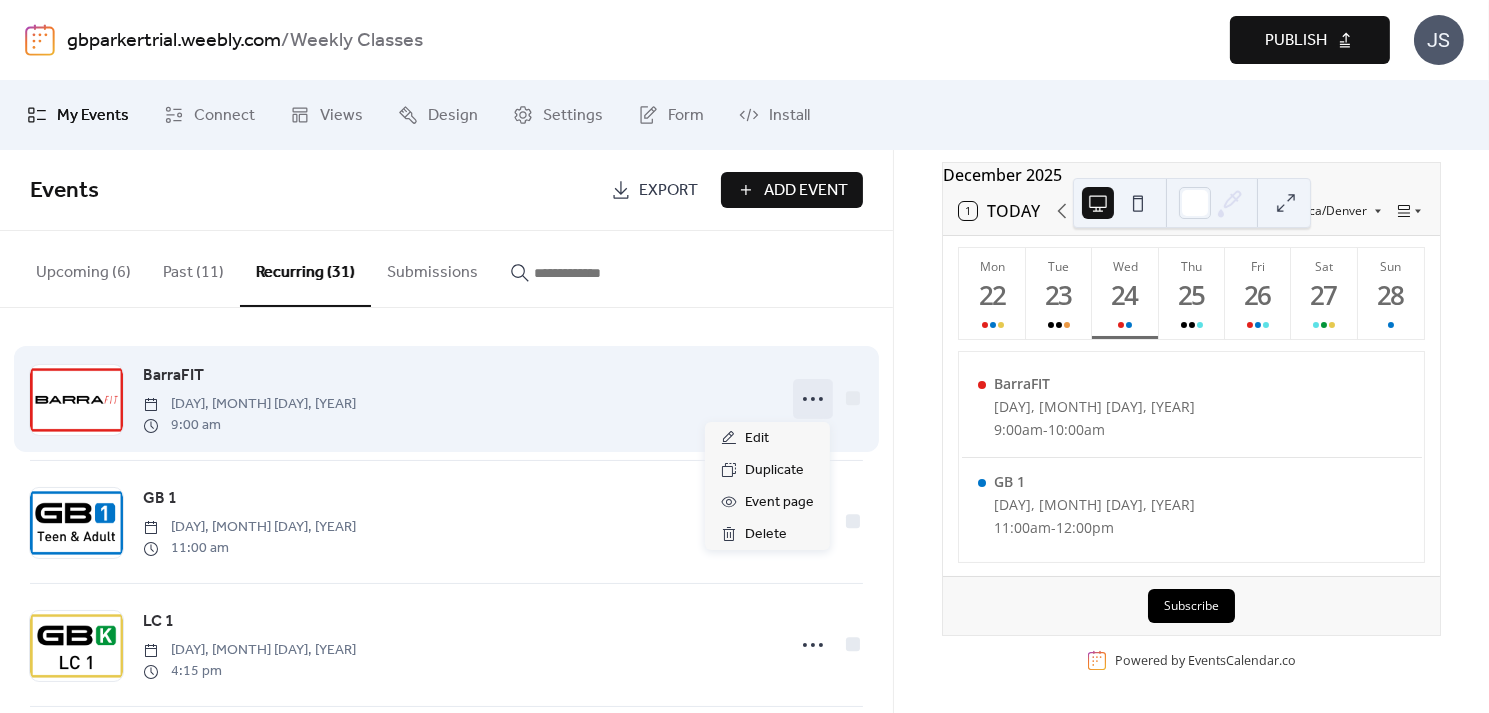 click 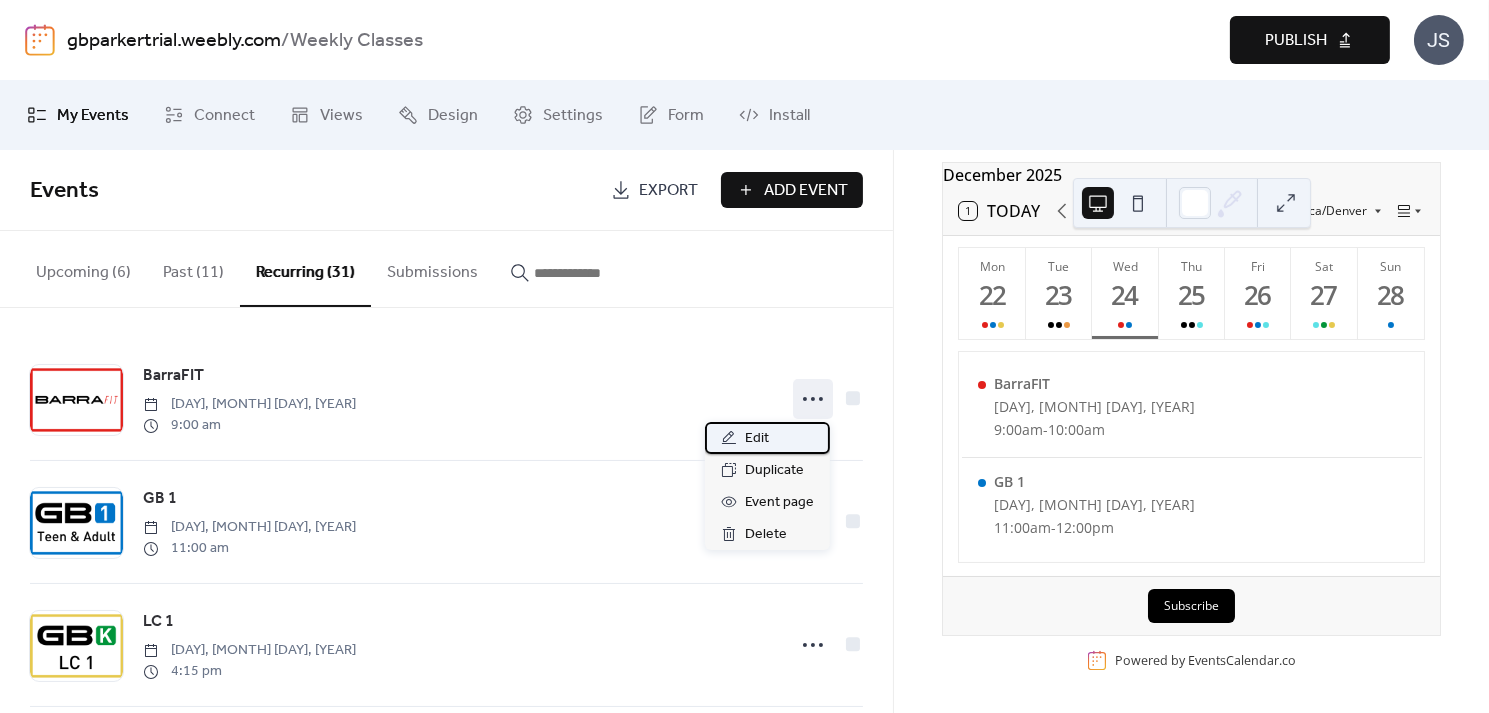 click on "Edit" at bounding box center (757, 439) 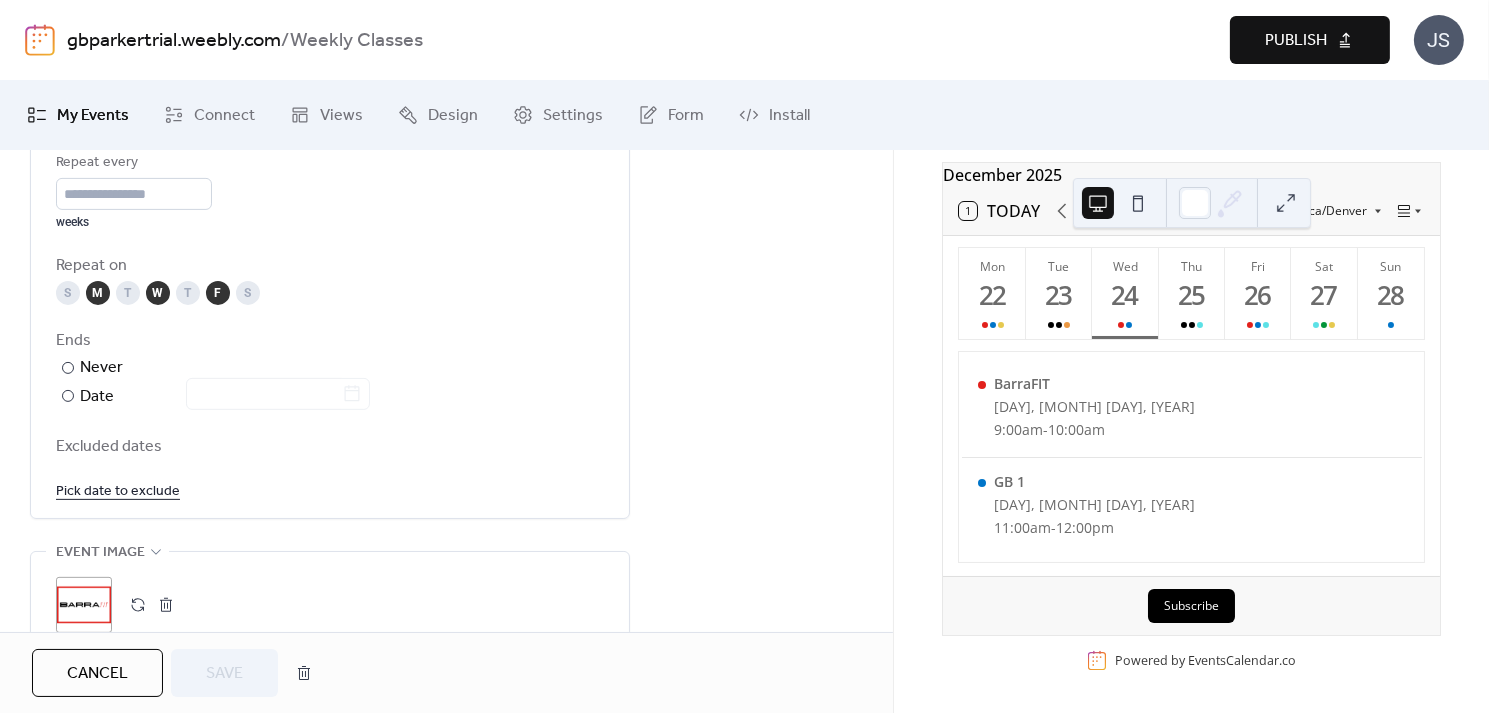 scroll, scrollTop: 1059, scrollLeft: 0, axis: vertical 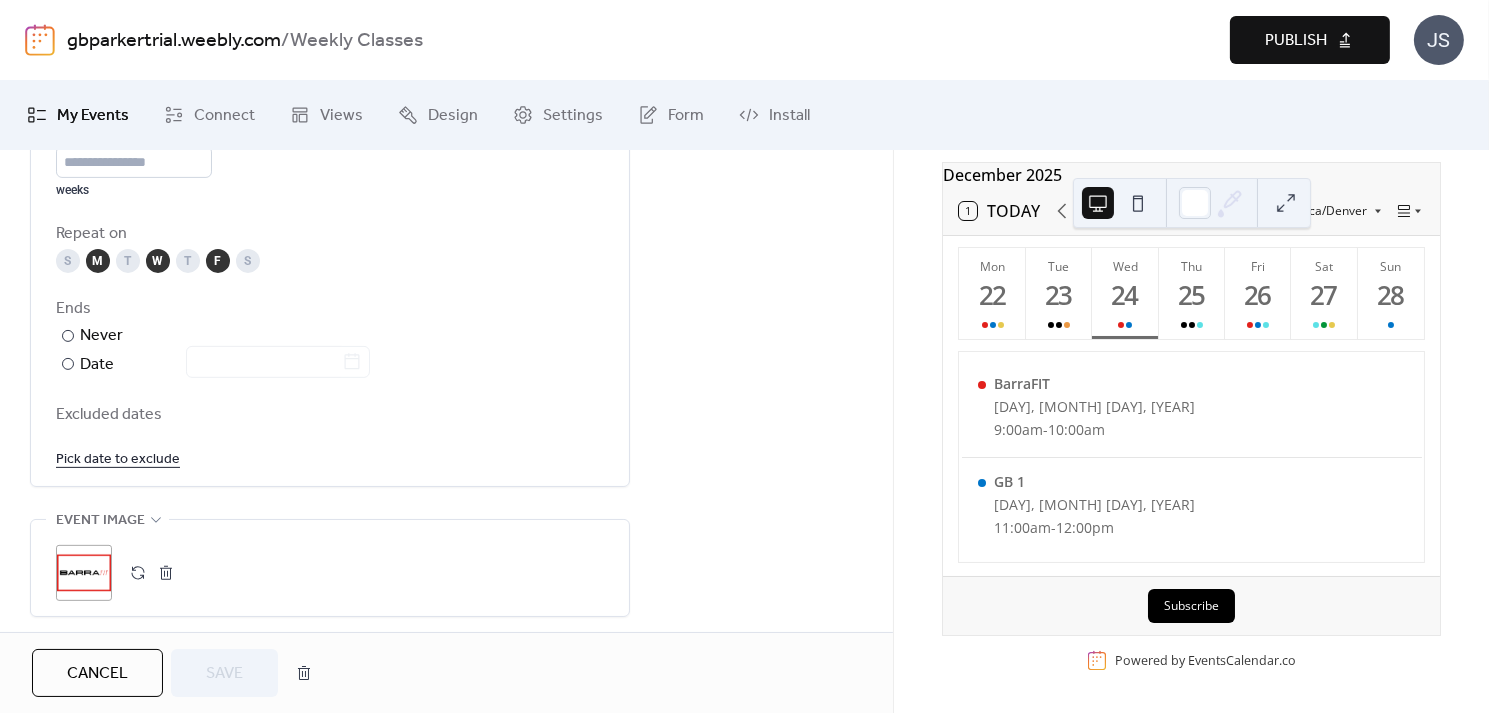 click on "Pick date to exclude" at bounding box center [118, 458] 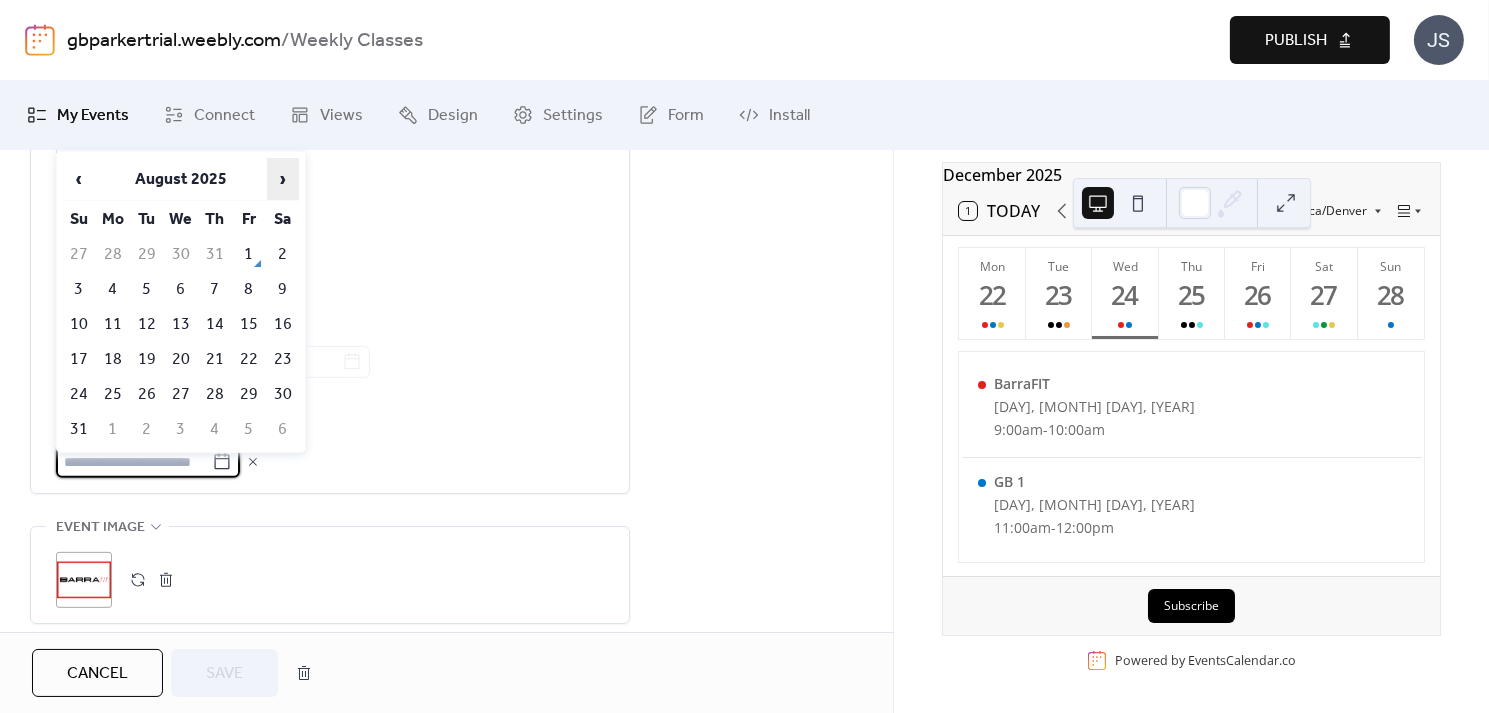 click on "›" at bounding box center [283, 179] 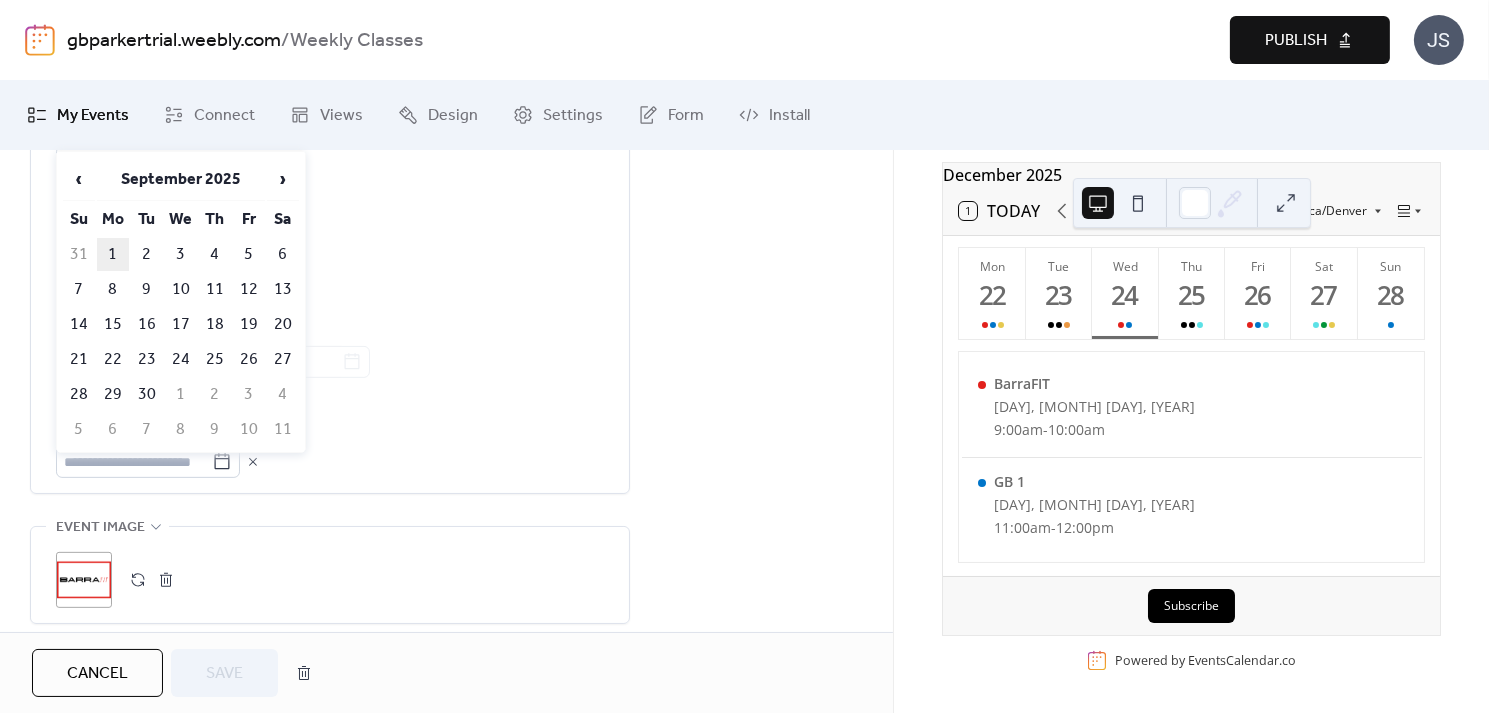 click on "1" at bounding box center (113, 254) 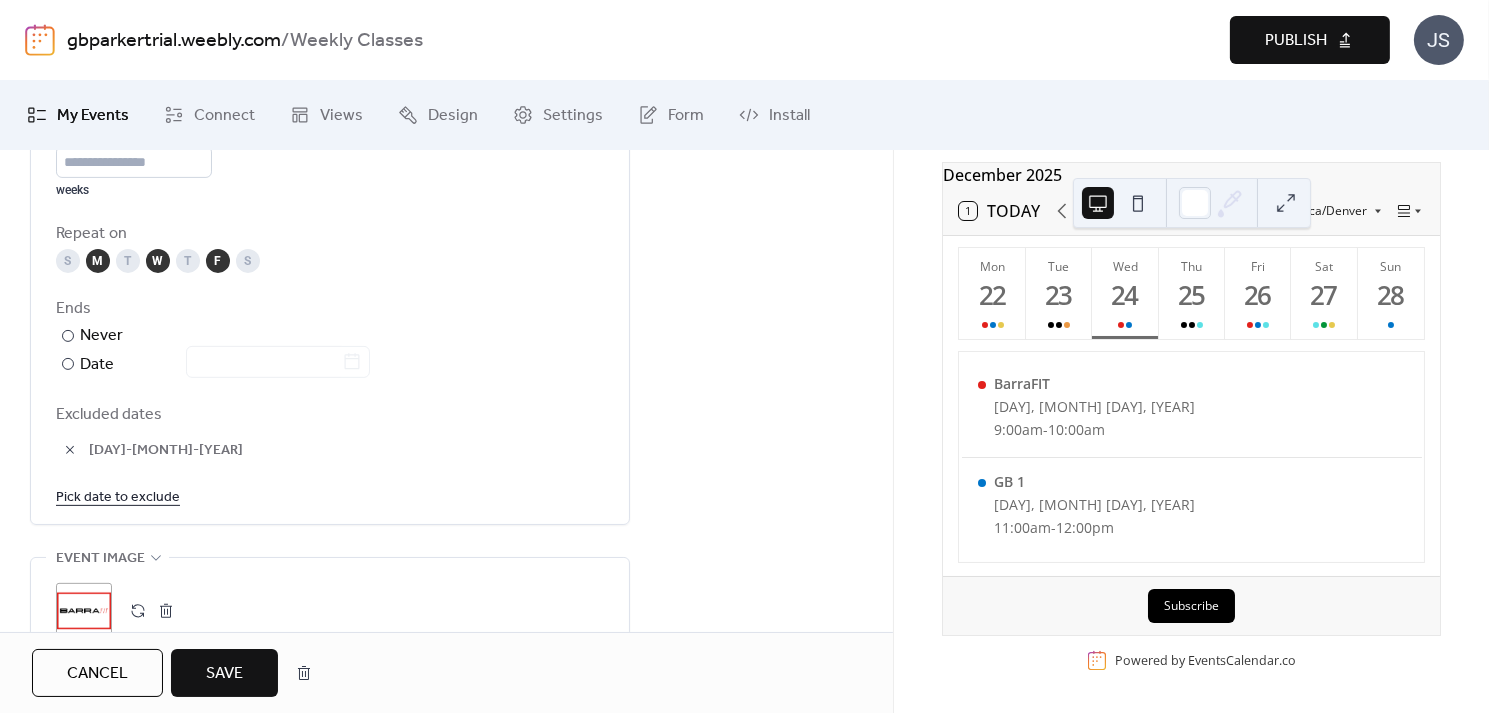 click on "Pick date to exclude" at bounding box center [118, 496] 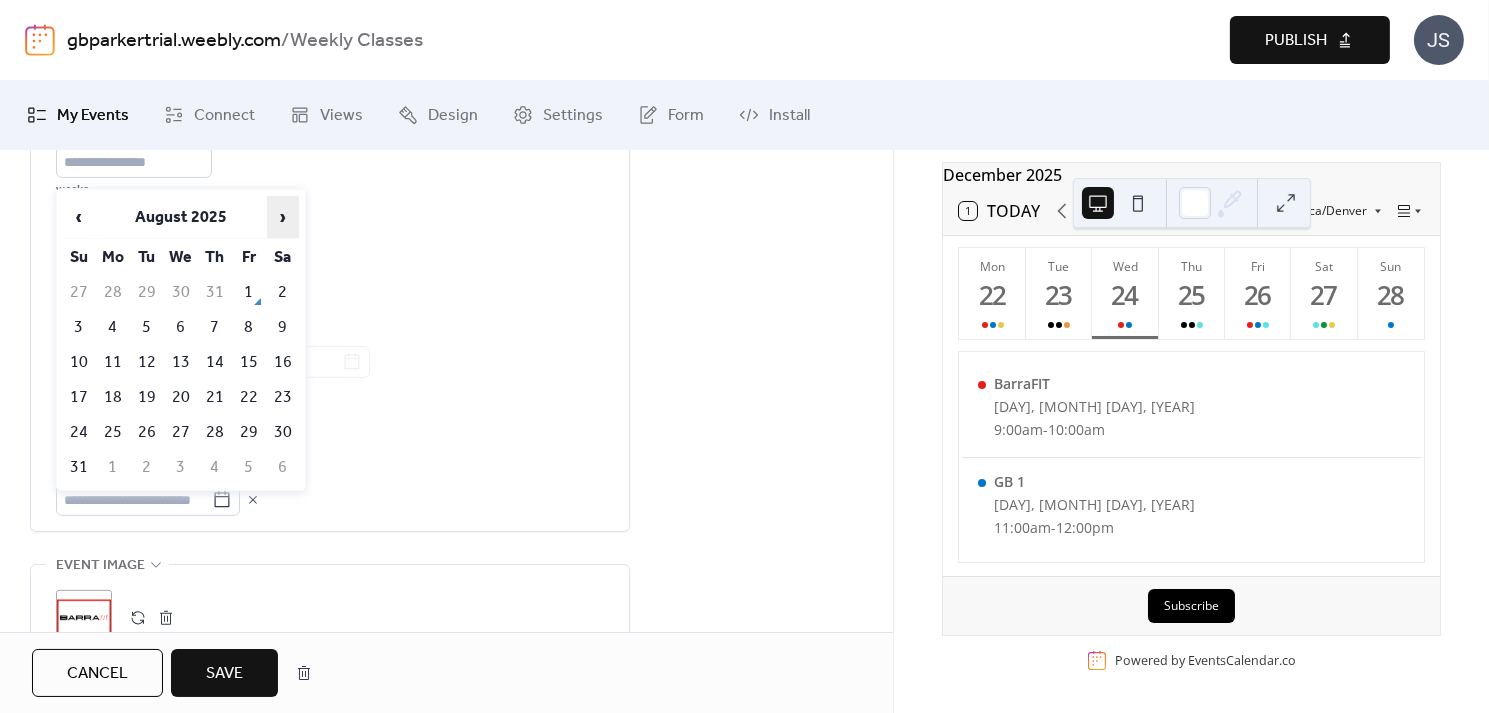 click on "›" at bounding box center [283, 217] 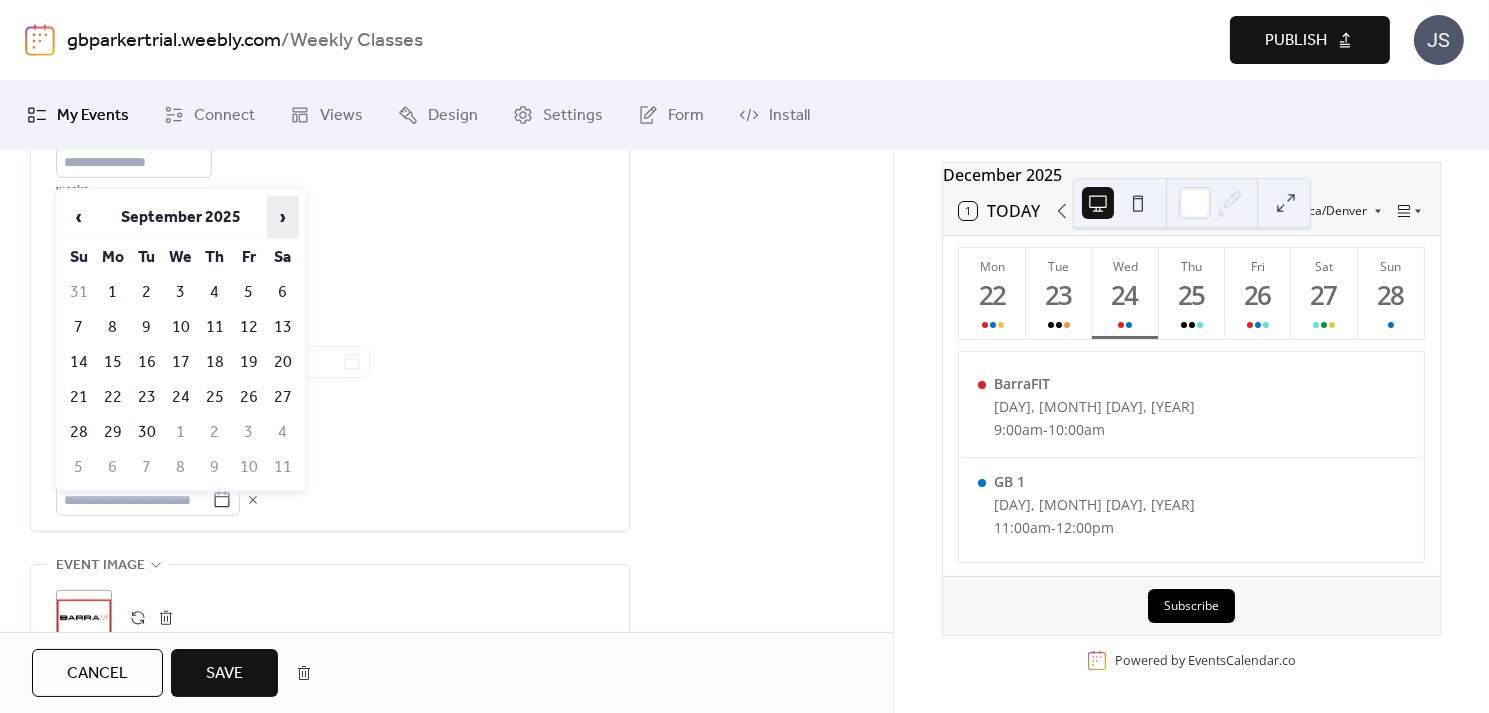 click on "›" at bounding box center (283, 217) 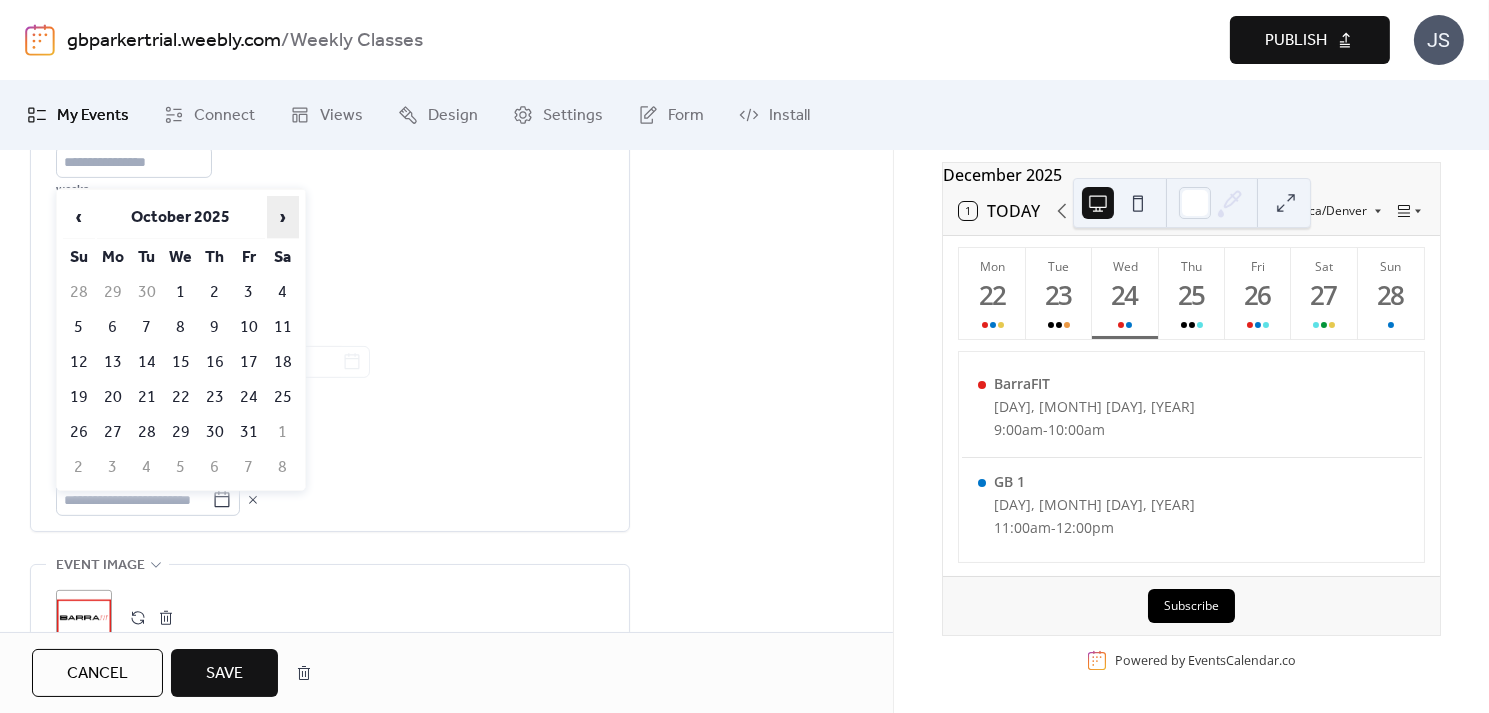 click on "›" at bounding box center (283, 217) 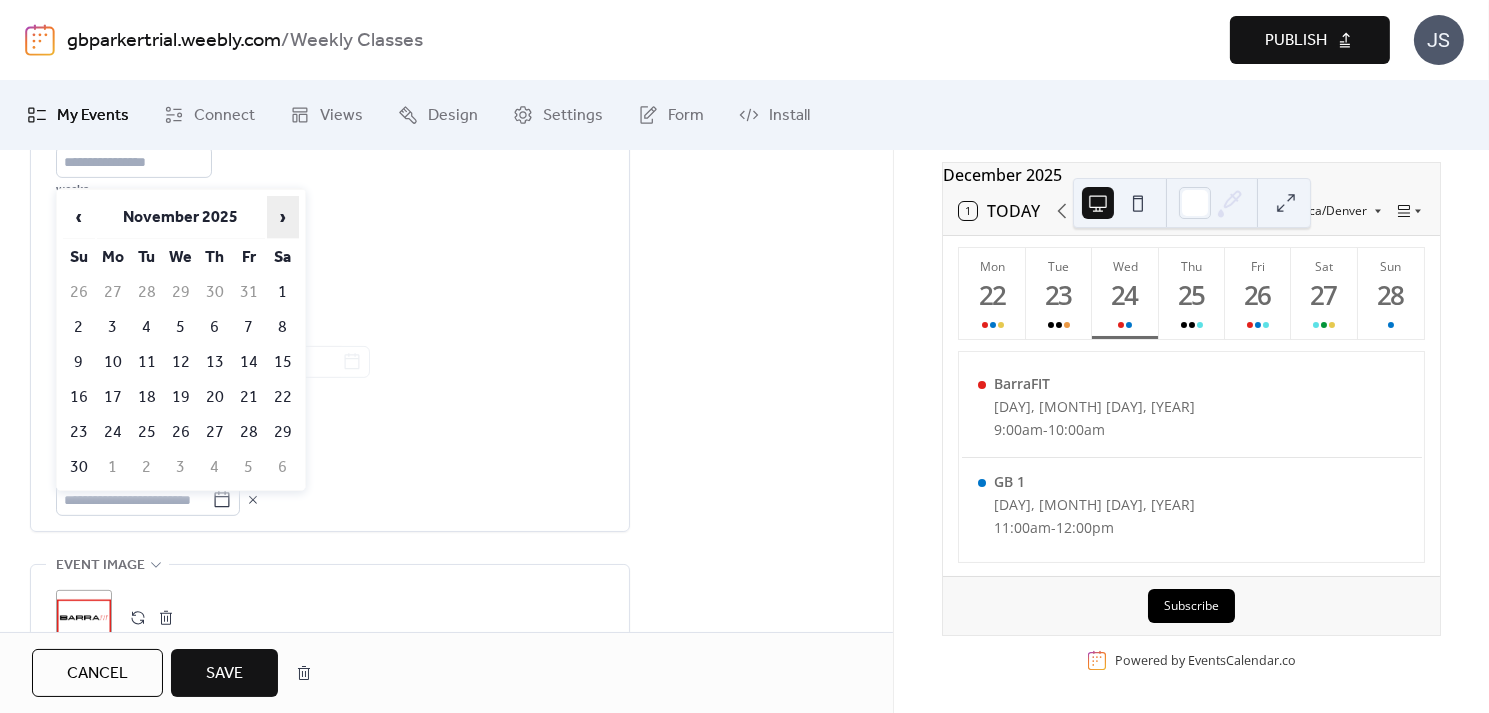 click on "›" at bounding box center [283, 217] 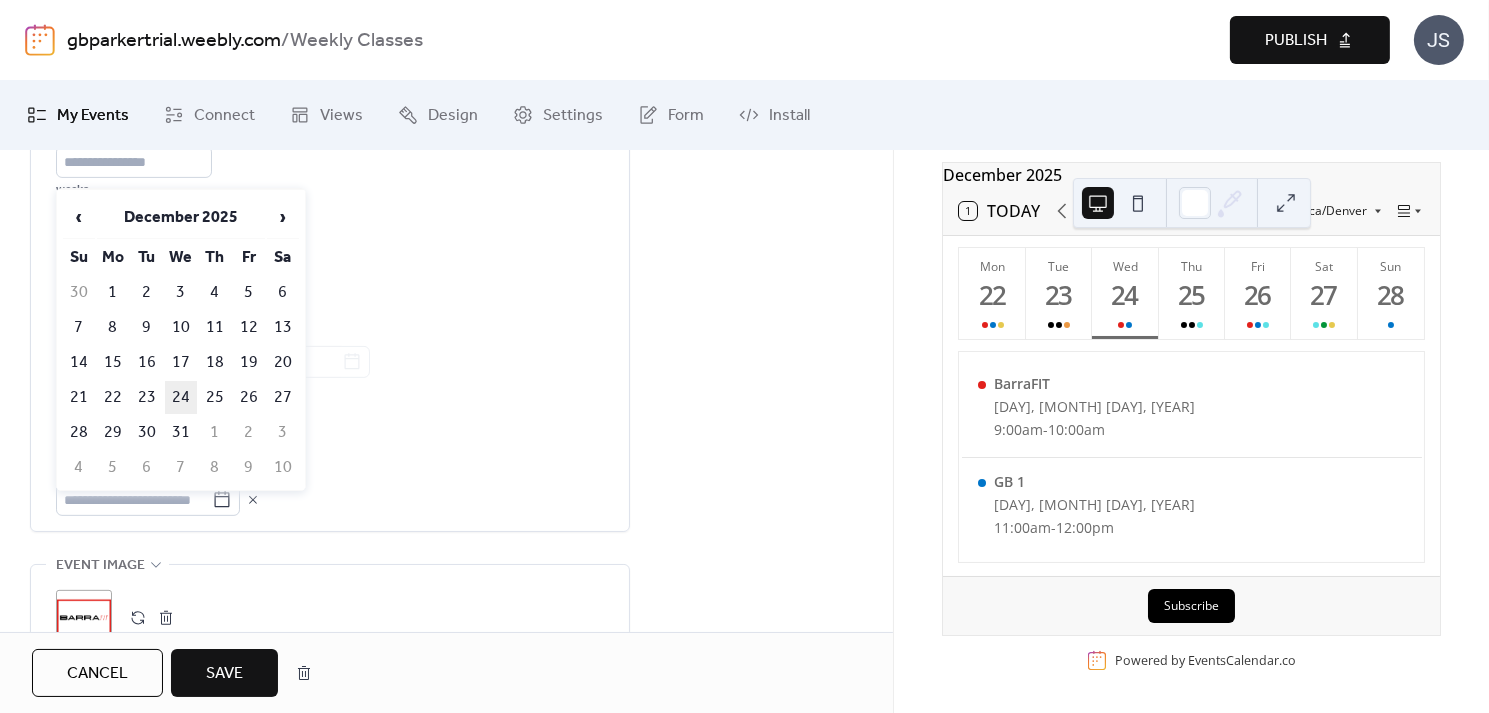 click on "24" at bounding box center (181, 397) 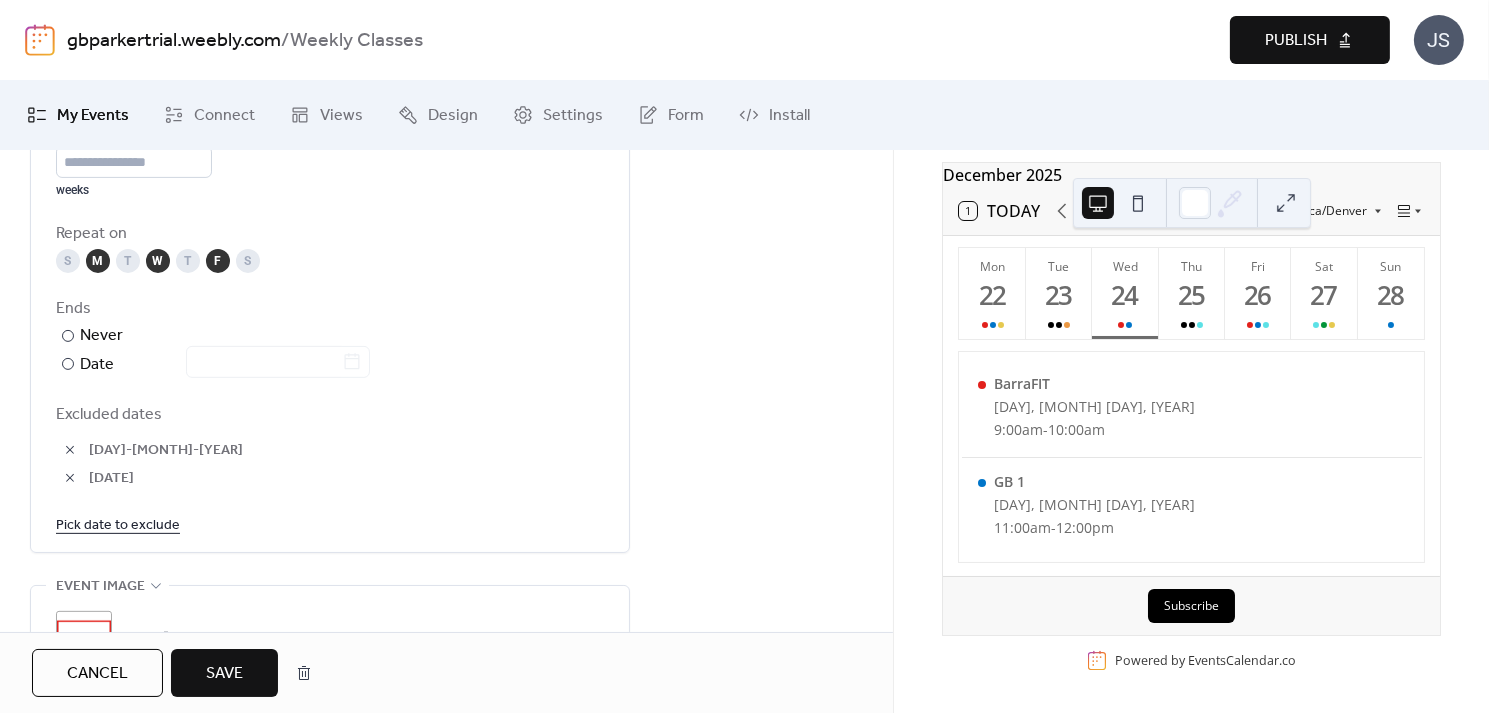 click on "Pick date to exclude" at bounding box center [118, 524] 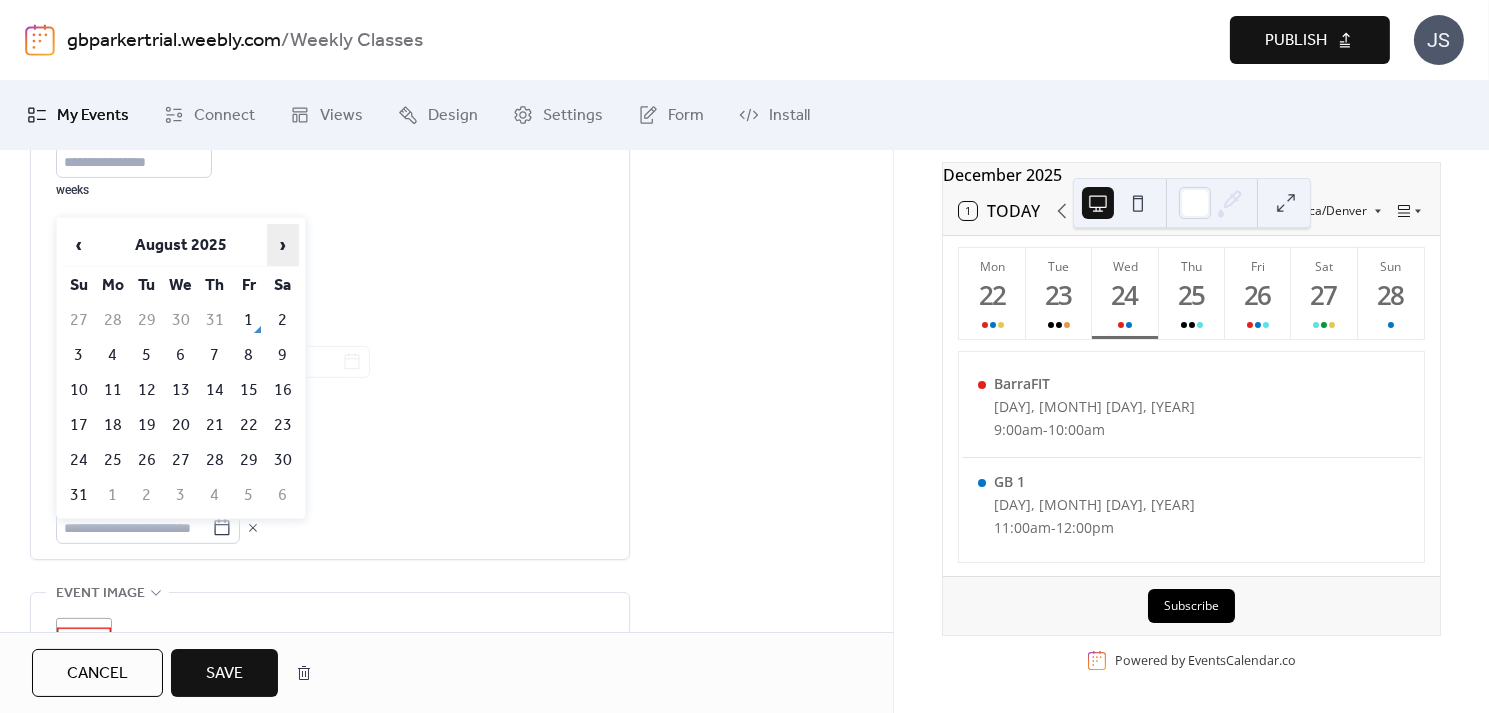 click on "›" at bounding box center (283, 245) 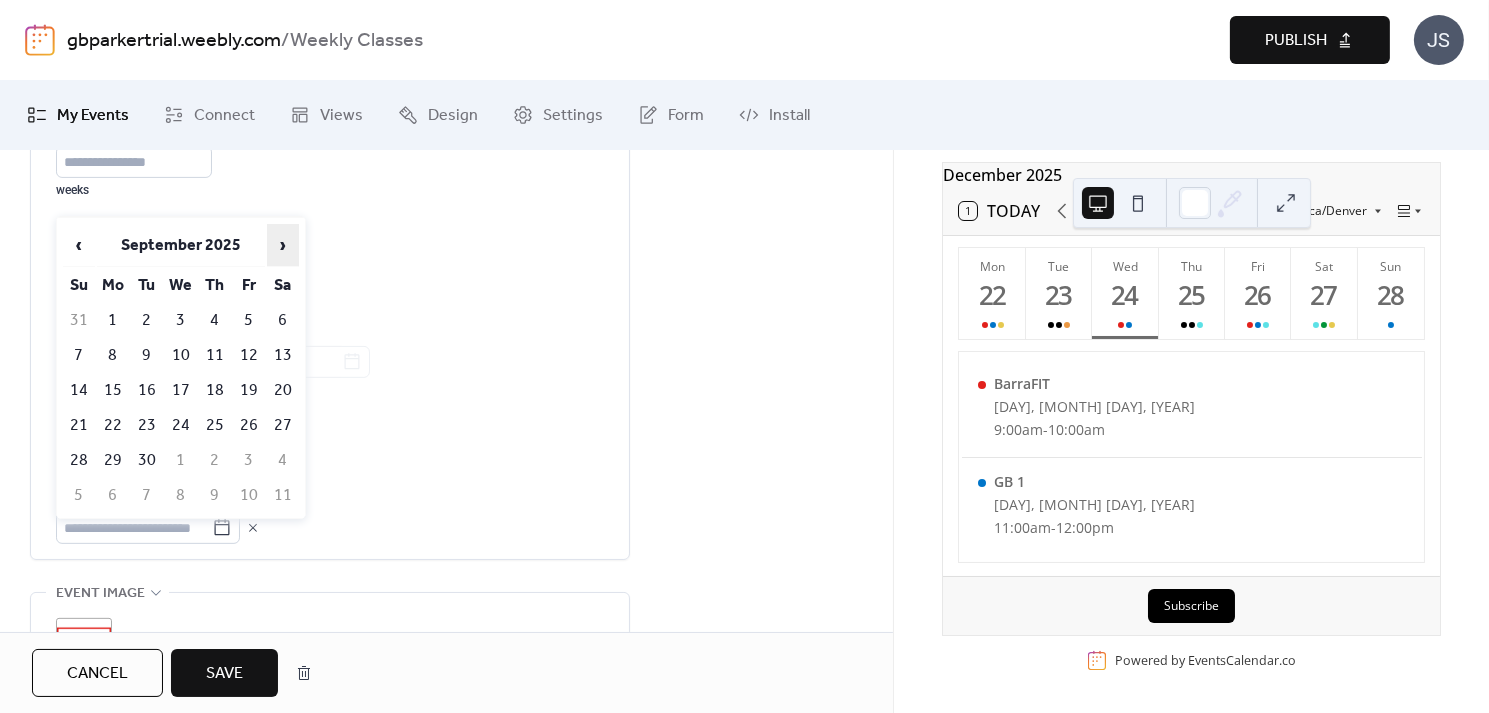 click on "›" at bounding box center [283, 245] 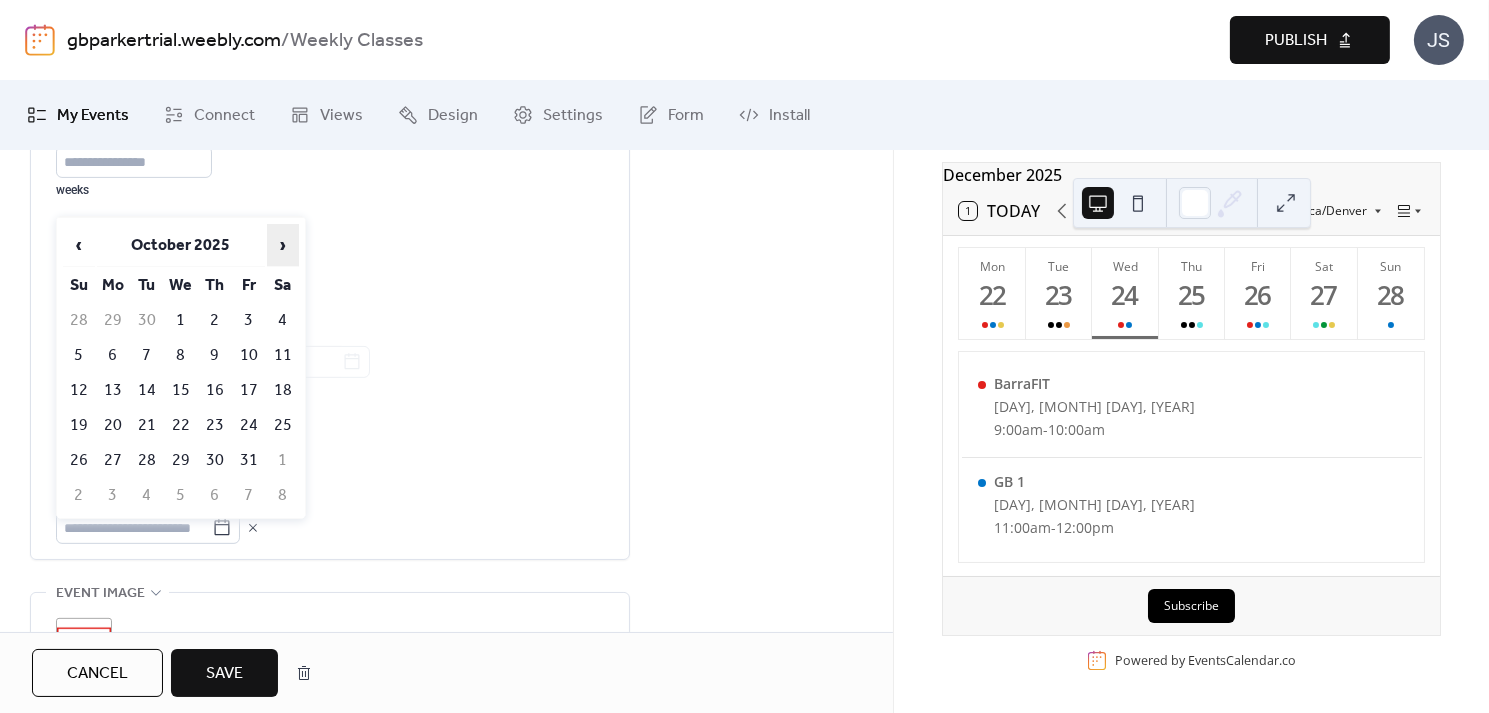 click on "›" at bounding box center [283, 245] 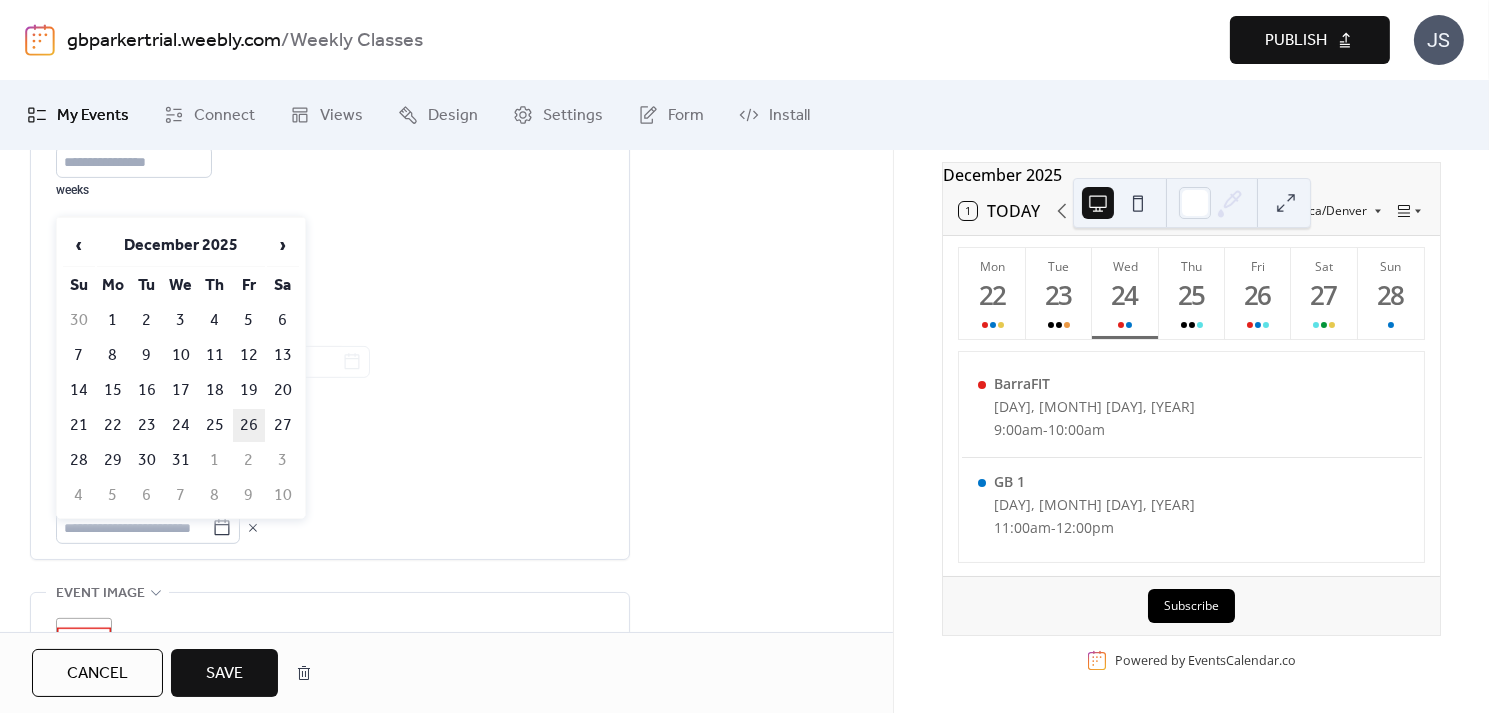 click on "26" at bounding box center (249, 425) 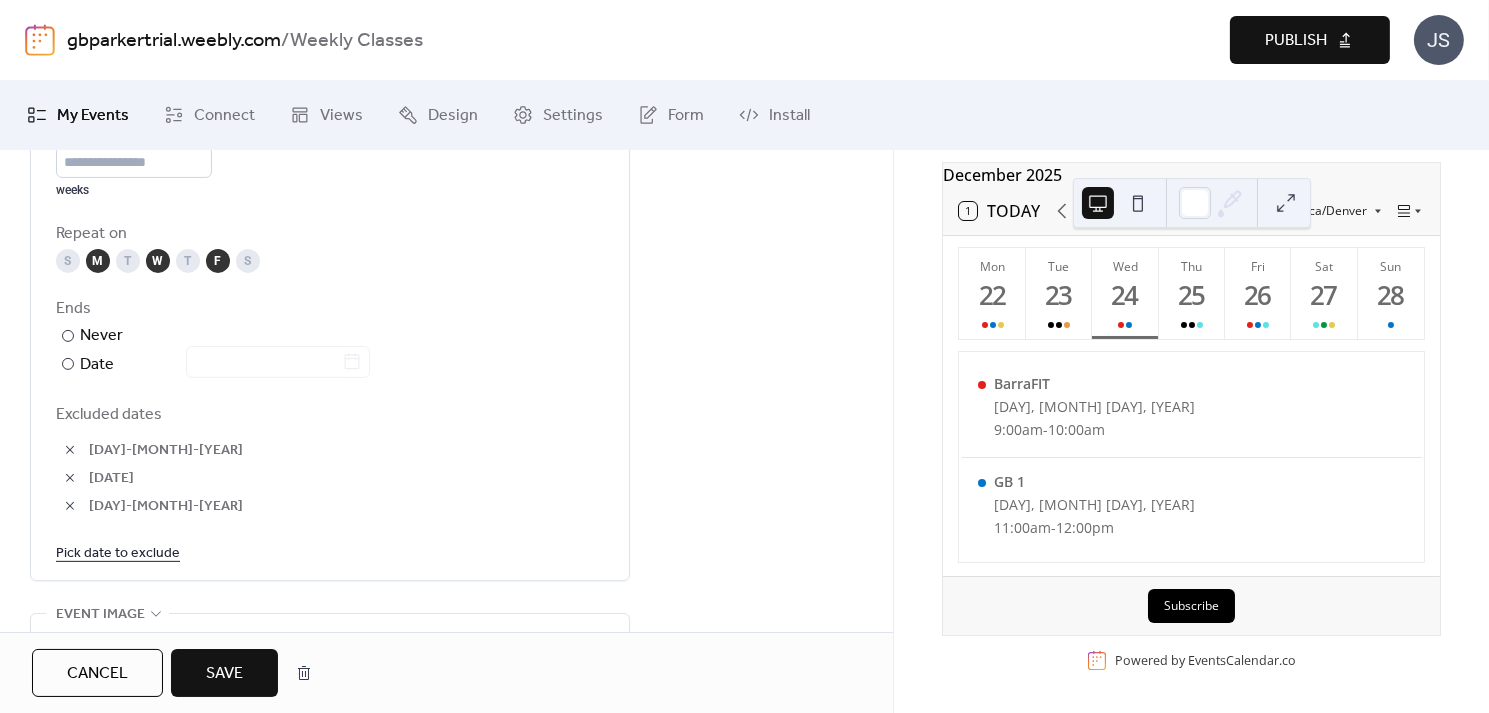 click on "Pick date to exclude" at bounding box center (118, 552) 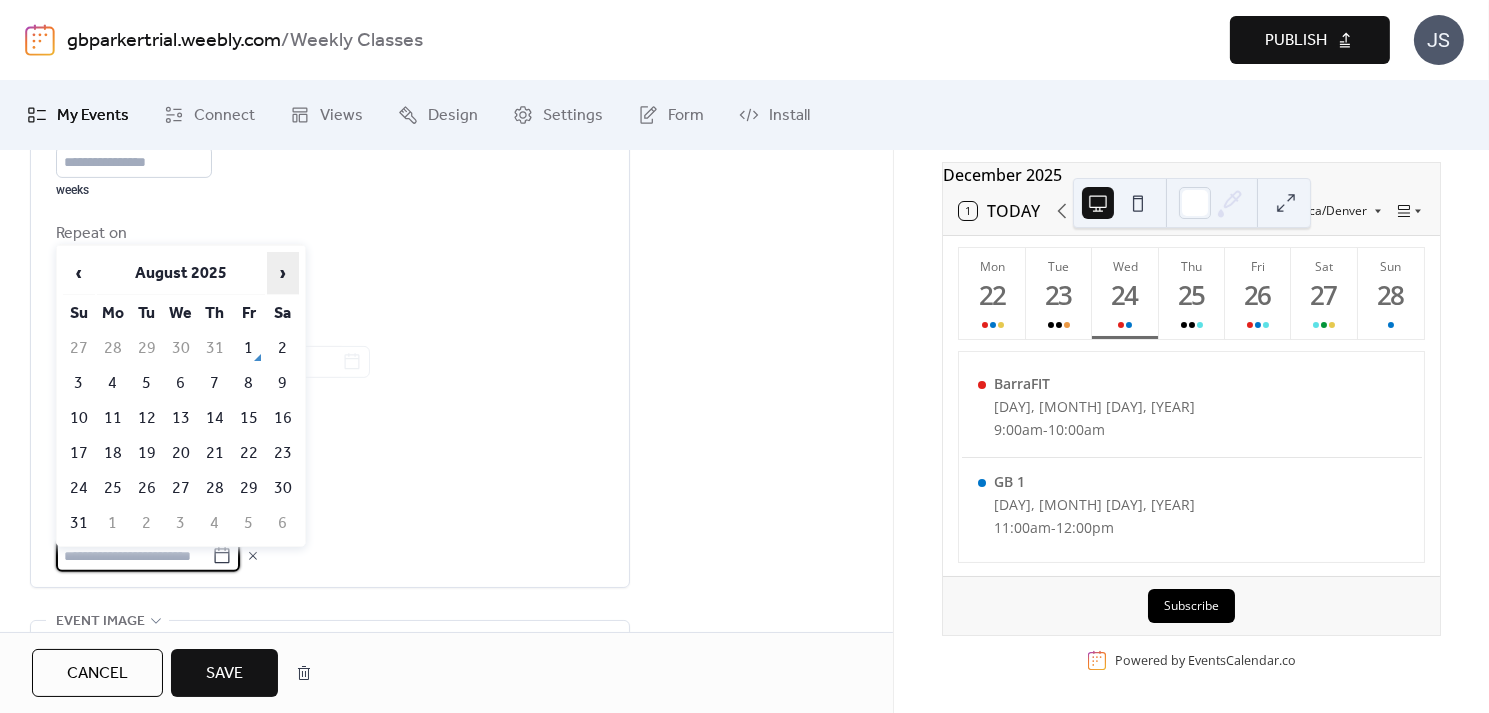 click on "›" at bounding box center (283, 273) 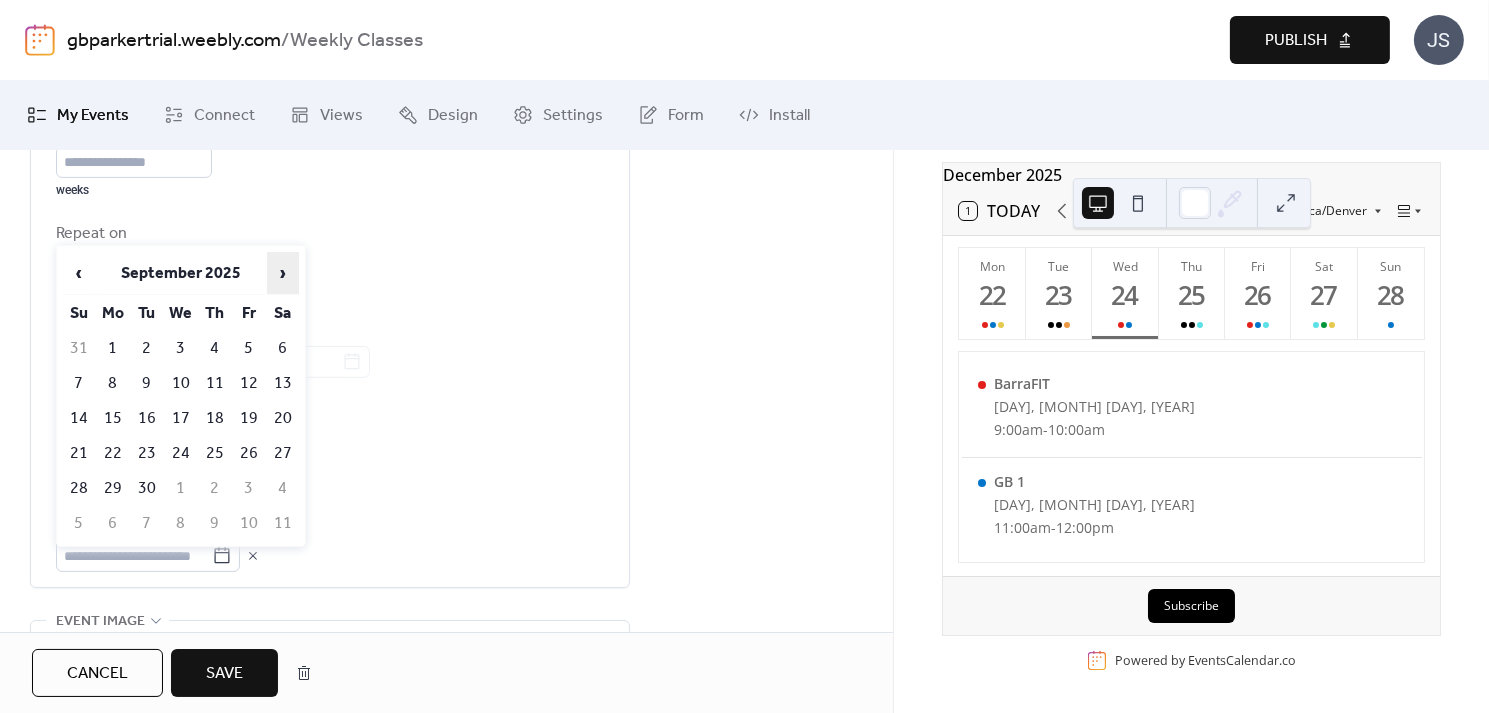 click on "›" at bounding box center [283, 273] 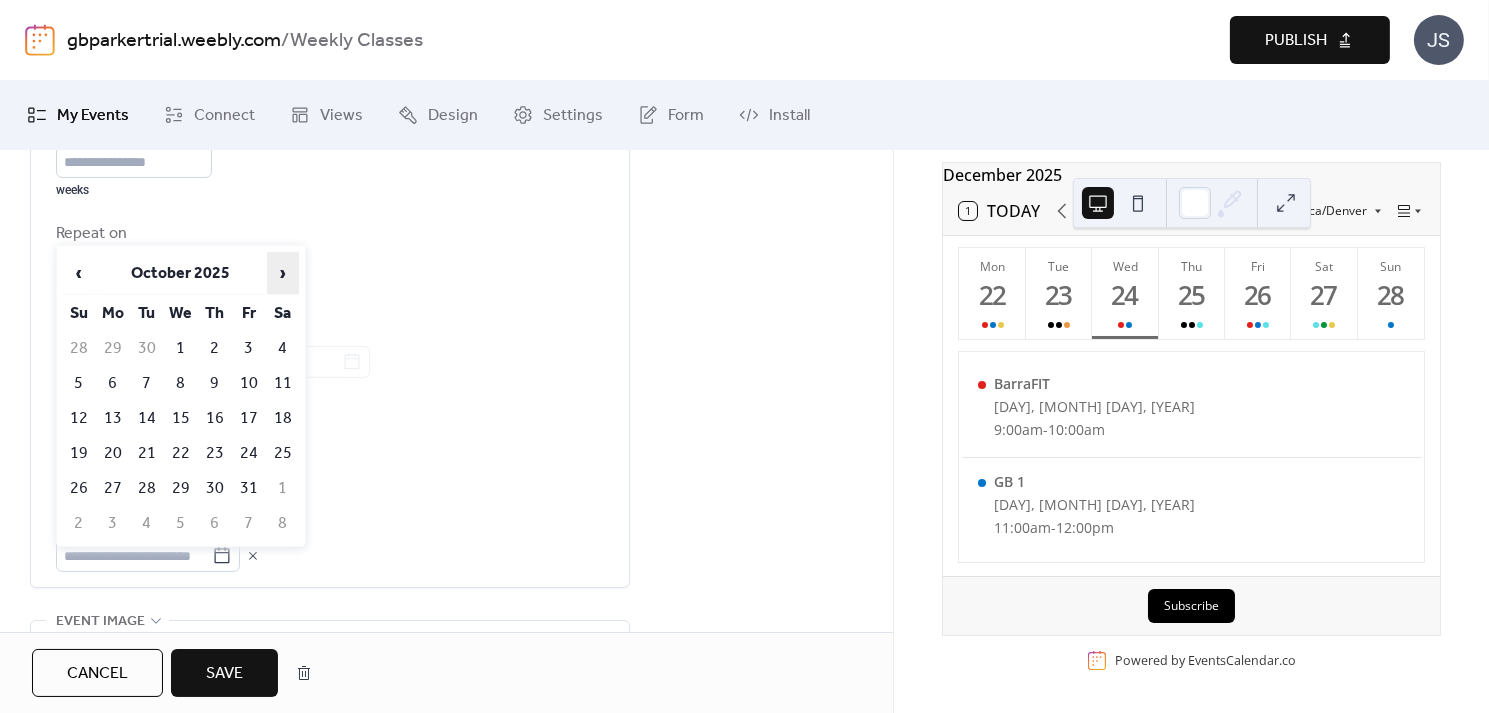 click on "›" at bounding box center [283, 273] 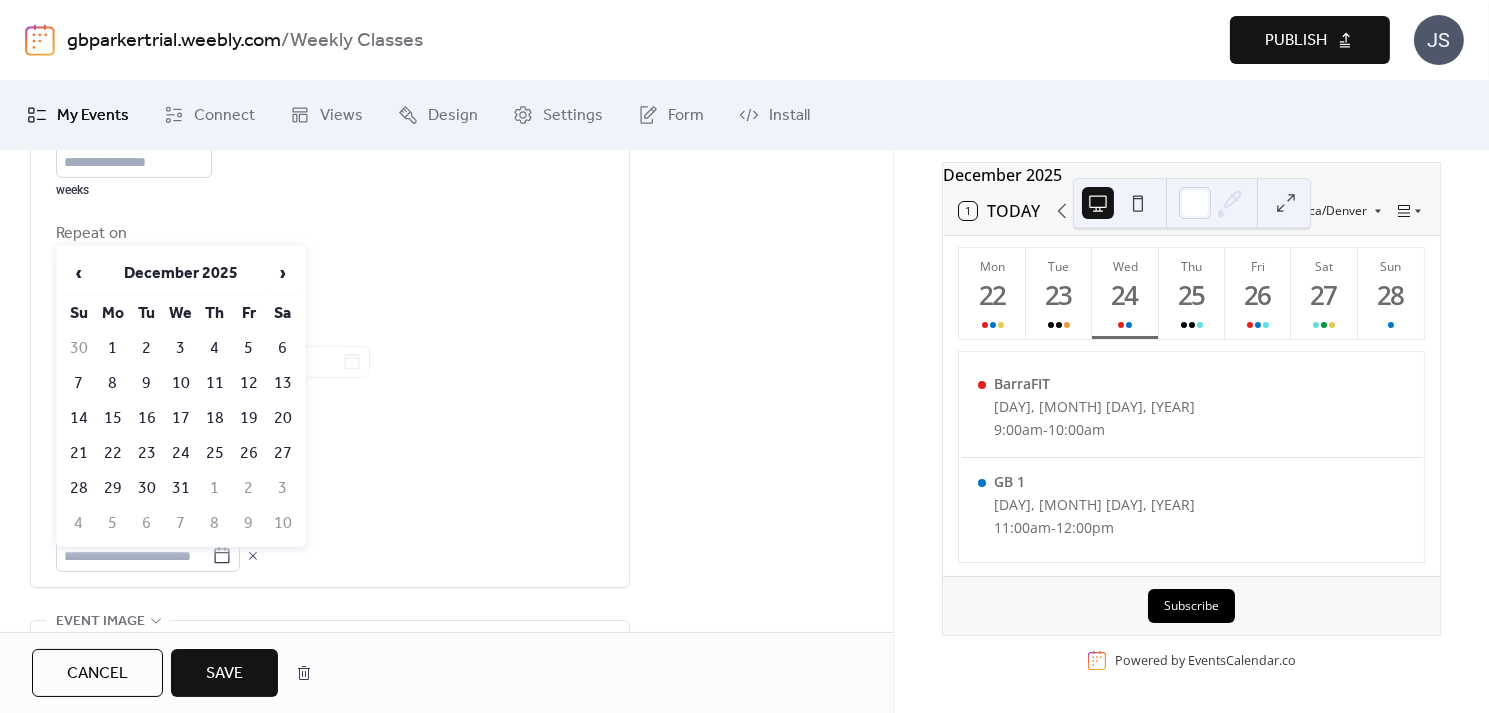 click on "Excluded dates [DAY]-[MONTH]-[YEAR] [DAY]-[MONTH]-[YEAR] [DAY]-[MONTH]-[YEAR]" at bounding box center (330, 487) 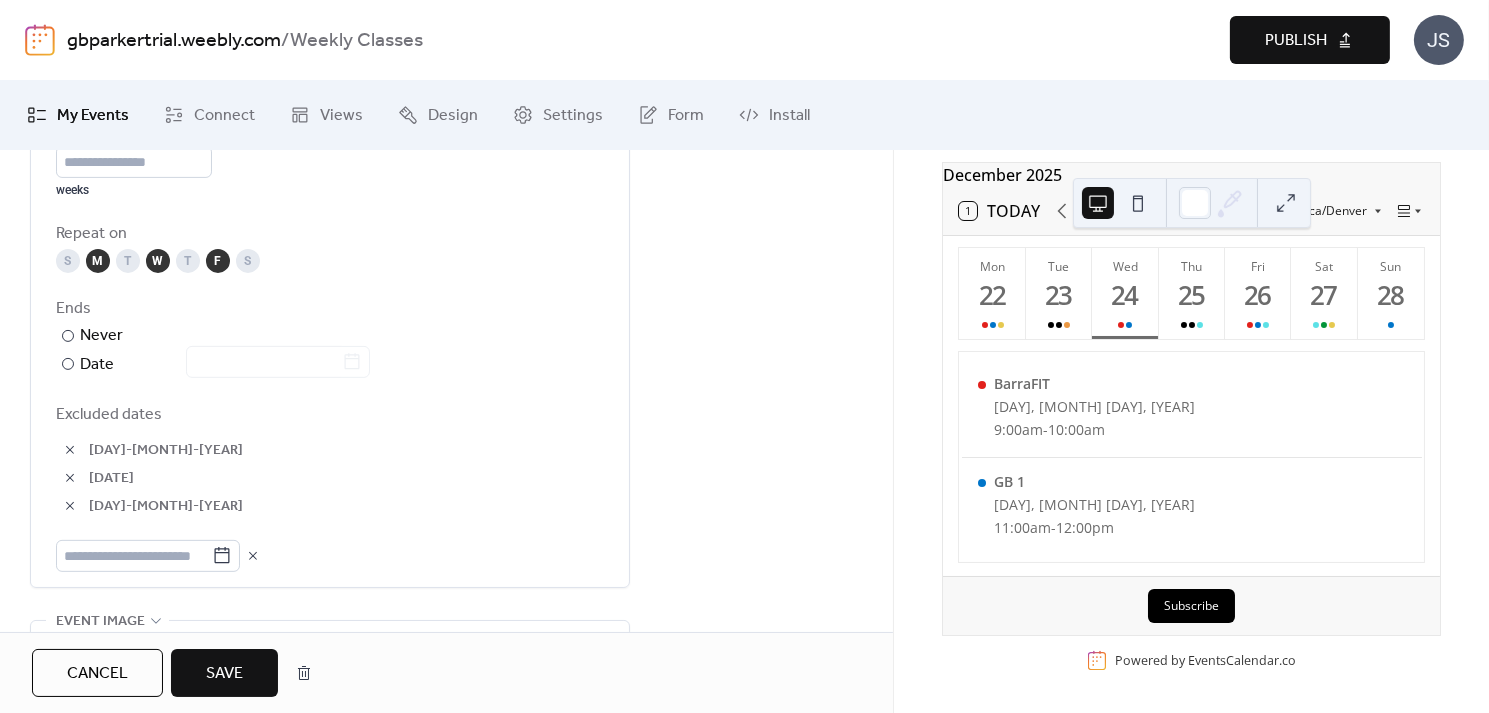 click on "Save" at bounding box center (224, 674) 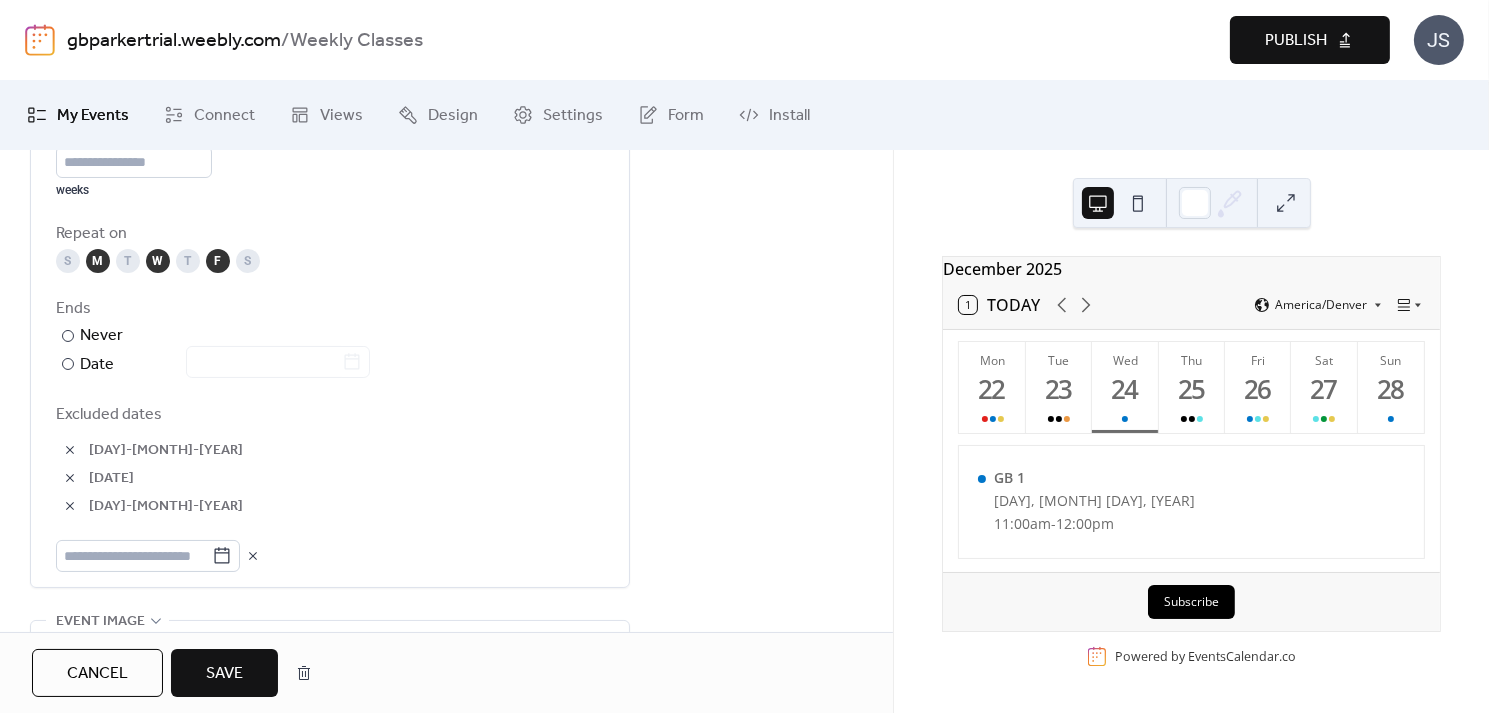 scroll, scrollTop: 4, scrollLeft: 0, axis: vertical 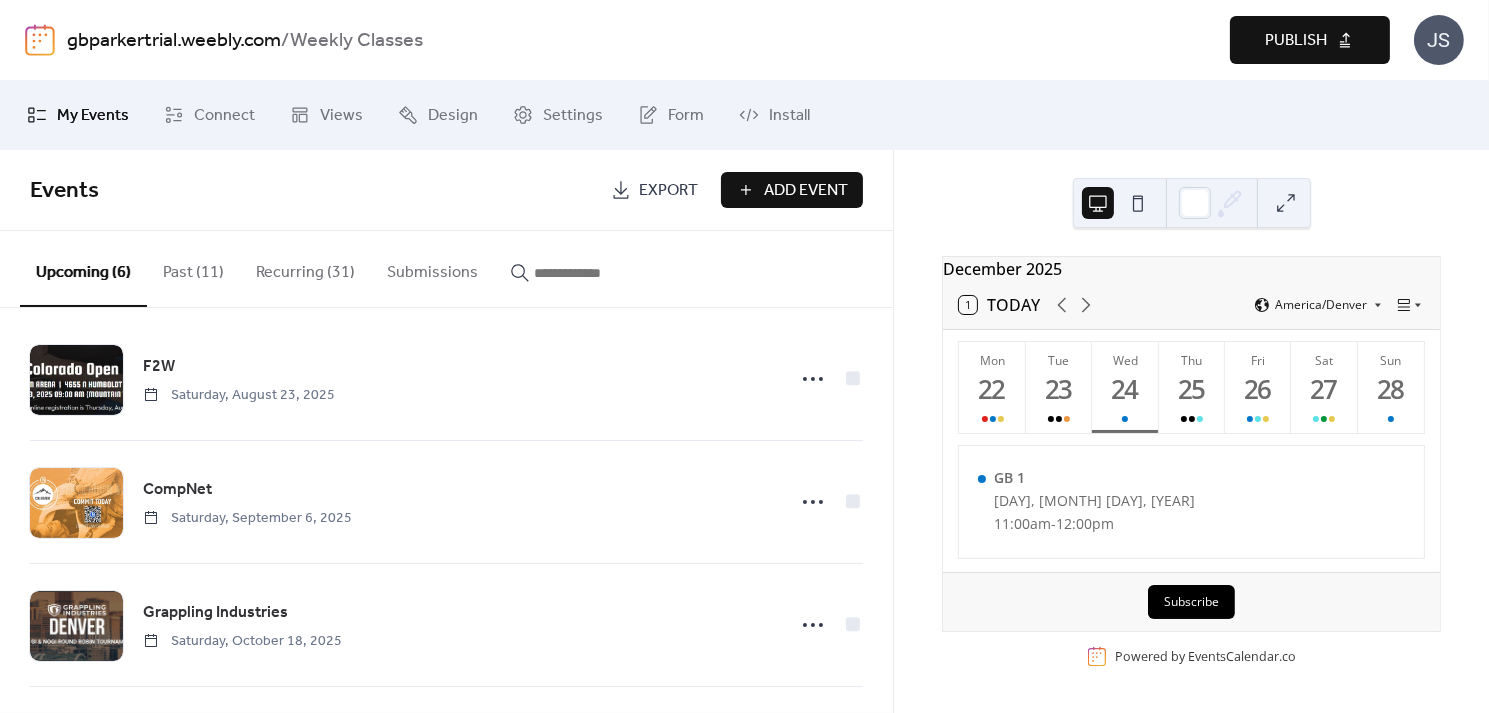 click on "Recurring (31)" at bounding box center [305, 268] 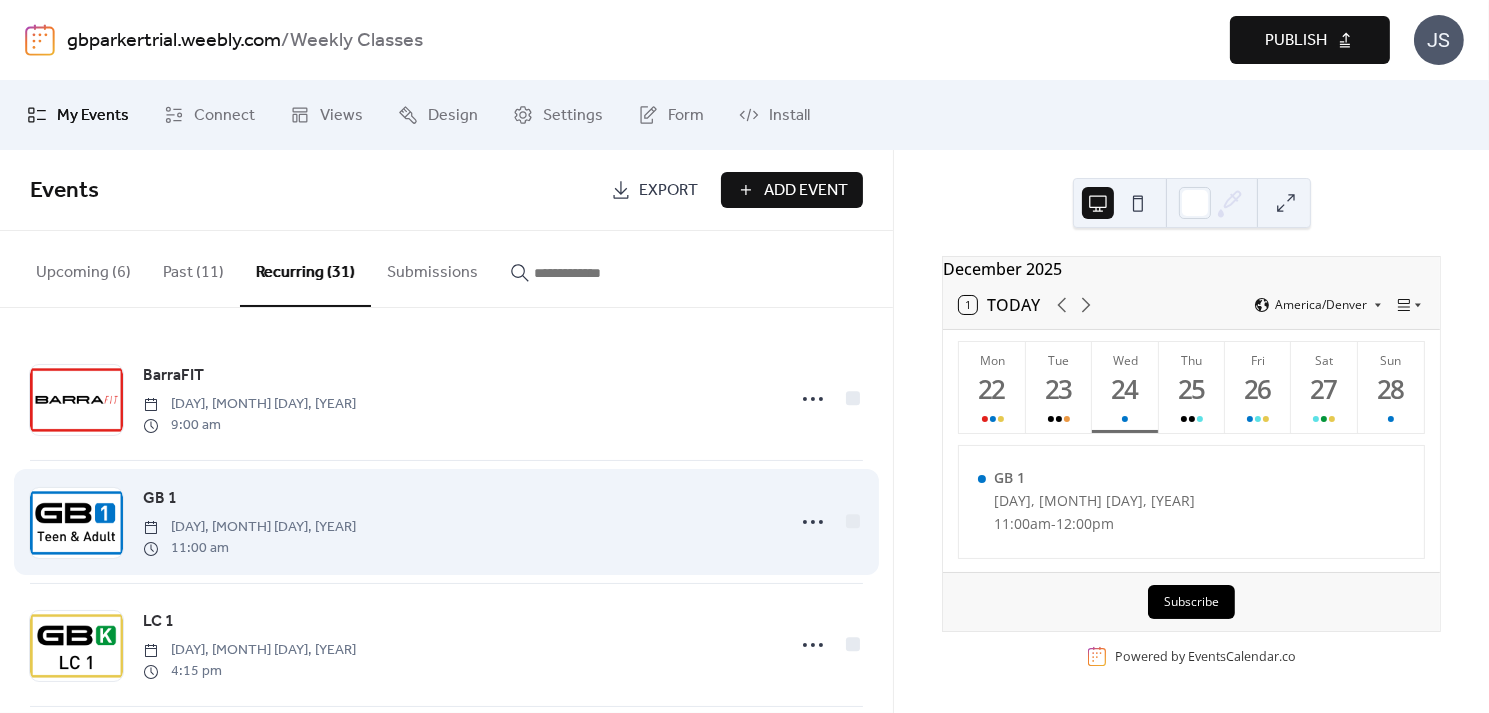 scroll, scrollTop: 20, scrollLeft: 0, axis: vertical 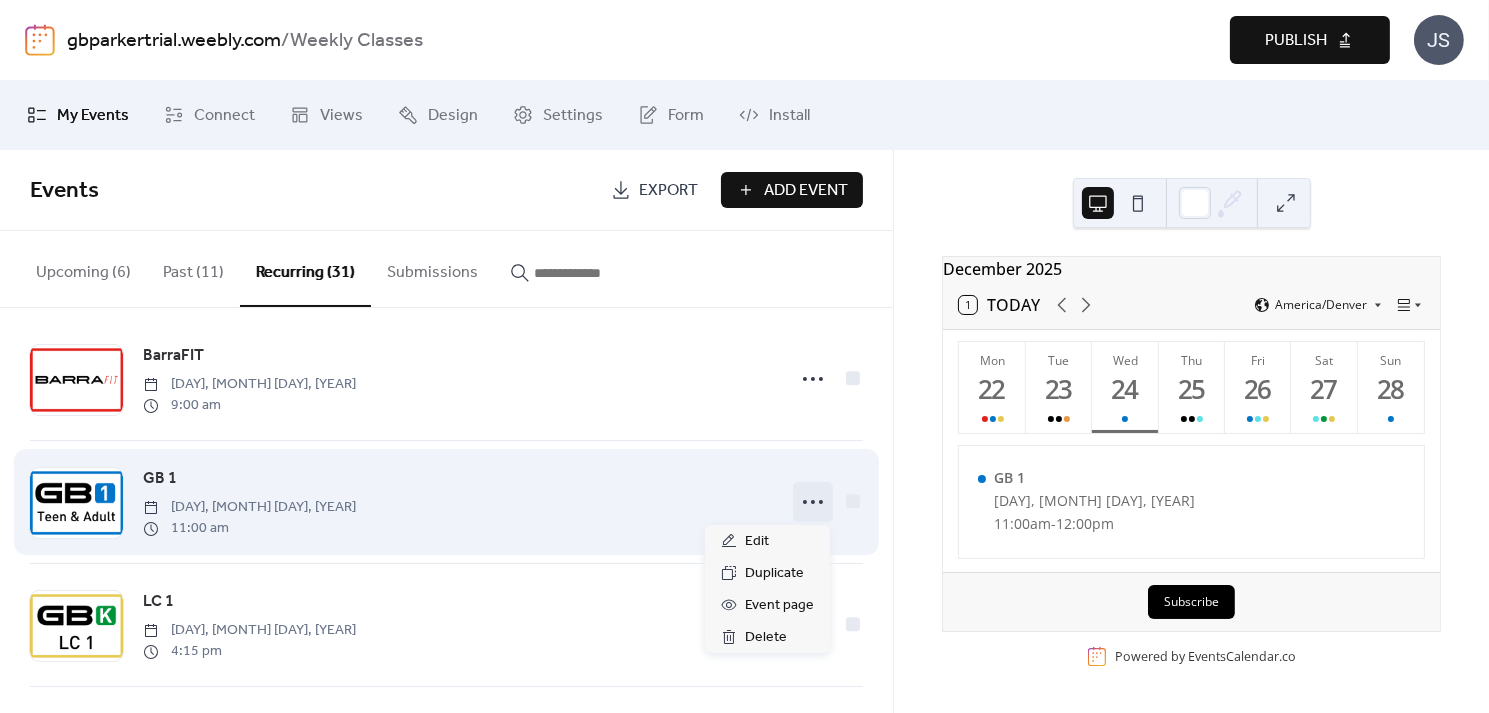 click 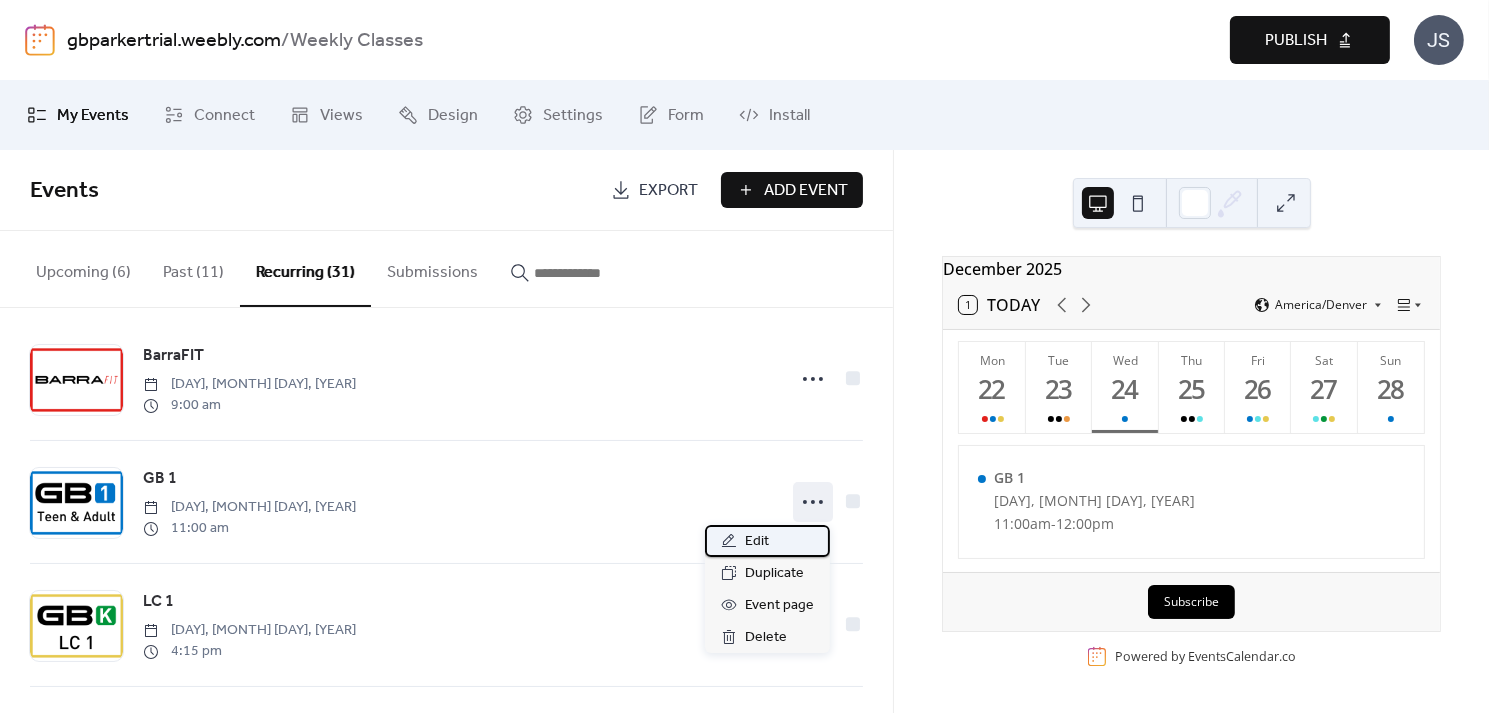 click on "Edit" at bounding box center (757, 542) 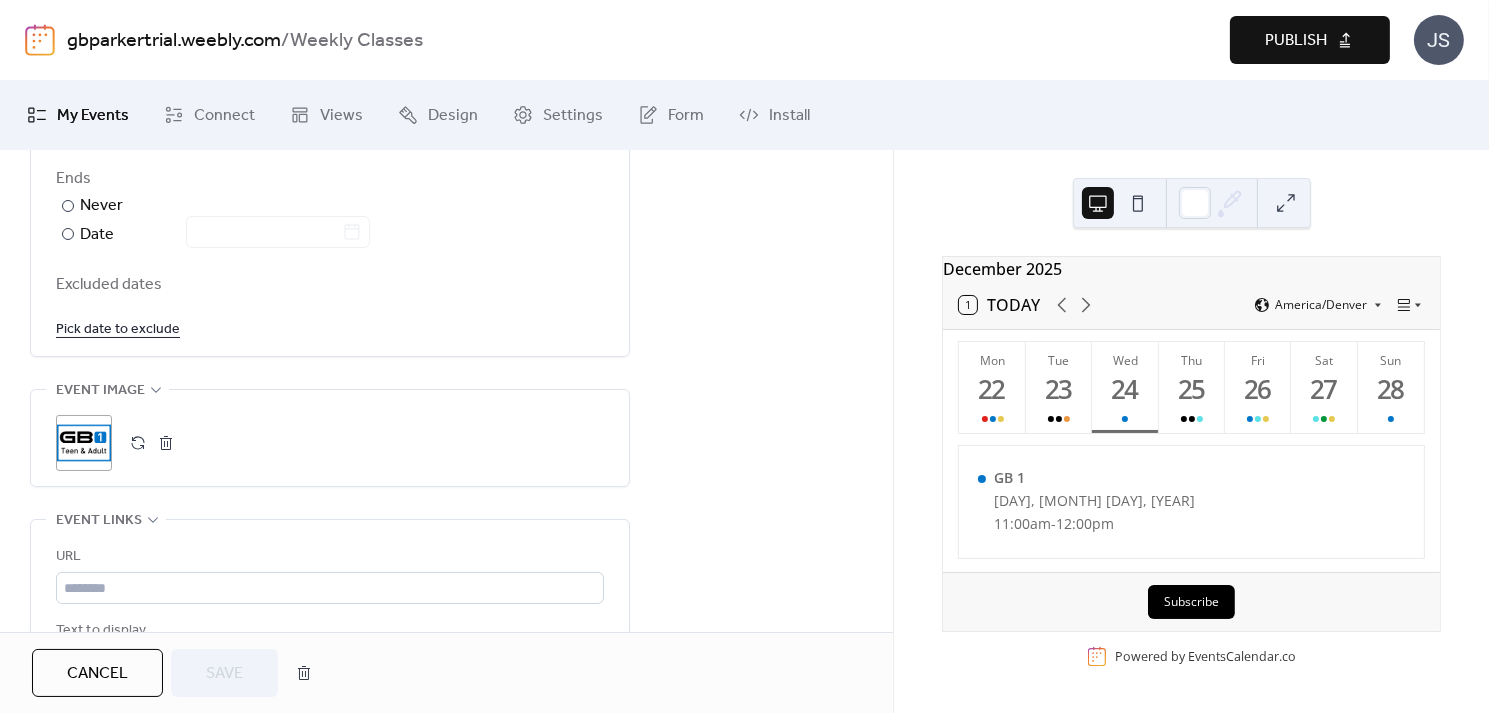 scroll, scrollTop: 985, scrollLeft: 0, axis: vertical 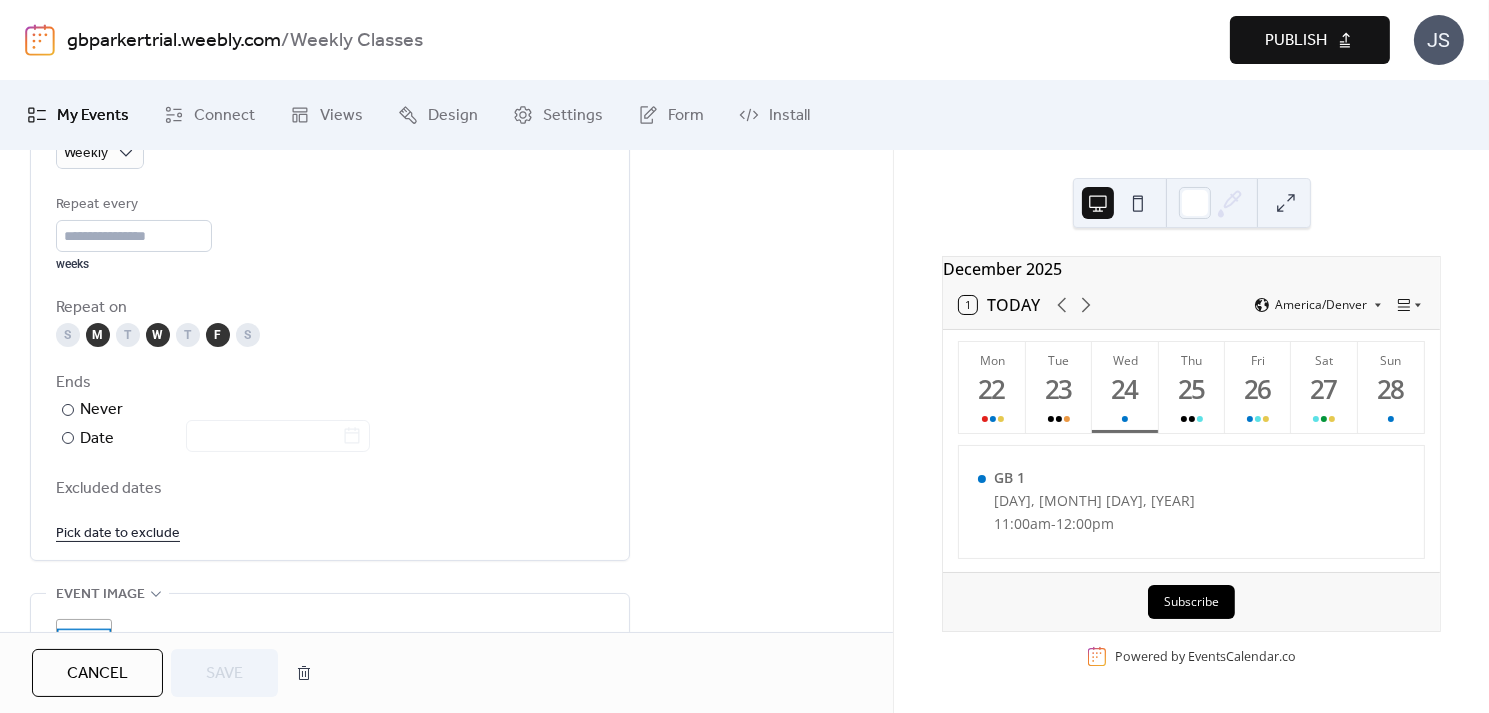 click on "Pick date to exclude" at bounding box center (118, 532) 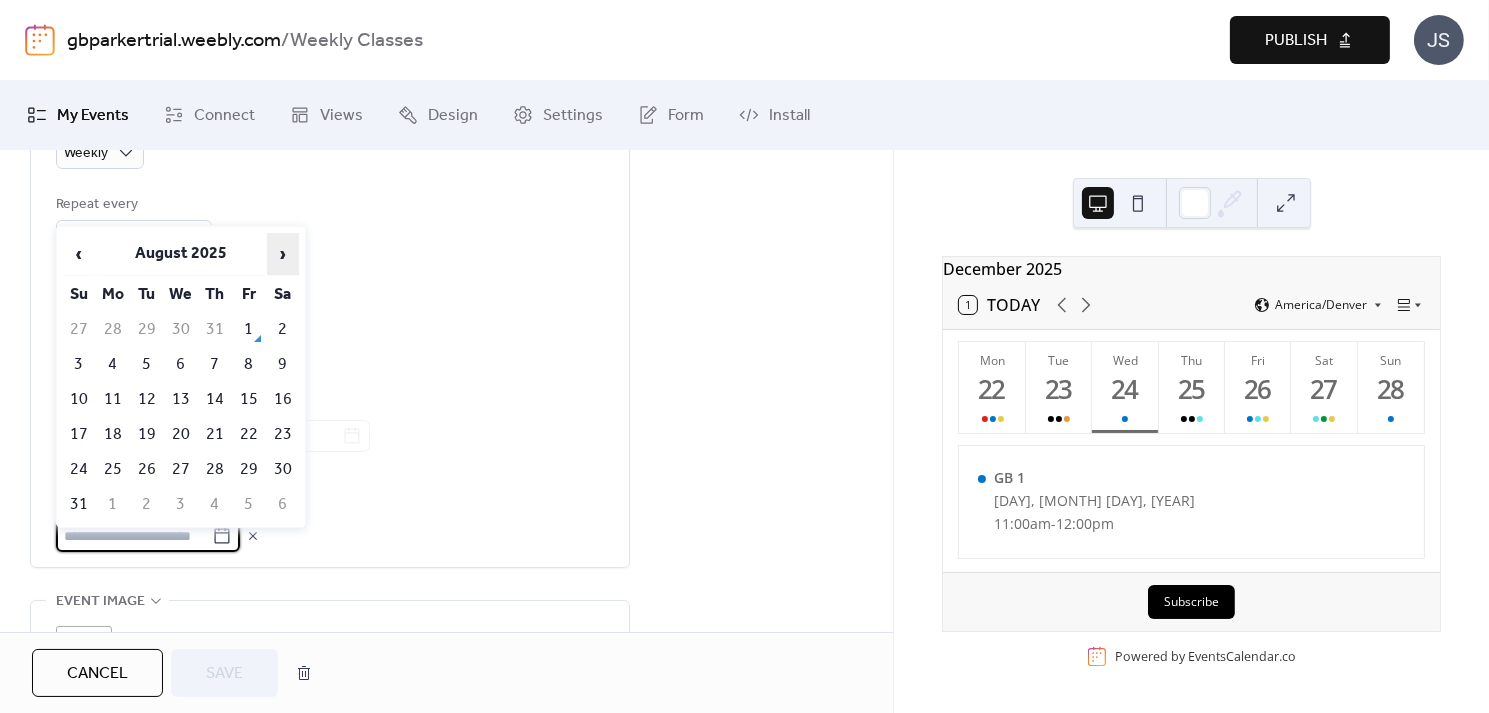 click on "›" at bounding box center (283, 254) 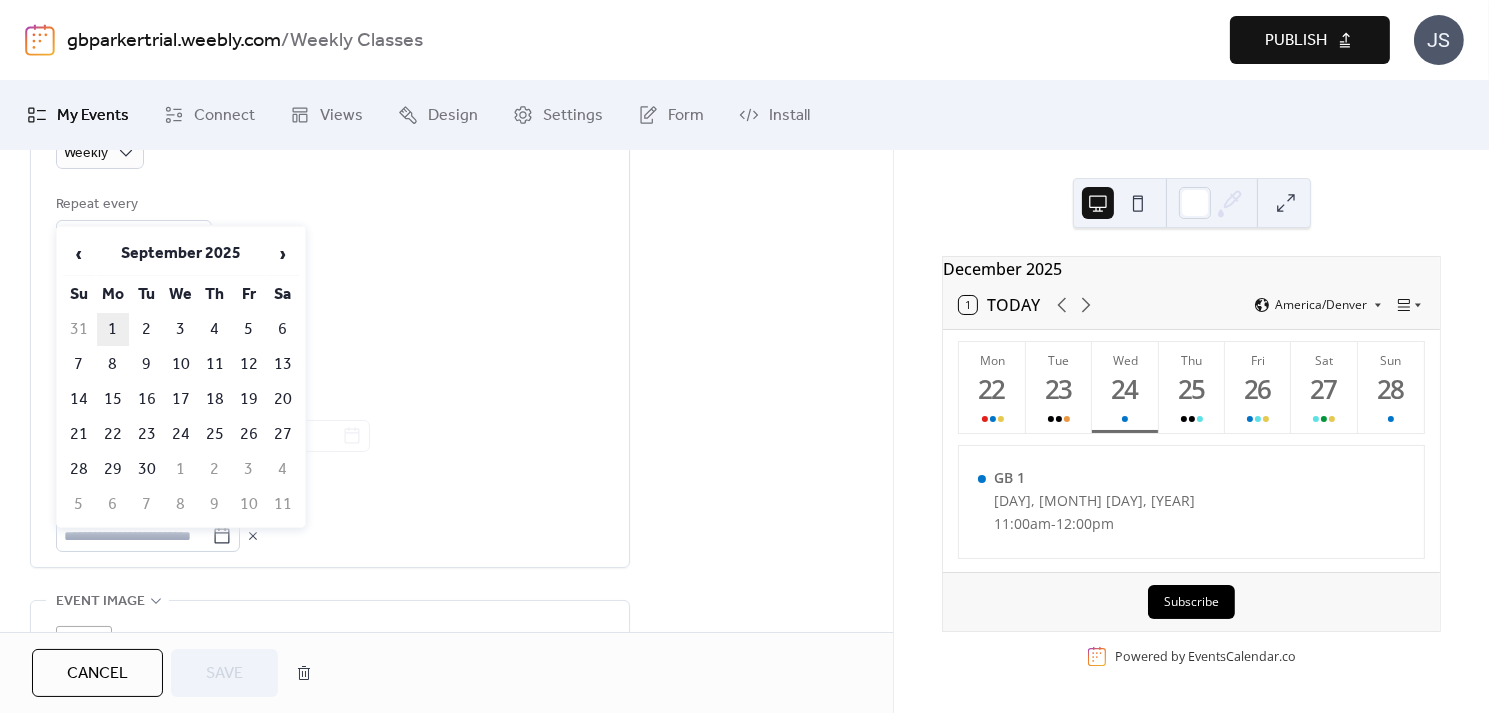 click on "1" at bounding box center [113, 329] 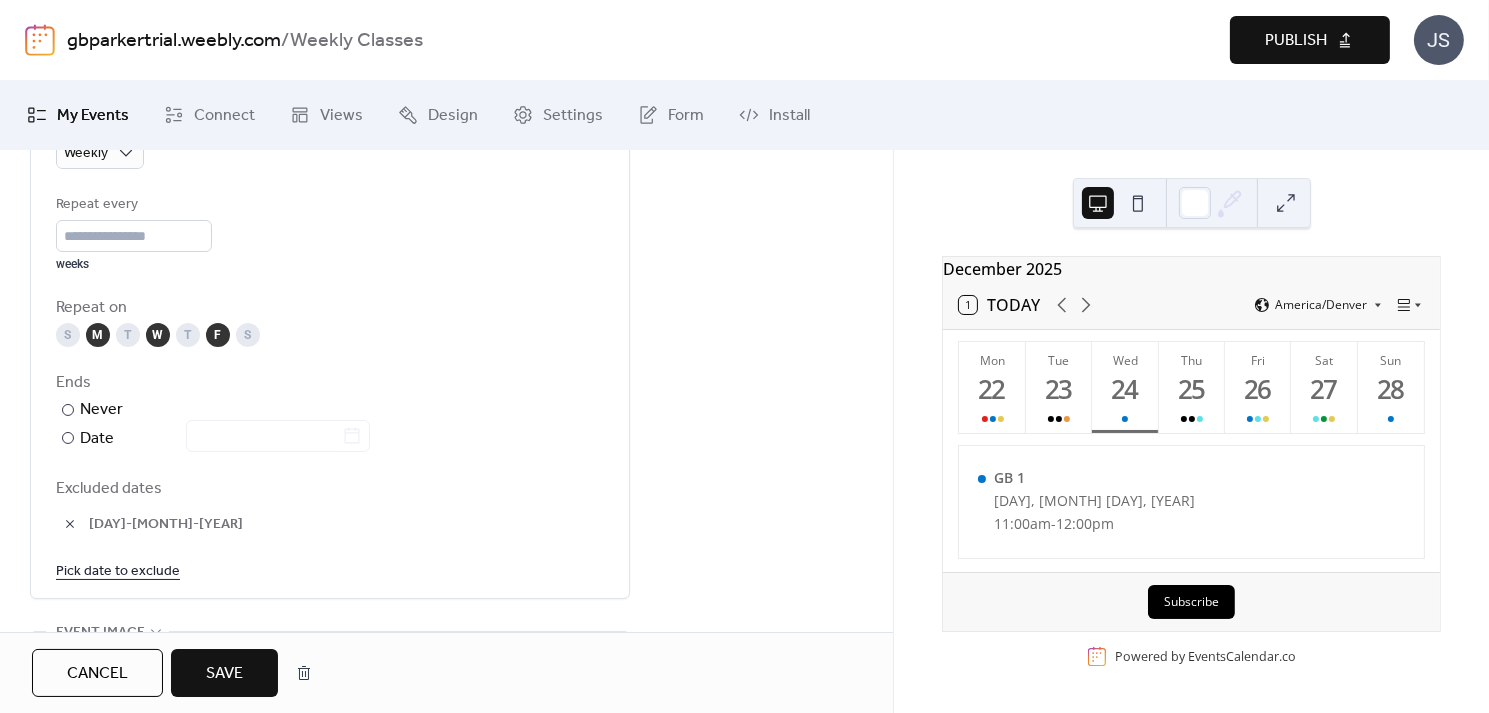 click on "Pick date to exclude" at bounding box center [118, 570] 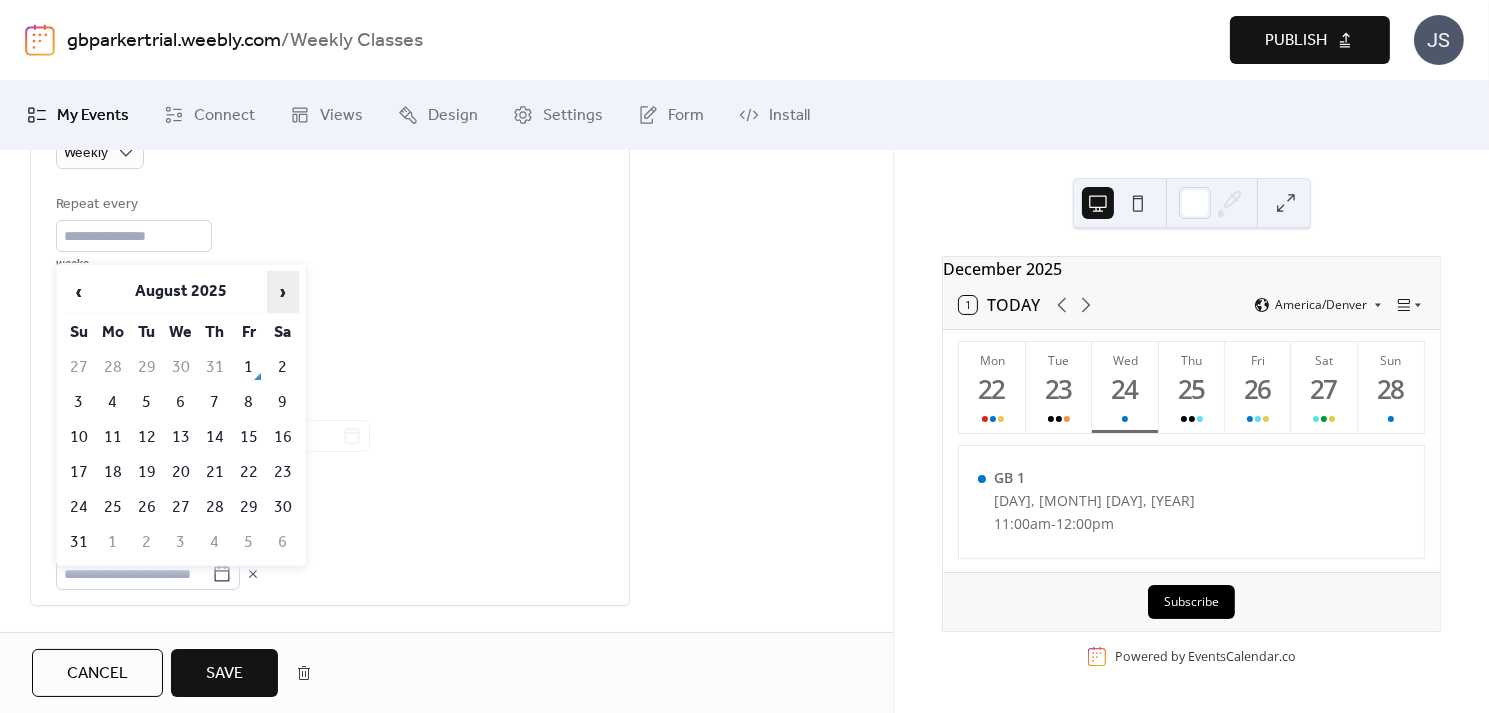 click on "›" at bounding box center (283, 292) 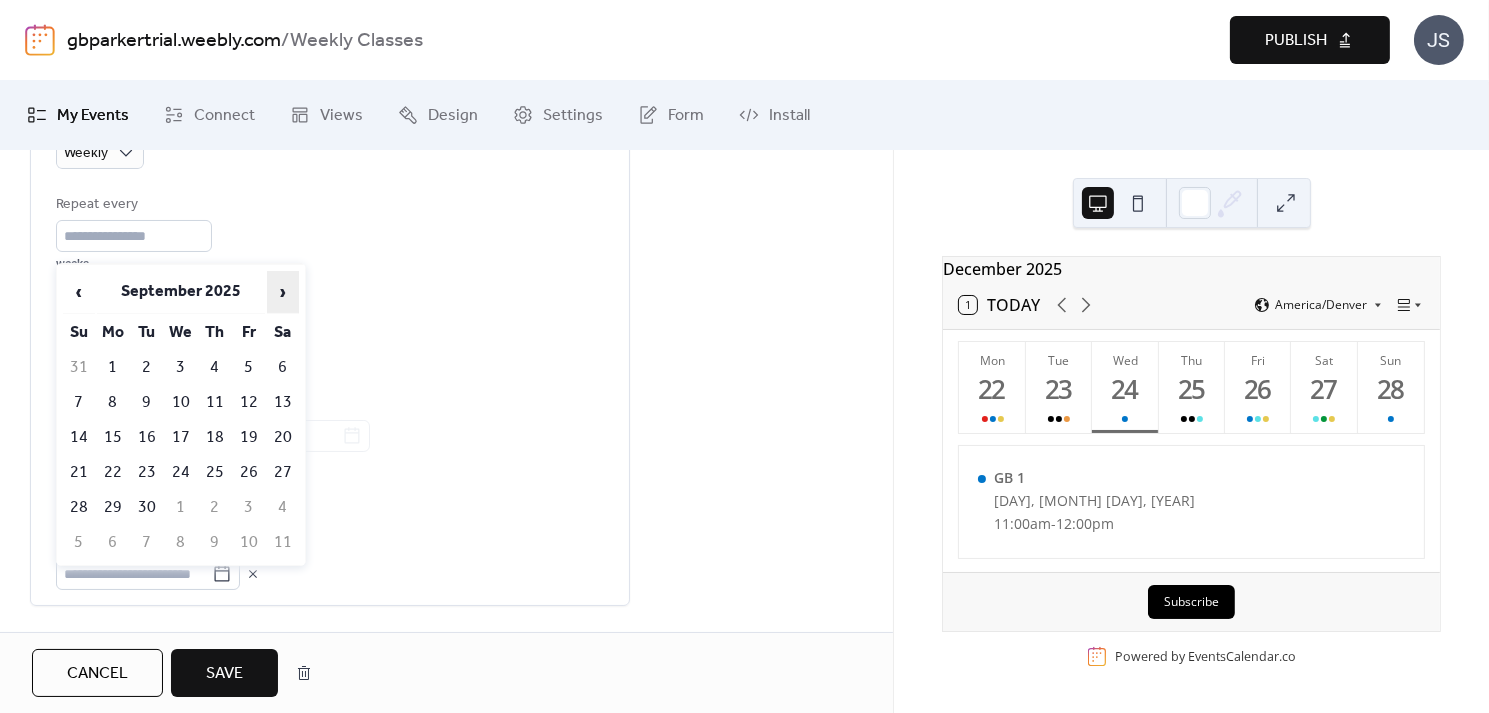 click on "›" at bounding box center (283, 292) 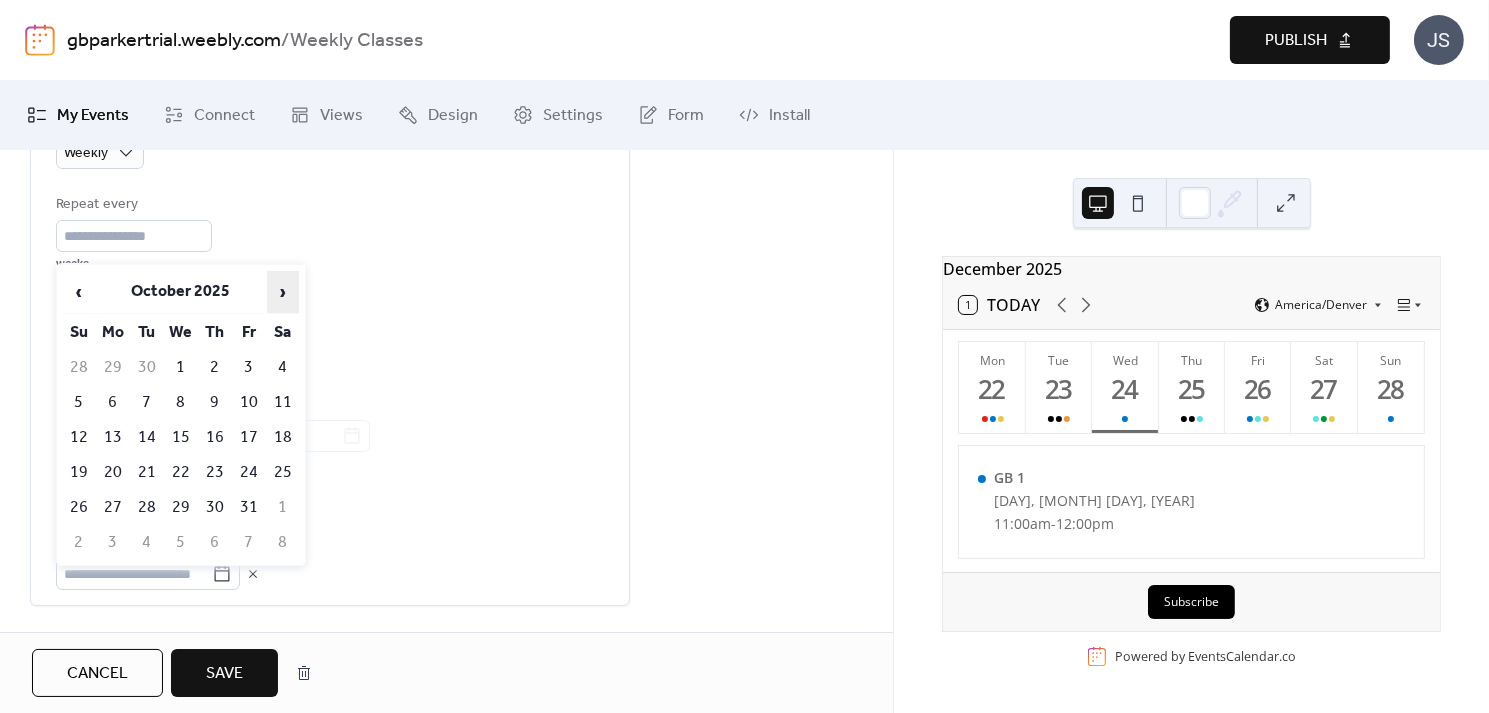 click on "›" at bounding box center [283, 292] 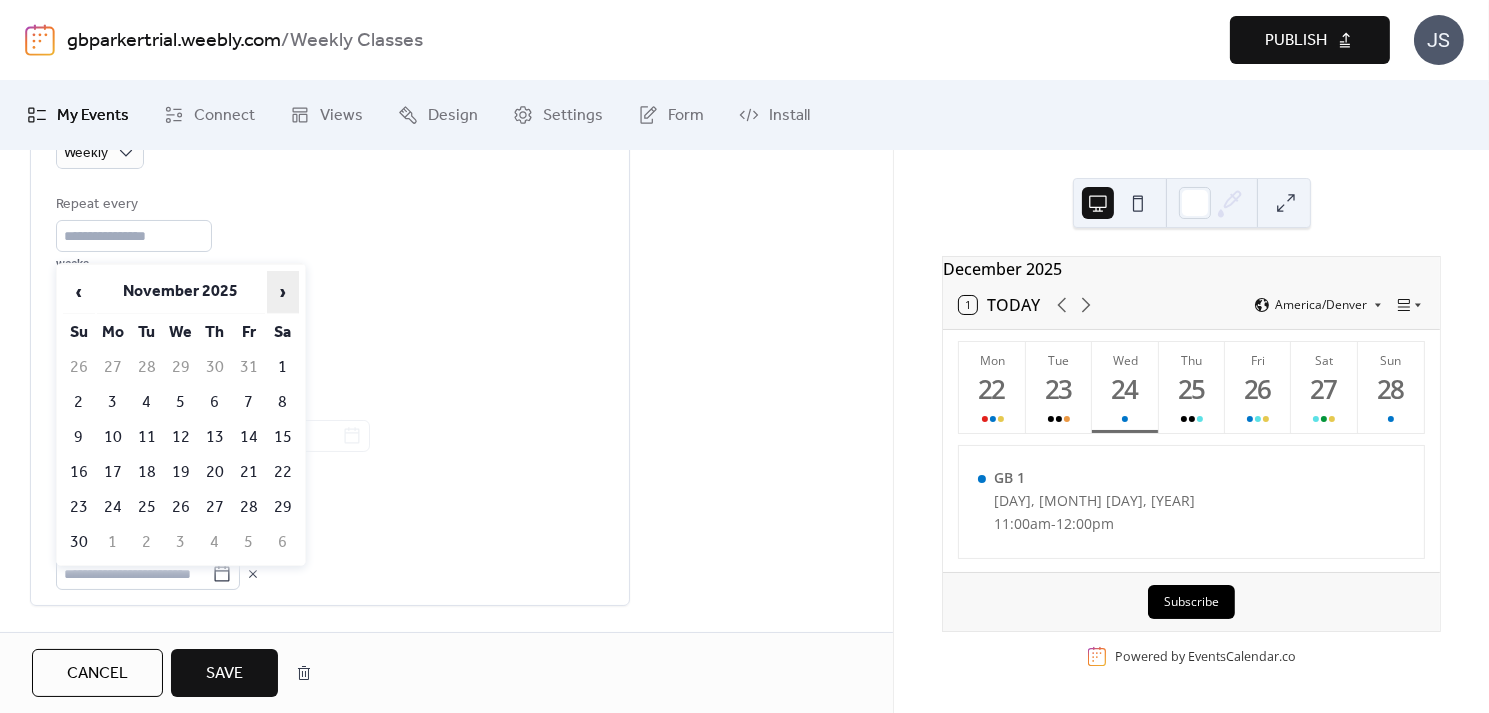 click on "›" at bounding box center [283, 292] 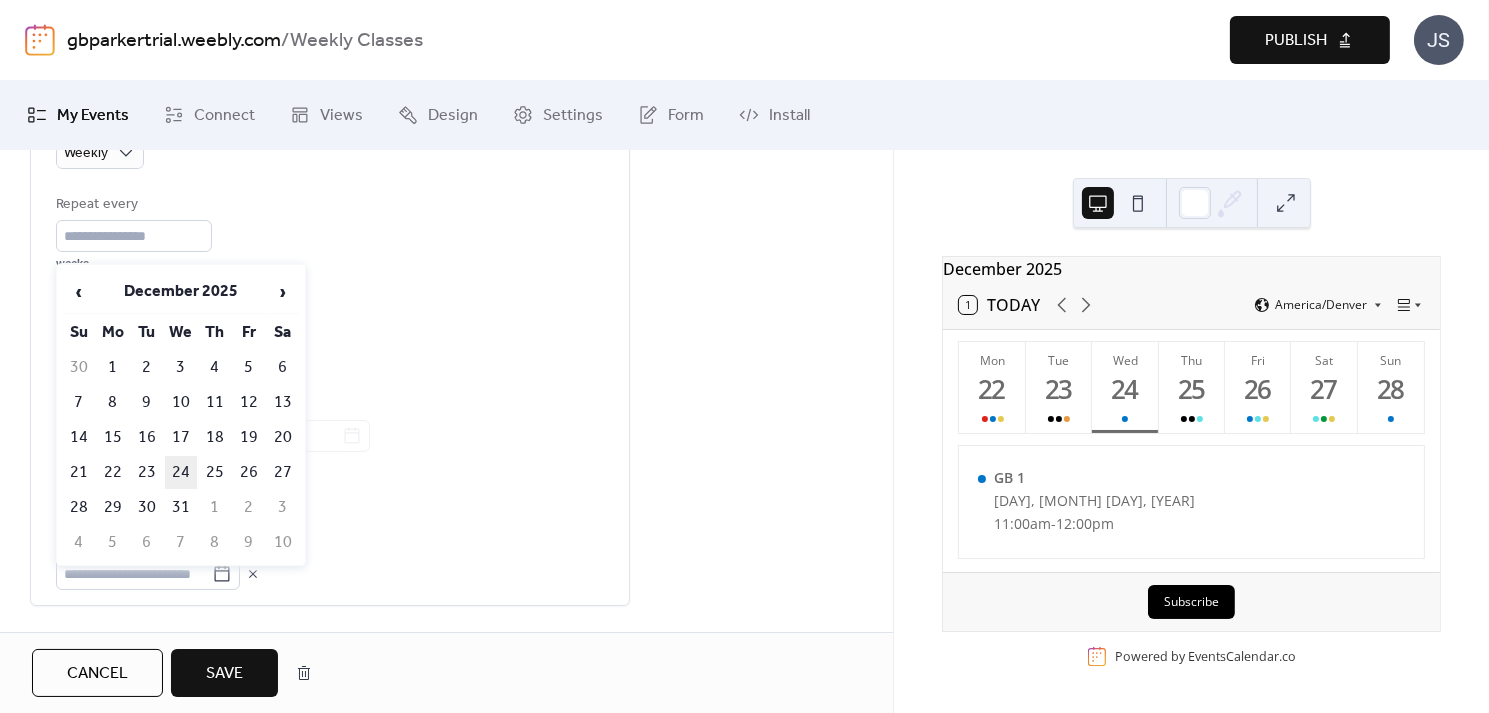 click on "24" at bounding box center (181, 472) 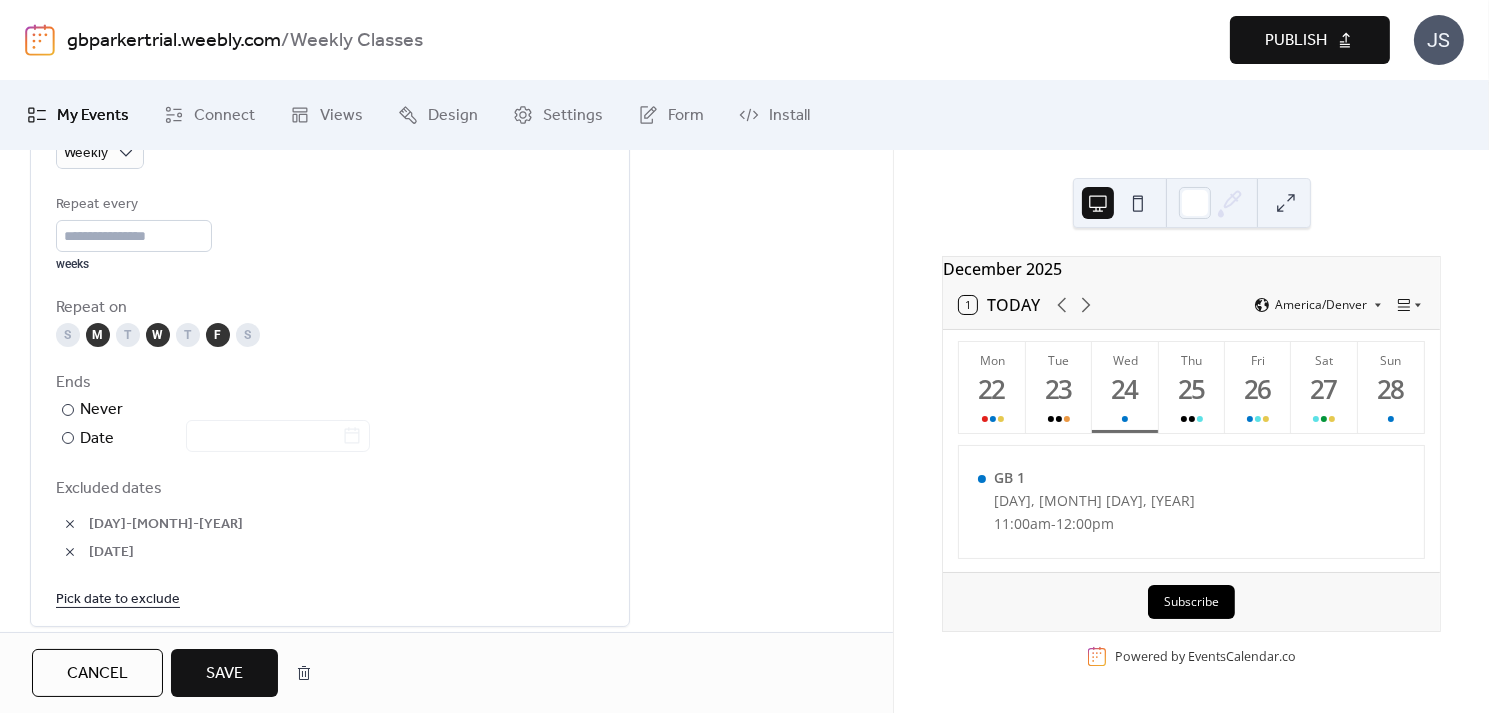 click on "Pick date to exclude" at bounding box center (118, 598) 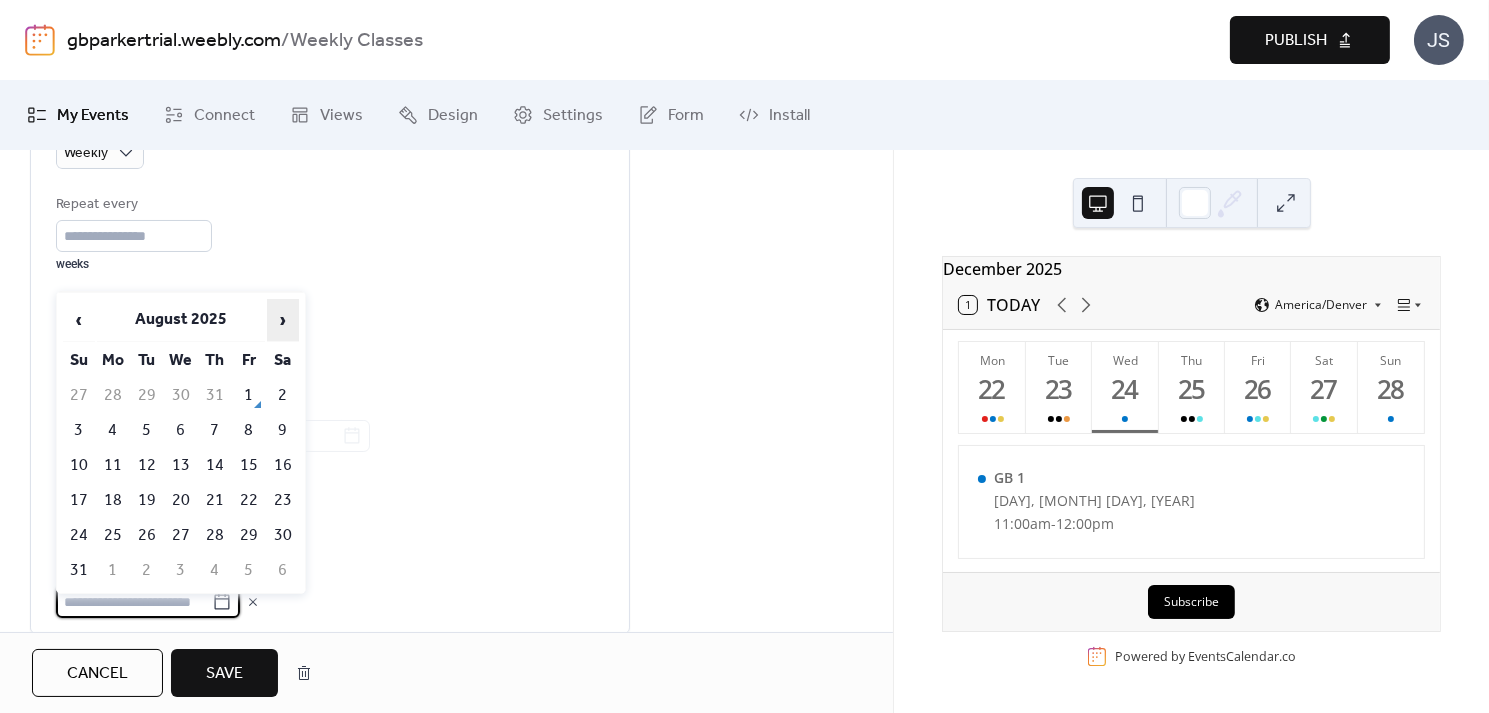 click on "›" at bounding box center (283, 320) 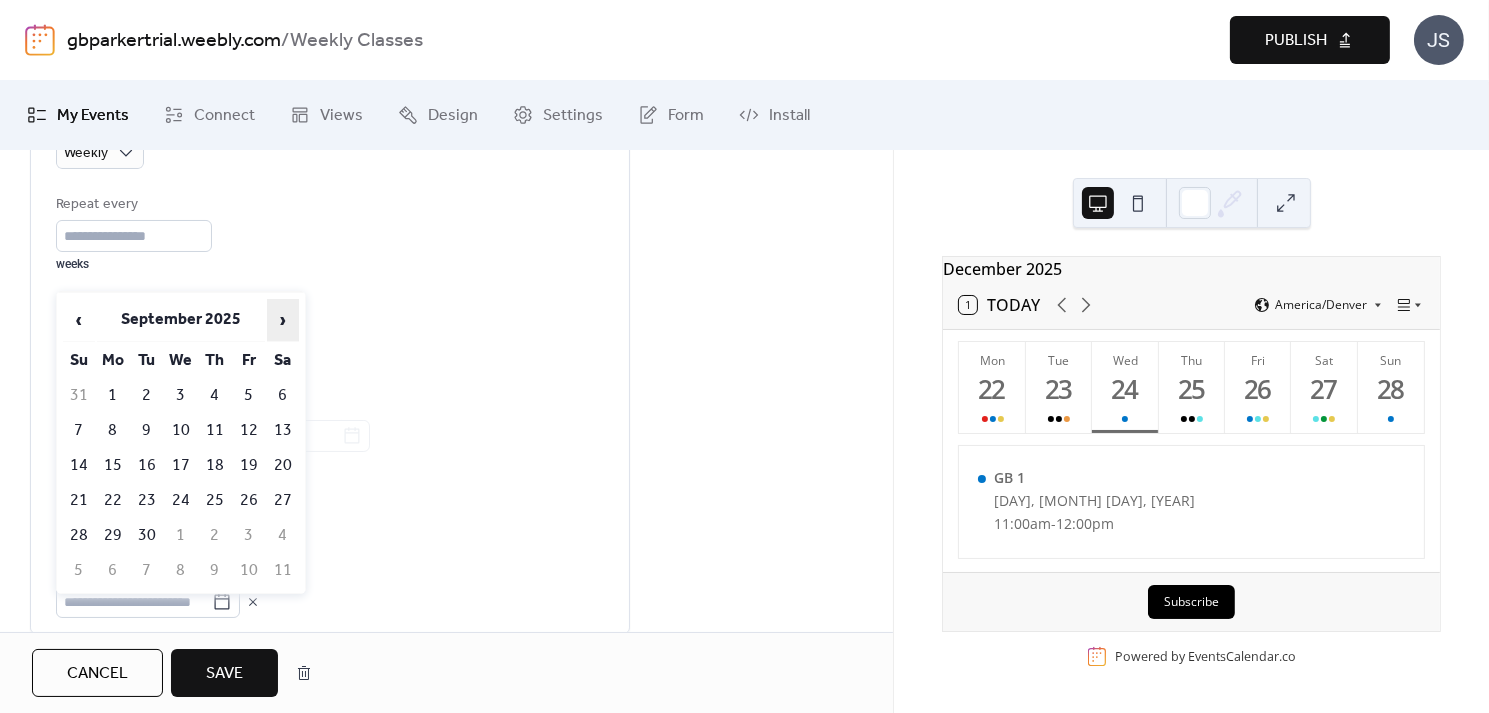 click on "›" at bounding box center (283, 320) 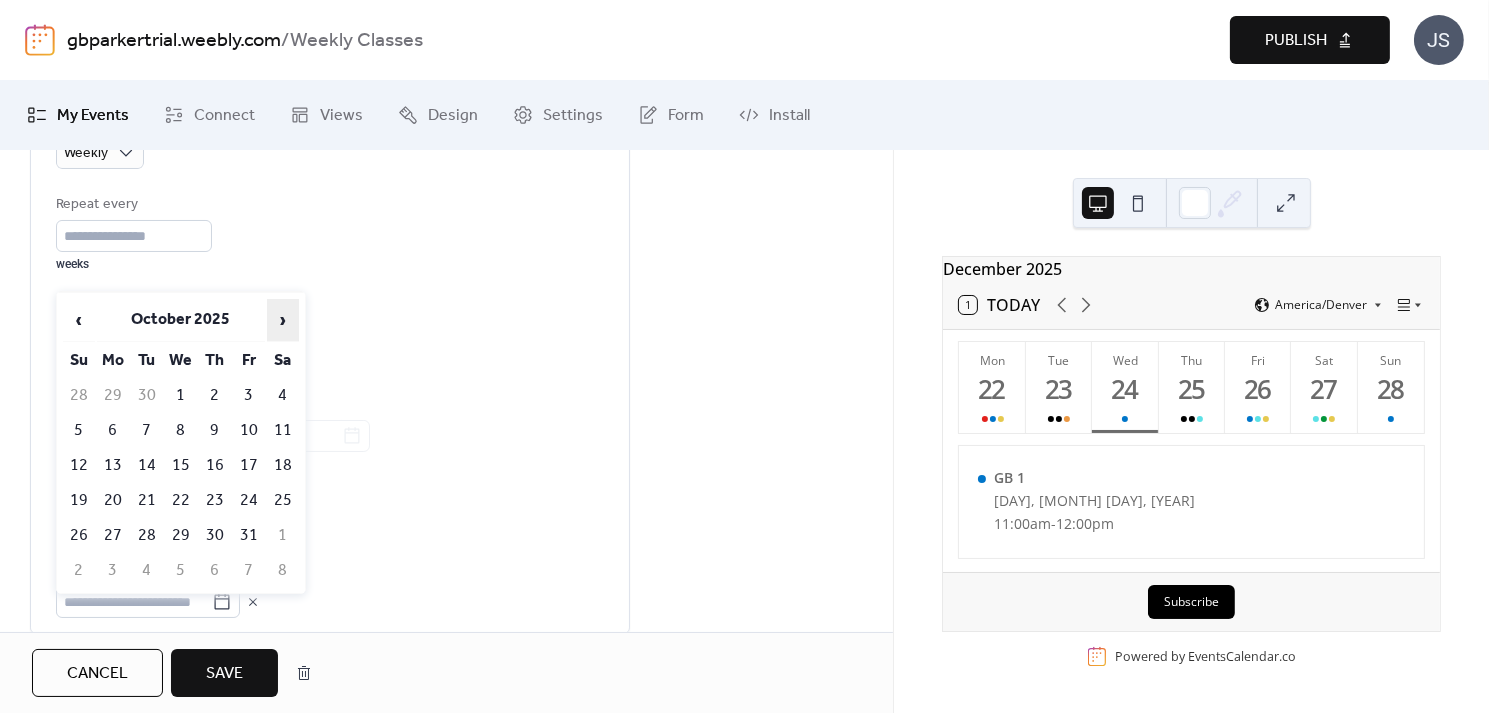 click on "›" at bounding box center (283, 320) 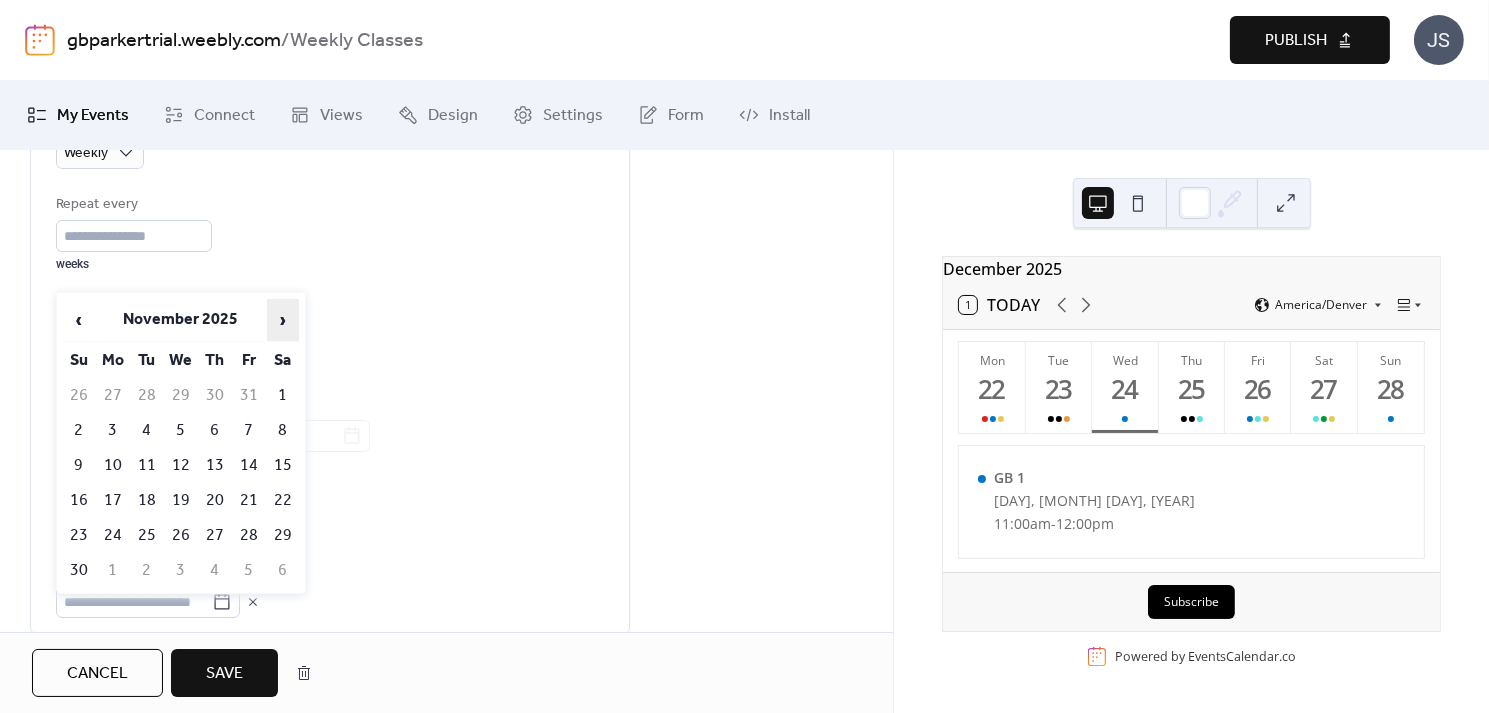 click on "›" at bounding box center (283, 320) 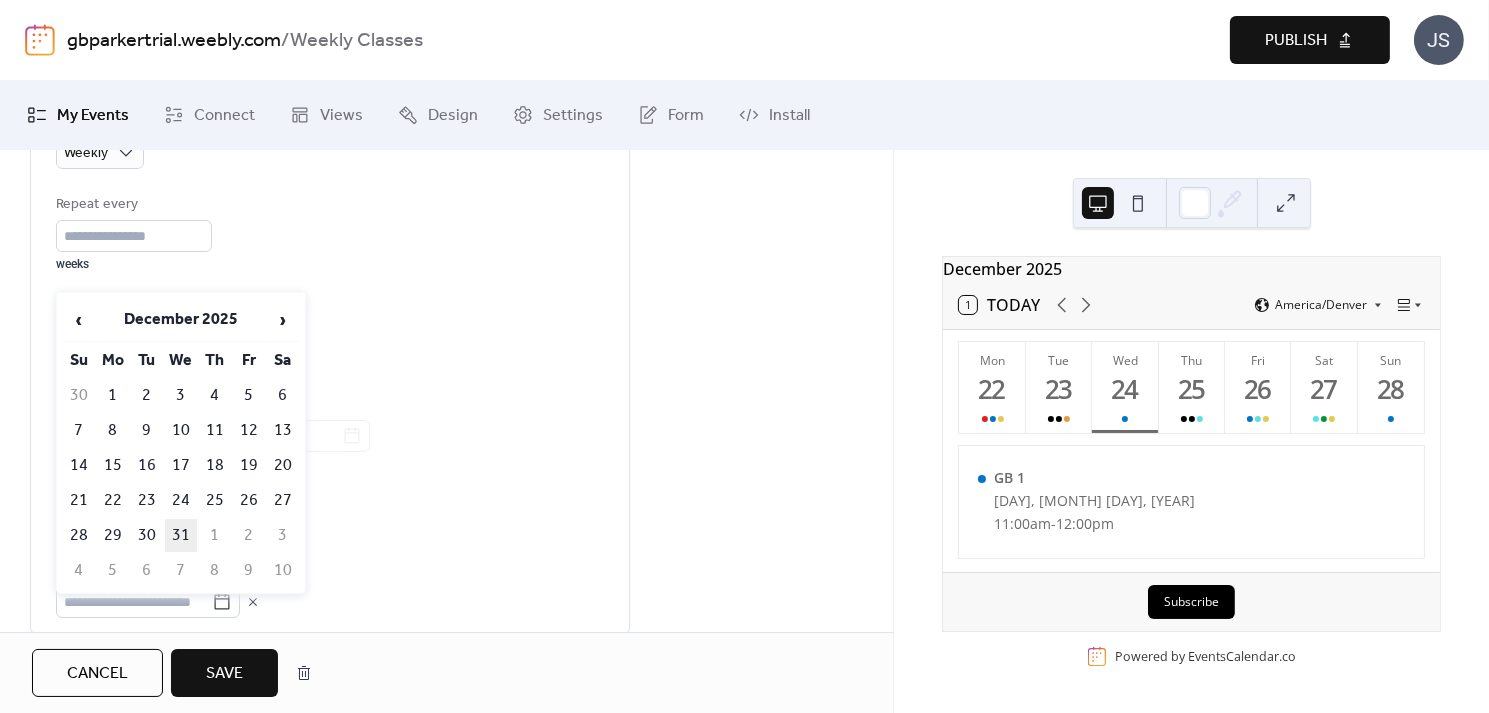 click on "31" at bounding box center [181, 535] 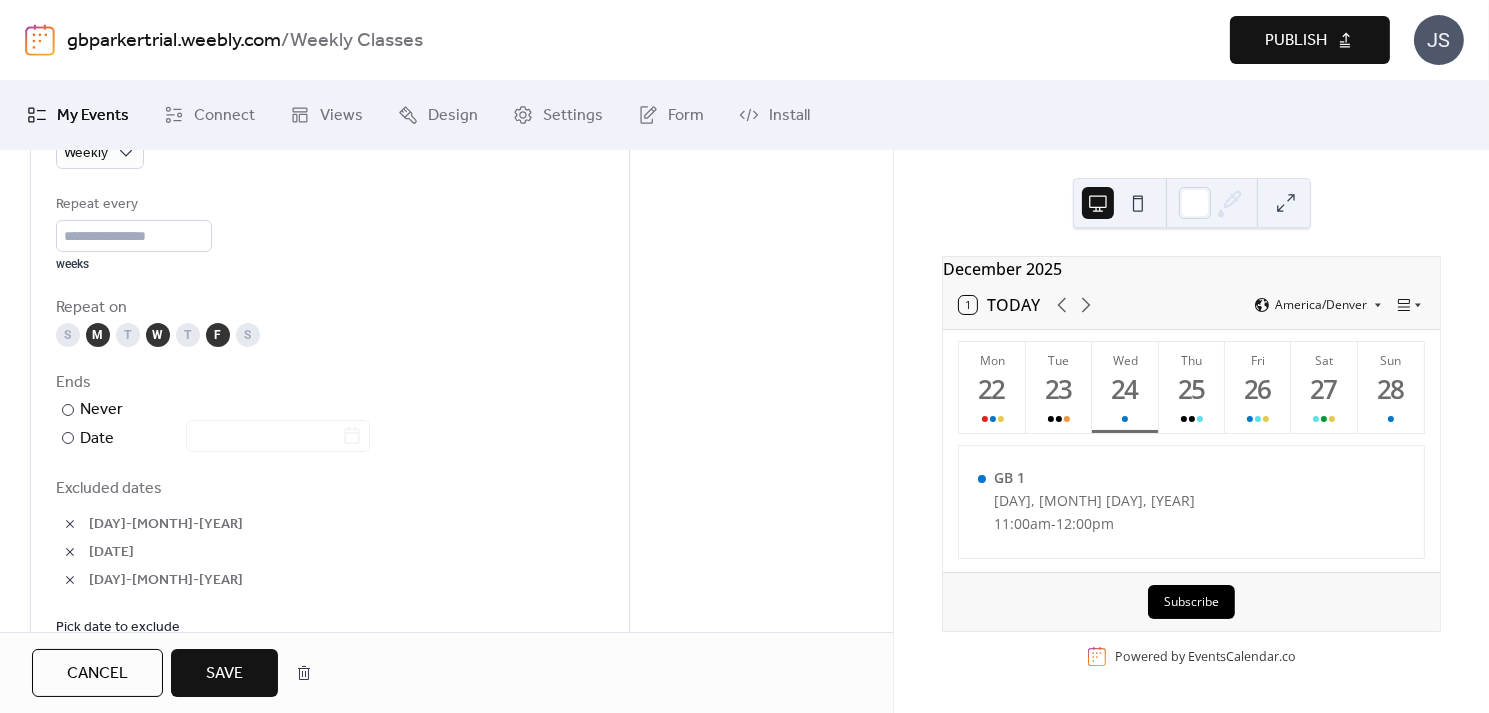 click on "Save" at bounding box center [224, 674] 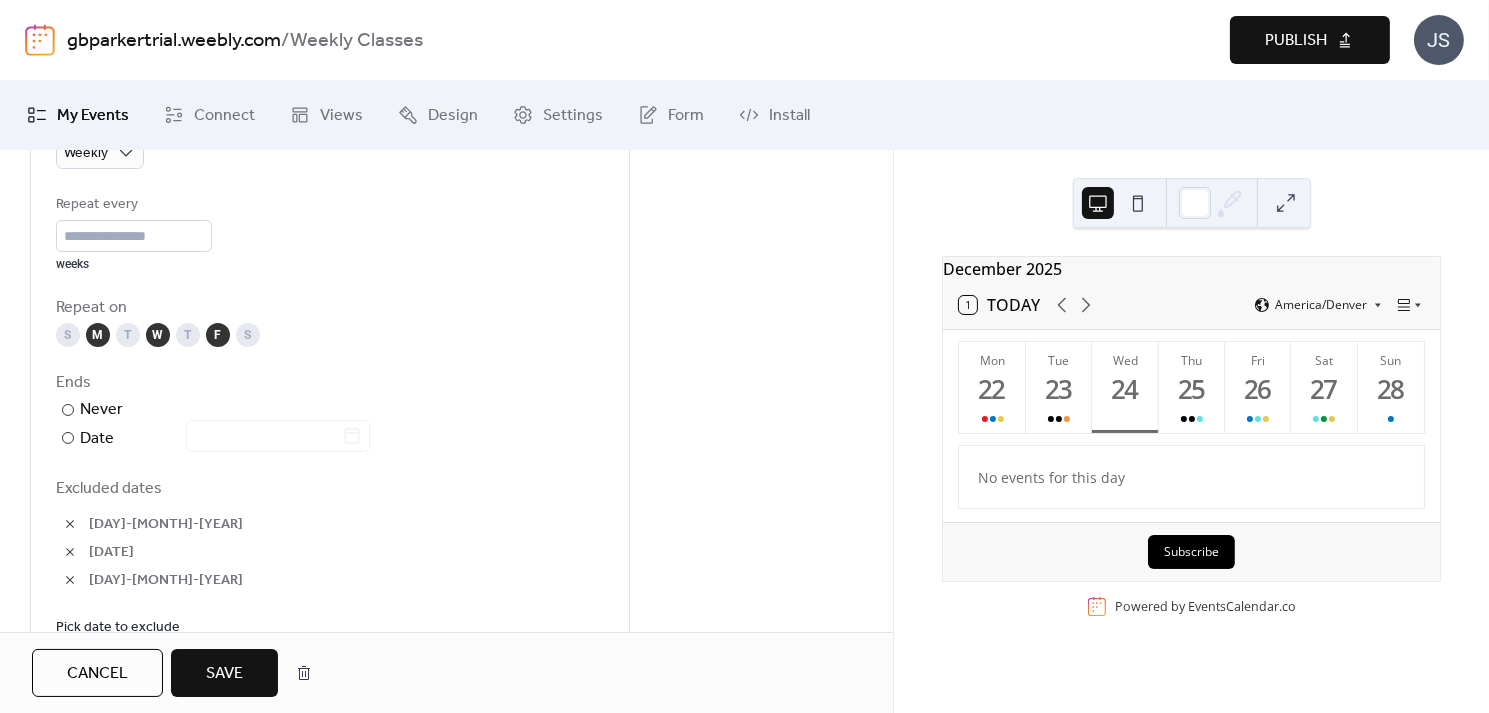scroll, scrollTop: 0, scrollLeft: 0, axis: both 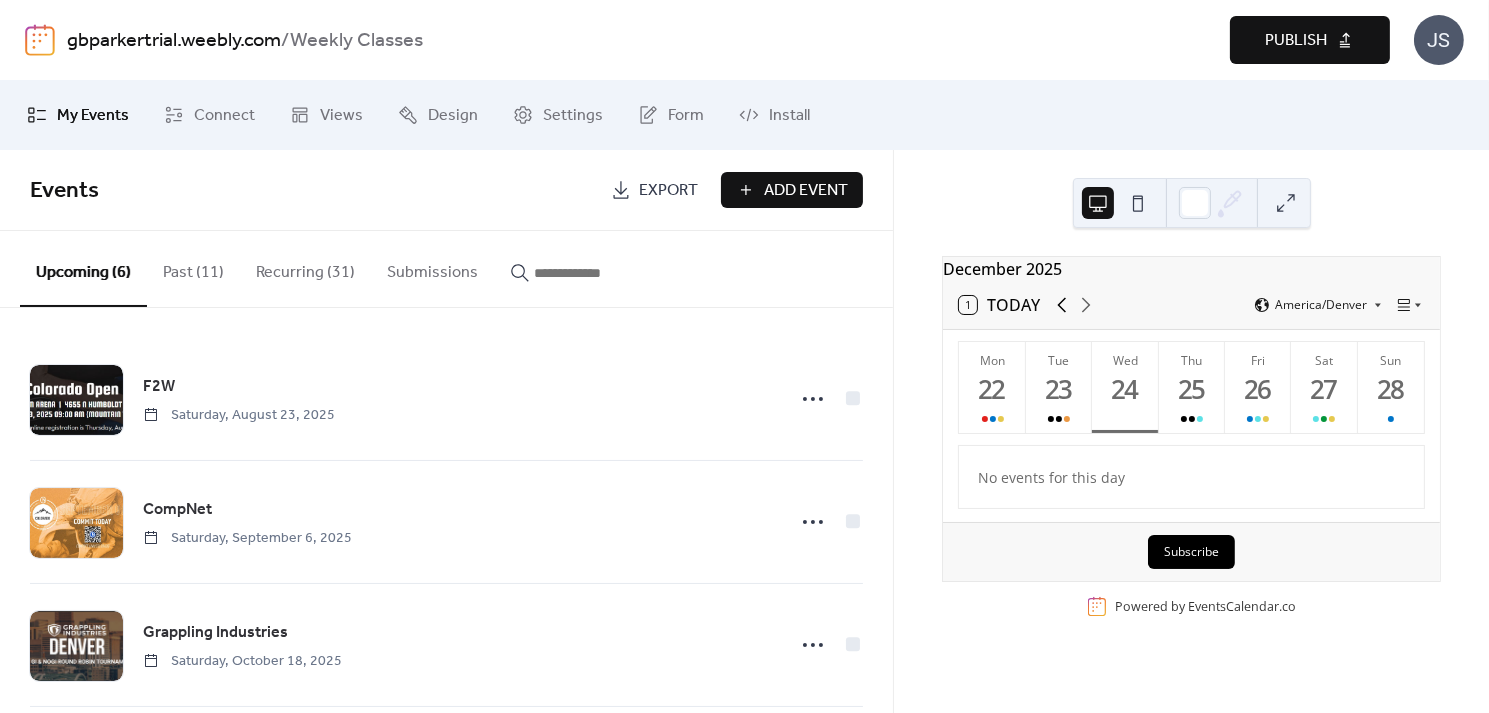 click 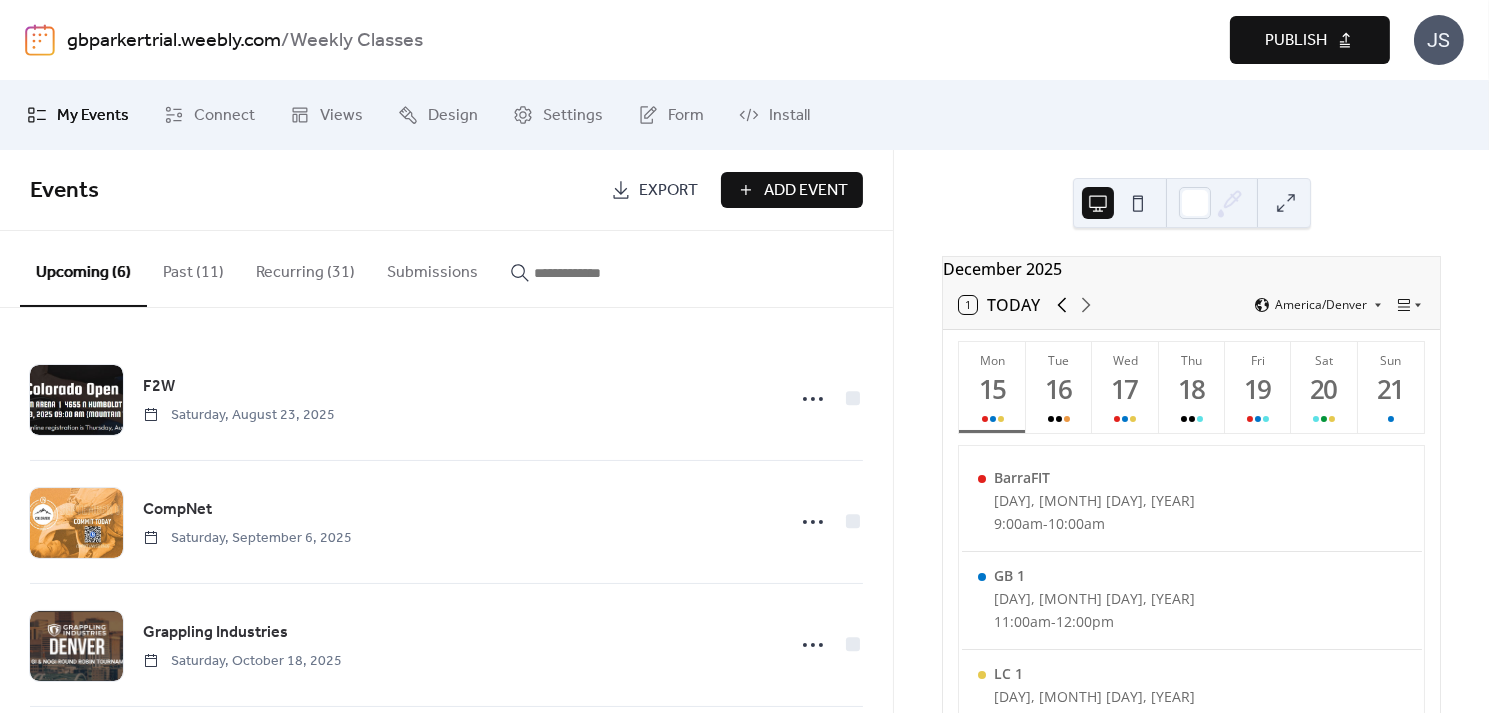 click 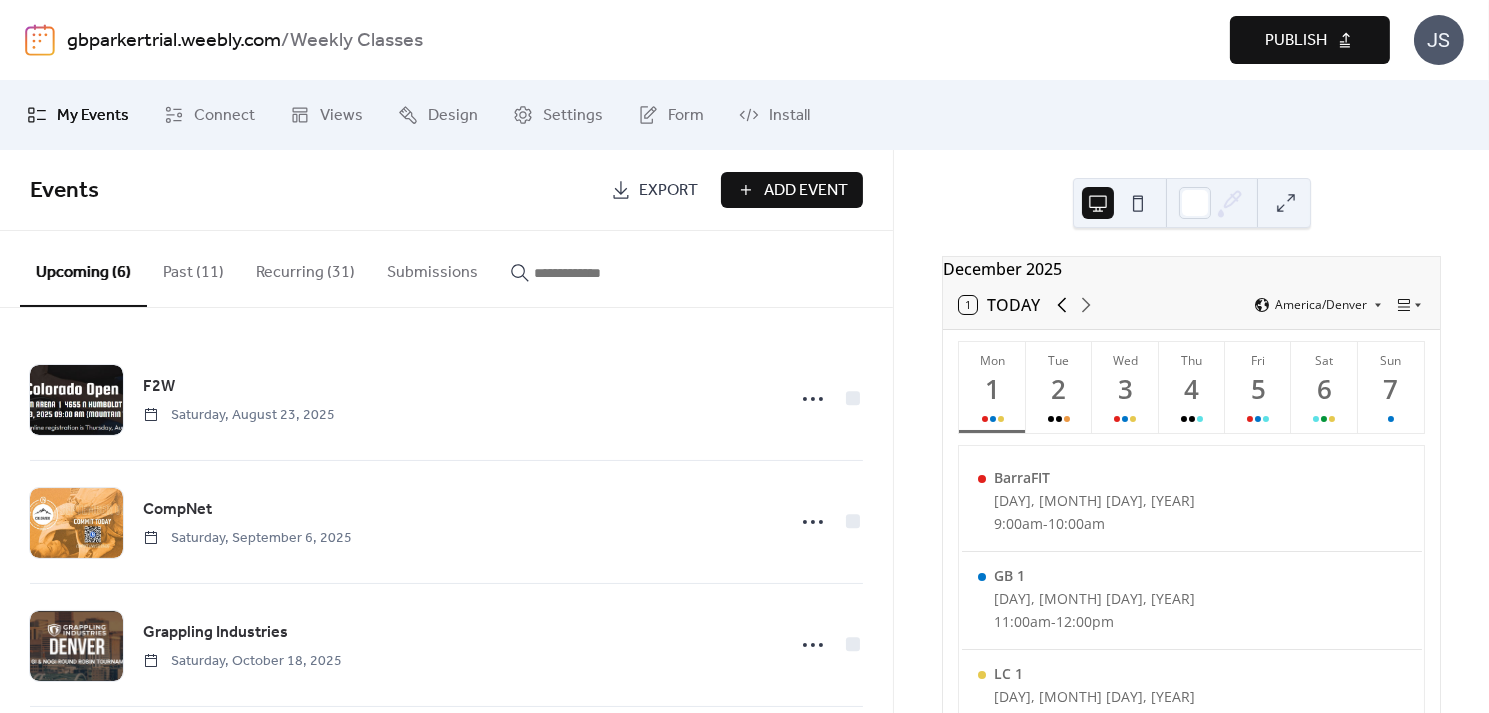 click 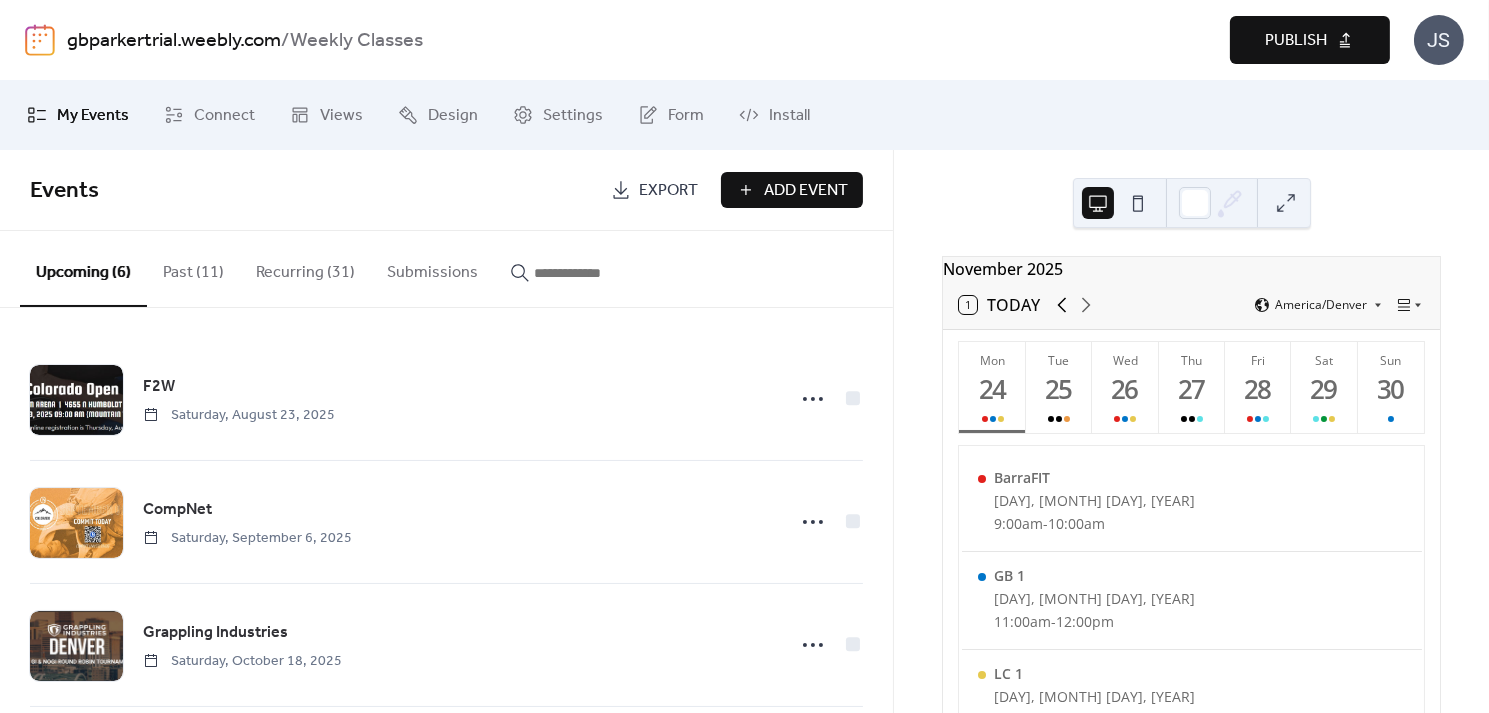 click 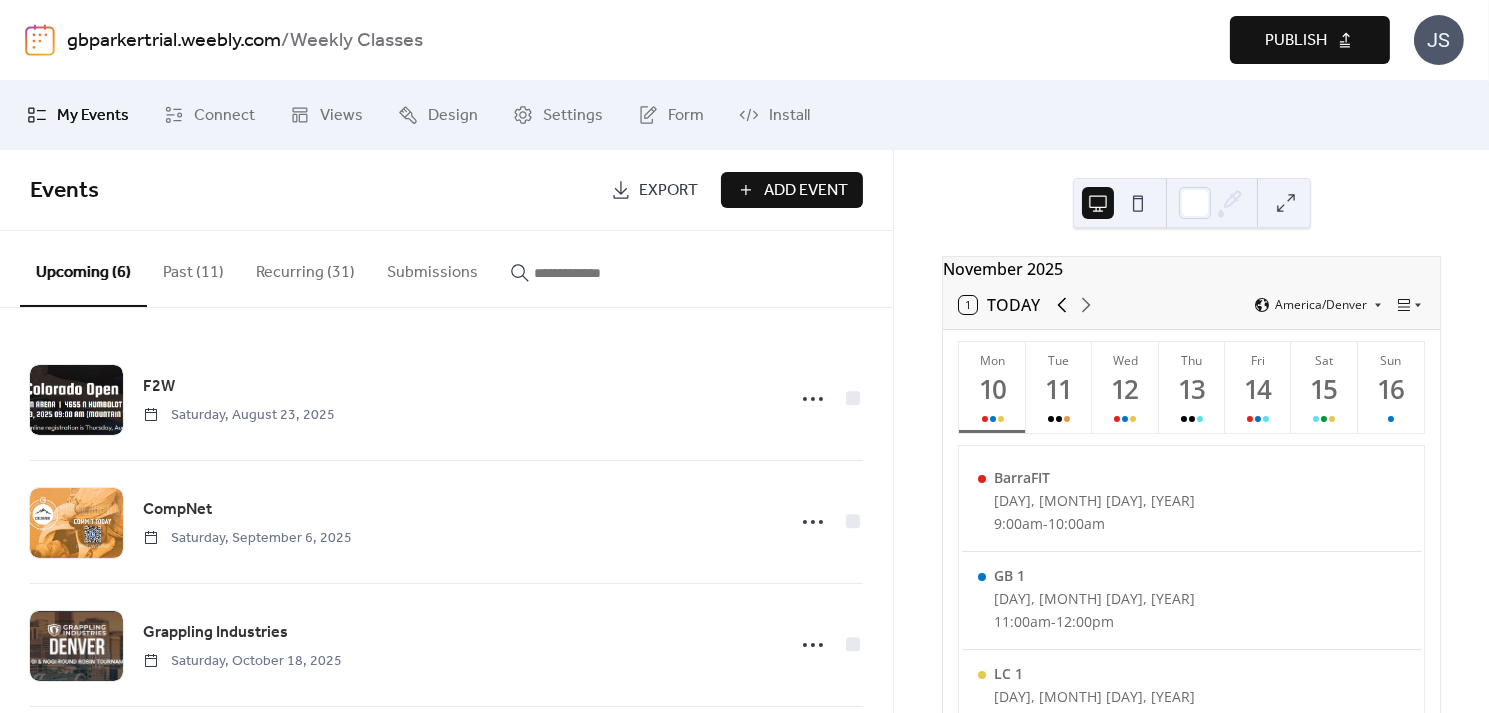 click 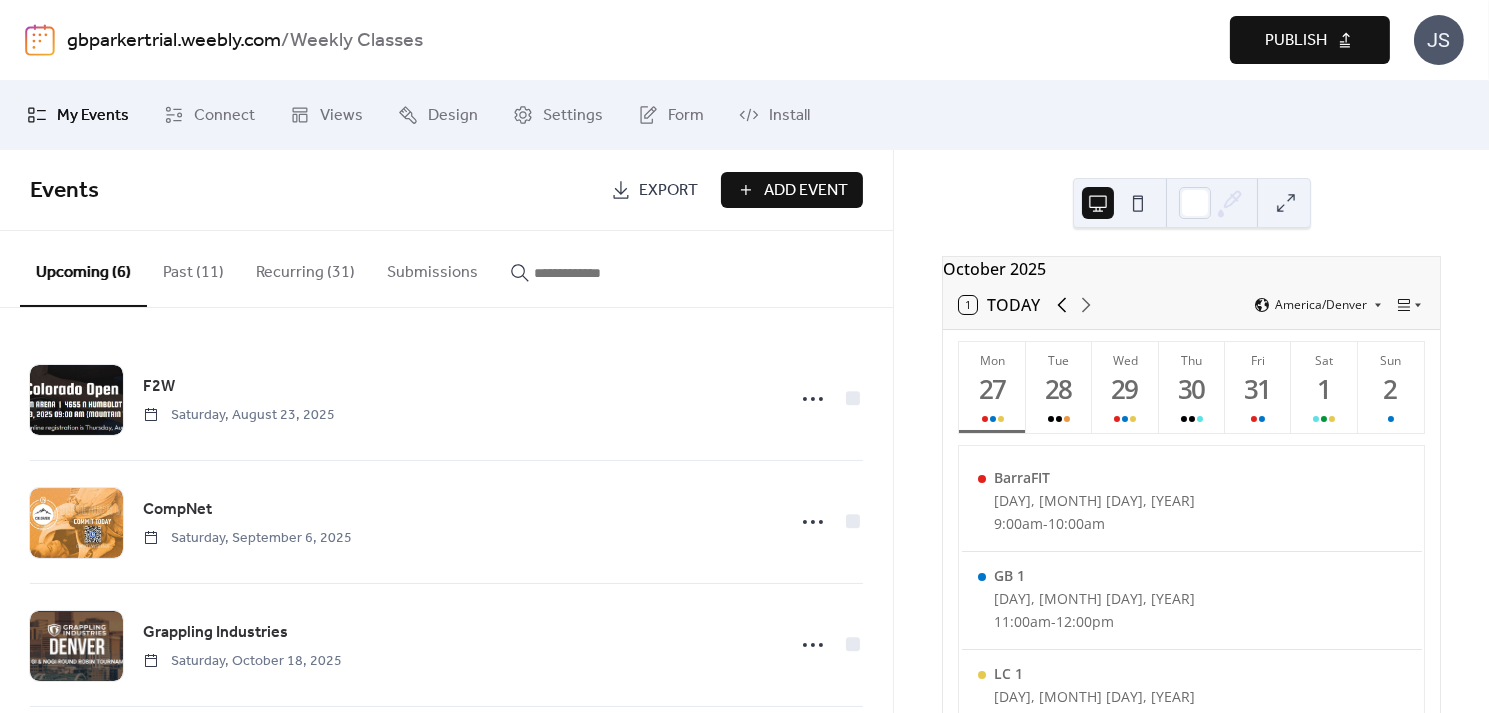 click 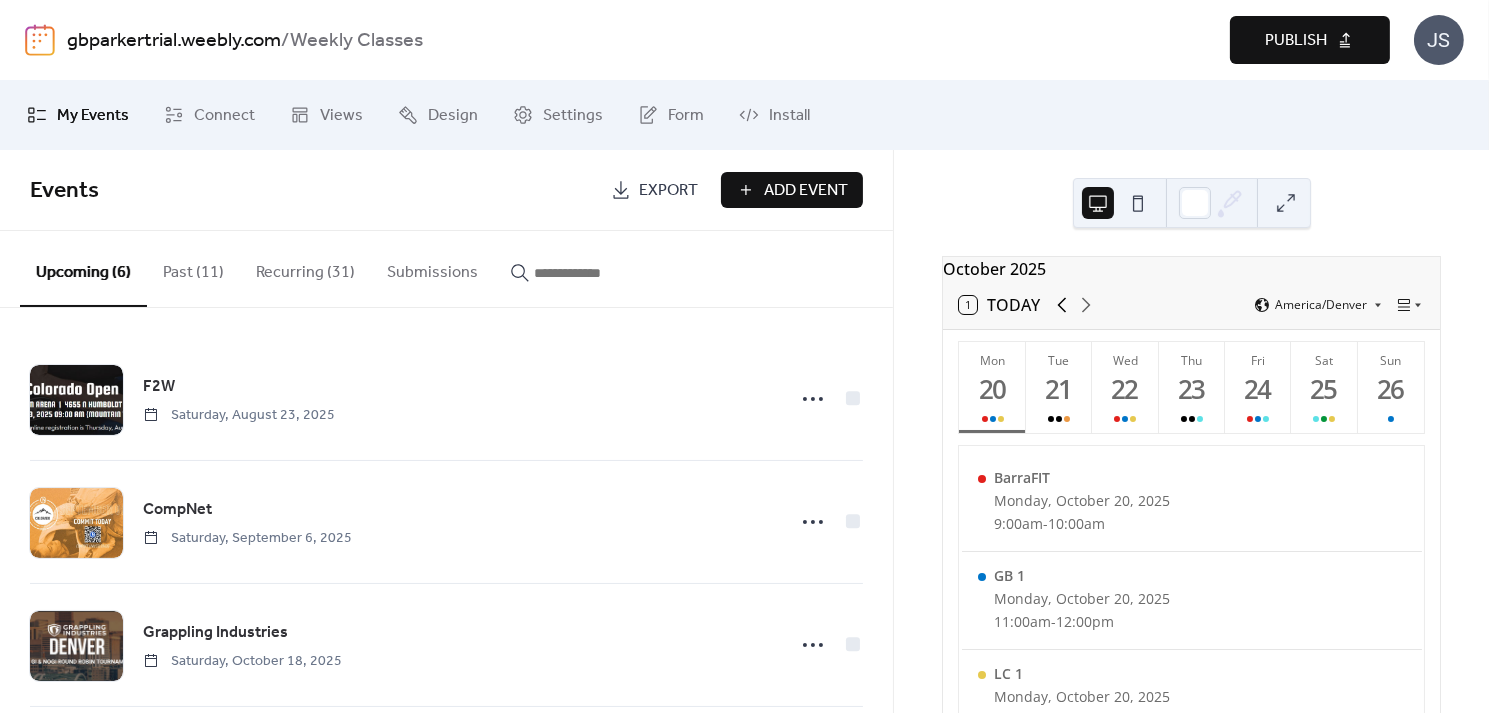 click 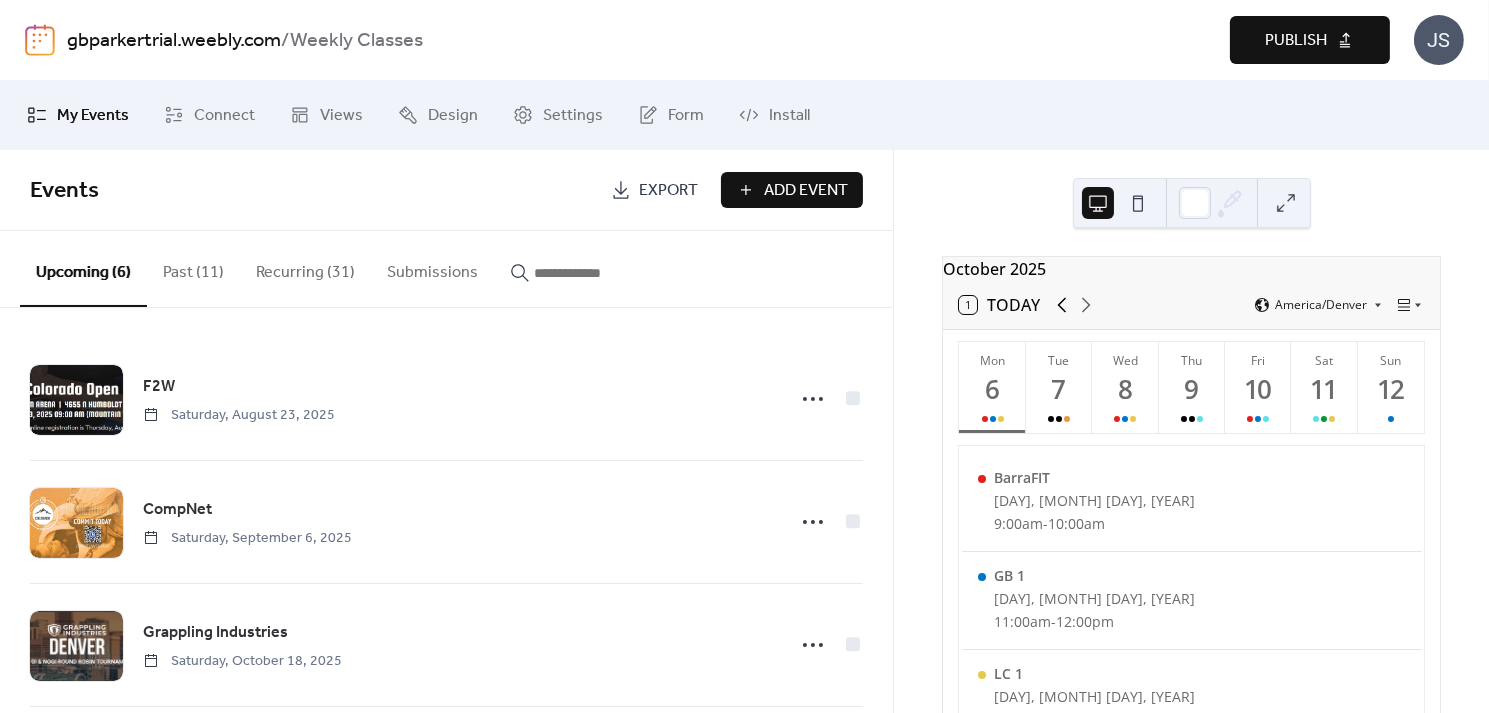 click 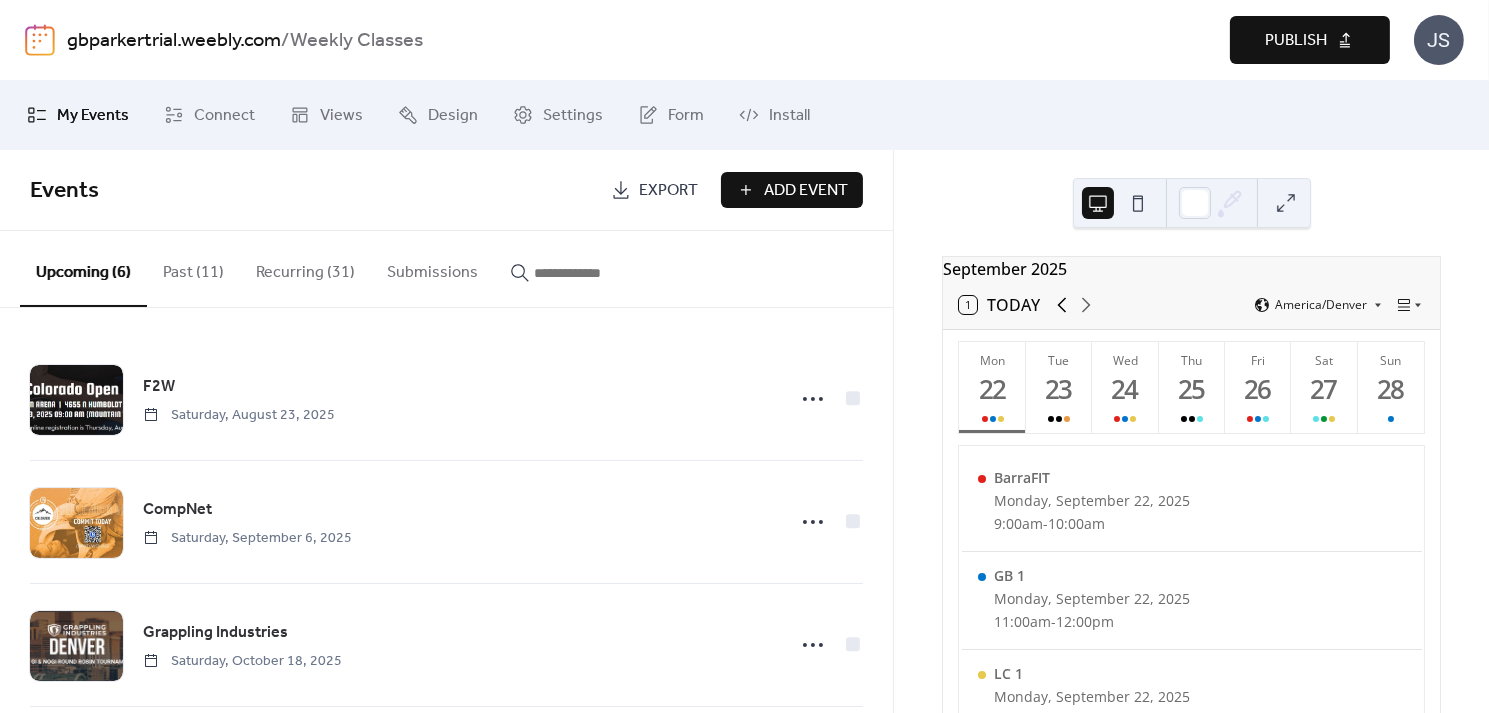 click 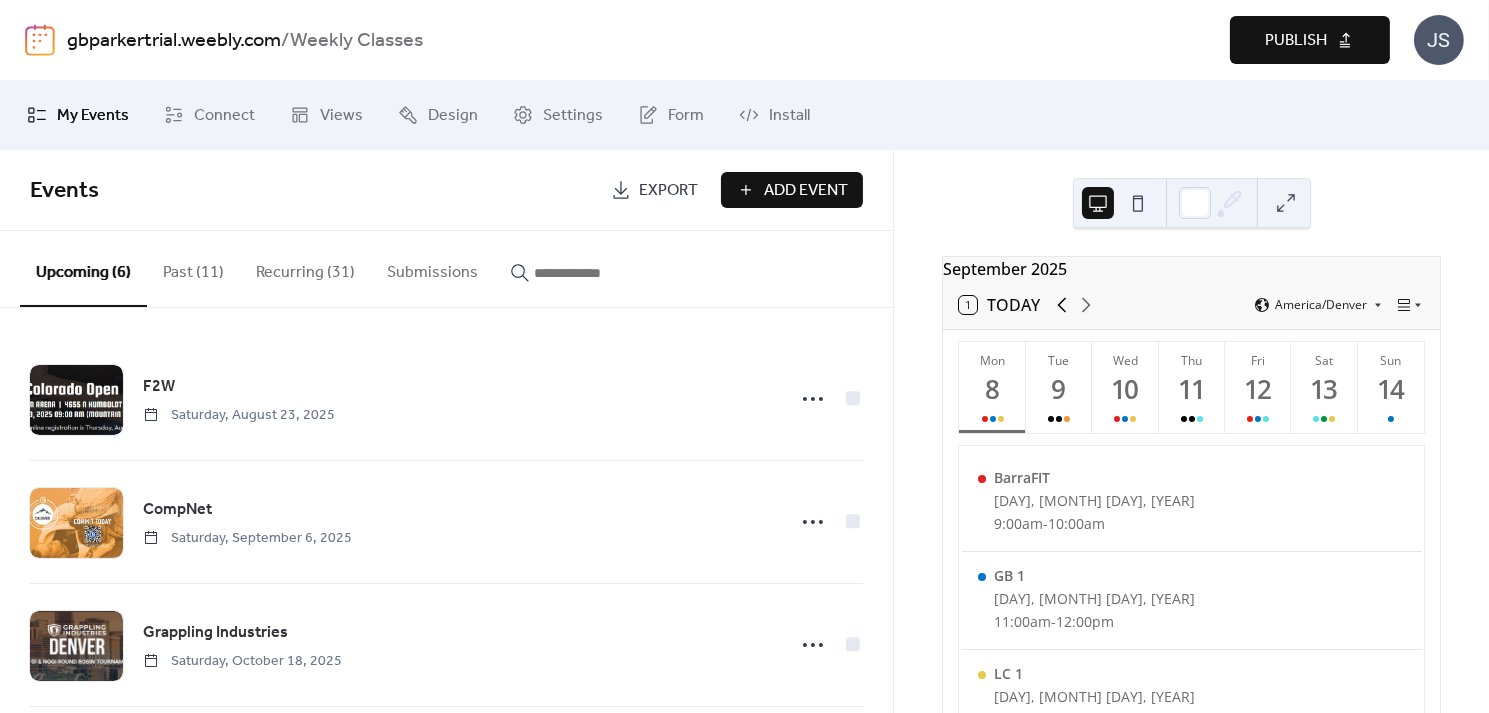 click 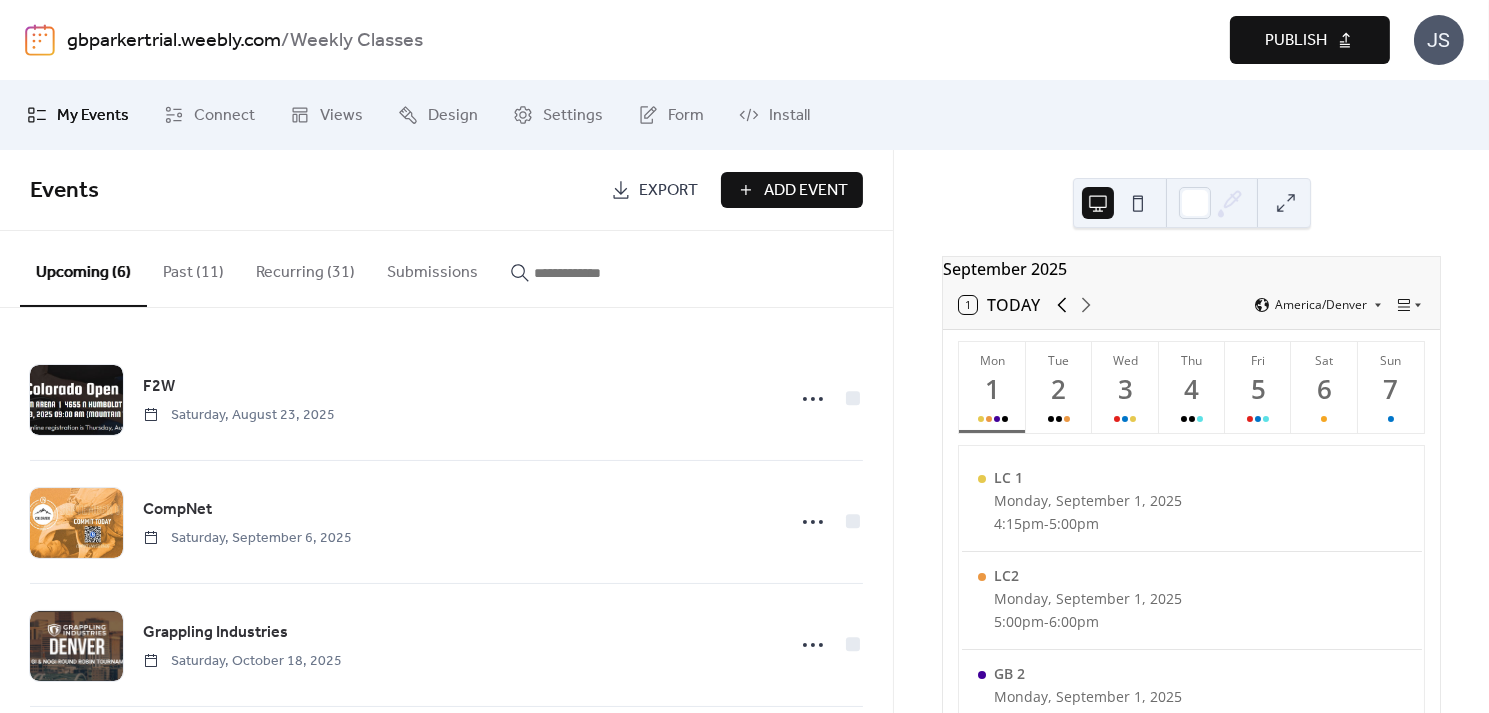 click 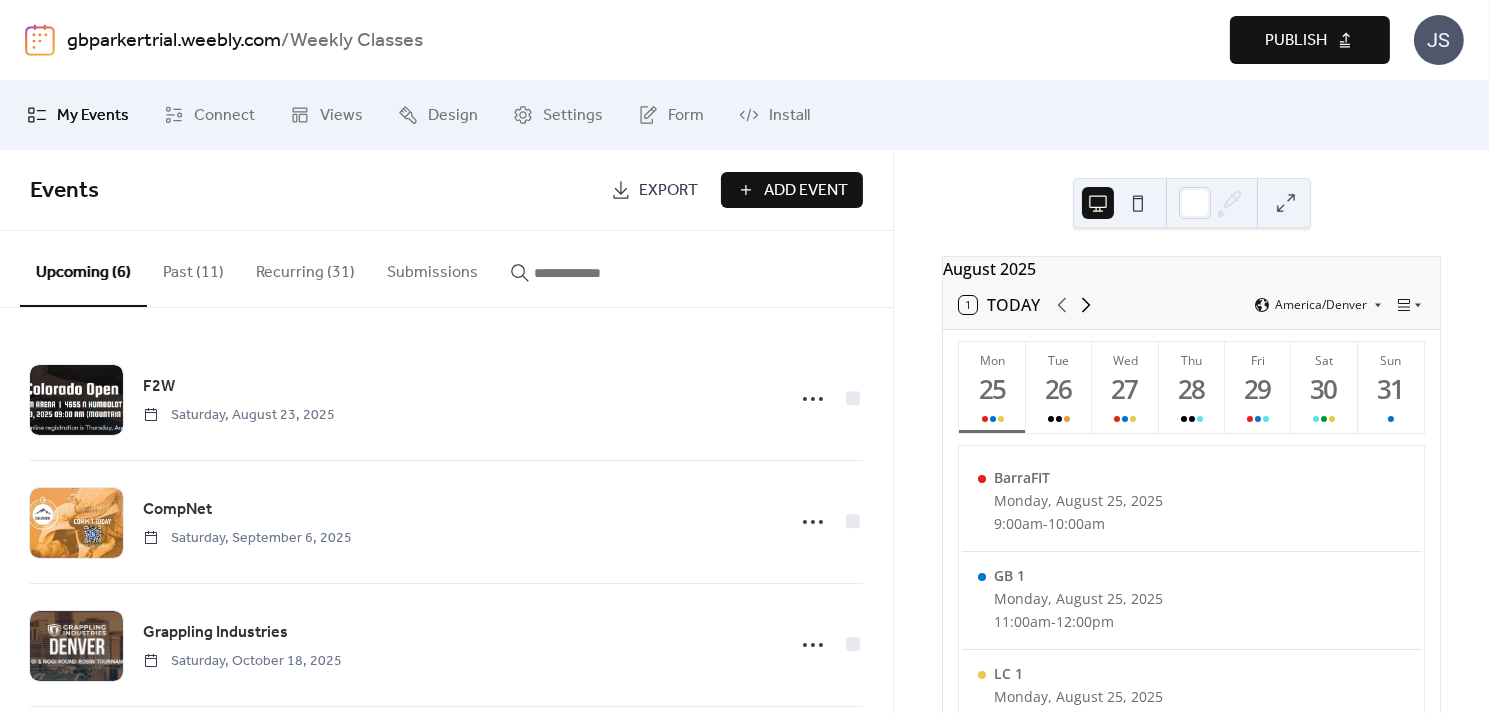 click 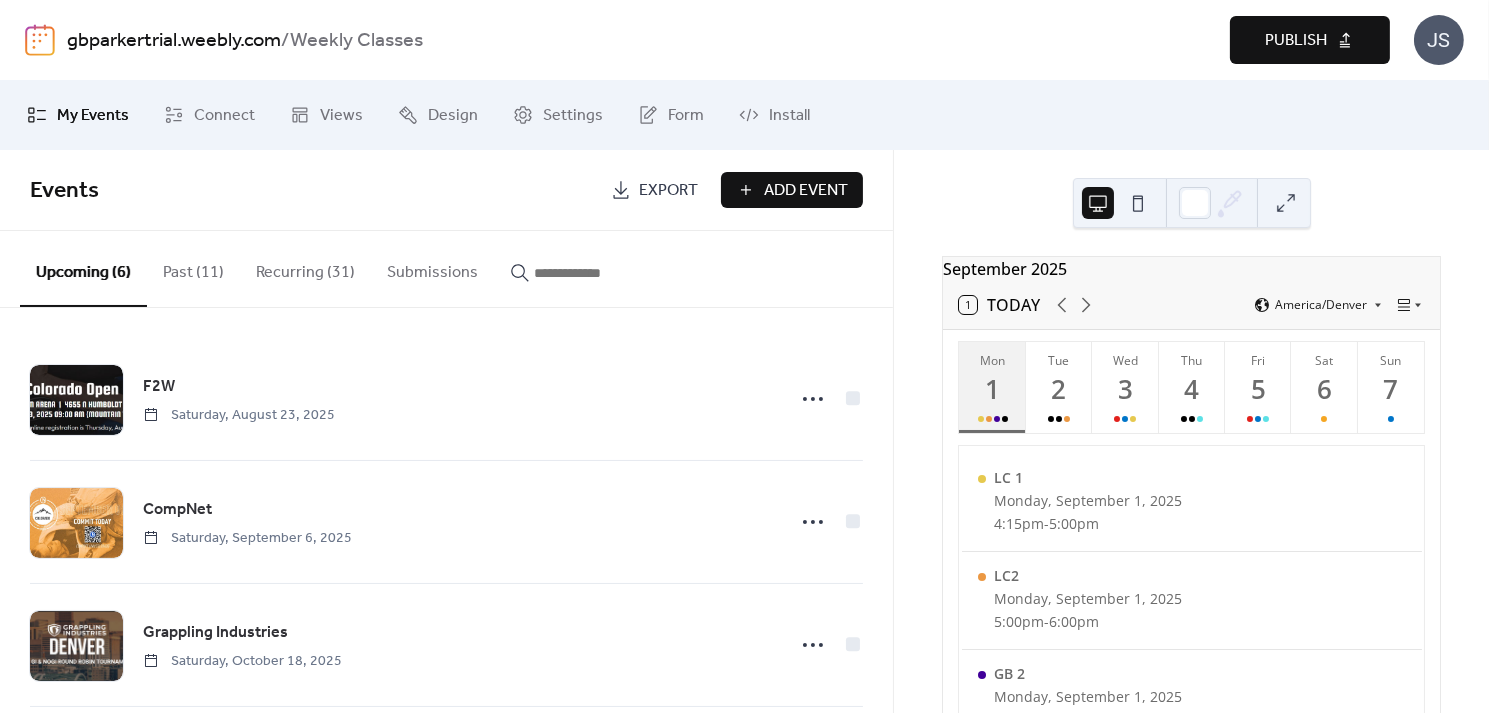 click at bounding box center (997, 419) 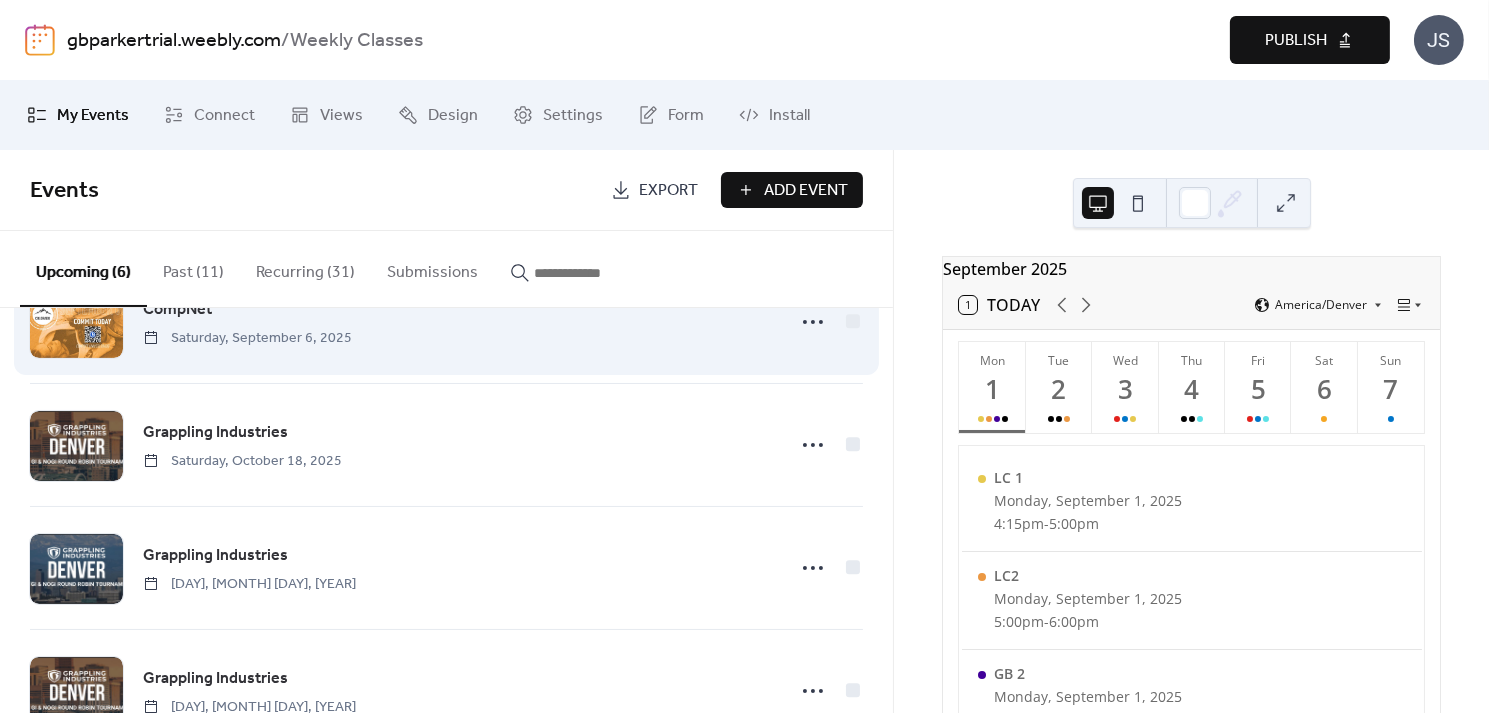 scroll, scrollTop: 169, scrollLeft: 0, axis: vertical 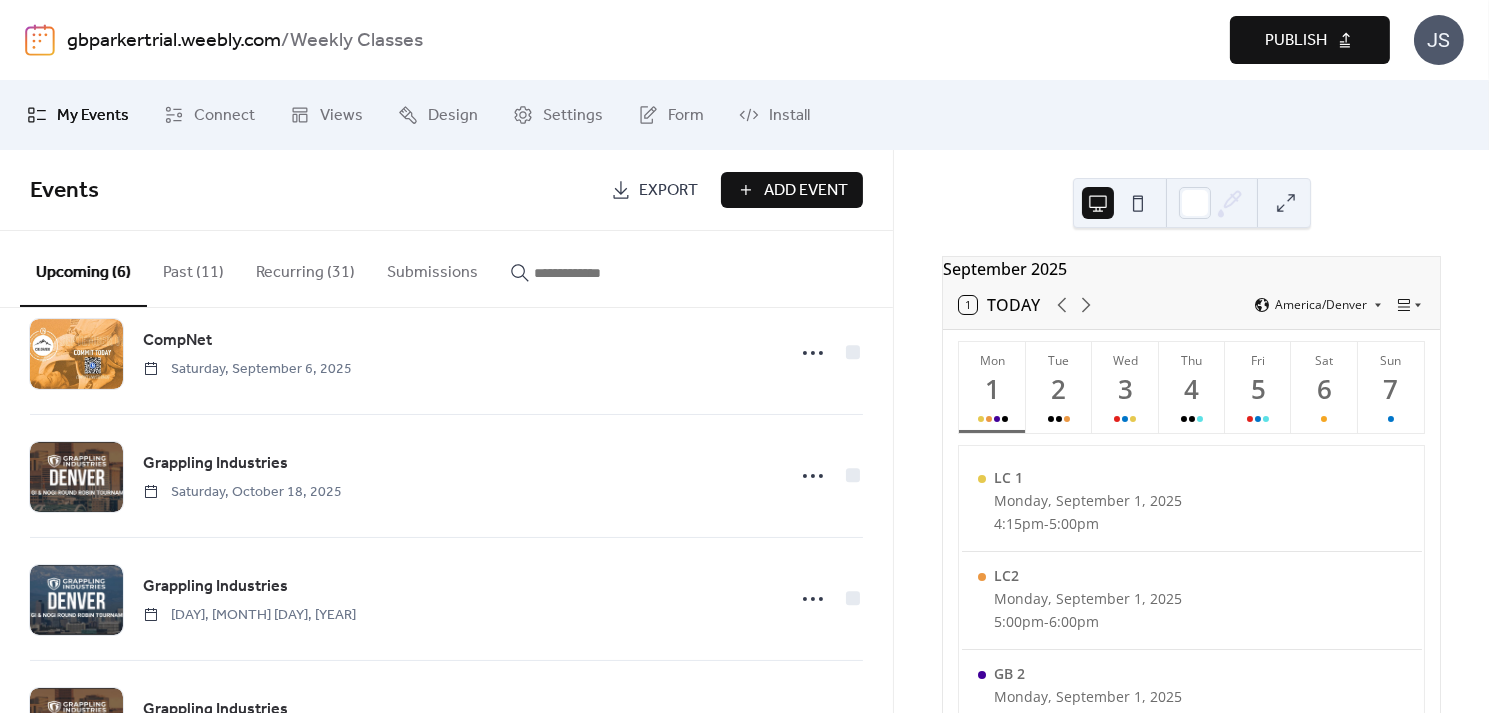 click on "Recurring (31)" at bounding box center (305, 268) 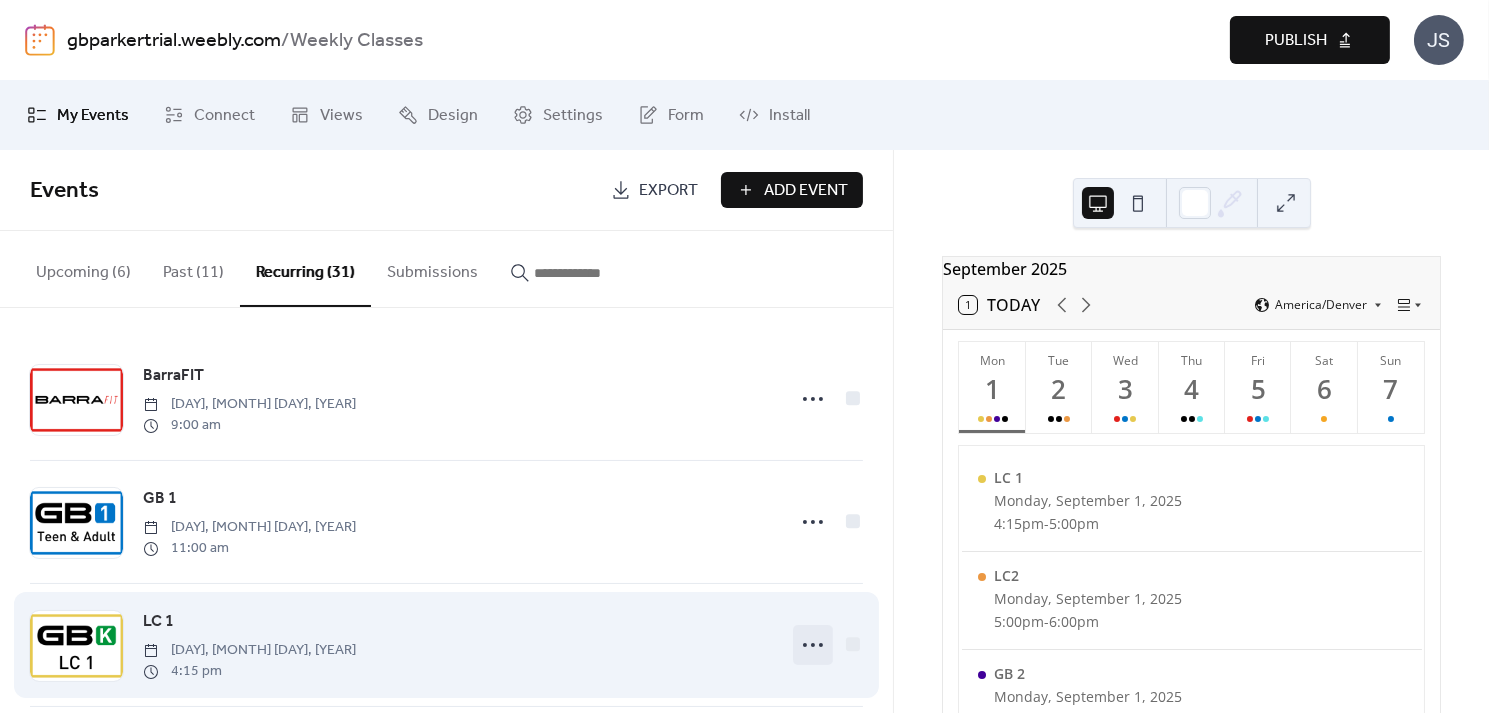 click 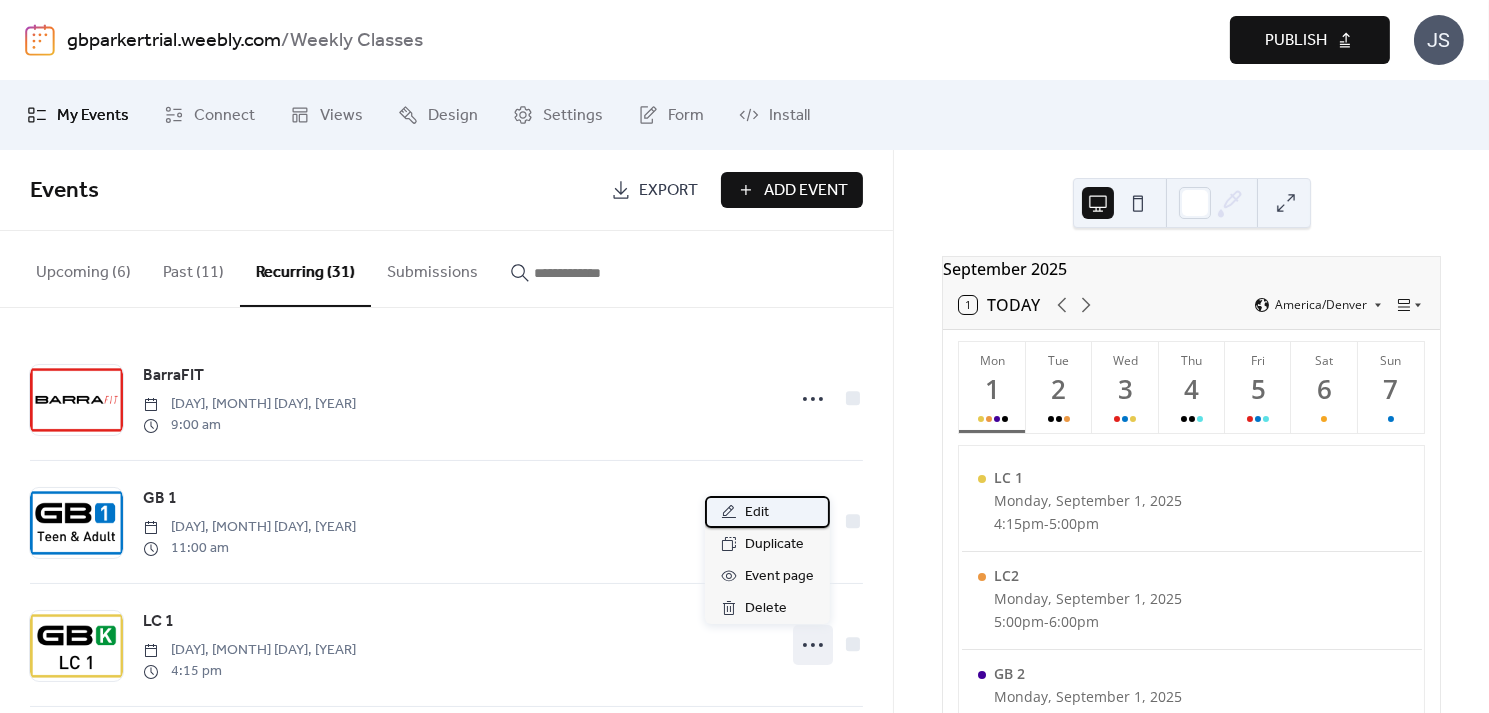 click on "Edit" at bounding box center [757, 513] 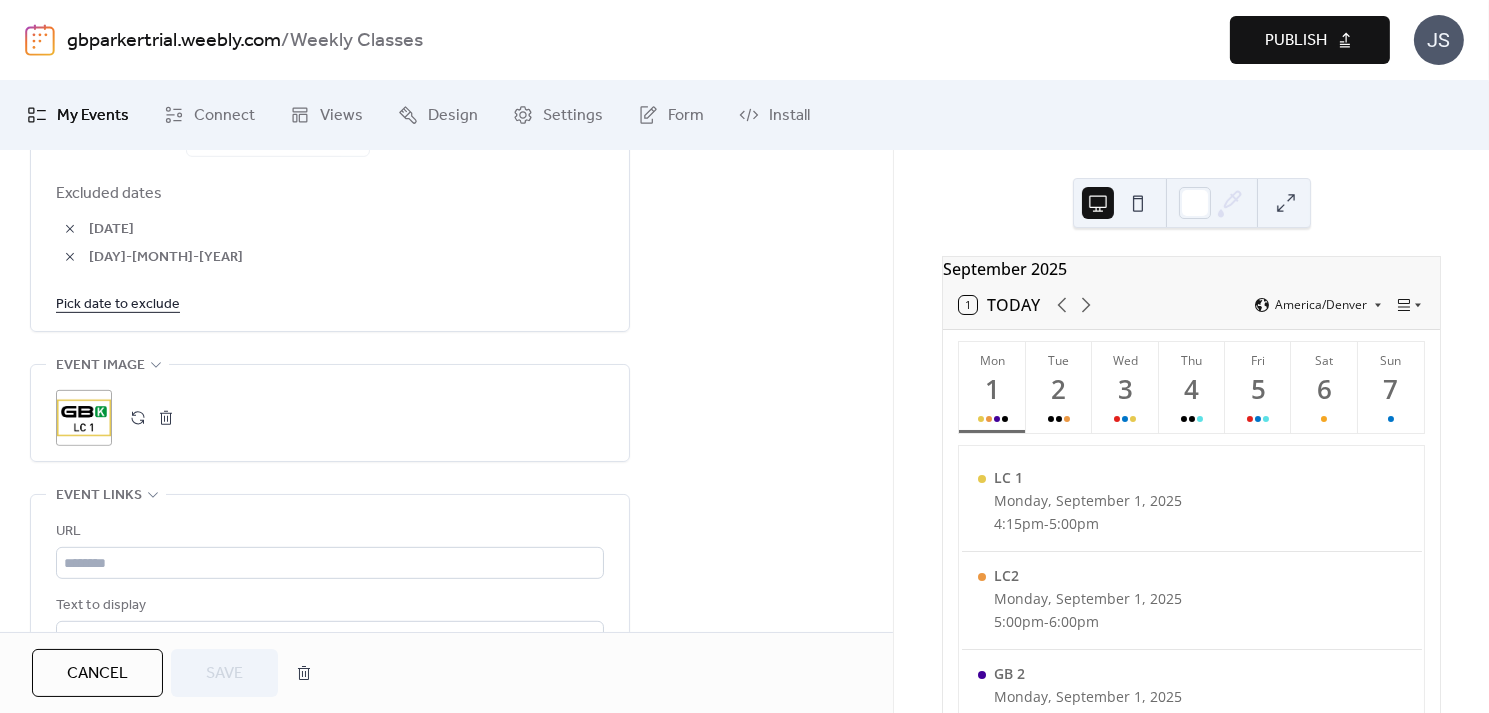 scroll, scrollTop: 1306, scrollLeft: 0, axis: vertical 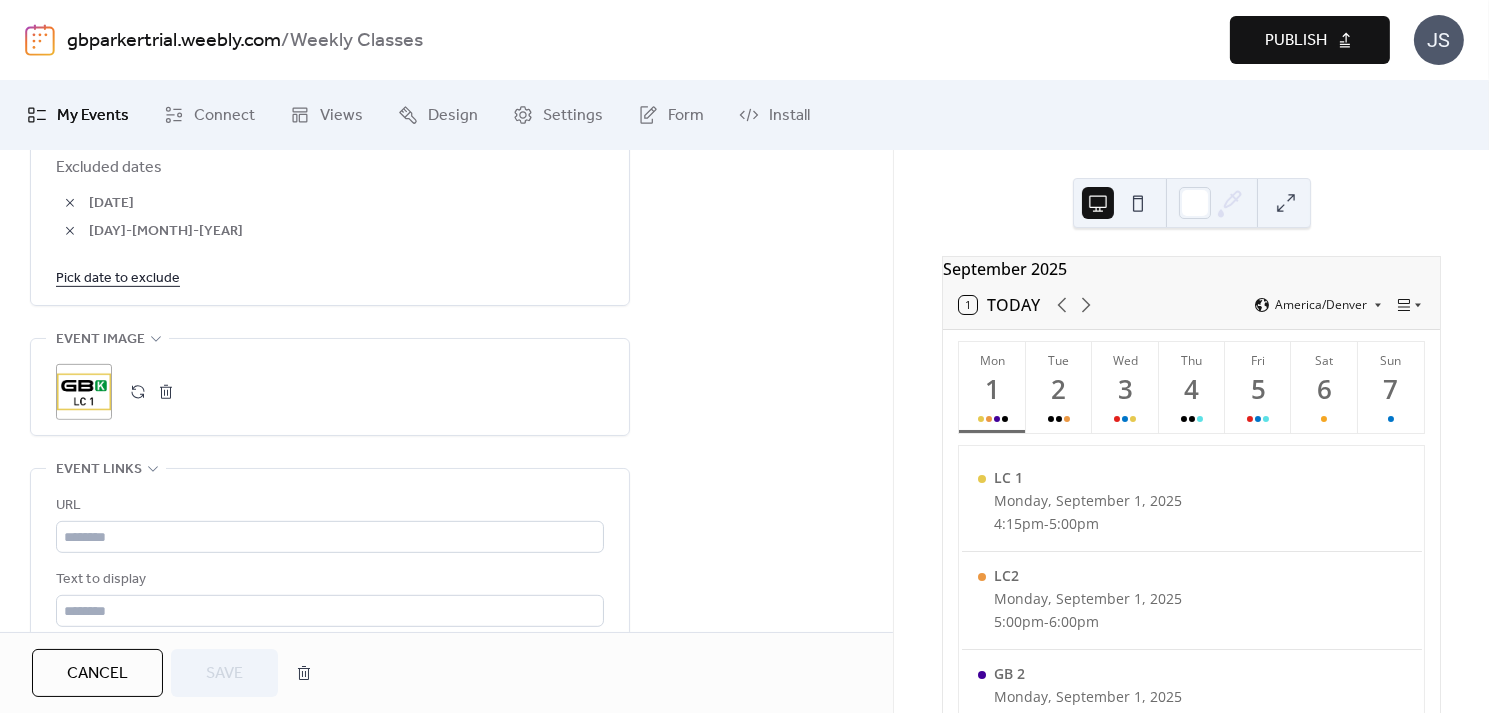 click on "Pick date to exclude" at bounding box center (118, 277) 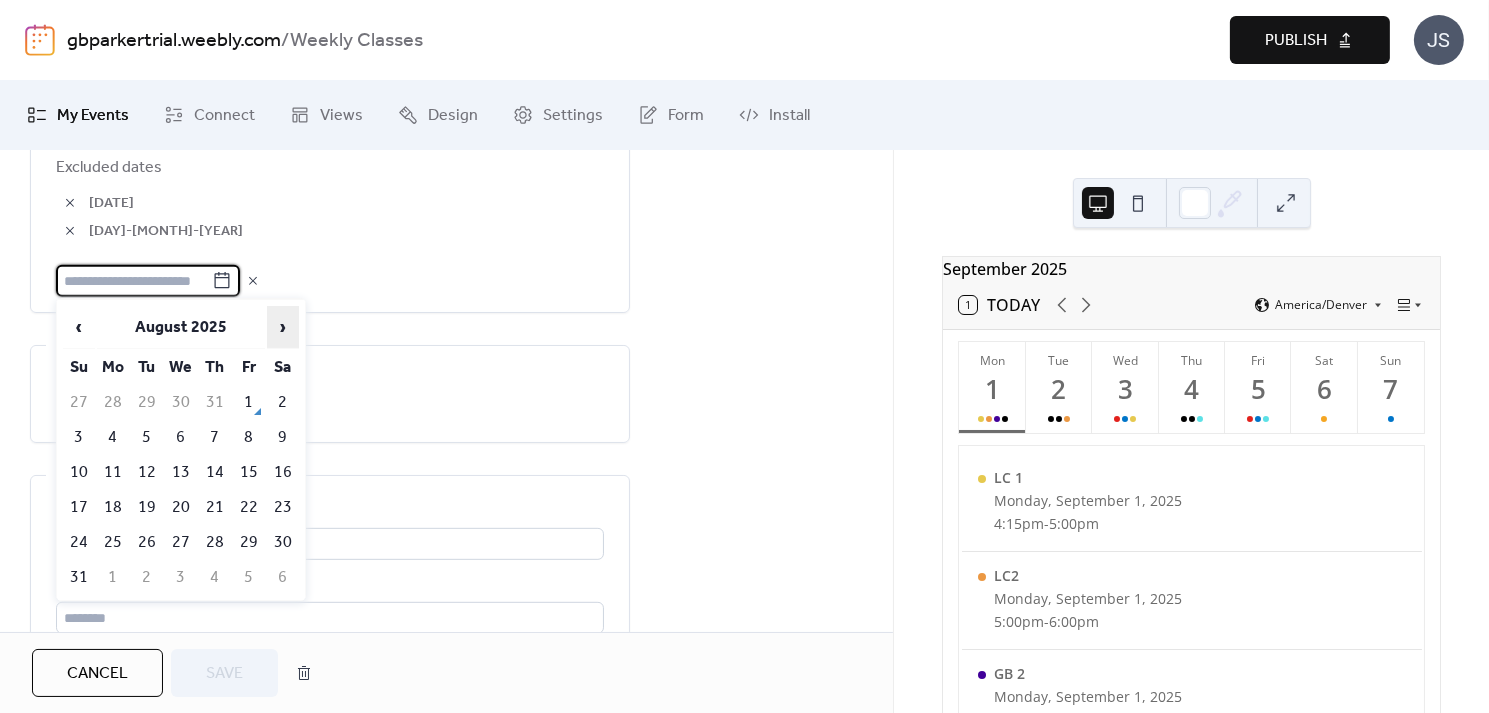 click on "›" at bounding box center (283, 327) 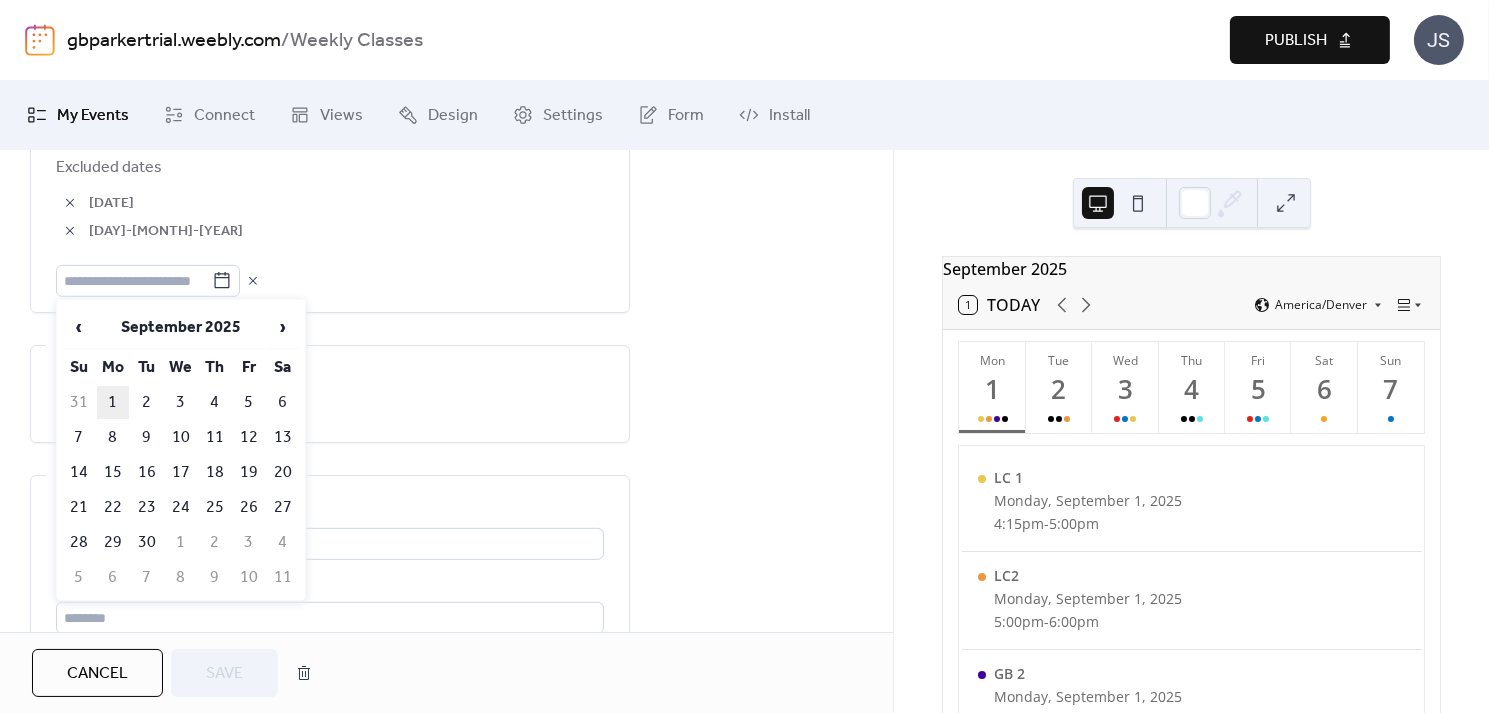 click on "1" at bounding box center (113, 402) 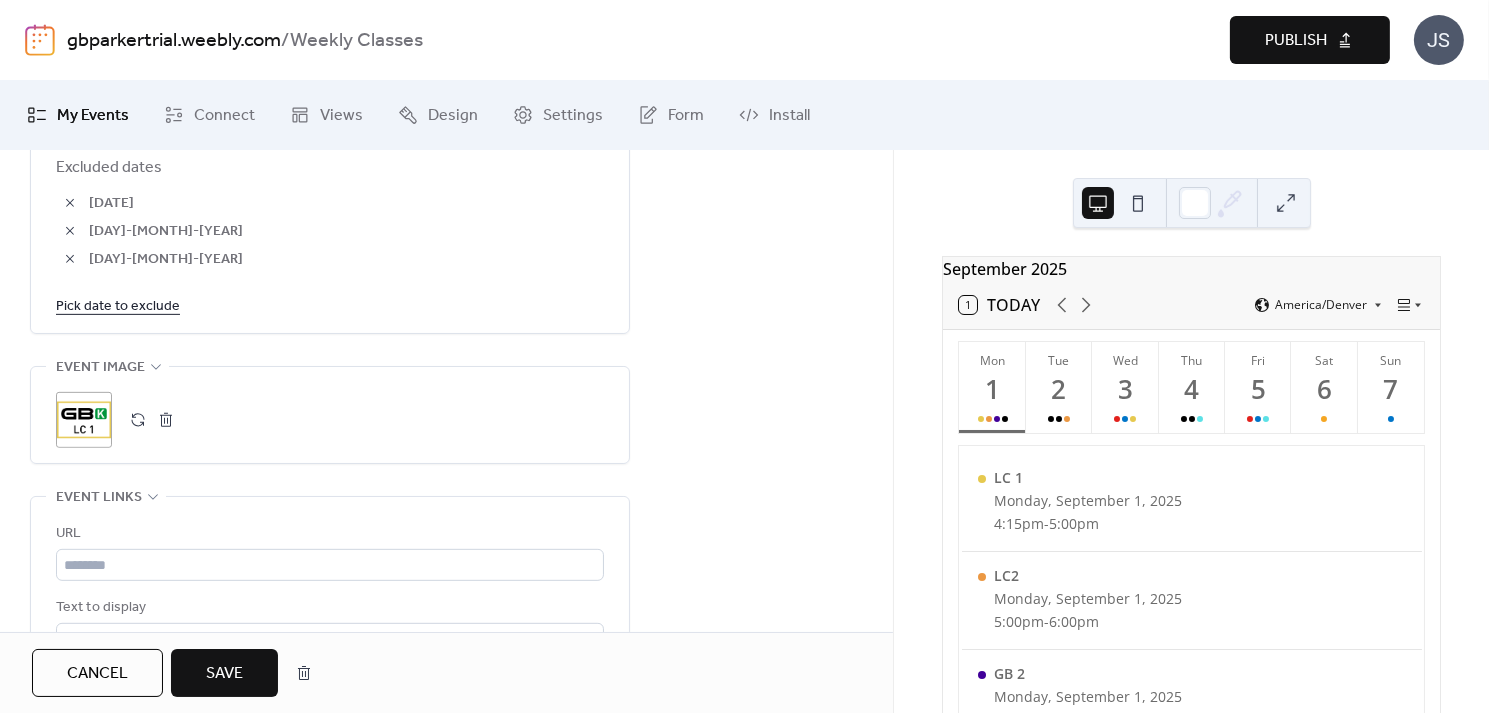click on "Save" at bounding box center [224, 674] 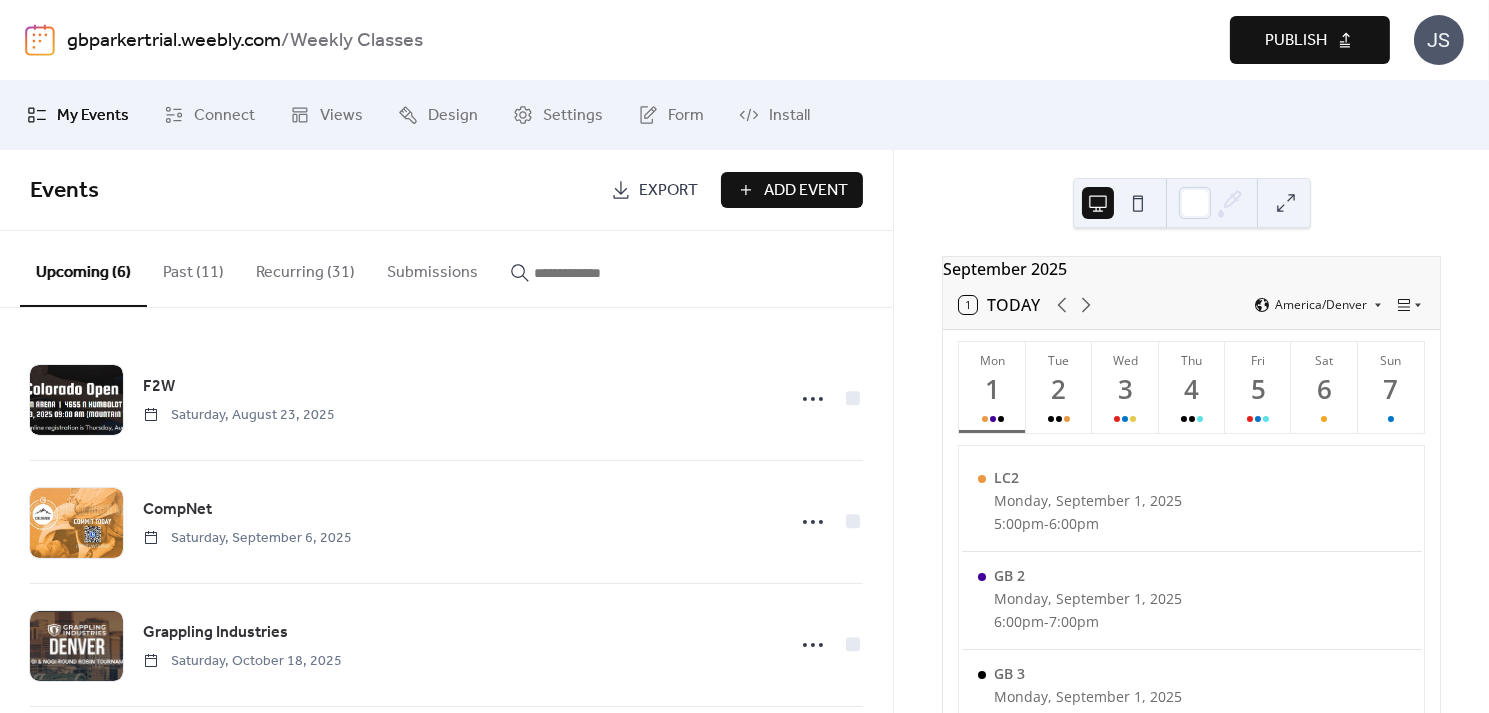 click on "Recurring (31)" at bounding box center (305, 268) 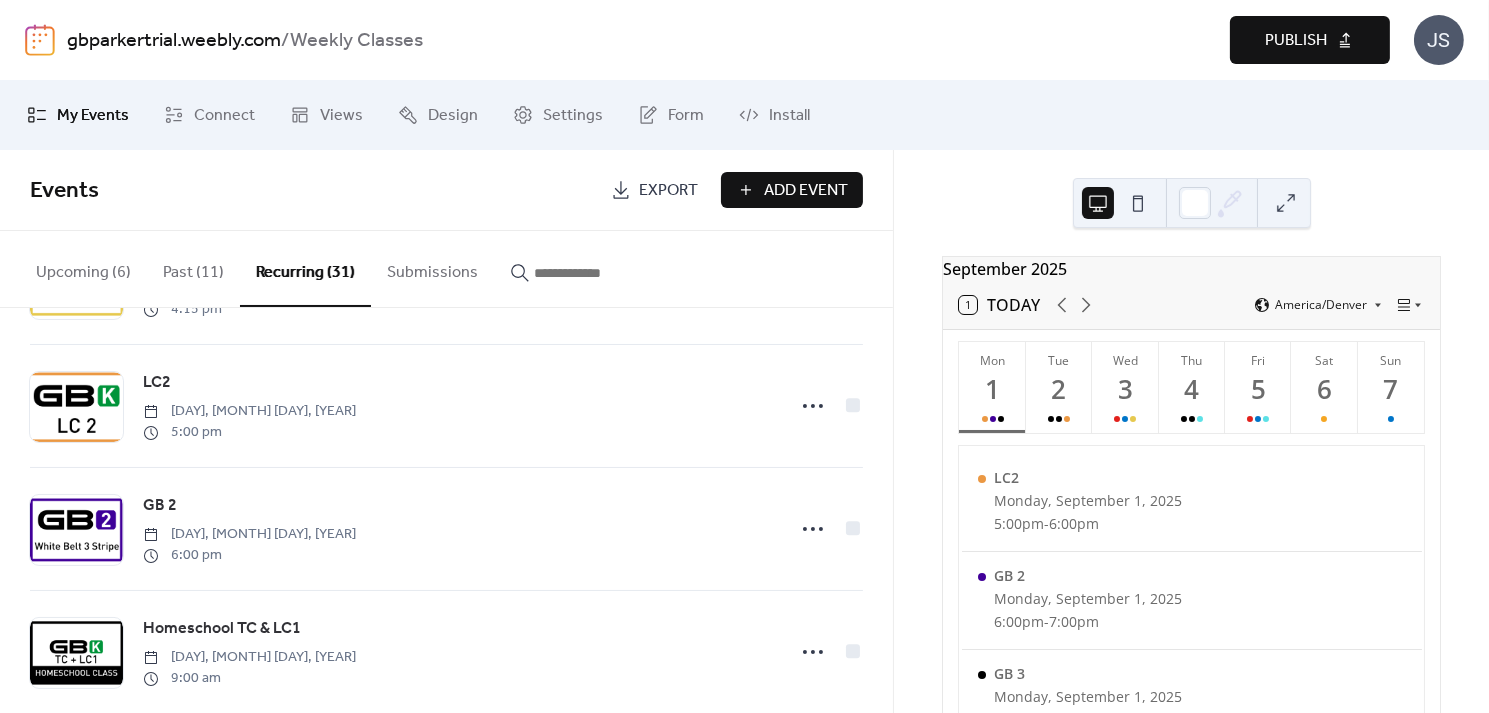 scroll, scrollTop: 357, scrollLeft: 0, axis: vertical 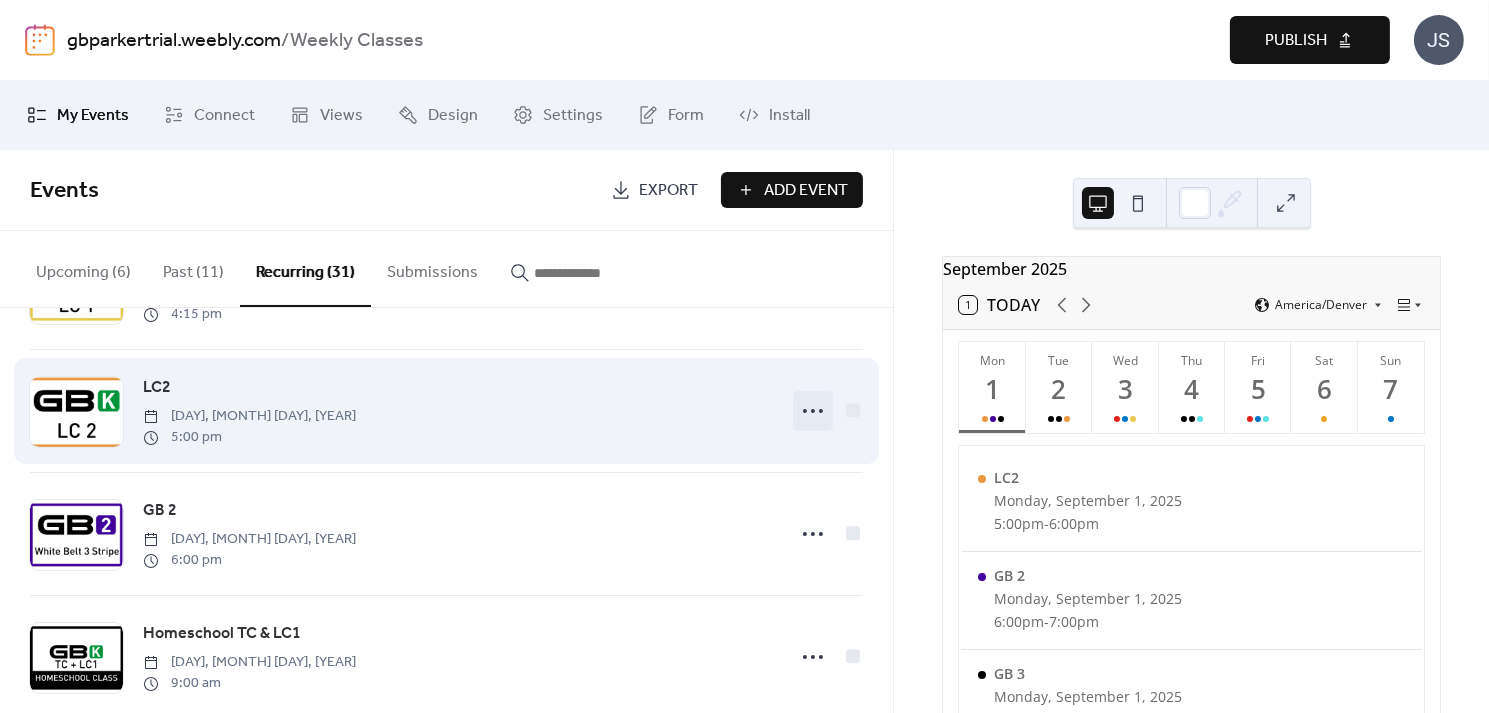 click 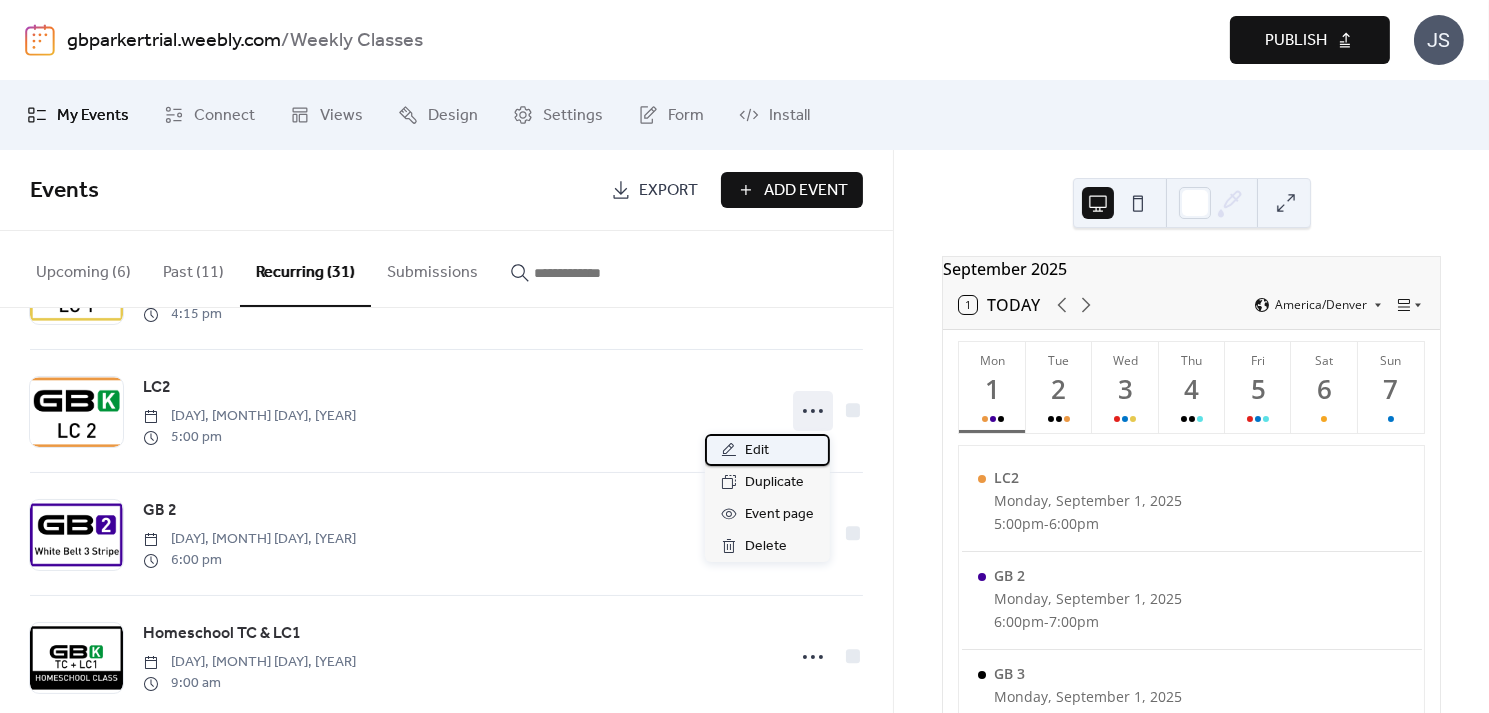 click on "Edit" at bounding box center [767, 450] 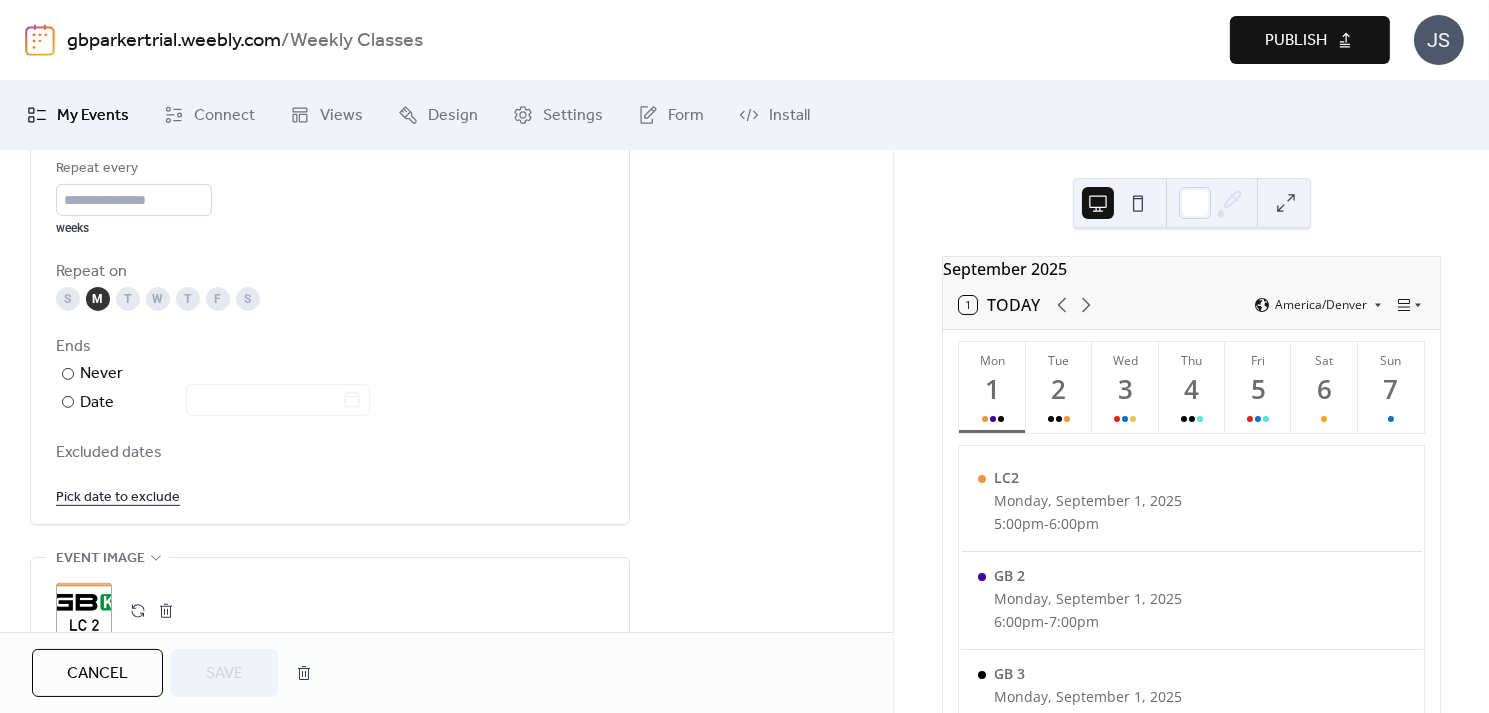 scroll, scrollTop: 1088, scrollLeft: 0, axis: vertical 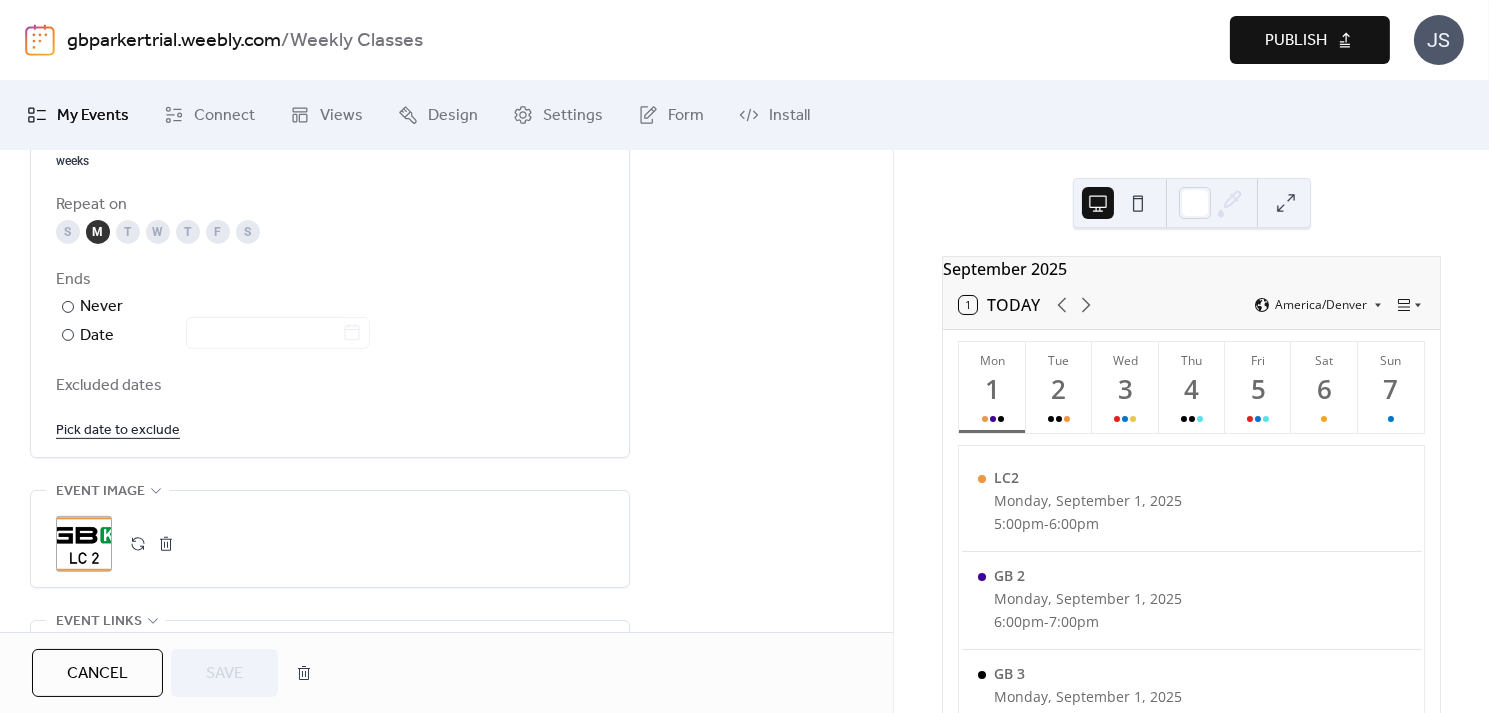 click on "Pick date to exclude" at bounding box center [118, 429] 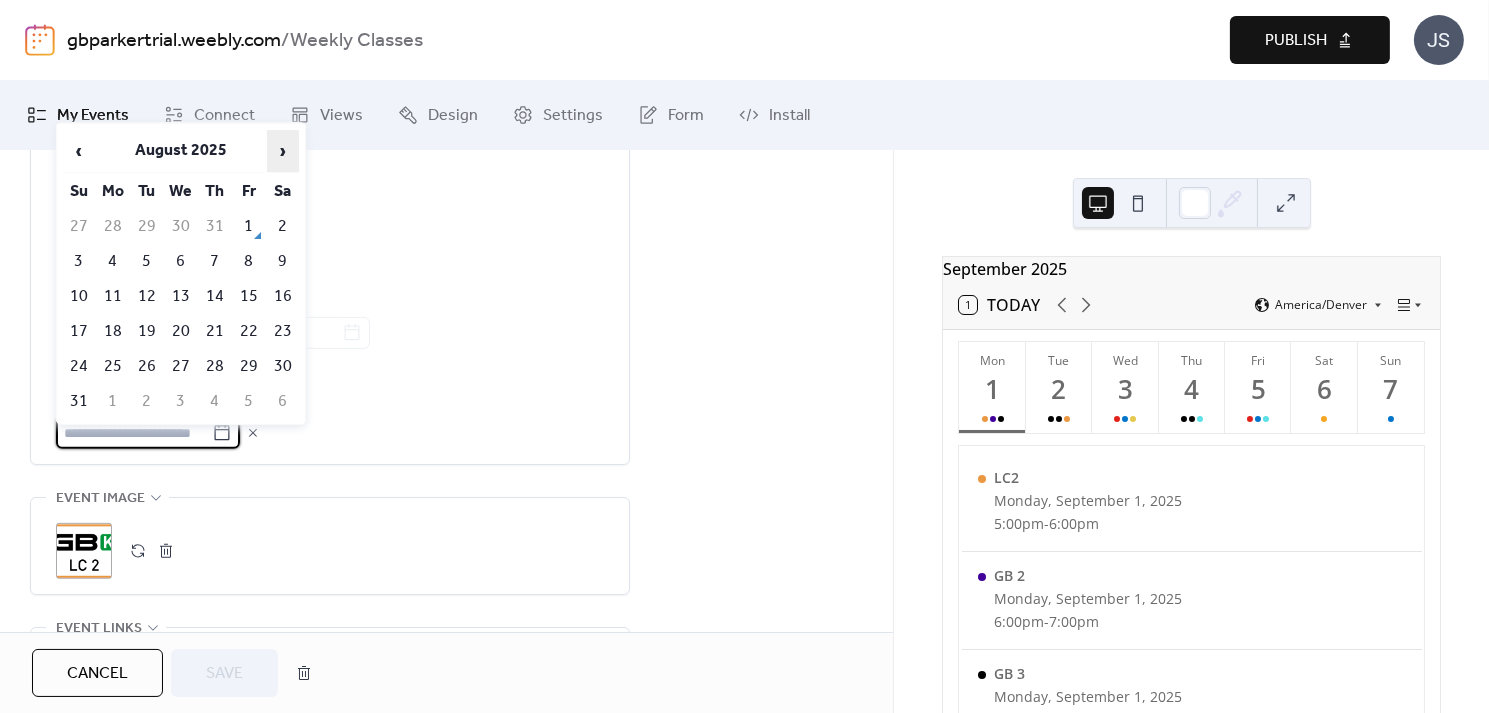 click on "›" at bounding box center [283, 151] 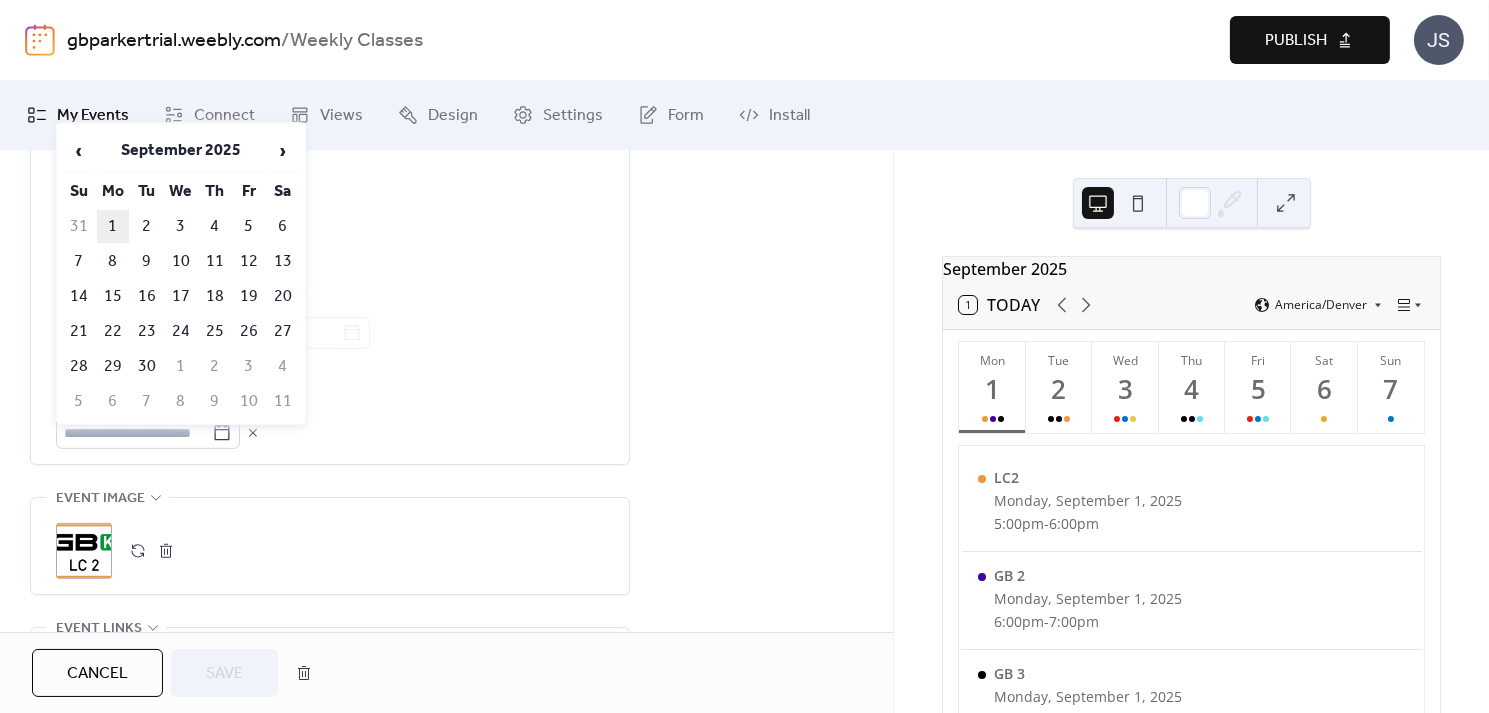 click on "1" at bounding box center (113, 226) 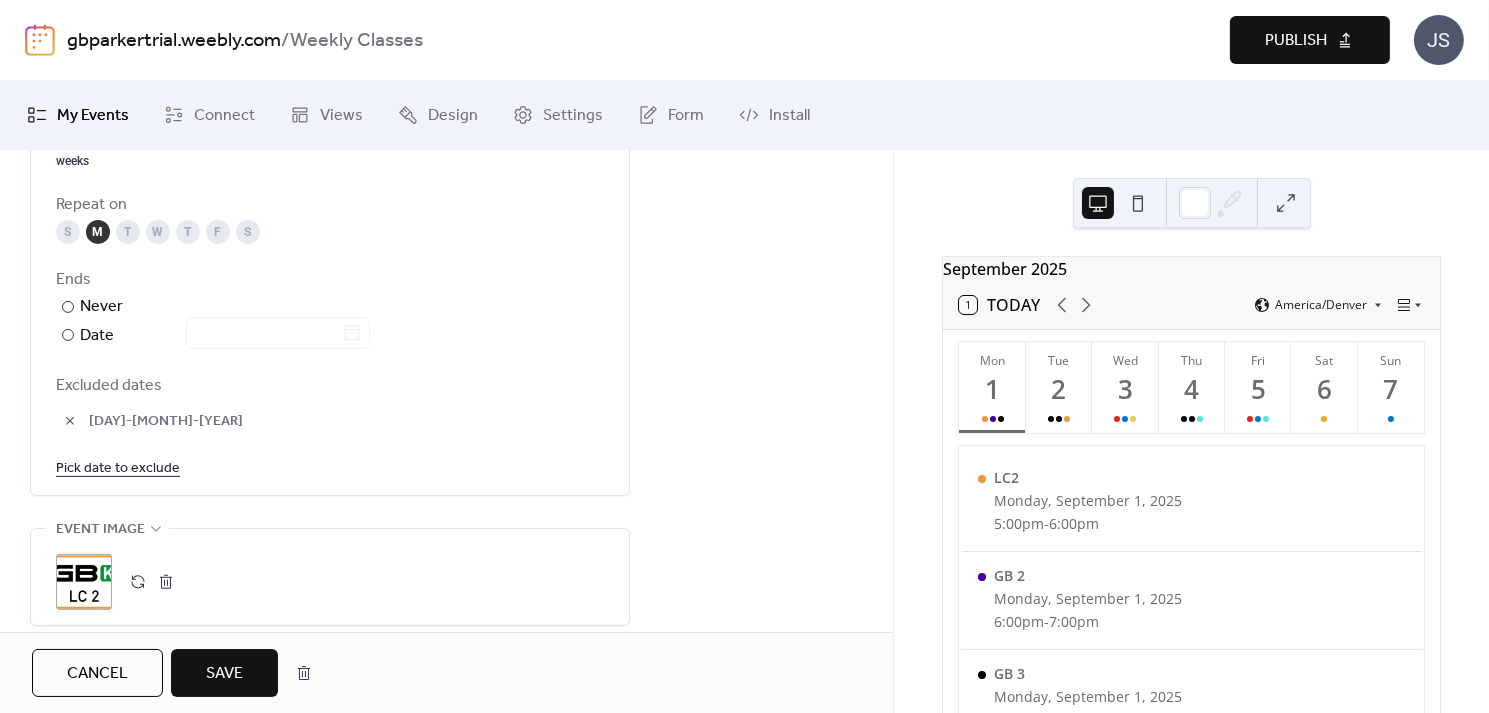 click on "Save" at bounding box center [224, 674] 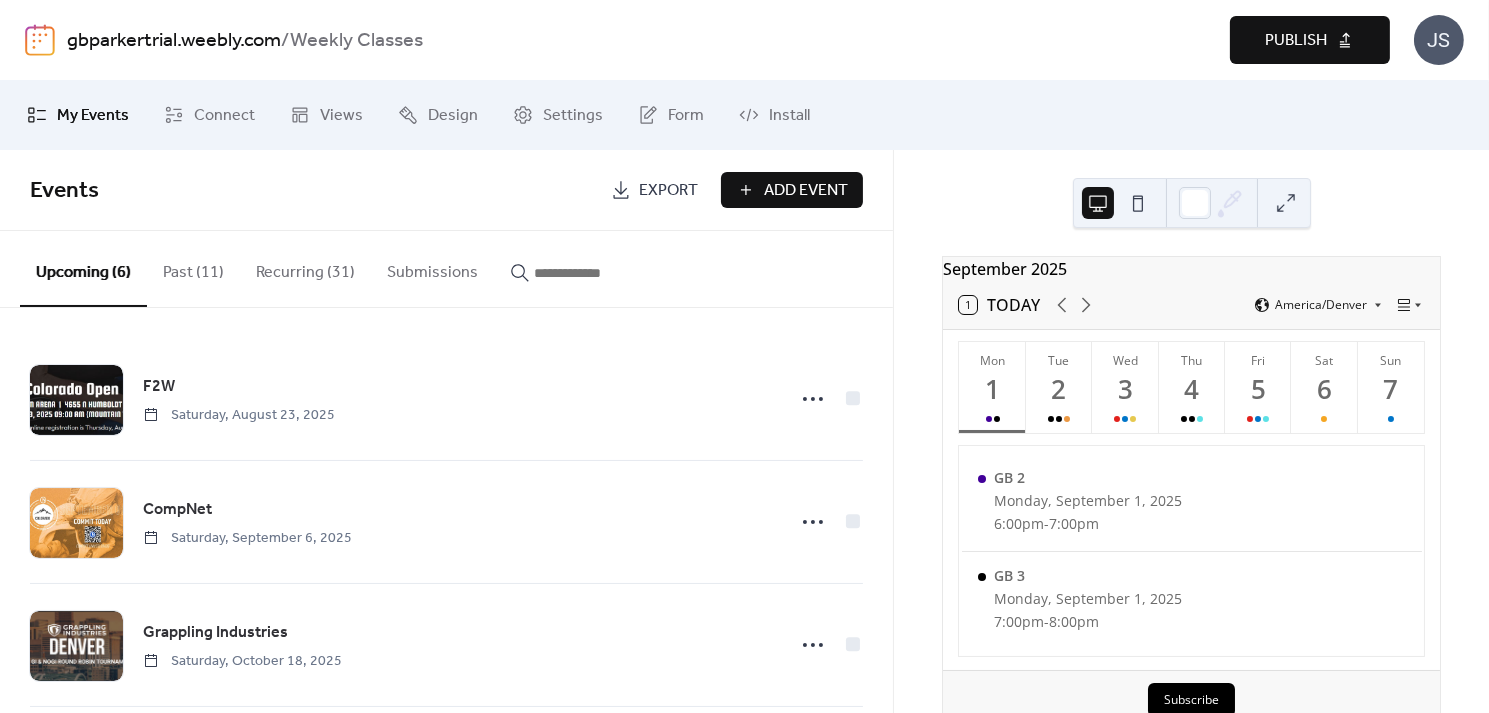 click on "Recurring (31)" at bounding box center (305, 268) 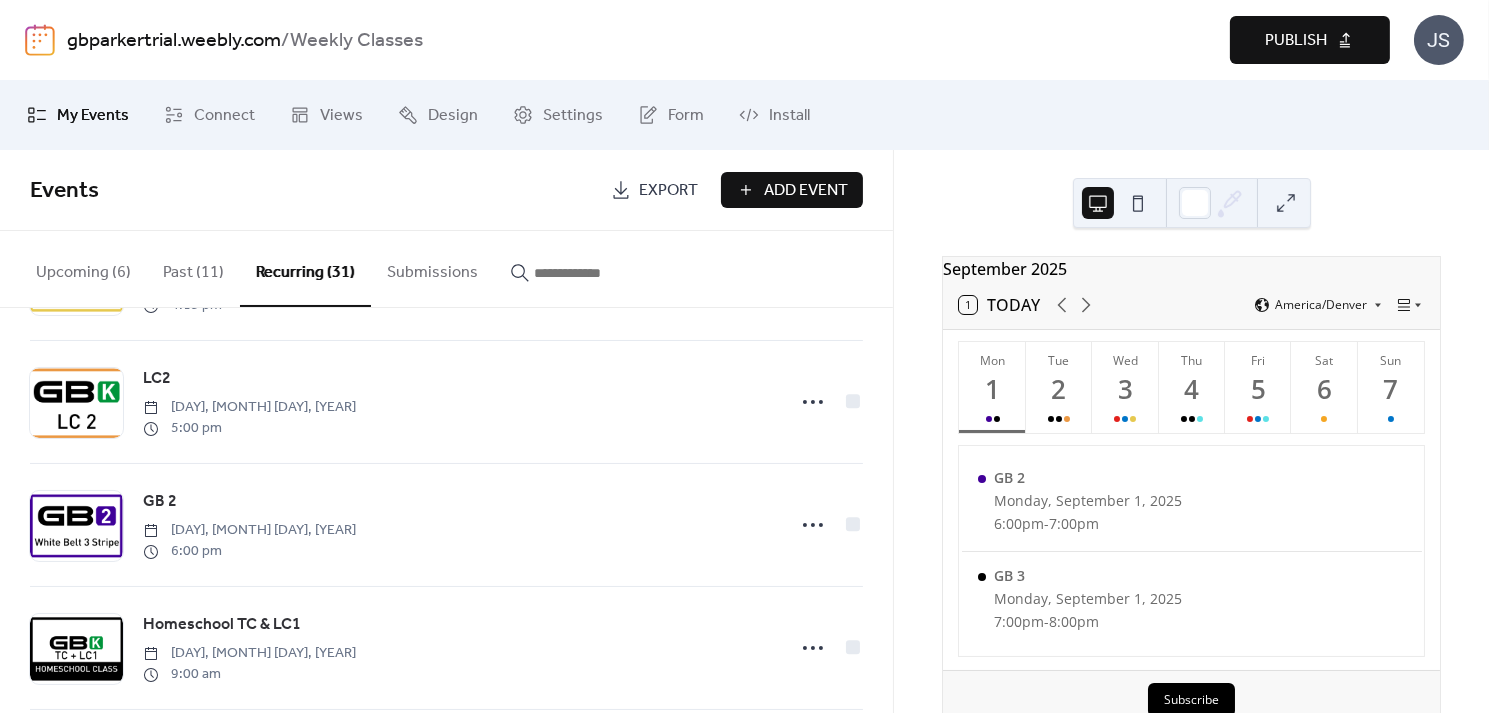 scroll, scrollTop: 458, scrollLeft: 0, axis: vertical 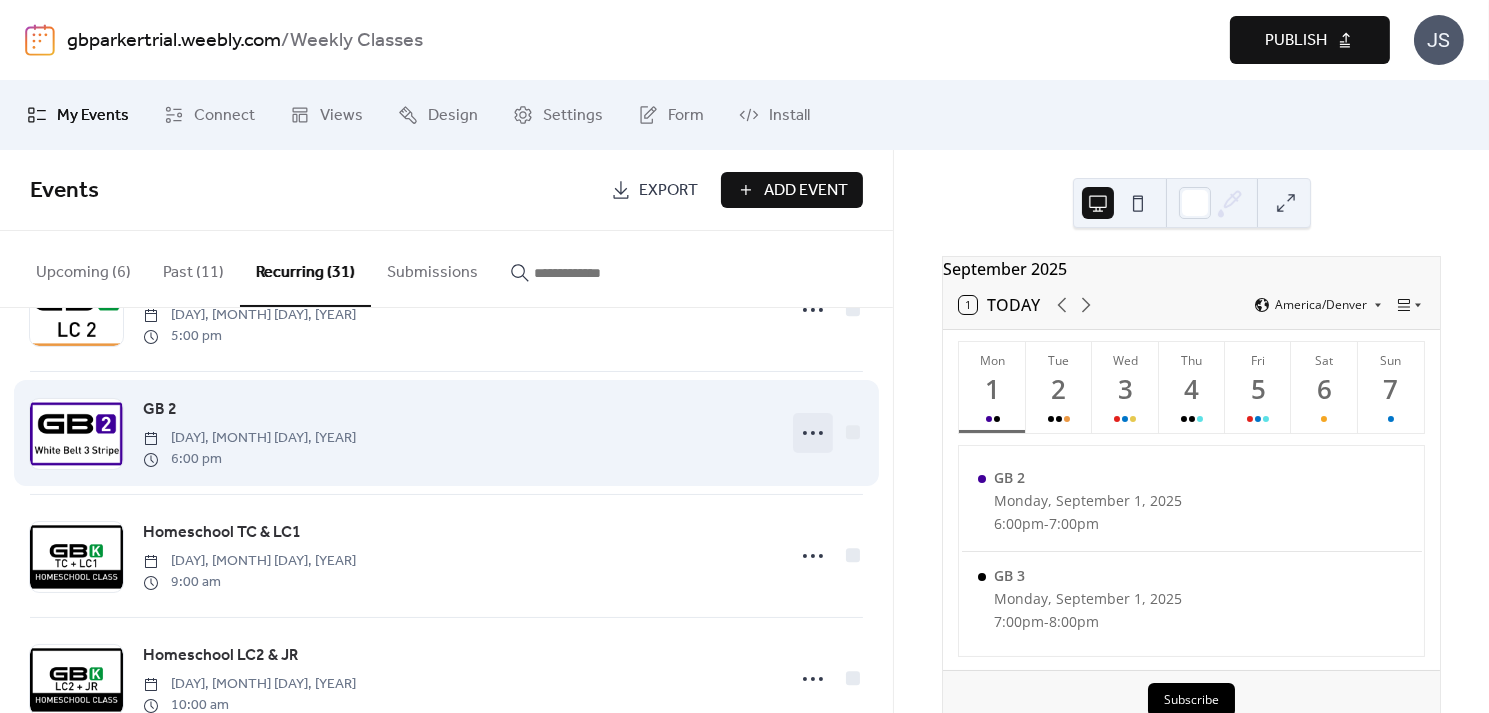 click 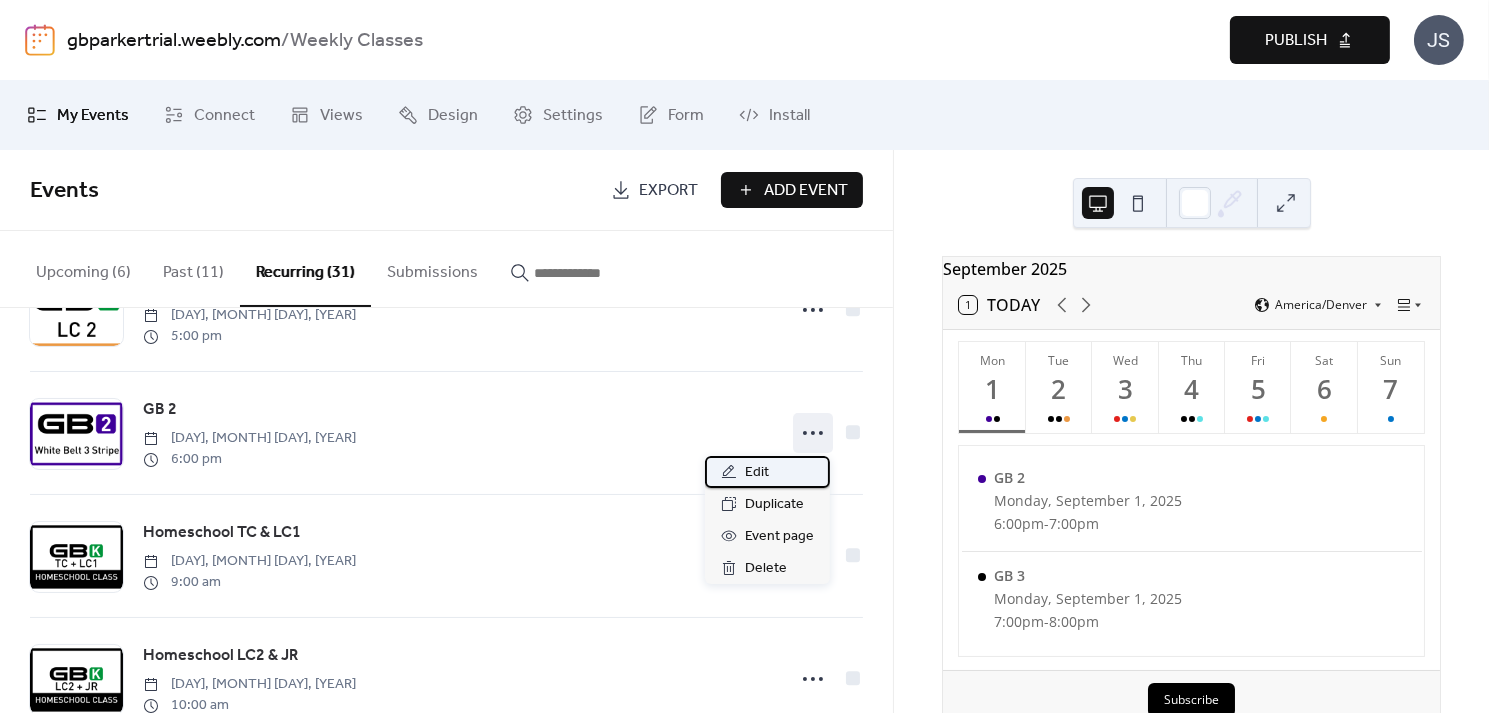 click on "Edit" at bounding box center [757, 473] 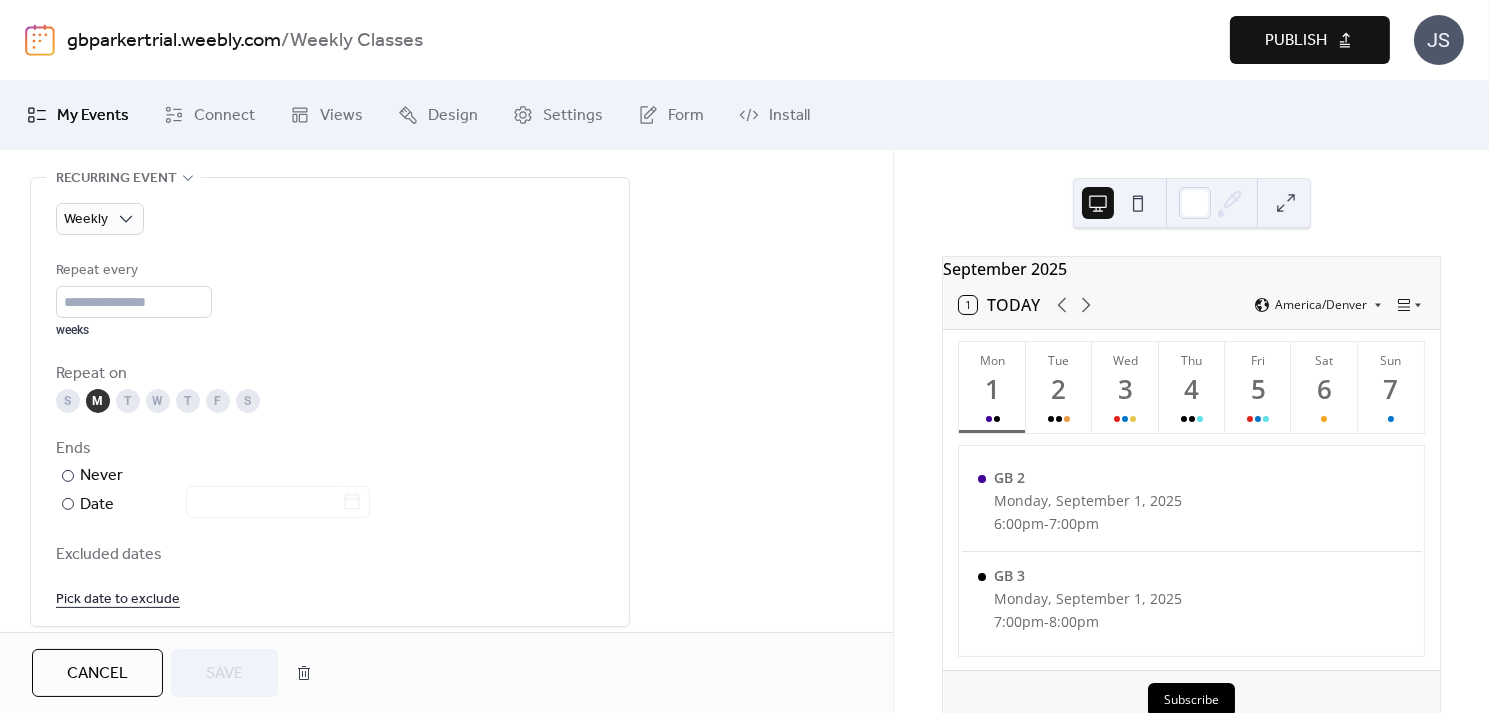 scroll, scrollTop: 1079, scrollLeft: 0, axis: vertical 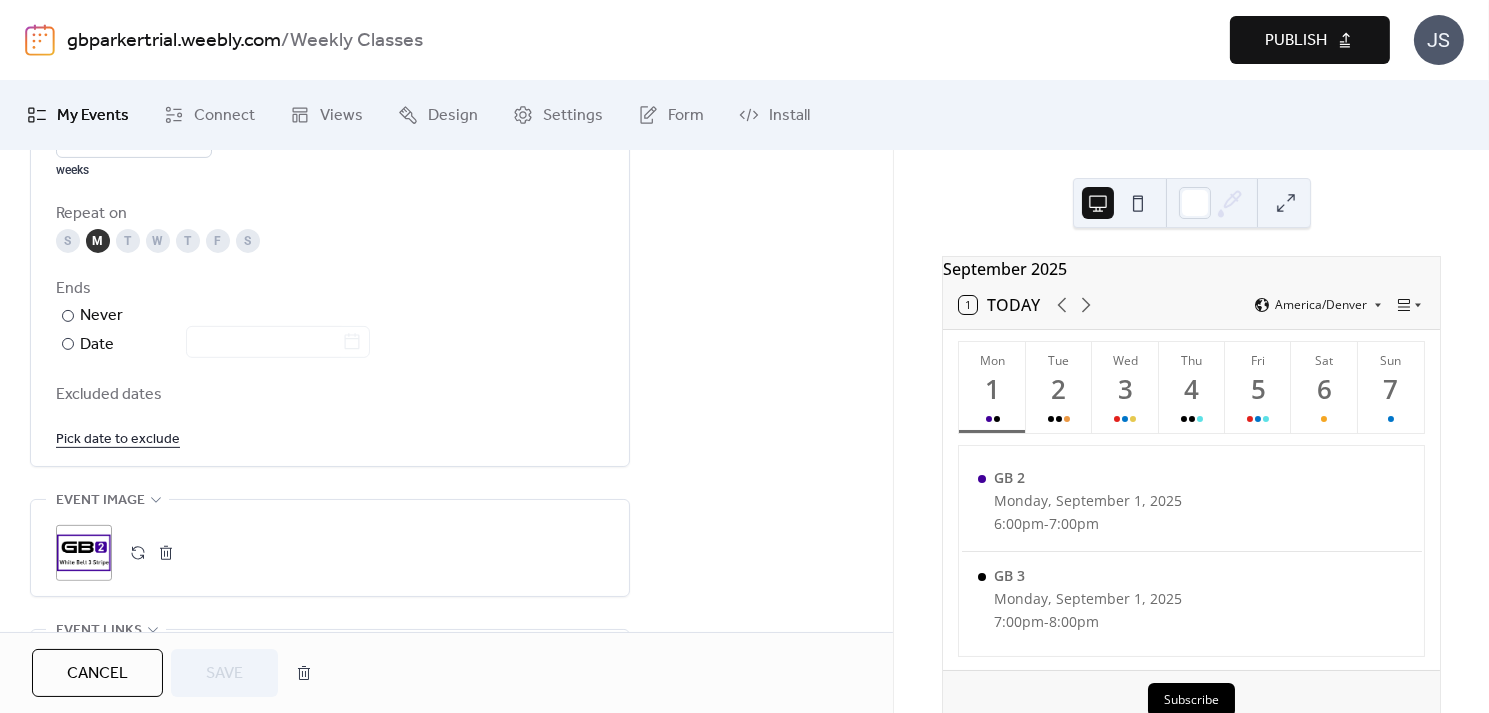 click on "Pick date to exclude" at bounding box center (118, 438) 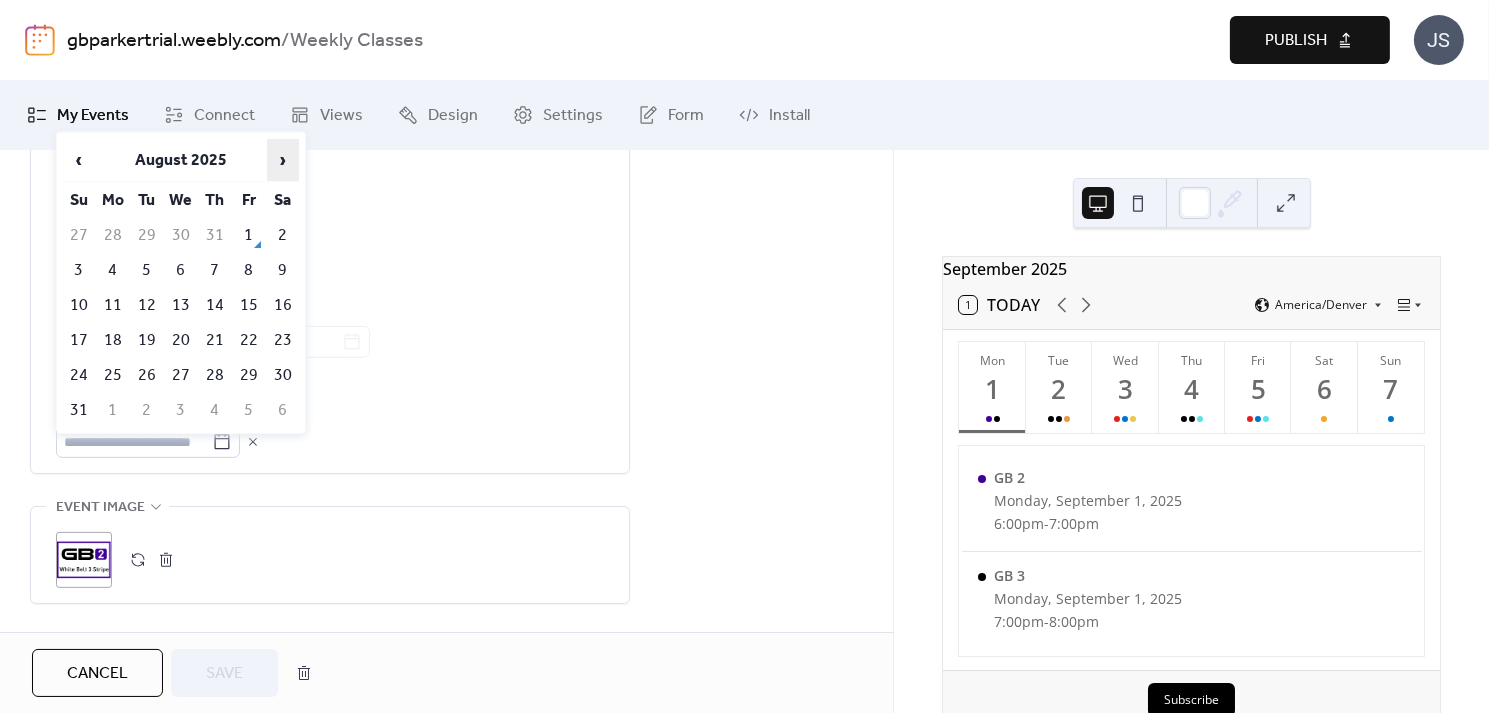click on "›" at bounding box center (283, 160) 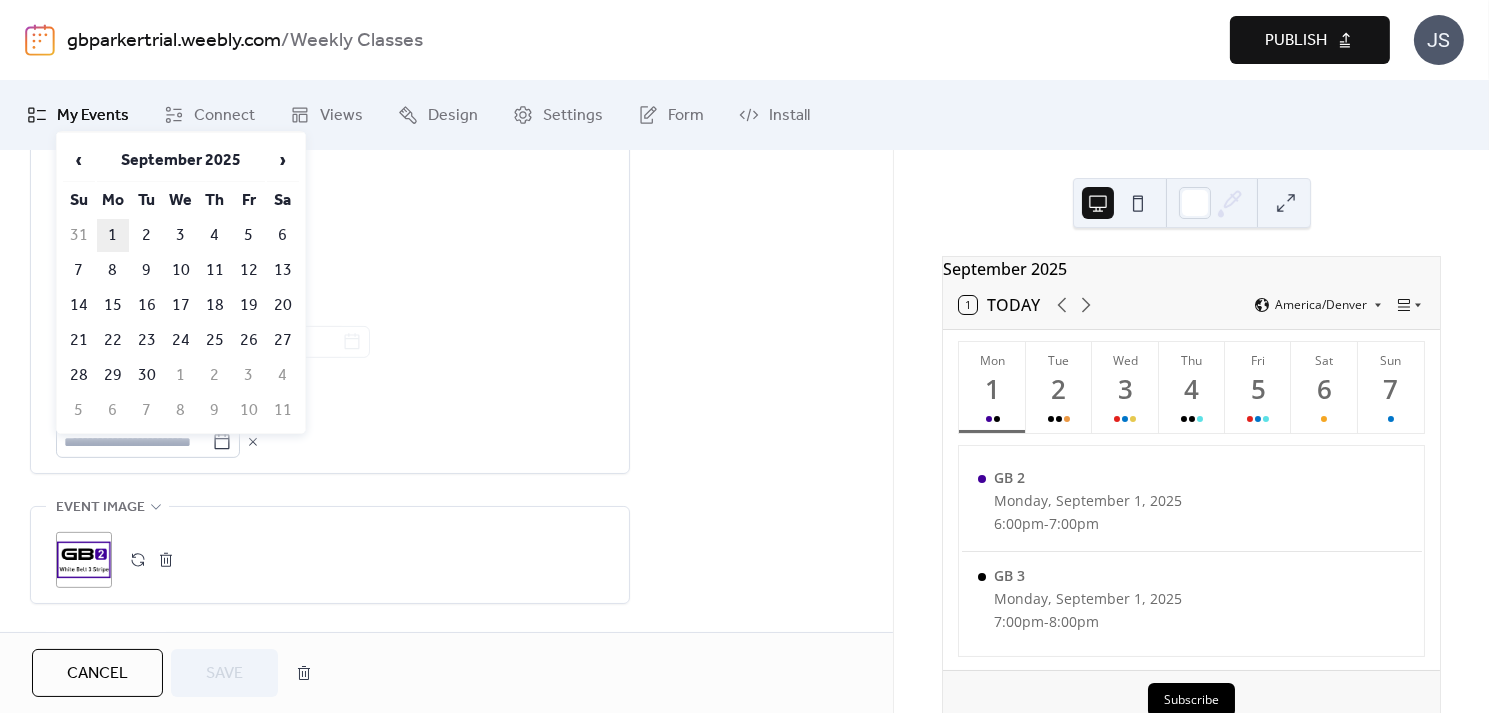 click on "1" at bounding box center (113, 235) 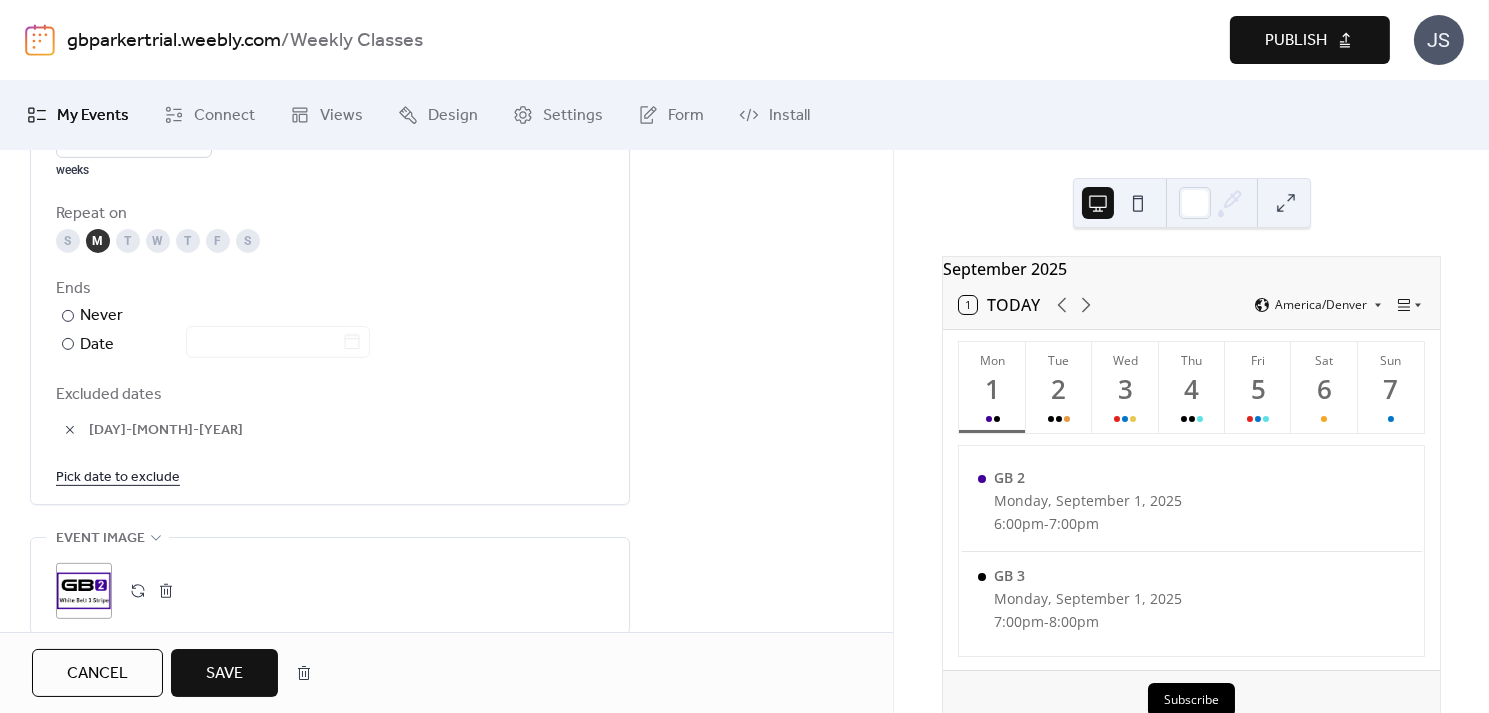 click on "Save" at bounding box center [224, 674] 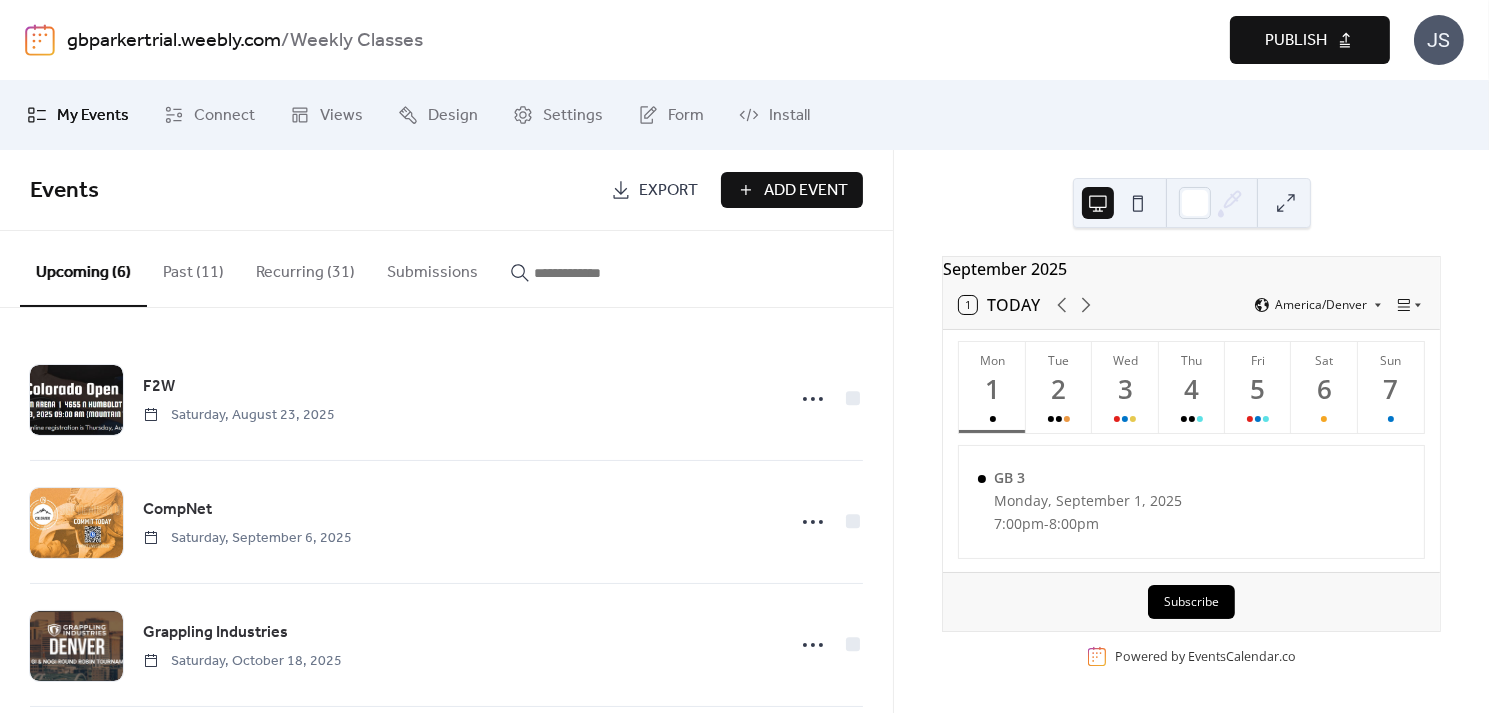 click on "Recurring (31)" at bounding box center [305, 268] 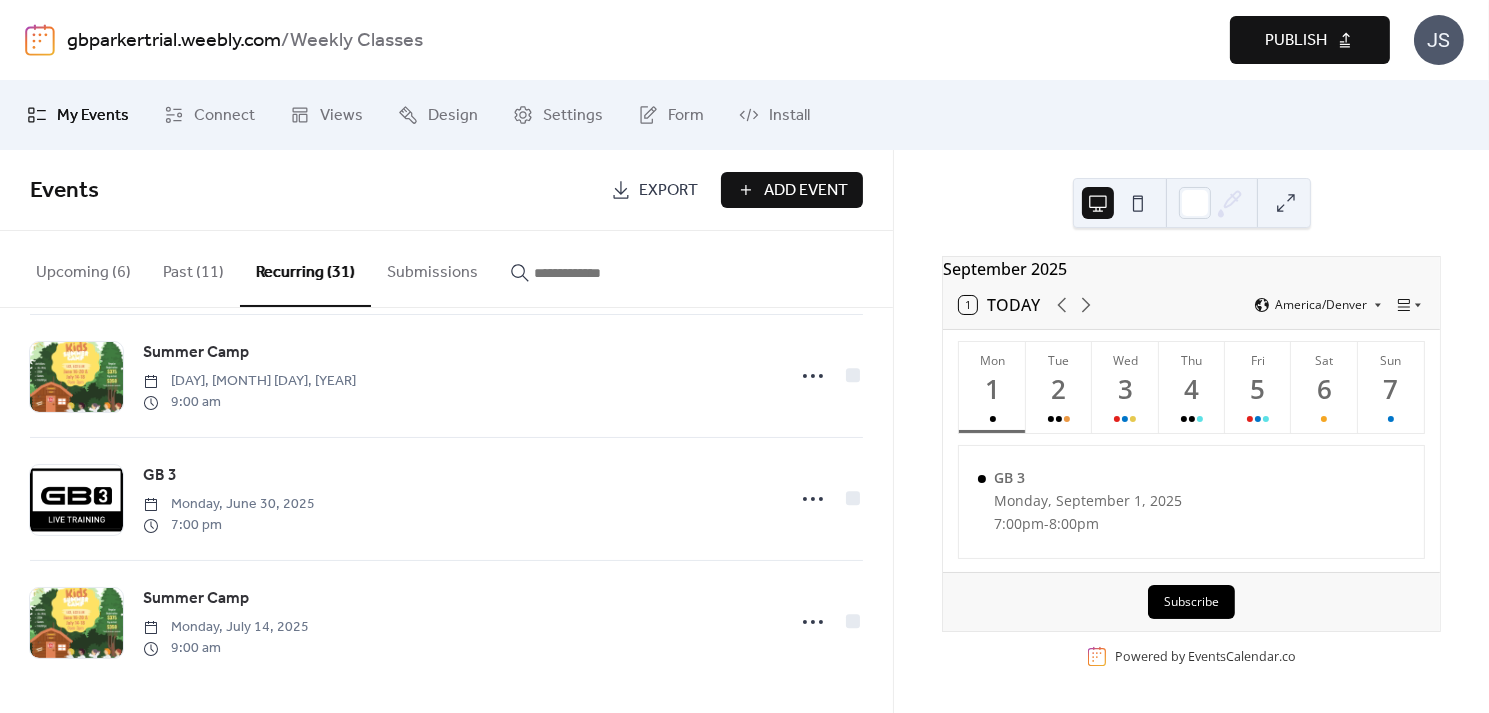 scroll, scrollTop: 3468, scrollLeft: 0, axis: vertical 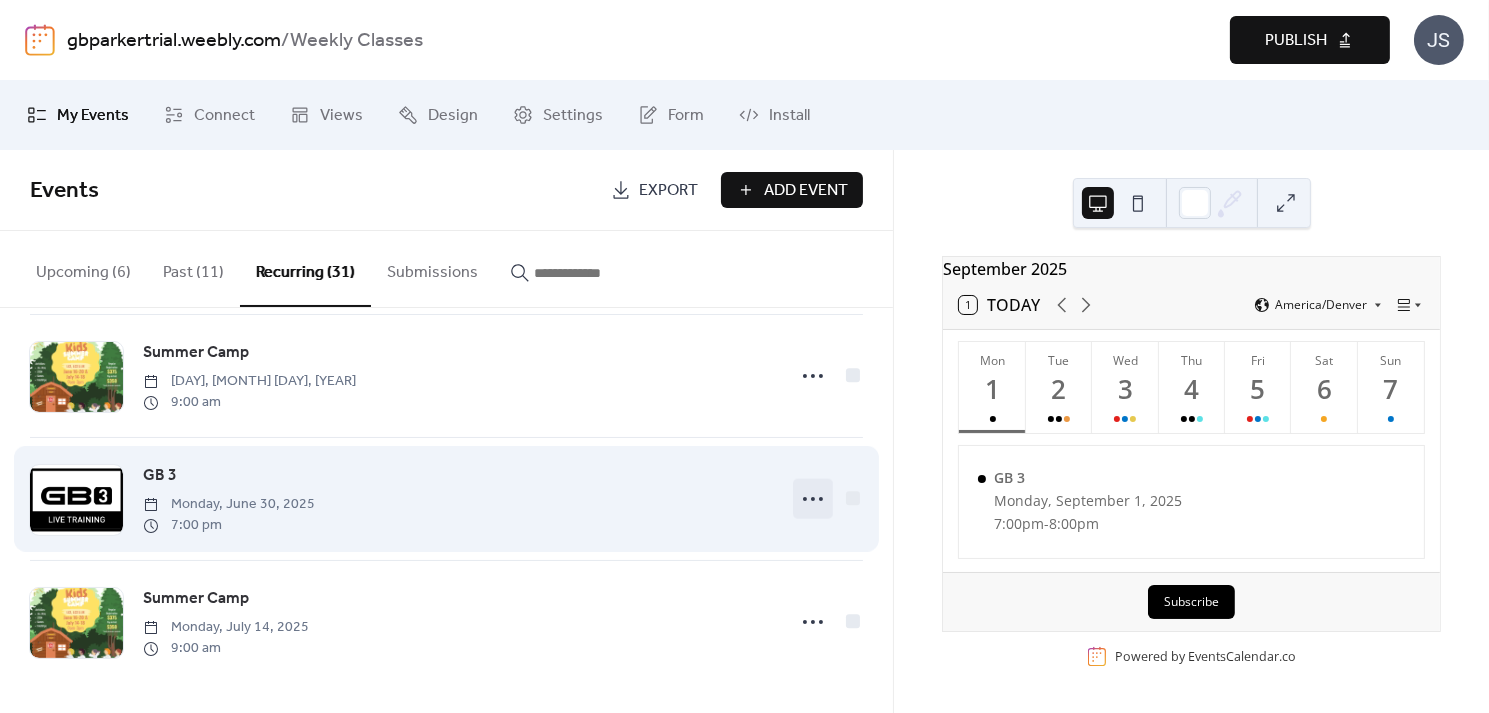 click 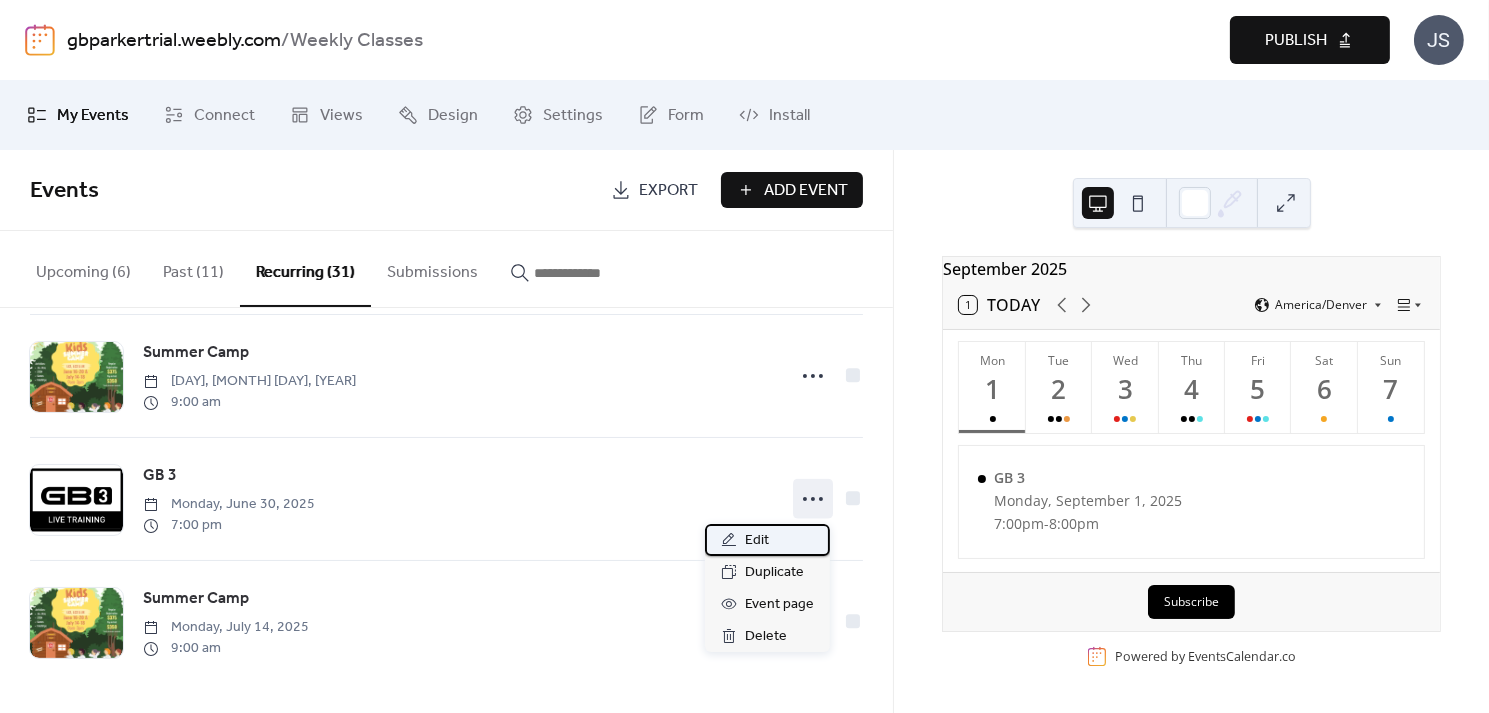 click on "Edit" at bounding box center (757, 541) 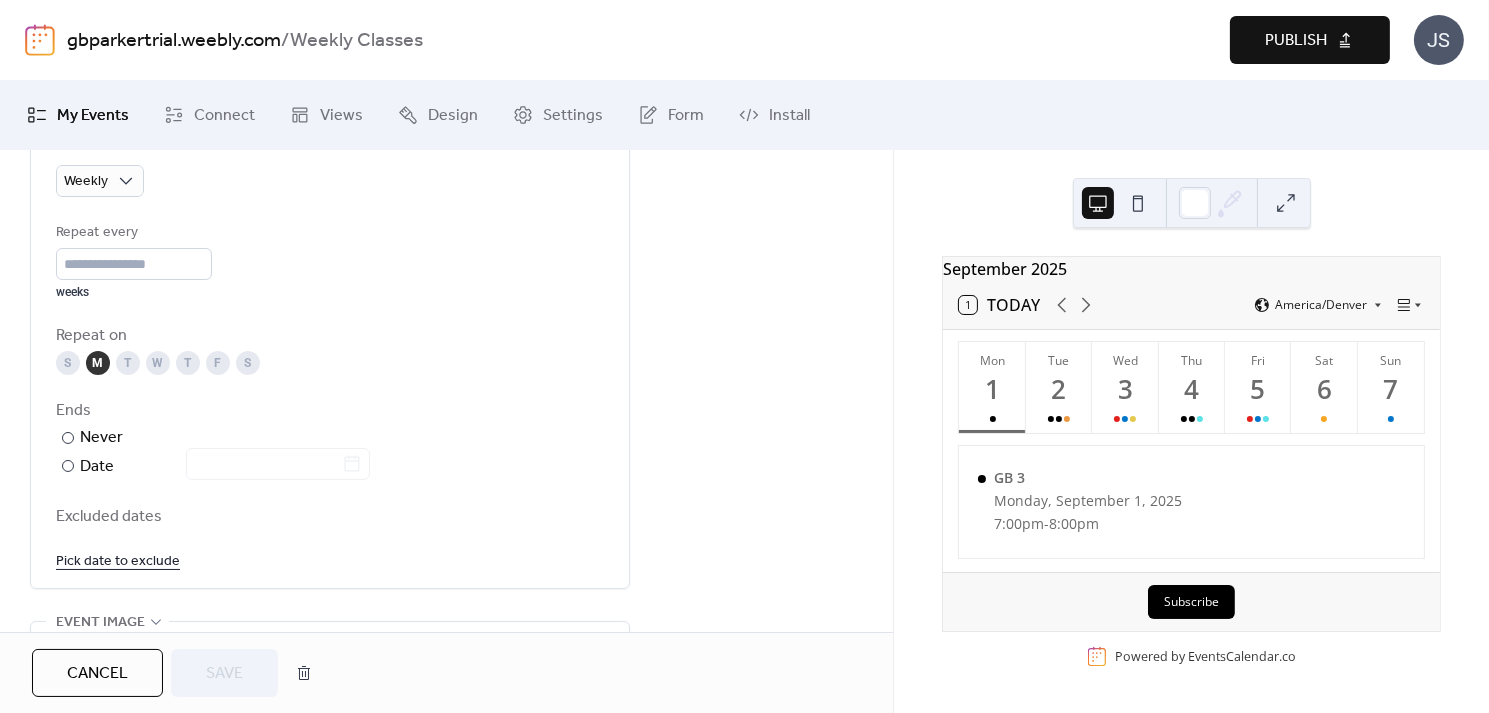 scroll, scrollTop: 968, scrollLeft: 0, axis: vertical 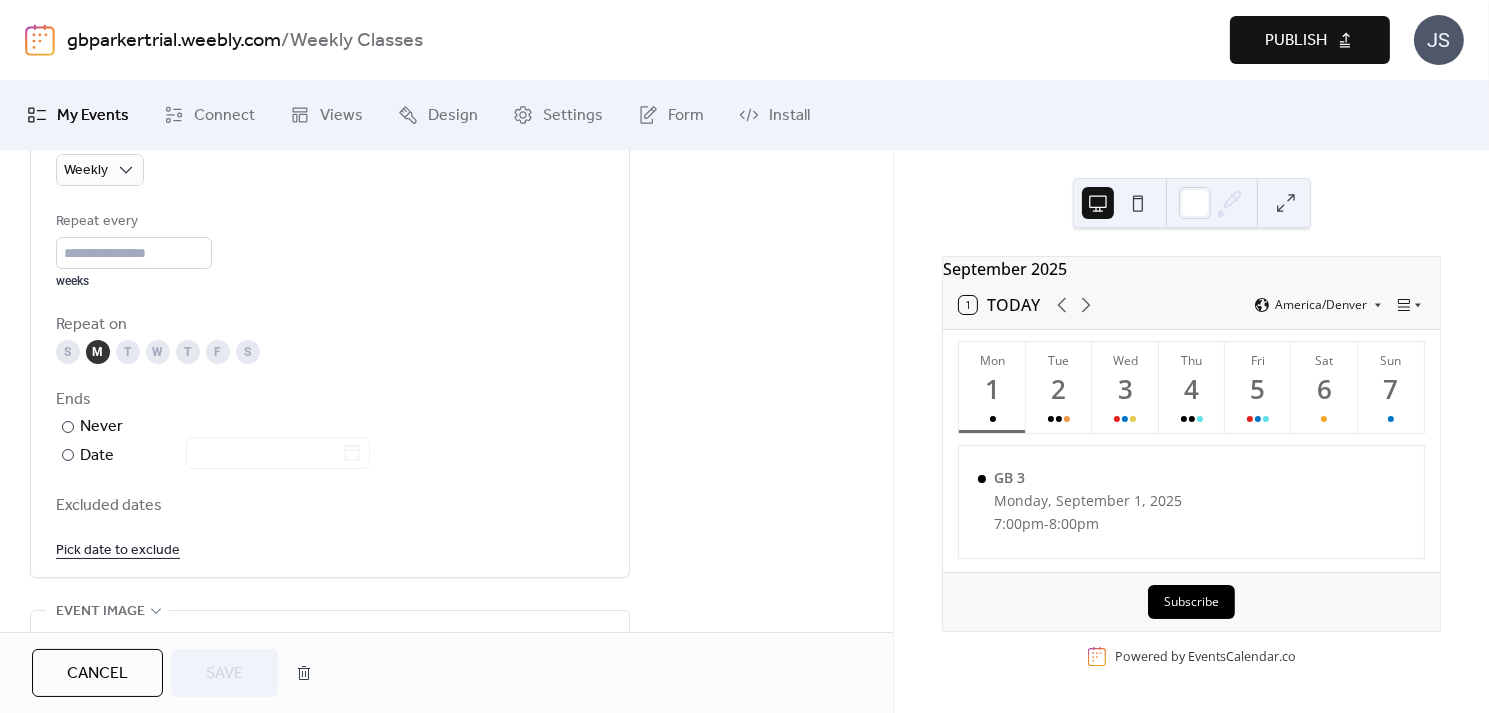 click on "Pick date to exclude" at bounding box center [118, 549] 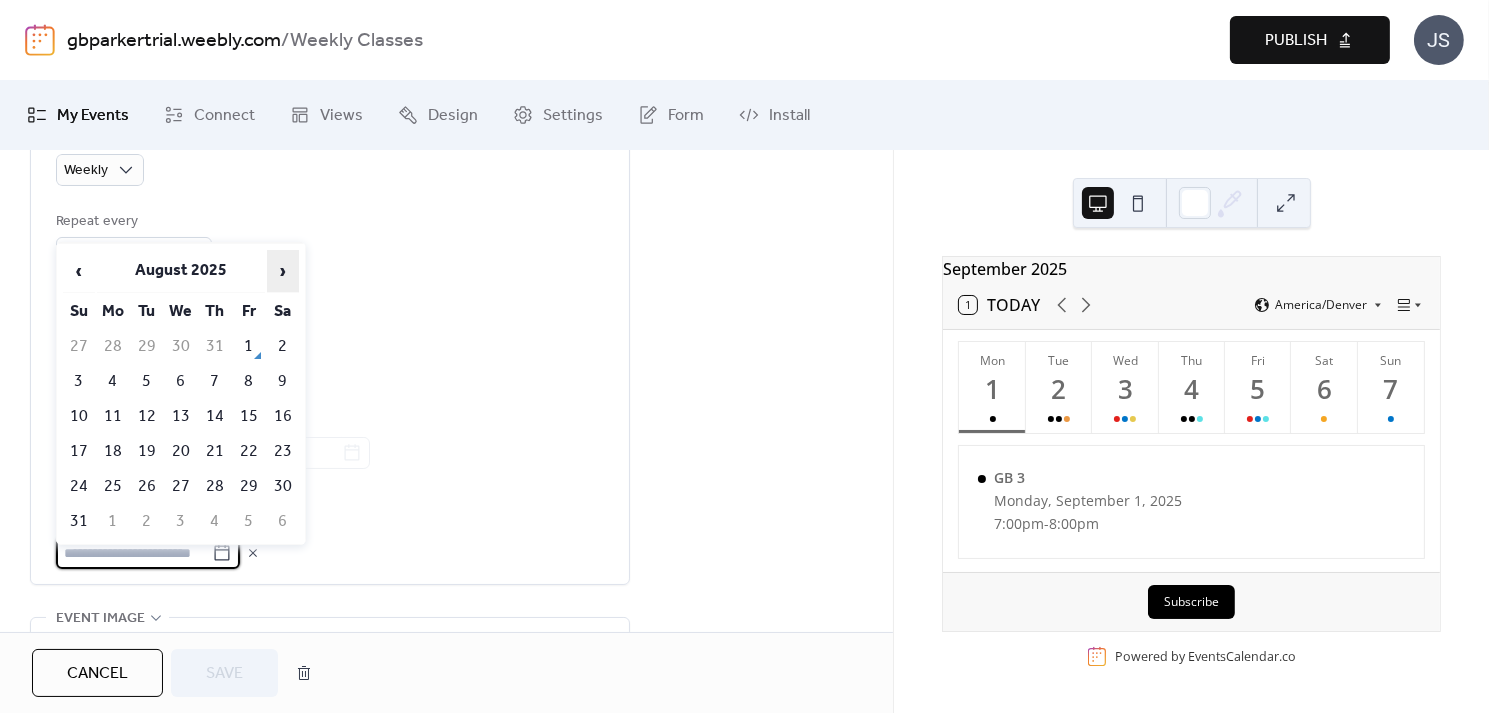 click on "›" at bounding box center (283, 271) 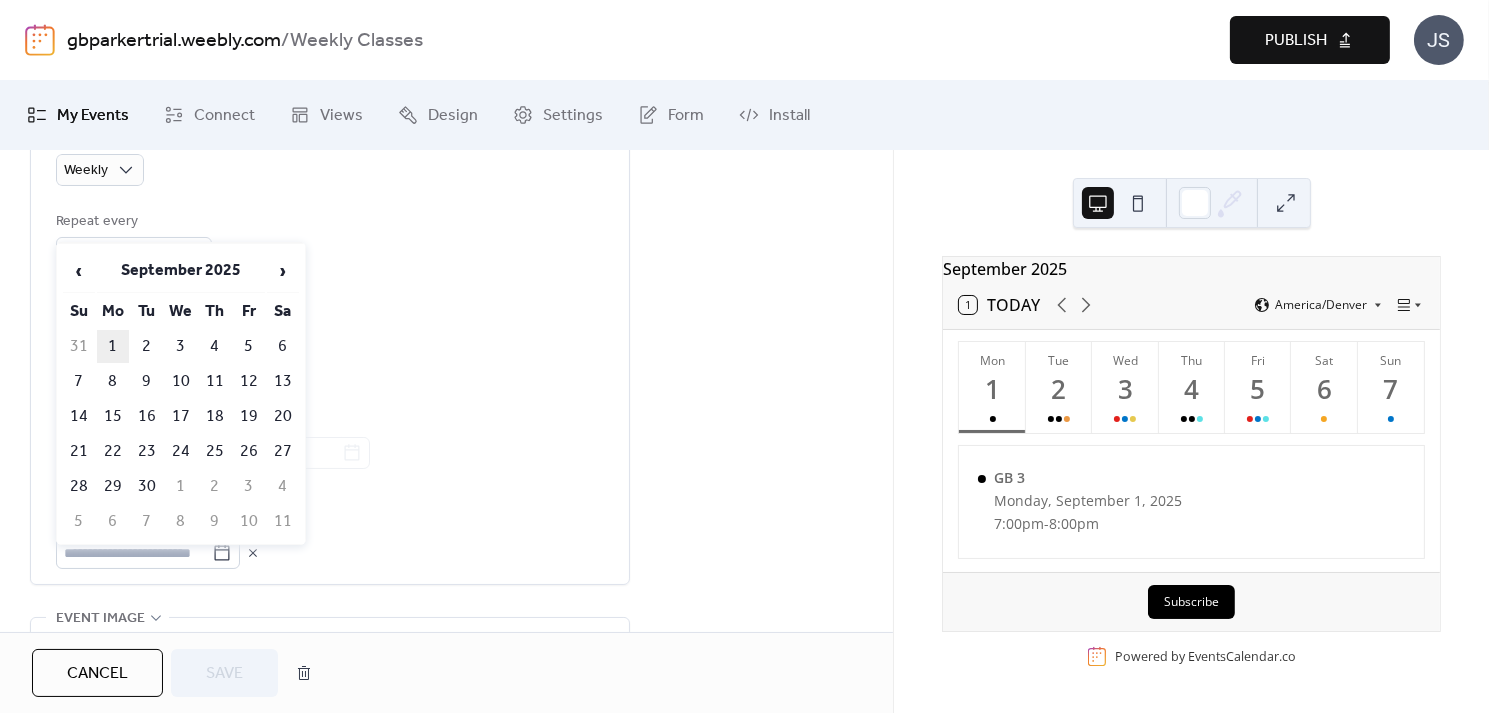 click on "1" at bounding box center (113, 346) 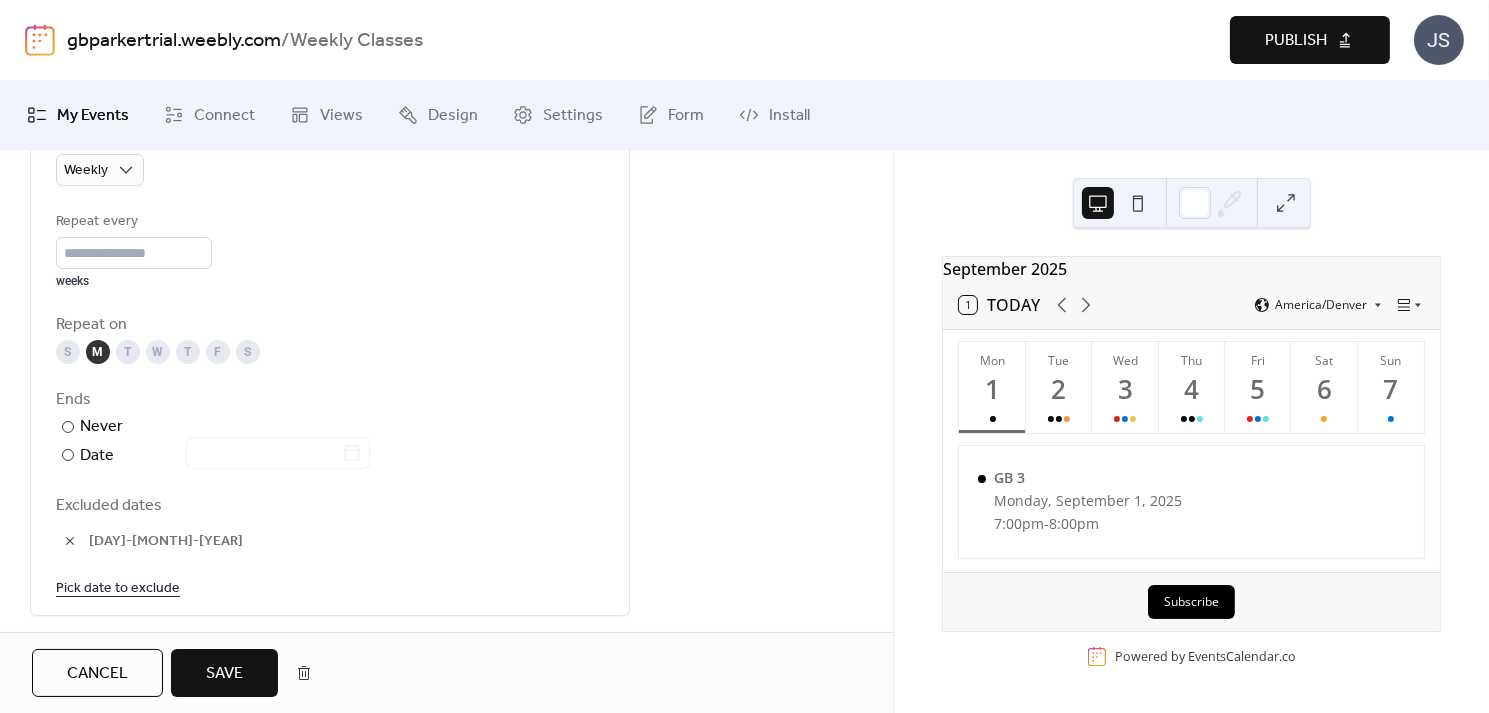 click on "Save" at bounding box center [224, 674] 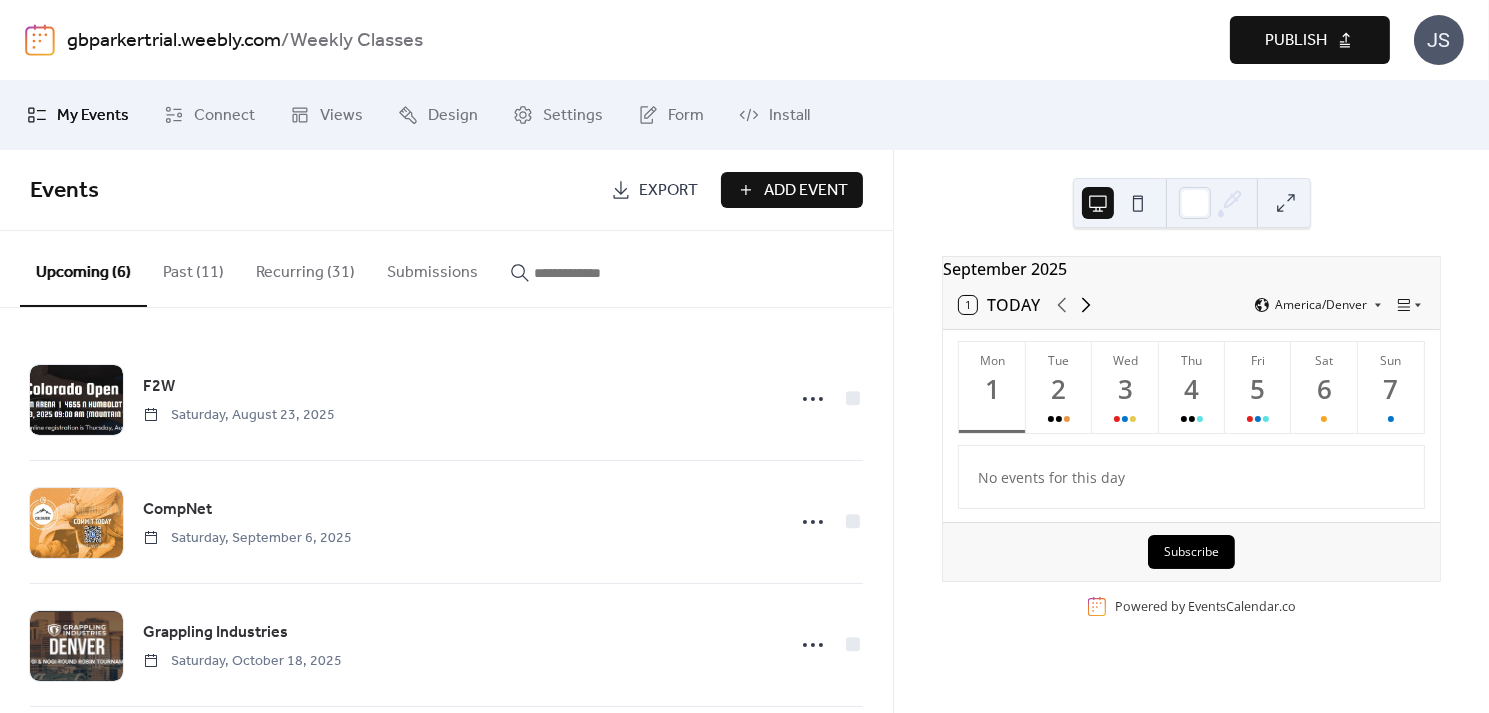click 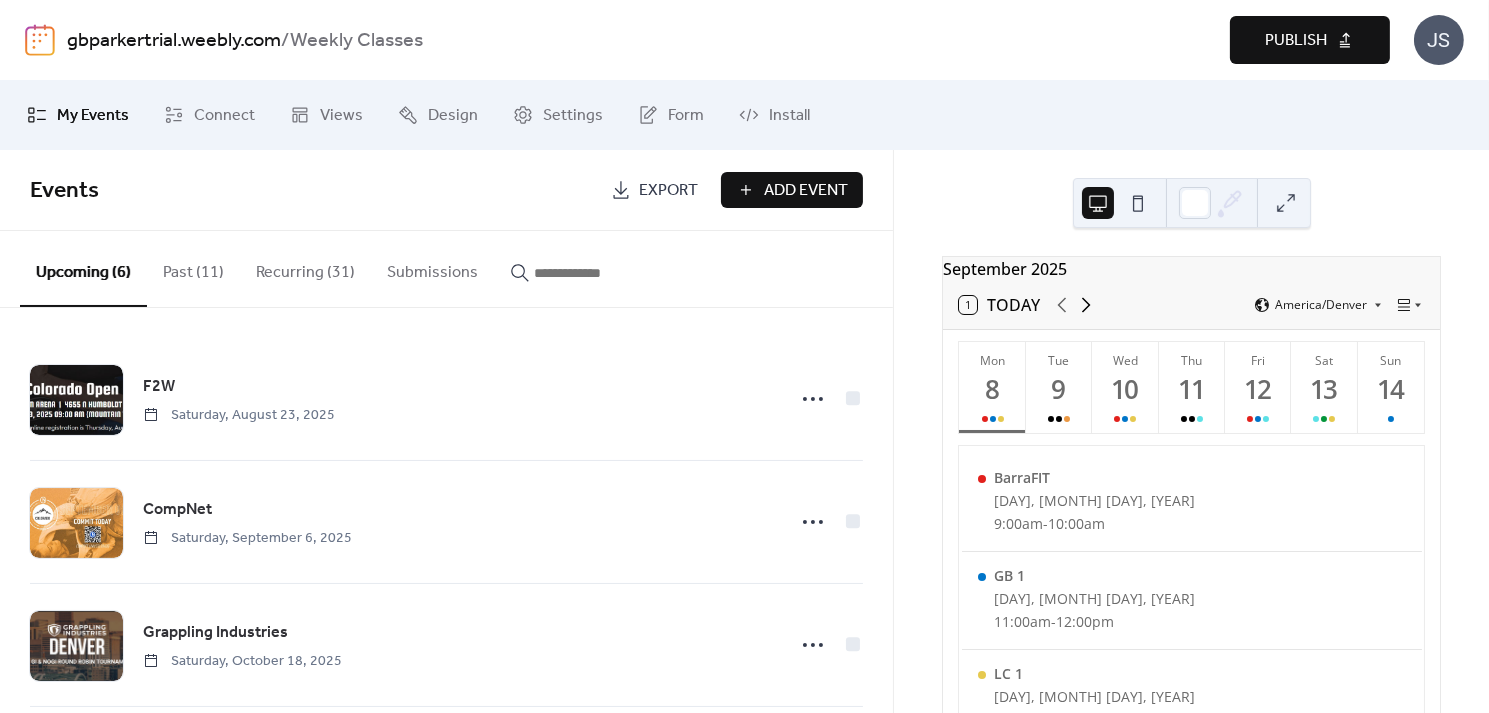 click 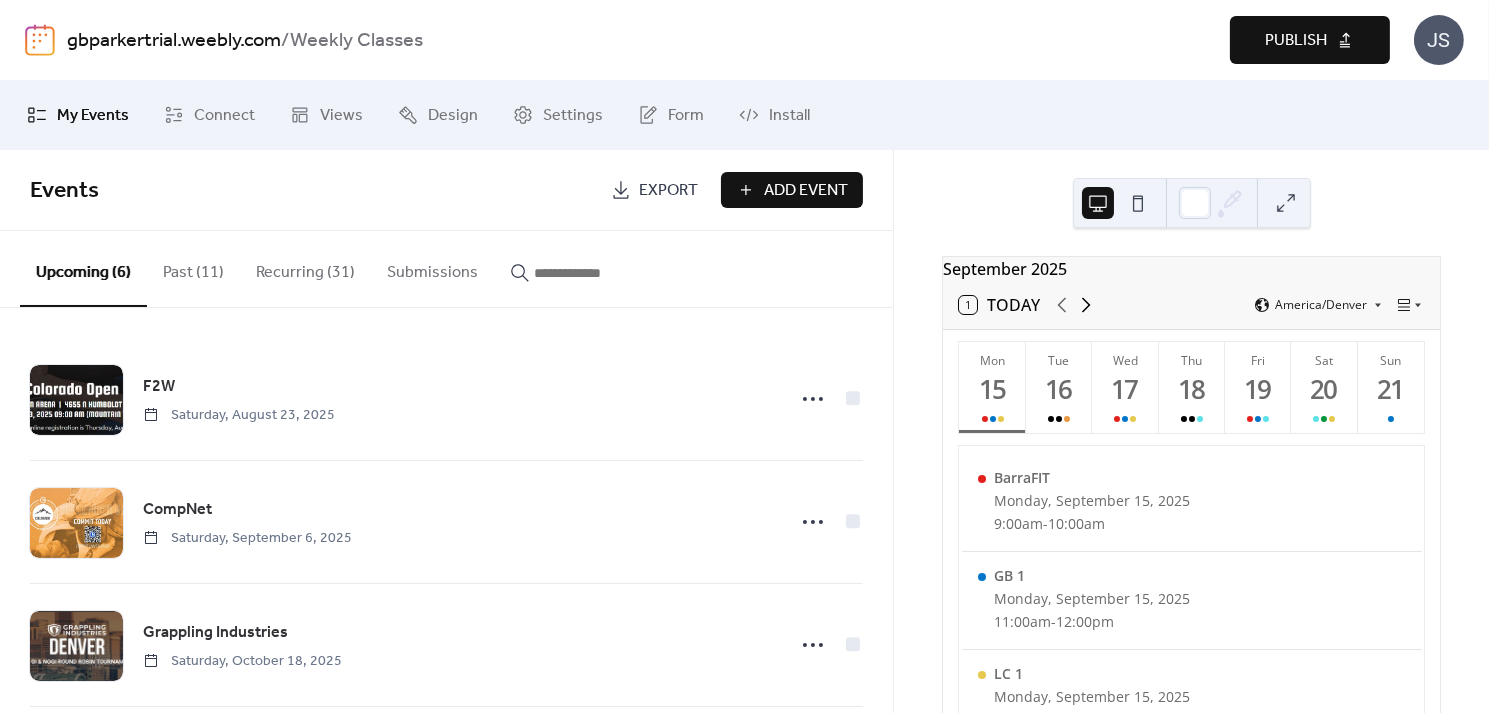 click 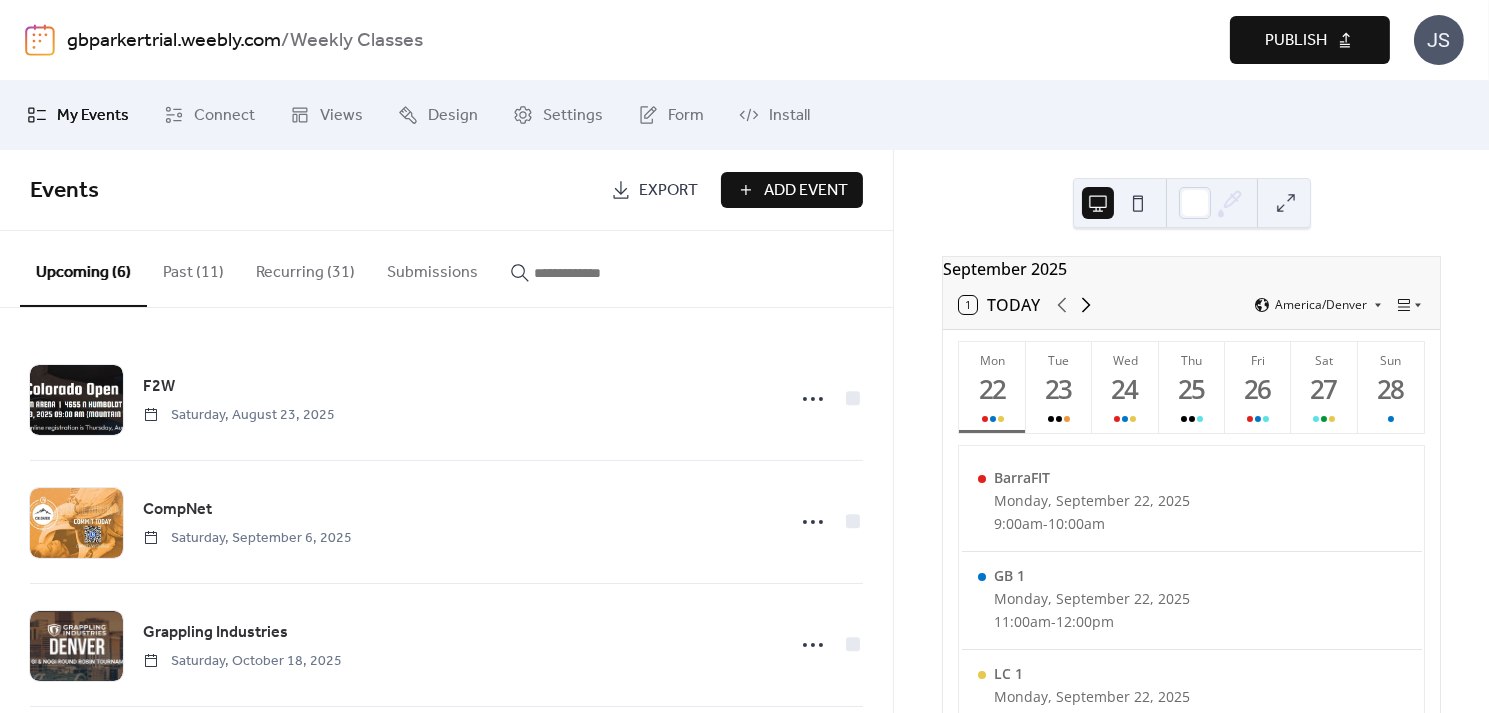 click 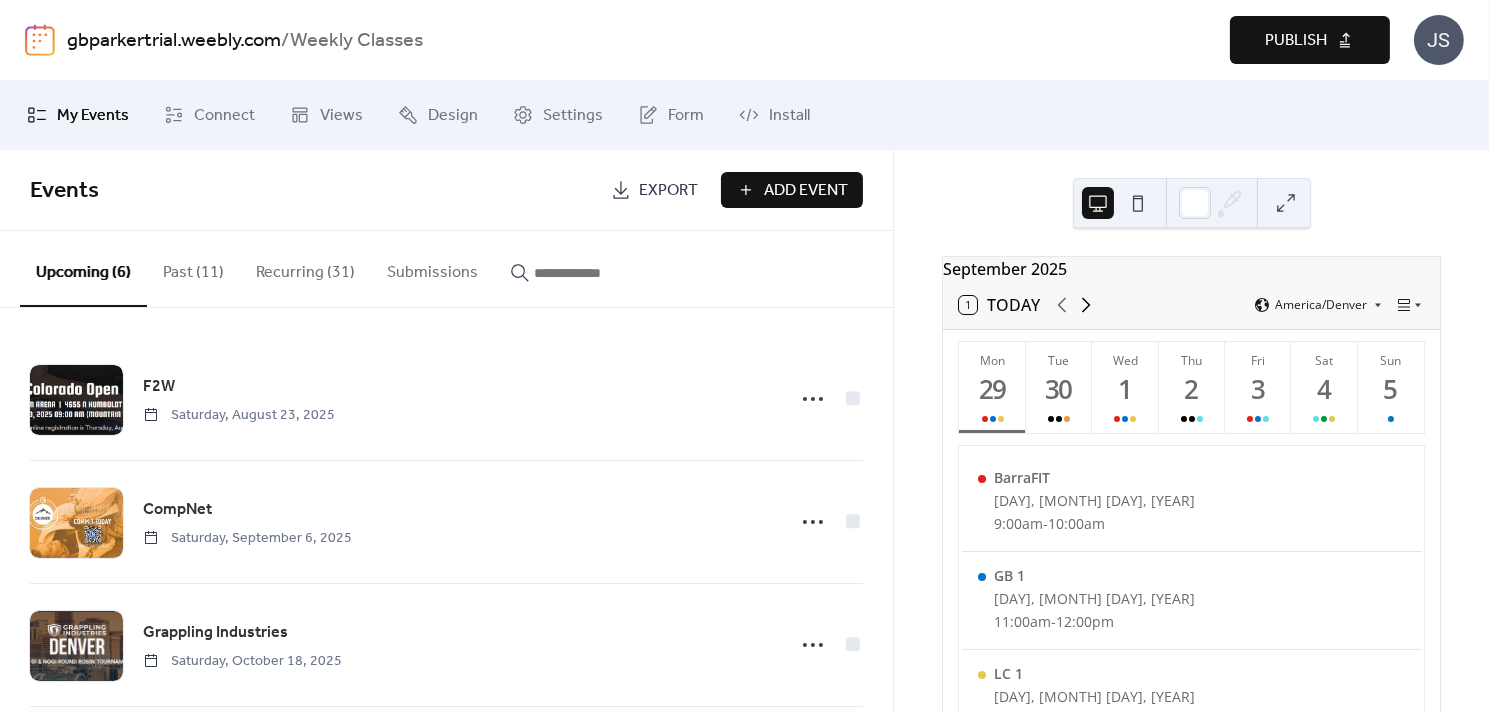 click 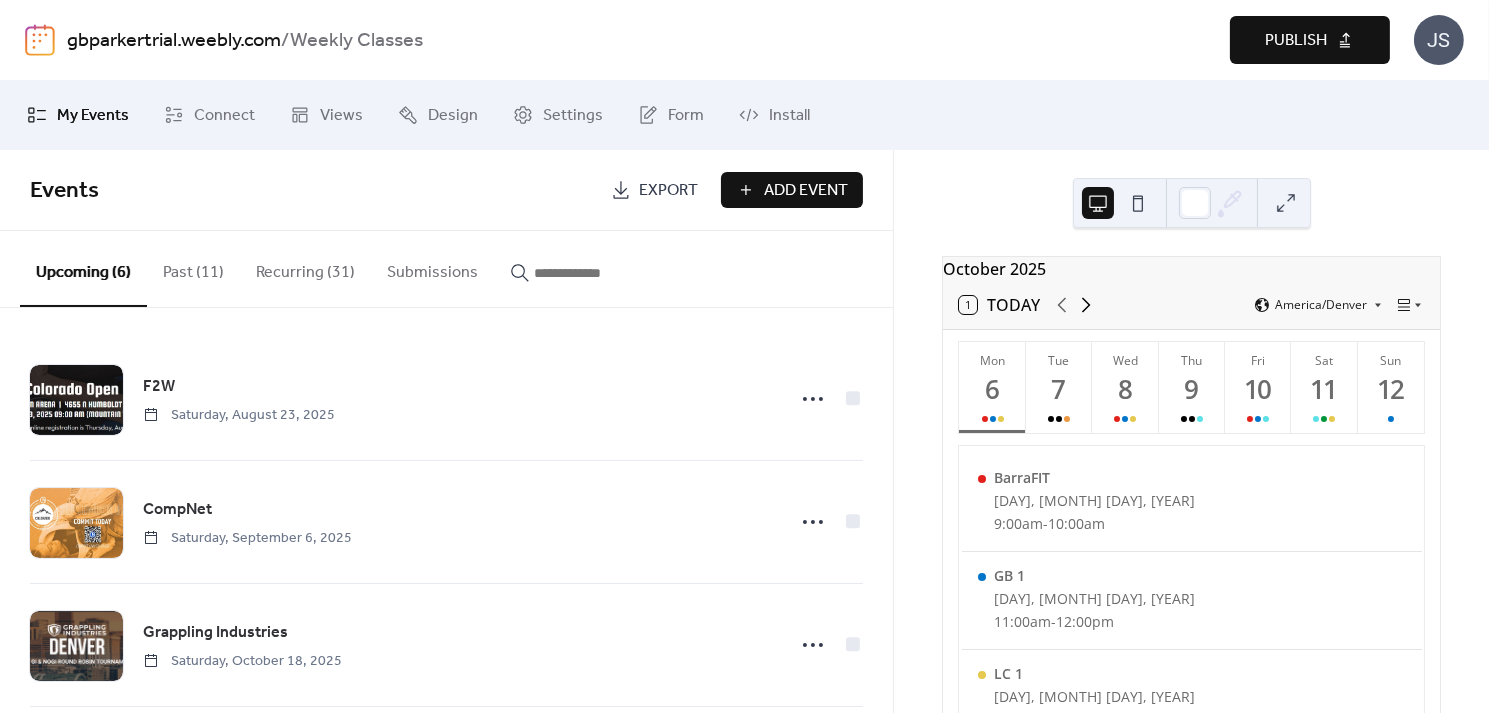 click 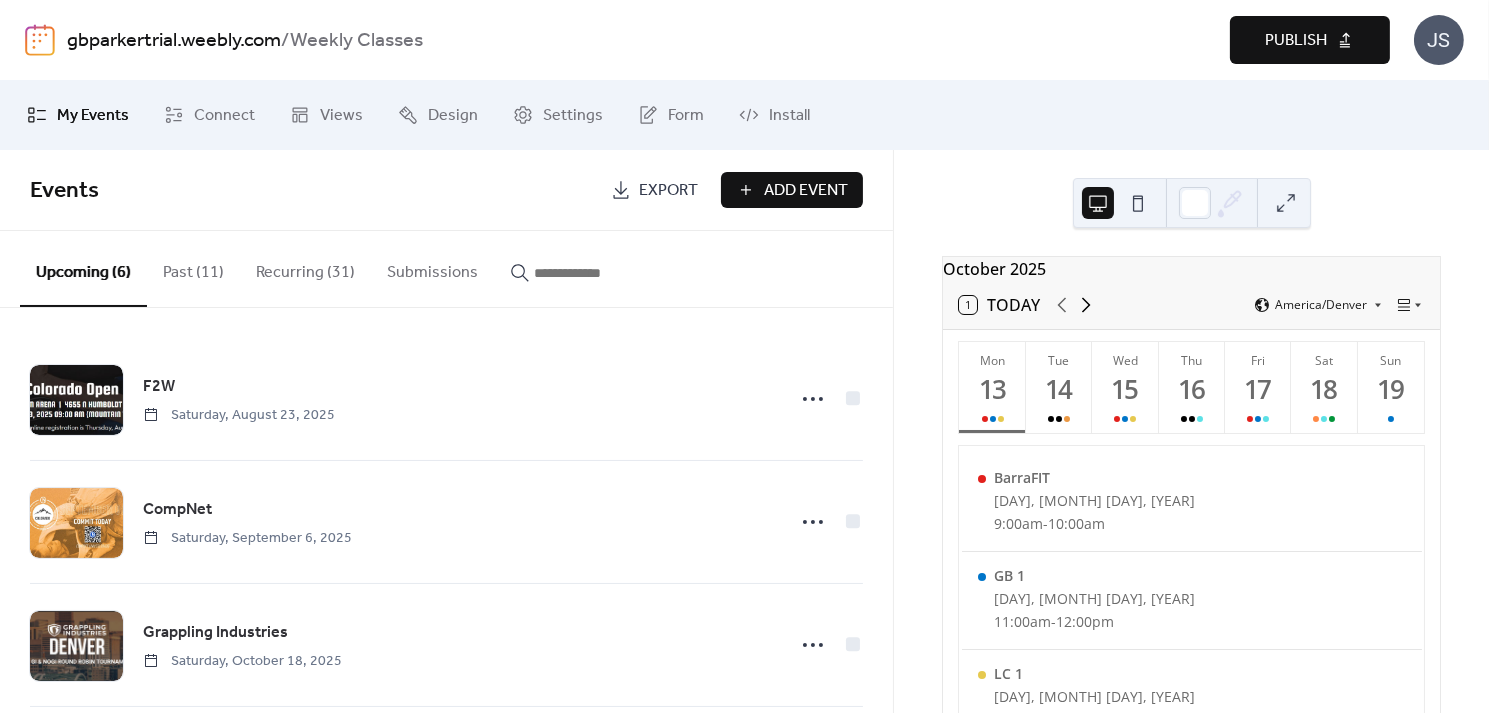 click 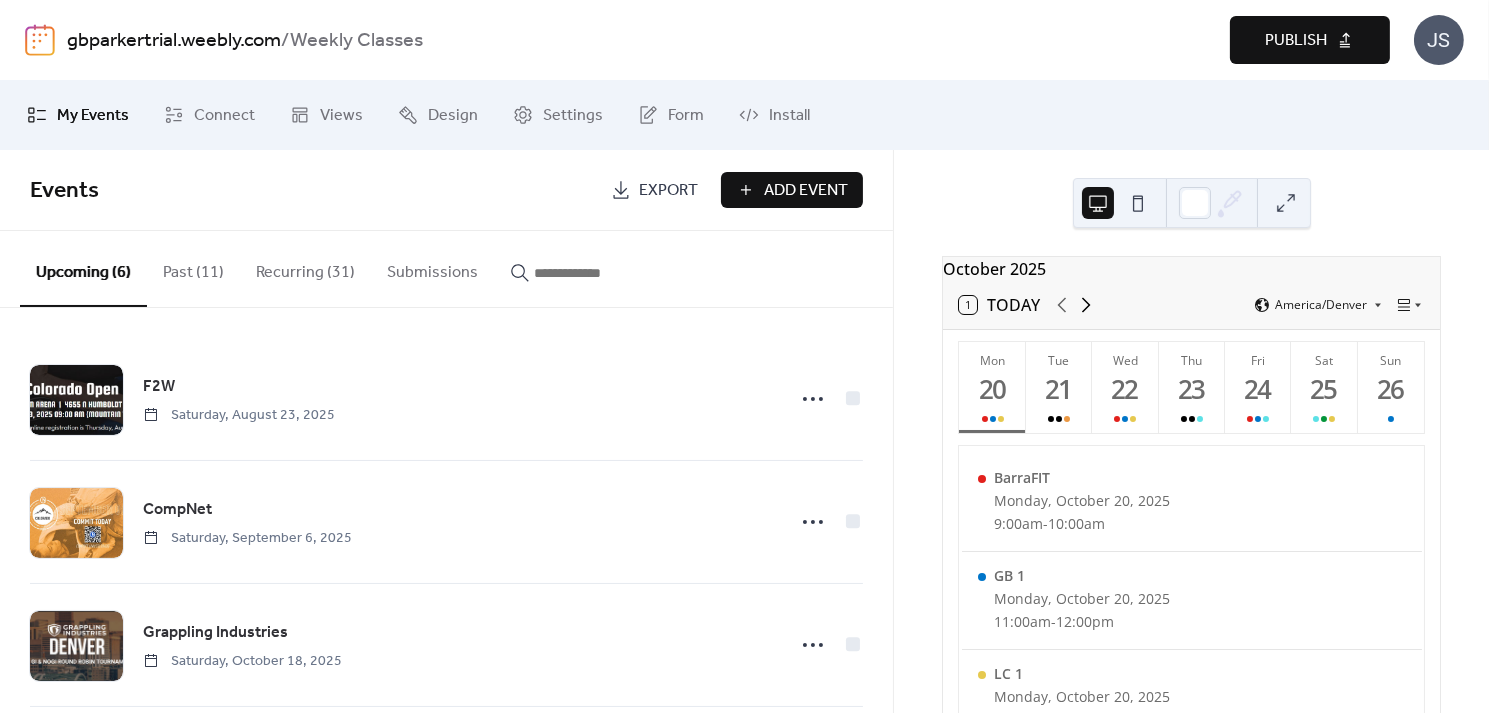 click 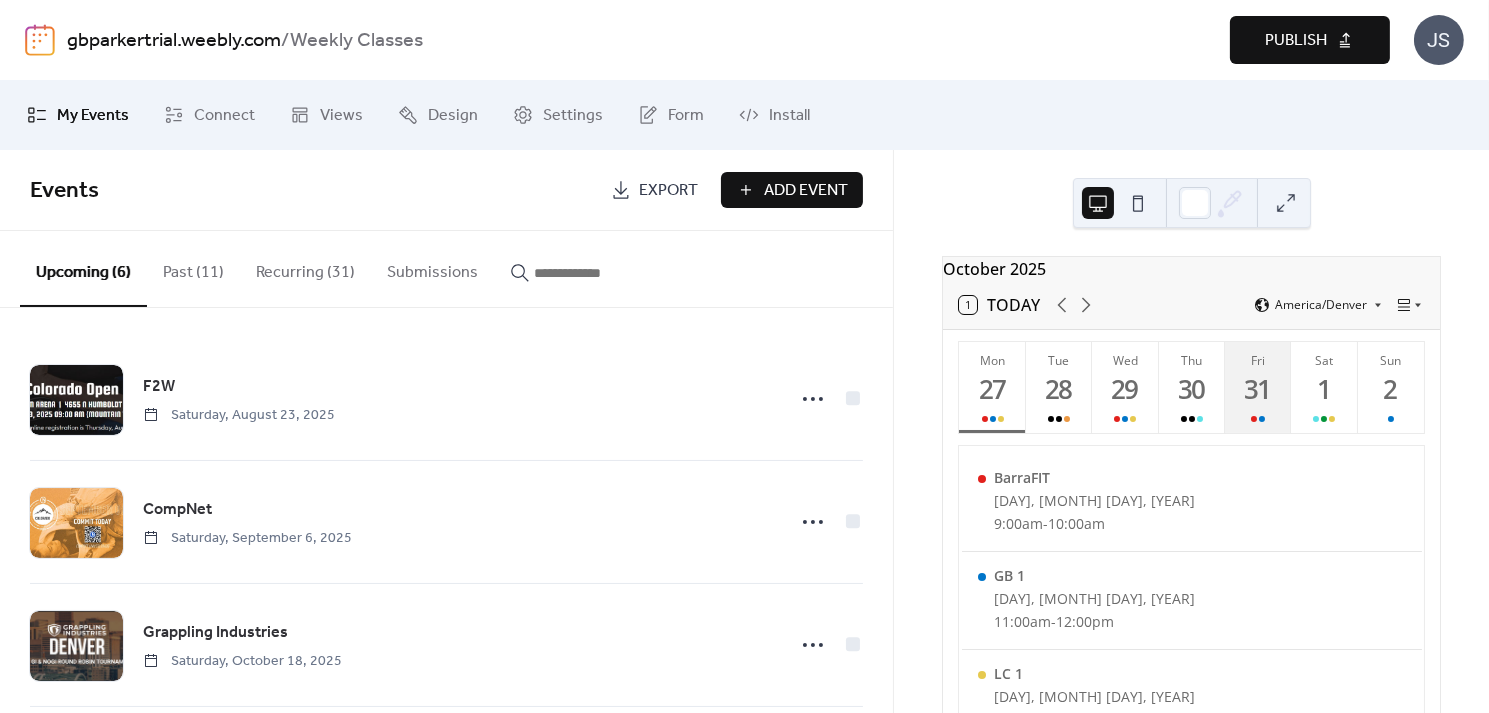 click on "Fri 31" at bounding box center [1258, 387] 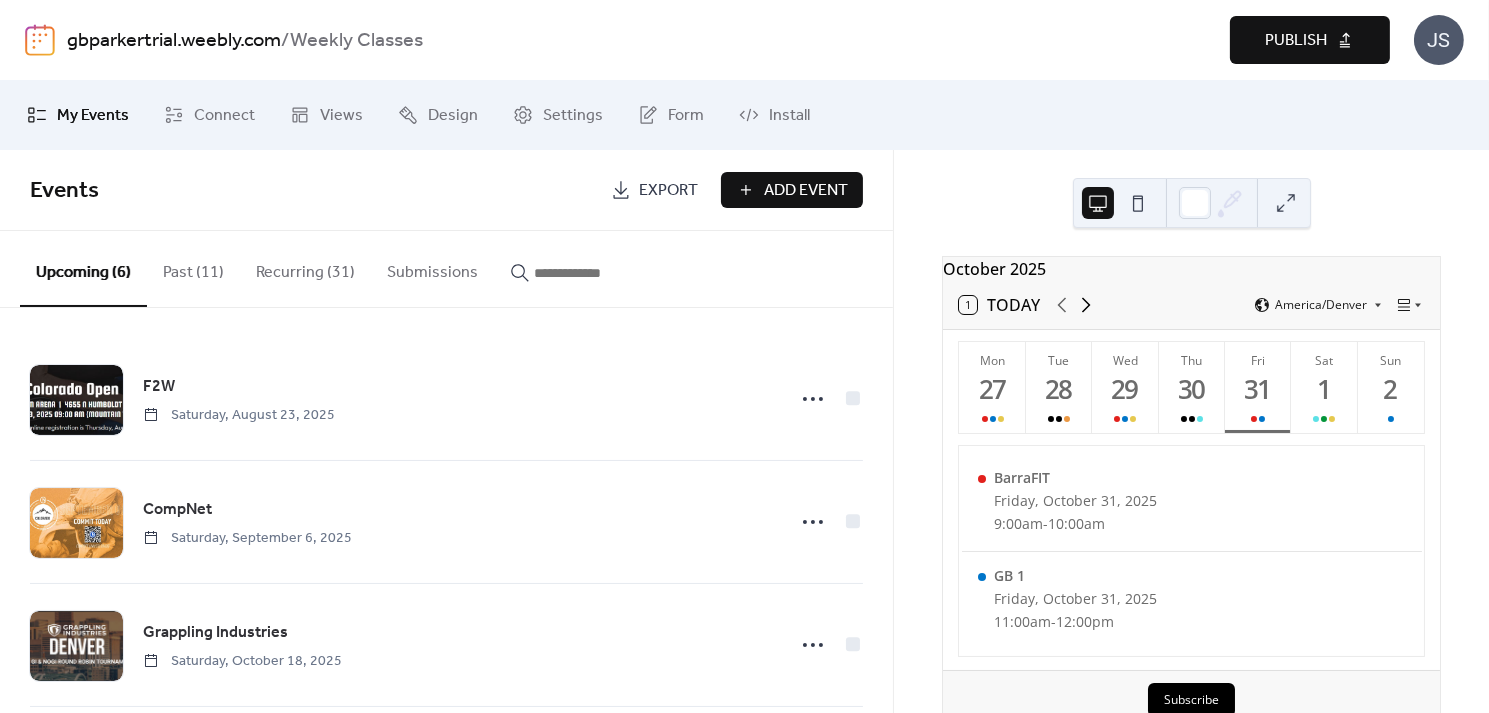 click 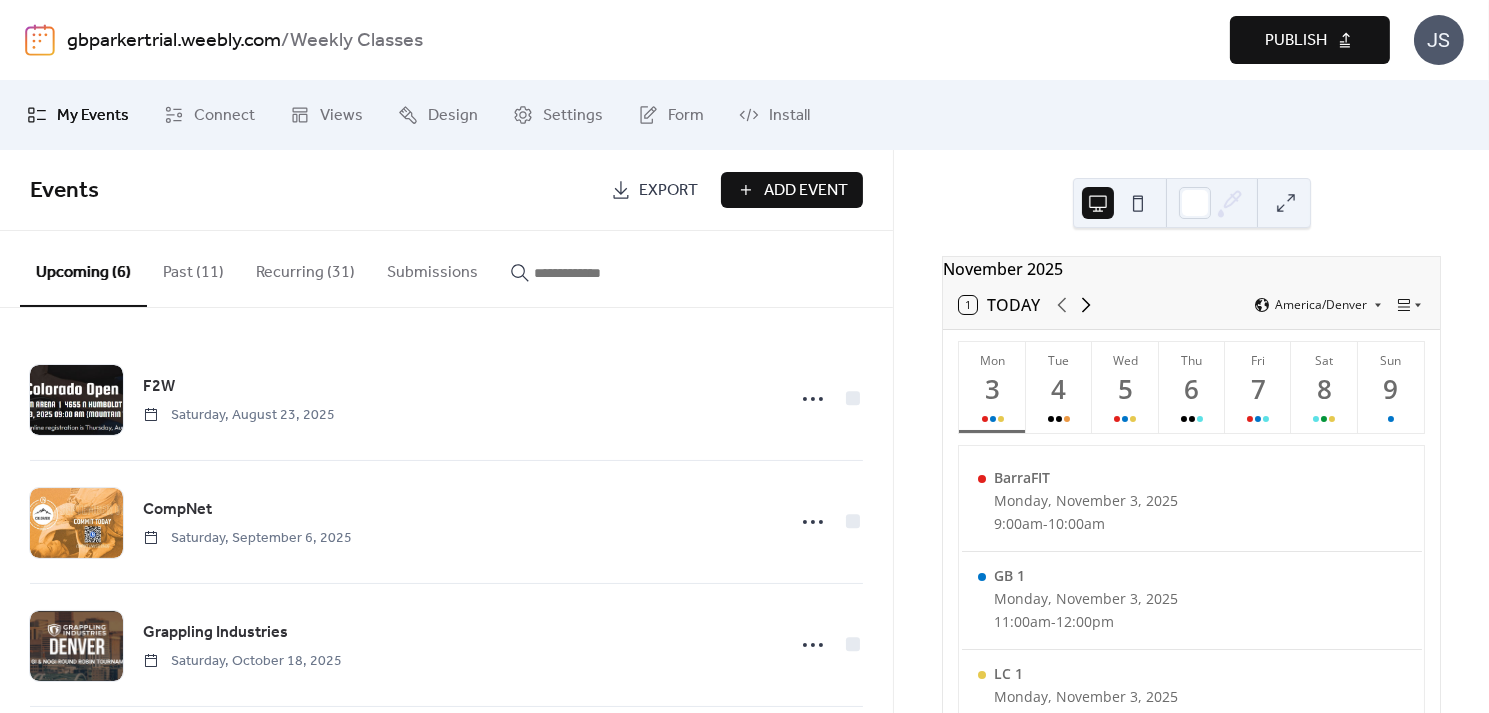 click 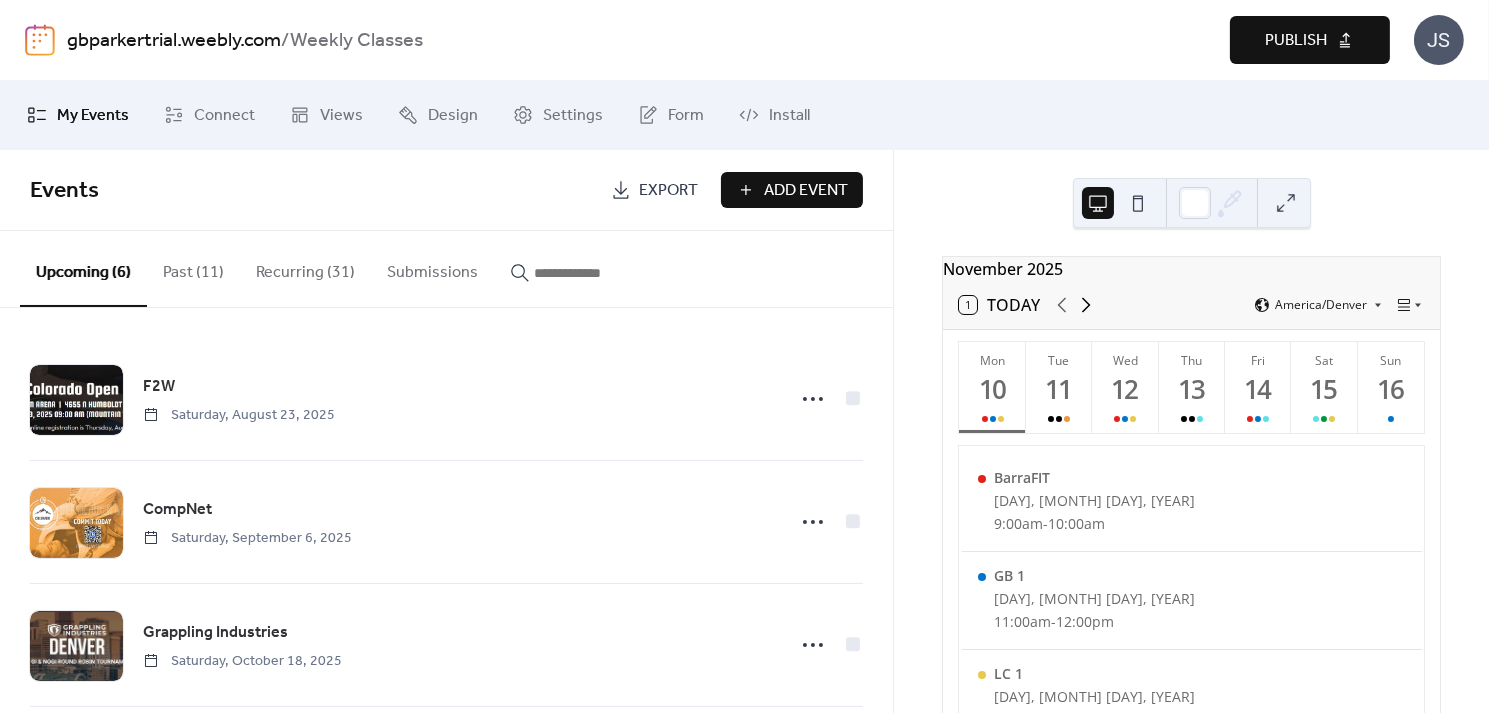 click 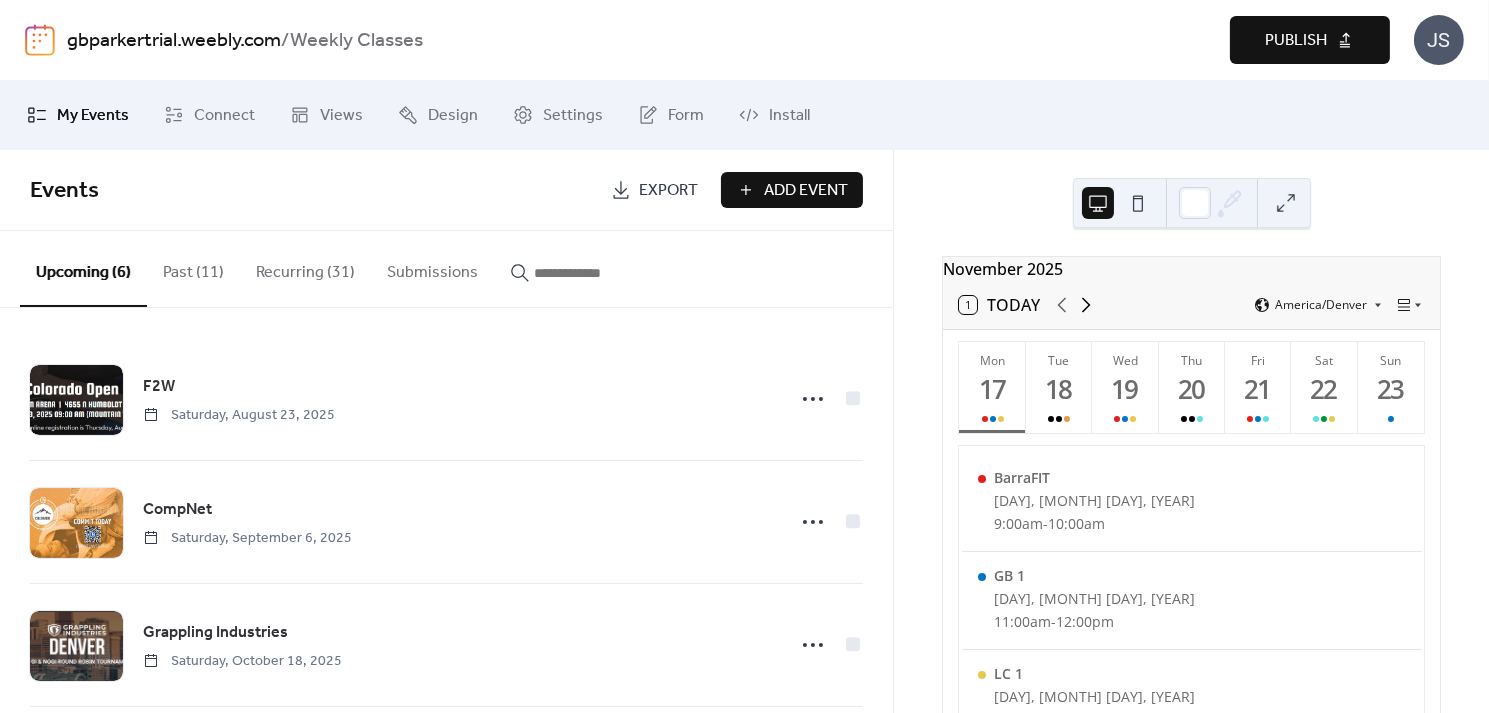 click 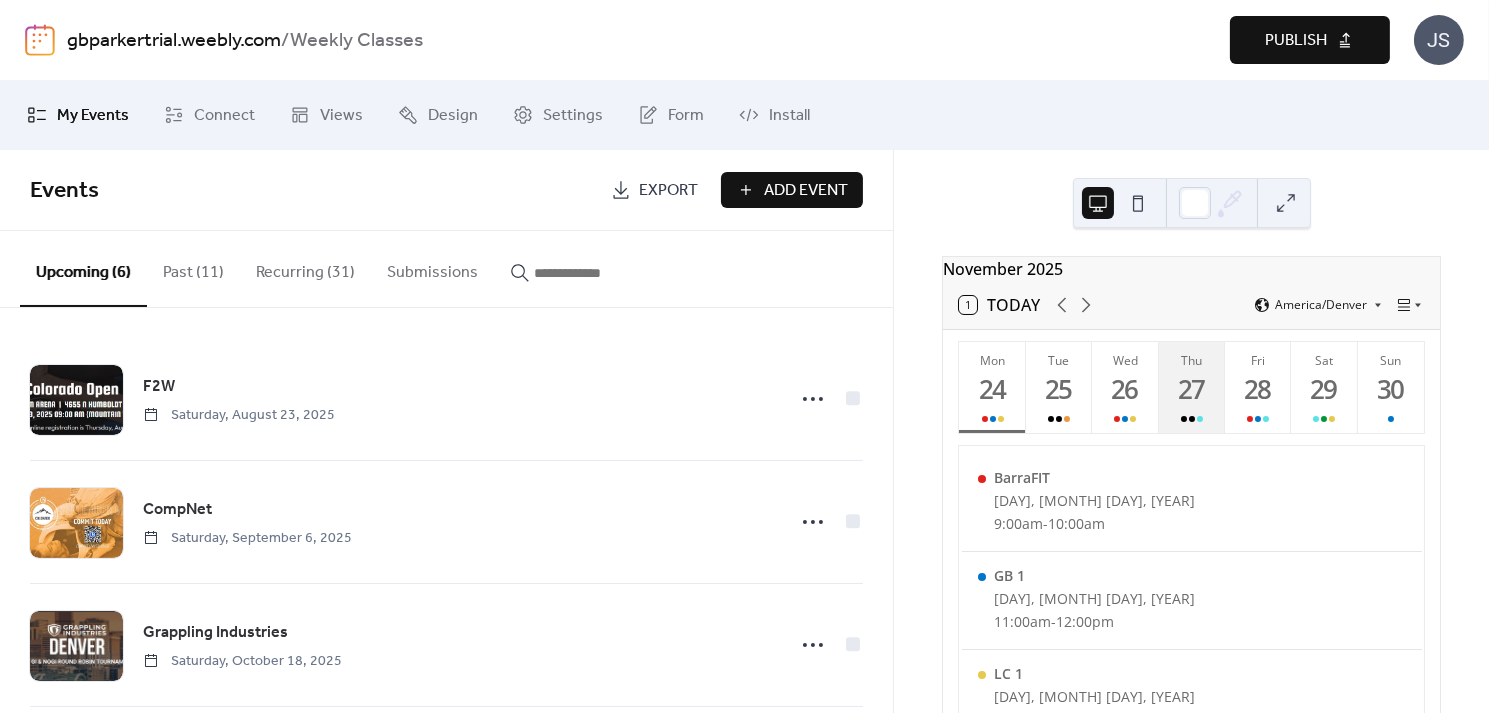 click on "27" at bounding box center [1191, 389] 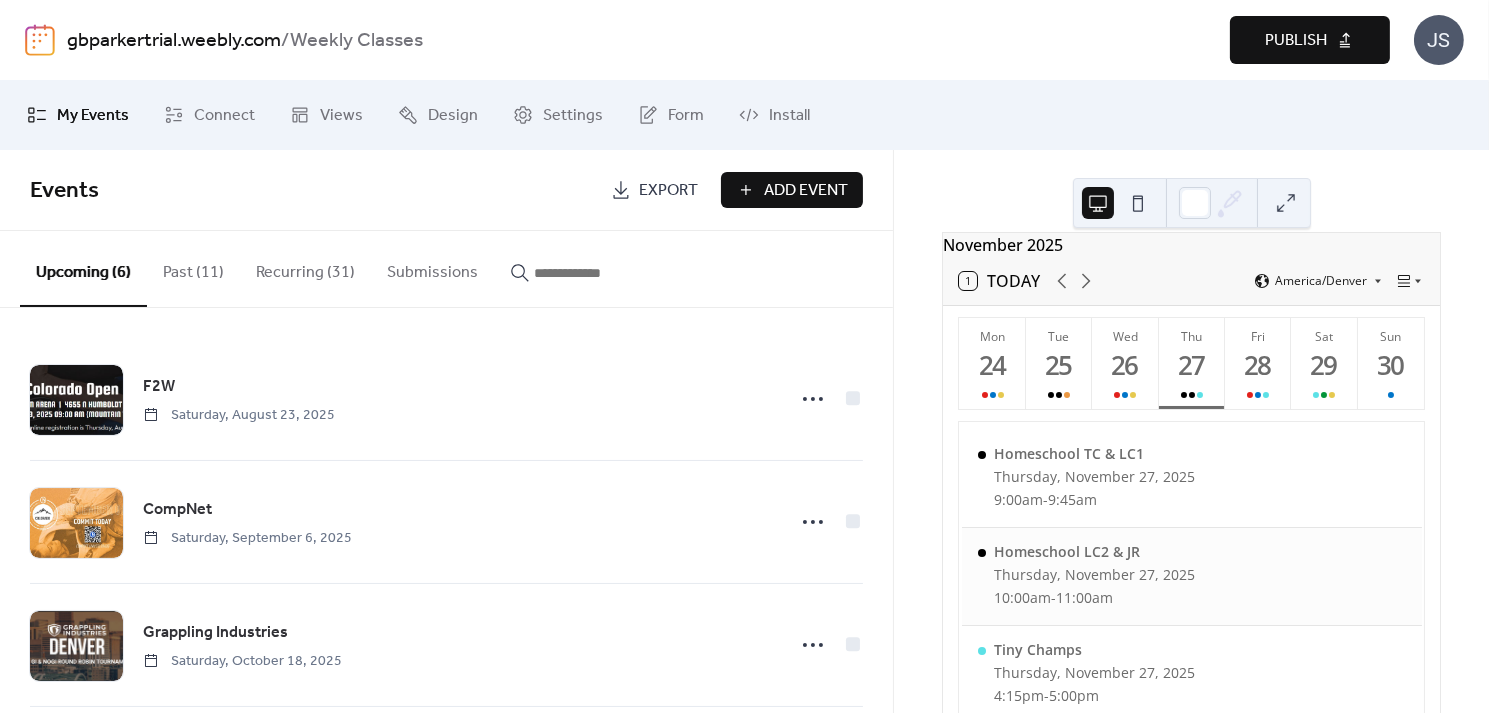 scroll, scrollTop: 24, scrollLeft: 0, axis: vertical 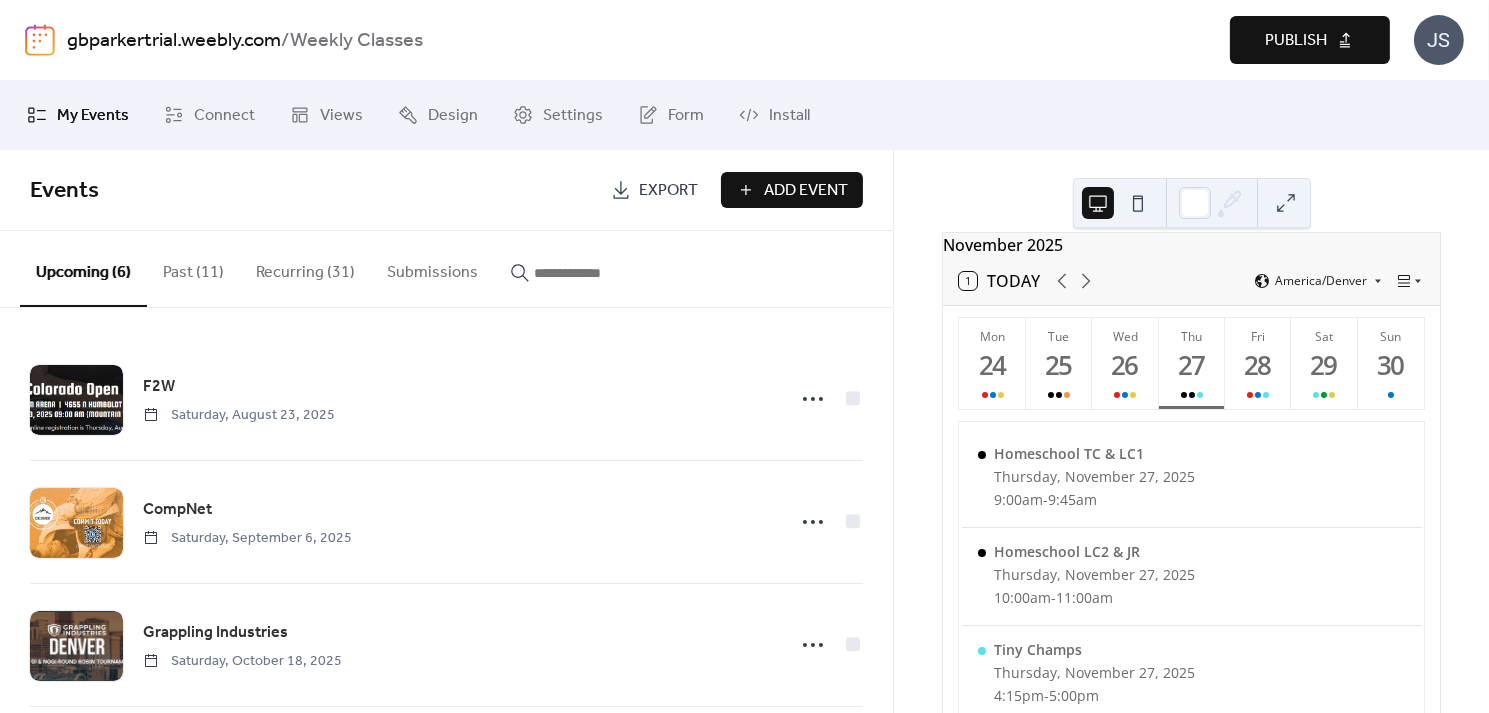 click on "Recurring (31)" at bounding box center (305, 268) 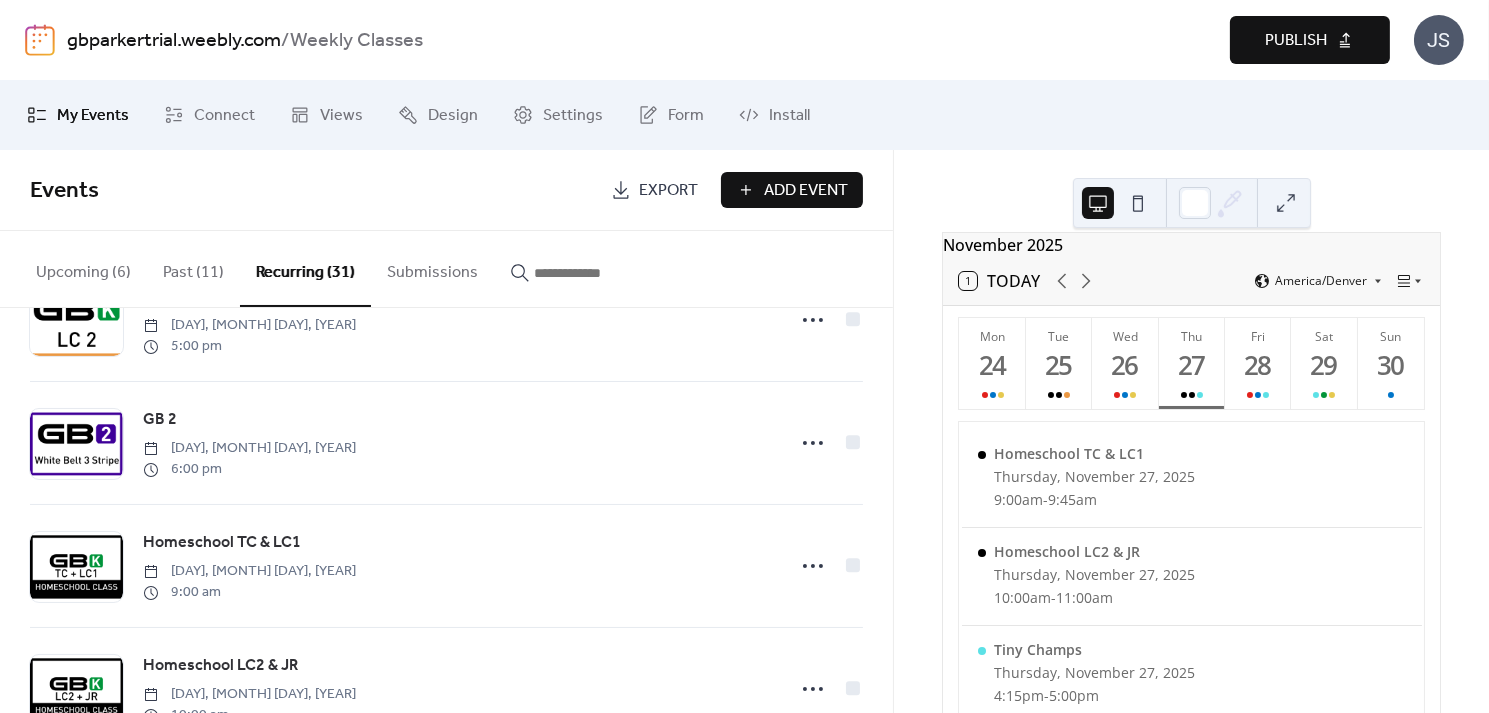 scroll, scrollTop: 506, scrollLeft: 0, axis: vertical 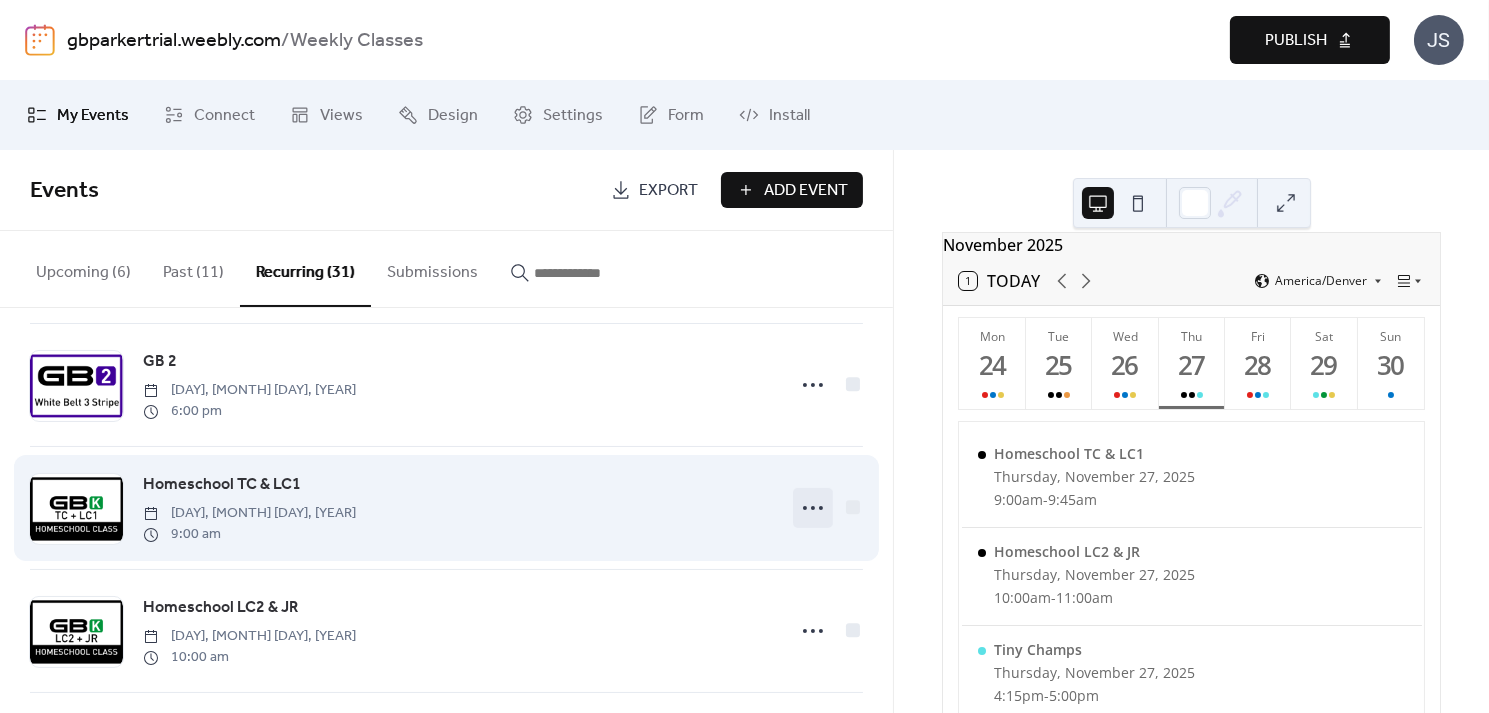 click 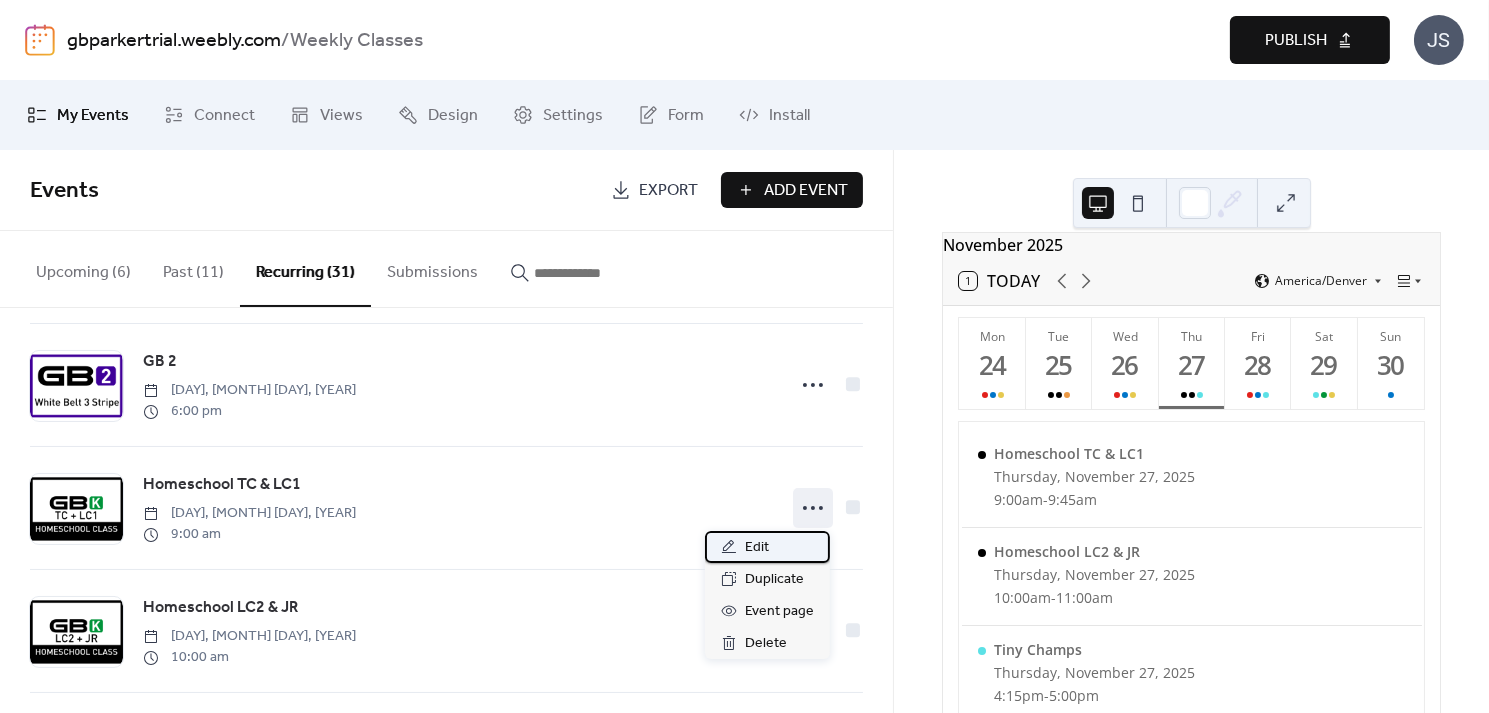 click on "Edit" at bounding box center [757, 548] 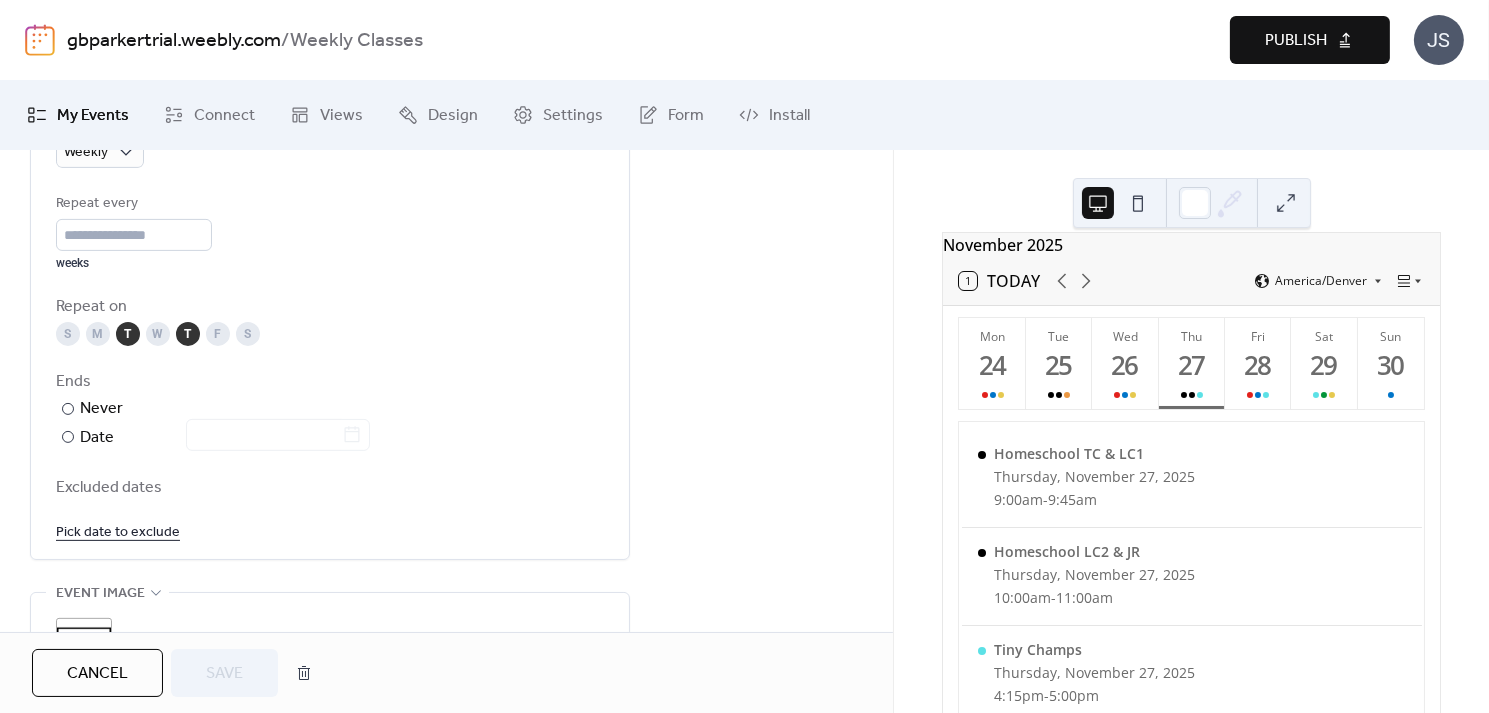 scroll, scrollTop: 988, scrollLeft: 0, axis: vertical 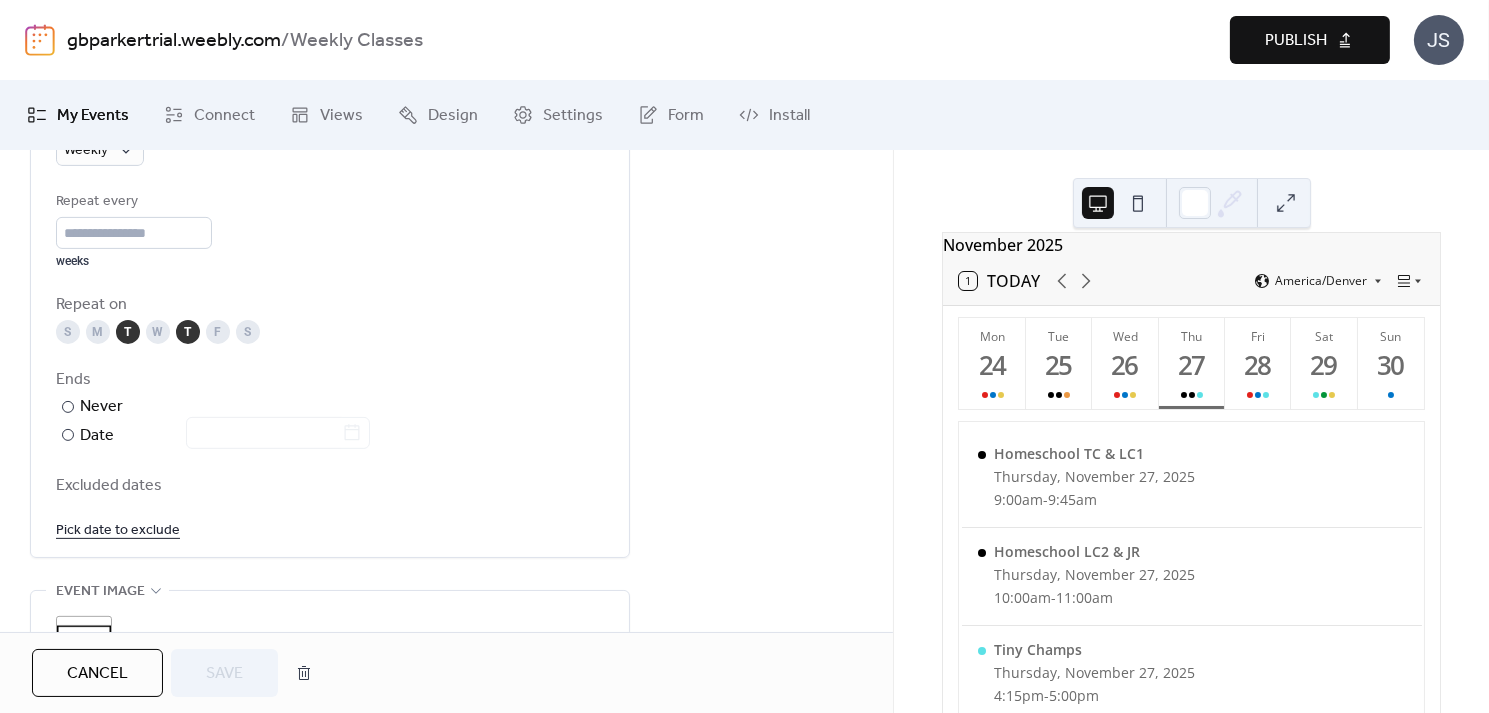 click on "Pick date to exclude" at bounding box center (118, 529) 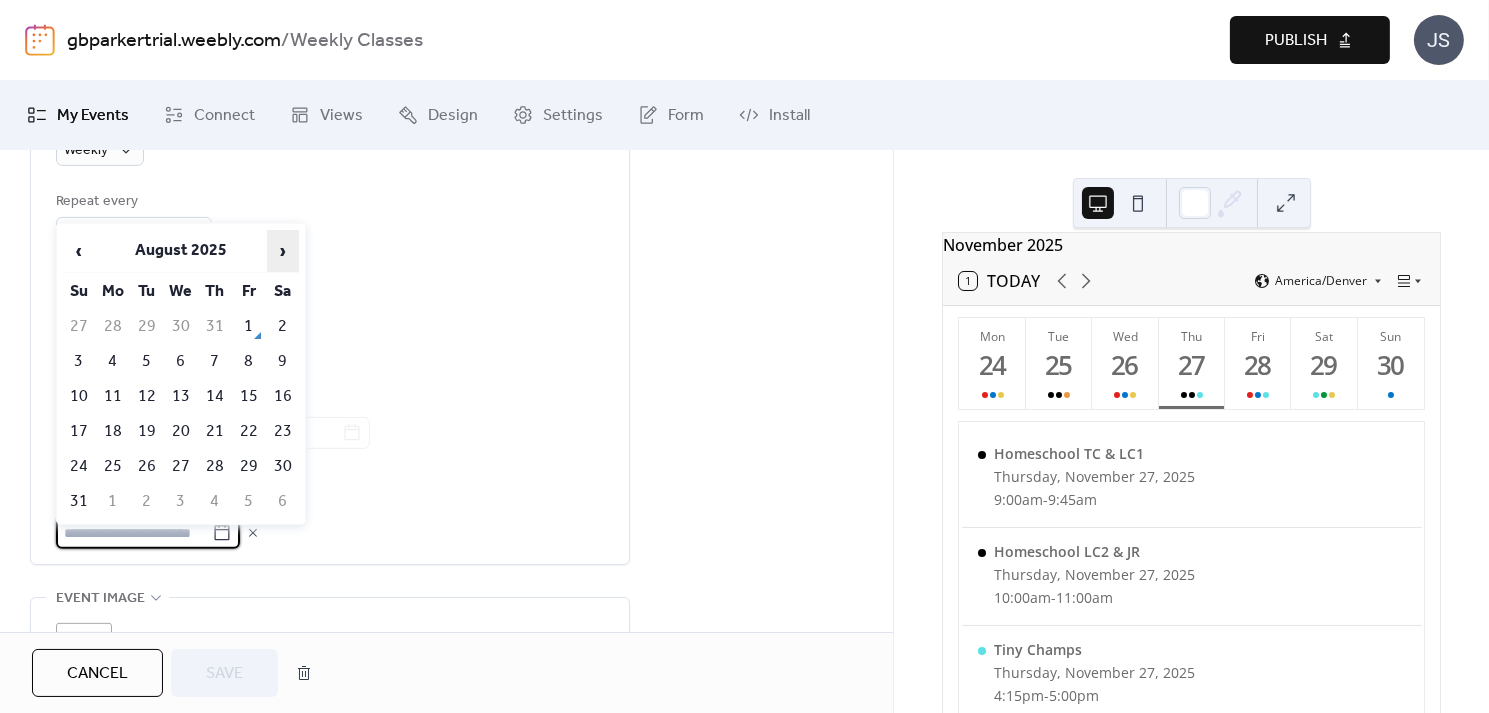 click on "›" at bounding box center [283, 251] 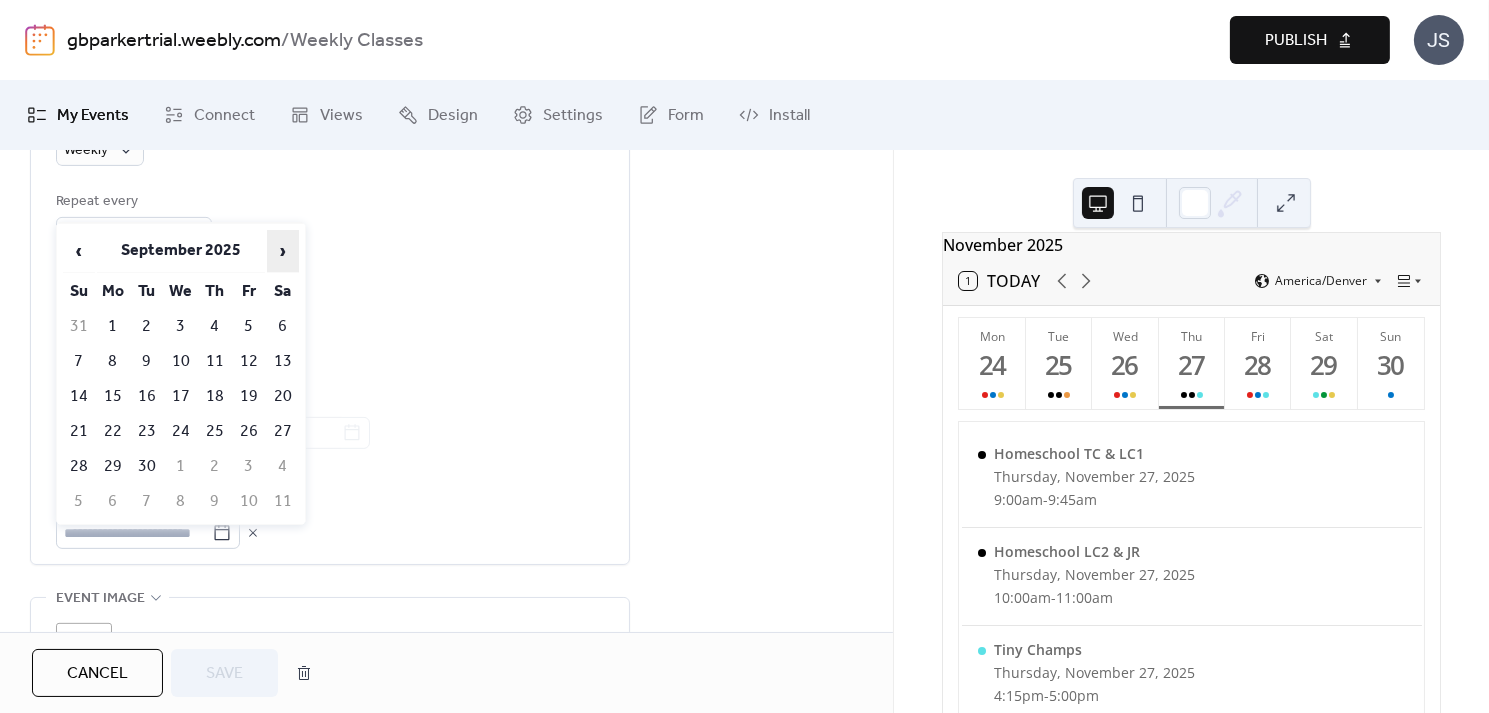 click on "›" at bounding box center (283, 251) 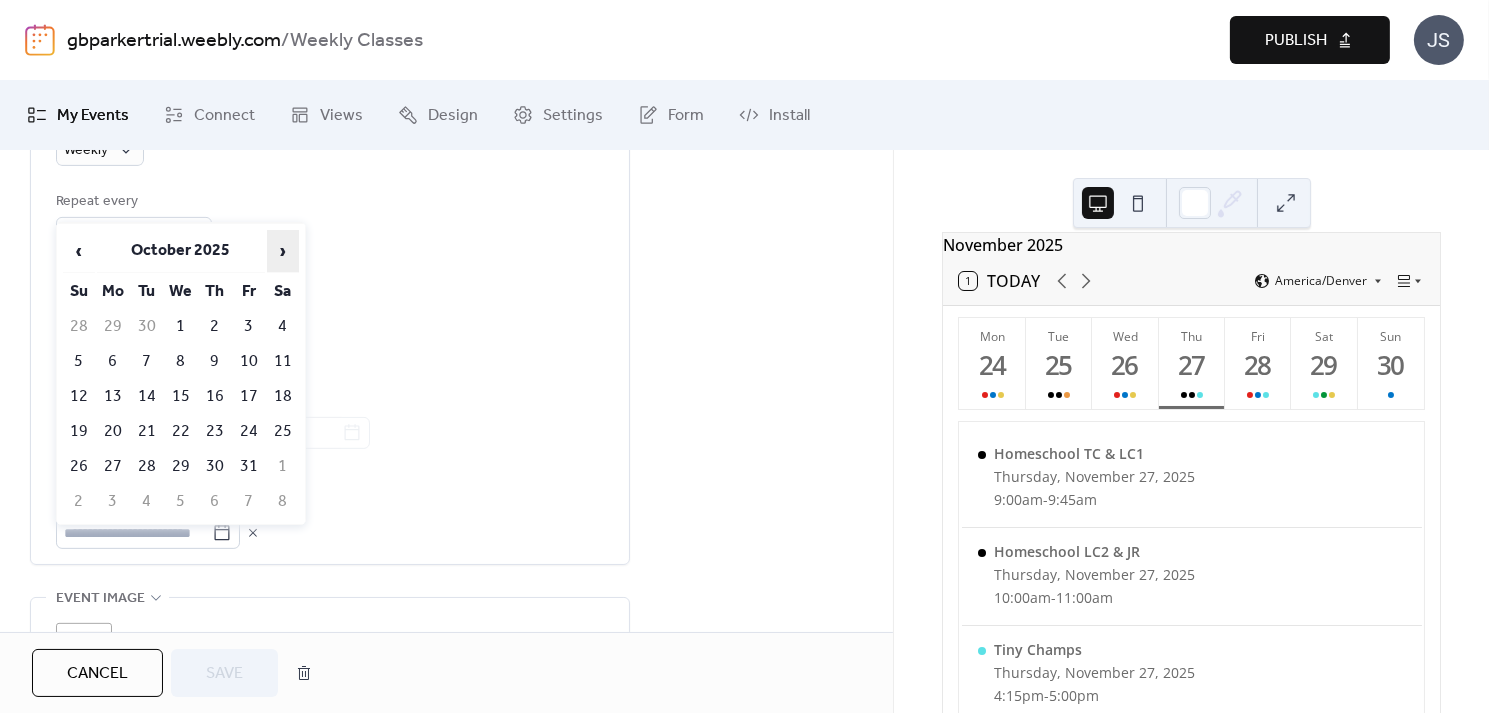 click on "›" at bounding box center [283, 251] 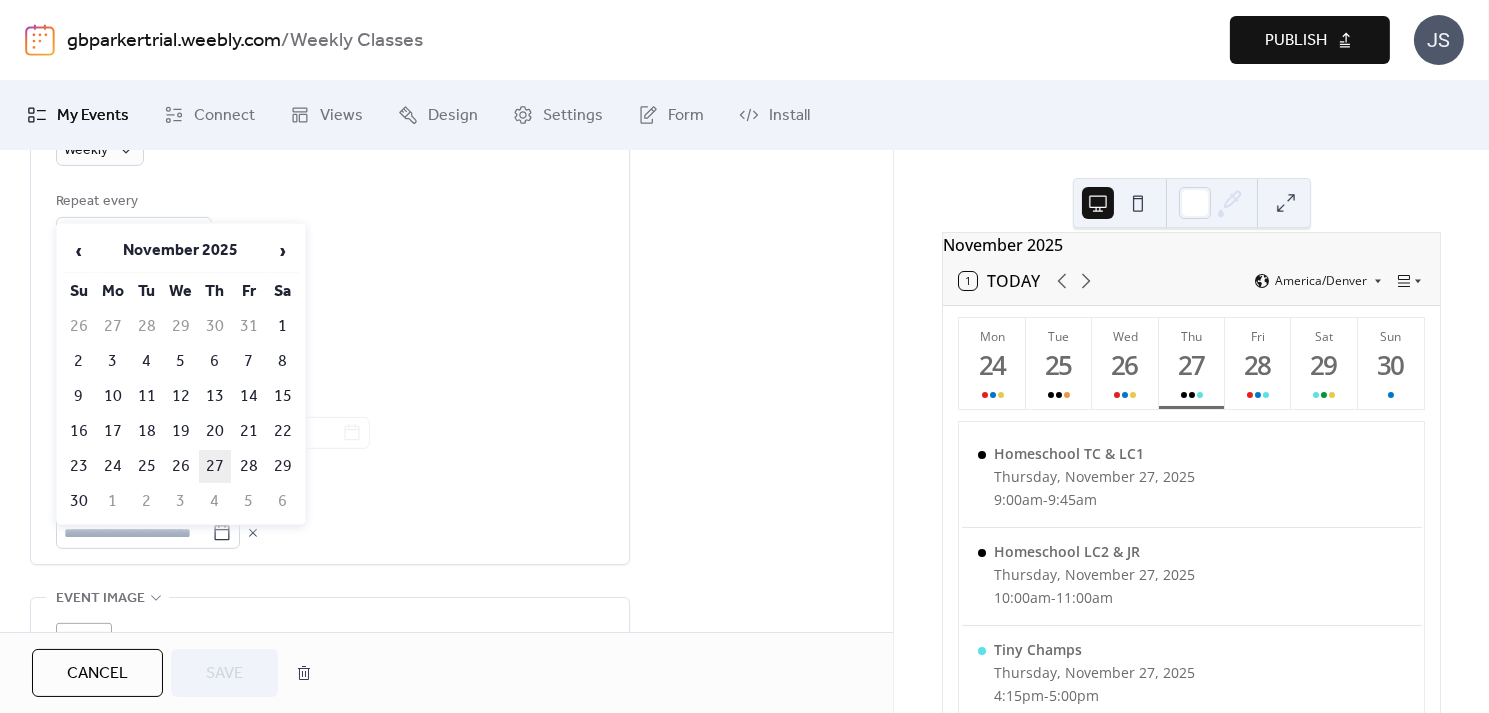 click on "27" at bounding box center (215, 466) 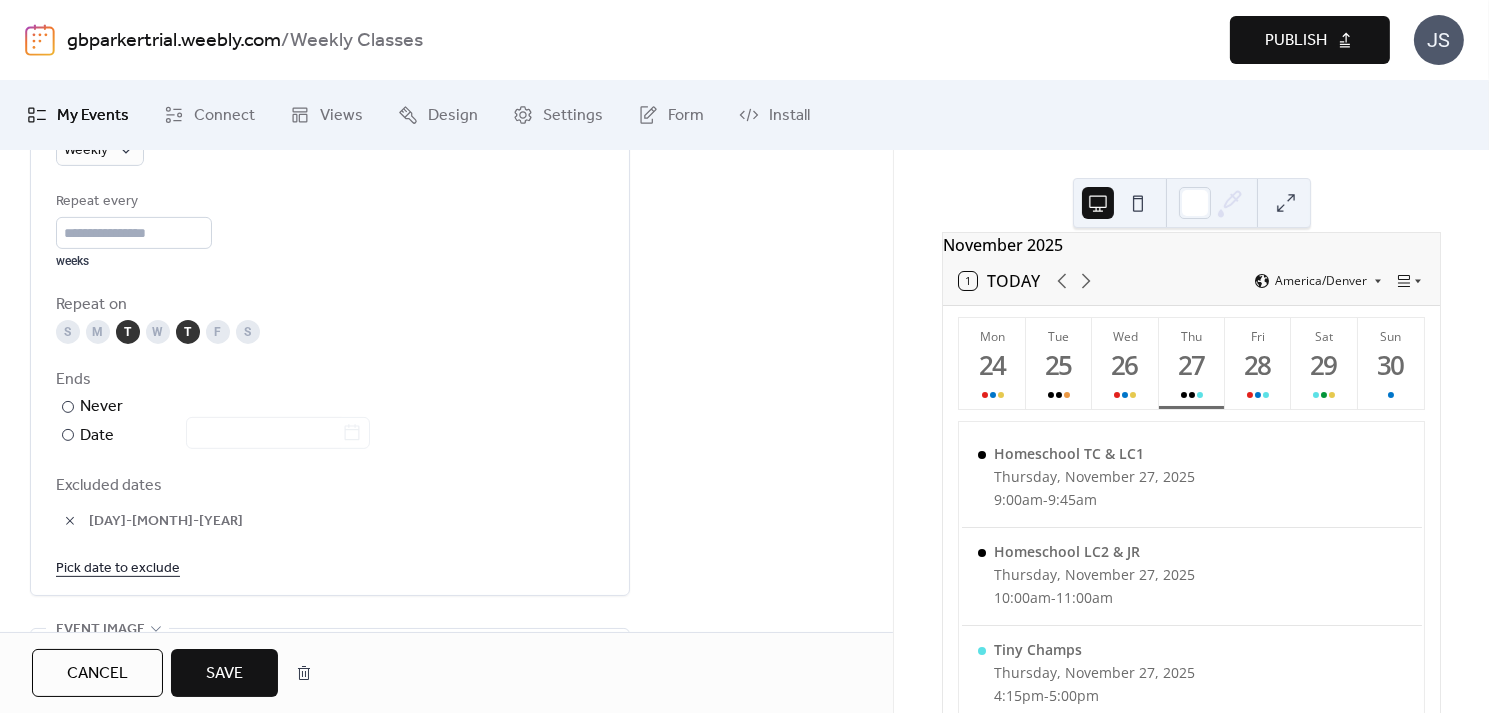click on "Save" at bounding box center (224, 674) 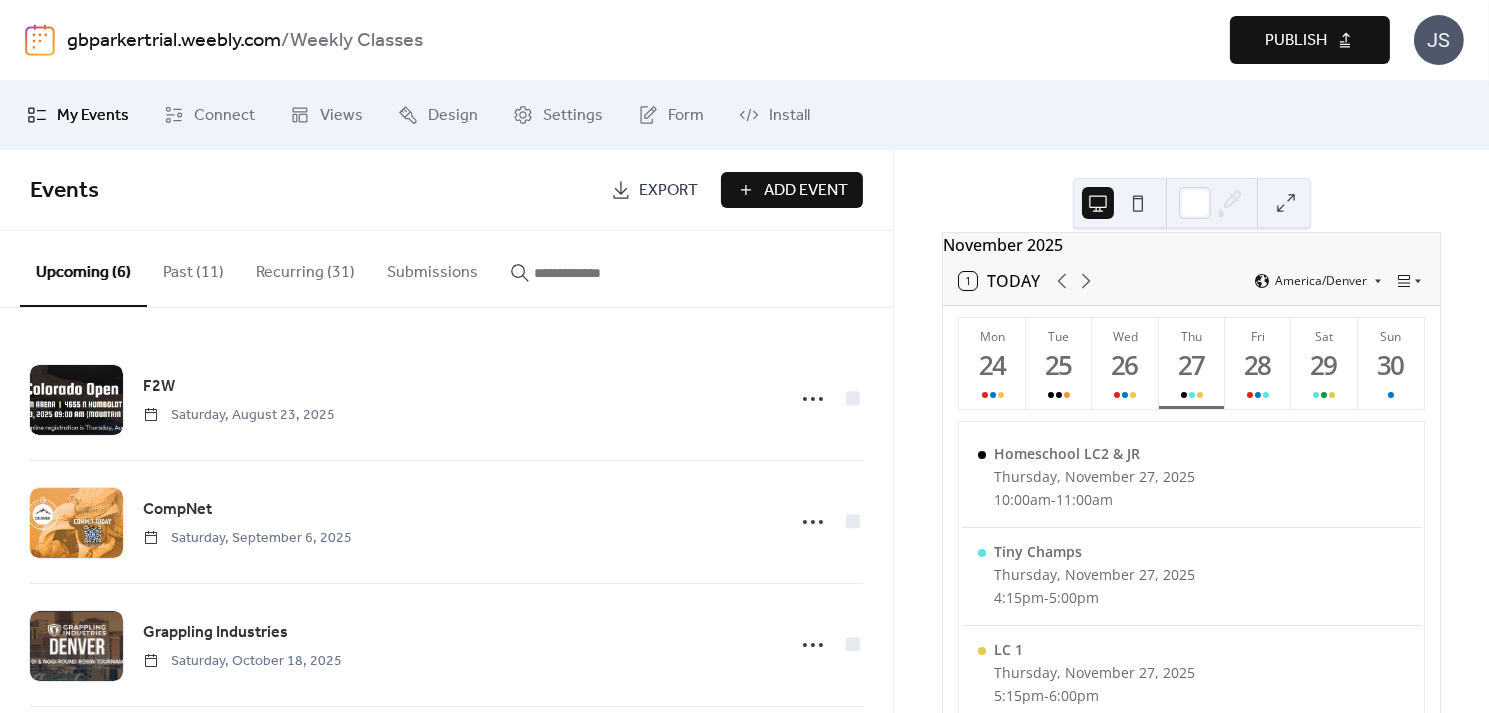 click on "Recurring (31)" at bounding box center (305, 268) 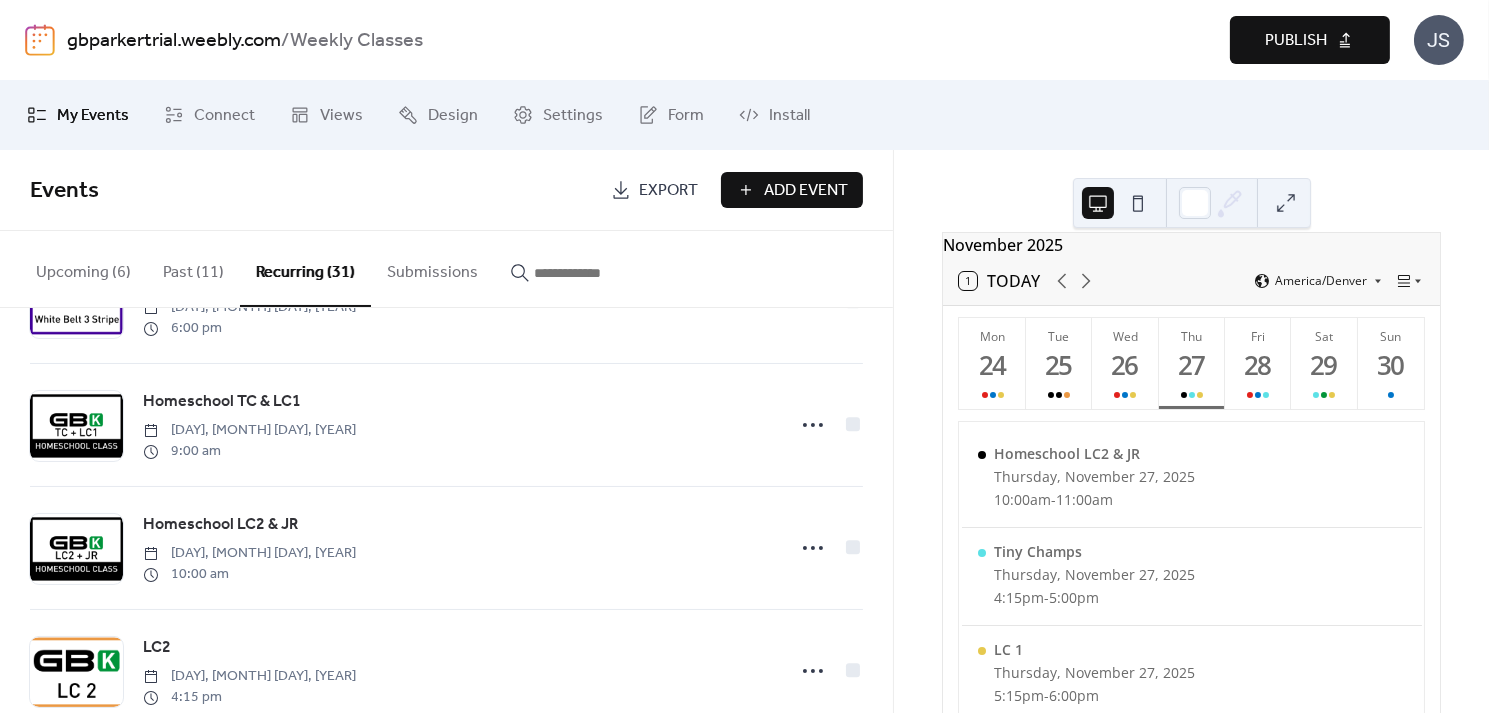 scroll, scrollTop: 590, scrollLeft: 0, axis: vertical 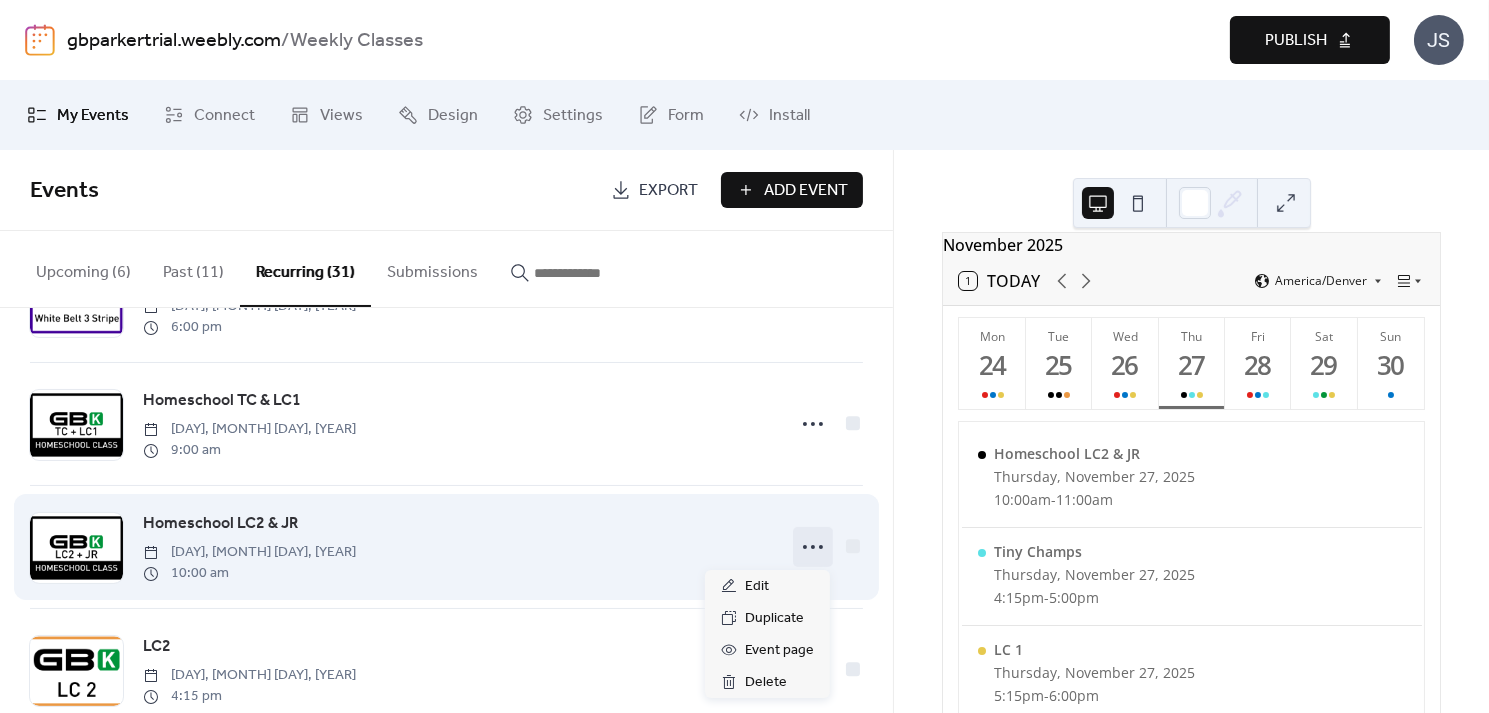 click 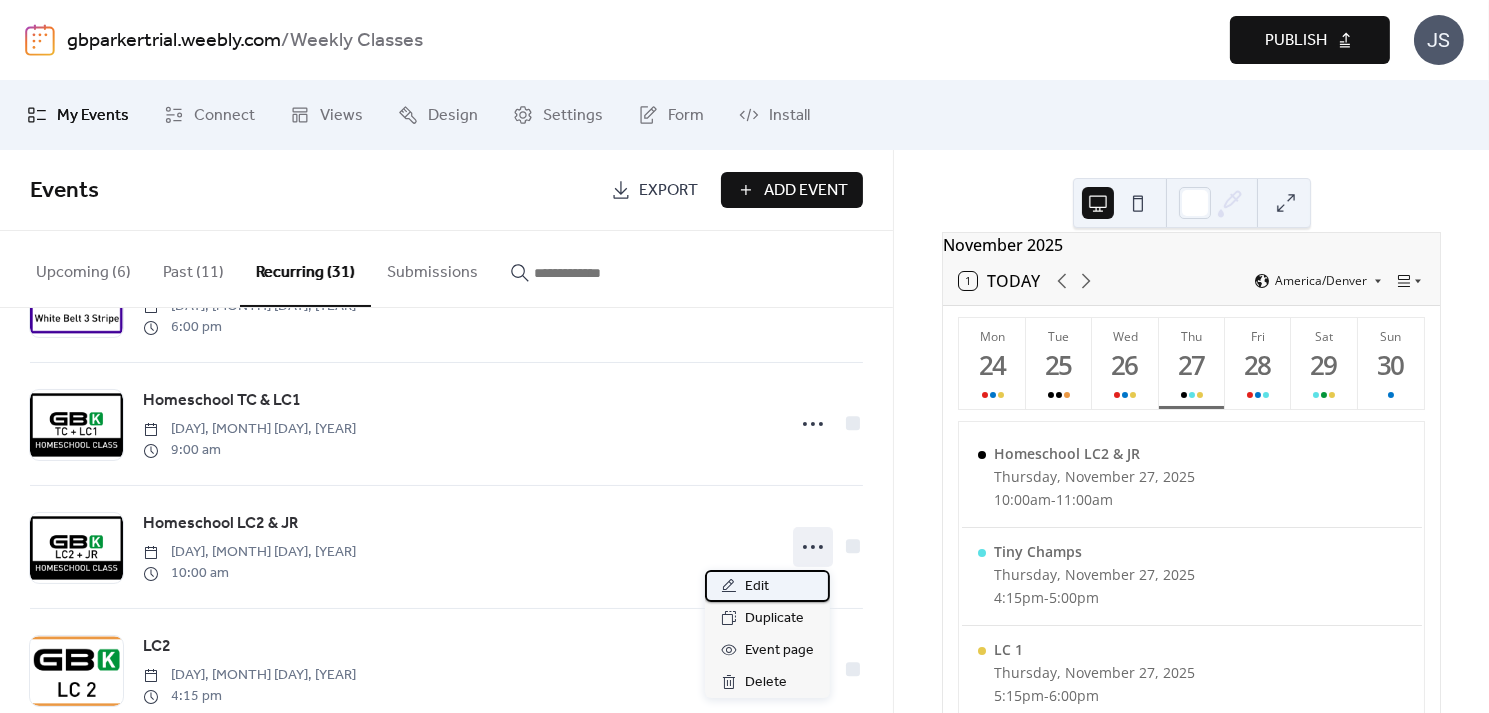 click on "Edit" at bounding box center (757, 587) 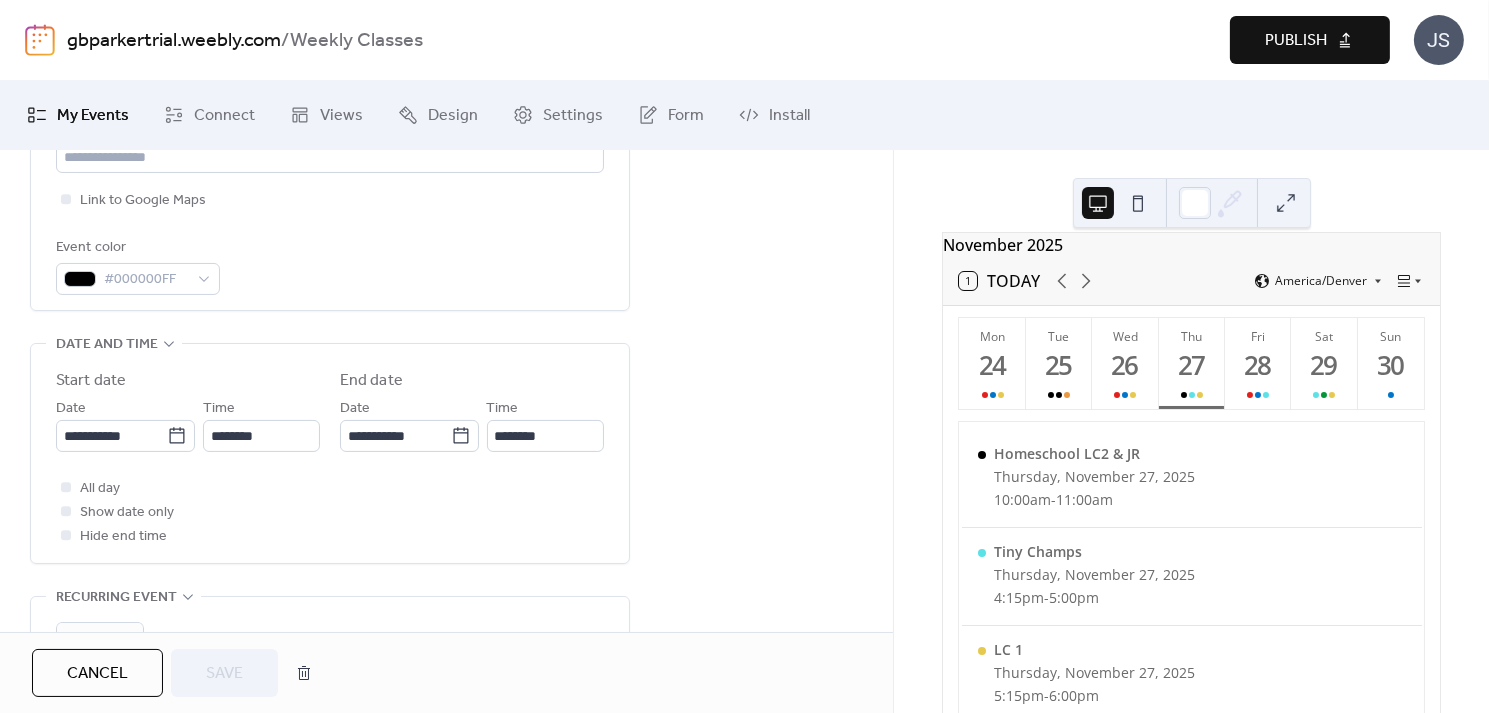 scroll, scrollTop: 503, scrollLeft: 0, axis: vertical 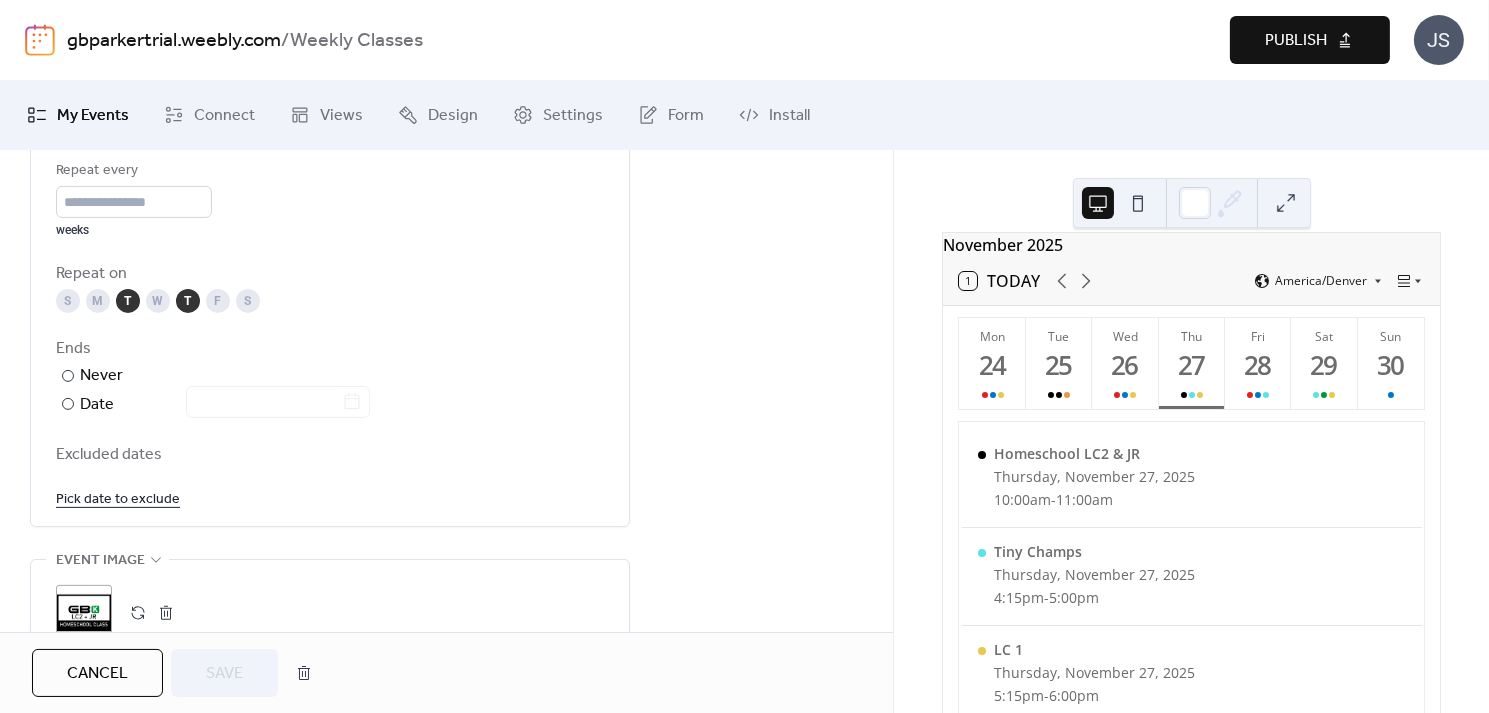 click on "Pick date to exclude" at bounding box center (118, 498) 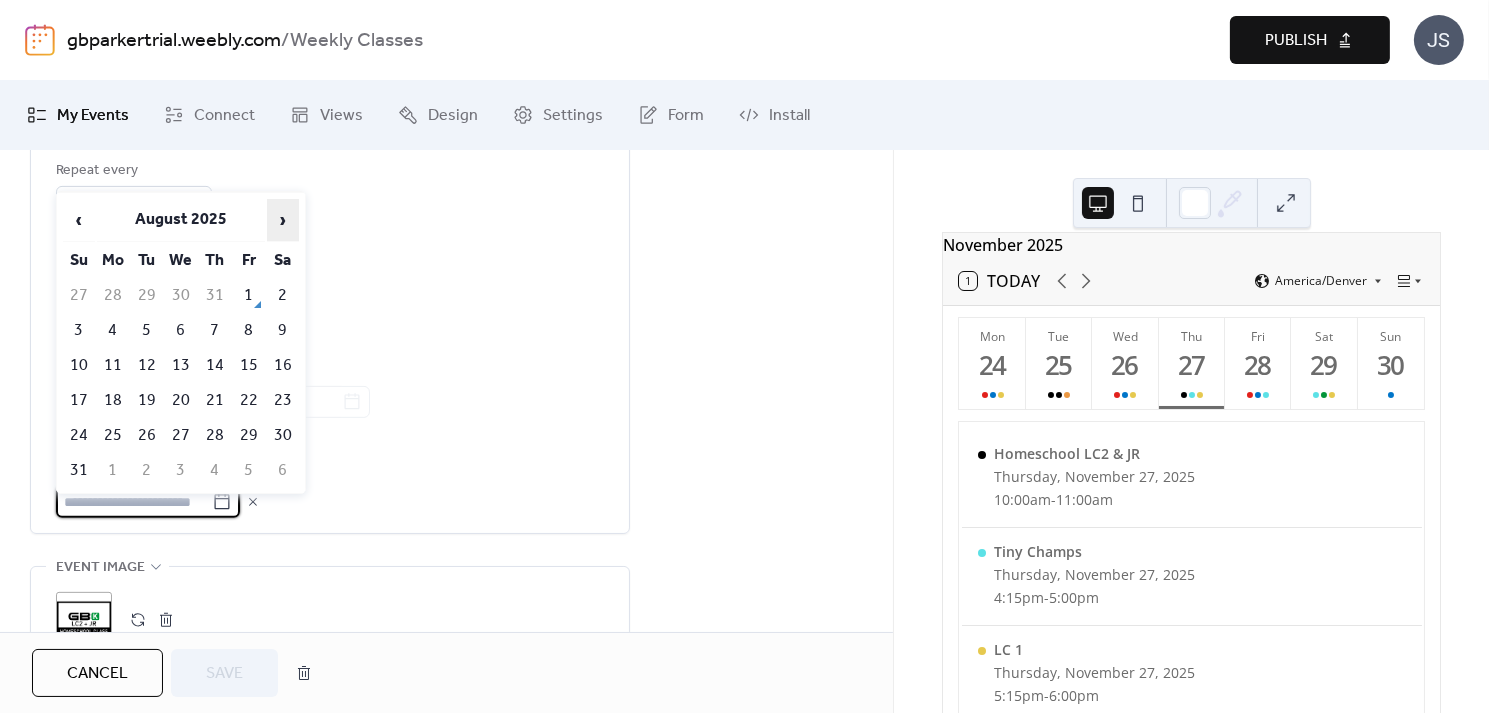 click on "›" at bounding box center (283, 220) 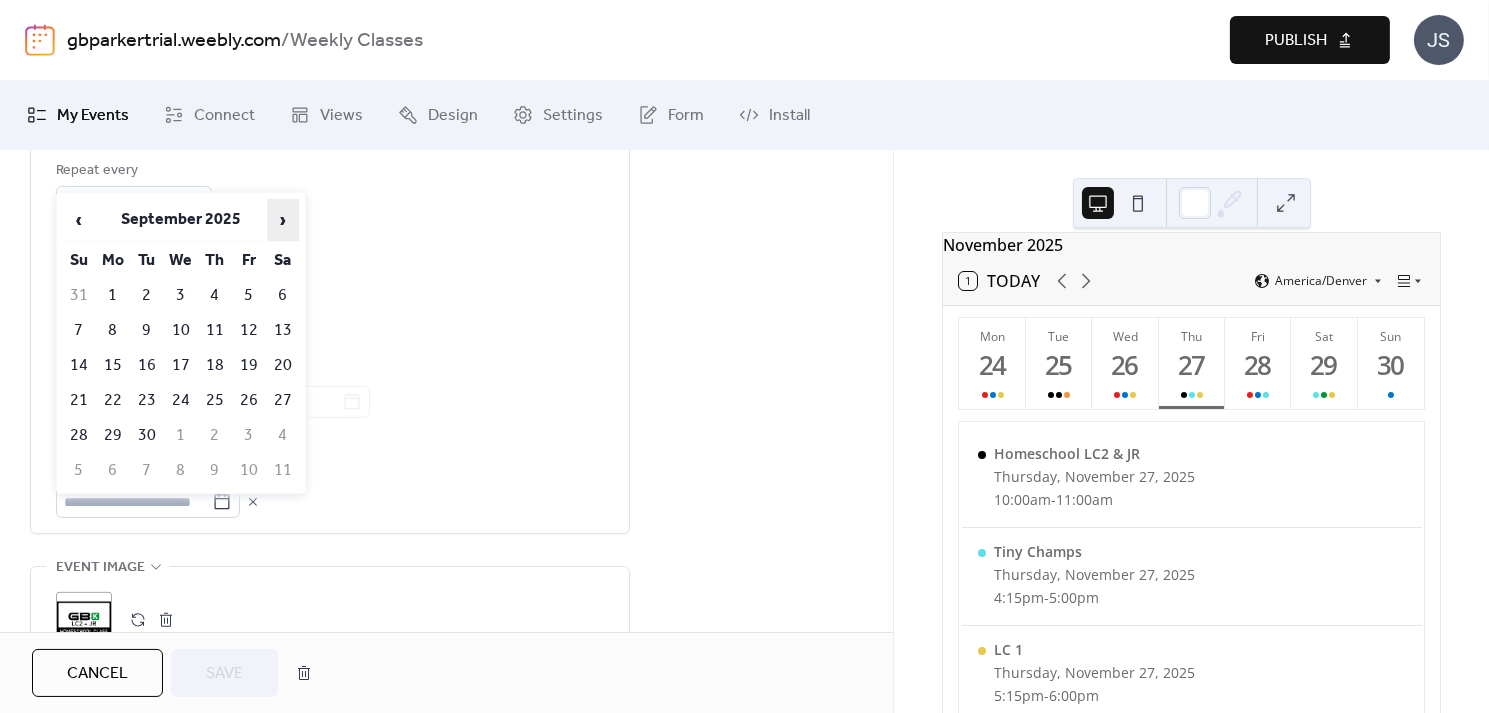 click on "›" at bounding box center (283, 220) 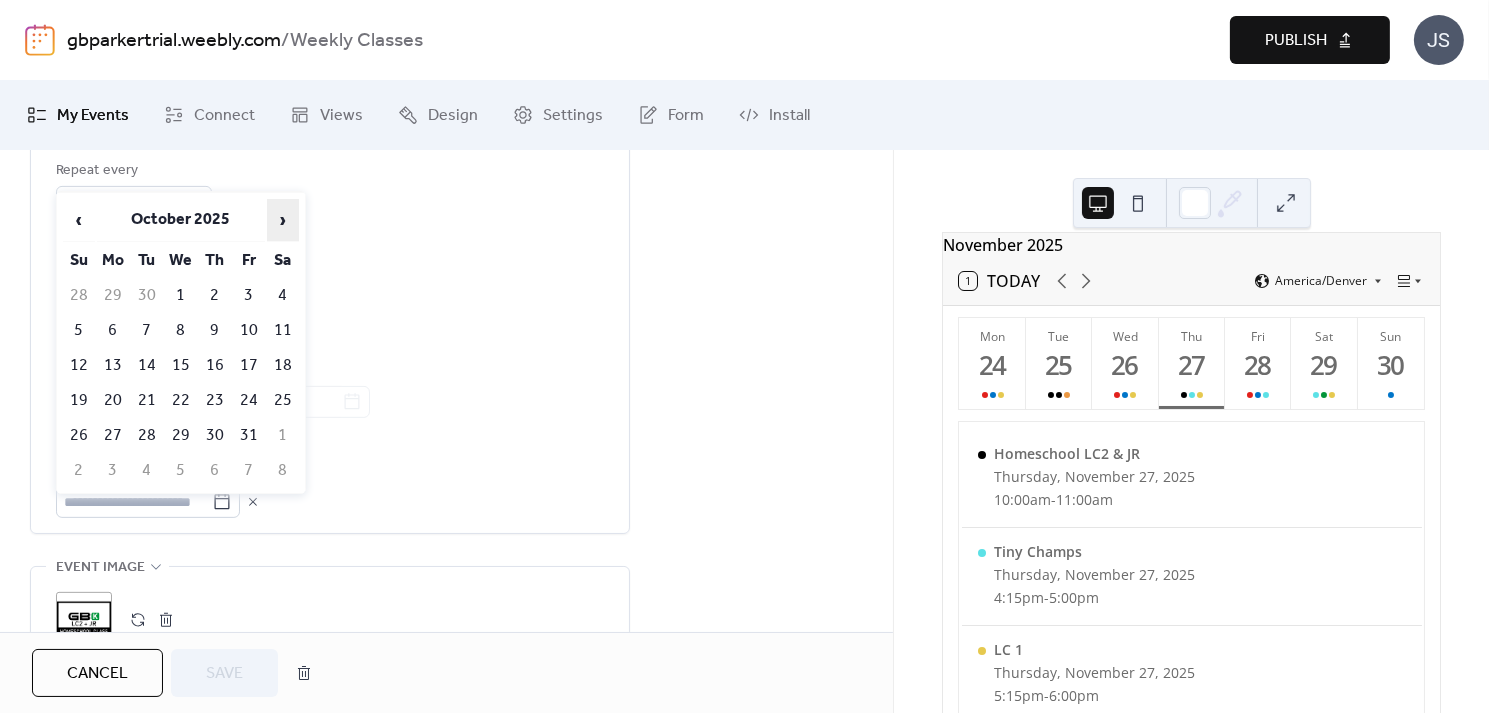 click on "›" at bounding box center (283, 220) 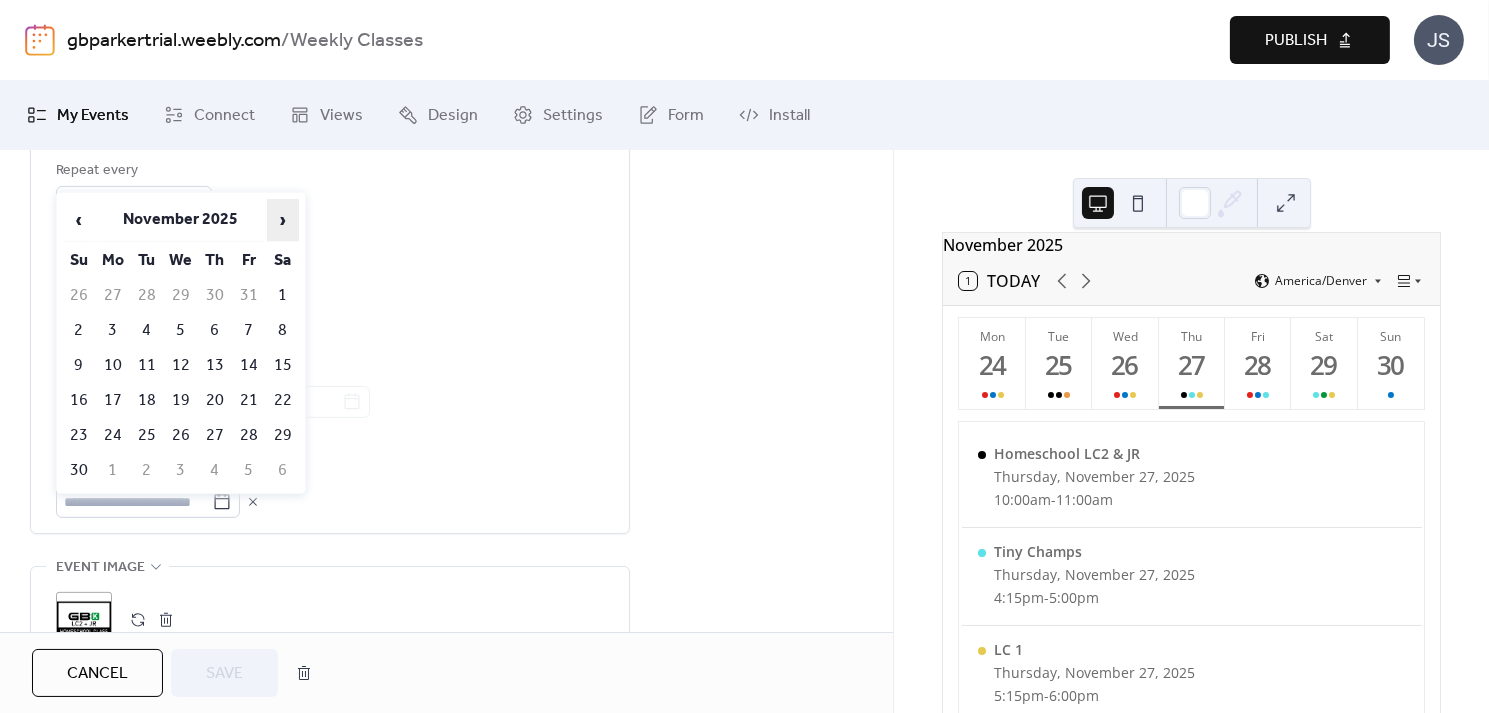 click on "›" at bounding box center (283, 220) 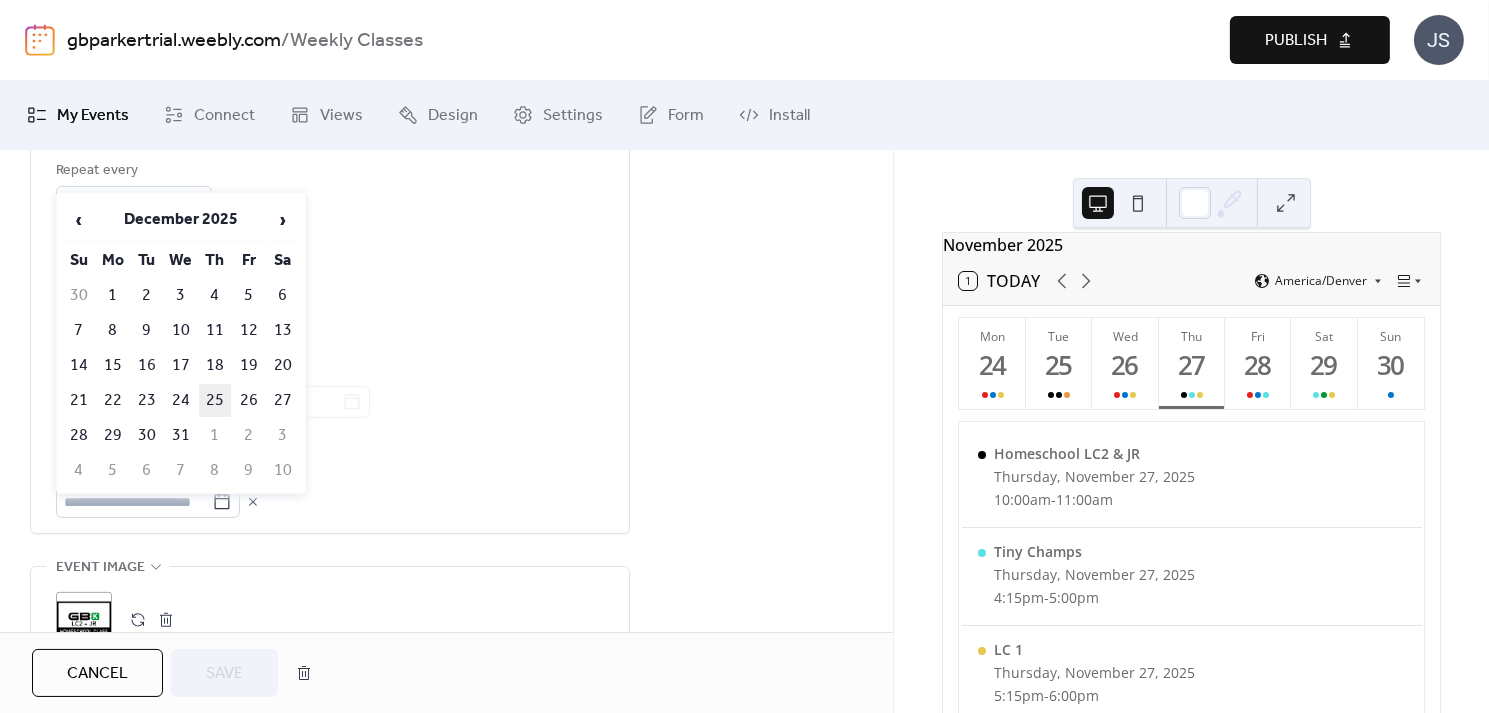 click on "25" at bounding box center (215, 400) 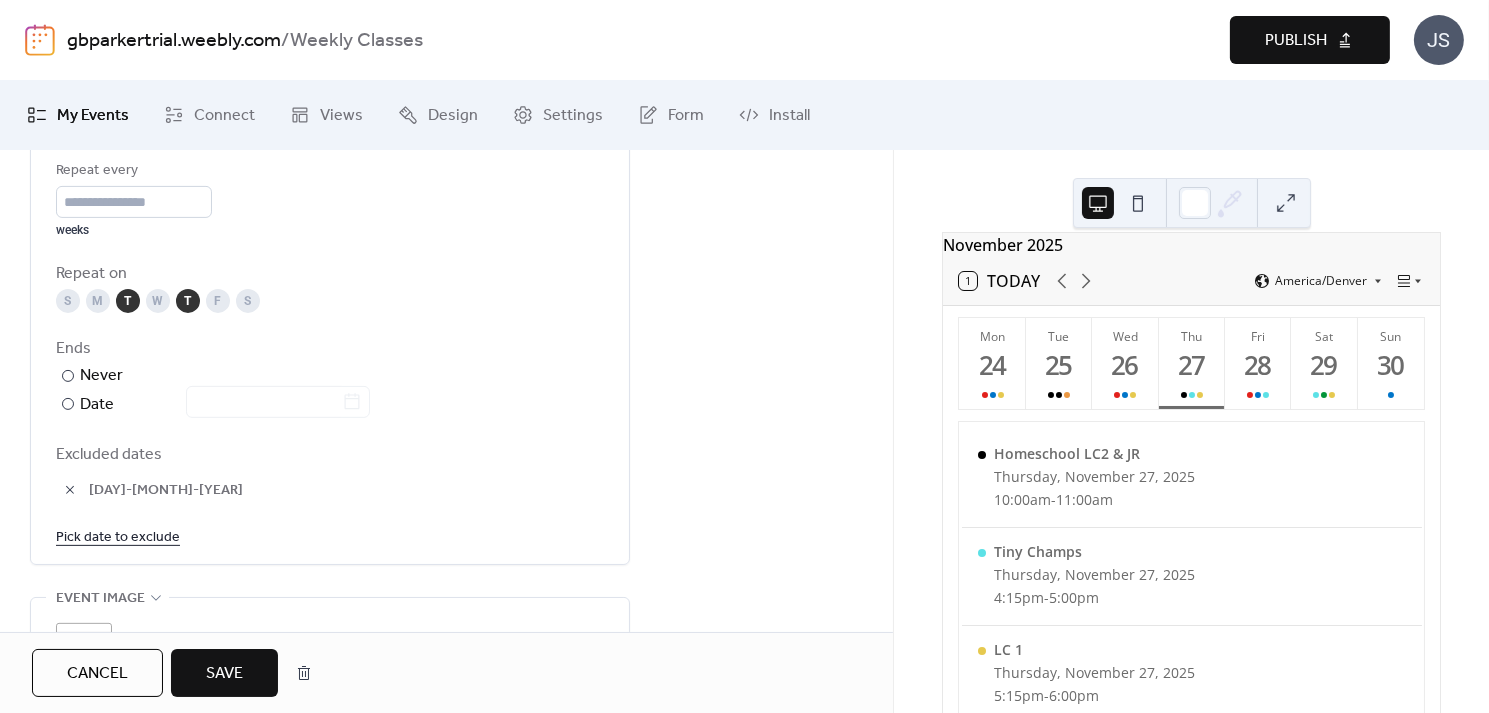 click on "Save" at bounding box center [224, 674] 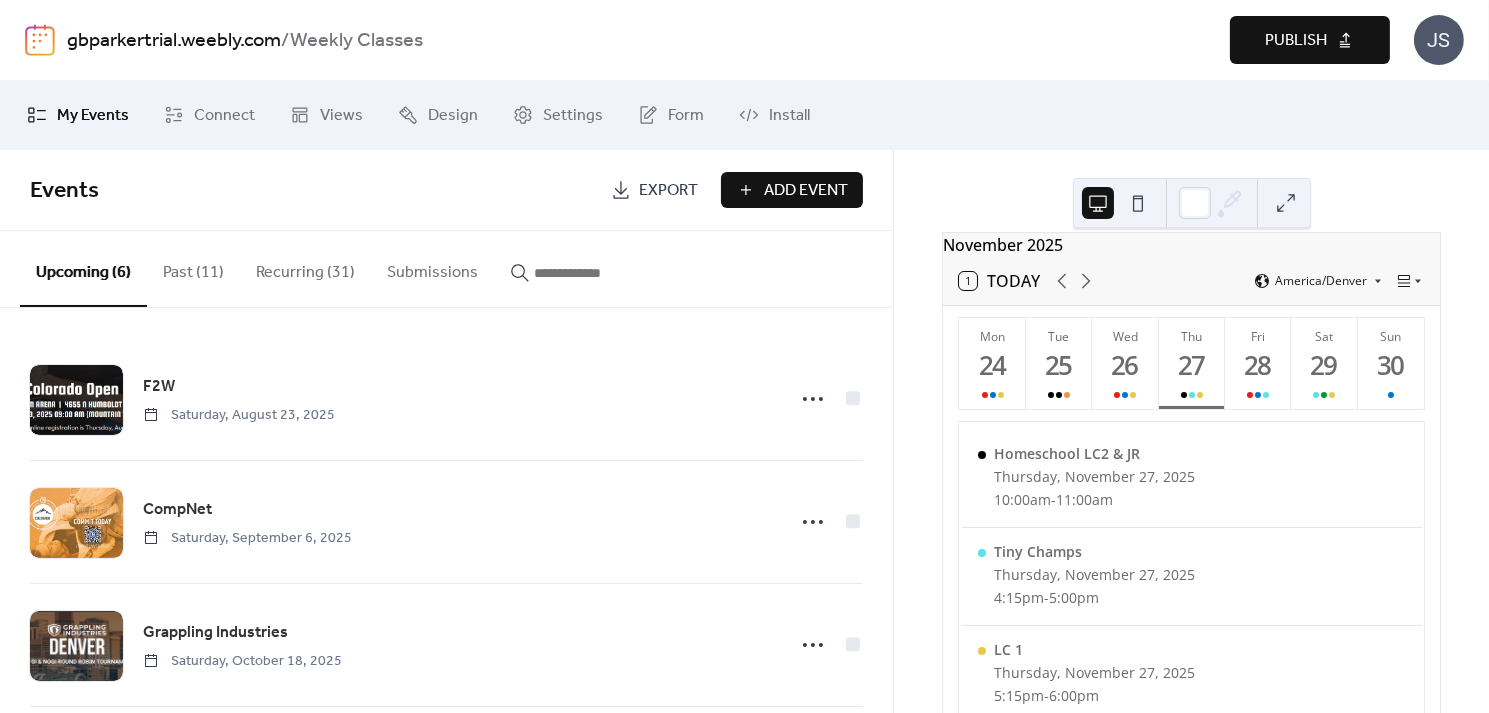 click on "Recurring (31)" at bounding box center (305, 268) 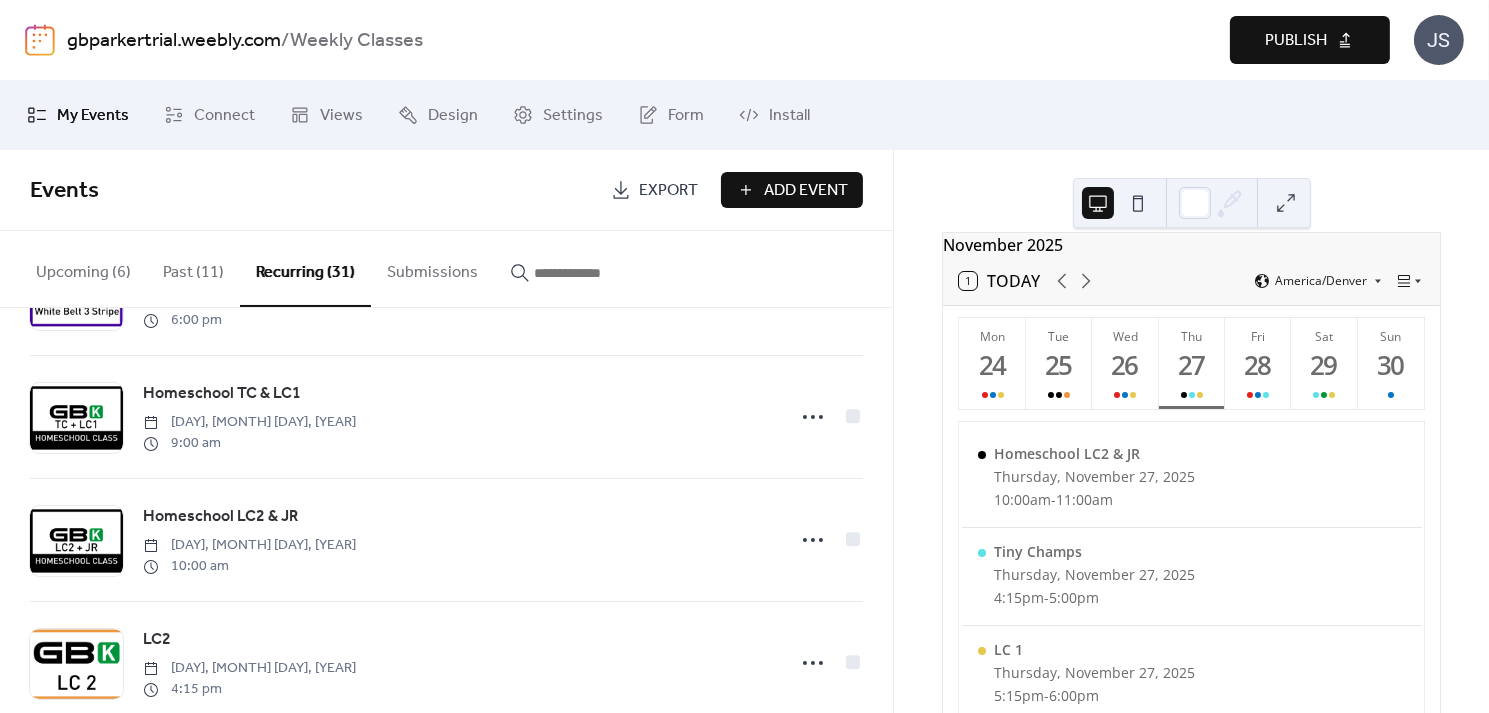 scroll, scrollTop: 599, scrollLeft: 0, axis: vertical 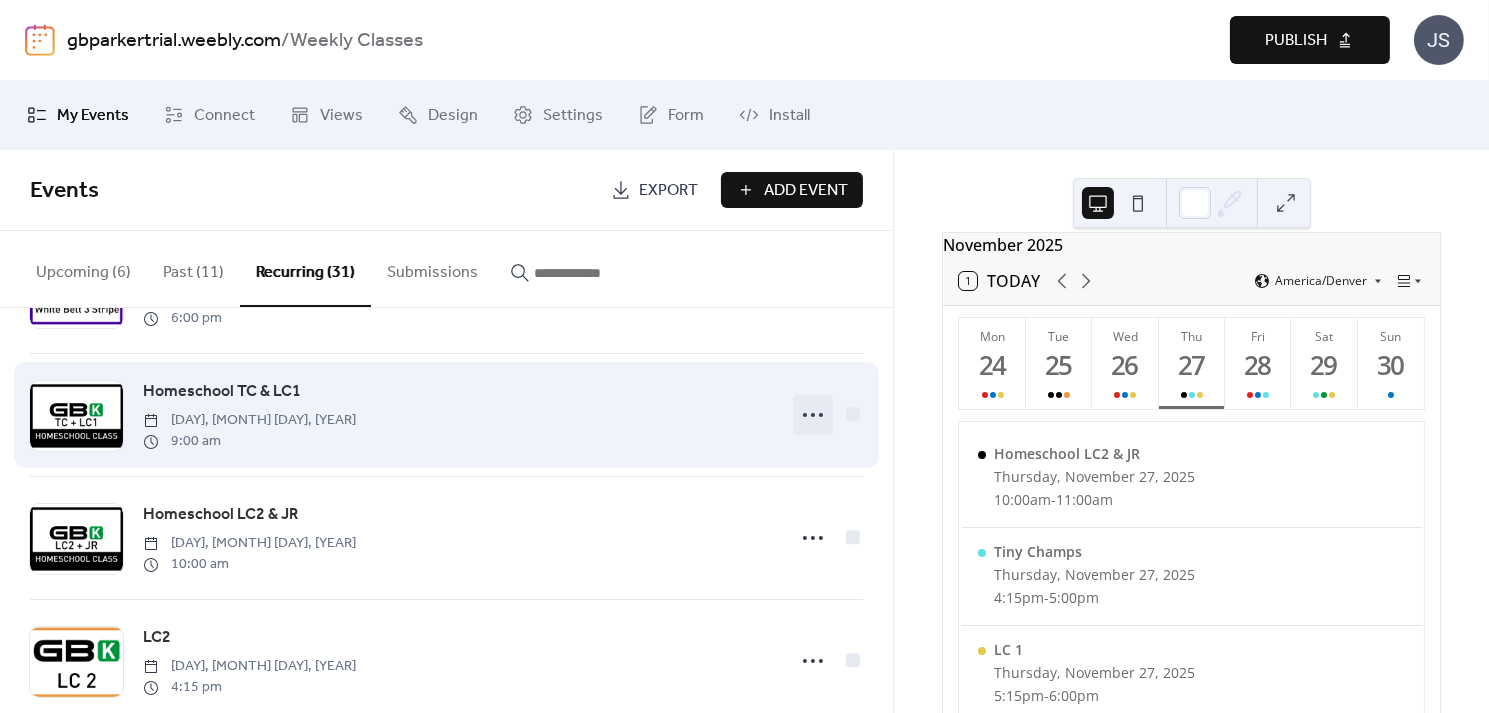 click 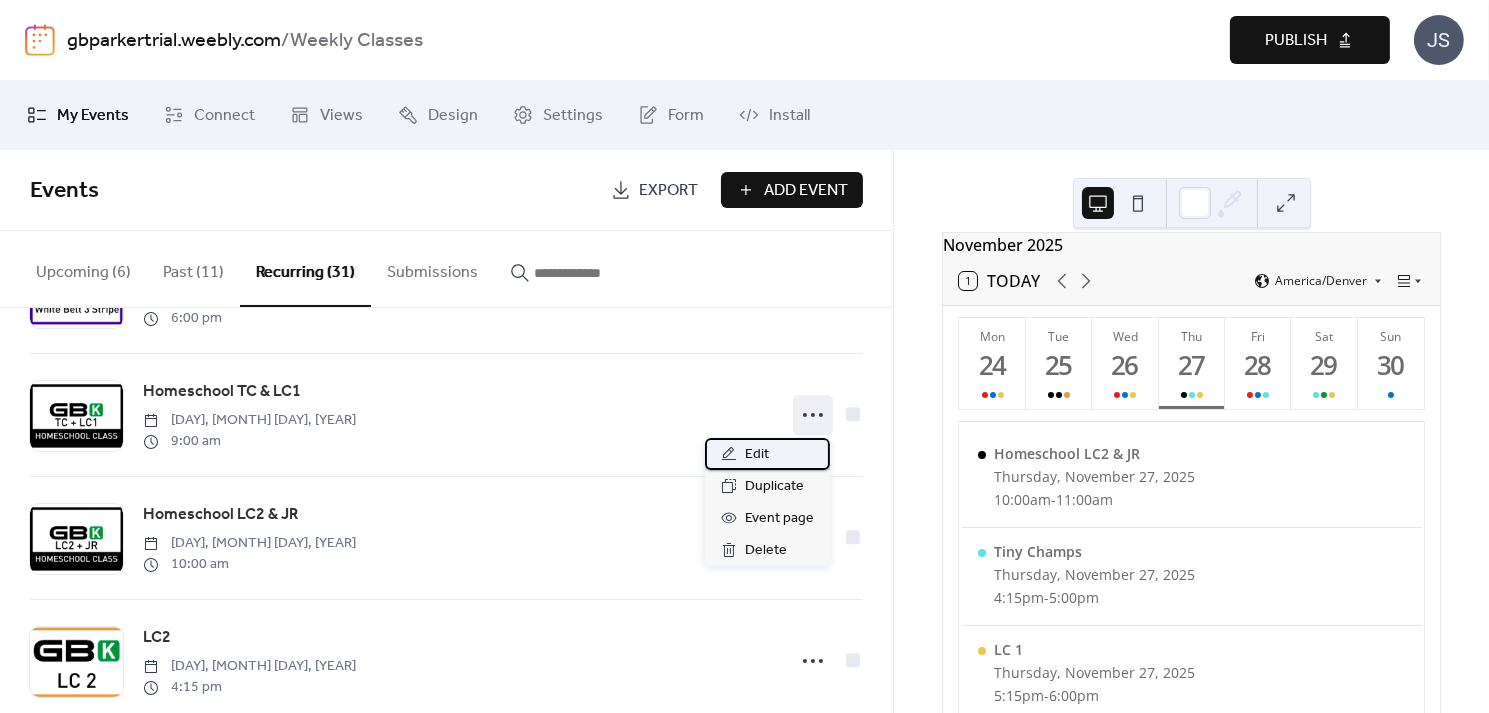 click on "Edit" at bounding box center [757, 455] 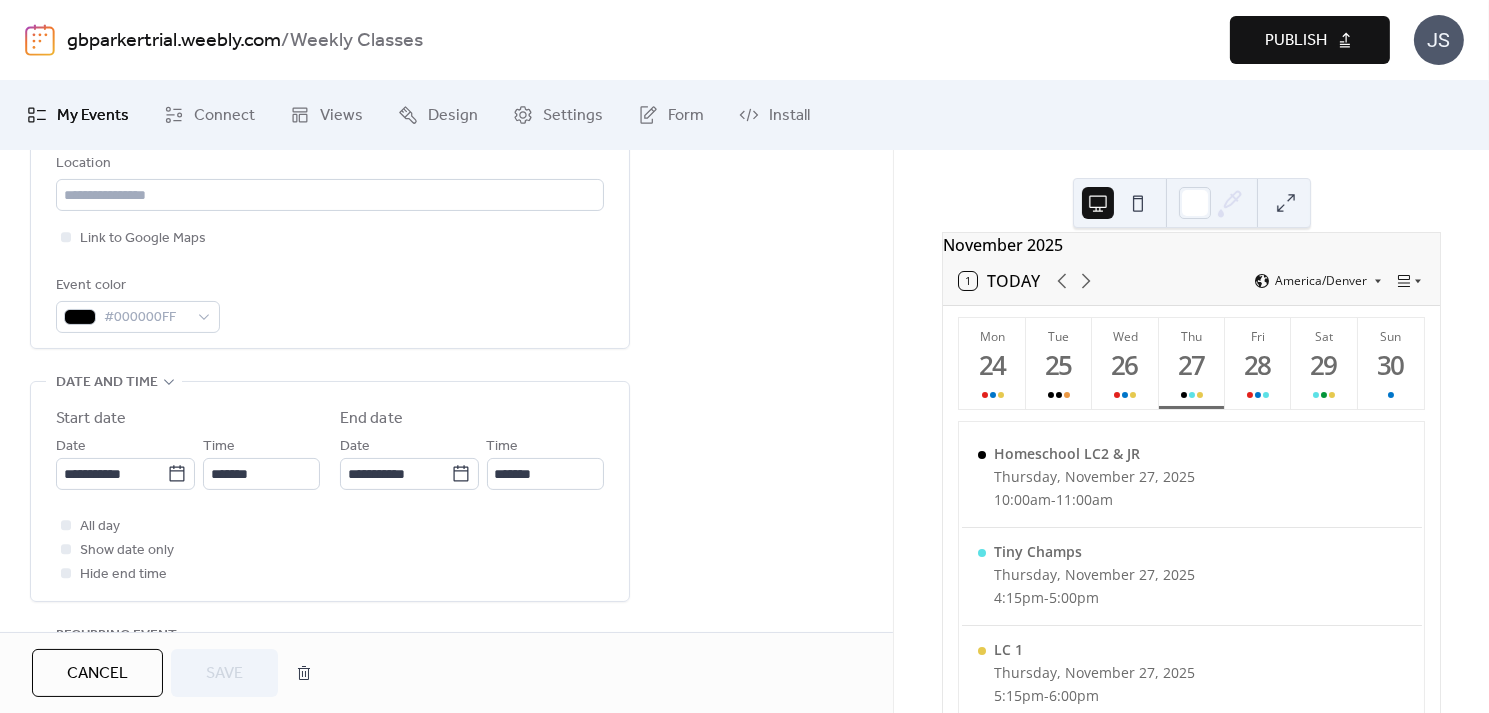 scroll, scrollTop: 465, scrollLeft: 0, axis: vertical 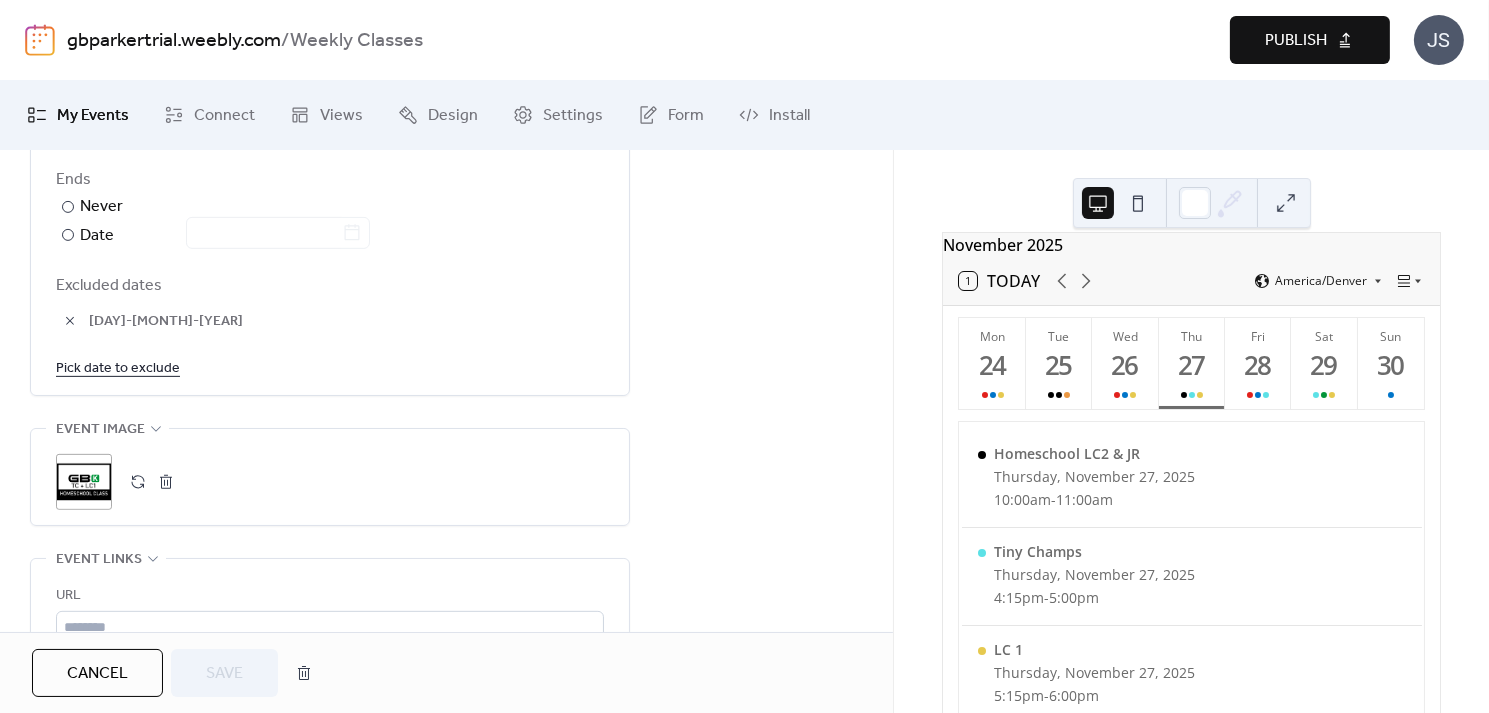 click on "Pick date to exclude" at bounding box center [118, 367] 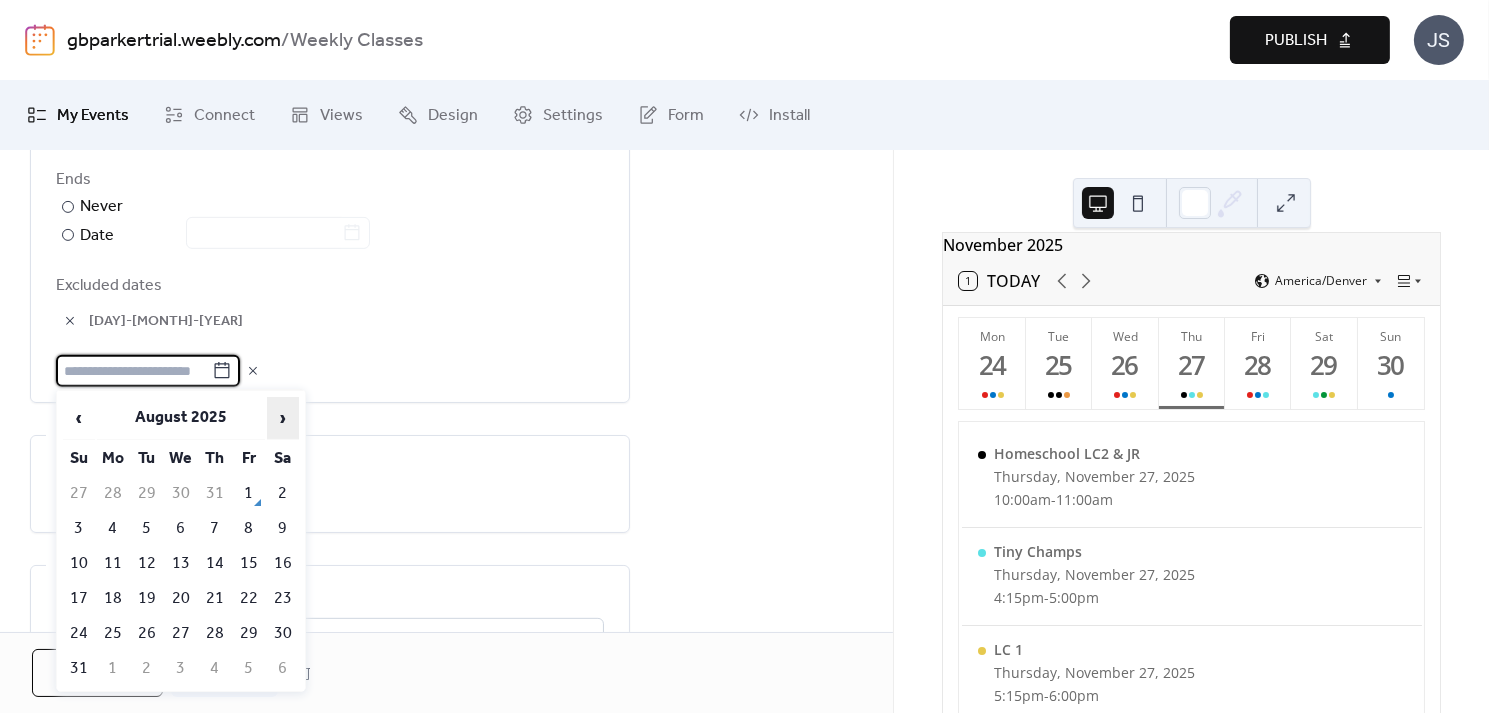 click on "›" at bounding box center (283, 418) 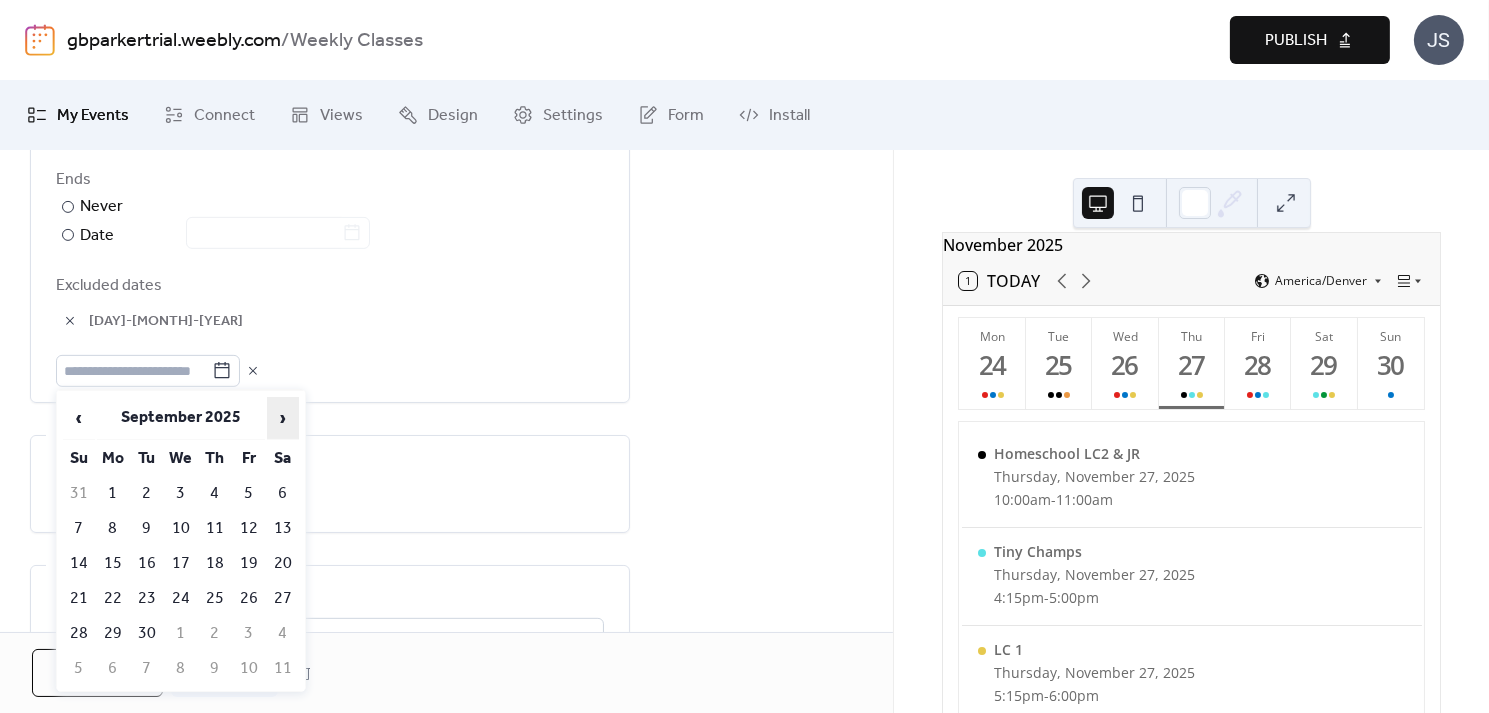 click on "›" at bounding box center (283, 418) 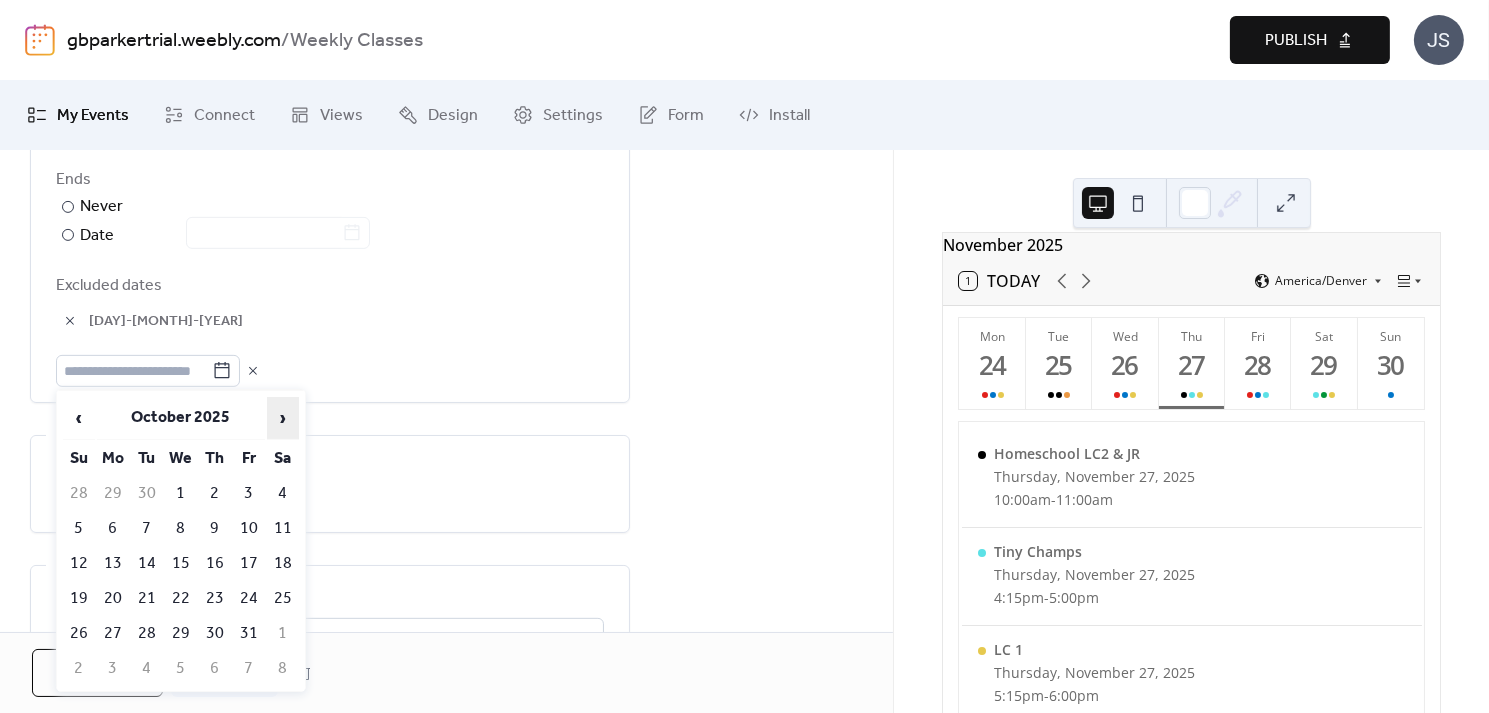 click on "›" at bounding box center (283, 418) 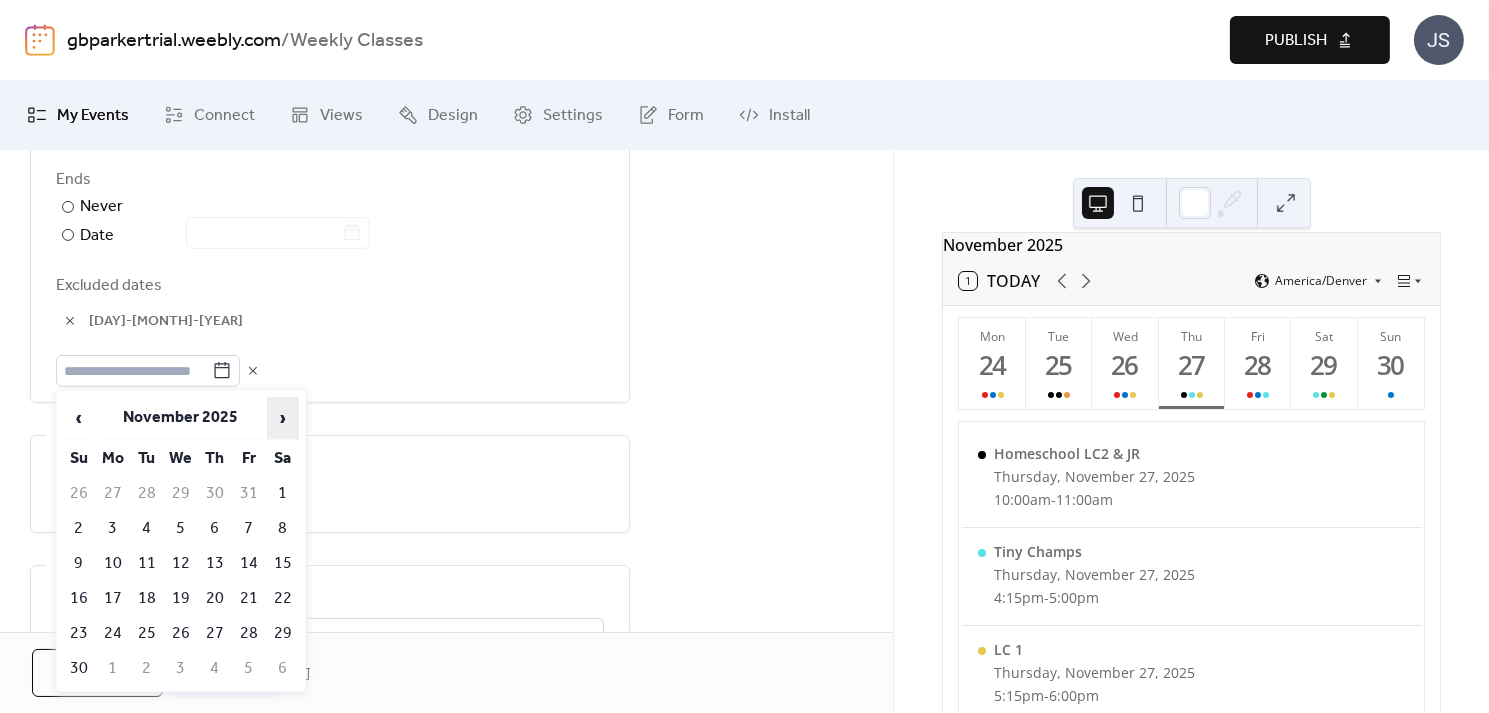 click on "›" at bounding box center (283, 418) 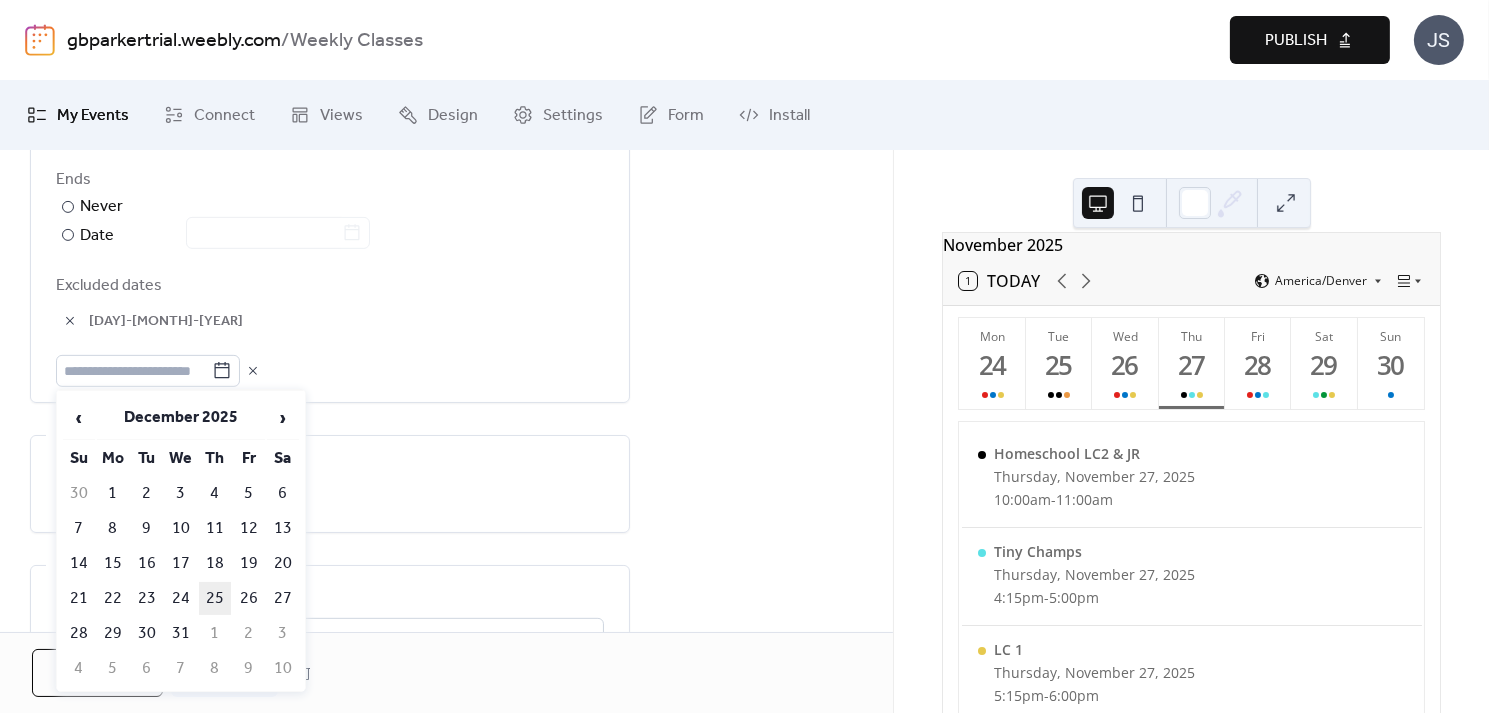 click on "25" at bounding box center (215, 598) 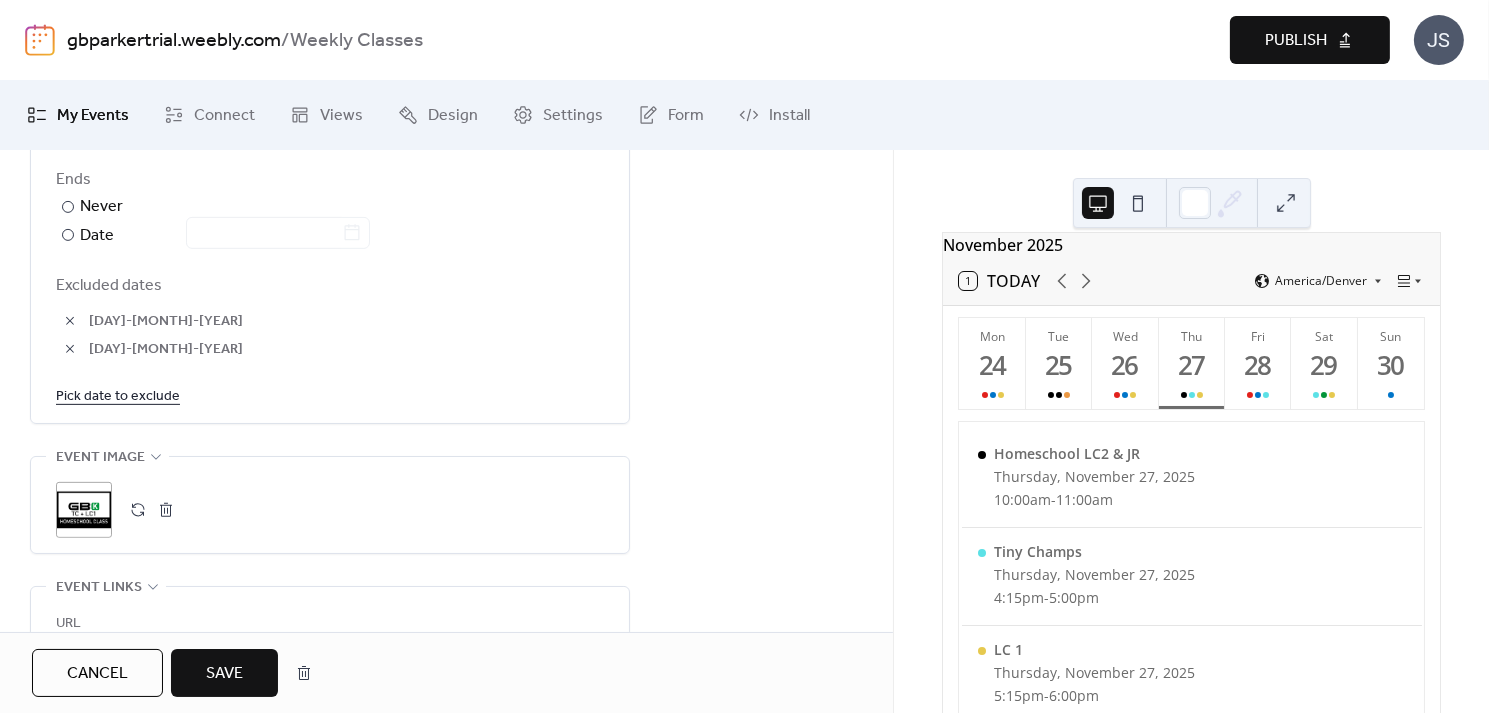 click on "Pick date to exclude" at bounding box center (118, 395) 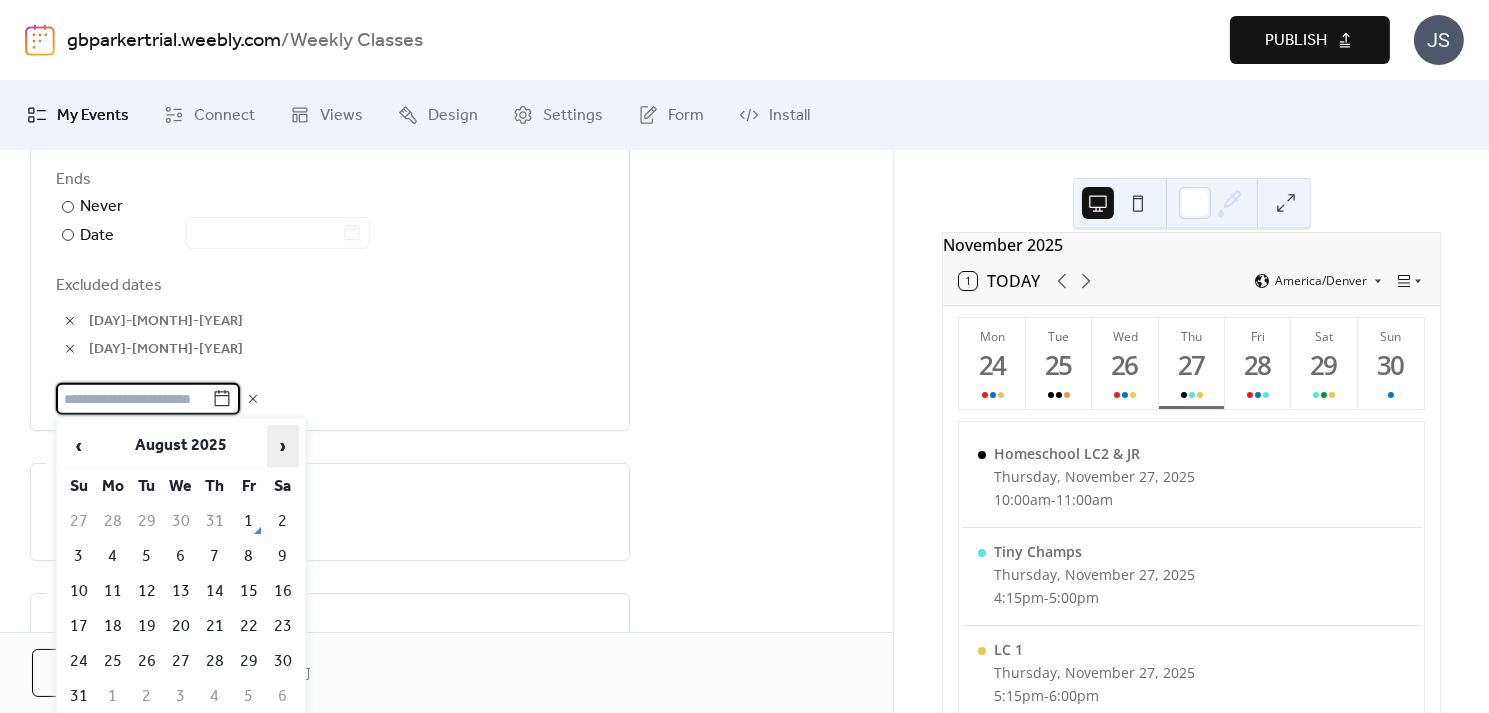 click on "›" at bounding box center (283, 446) 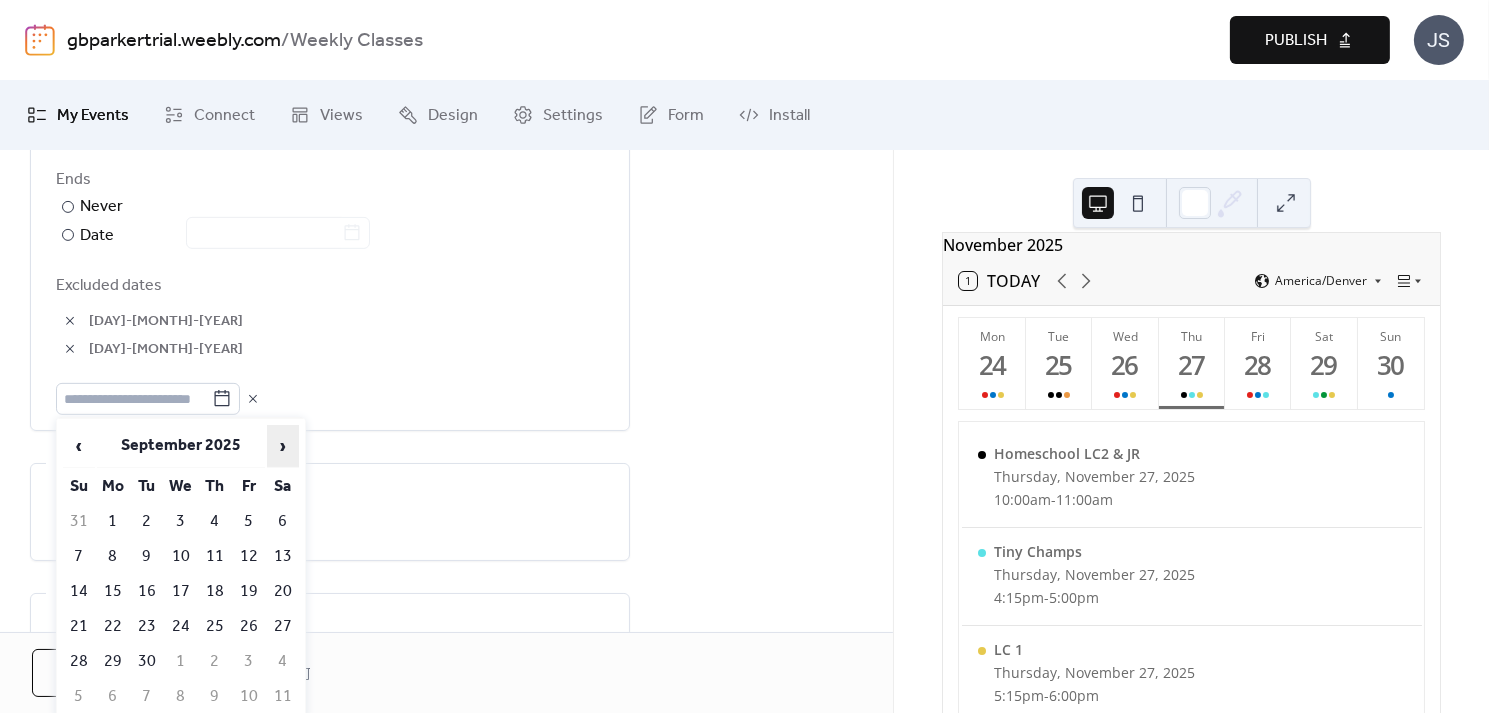 click on "›" at bounding box center (283, 446) 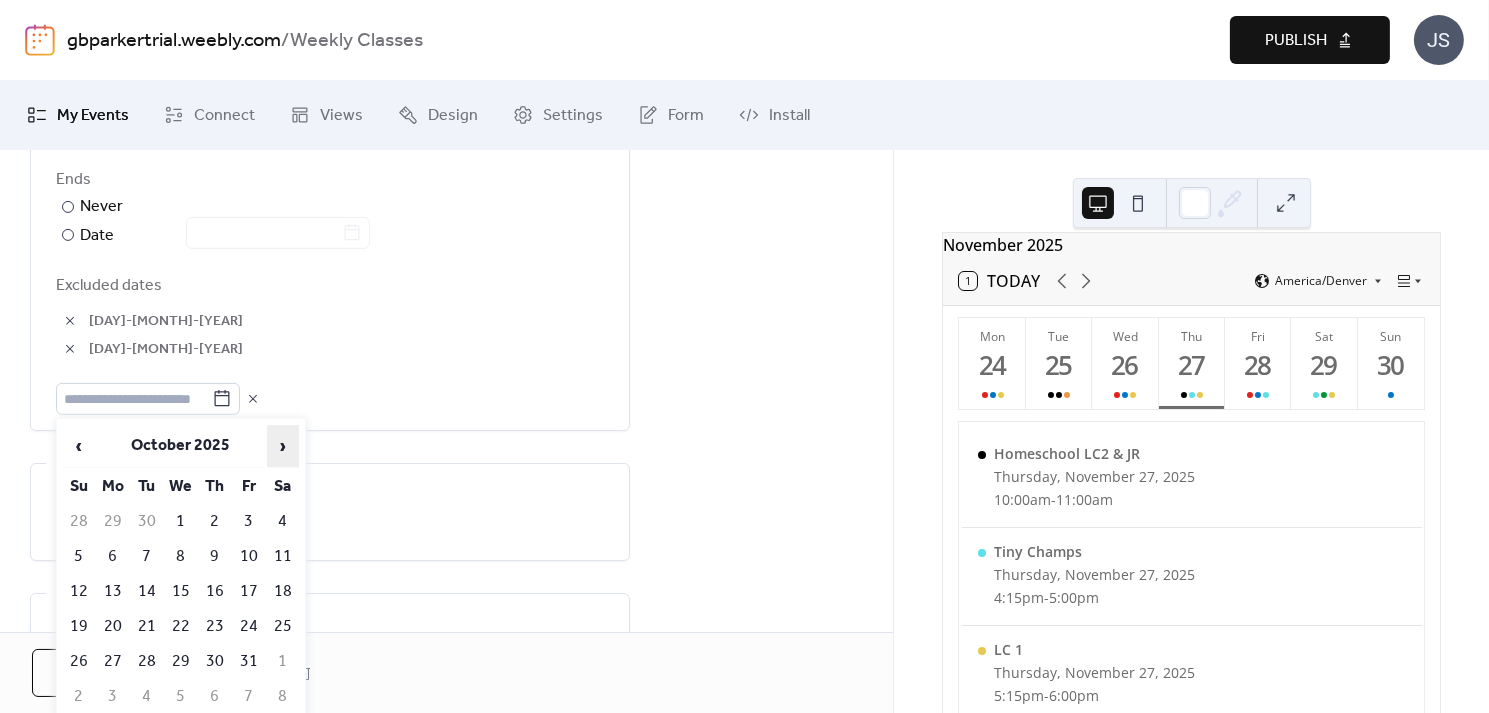 click on "›" at bounding box center (283, 446) 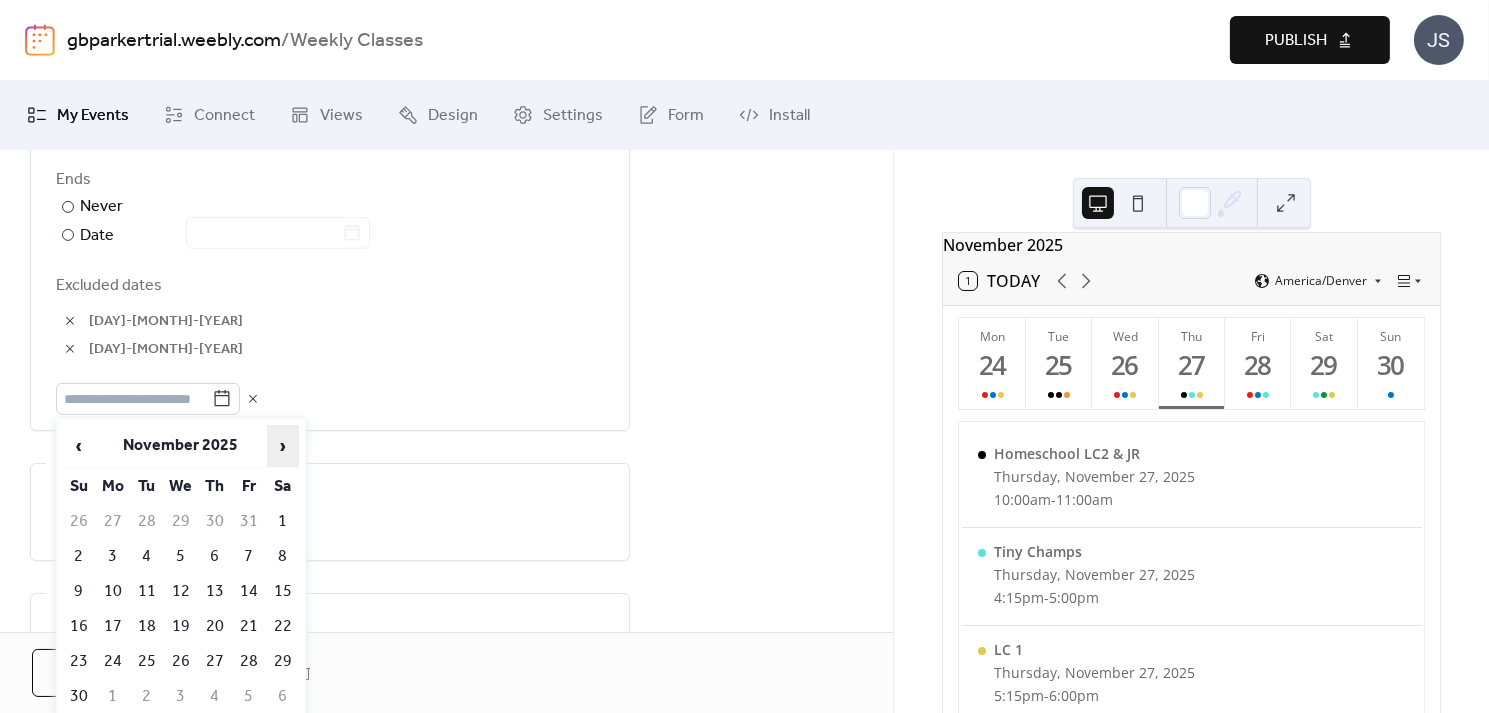 click on "›" at bounding box center [283, 446] 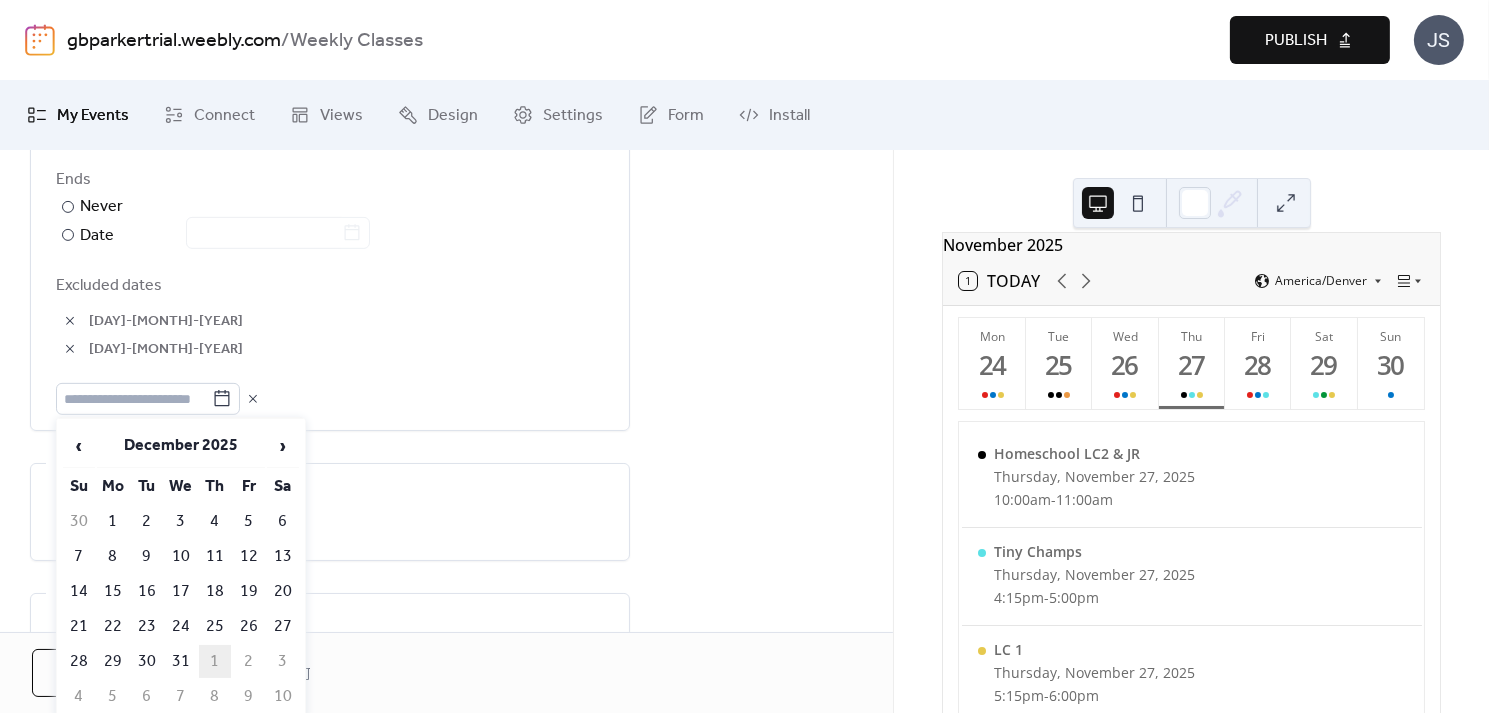 click on "1" at bounding box center (215, 661) 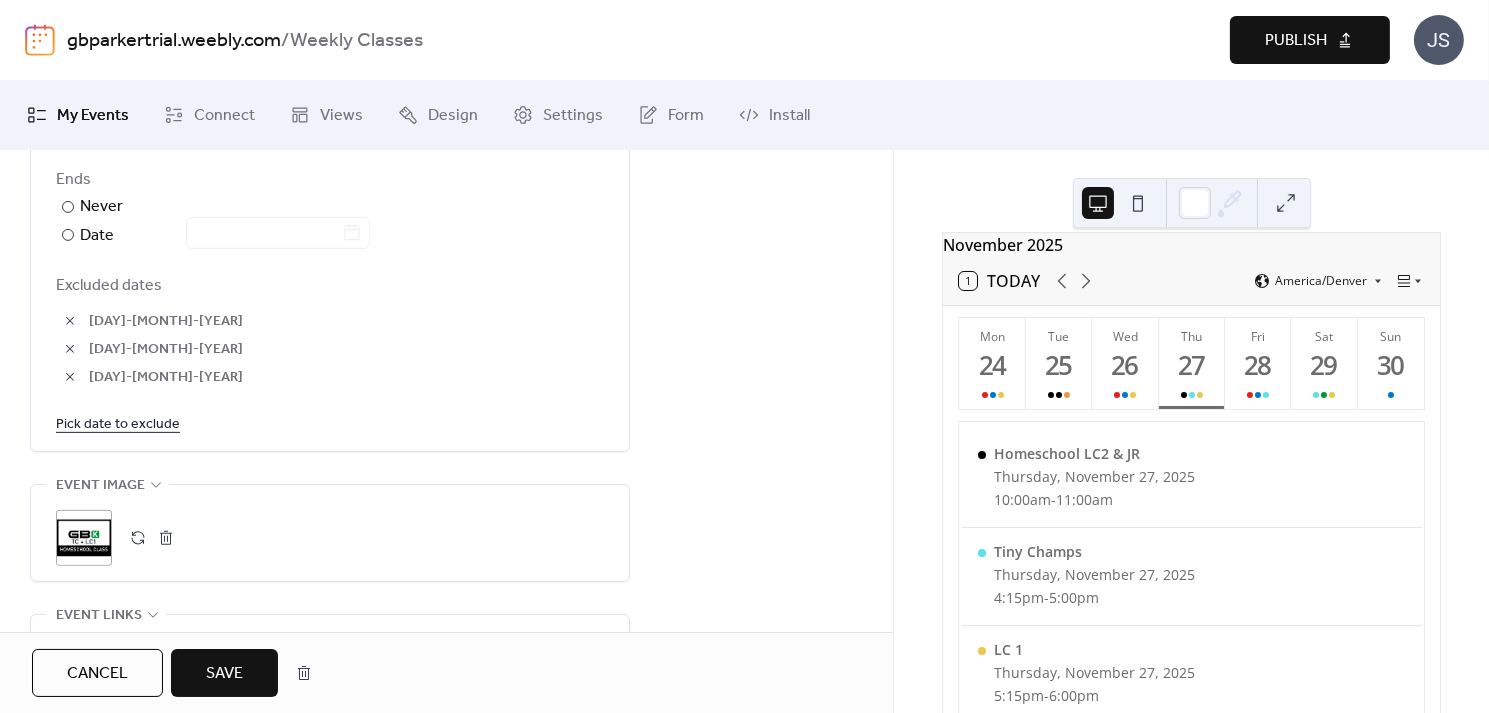 click on "Save" at bounding box center [224, 674] 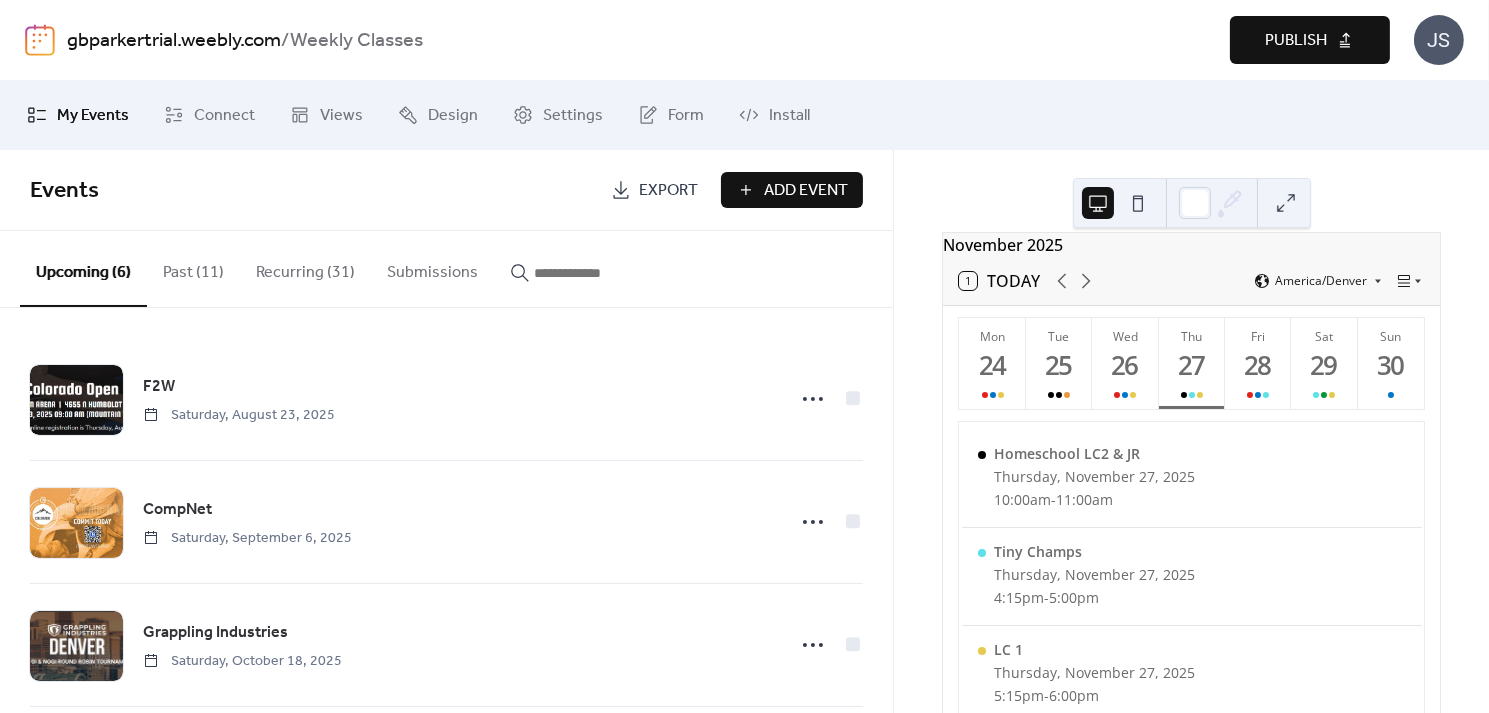 click on "Recurring (31)" at bounding box center (305, 268) 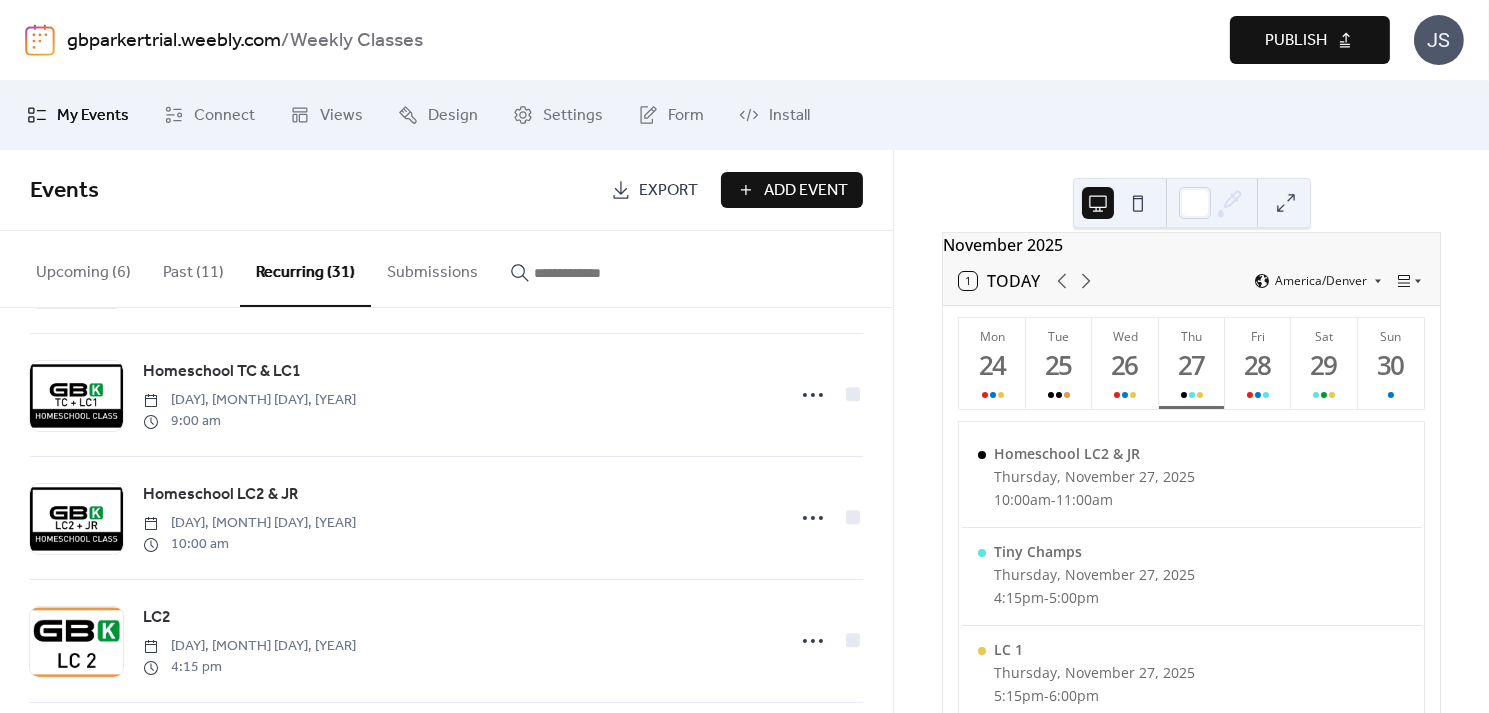 scroll, scrollTop: 631, scrollLeft: 0, axis: vertical 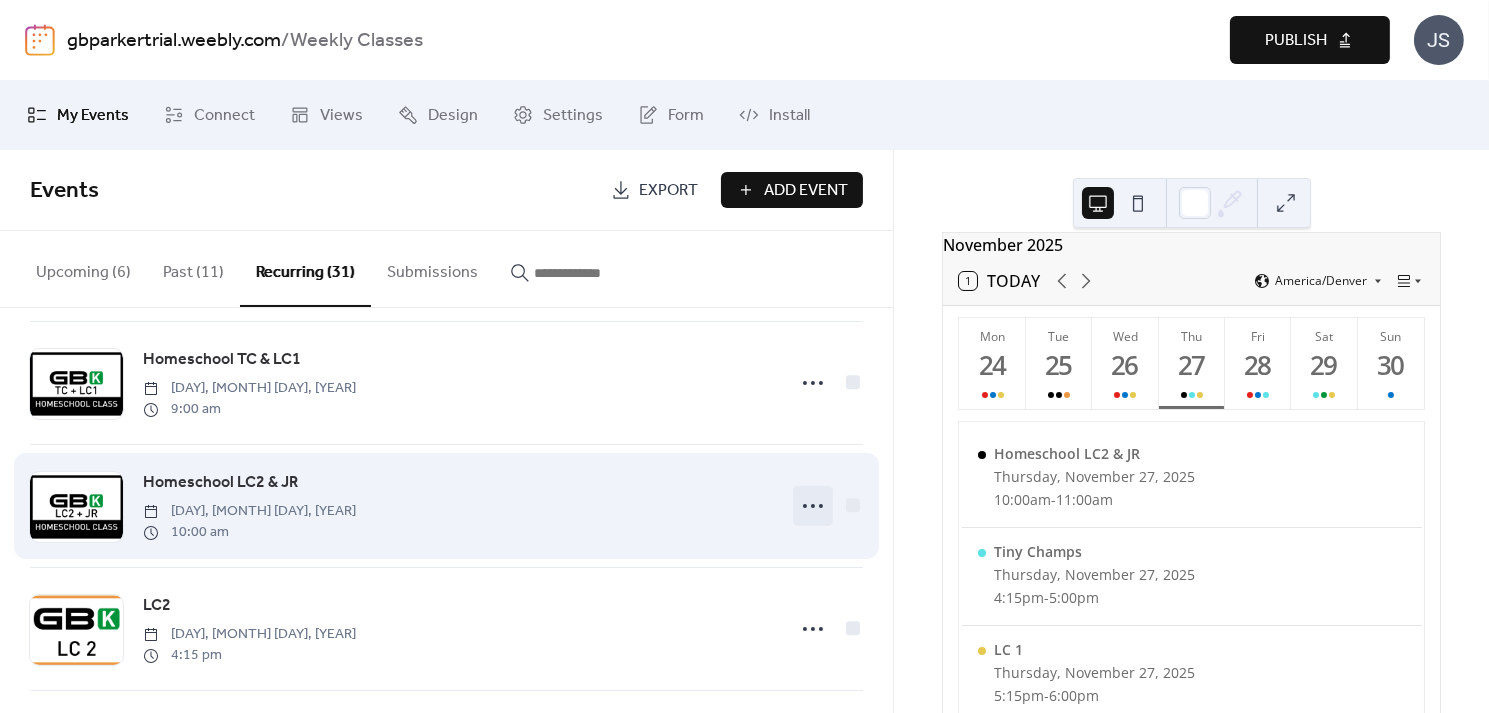 click 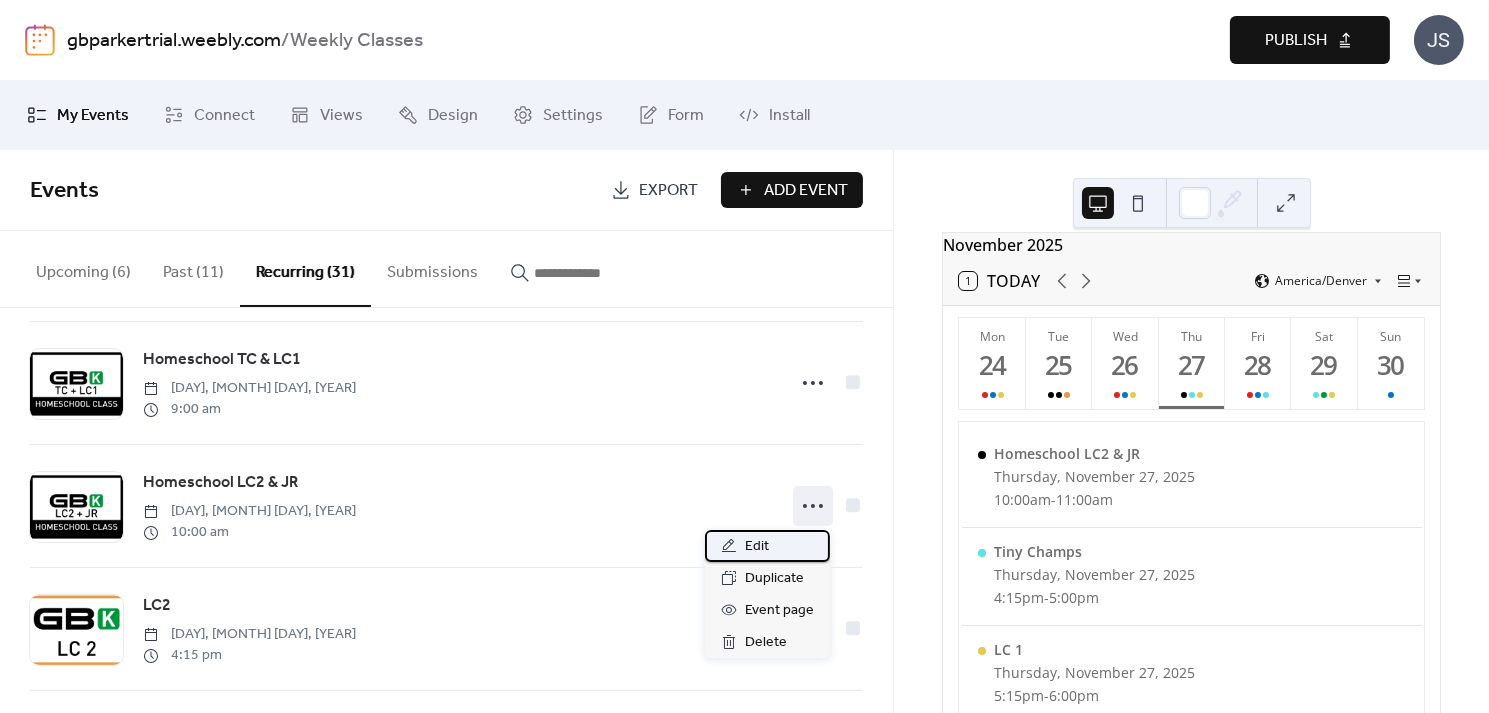 click on "Edit" at bounding box center (757, 547) 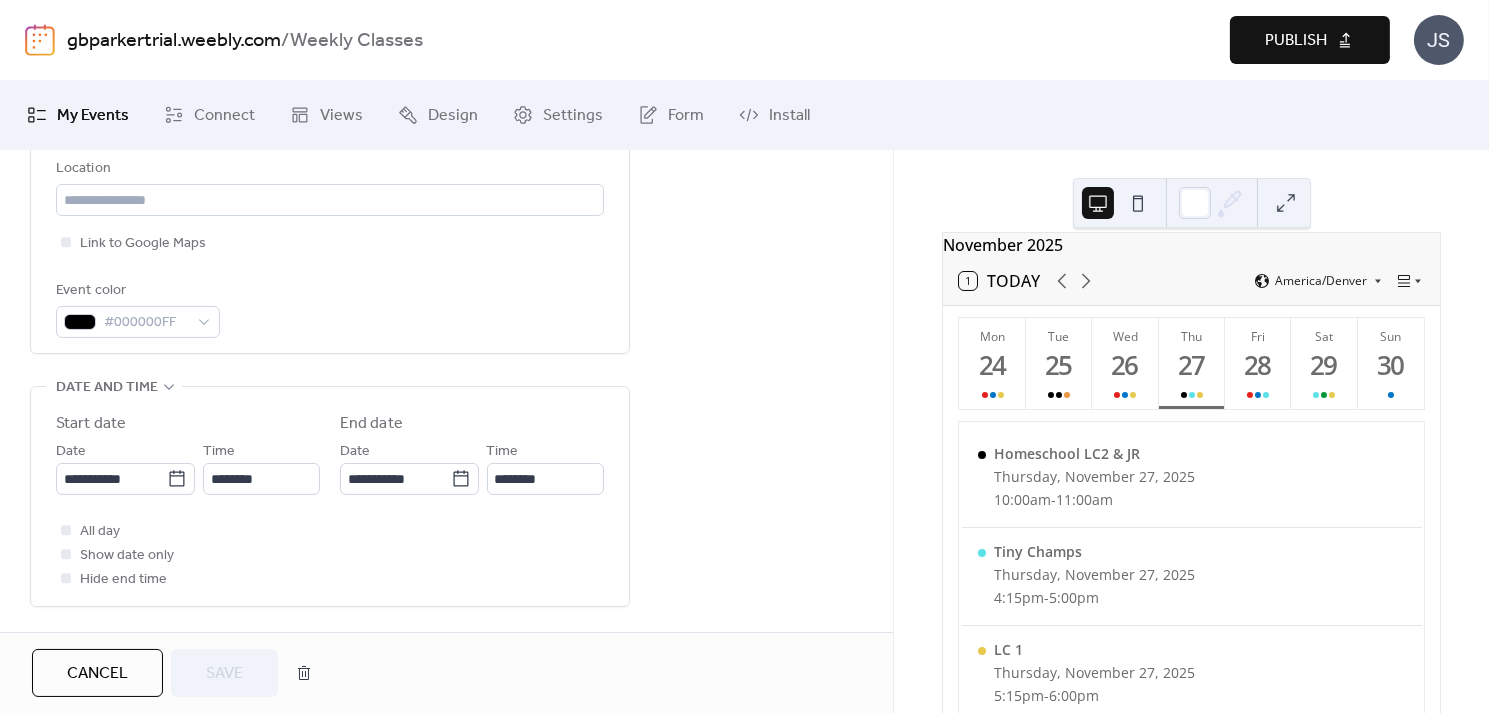 scroll, scrollTop: 459, scrollLeft: 0, axis: vertical 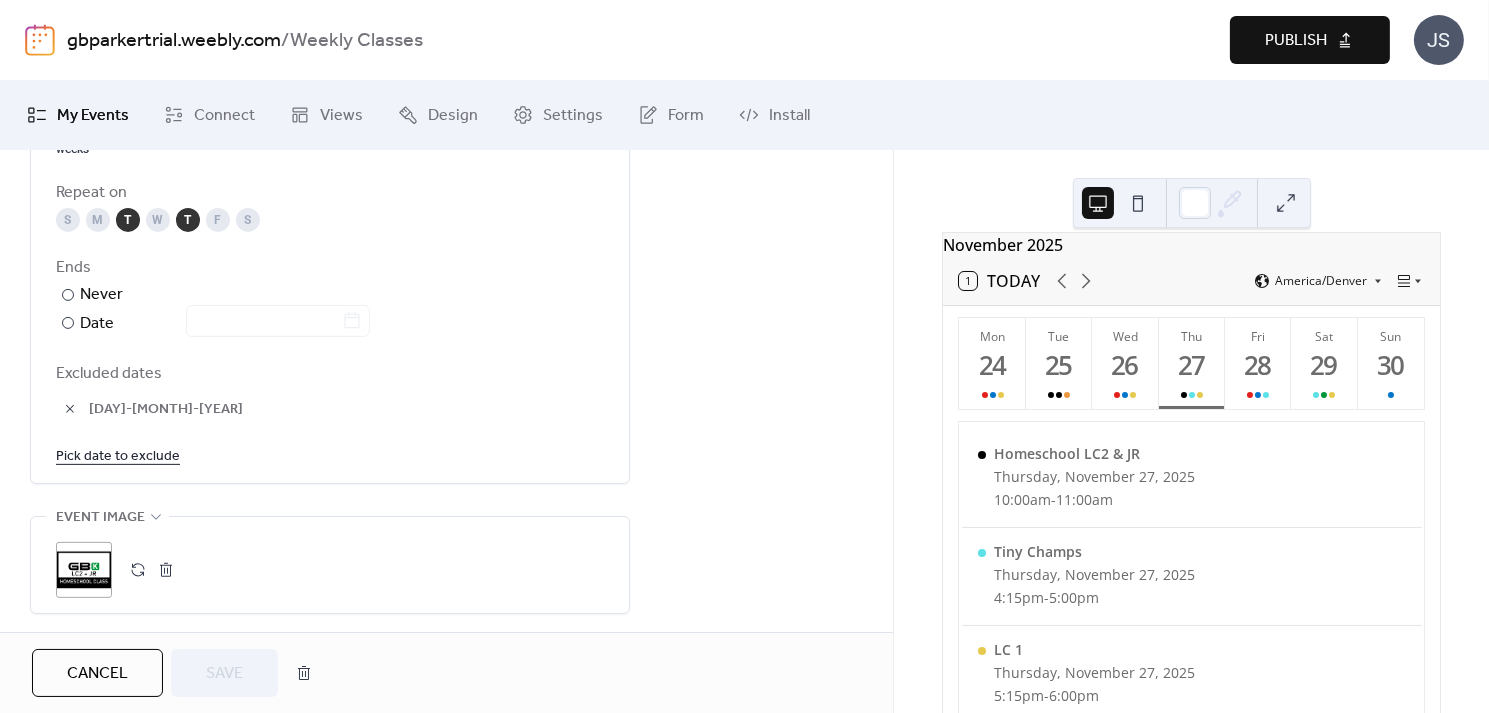click on "Pick date to exclude" at bounding box center [118, 455] 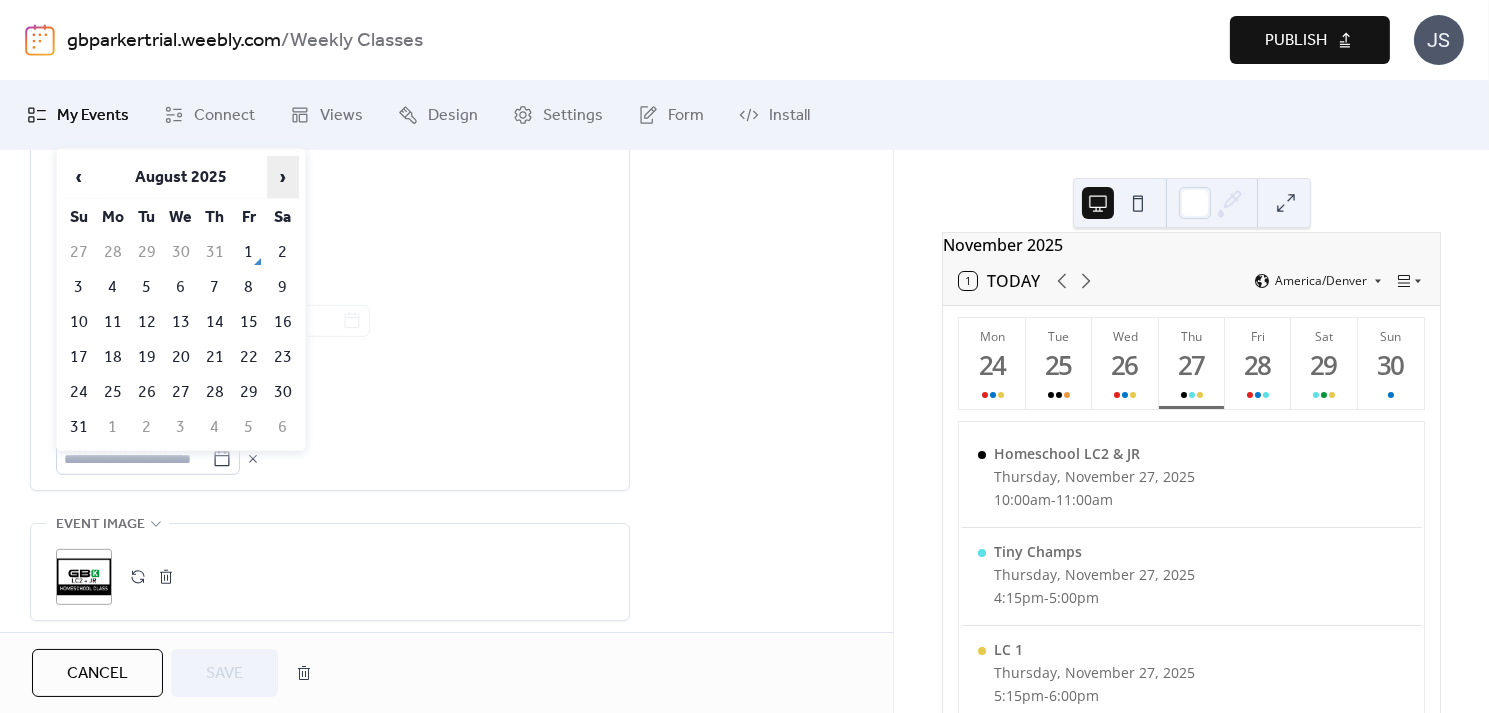 click on "›" at bounding box center [283, 177] 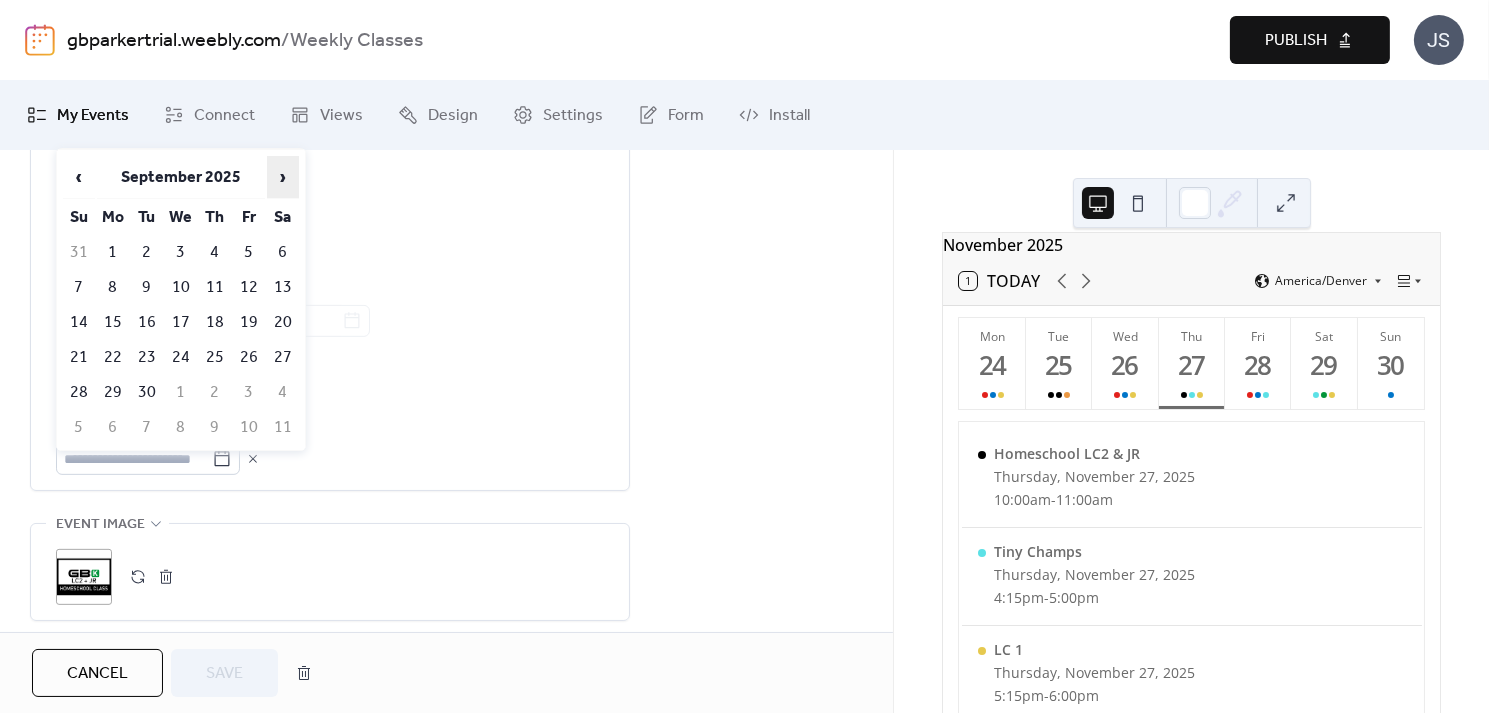 click on "›" at bounding box center [283, 177] 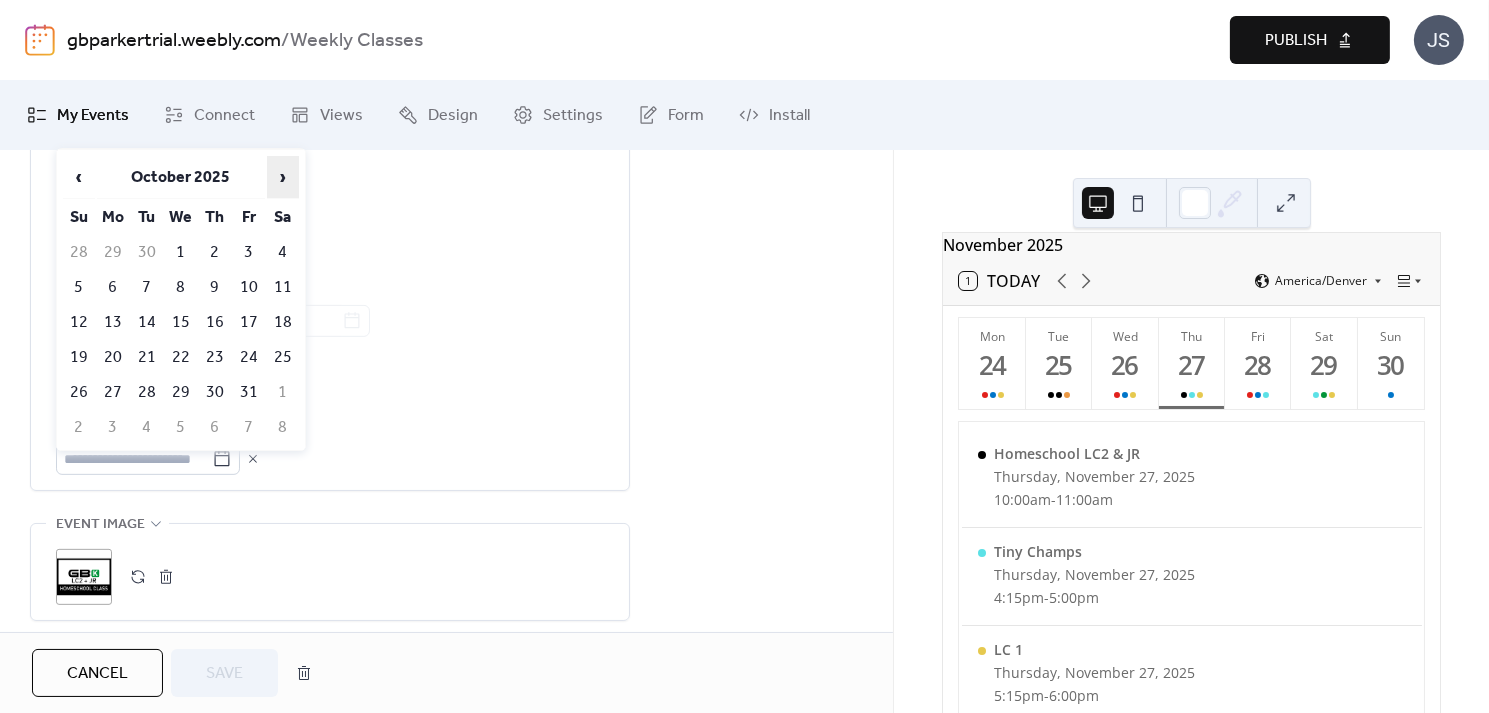 click on "›" at bounding box center (283, 177) 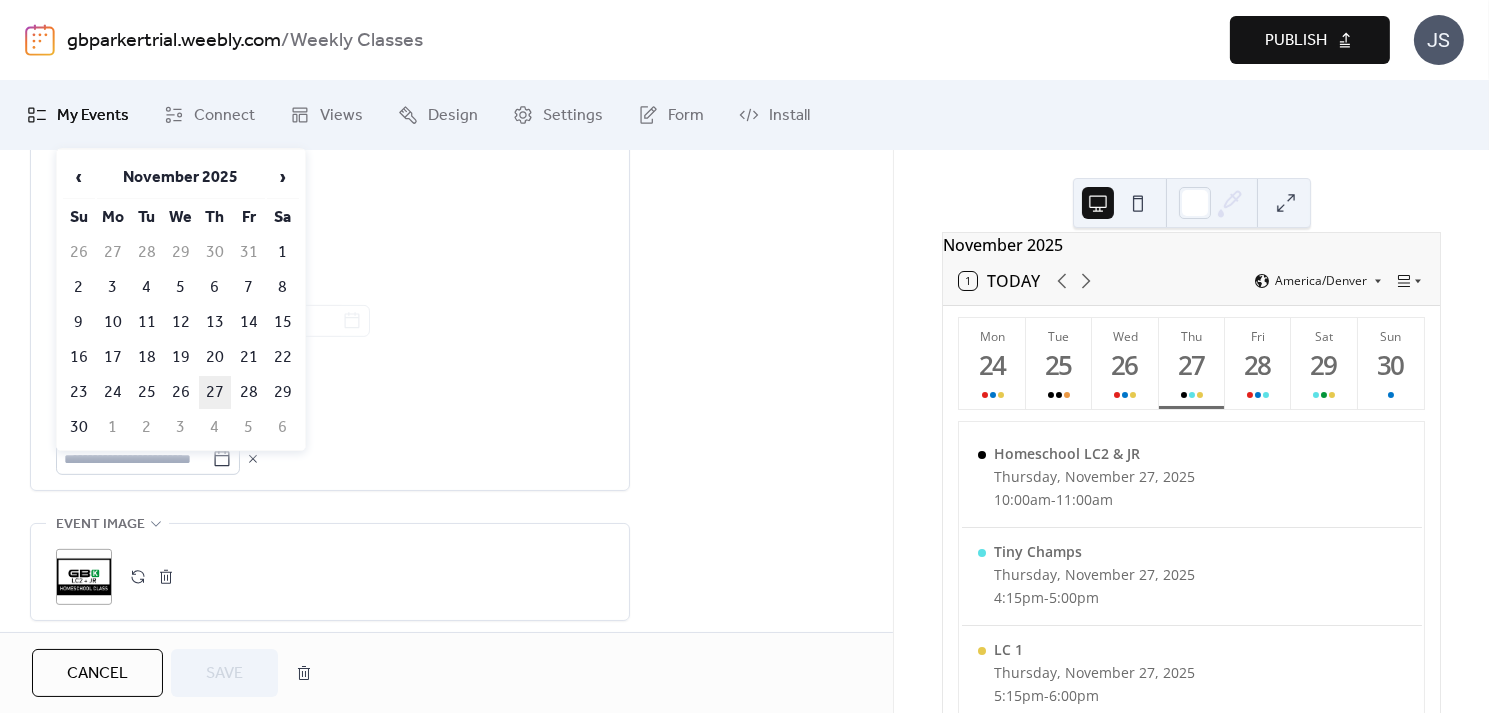 click on "27" at bounding box center [215, 392] 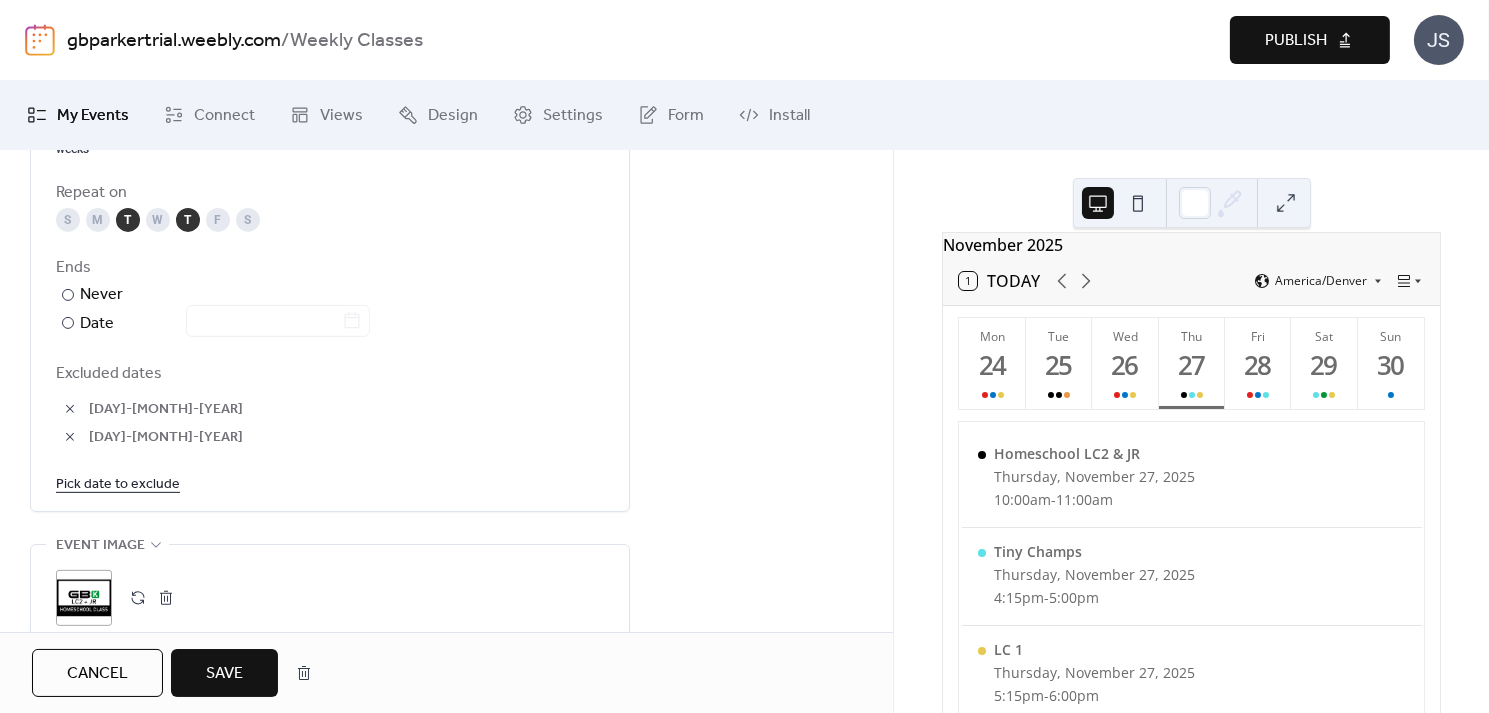 click on "Pick date to exclude" at bounding box center (118, 483) 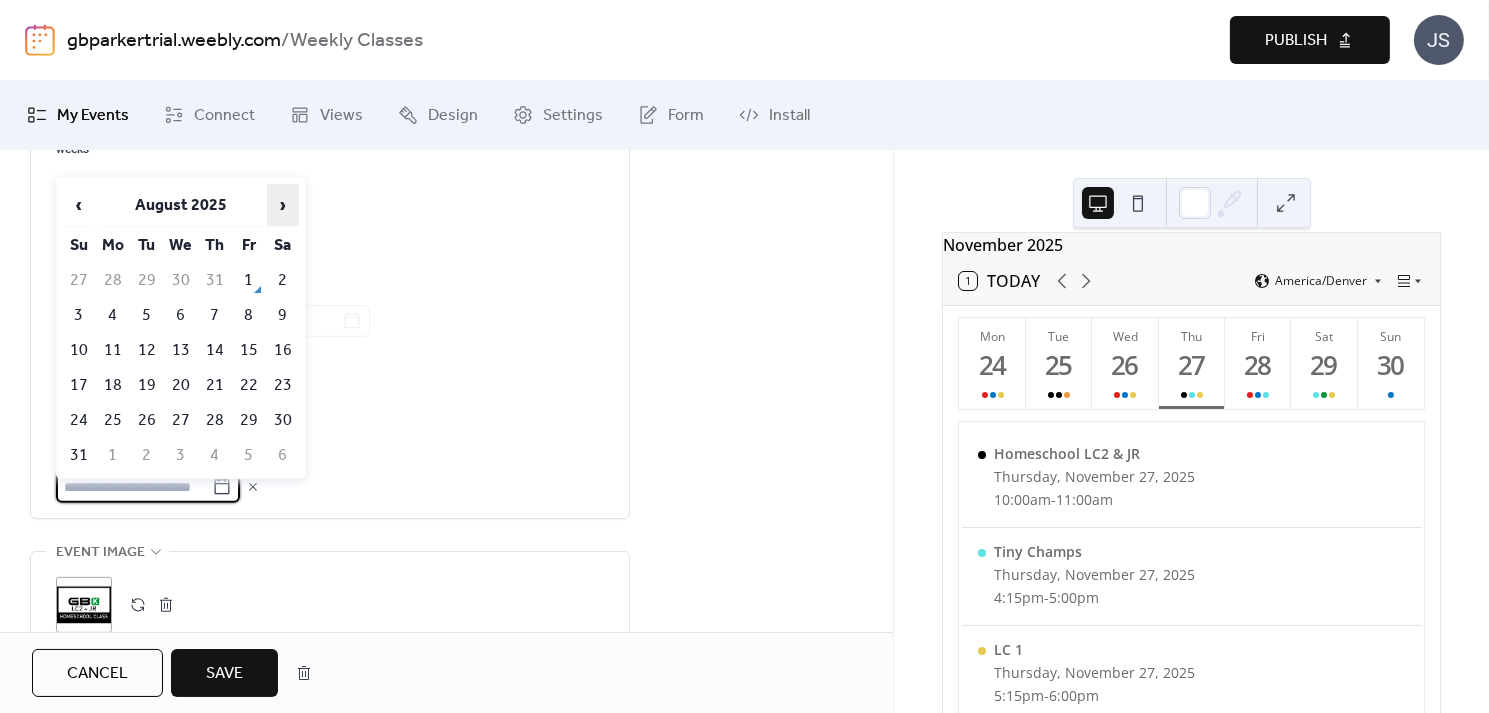 click on "›" at bounding box center [283, 205] 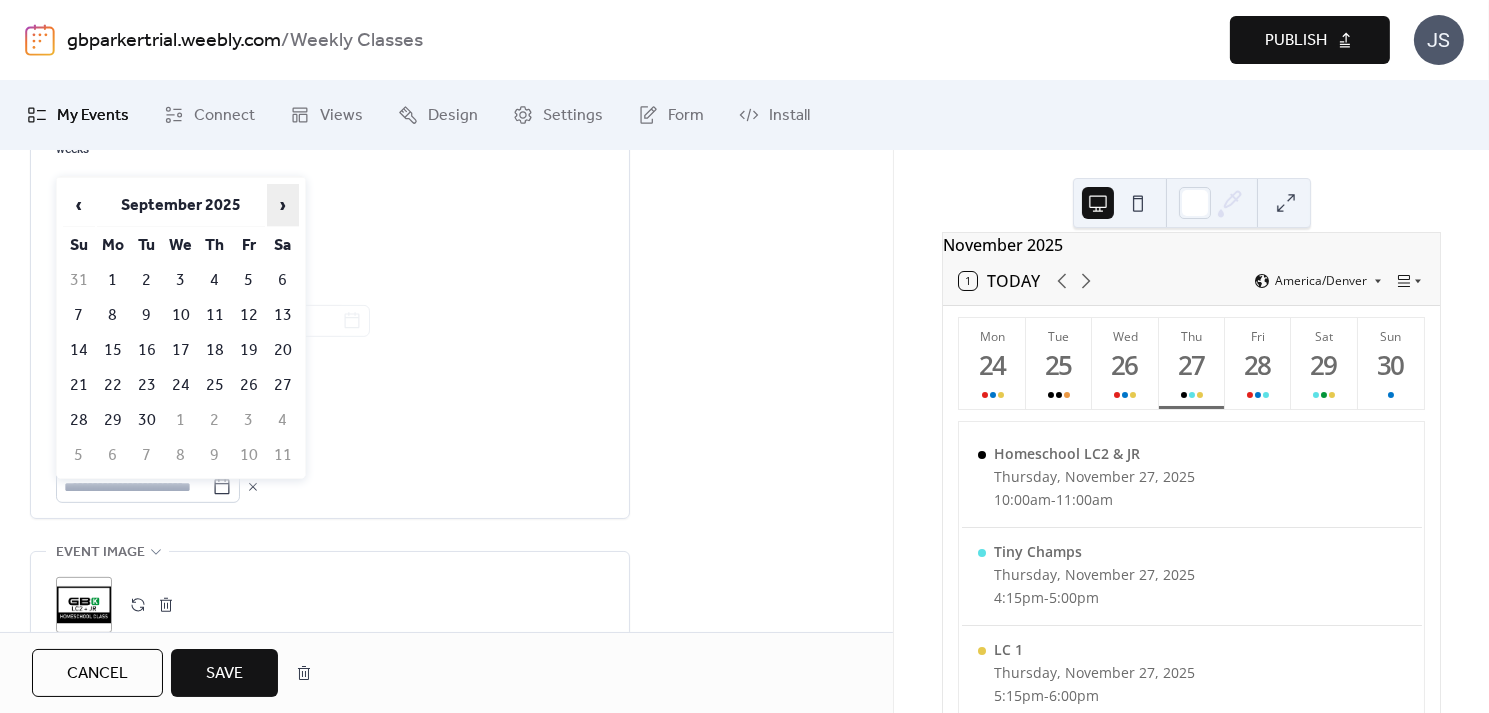 click on "›" at bounding box center [283, 205] 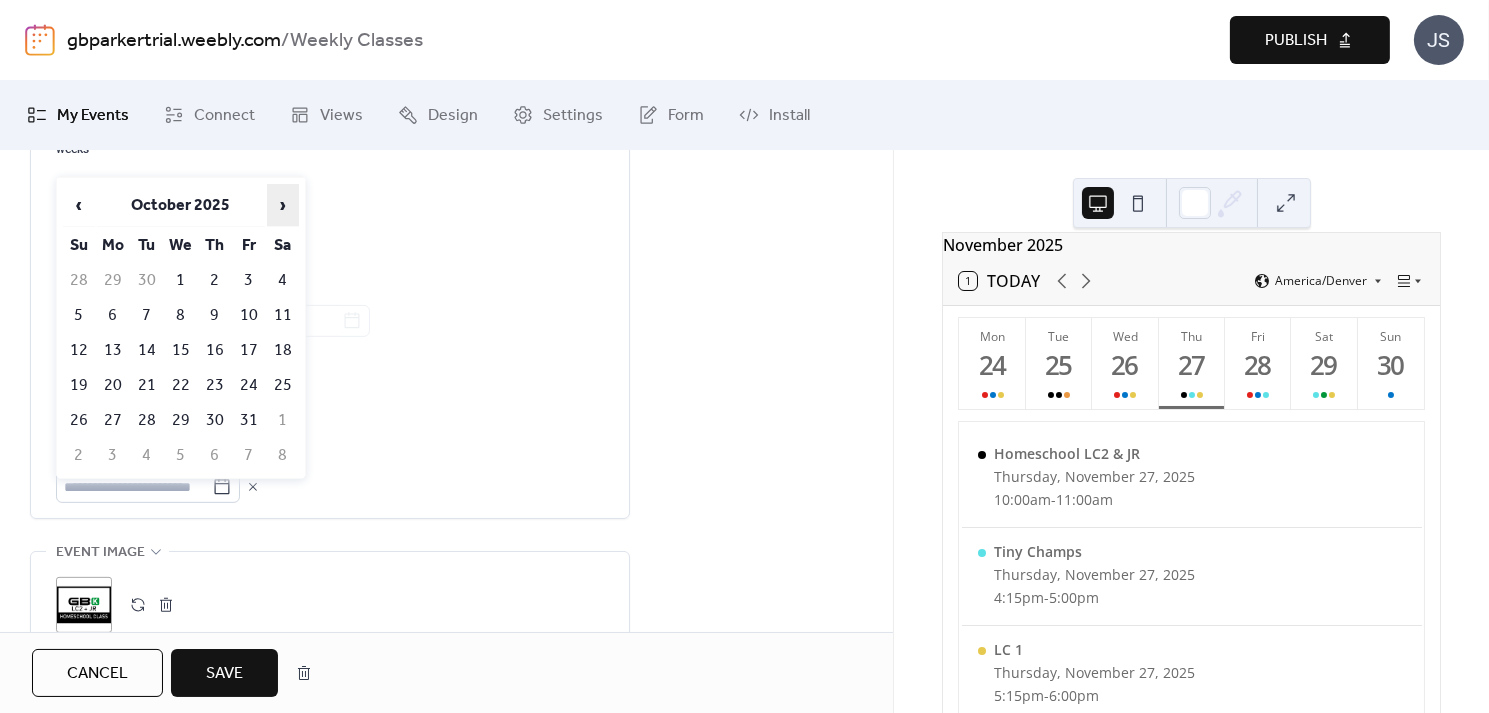 click on "›" at bounding box center [283, 205] 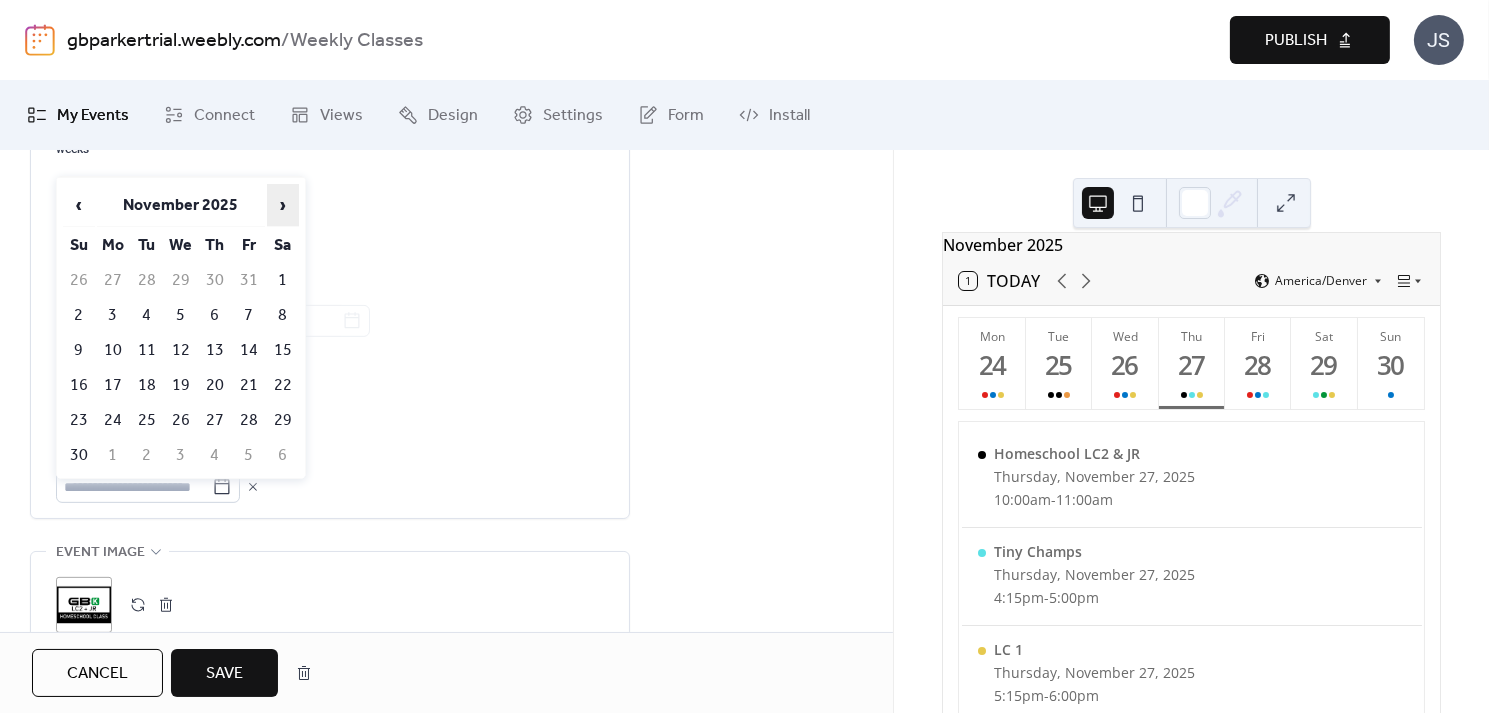 click on "›" at bounding box center [283, 205] 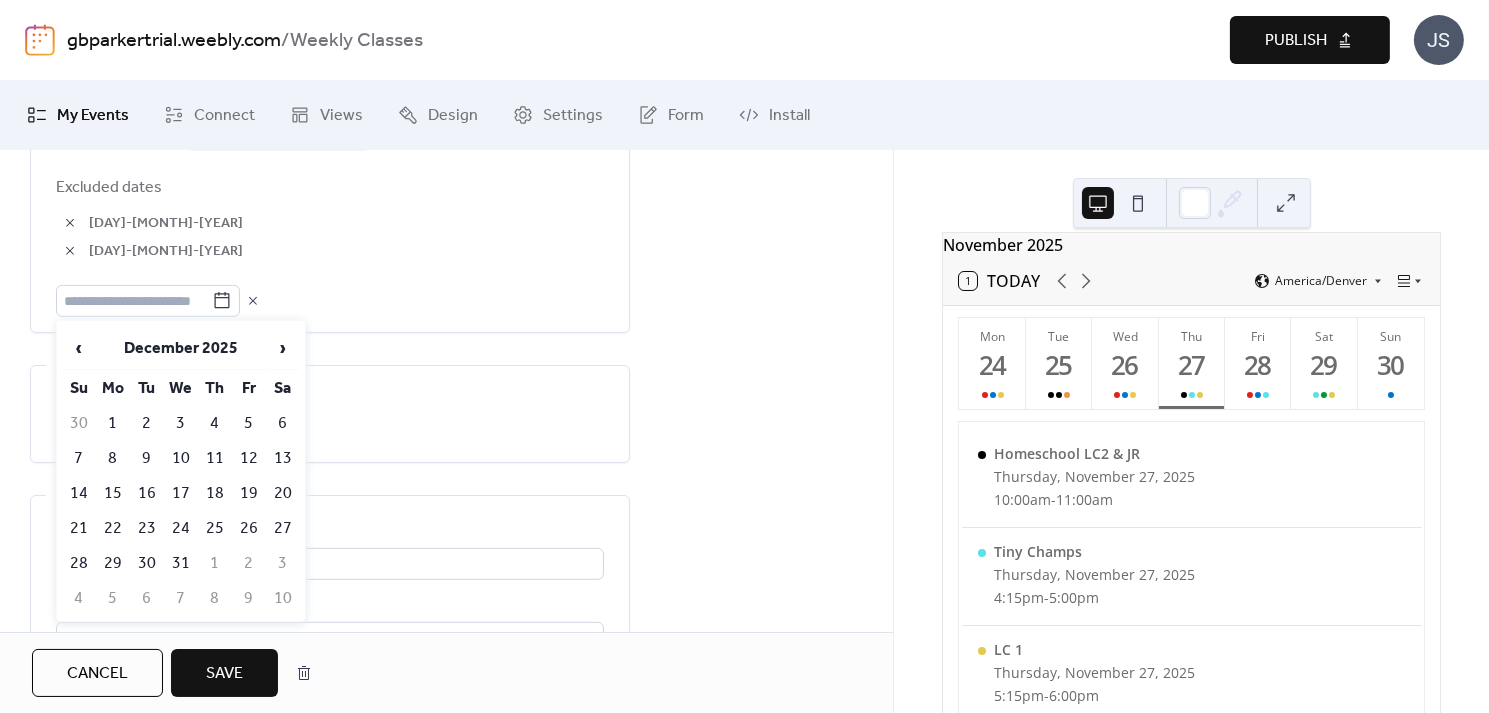 scroll, scrollTop: 1310, scrollLeft: 0, axis: vertical 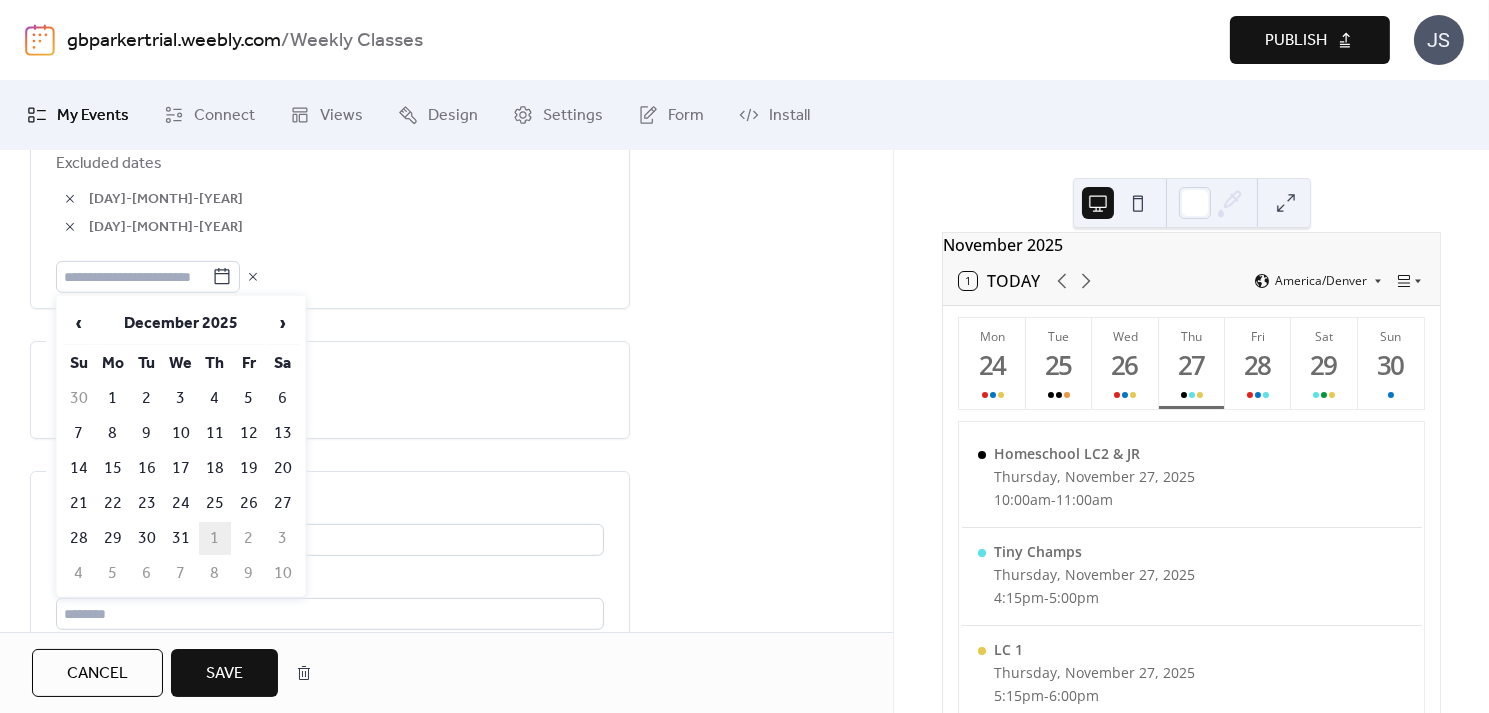 click on "1" at bounding box center (215, 538) 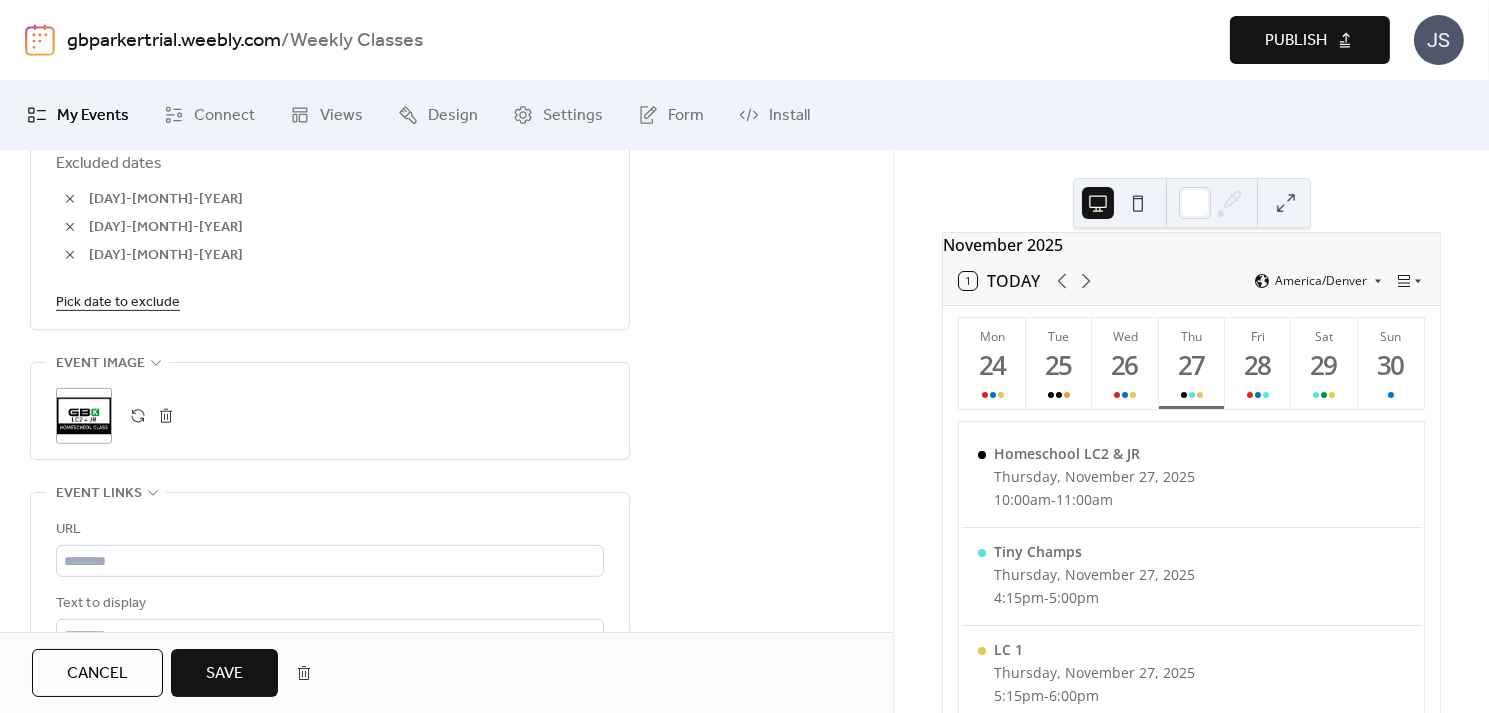 click on "Save" at bounding box center [224, 674] 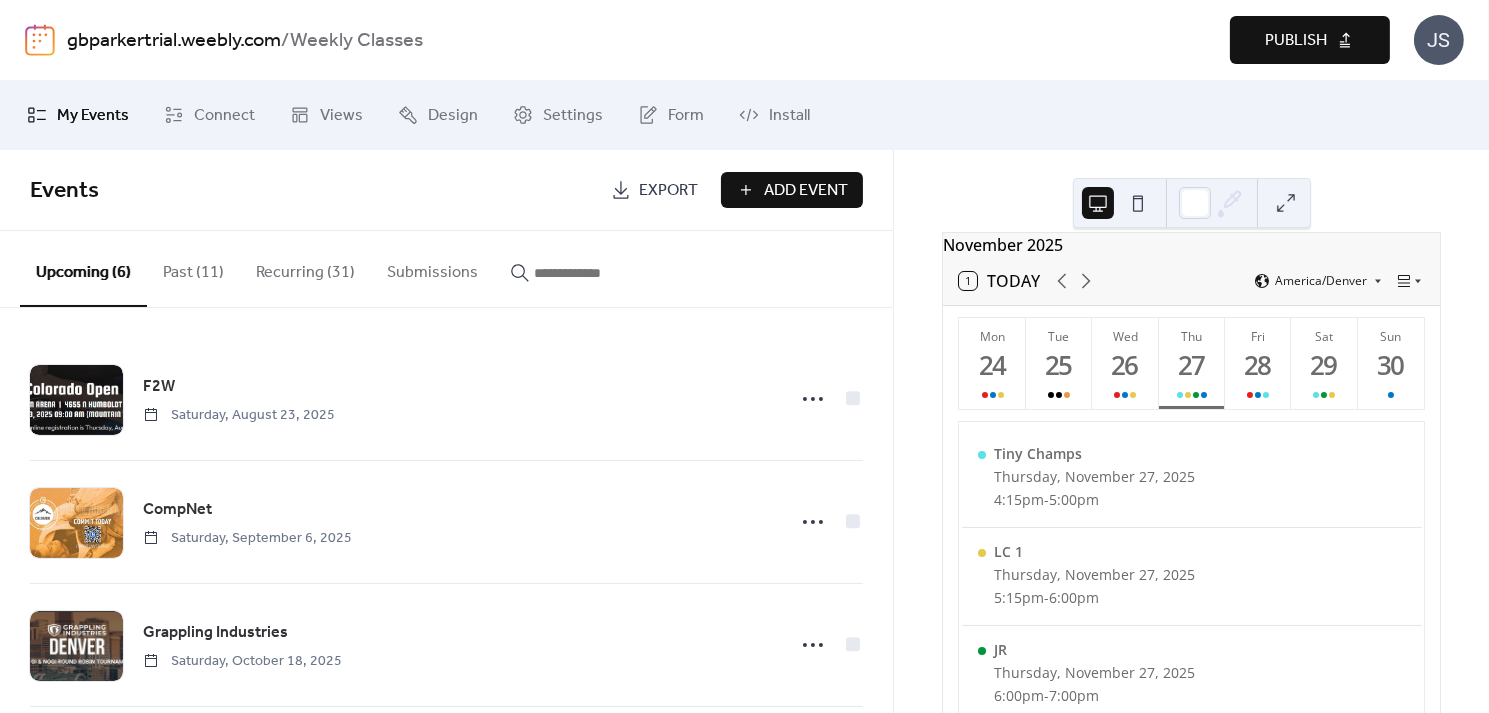 click on "Recurring (31)" at bounding box center (305, 268) 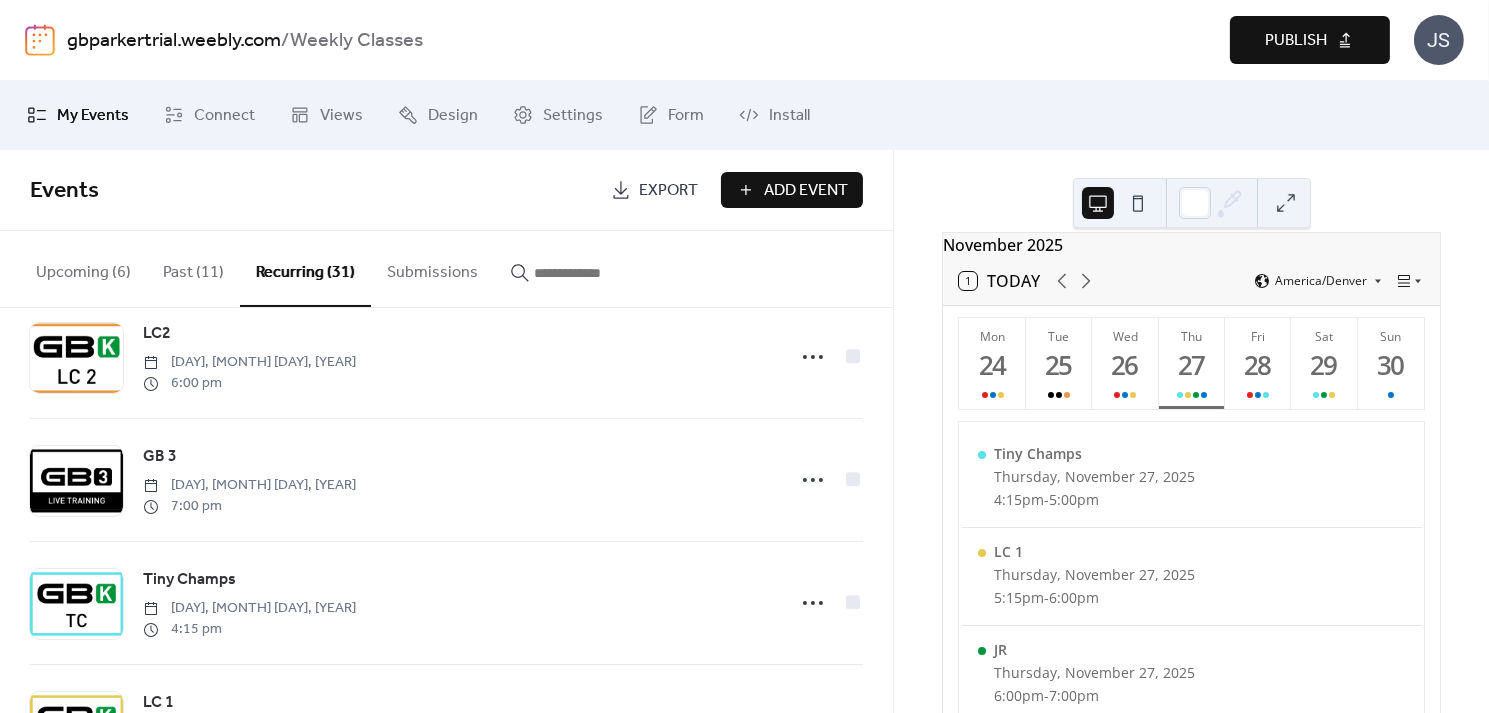 scroll, scrollTop: 1689, scrollLeft: 0, axis: vertical 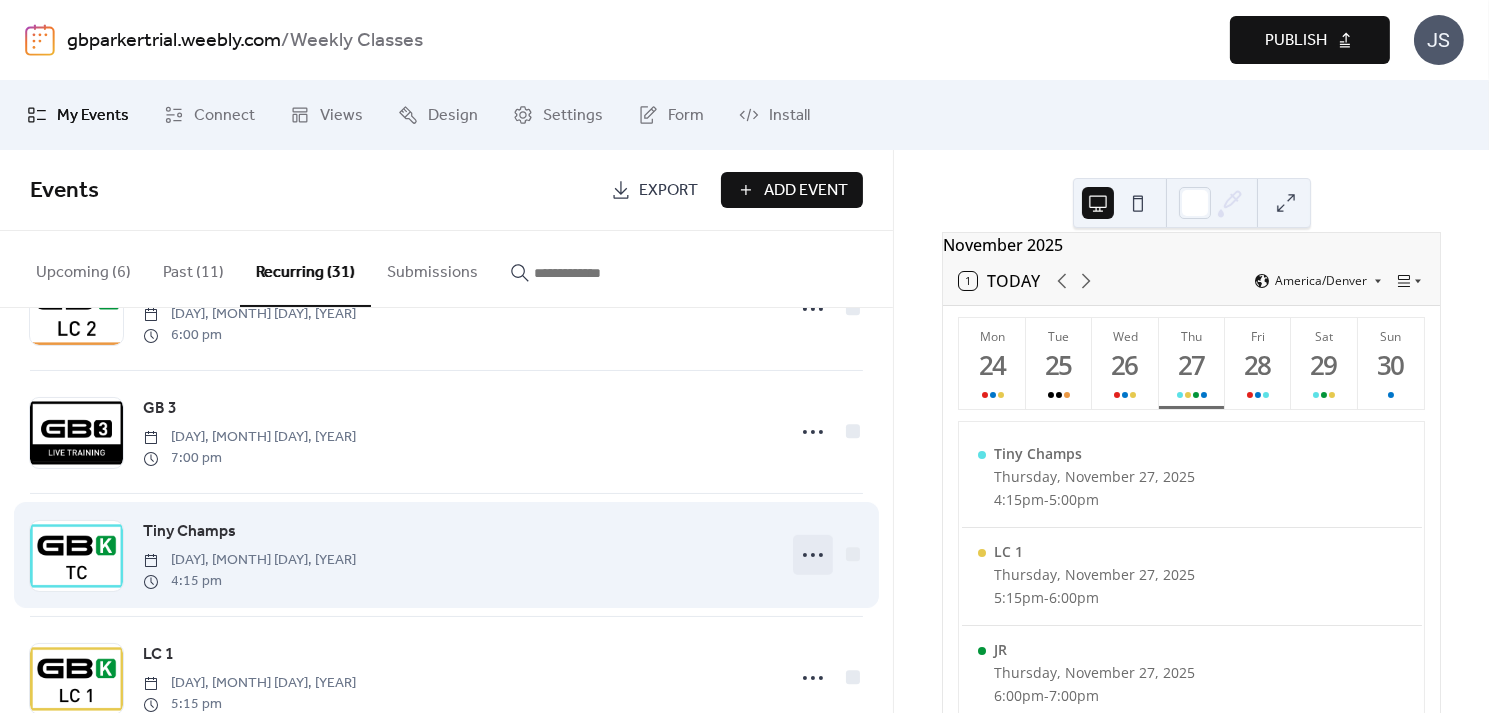 click 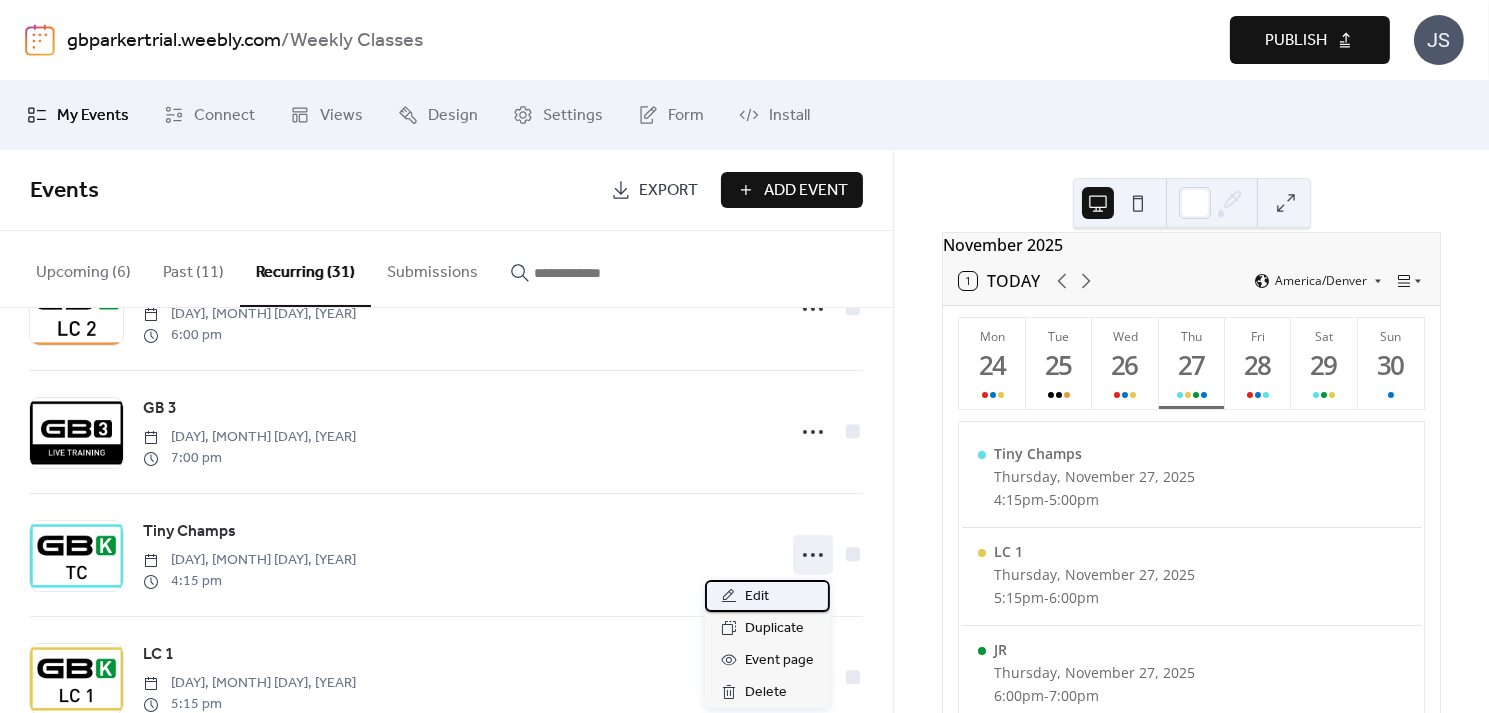 click on "Edit" at bounding box center (757, 597) 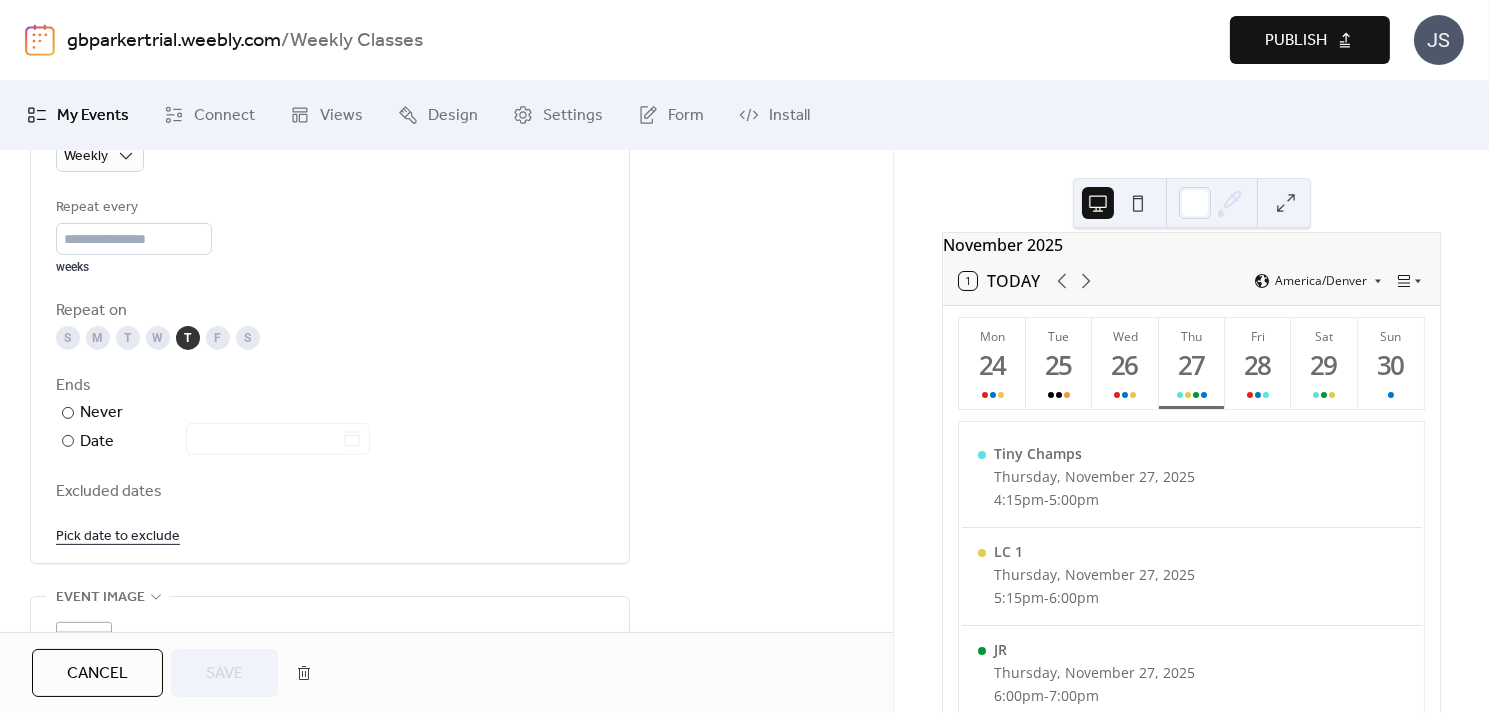 scroll, scrollTop: 1076, scrollLeft: 0, axis: vertical 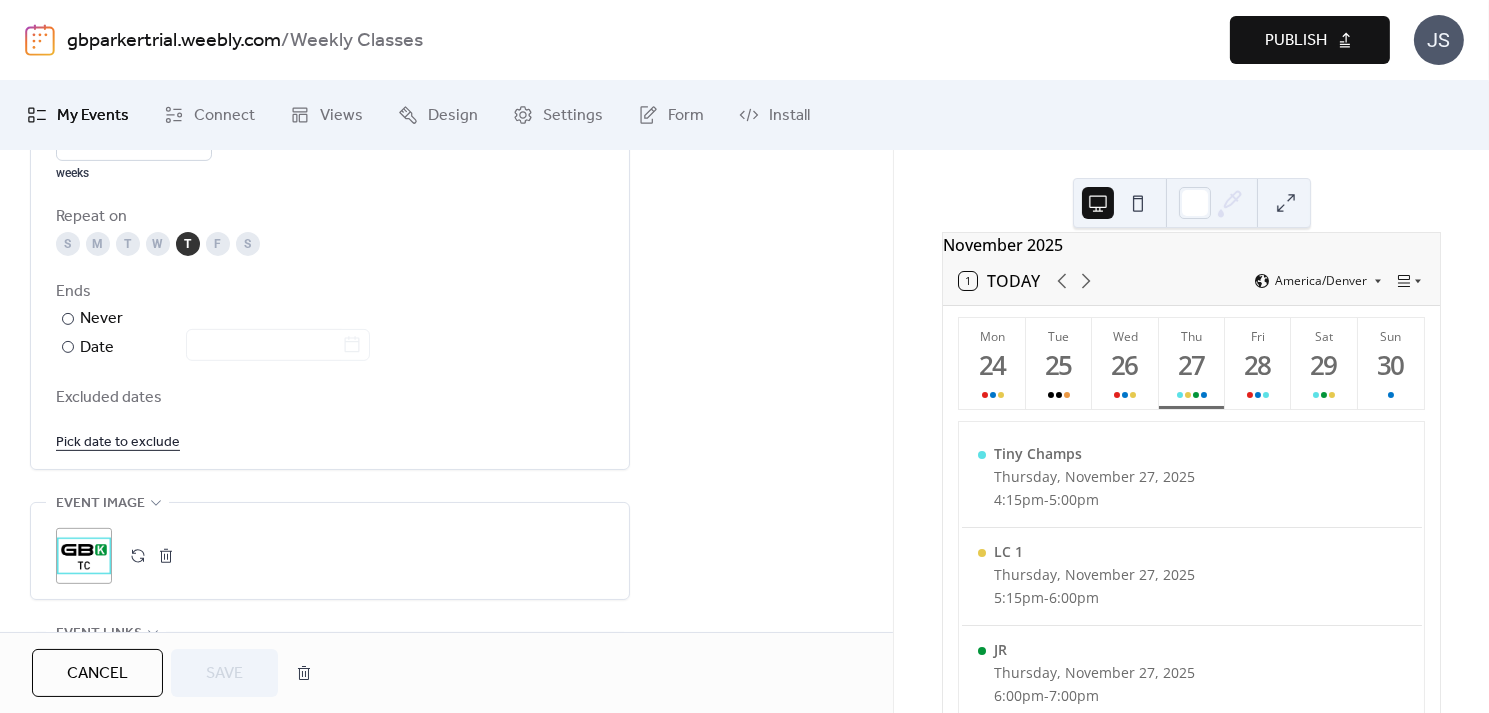 click on "Pick date to exclude" at bounding box center (118, 441) 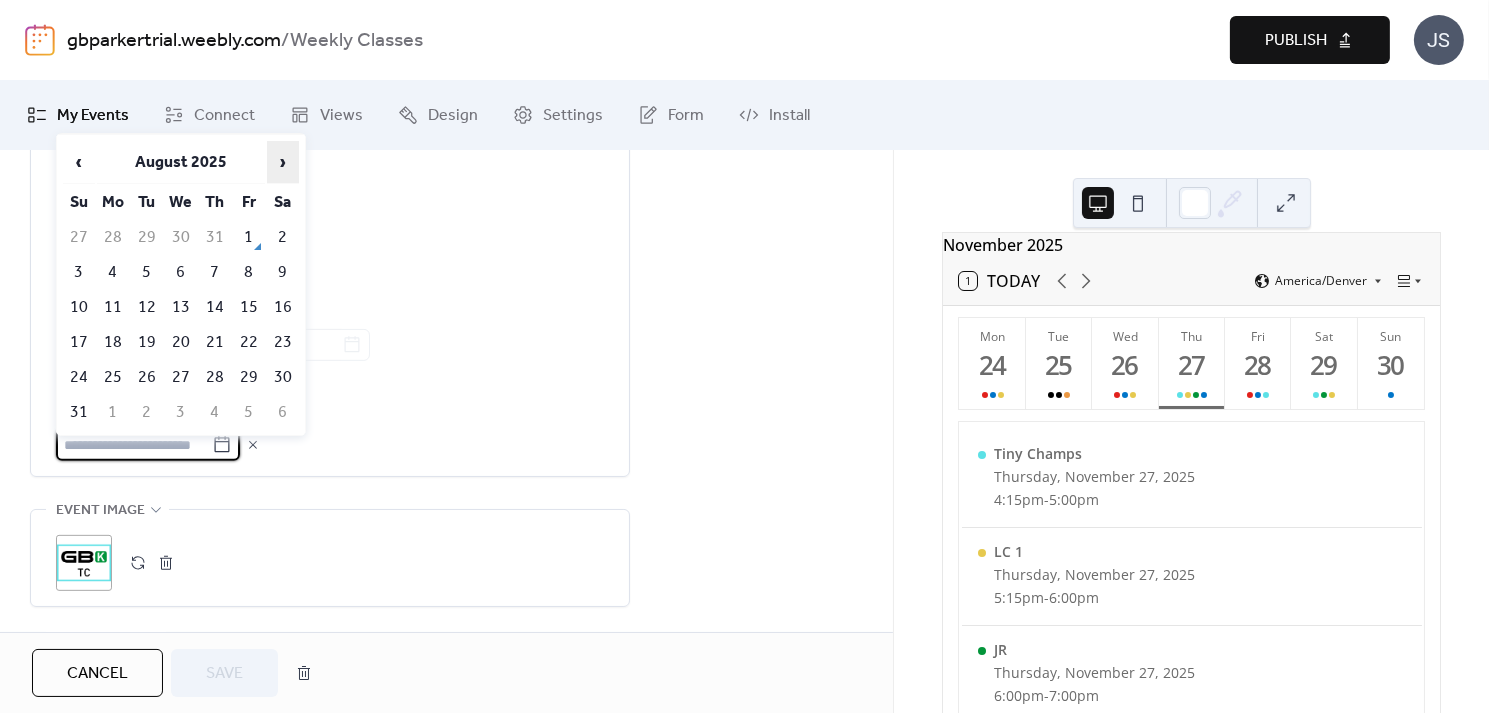 click on "›" at bounding box center (283, 162) 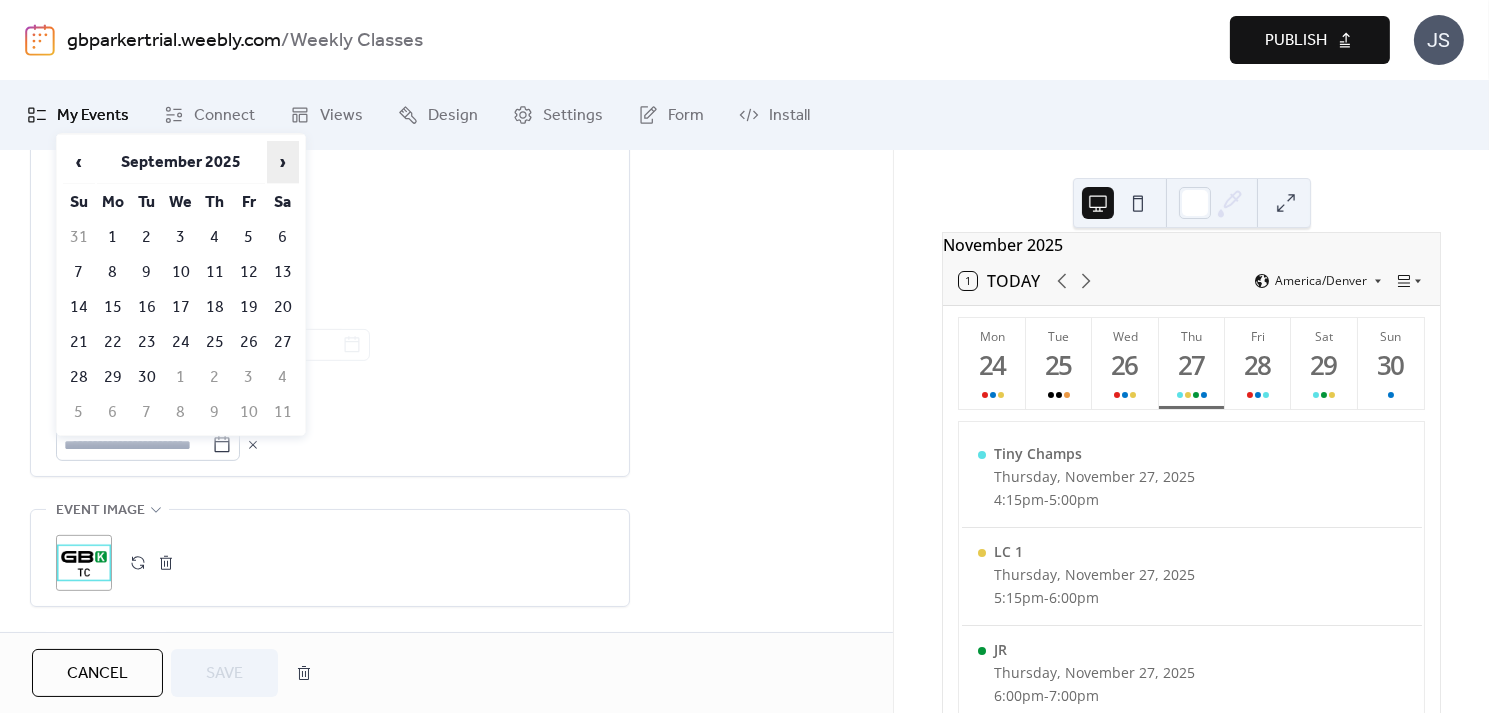 click on "›" at bounding box center (283, 162) 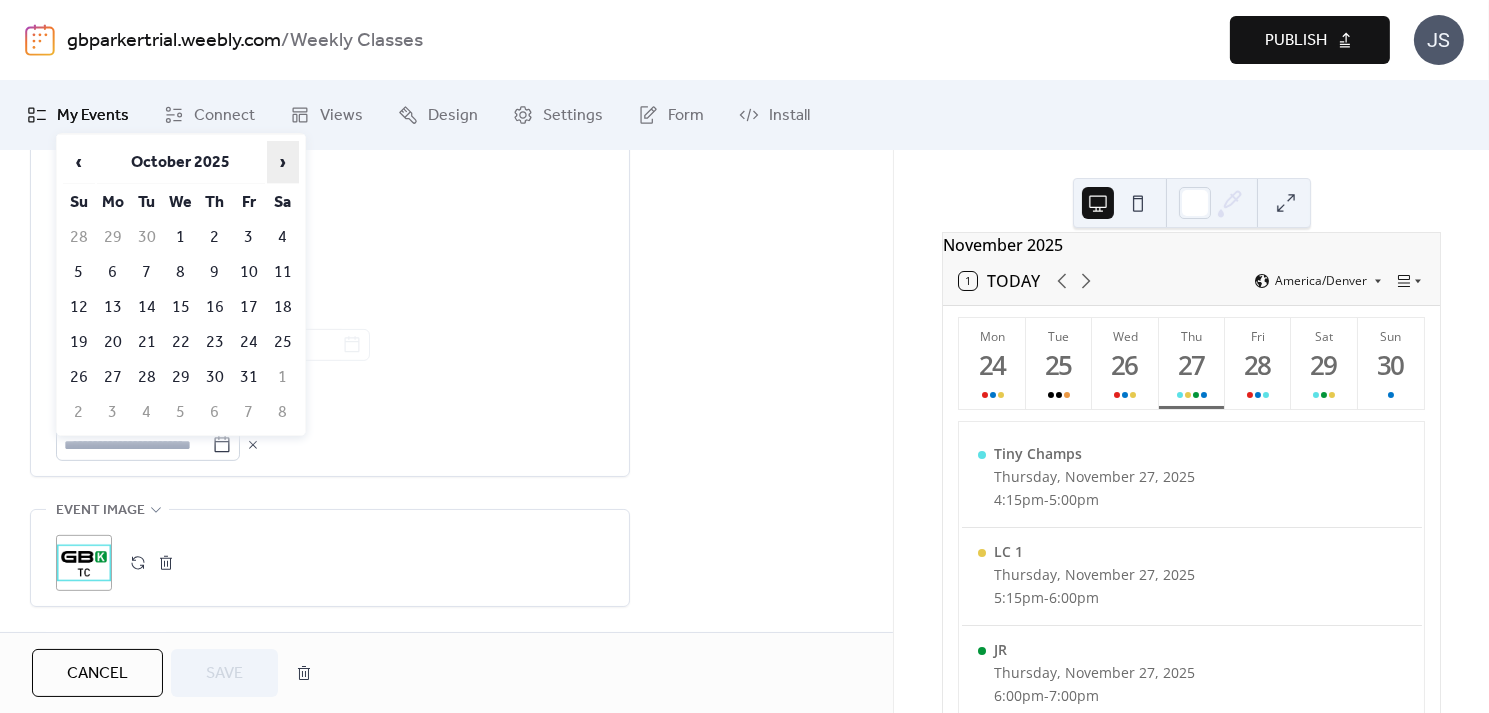 click on "›" at bounding box center [283, 162] 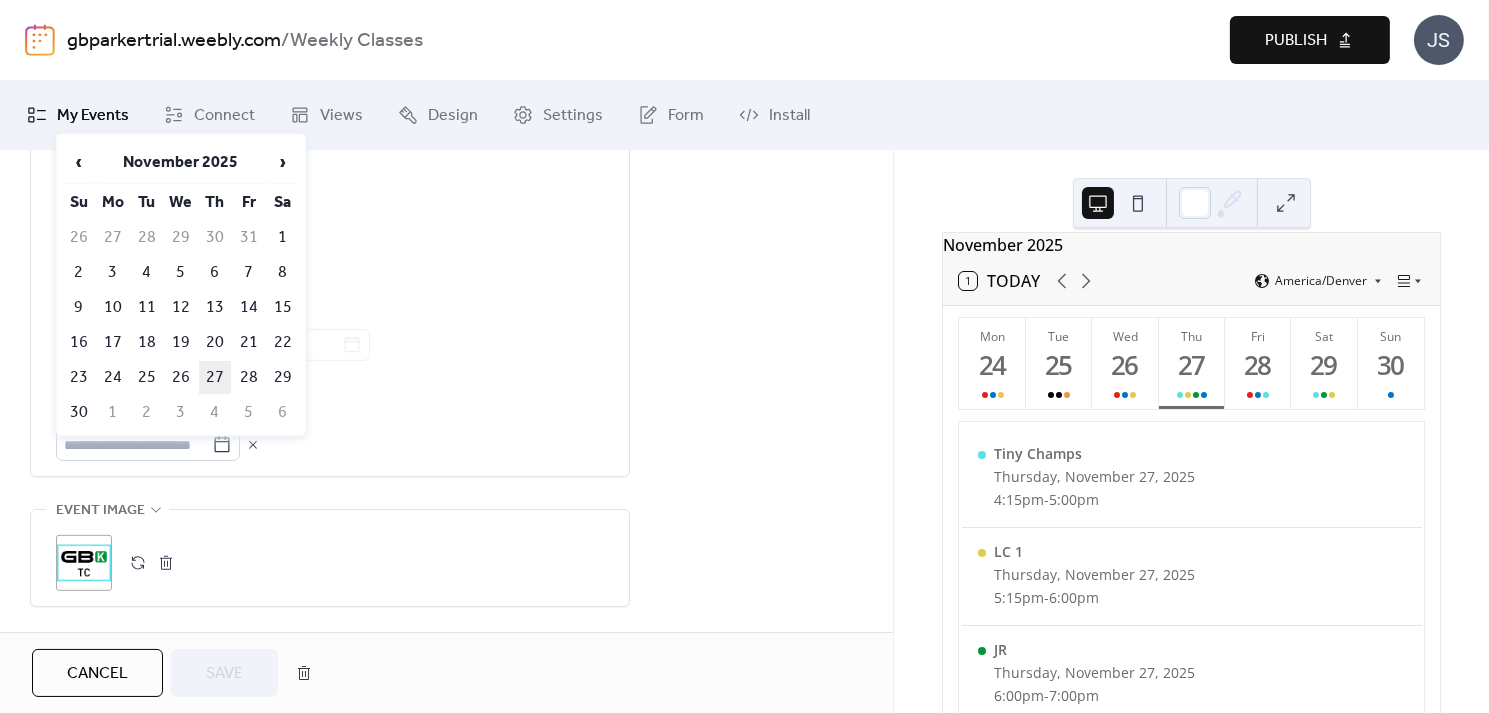 click on "27" at bounding box center (215, 377) 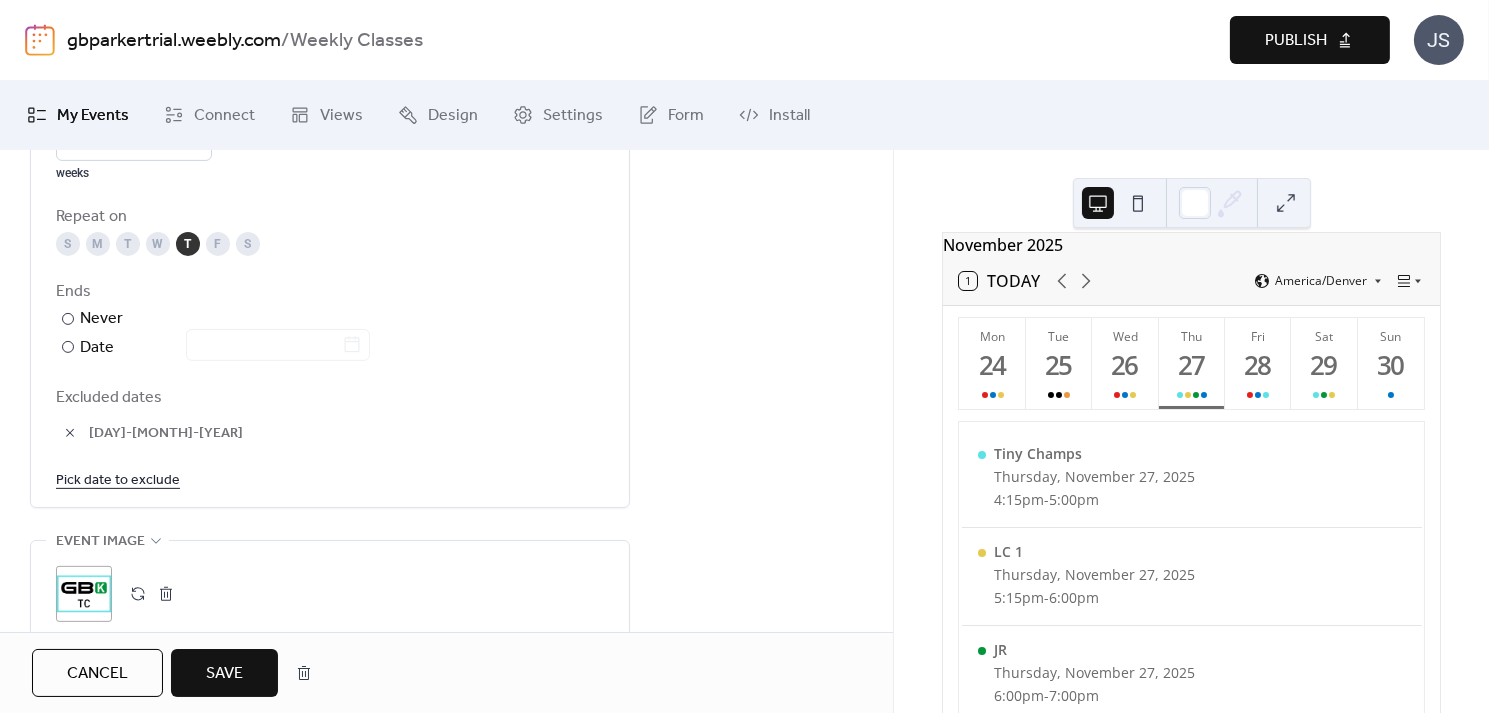 click on "Pick date to exclude" at bounding box center [118, 479] 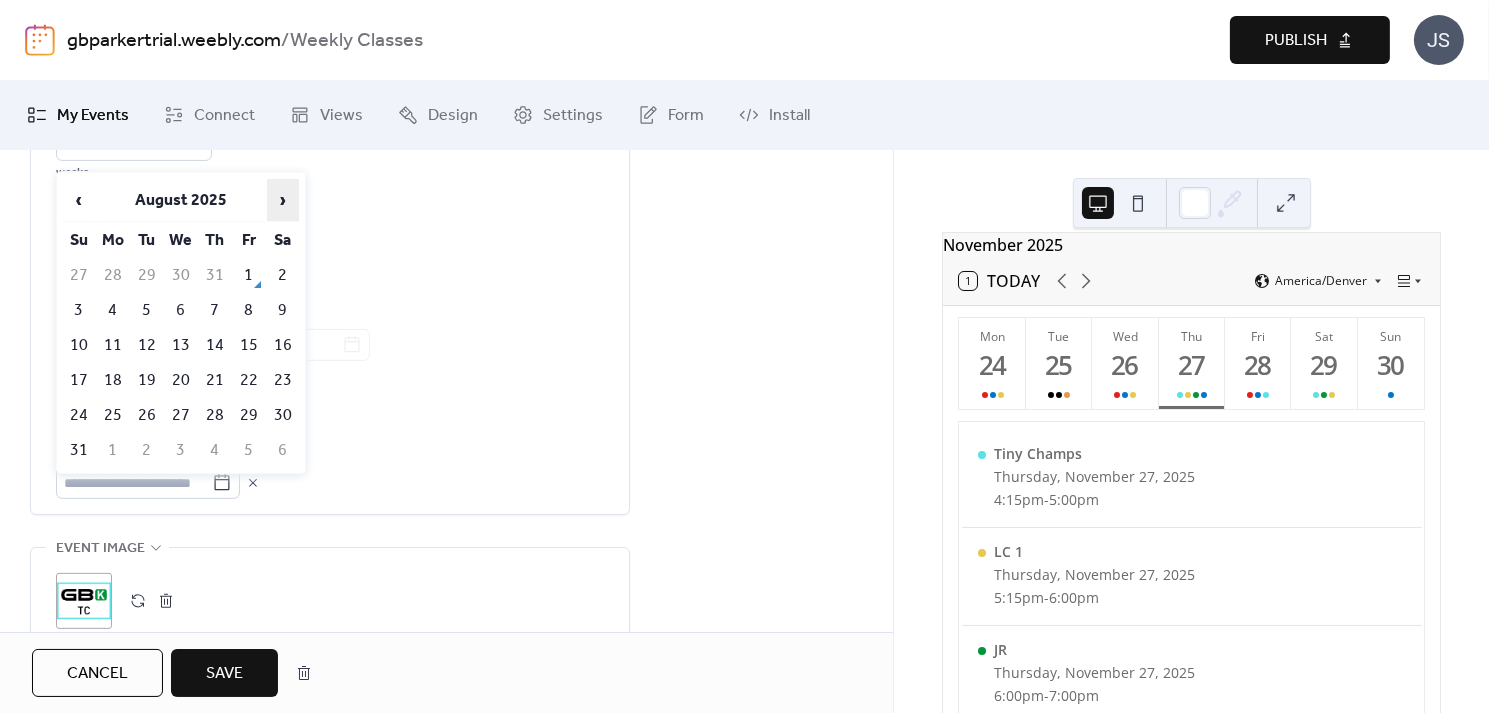 click on "›" at bounding box center [283, 200] 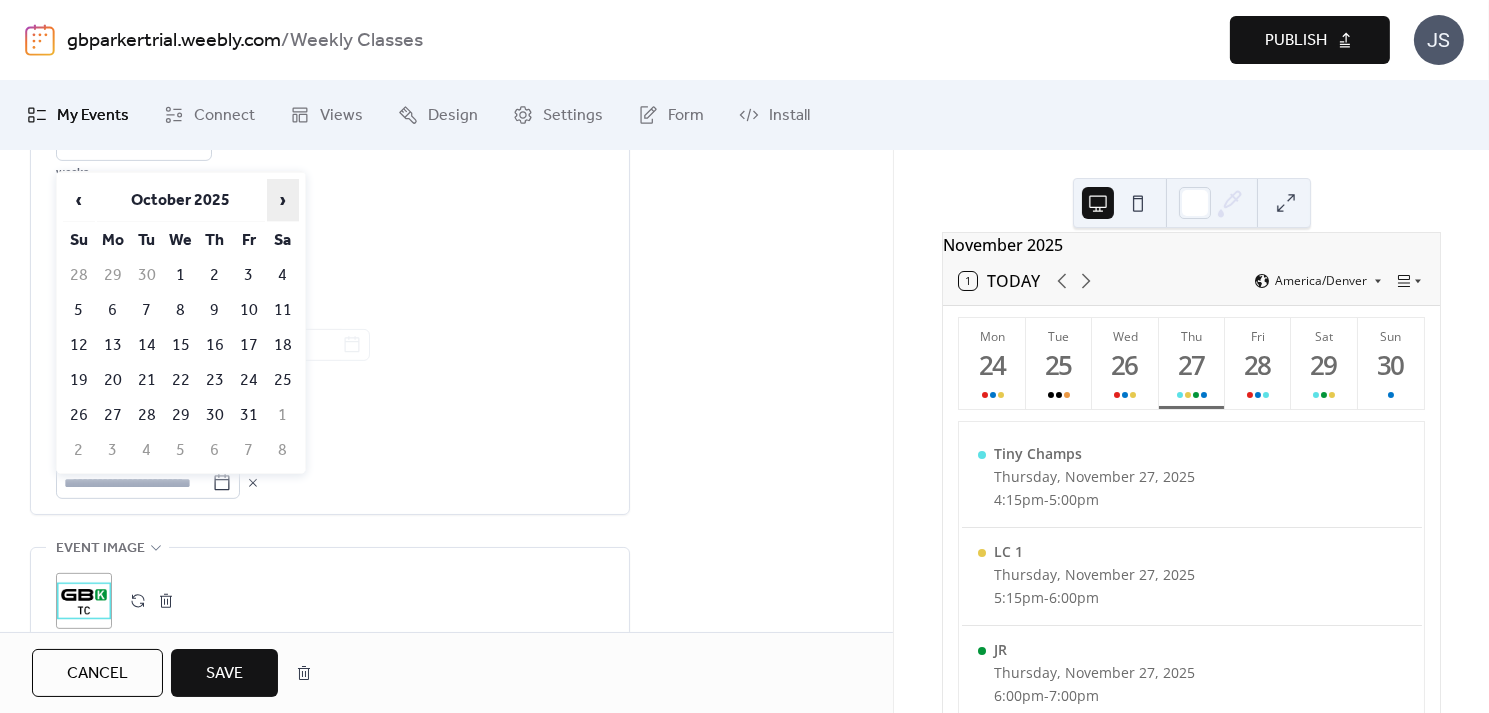 click on "›" at bounding box center [283, 200] 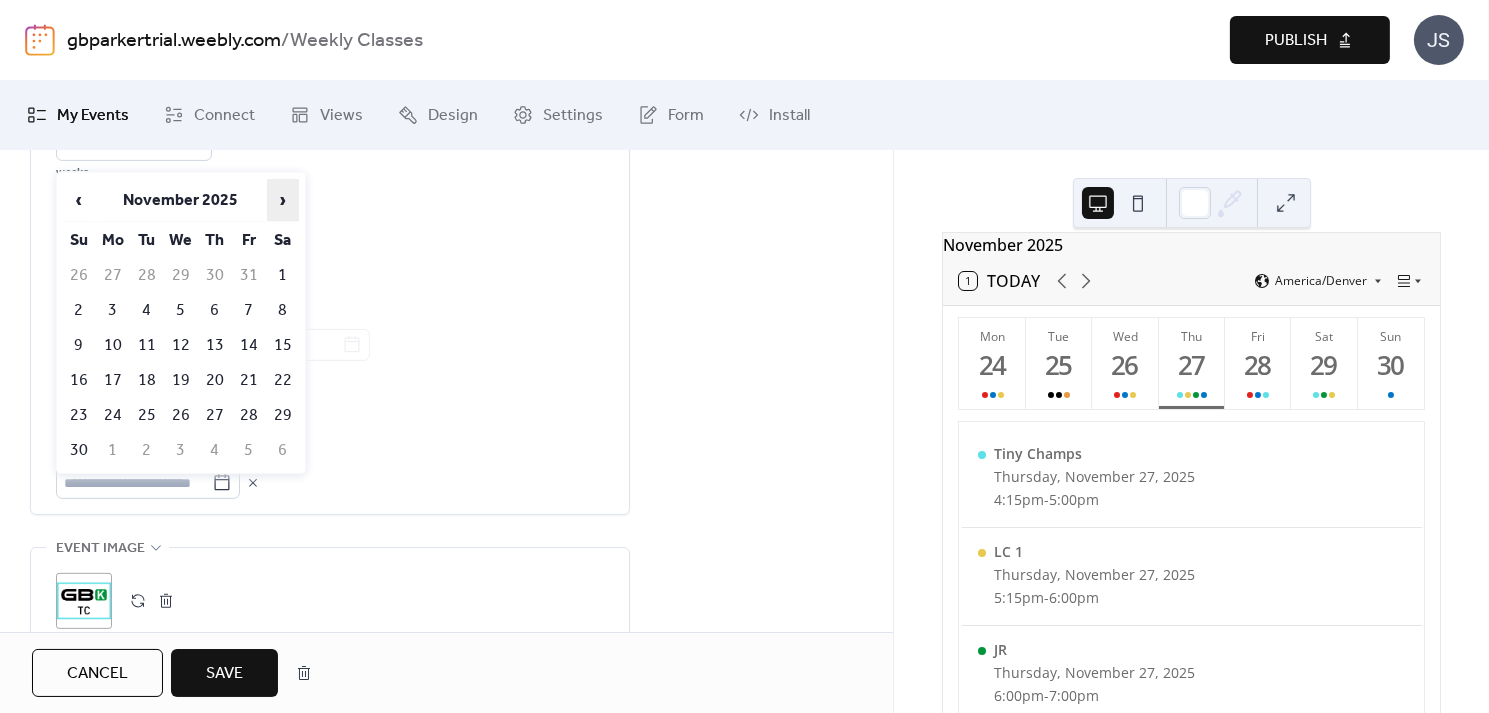 click on "›" at bounding box center [283, 200] 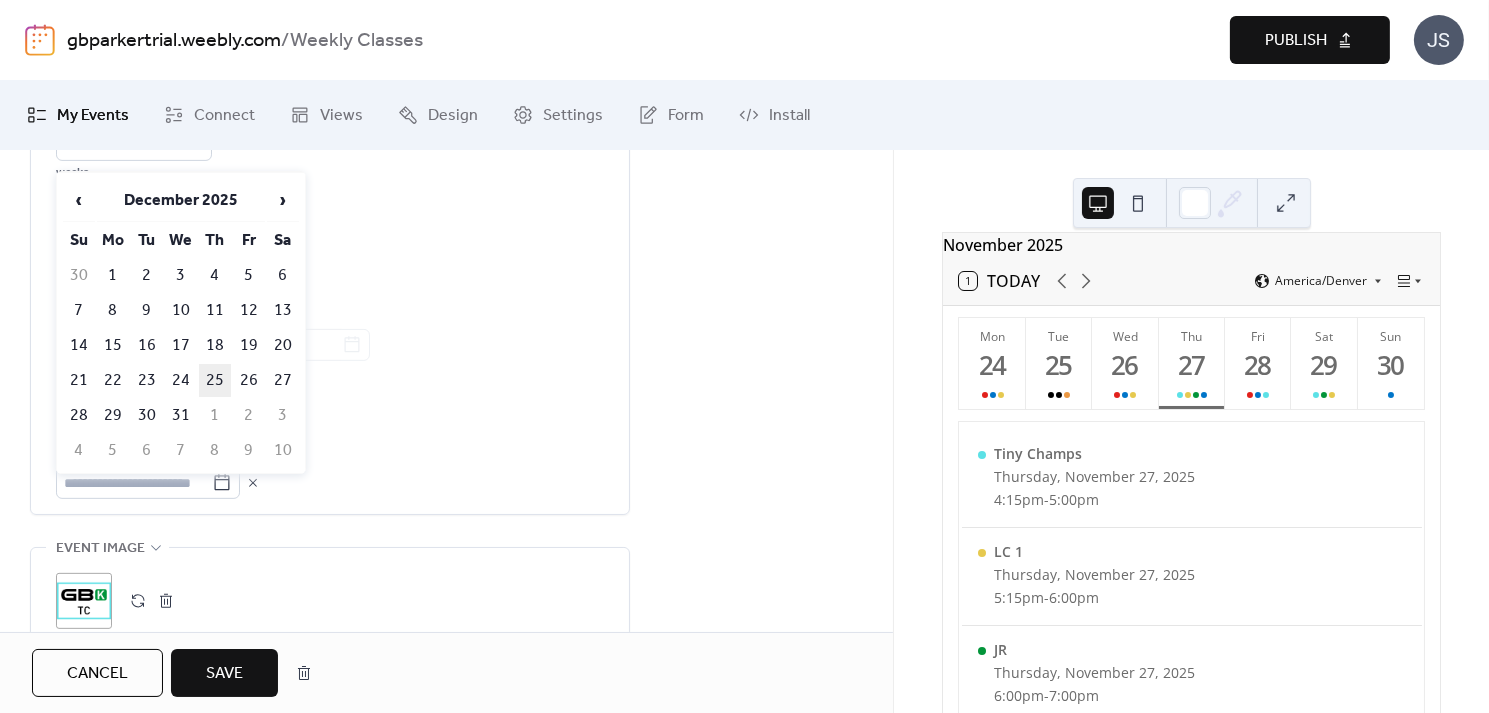 click on "25" at bounding box center (215, 380) 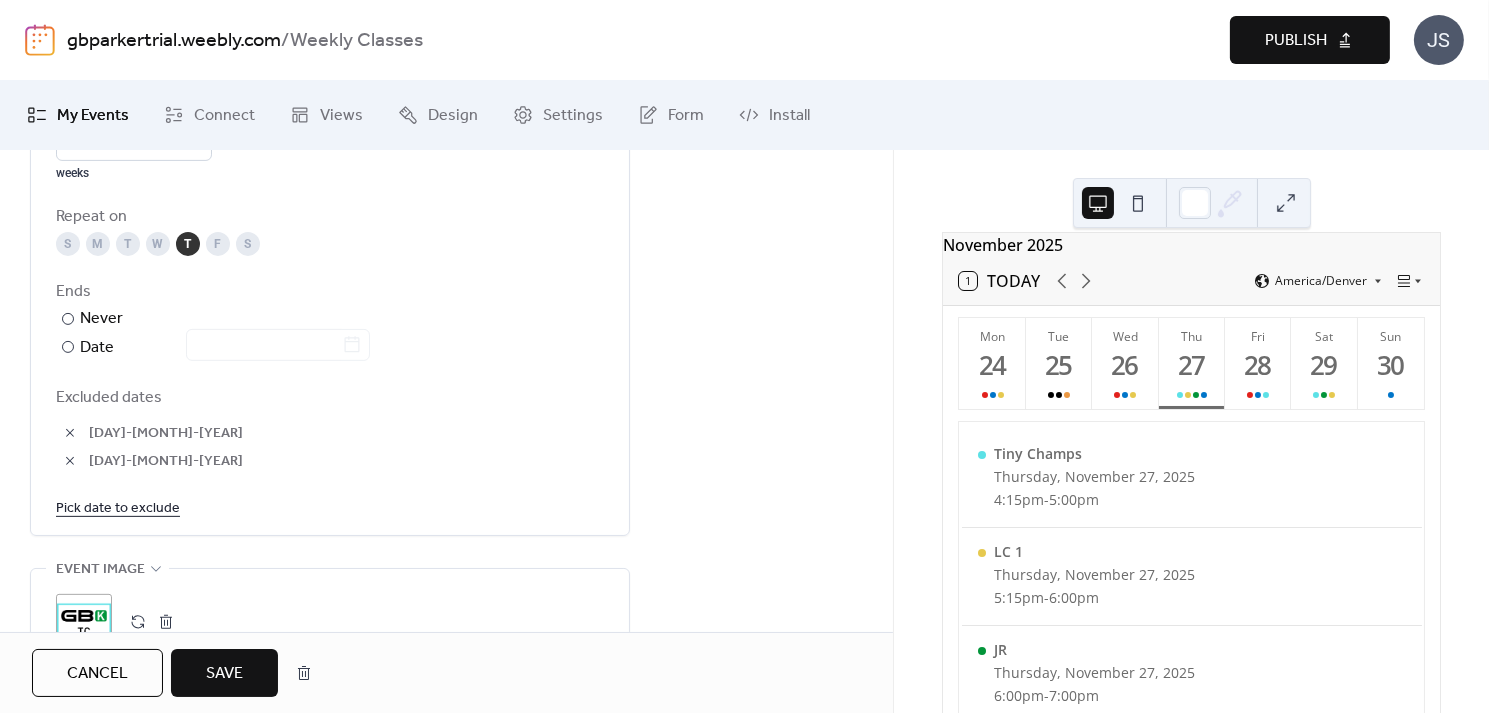 click on "Pick date to exclude" at bounding box center [118, 507] 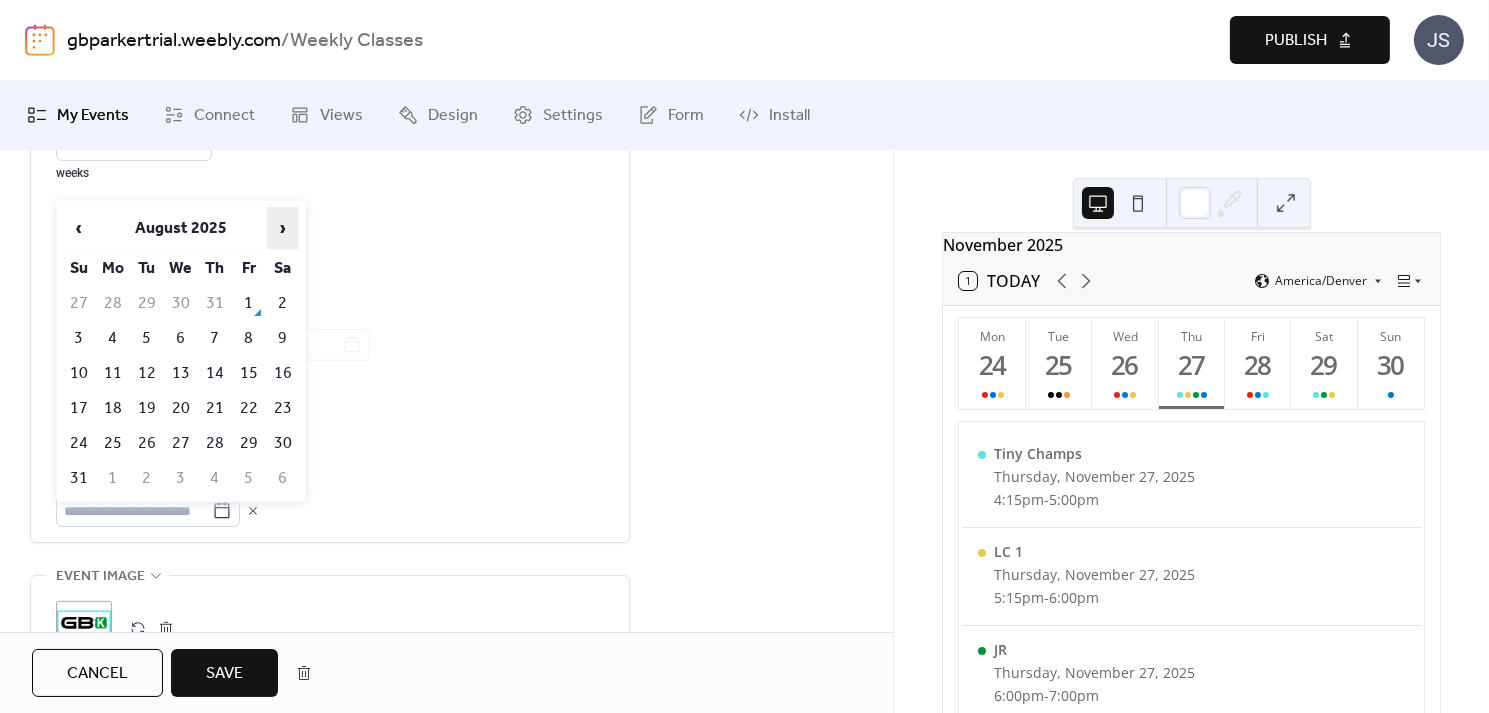 click on "›" at bounding box center (283, 228) 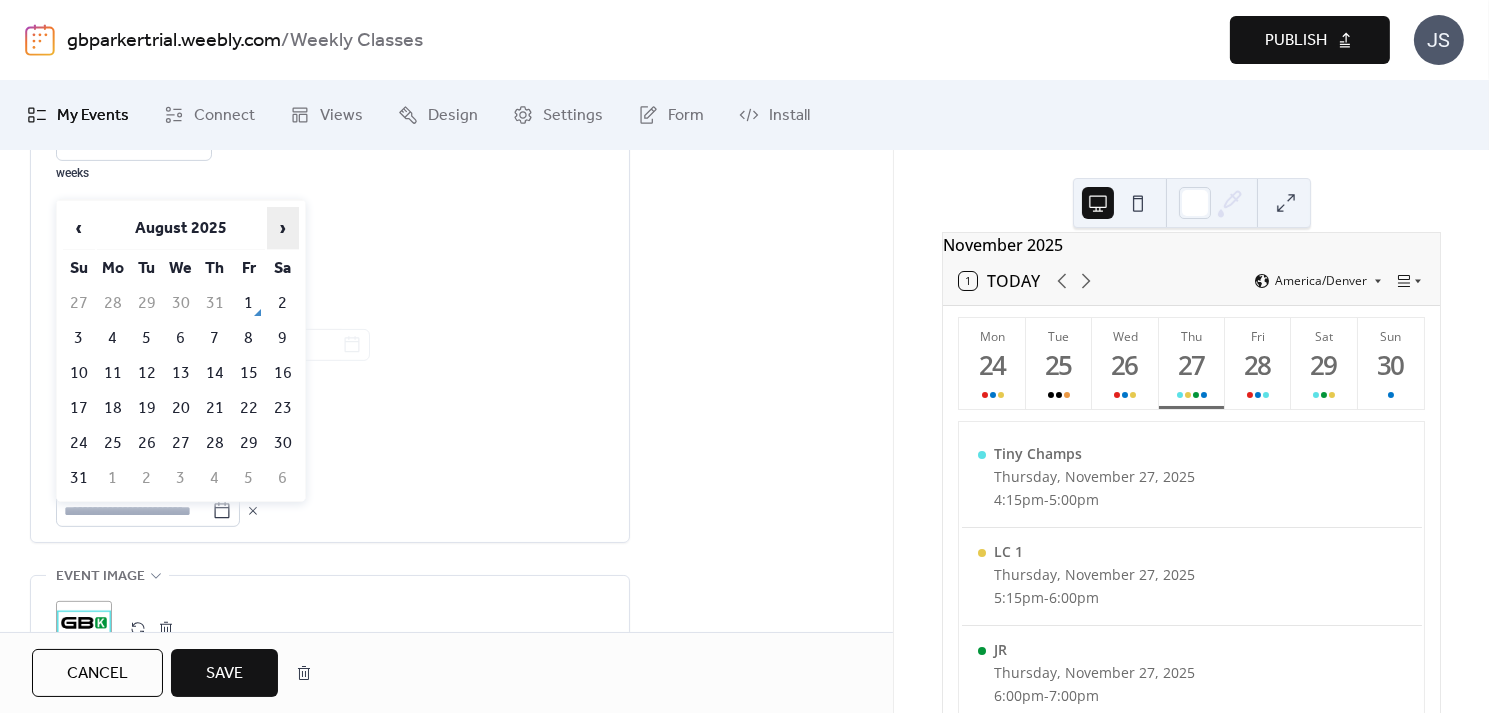click on "›" at bounding box center [283, 228] 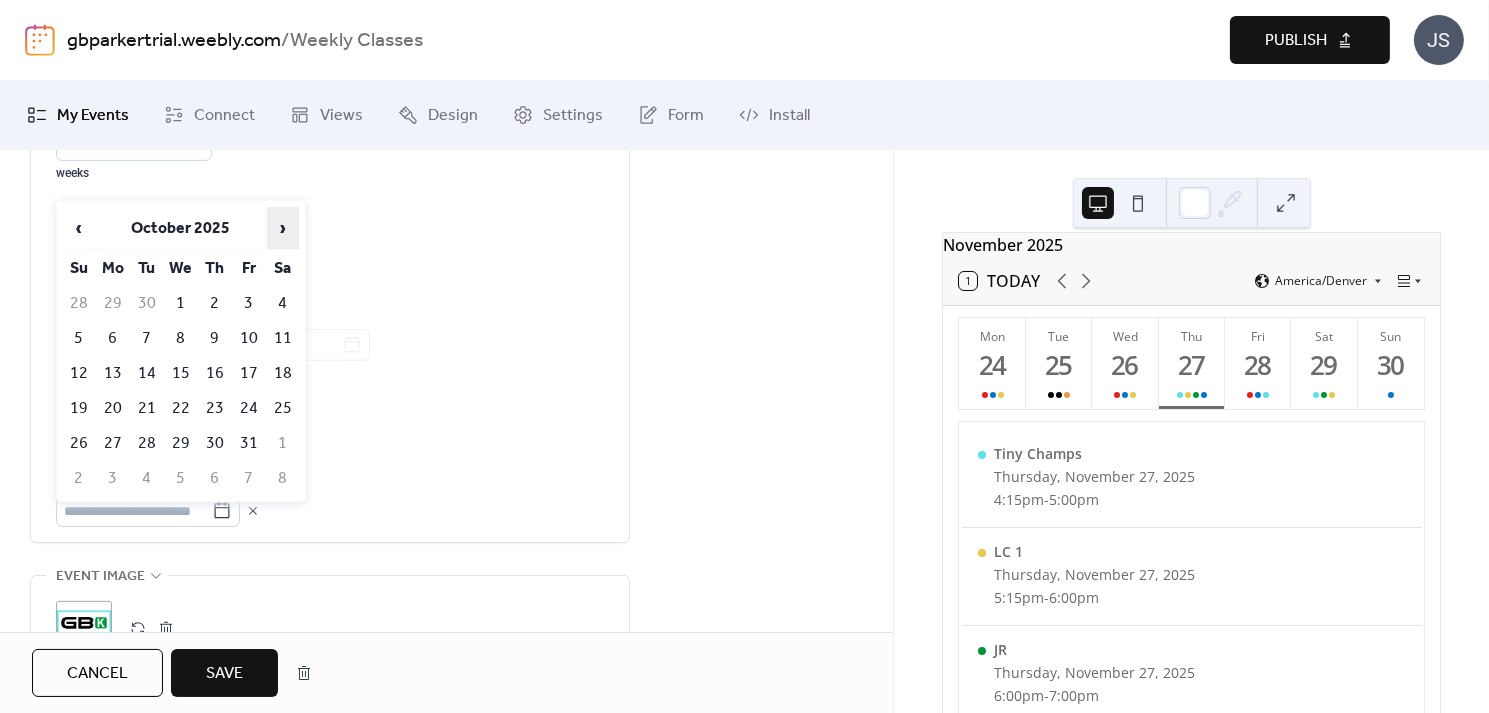 click on "›" at bounding box center [283, 228] 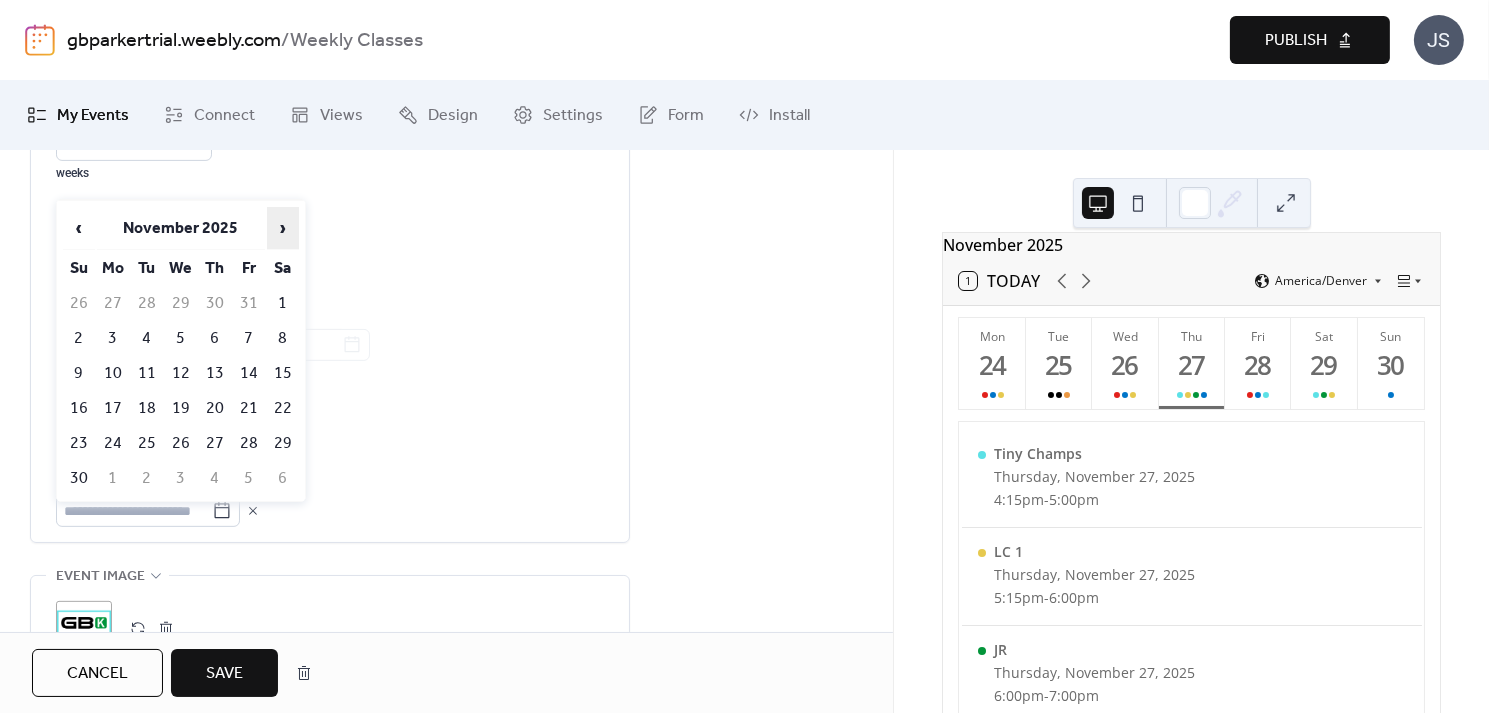 click on "›" at bounding box center (283, 228) 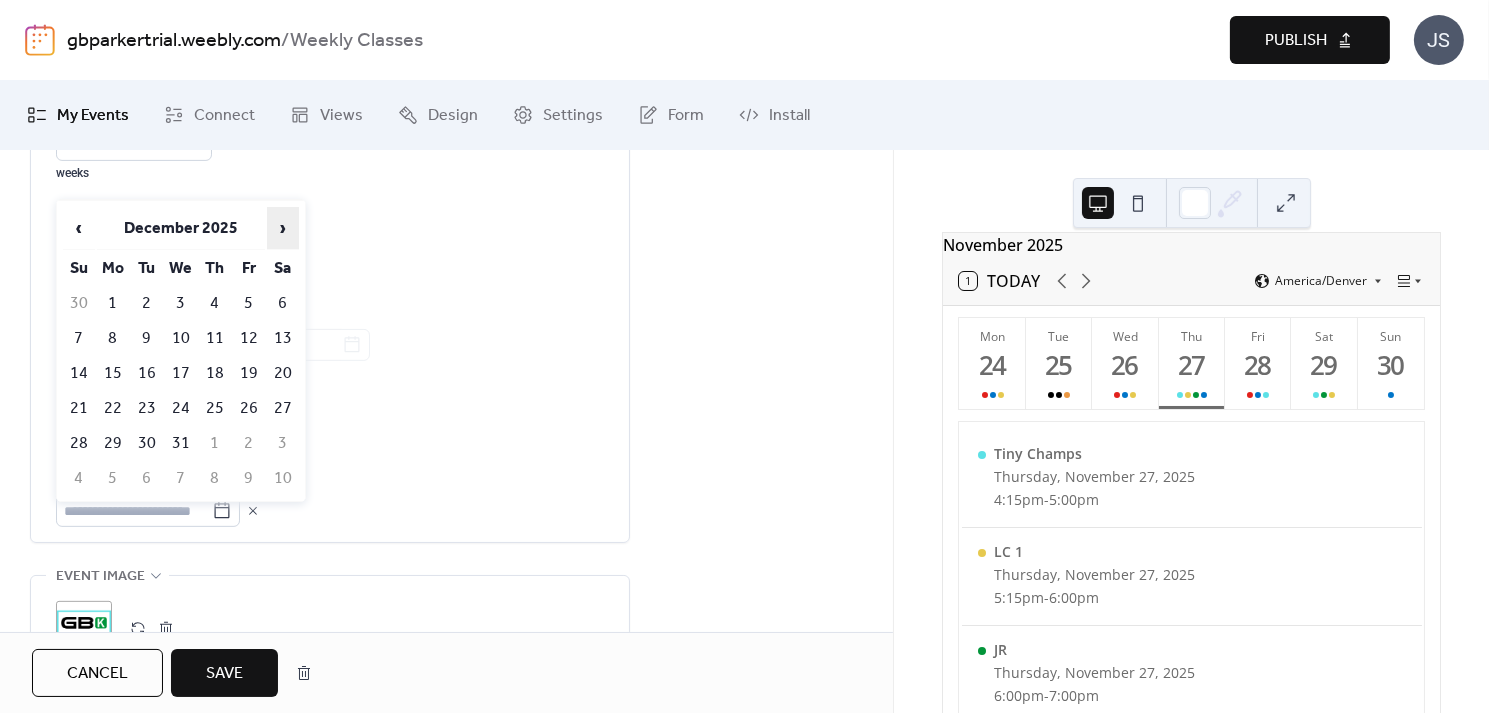 click on "›" at bounding box center (283, 228) 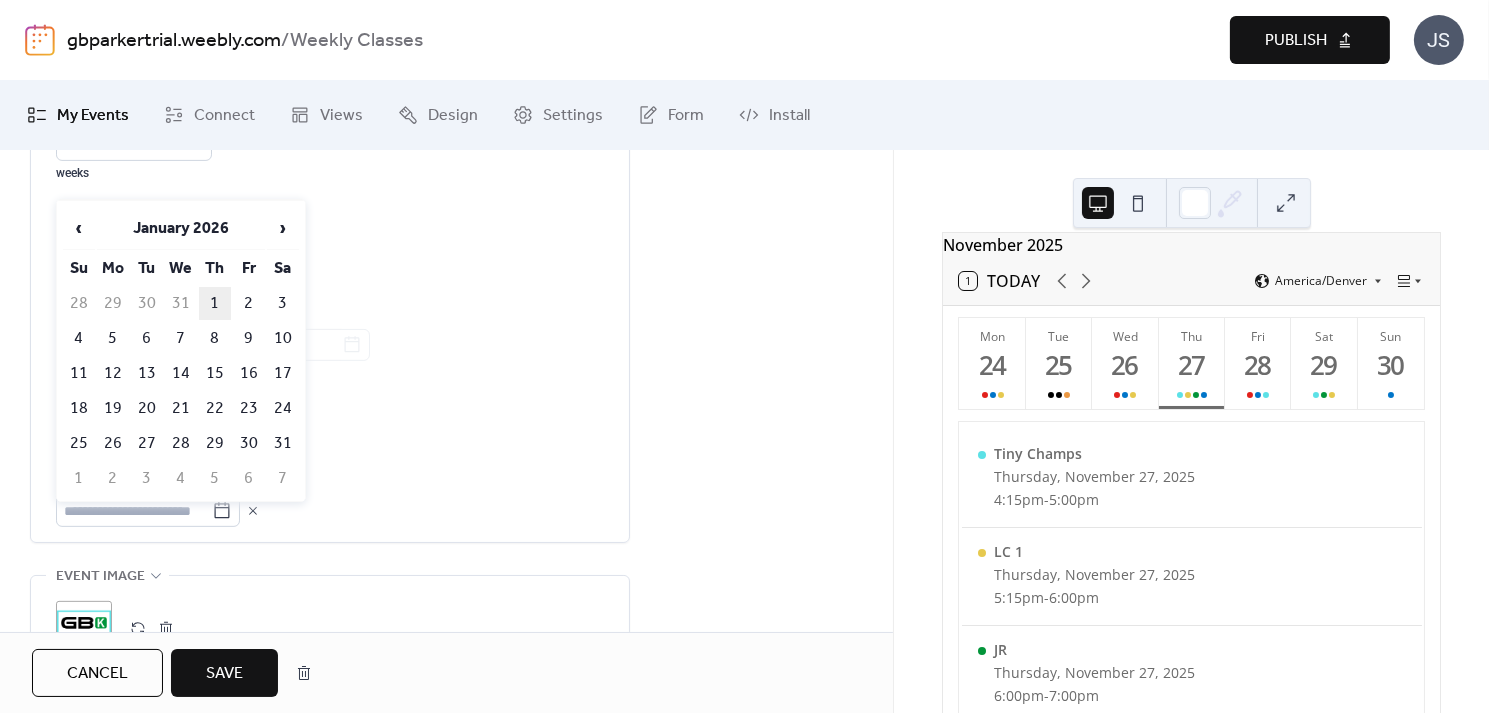 click on "1" at bounding box center [215, 303] 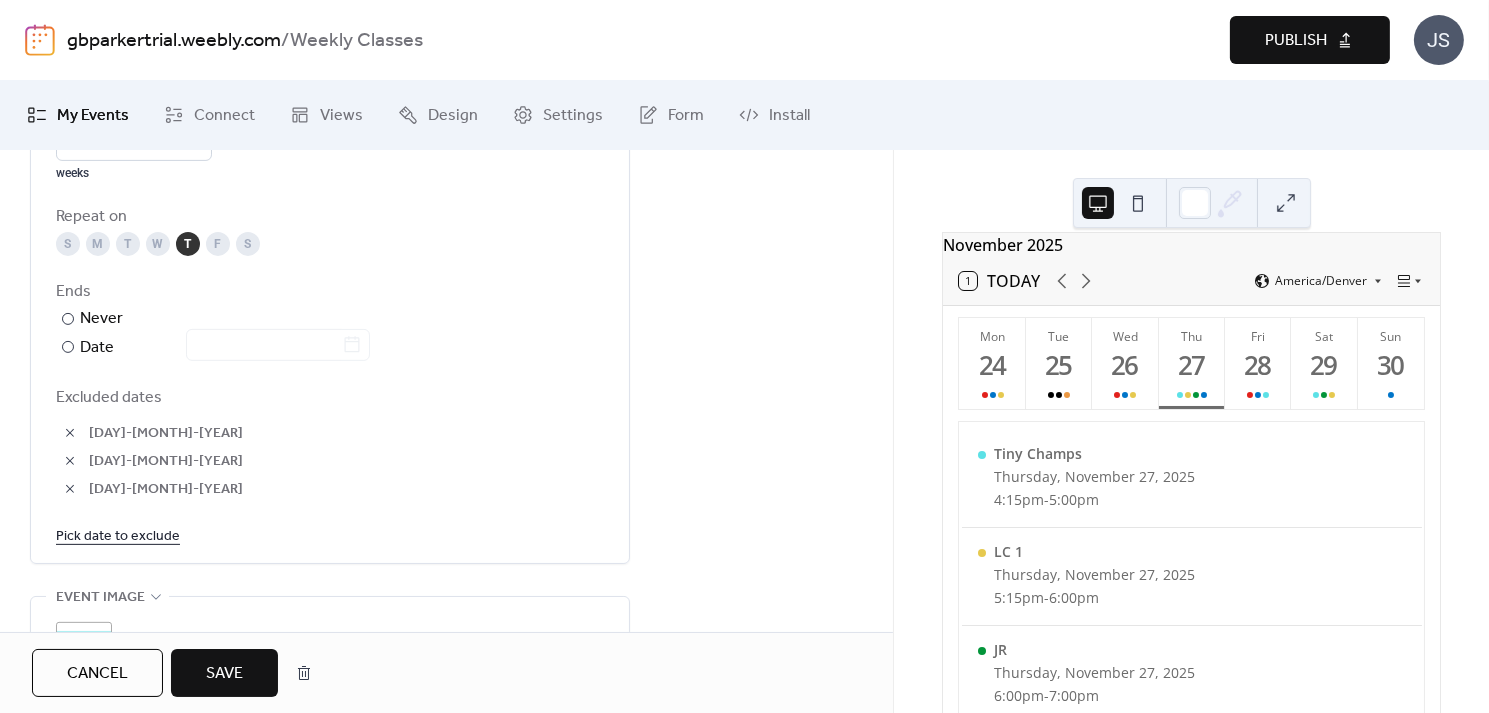click on "Save" at bounding box center [224, 673] 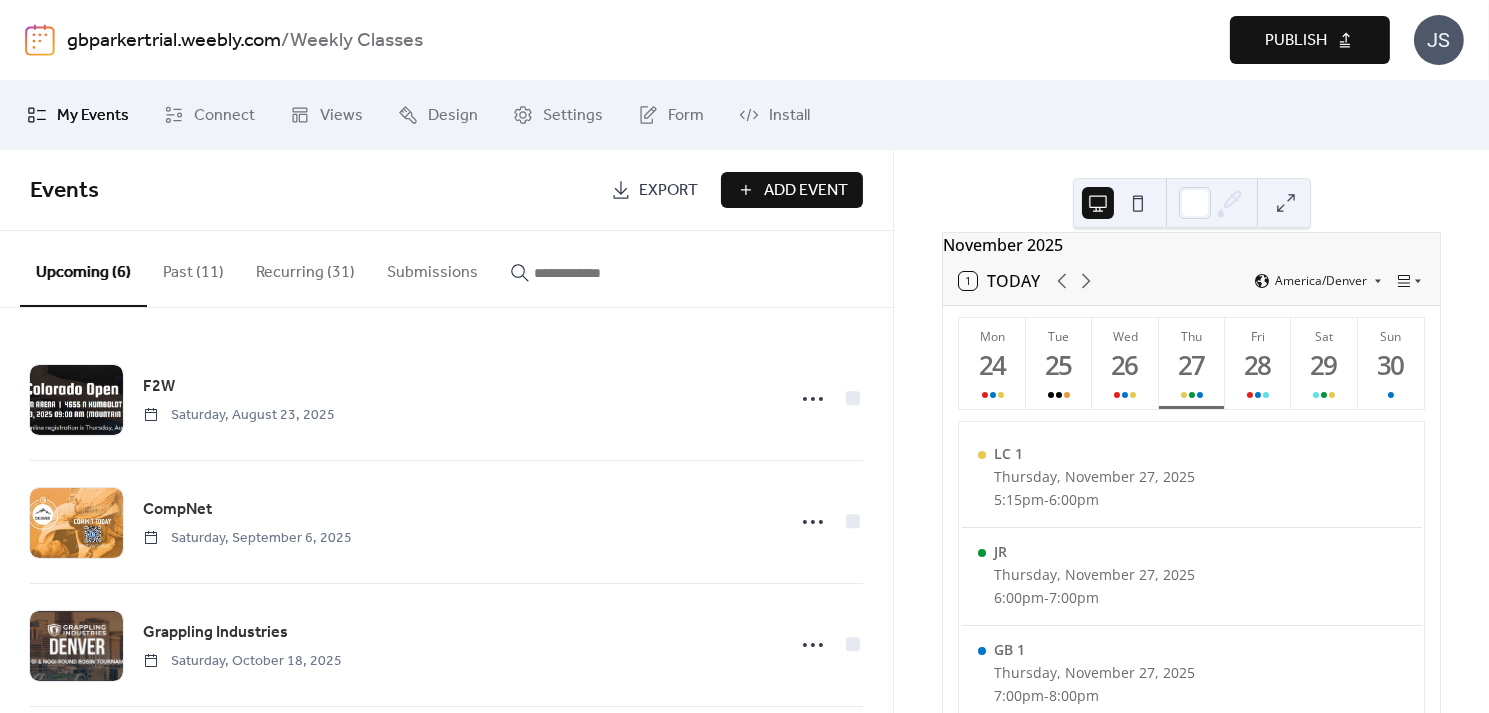 click on "Recurring (31)" at bounding box center (305, 268) 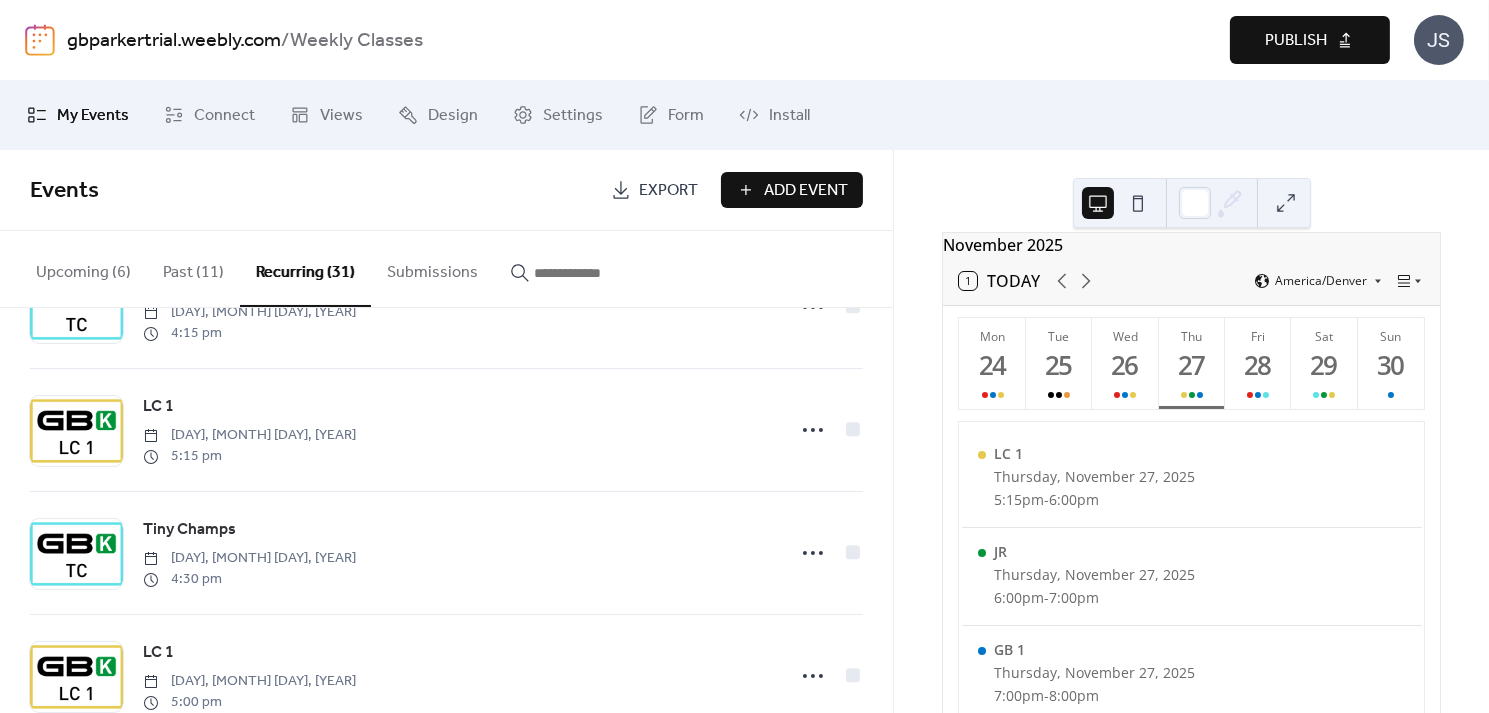 scroll, scrollTop: 1973, scrollLeft: 0, axis: vertical 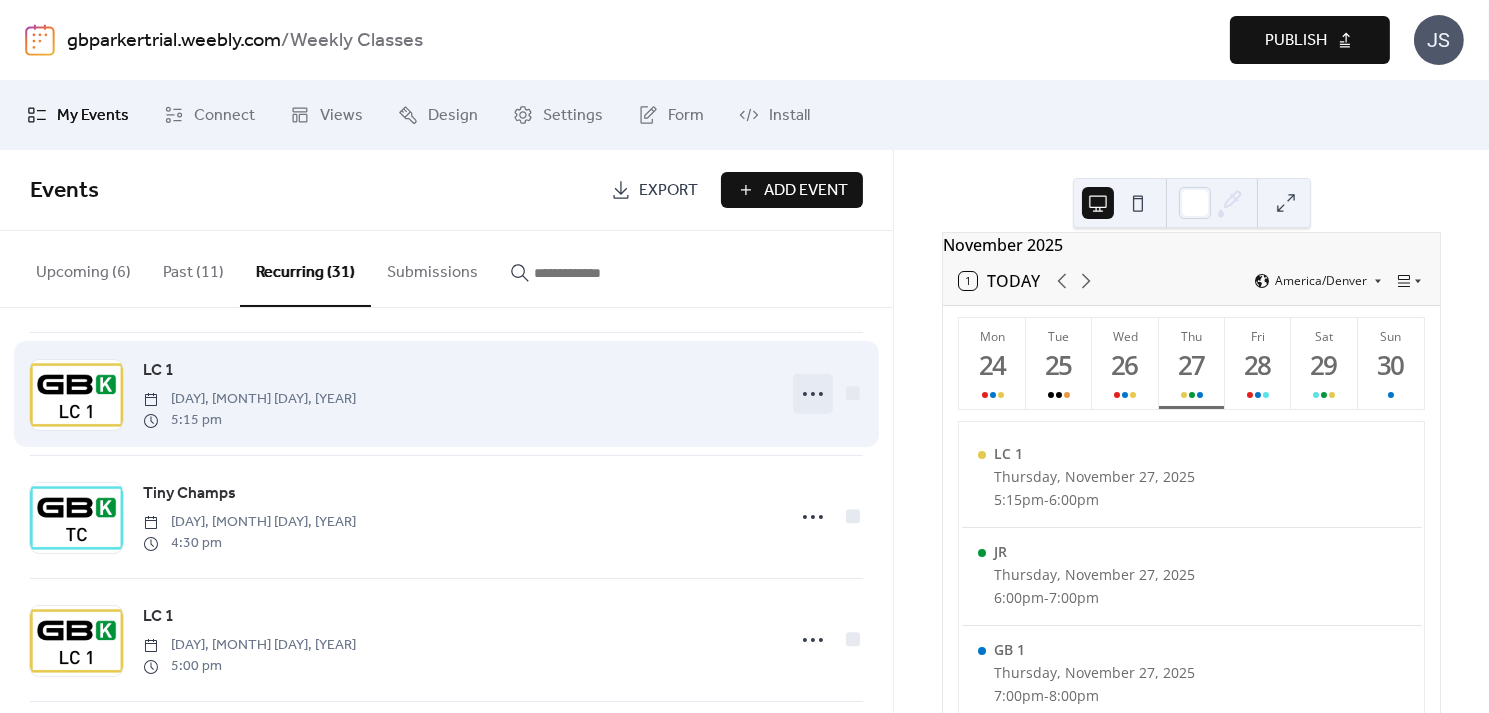 click 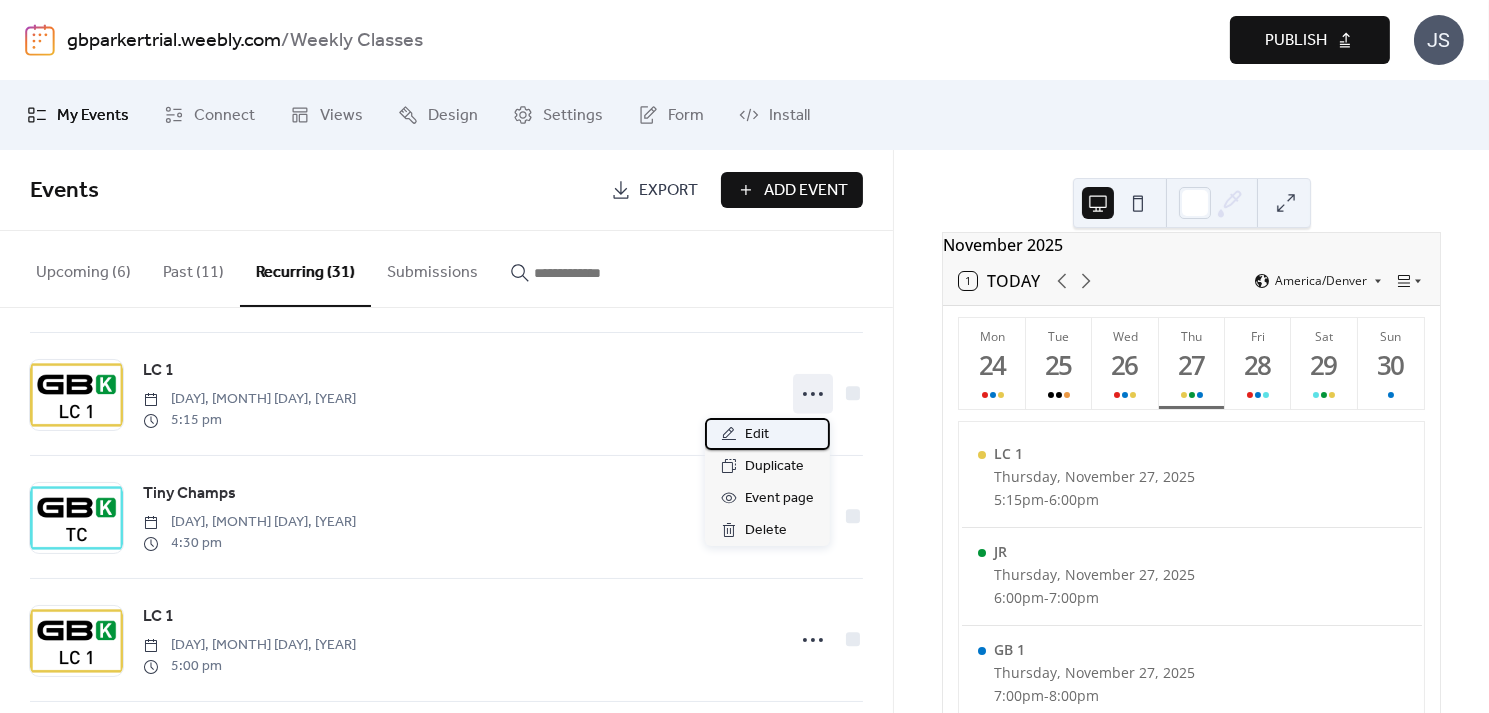 click on "Edit" at bounding box center (767, 434) 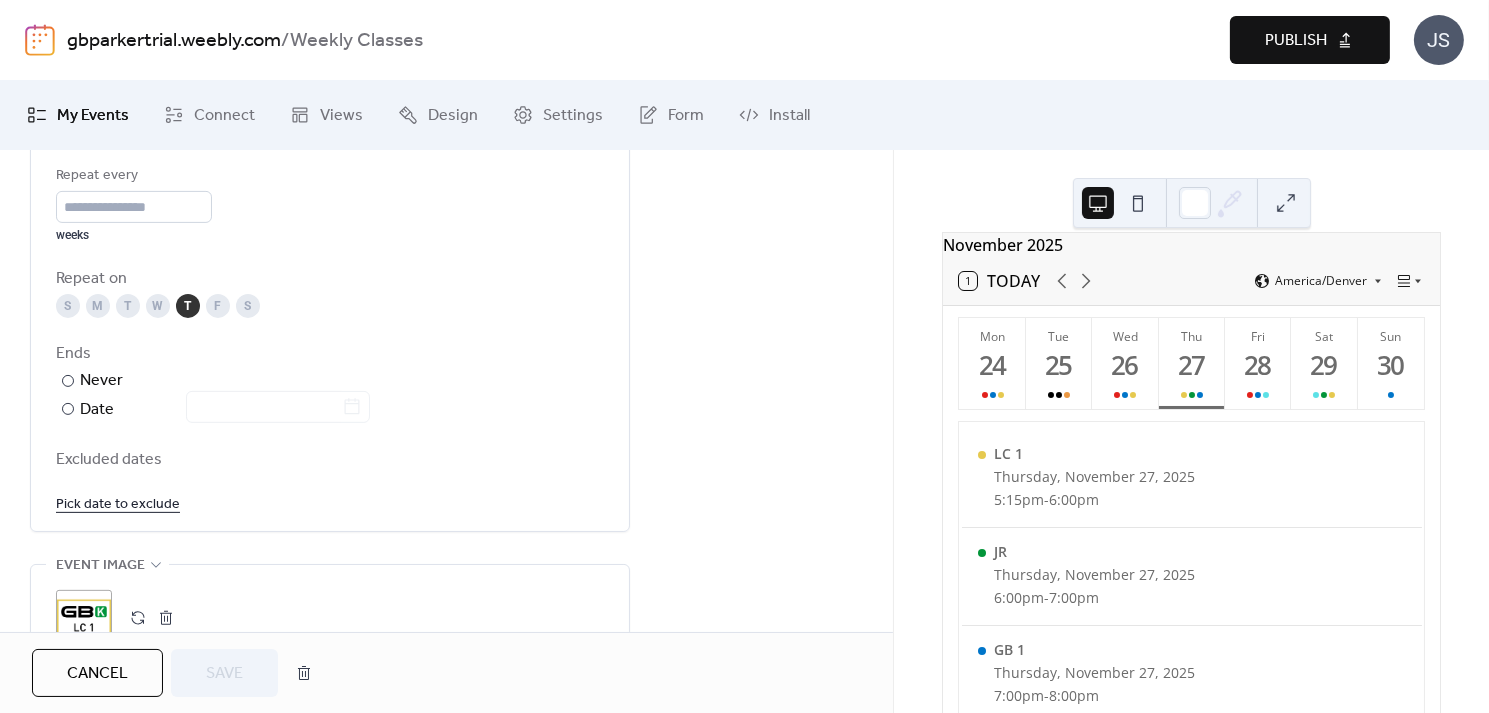 scroll, scrollTop: 1016, scrollLeft: 0, axis: vertical 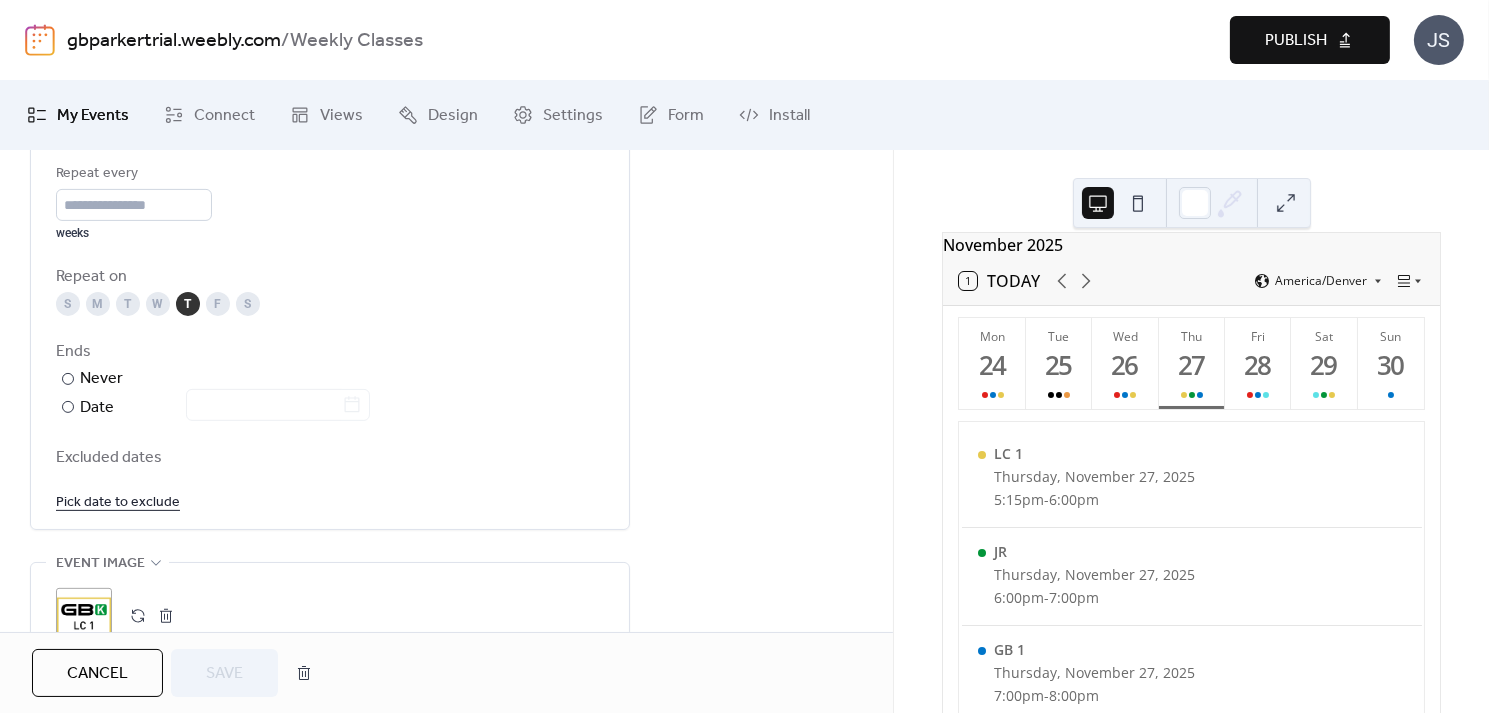 click on "Pick date to exclude" at bounding box center (118, 501) 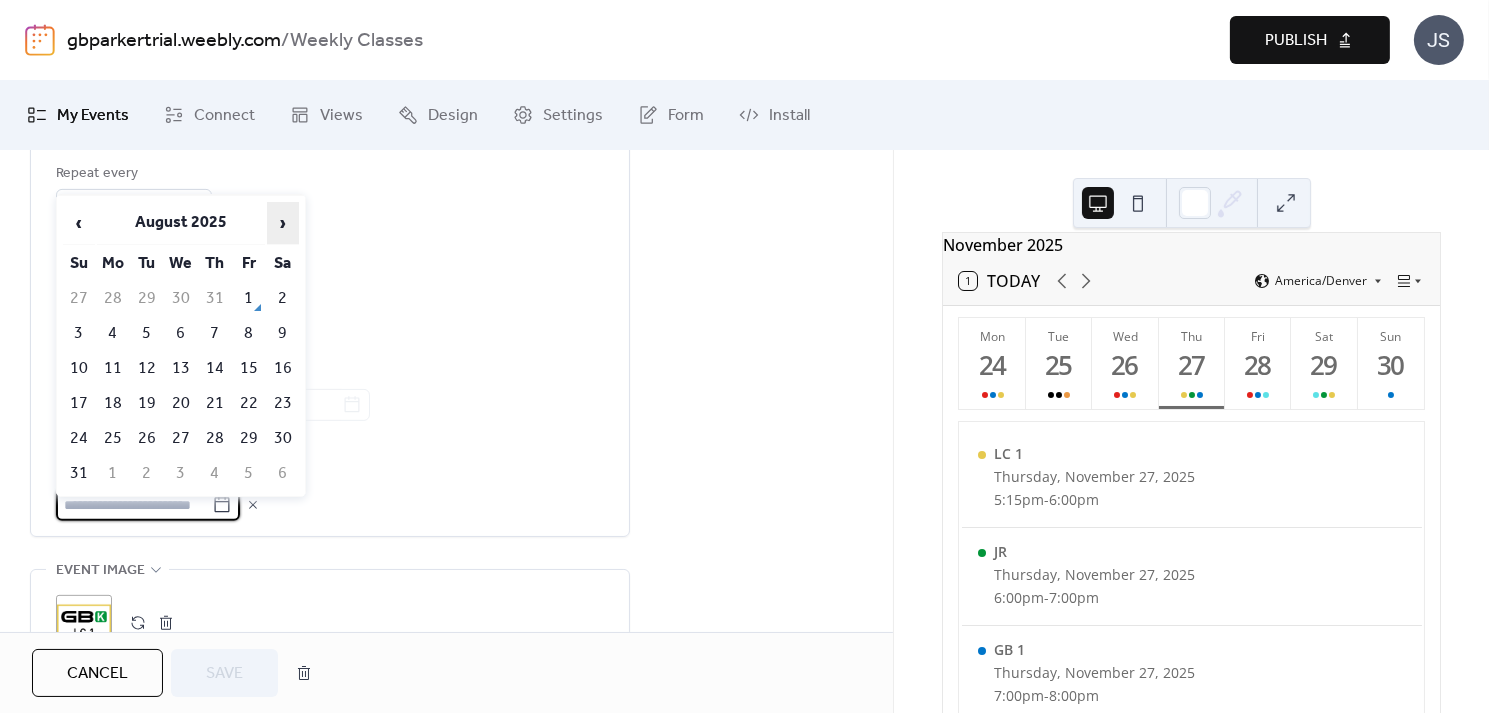 click on "›" at bounding box center (283, 223) 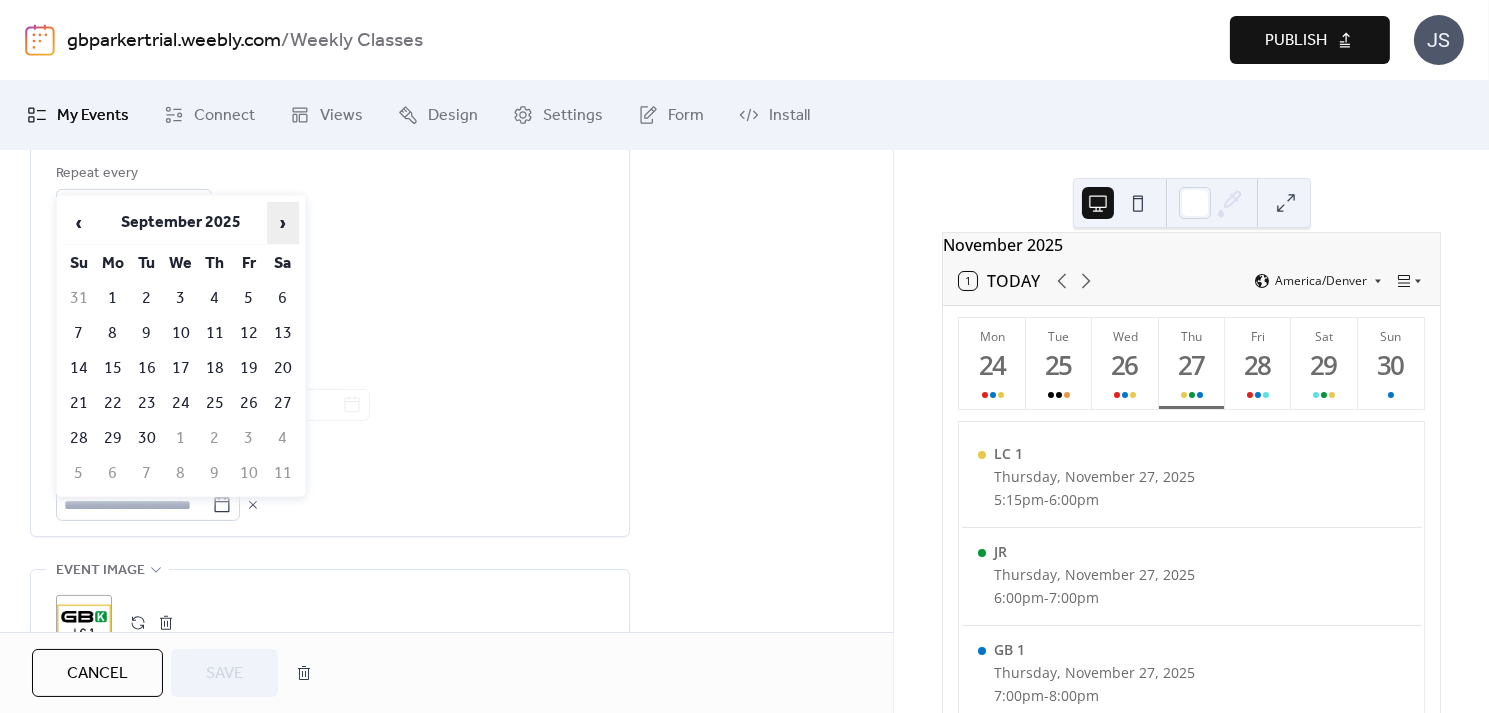 click on "›" at bounding box center [283, 223] 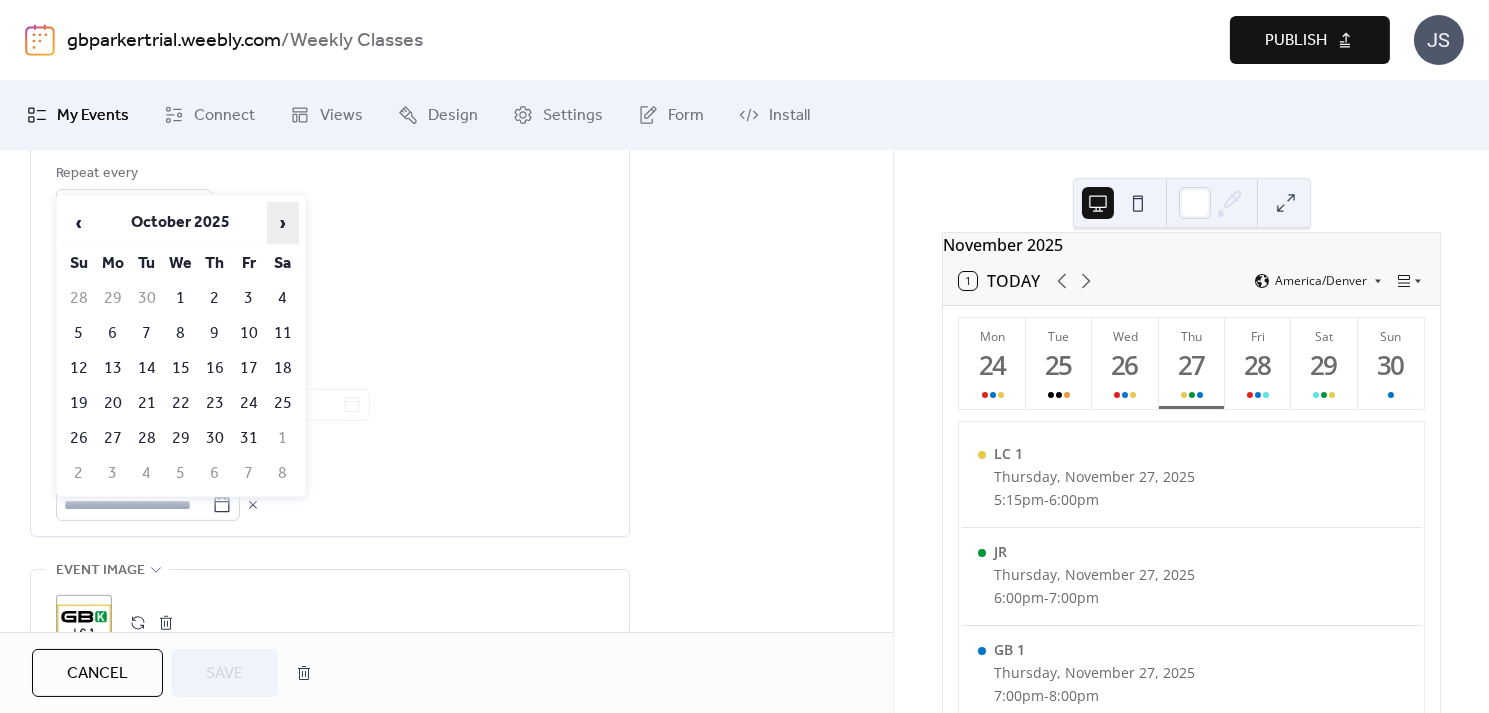 click on "›" at bounding box center [283, 223] 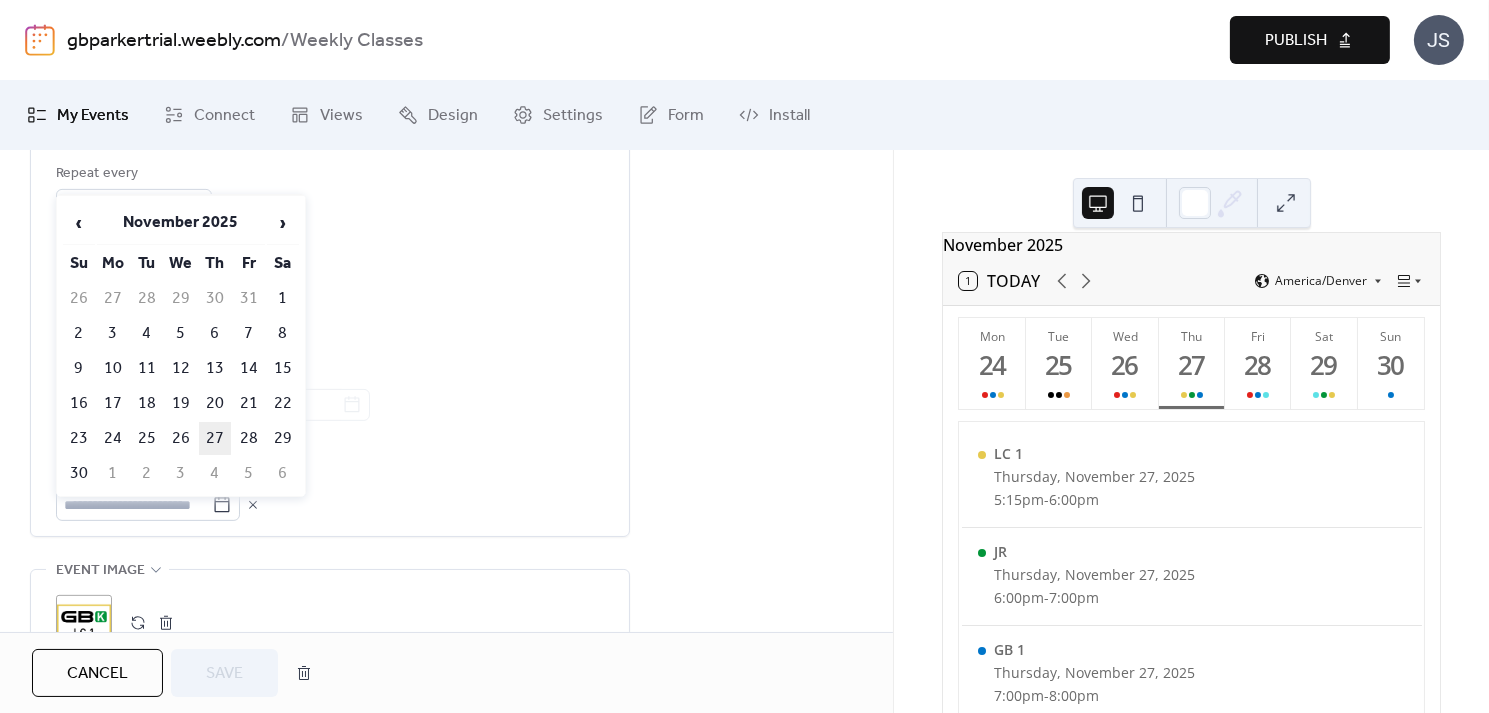 click on "27" at bounding box center [215, 438] 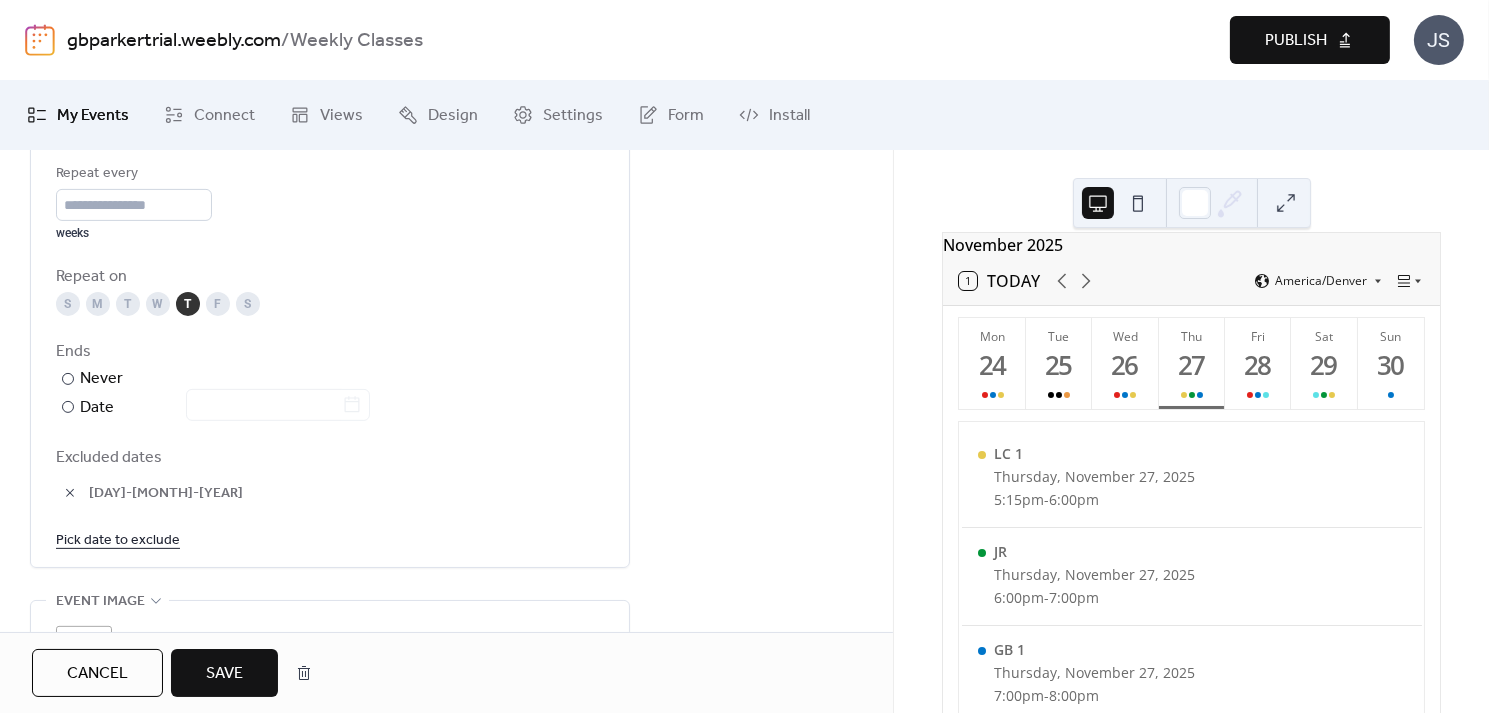 click on "Pick date to exclude" at bounding box center (118, 539) 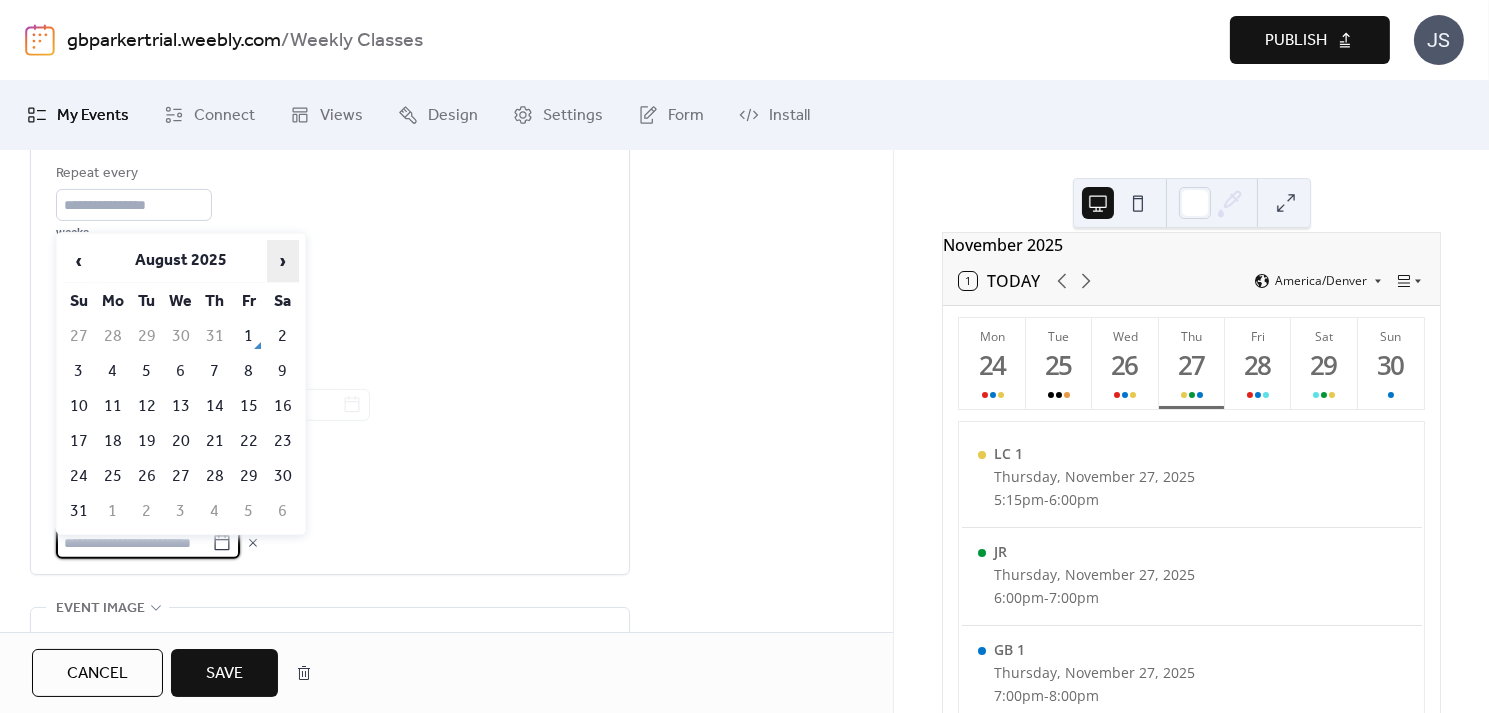 click on "›" at bounding box center (283, 261) 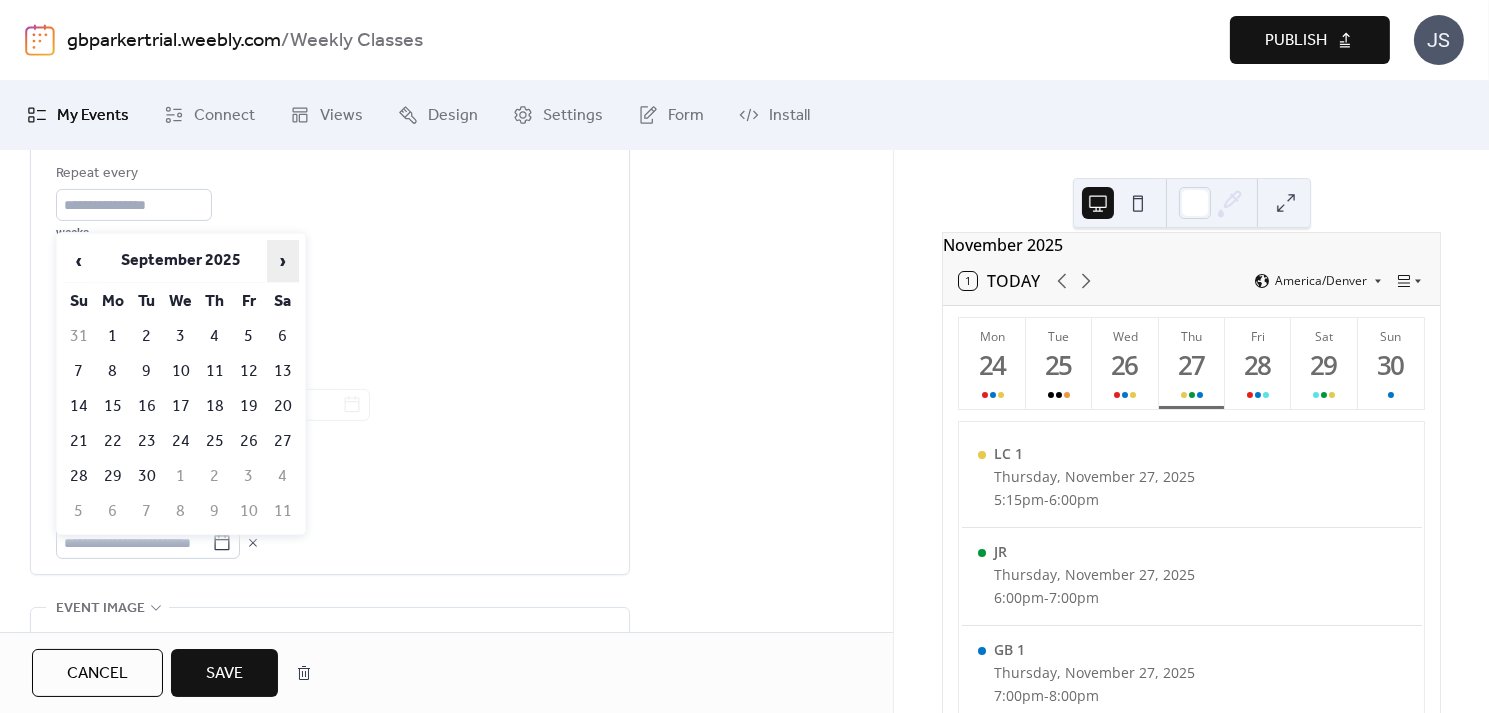 click on "›" at bounding box center [283, 261] 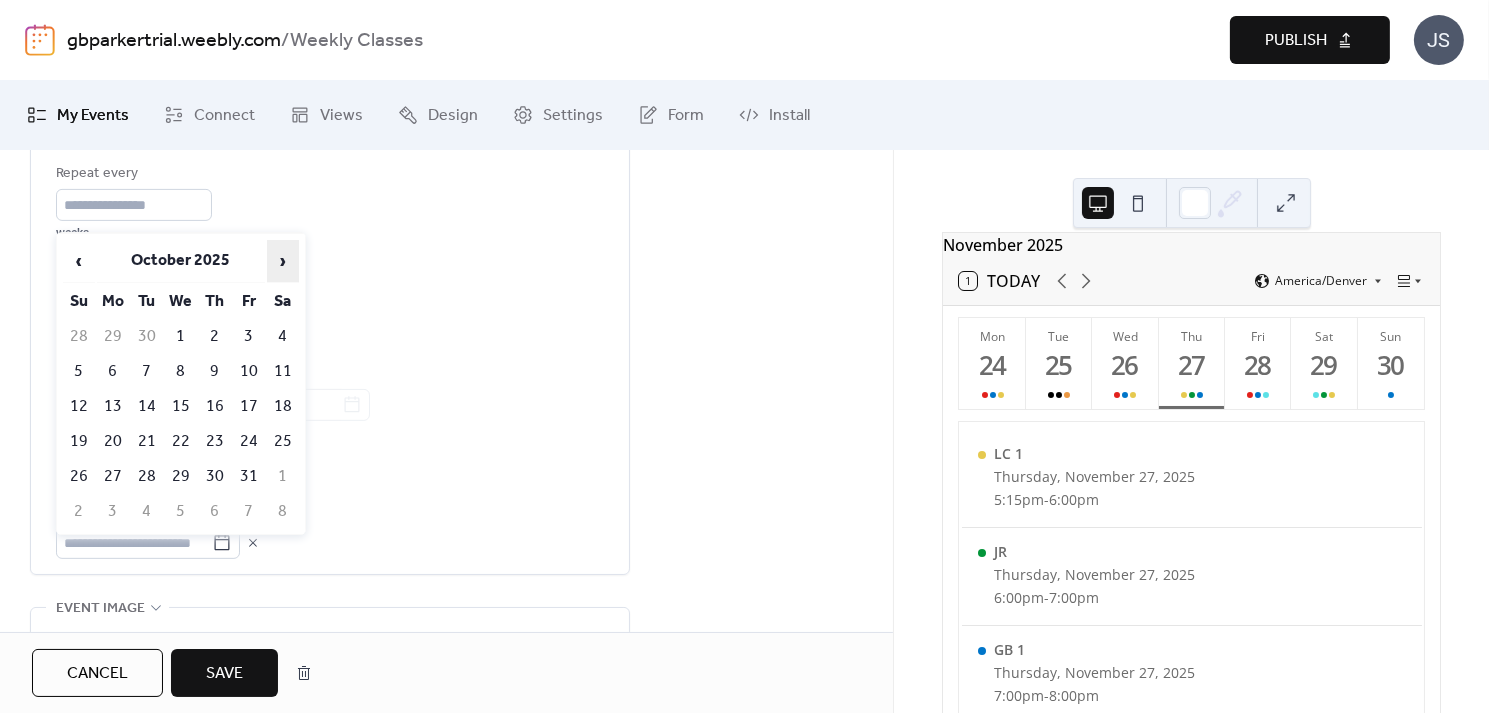 click on "›" at bounding box center [283, 261] 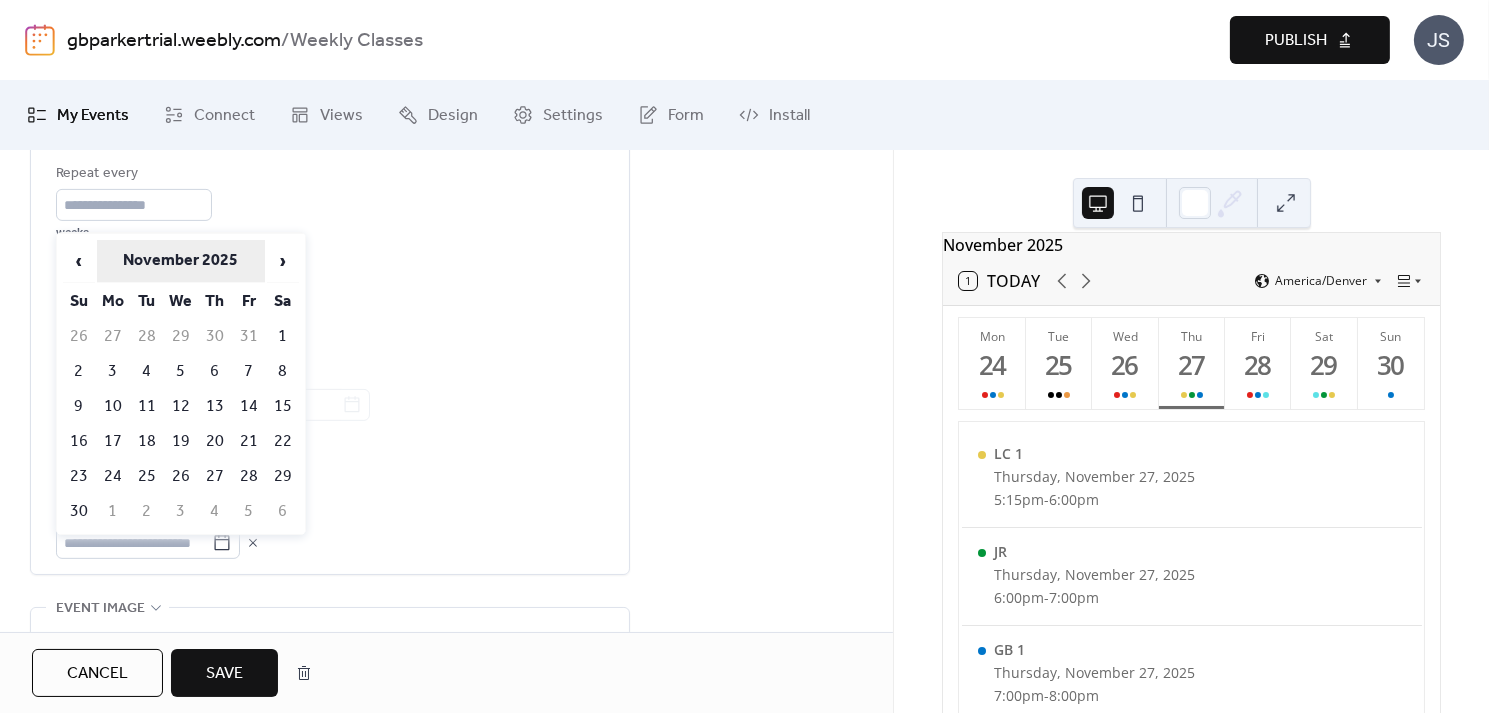 click on "November 2025" at bounding box center (181, 261) 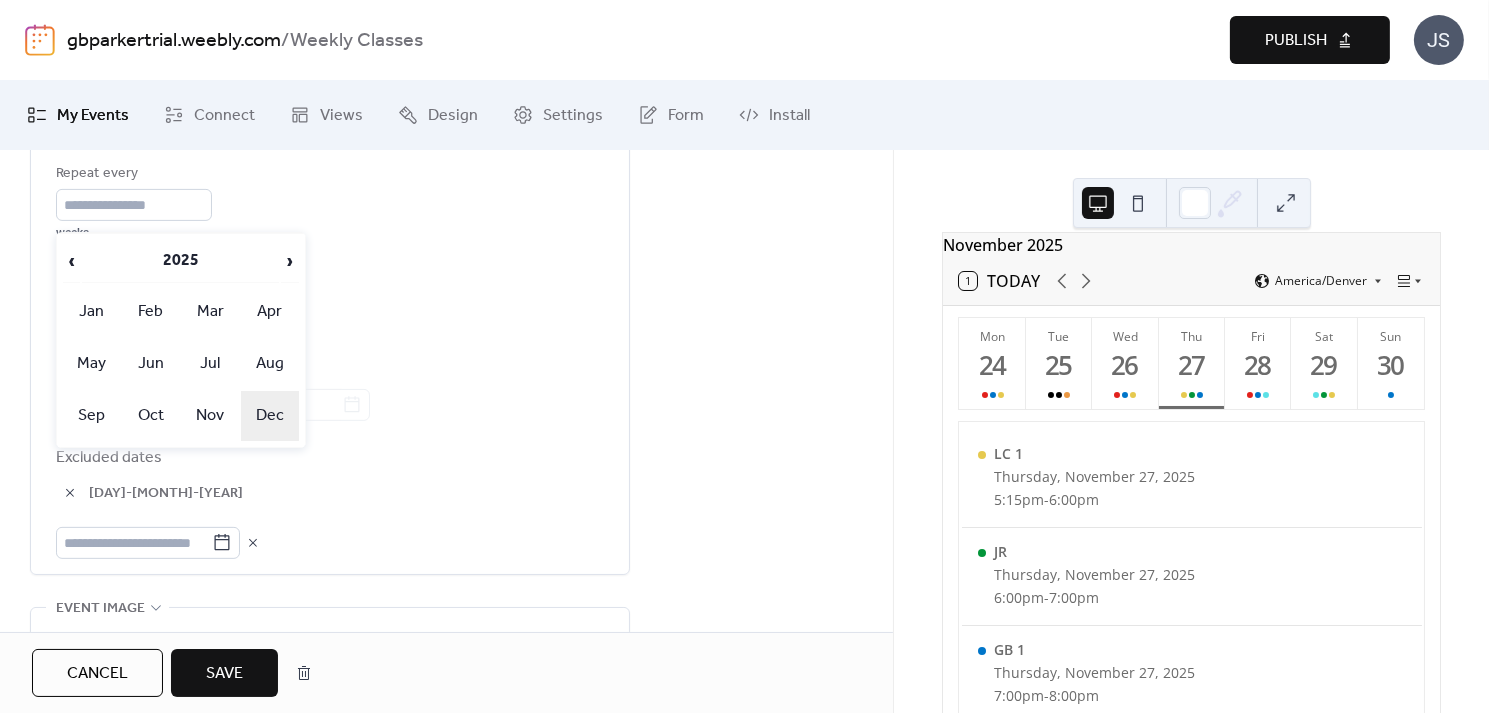 click on "Dec" at bounding box center (270, 416) 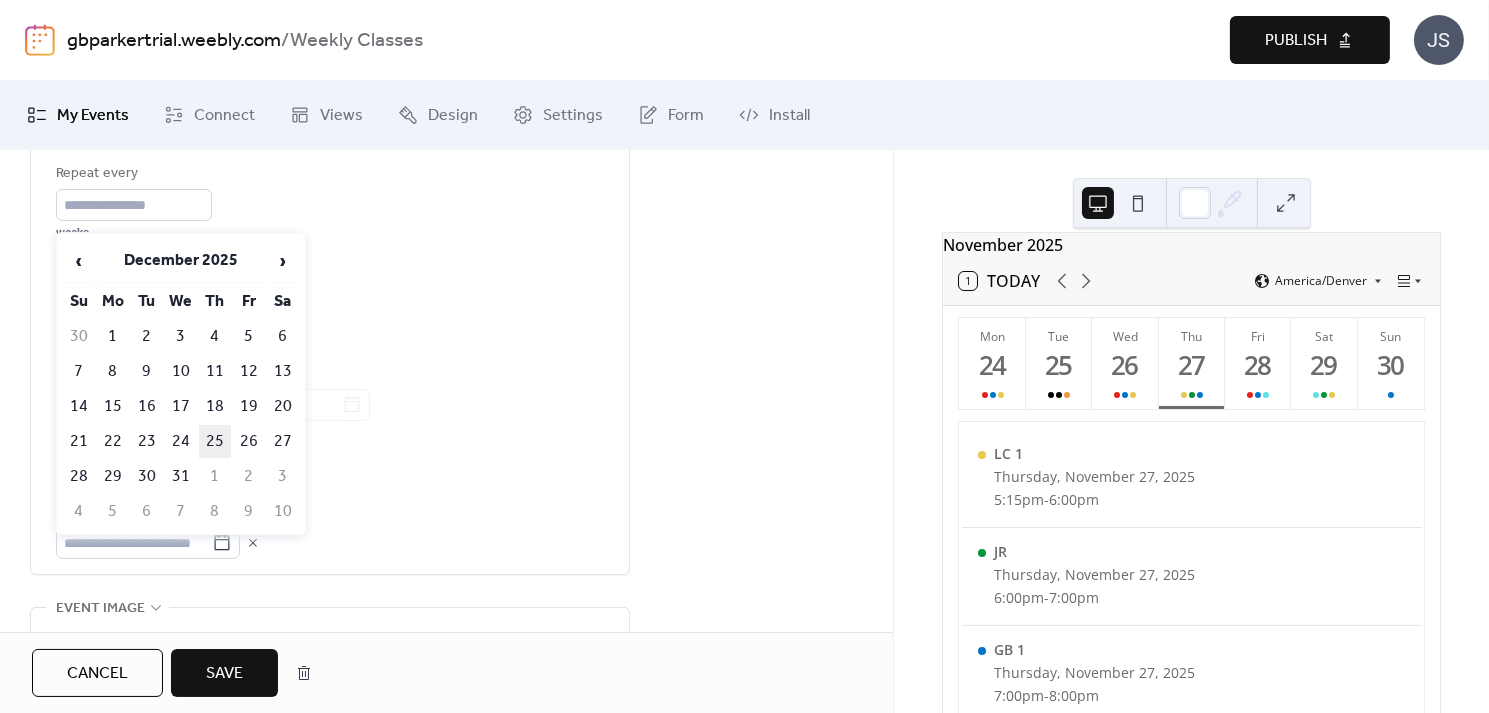 click on "25" at bounding box center [215, 441] 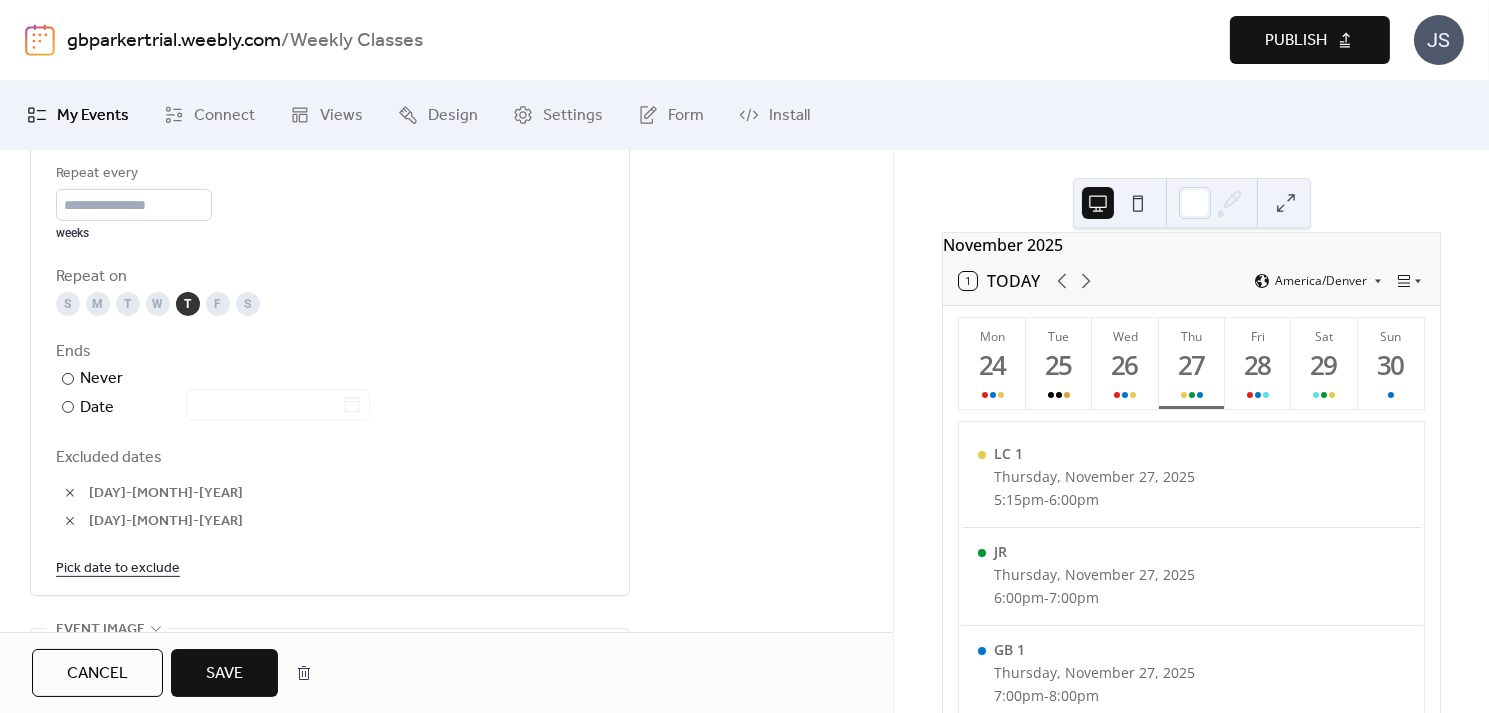 click on "Pick date to exclude" at bounding box center (118, 567) 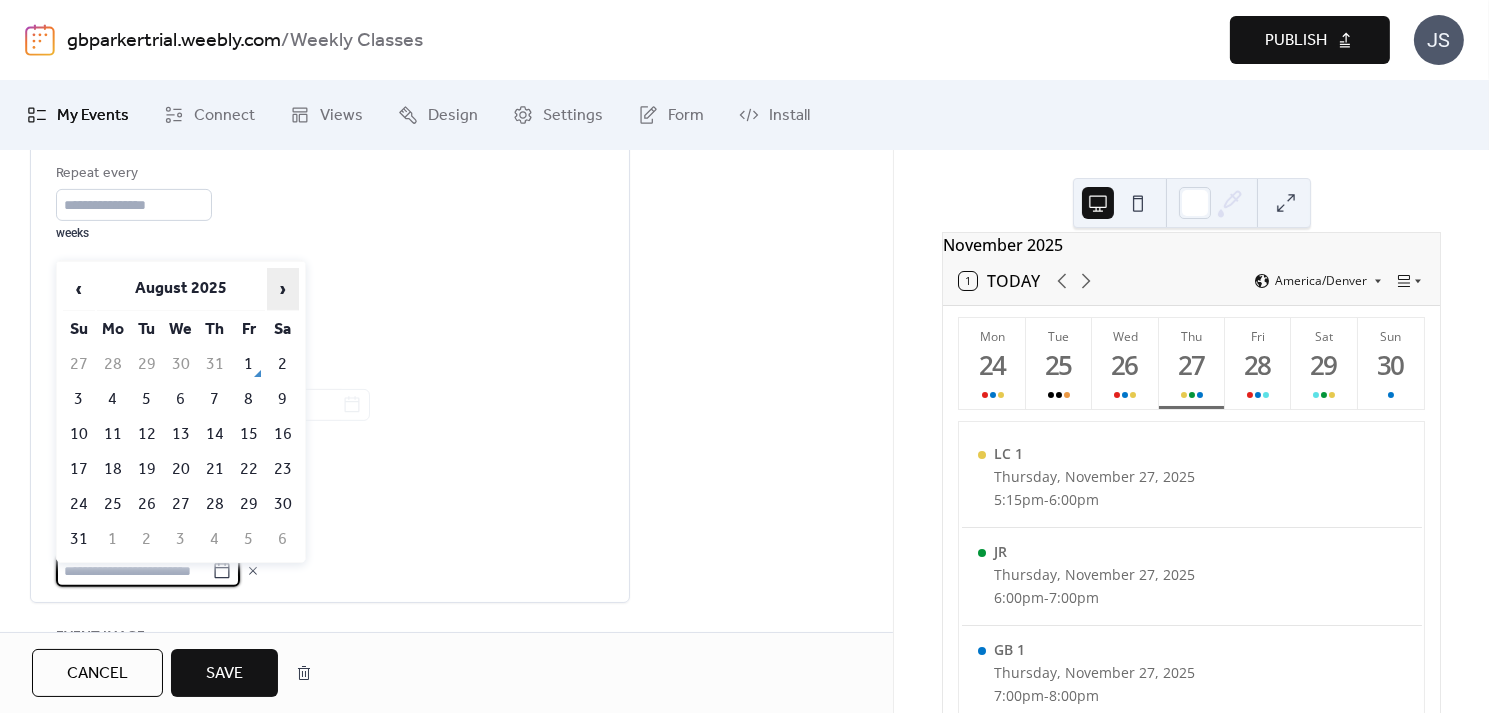 click on "›" at bounding box center (283, 289) 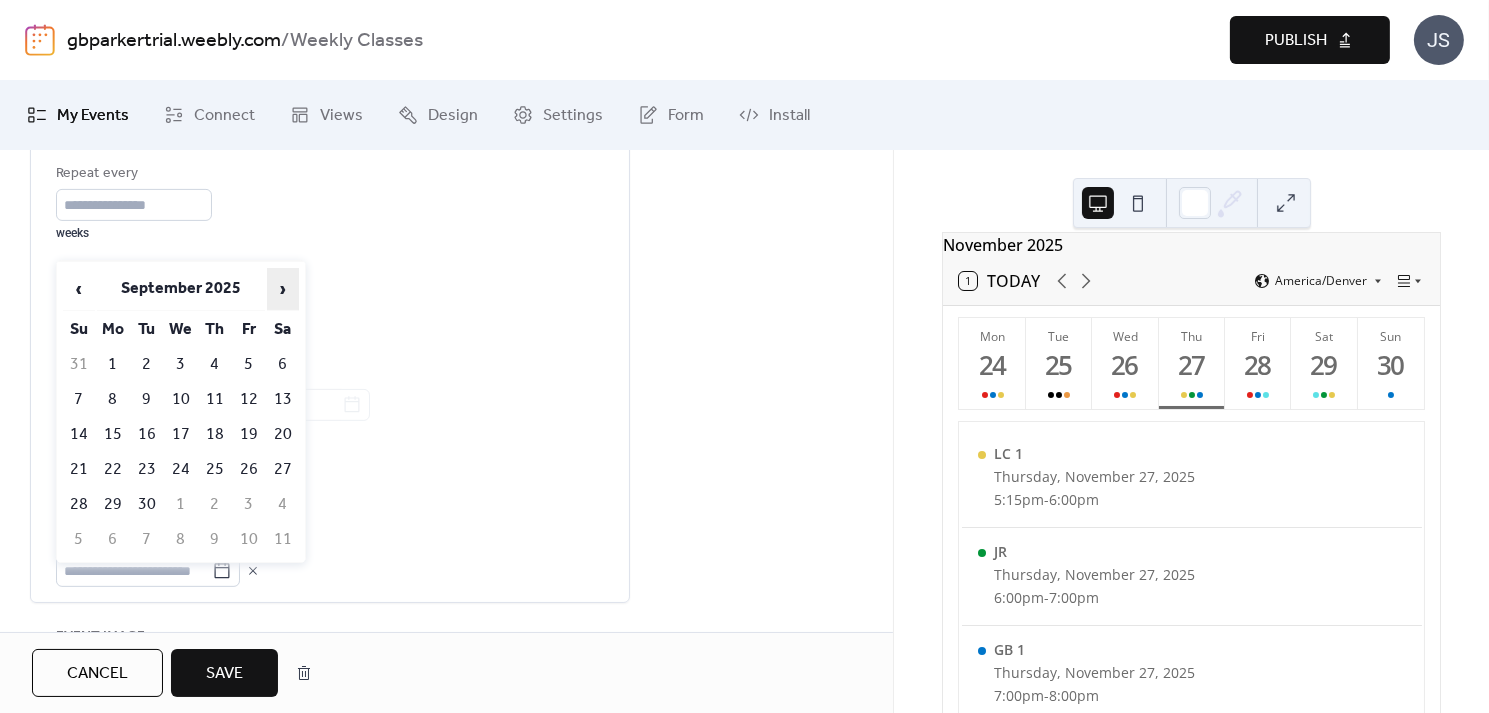 click on "›" at bounding box center [283, 289] 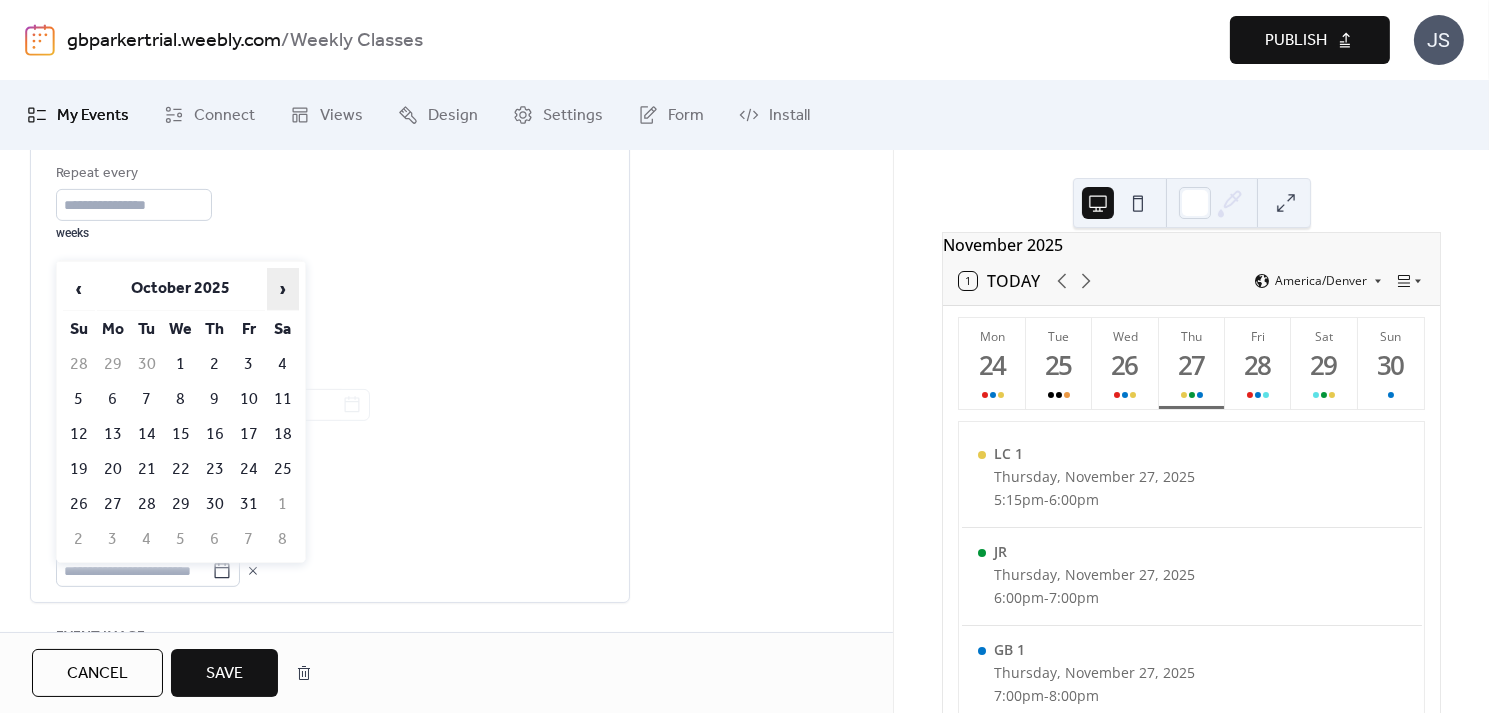 click on "›" at bounding box center (283, 289) 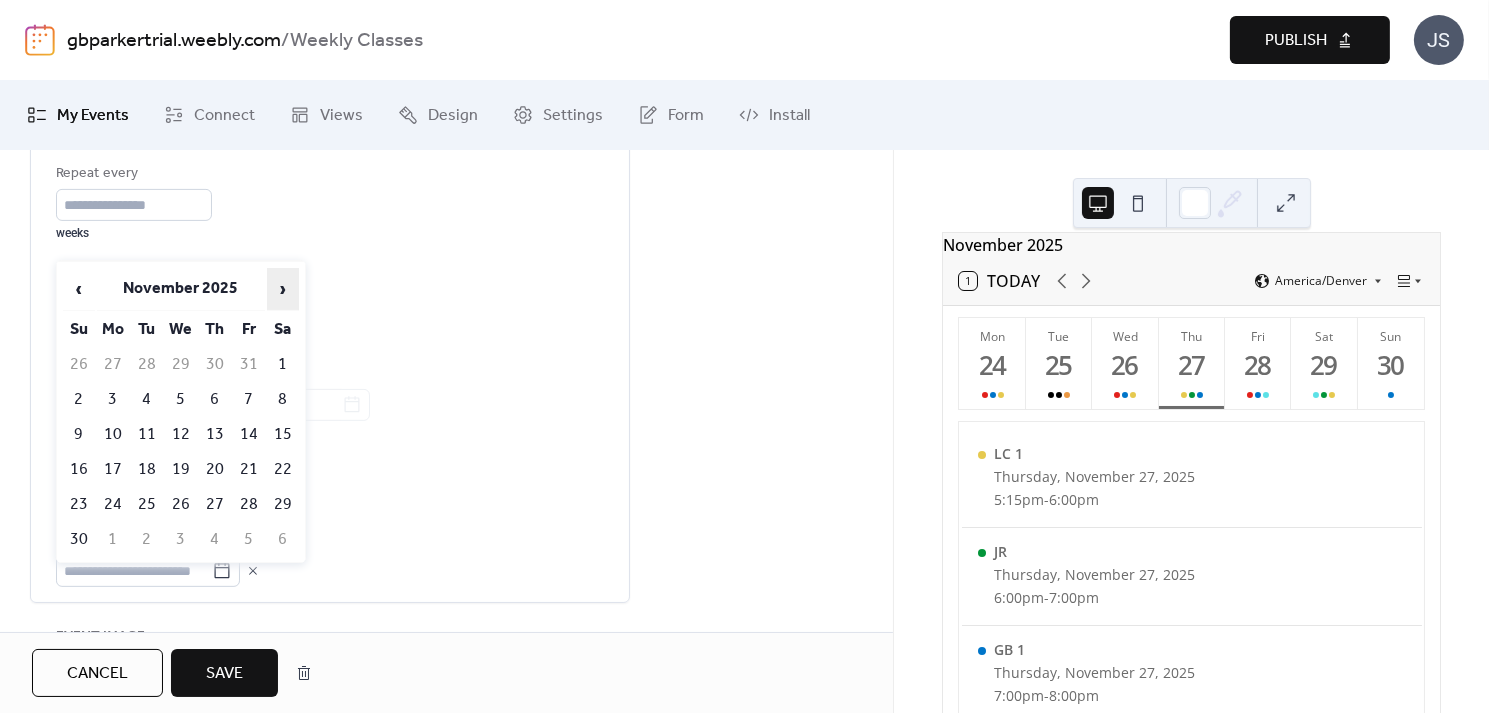 click on "›" at bounding box center (283, 289) 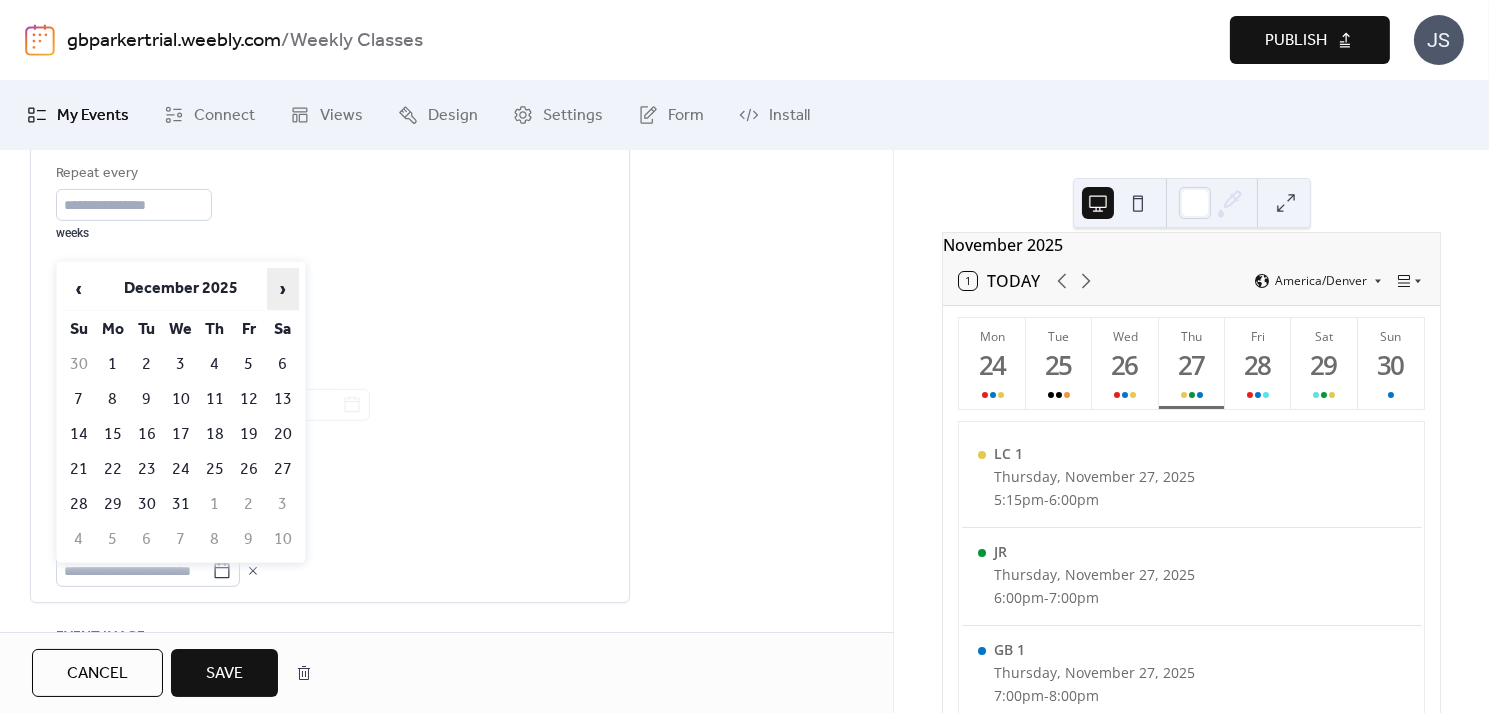 click on "›" at bounding box center [283, 289] 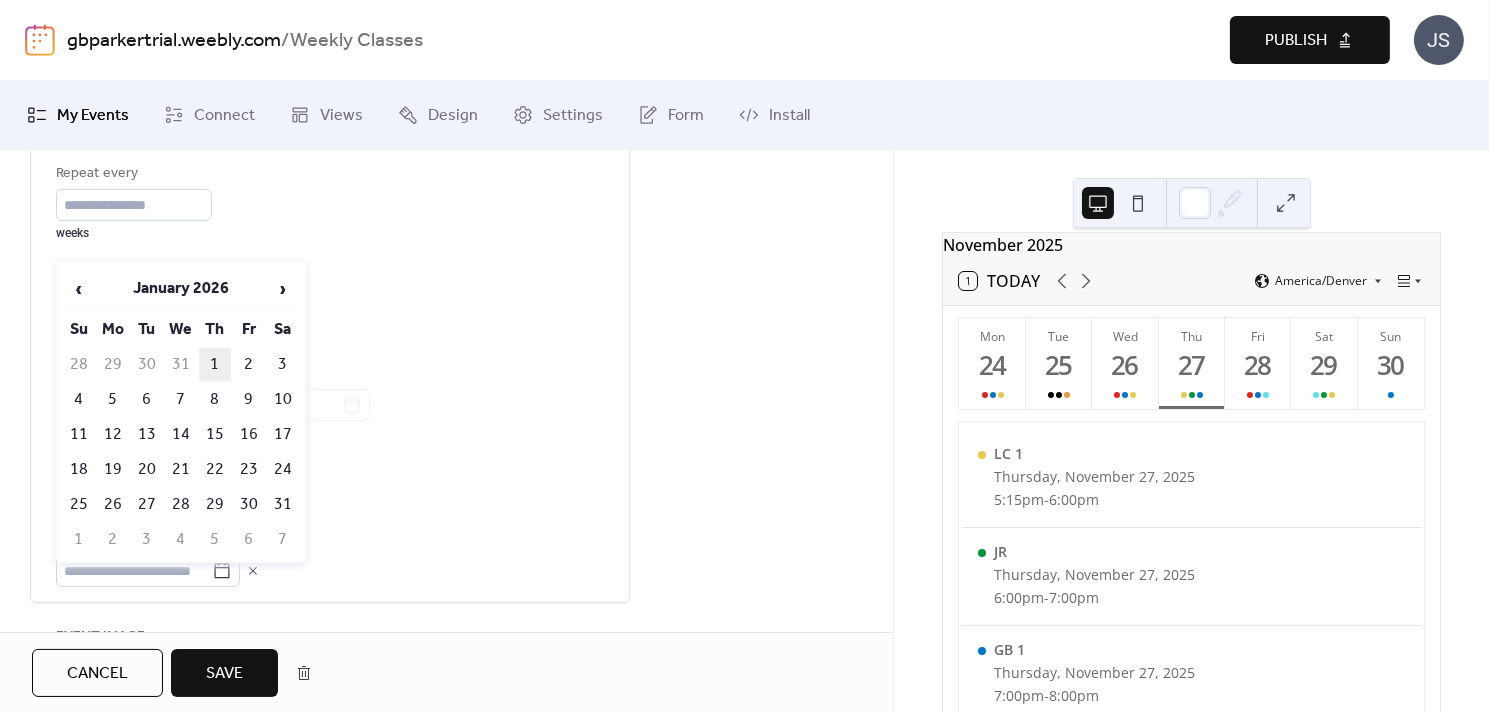 click on "1" at bounding box center [215, 364] 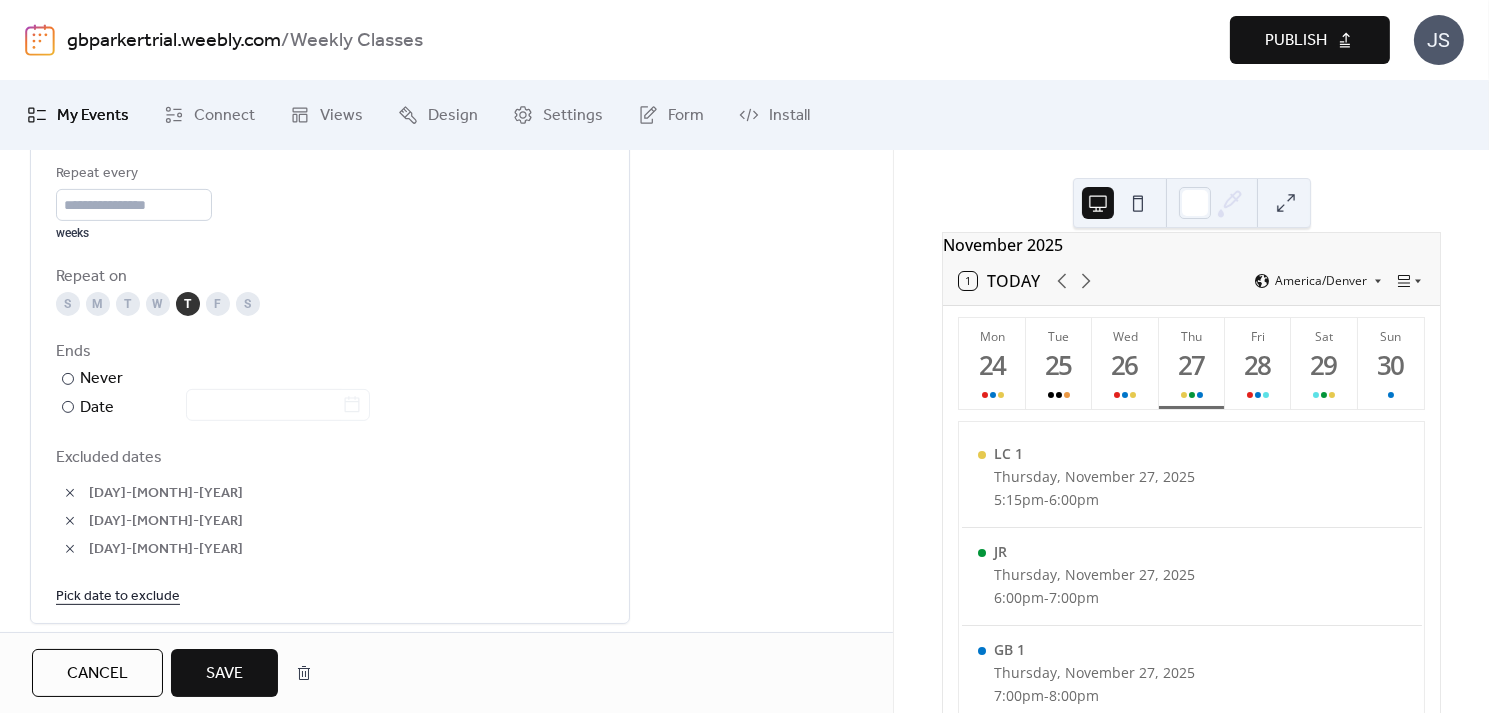 click on "Save" at bounding box center [224, 674] 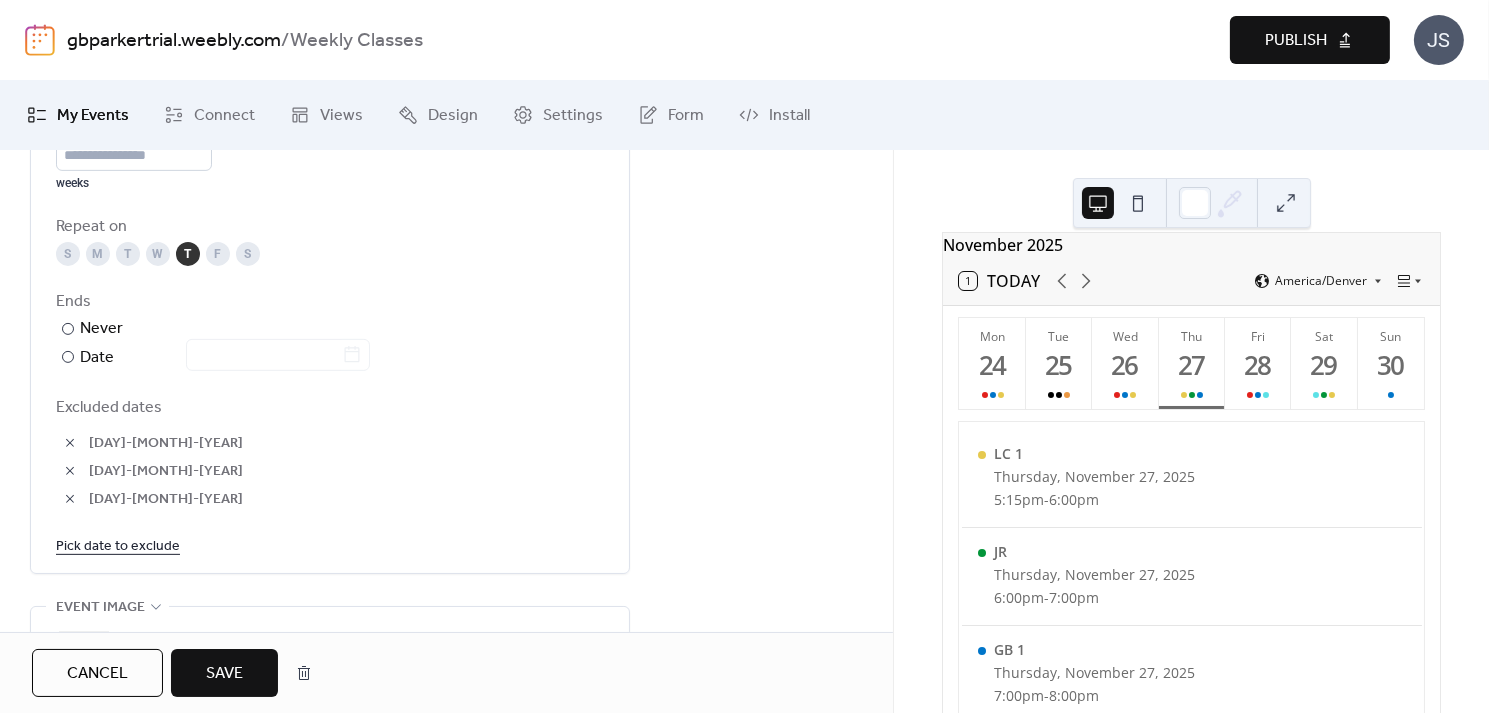 scroll, scrollTop: 1144, scrollLeft: 0, axis: vertical 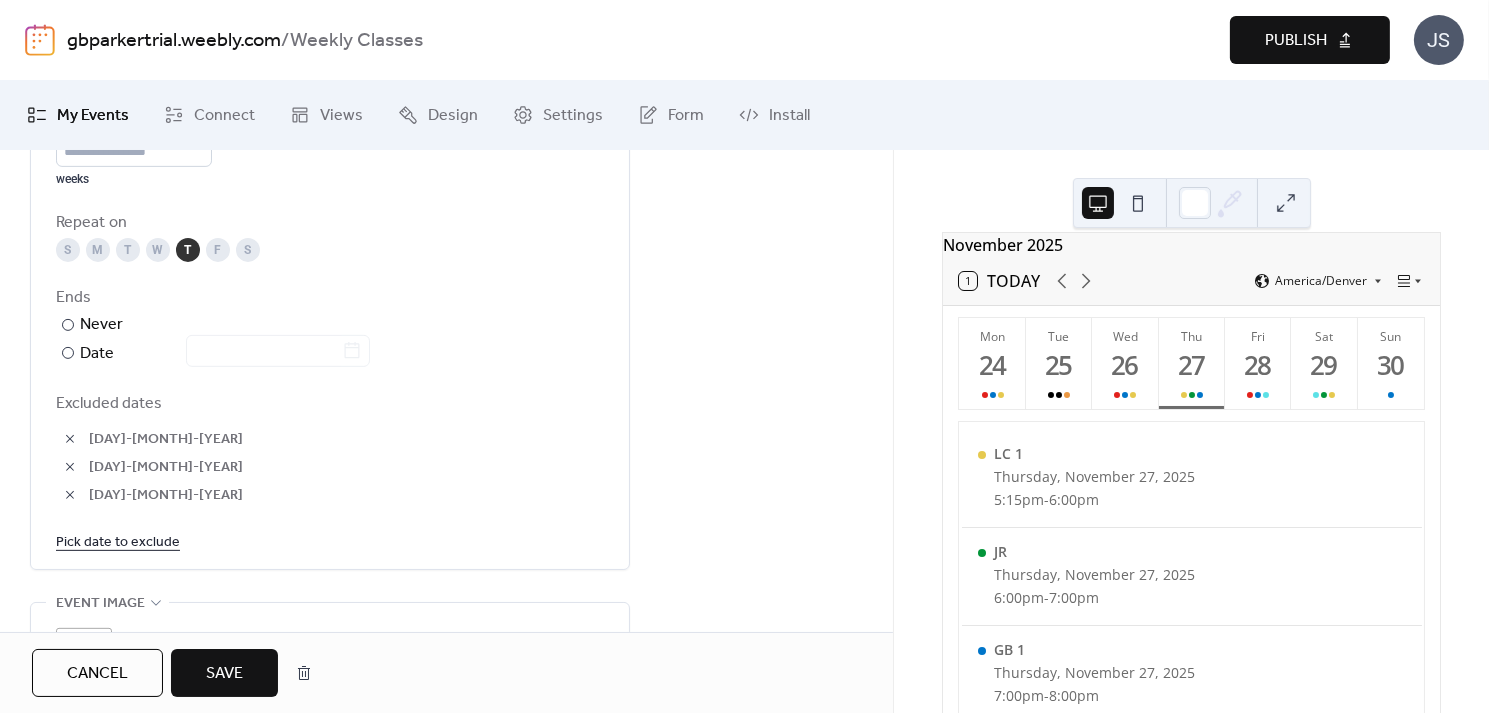 click on "Save" at bounding box center (224, 674) 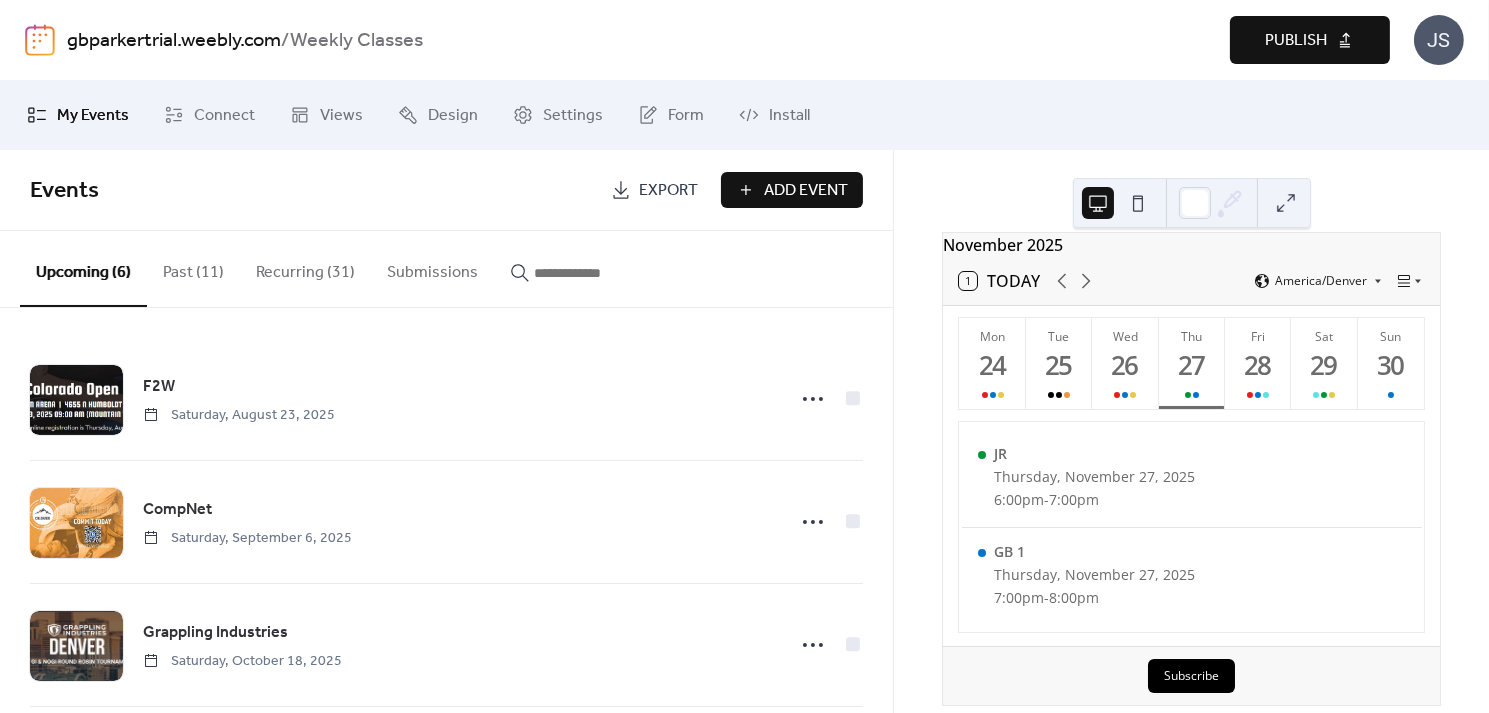 click on "Recurring (31)" at bounding box center (305, 268) 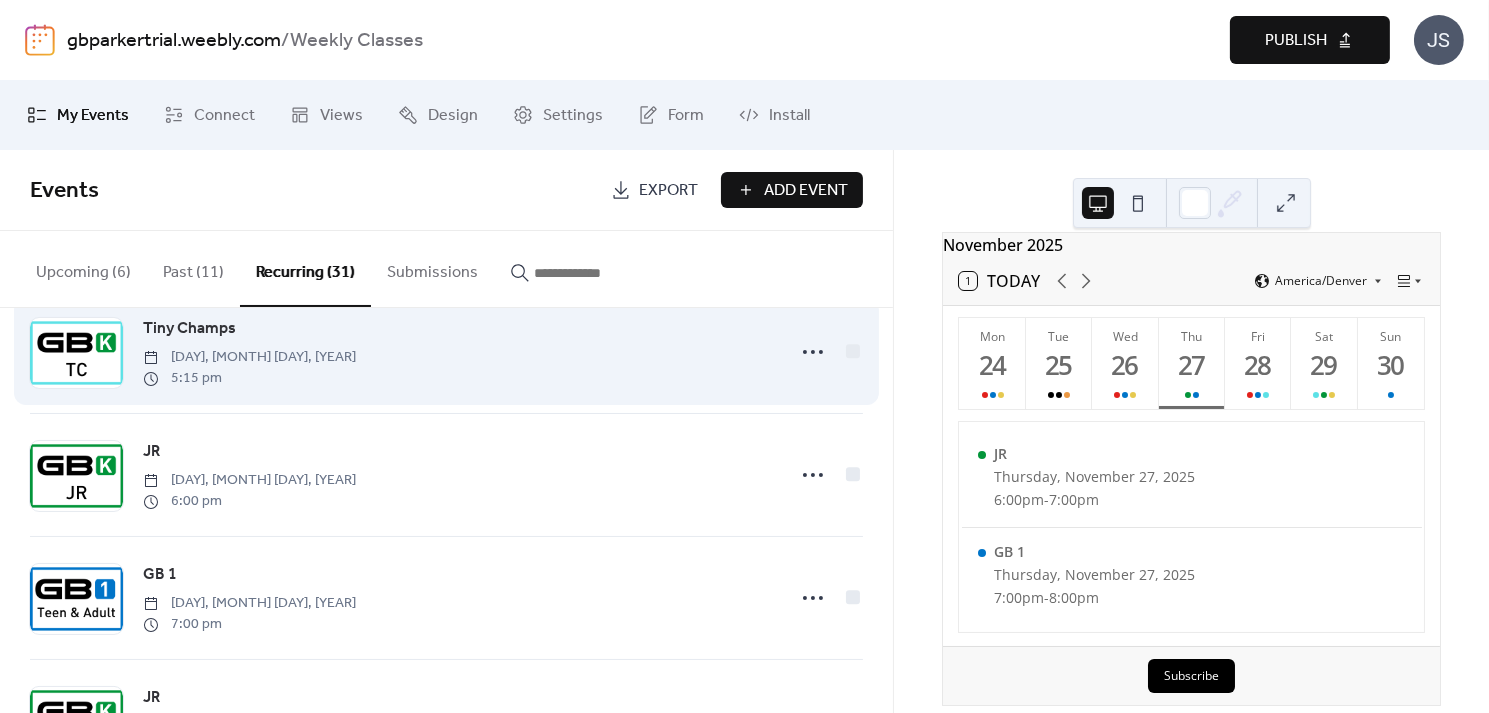 scroll, scrollTop: 1028, scrollLeft: 0, axis: vertical 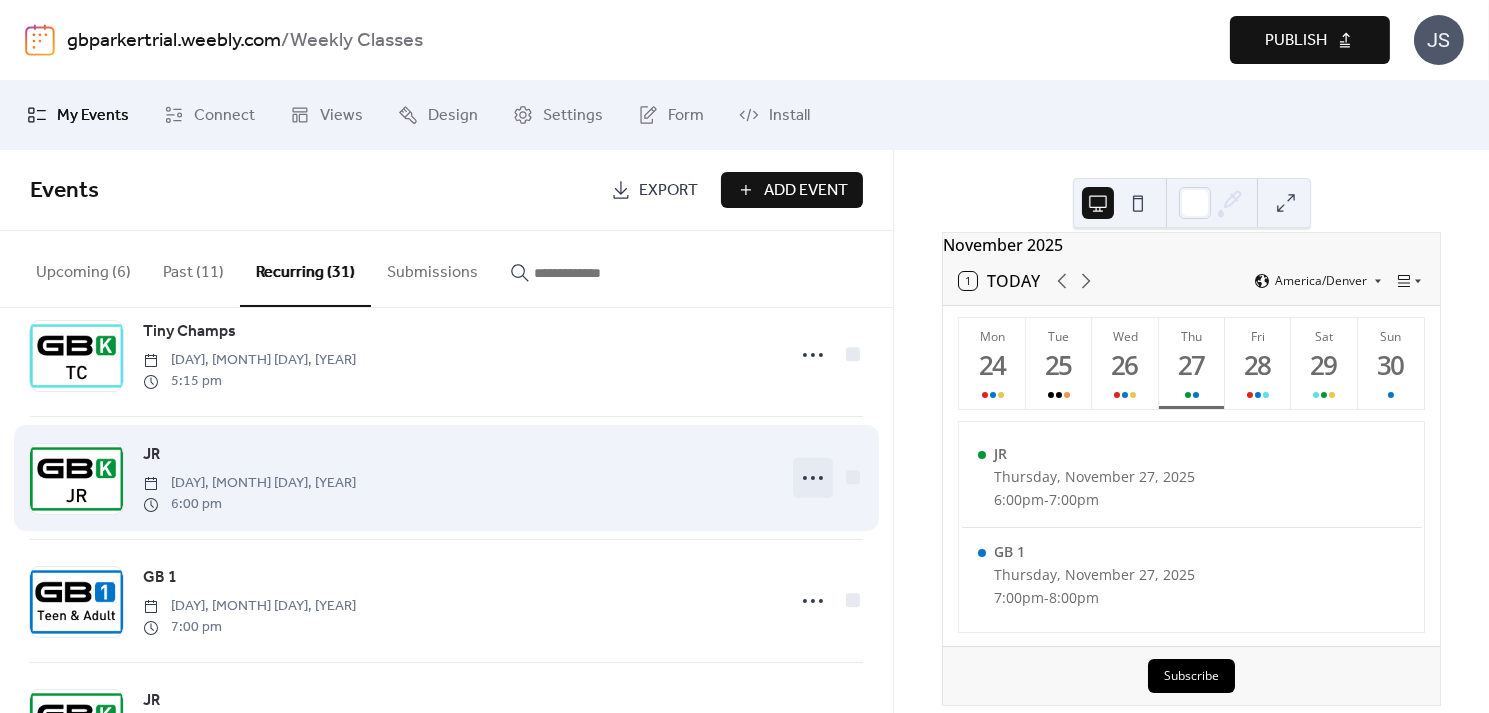 click 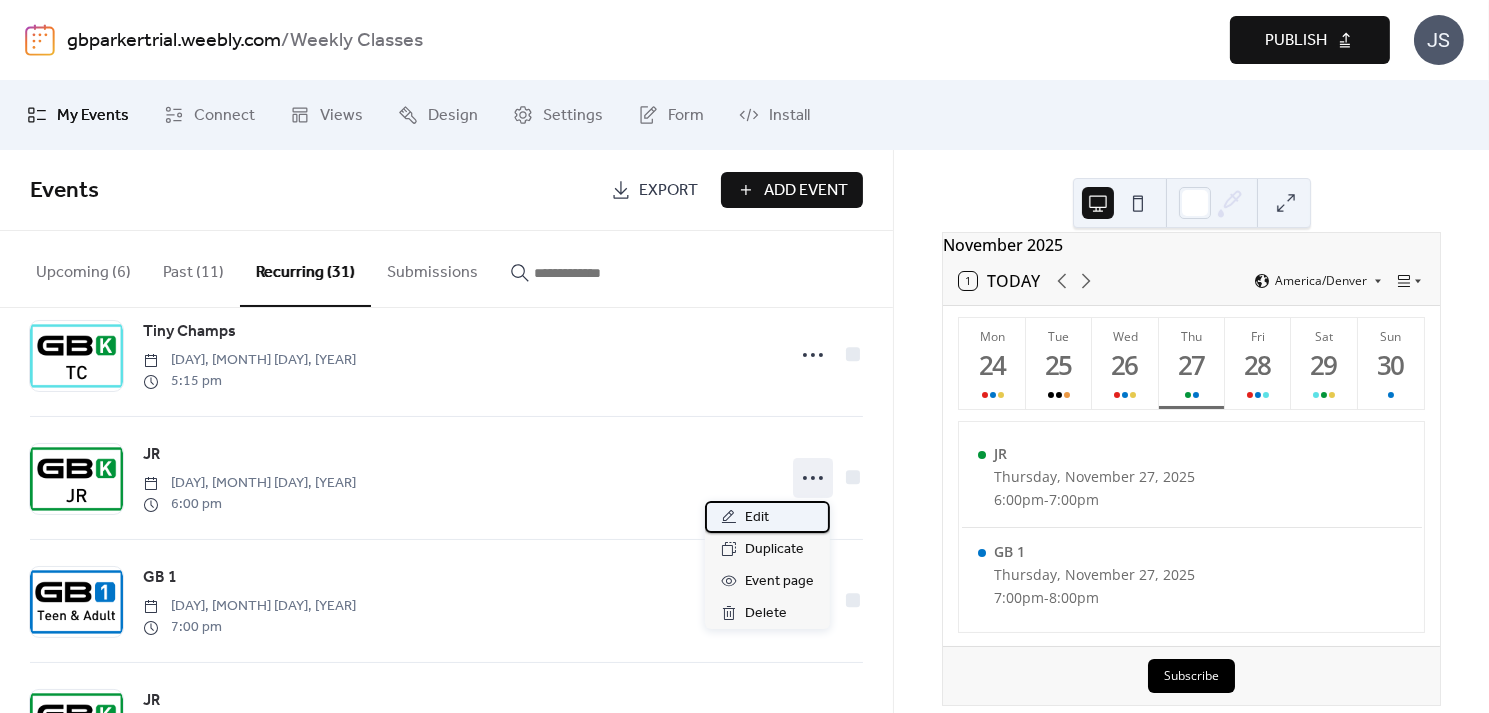click on "Edit" at bounding box center (767, 517) 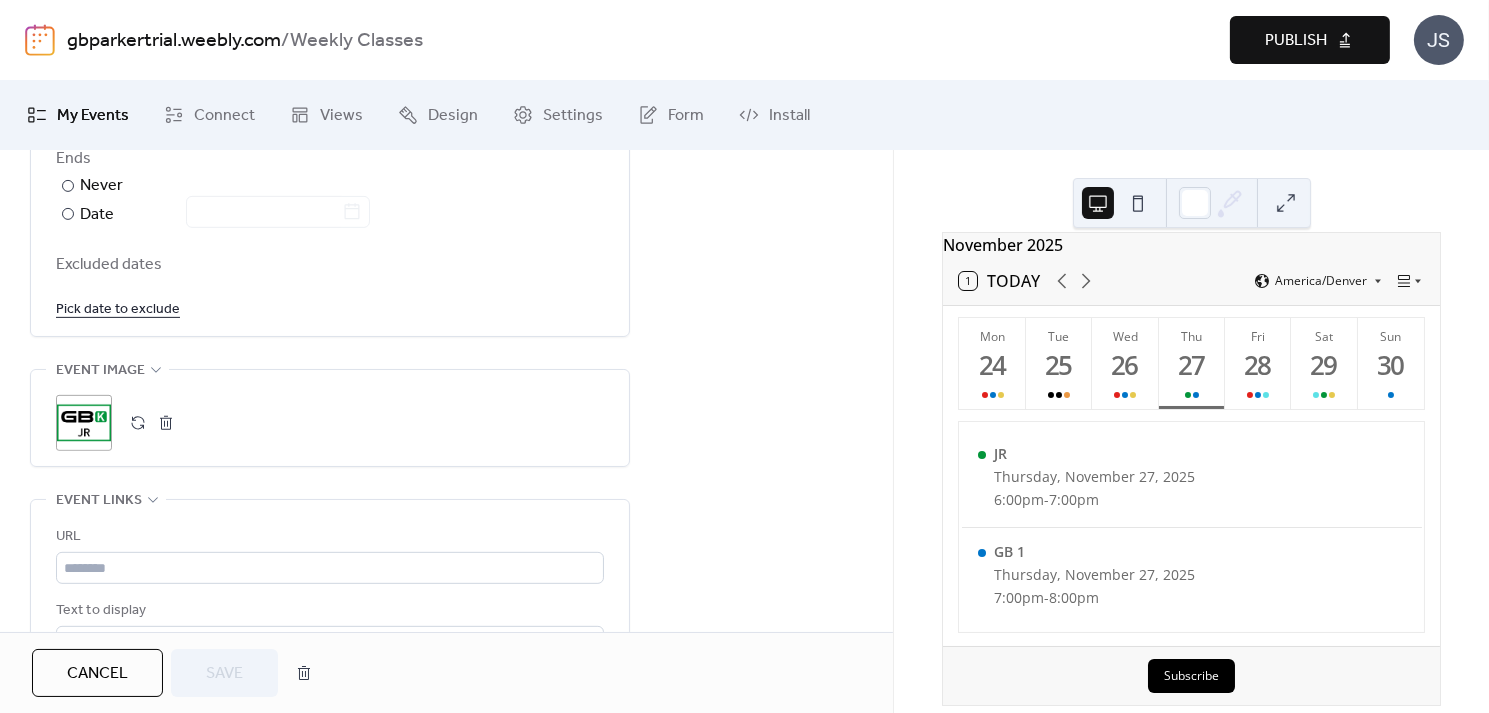scroll, scrollTop: 1210, scrollLeft: 0, axis: vertical 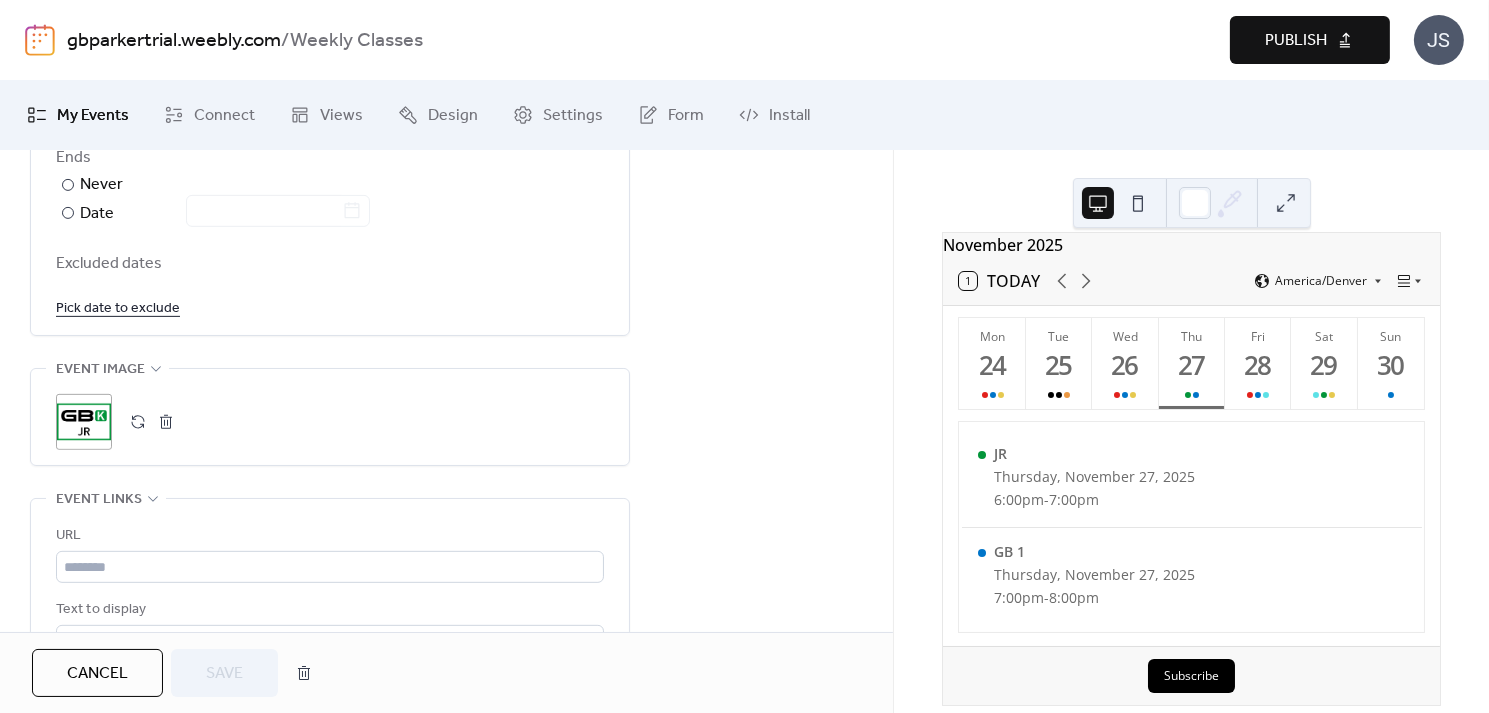 click on "Pick date to exclude" at bounding box center (118, 307) 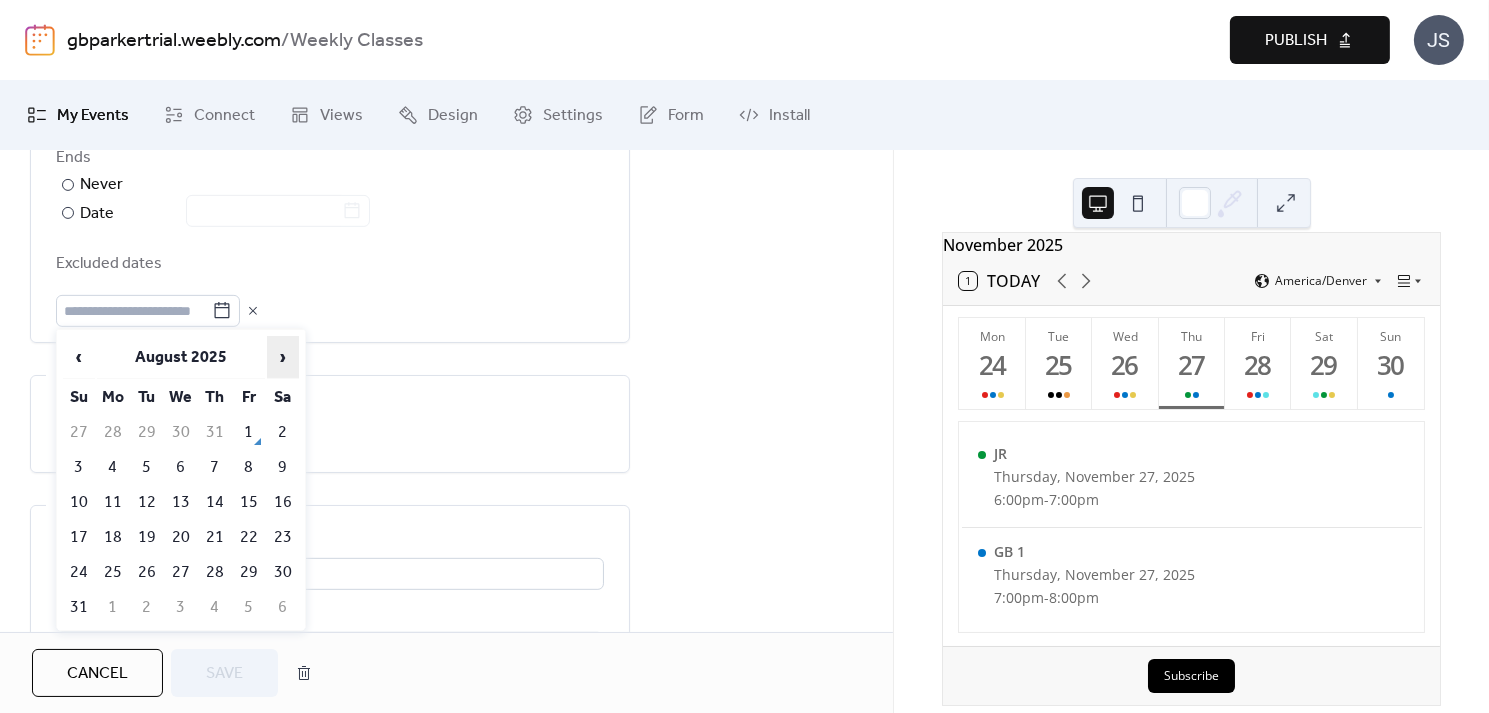 click on "›" at bounding box center (283, 357) 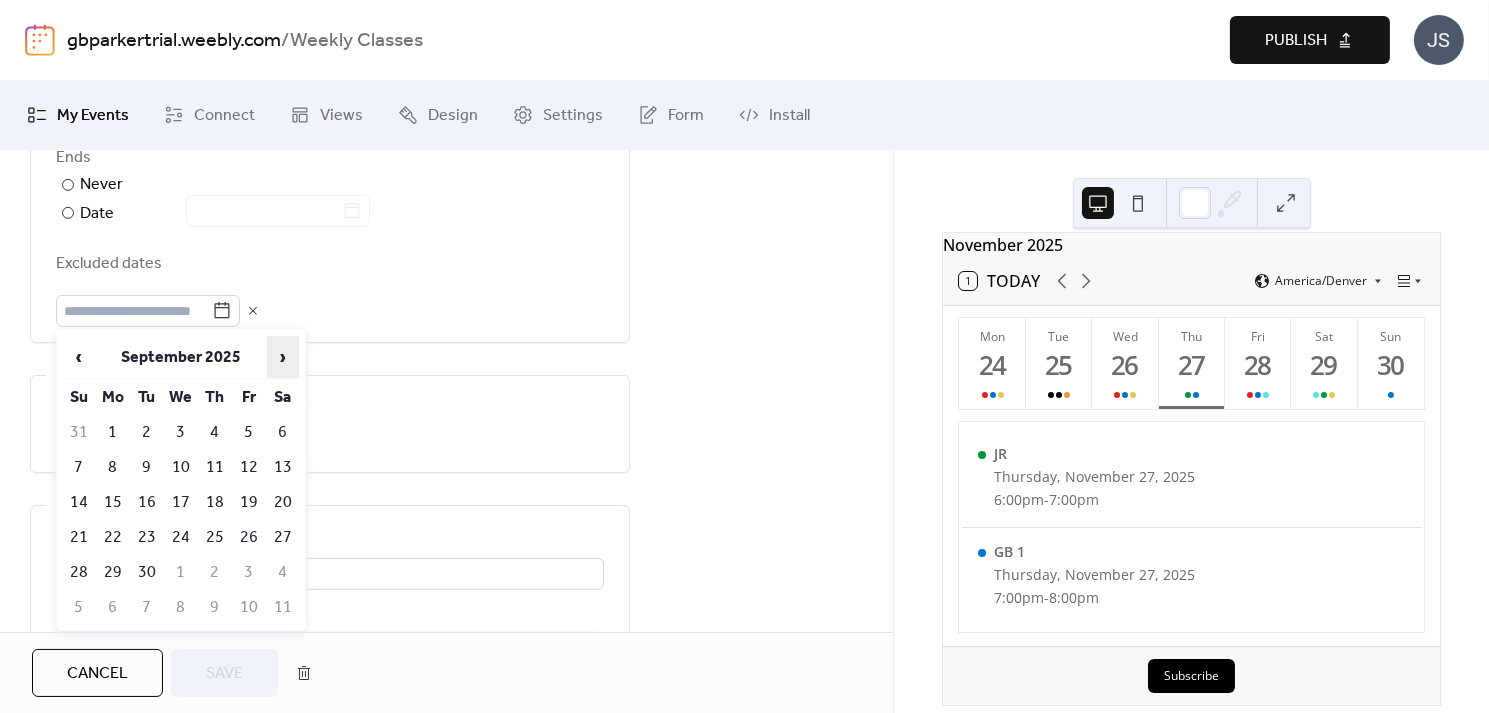 click on "›" at bounding box center [283, 357] 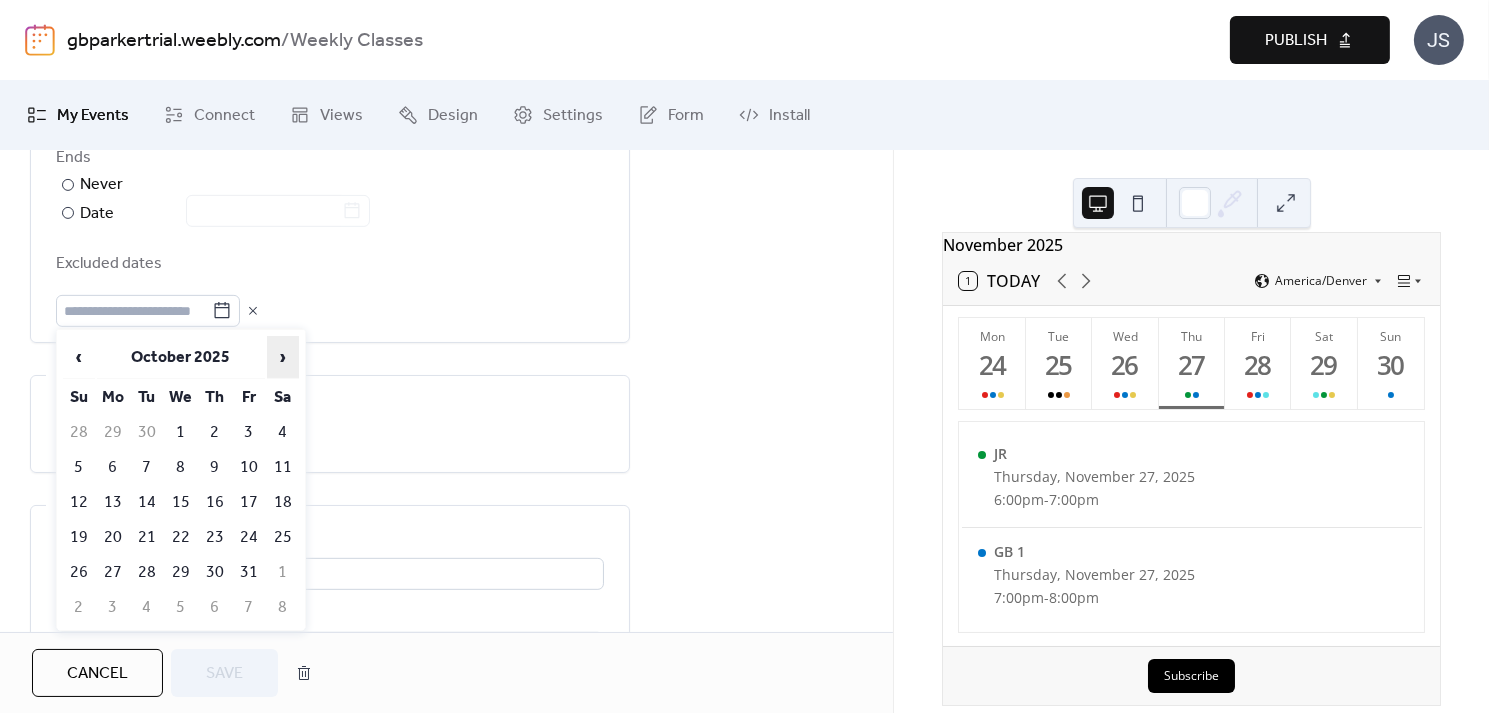 click on "›" at bounding box center (283, 357) 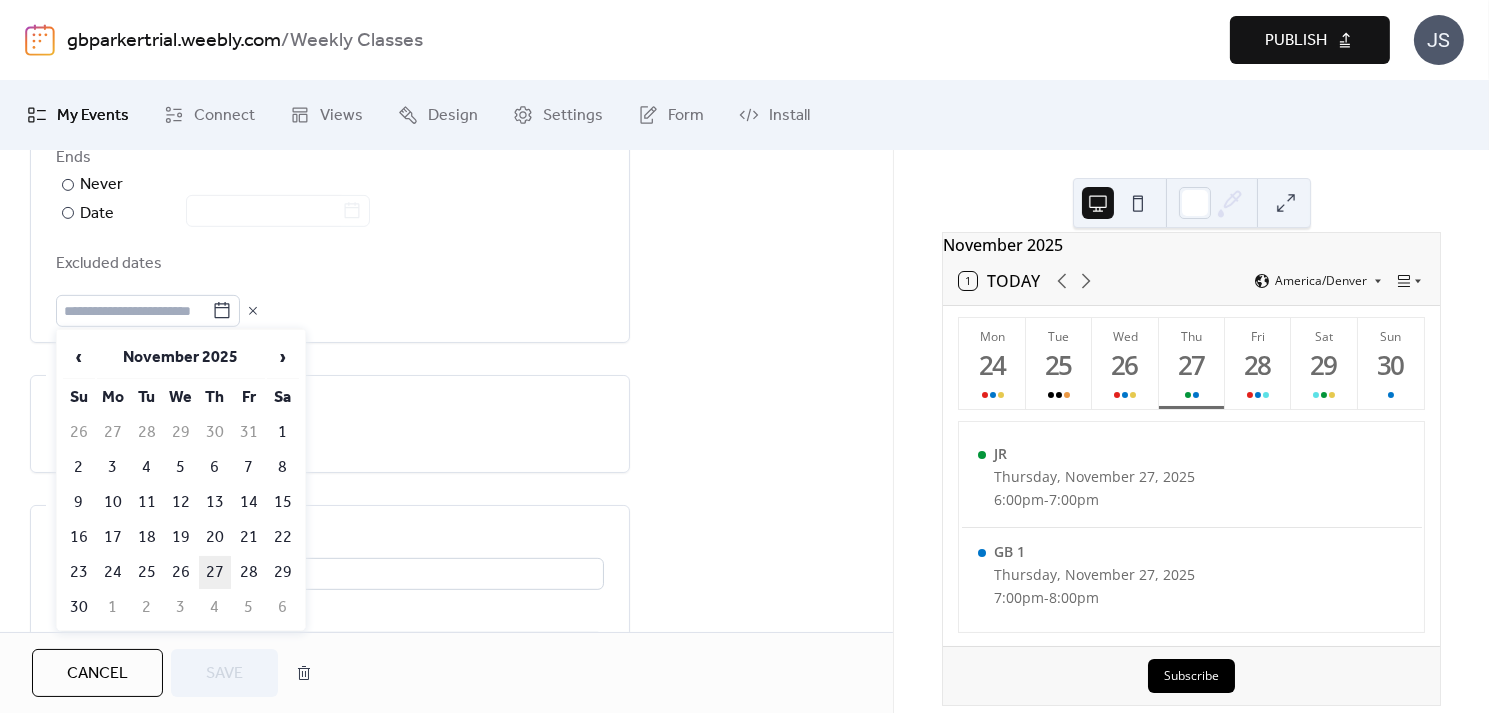 click on "27" at bounding box center [215, 572] 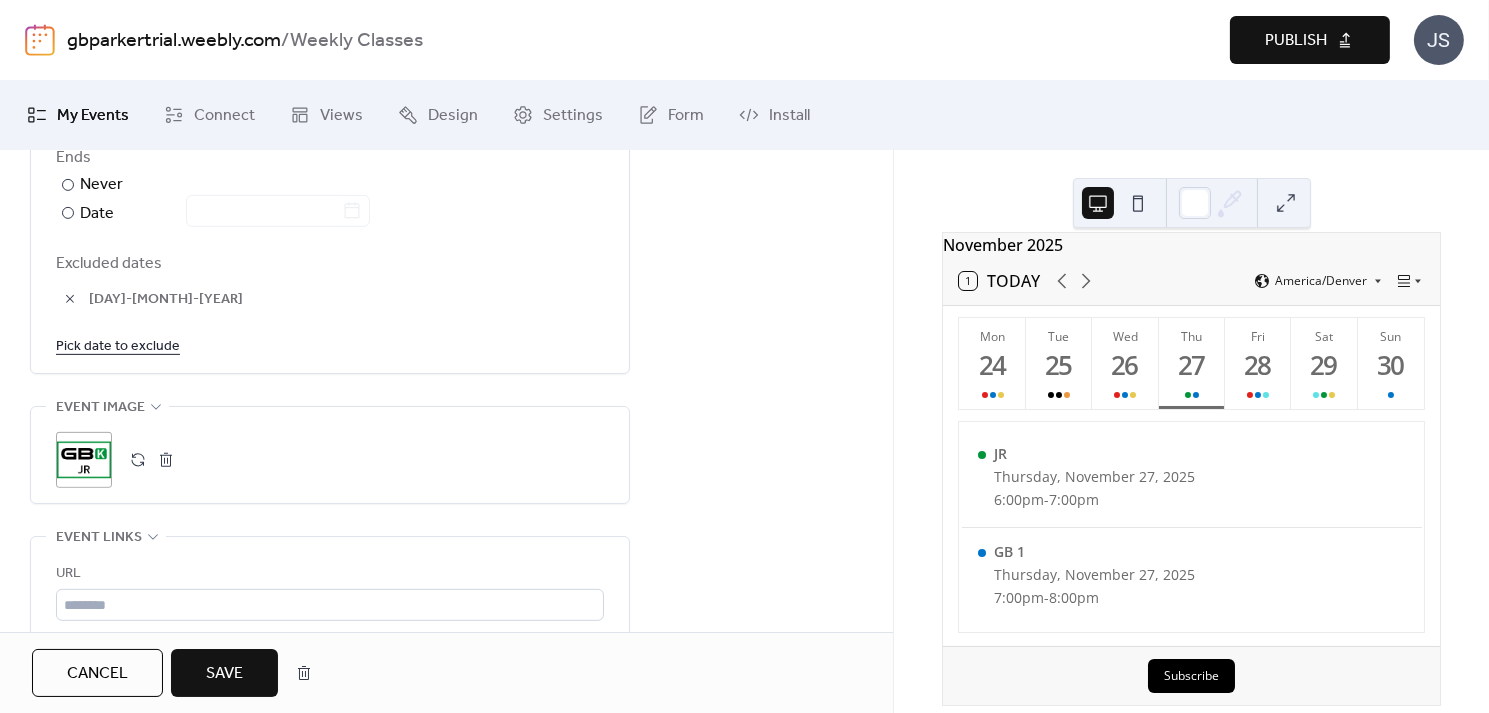 click on "Pick date to exclude" at bounding box center (118, 345) 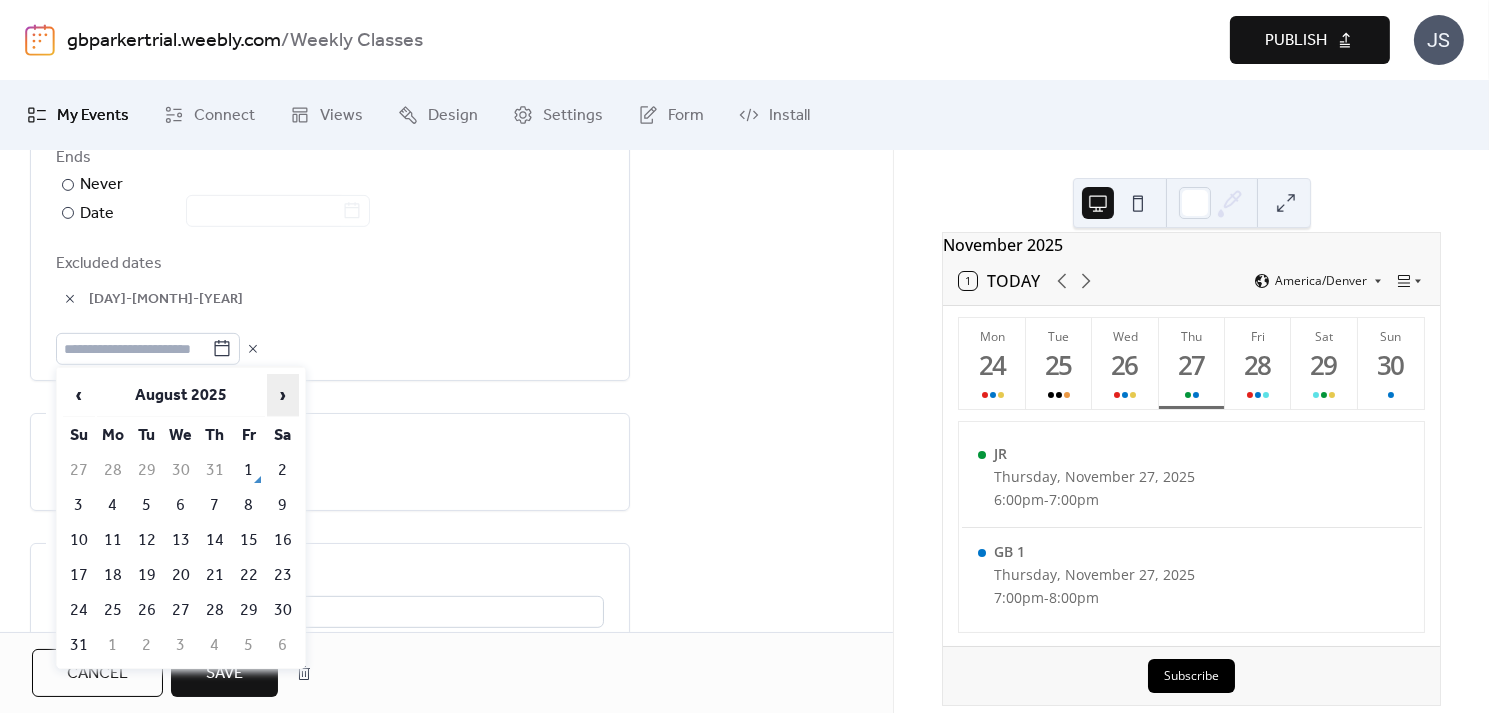 click on "›" at bounding box center (283, 395) 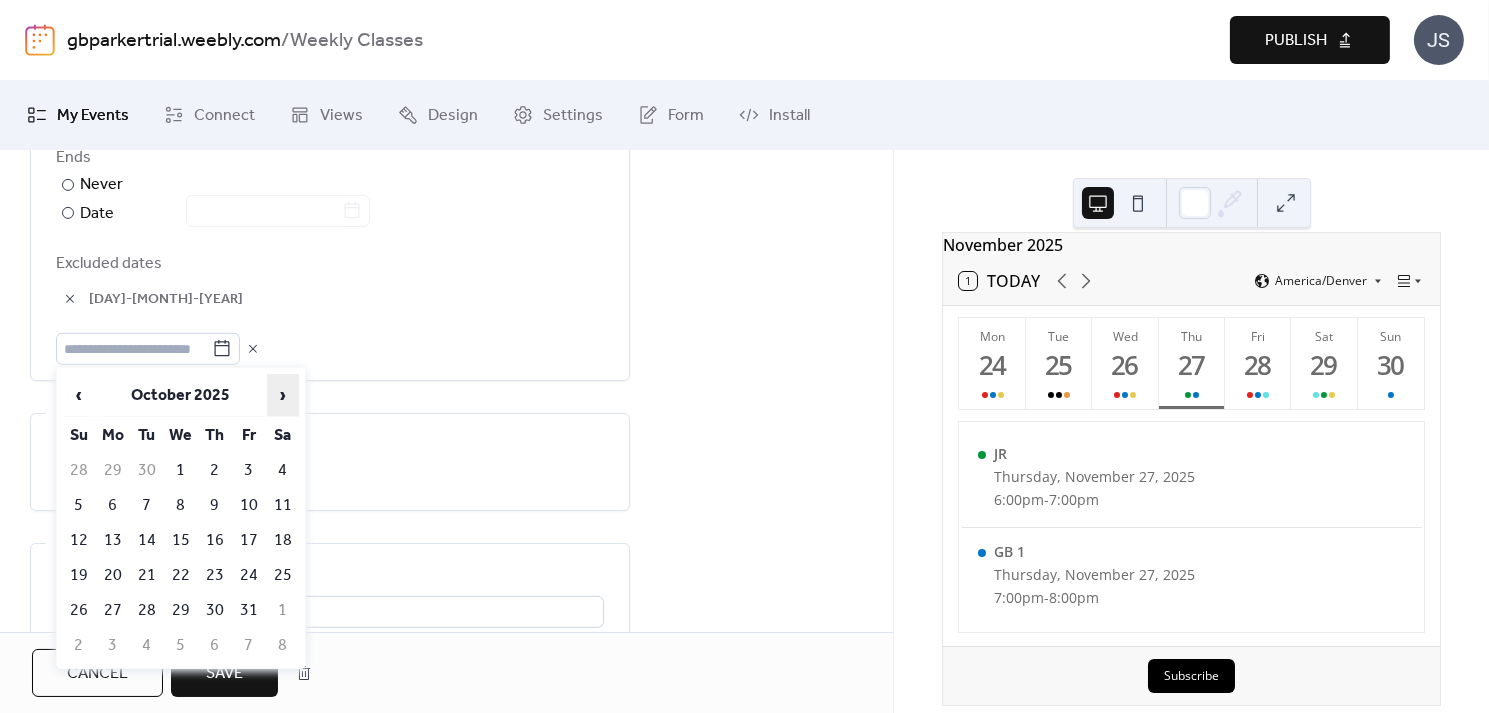 click on "›" at bounding box center [283, 395] 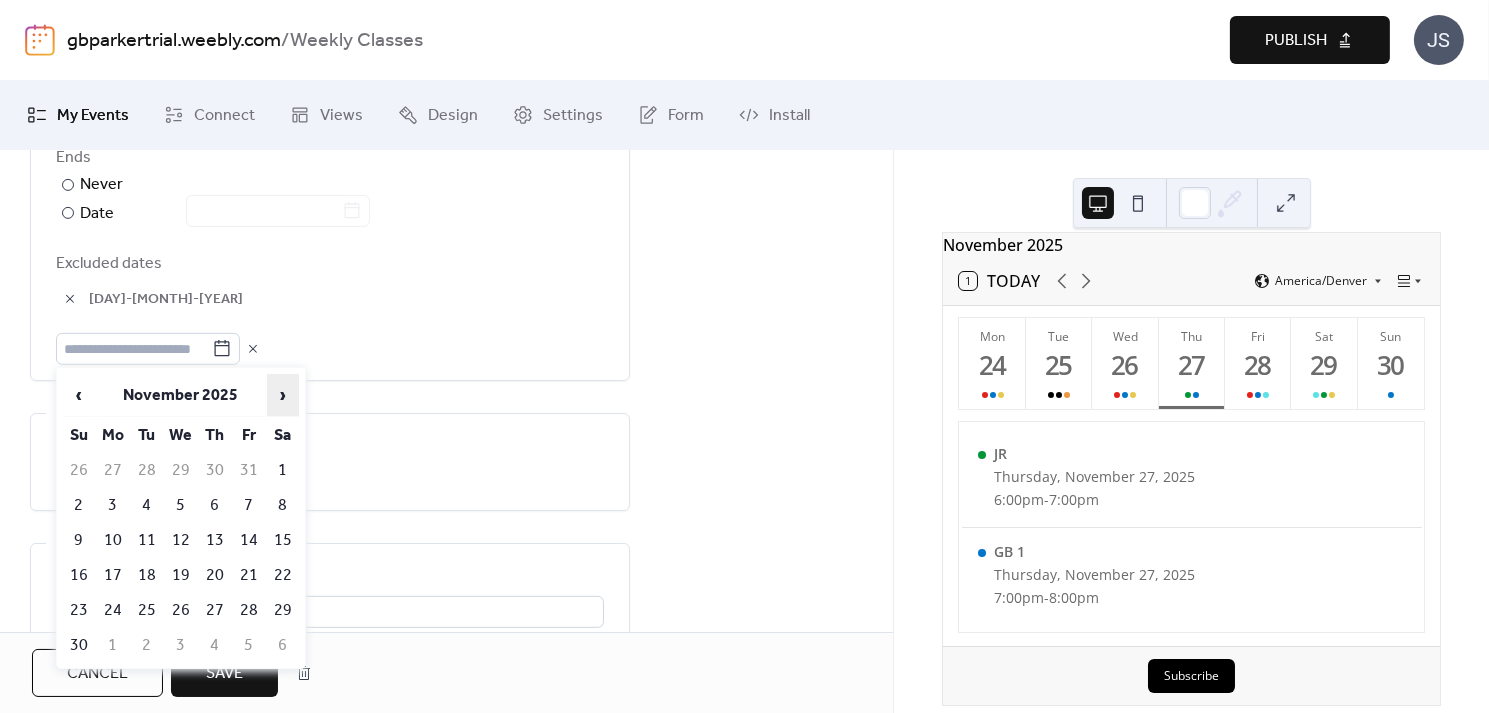 click on "›" at bounding box center (283, 395) 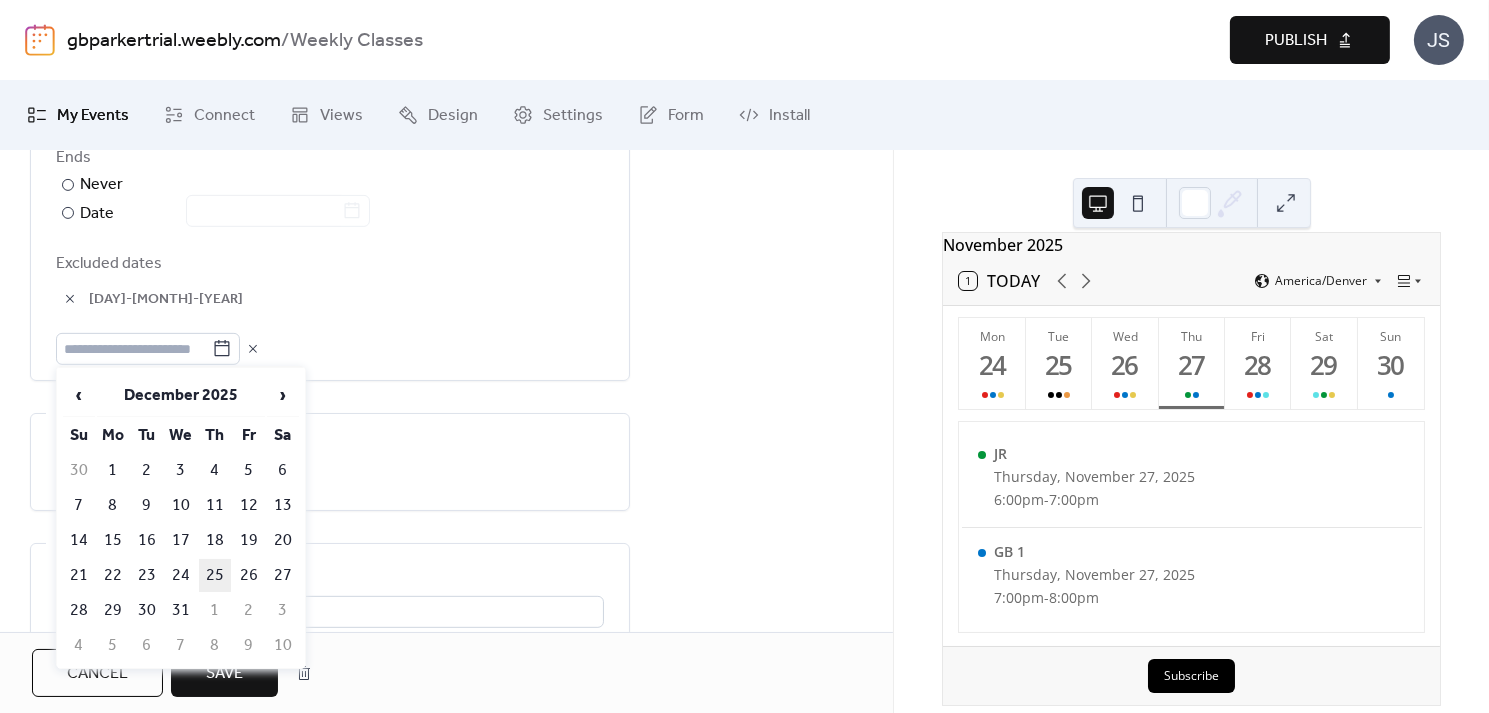 click on "25" at bounding box center [215, 575] 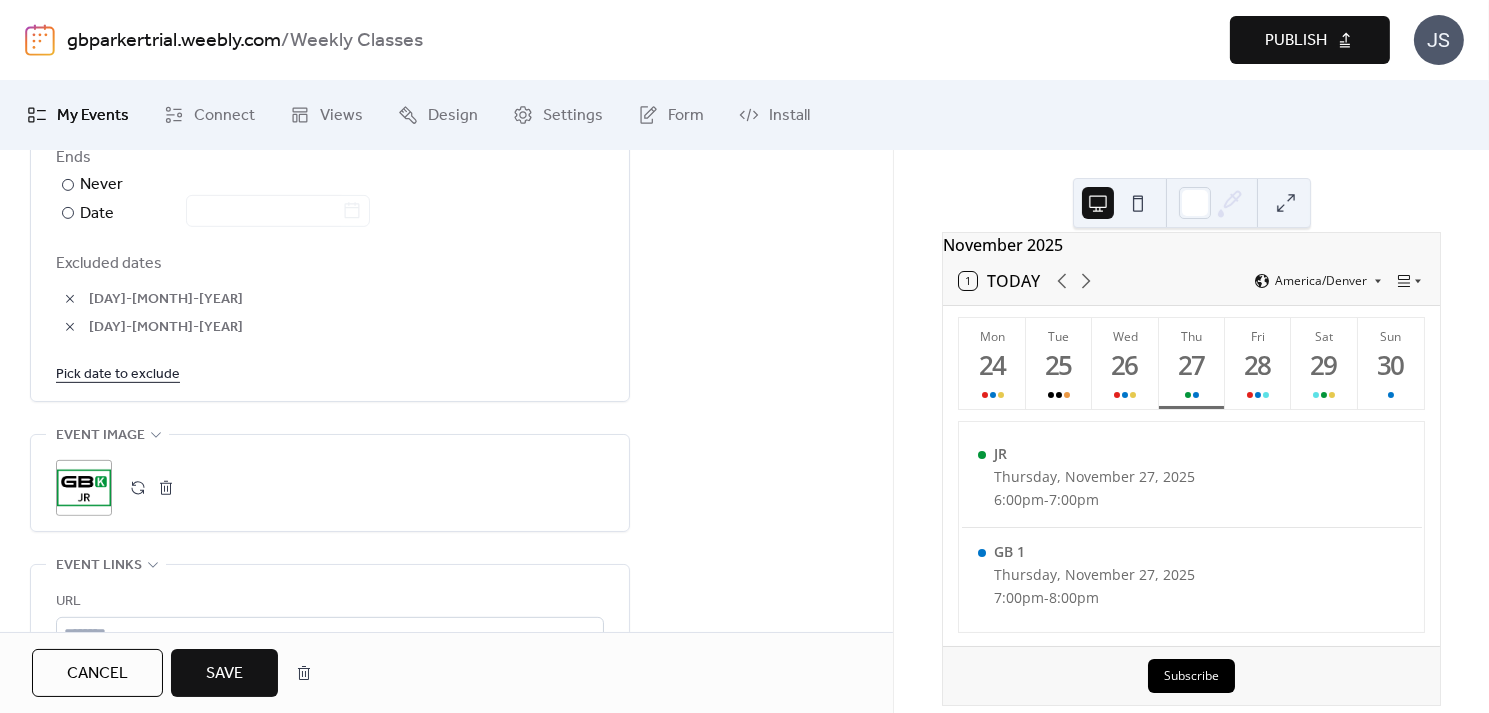 click on "Pick date to exclude" at bounding box center [118, 373] 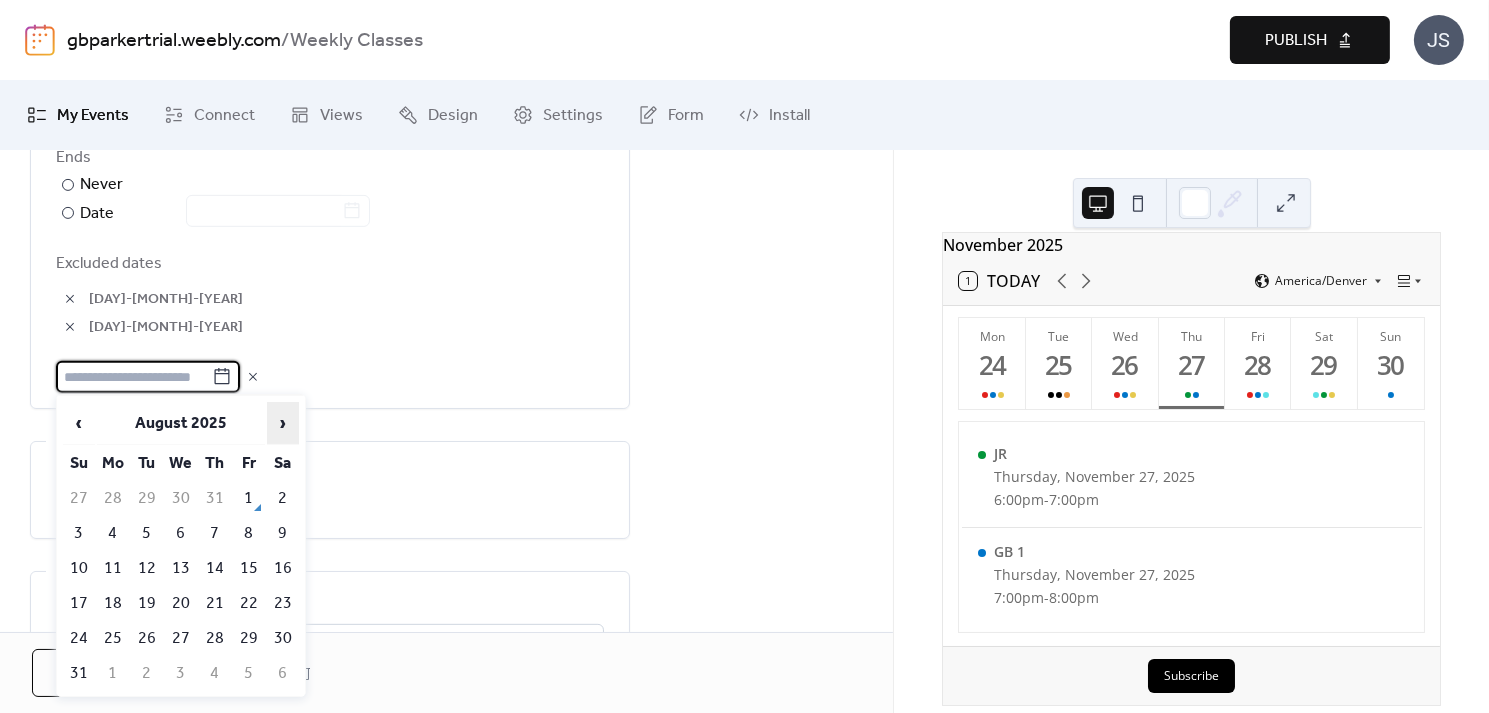click on "›" at bounding box center (283, 423) 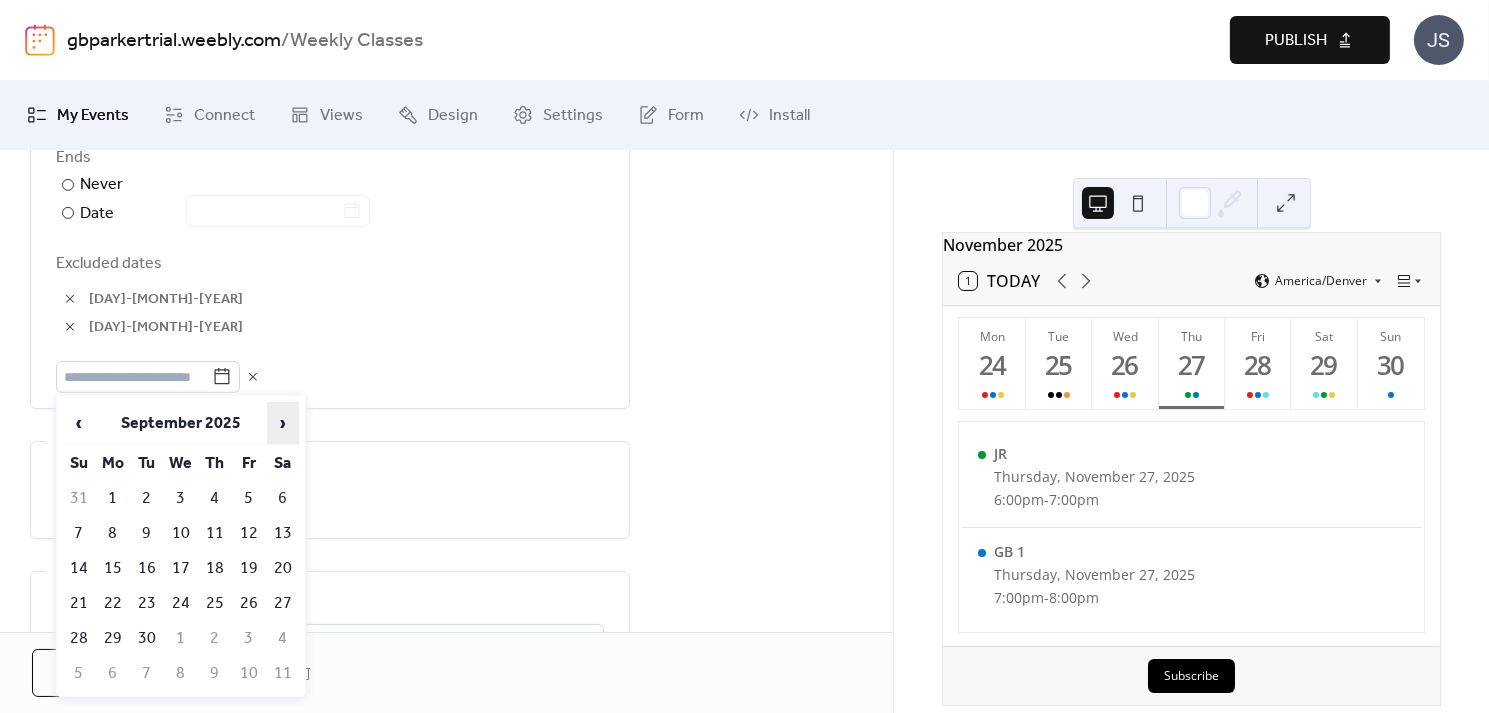 click on "›" at bounding box center (283, 423) 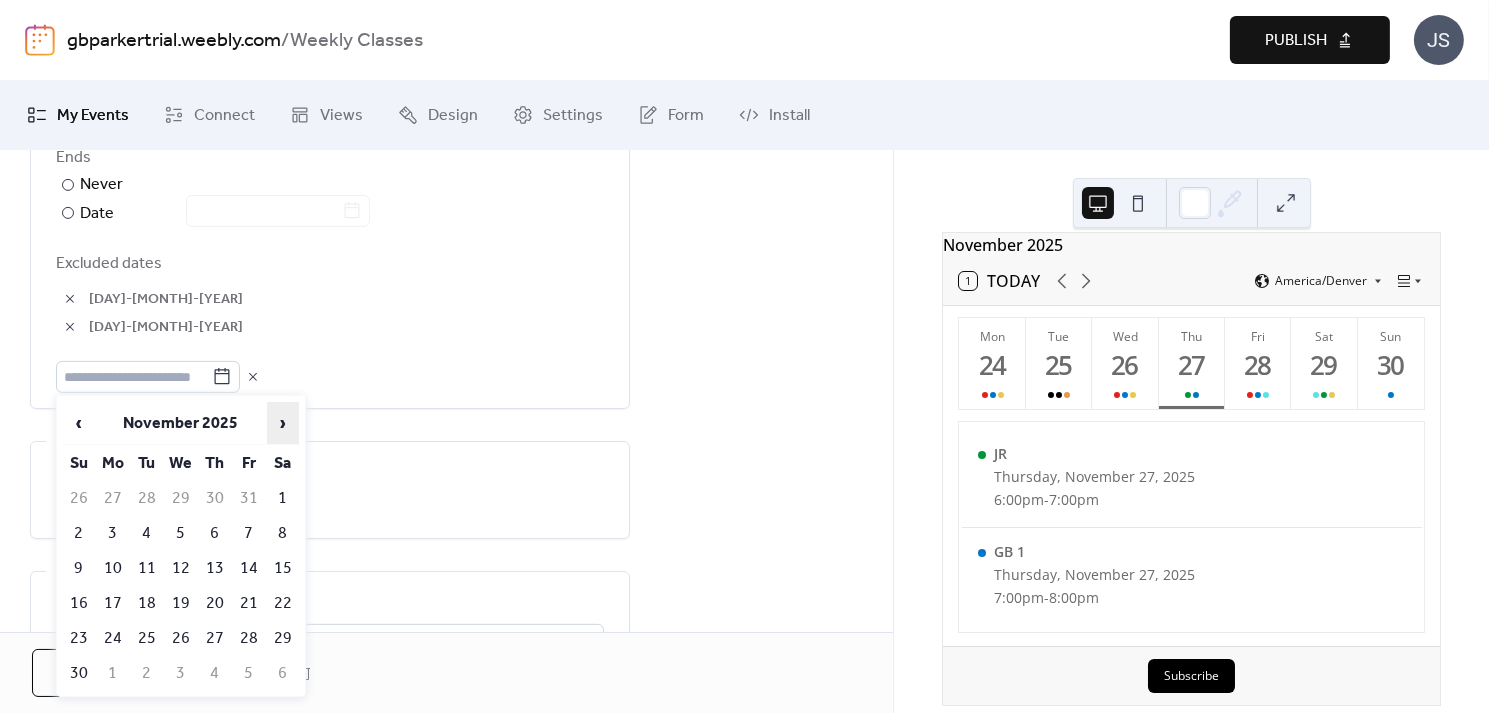 click on "›" at bounding box center (283, 423) 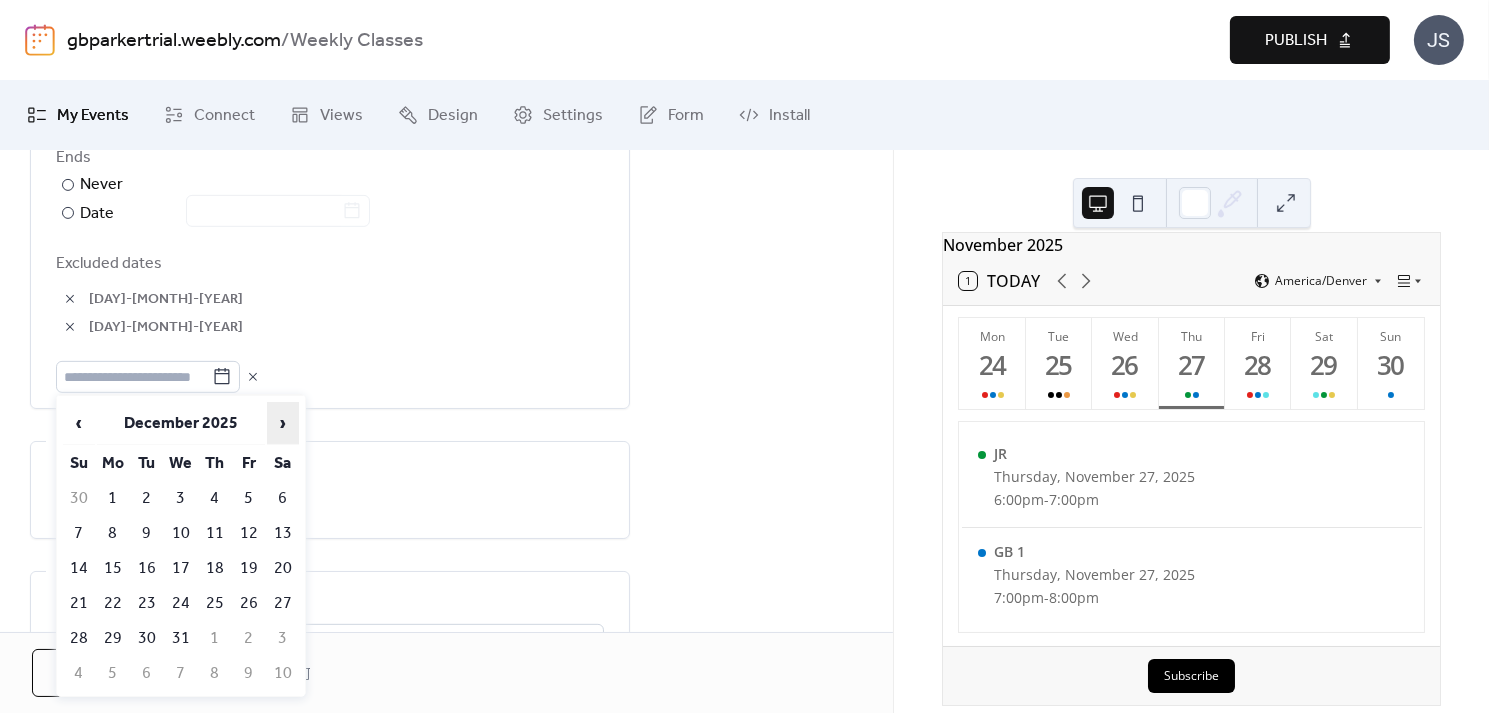 click on "›" at bounding box center [283, 423] 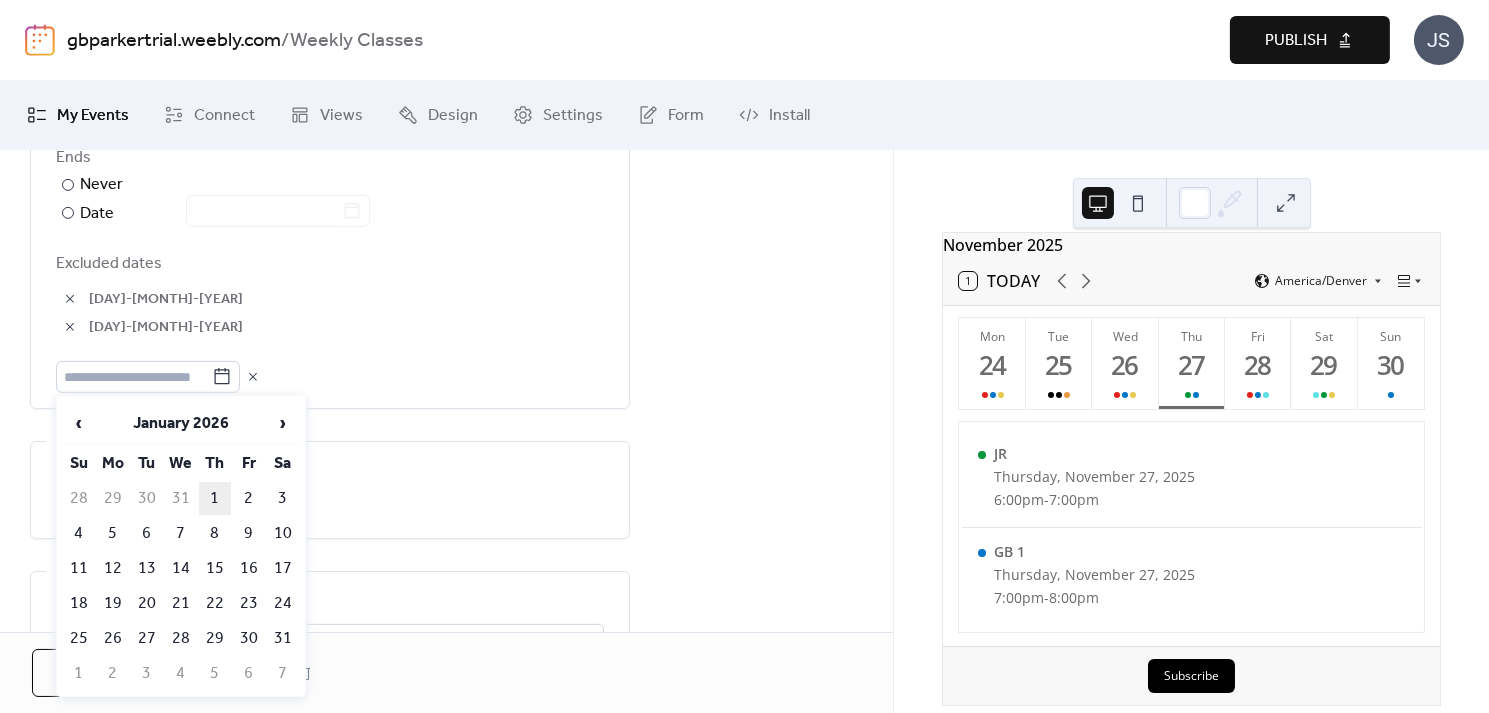 click on "1" at bounding box center [215, 498] 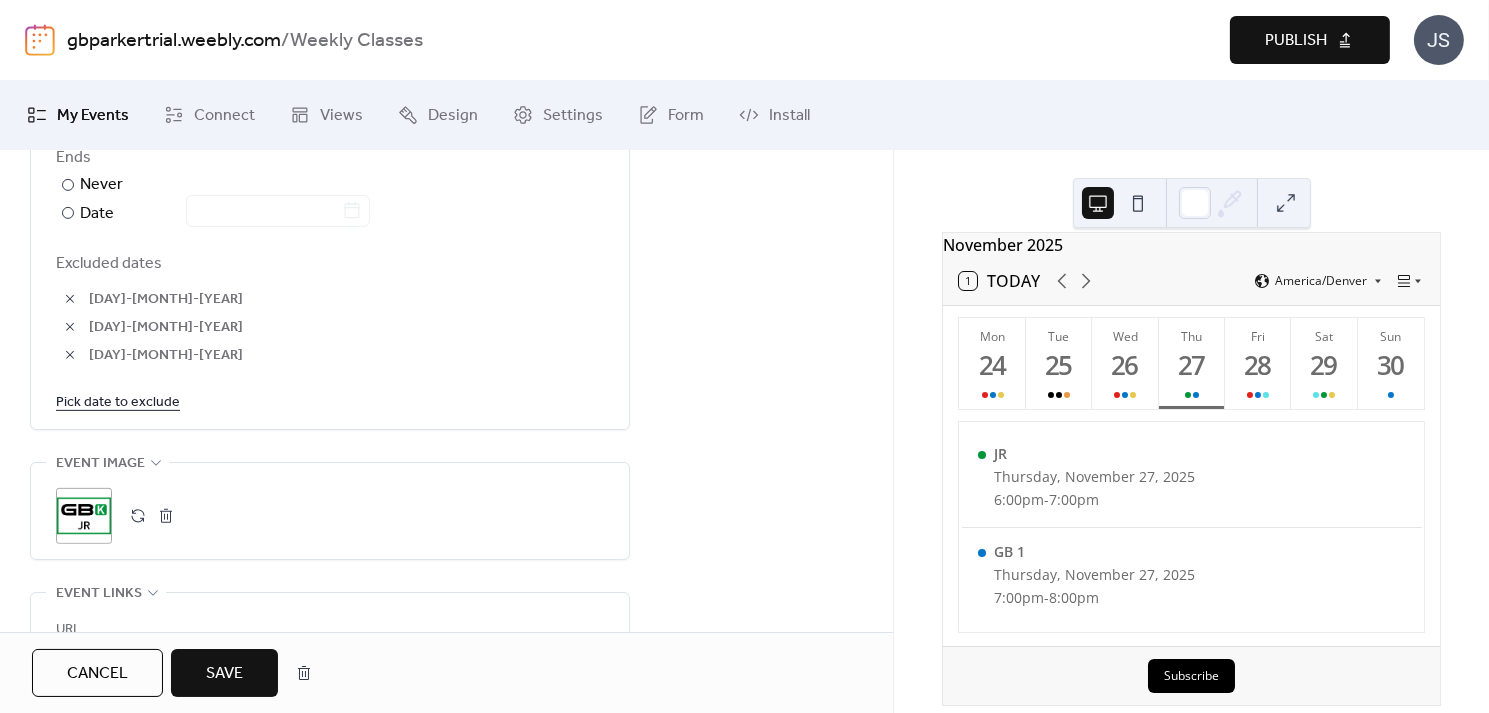 click on "Save" at bounding box center [224, 674] 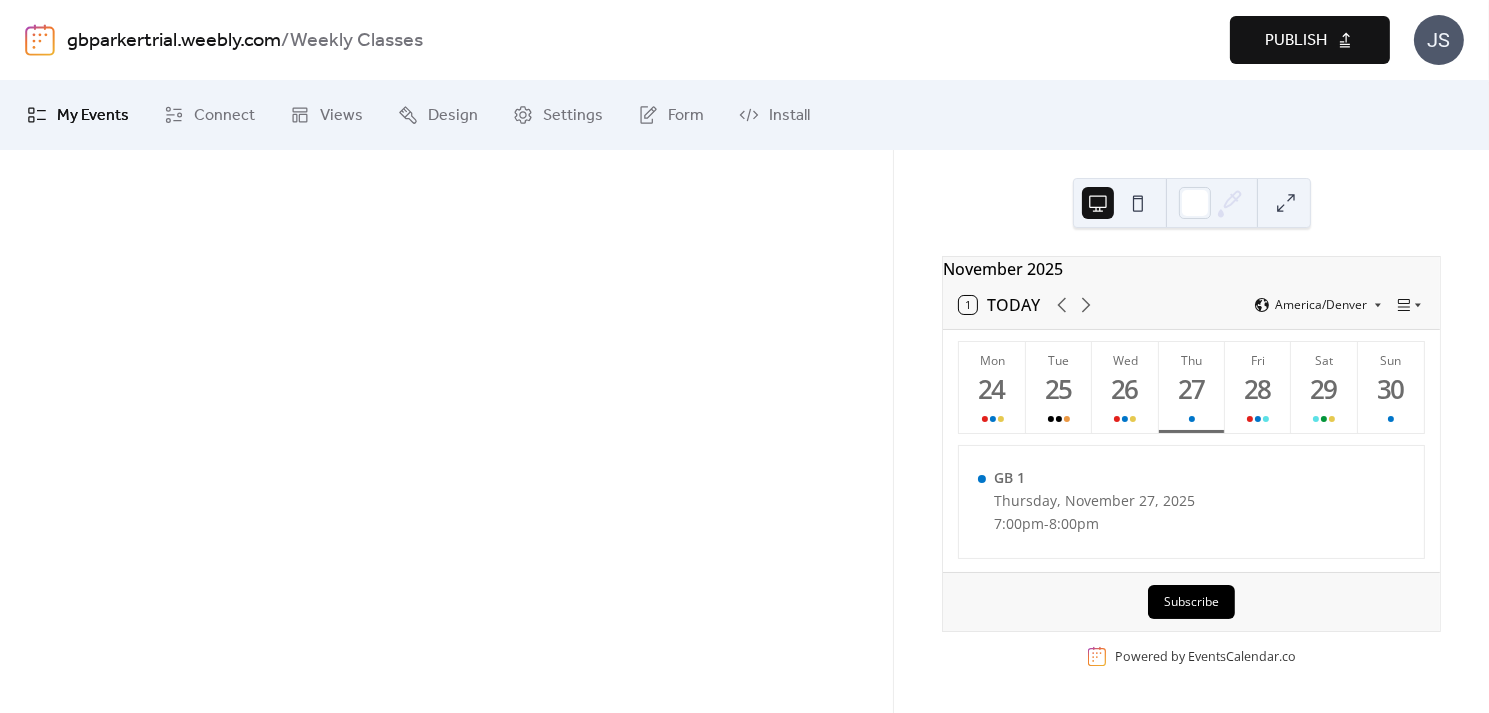 scroll, scrollTop: 4, scrollLeft: 0, axis: vertical 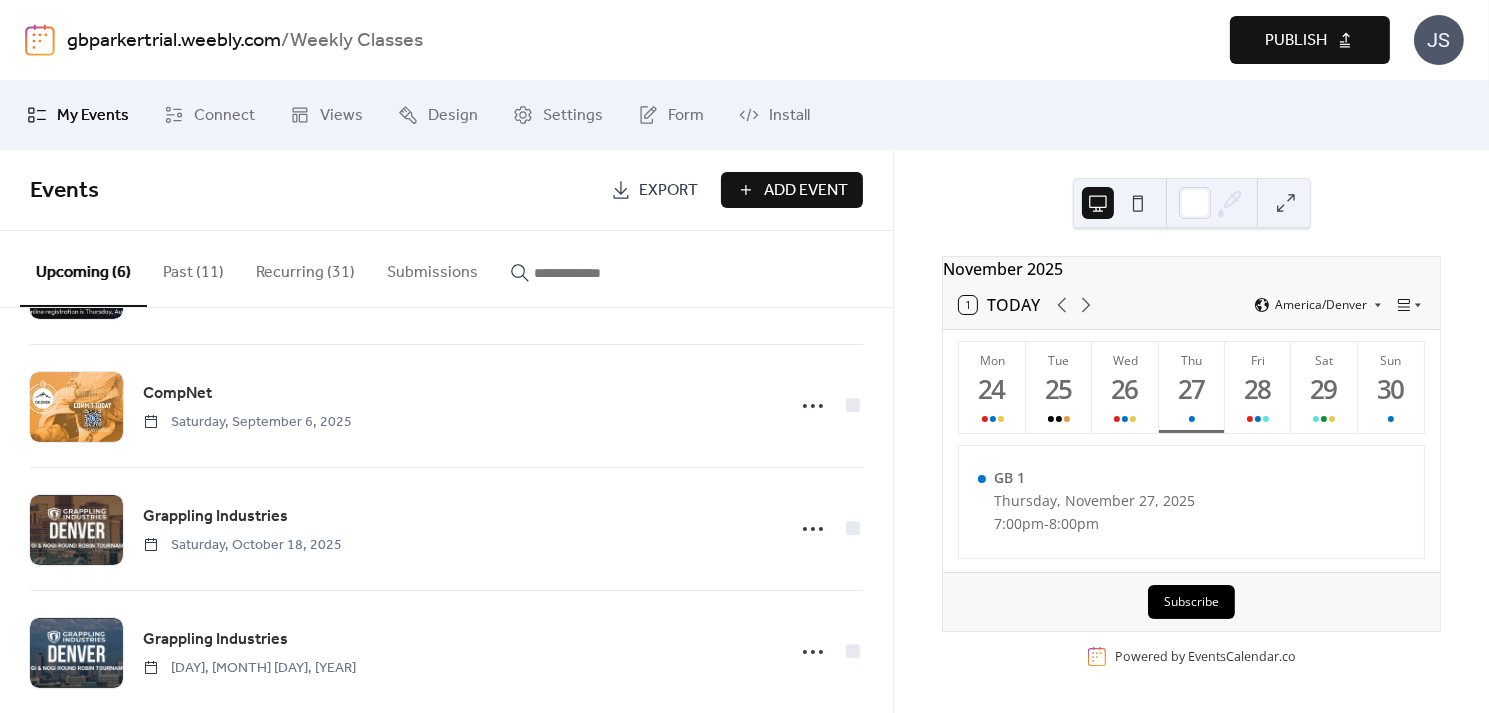 click on "Recurring (31)" at bounding box center [305, 268] 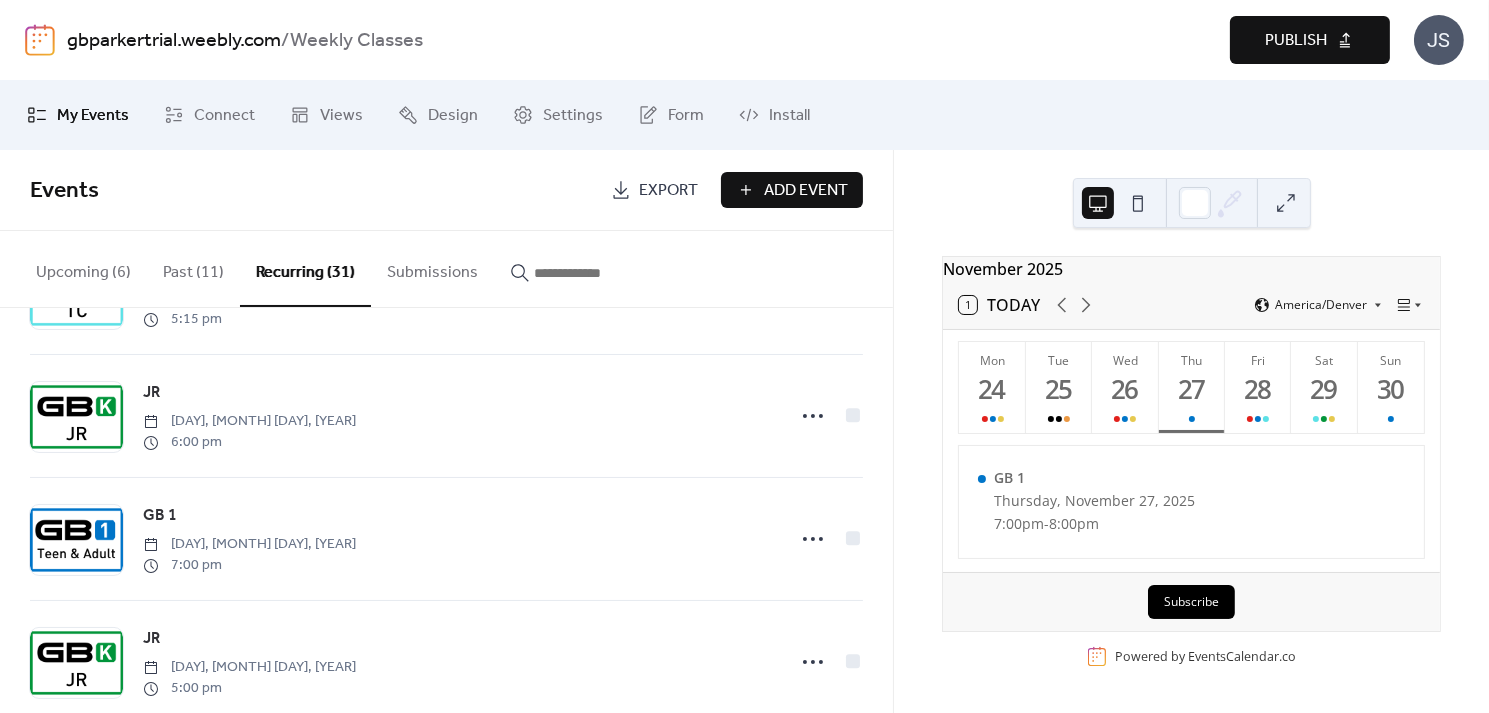 scroll, scrollTop: 1093, scrollLeft: 0, axis: vertical 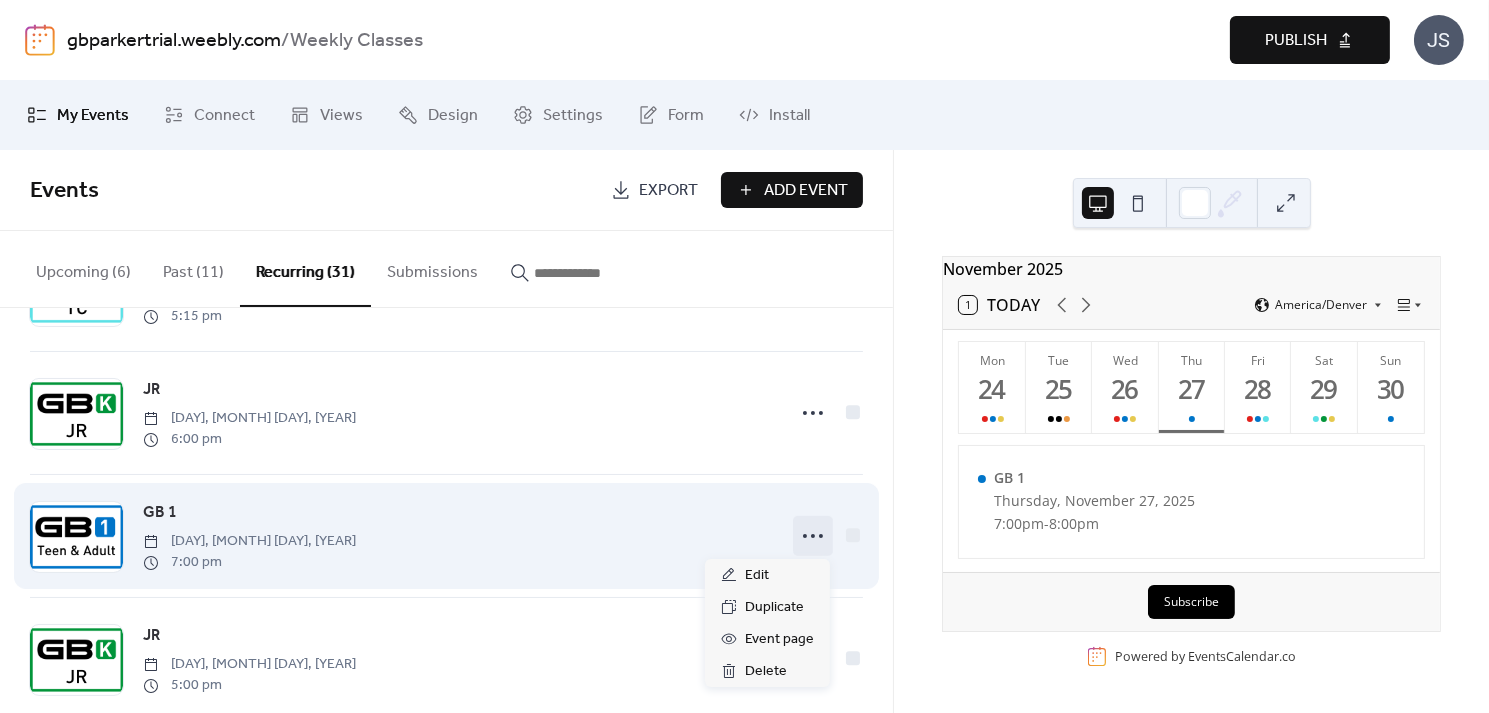 click 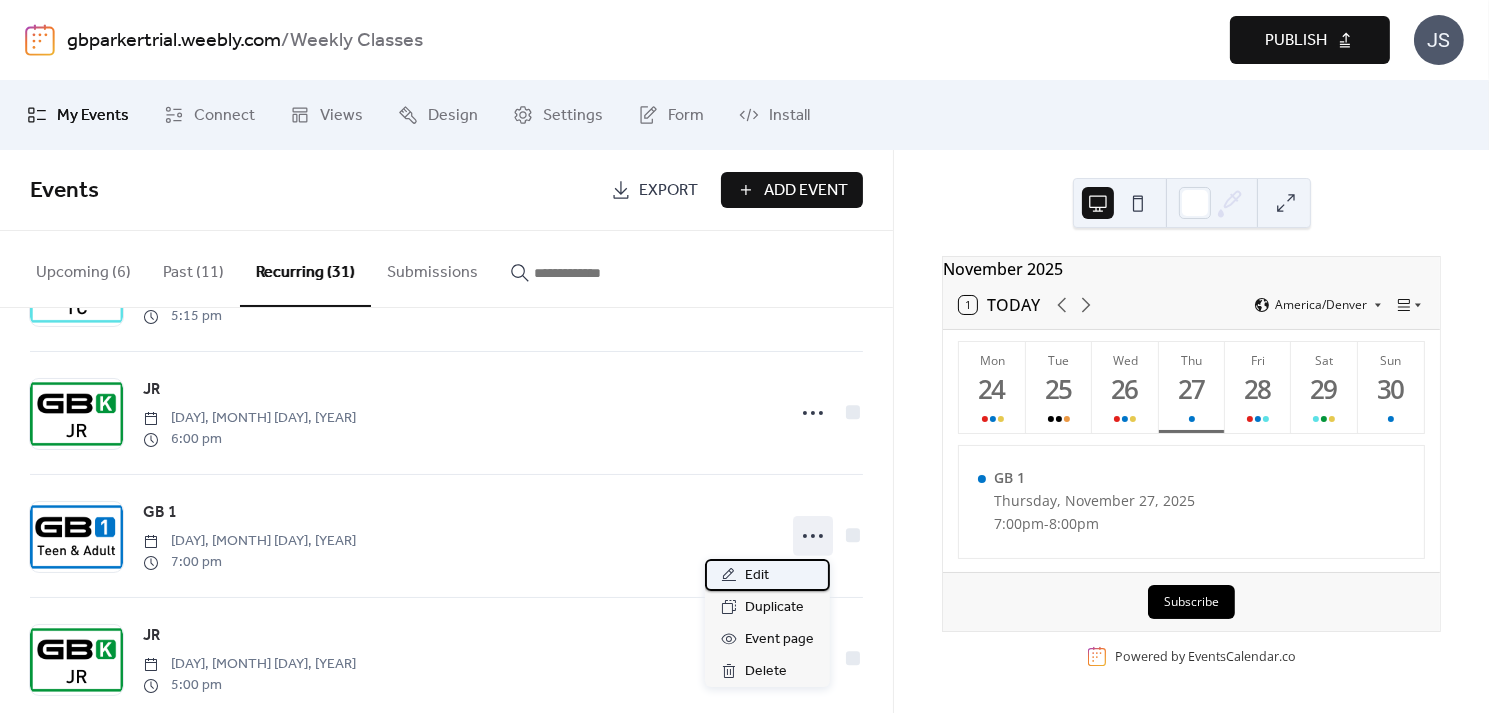 click on "Edit" at bounding box center (767, 575) 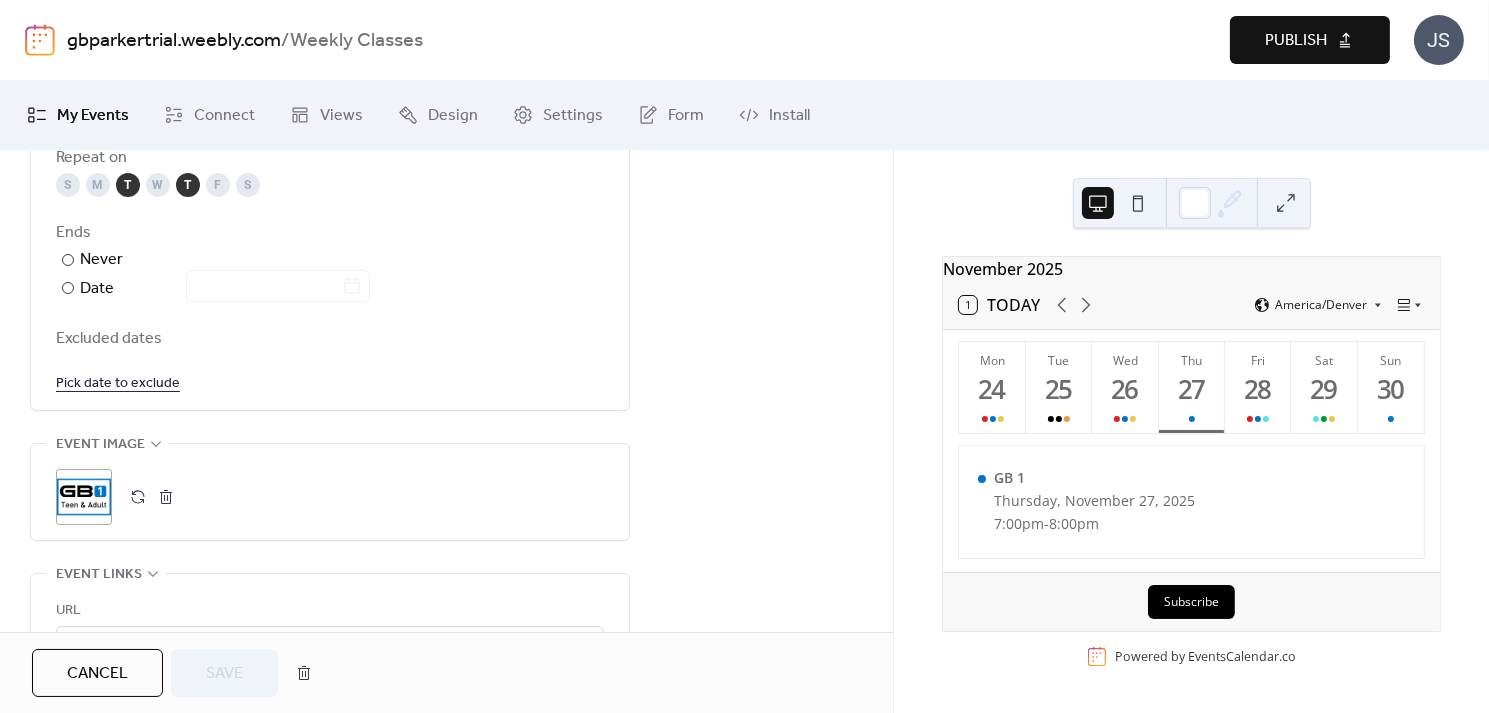 scroll, scrollTop: 1158, scrollLeft: 0, axis: vertical 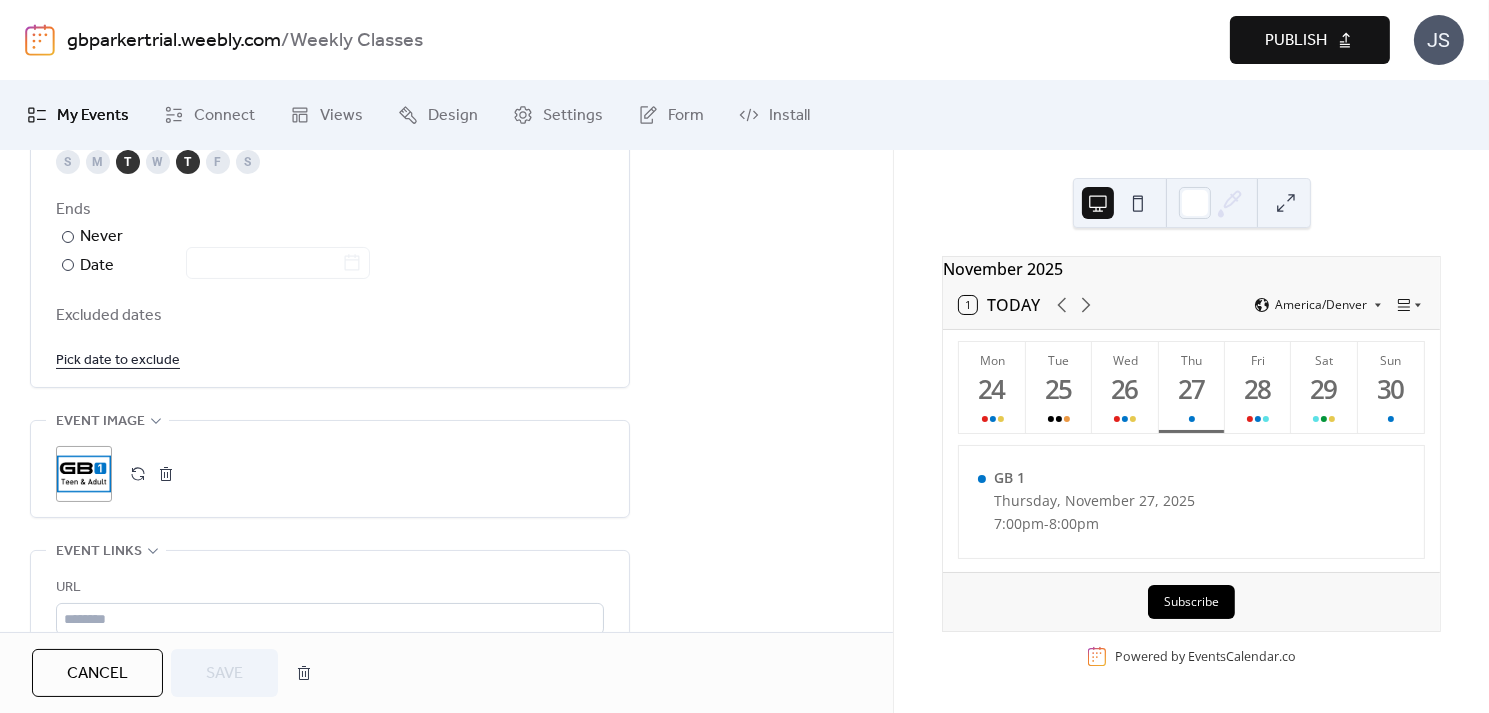click on "Pick date to exclude" at bounding box center (118, 359) 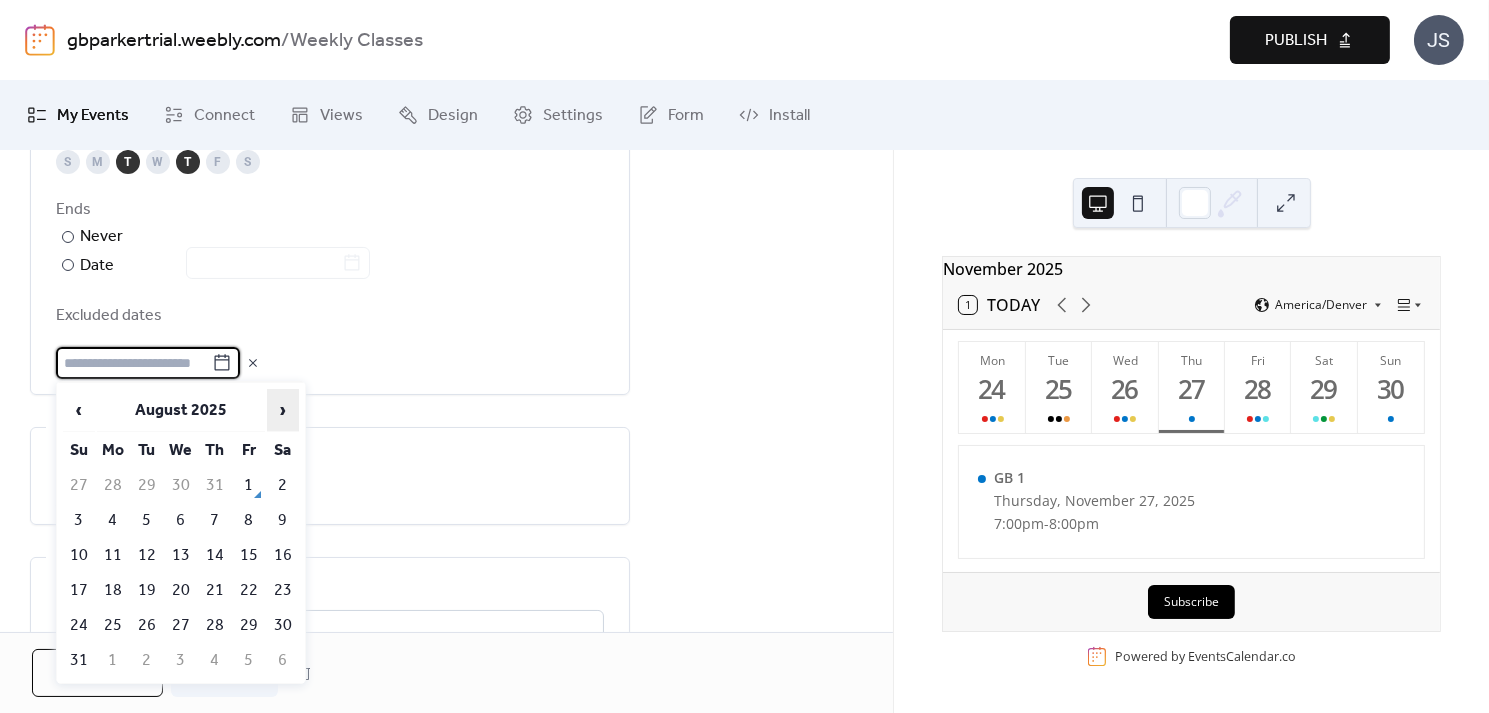 click on "›" at bounding box center (283, 410) 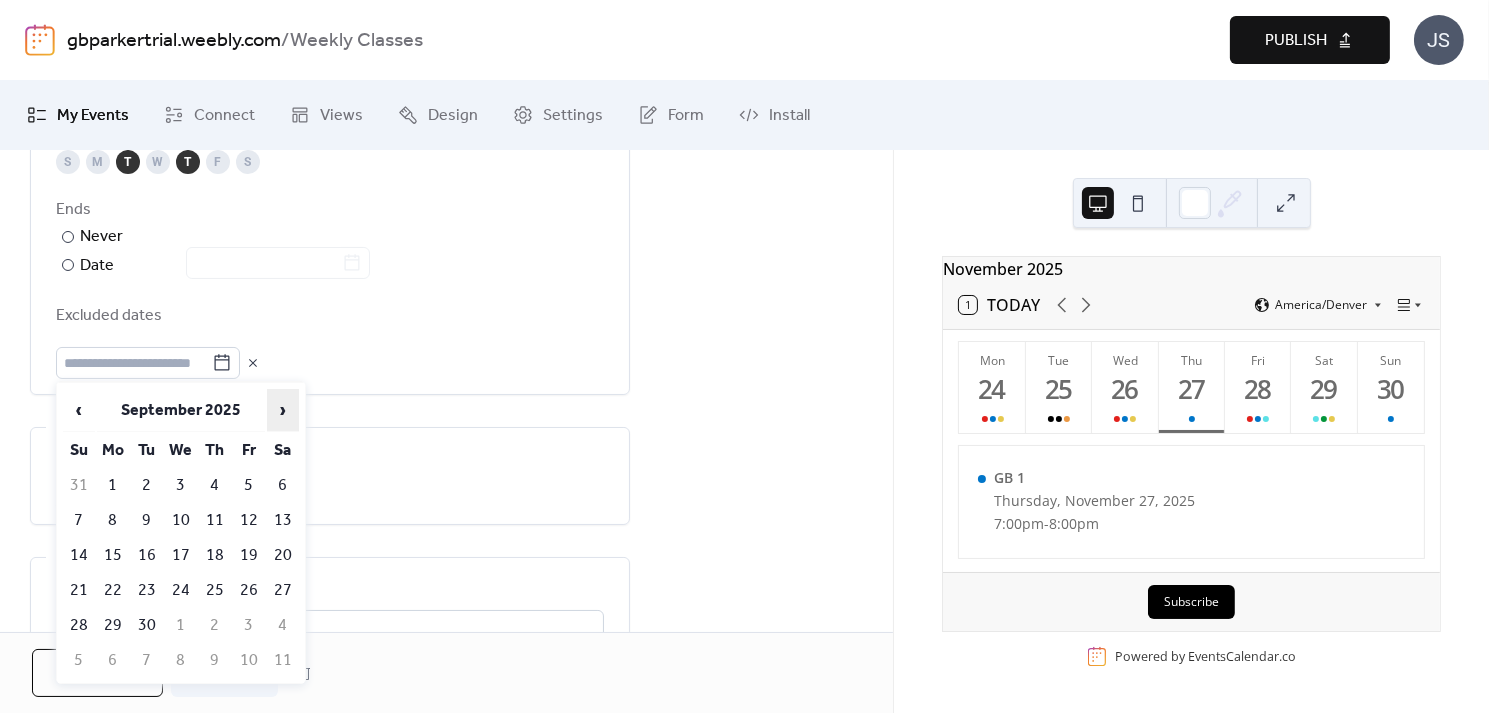 click on "›" at bounding box center [283, 410] 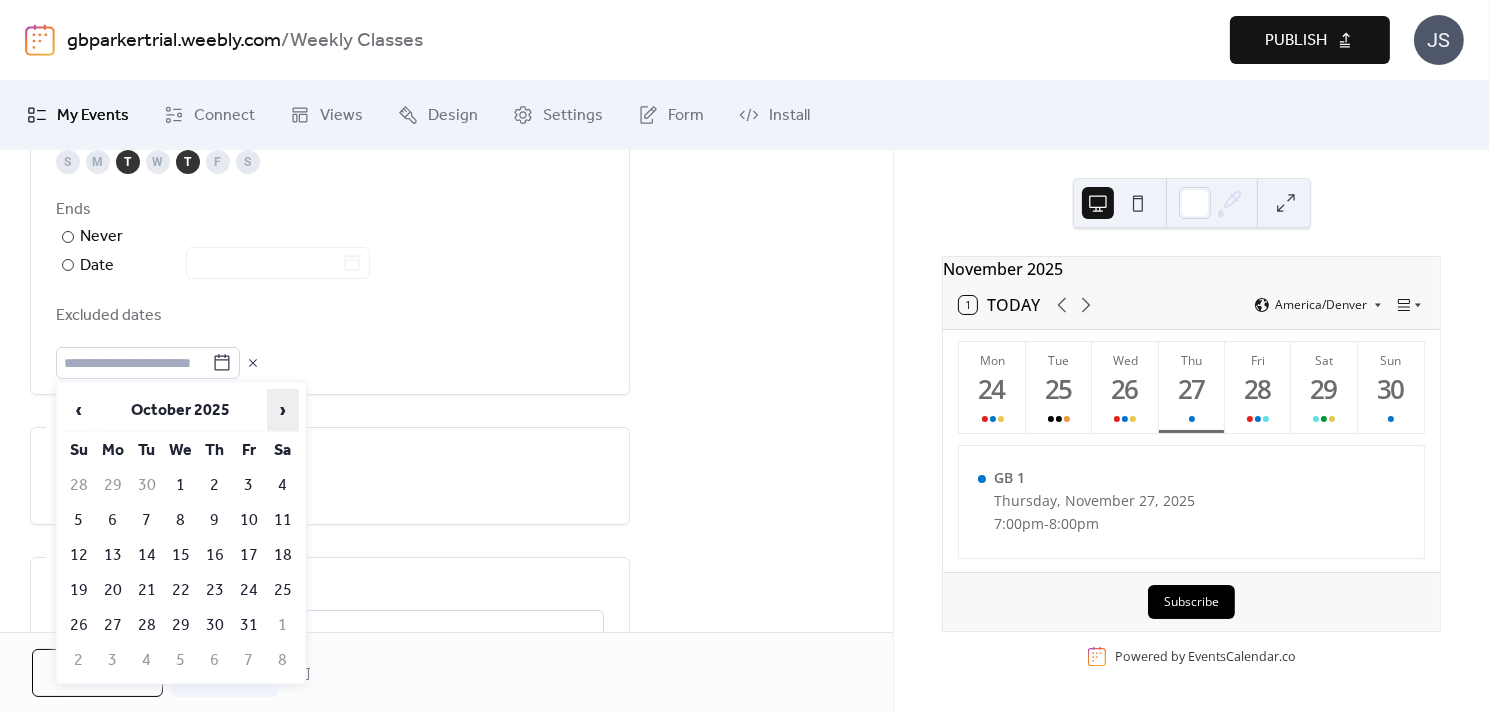 click on "›" at bounding box center [283, 410] 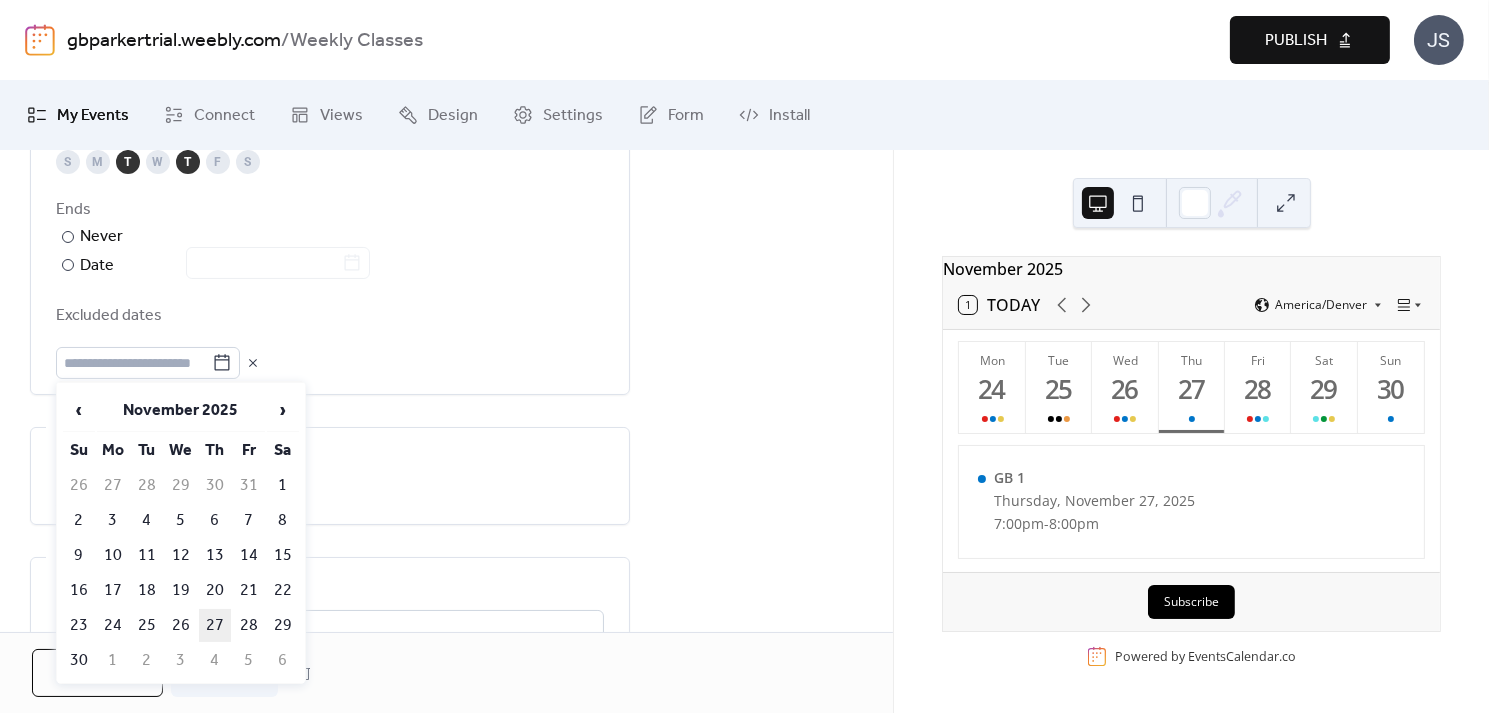 click on "27" at bounding box center [215, 625] 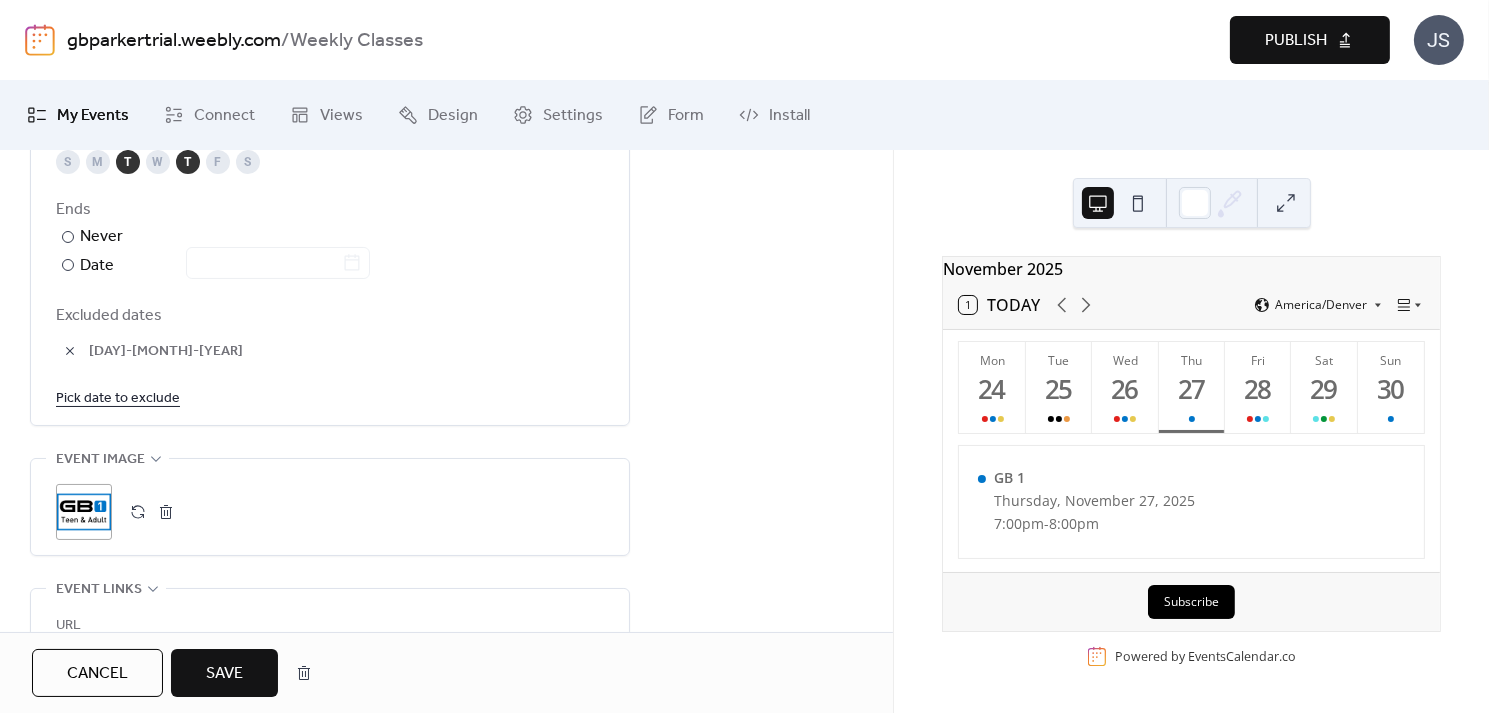 click on "Pick date to exclude" at bounding box center (118, 397) 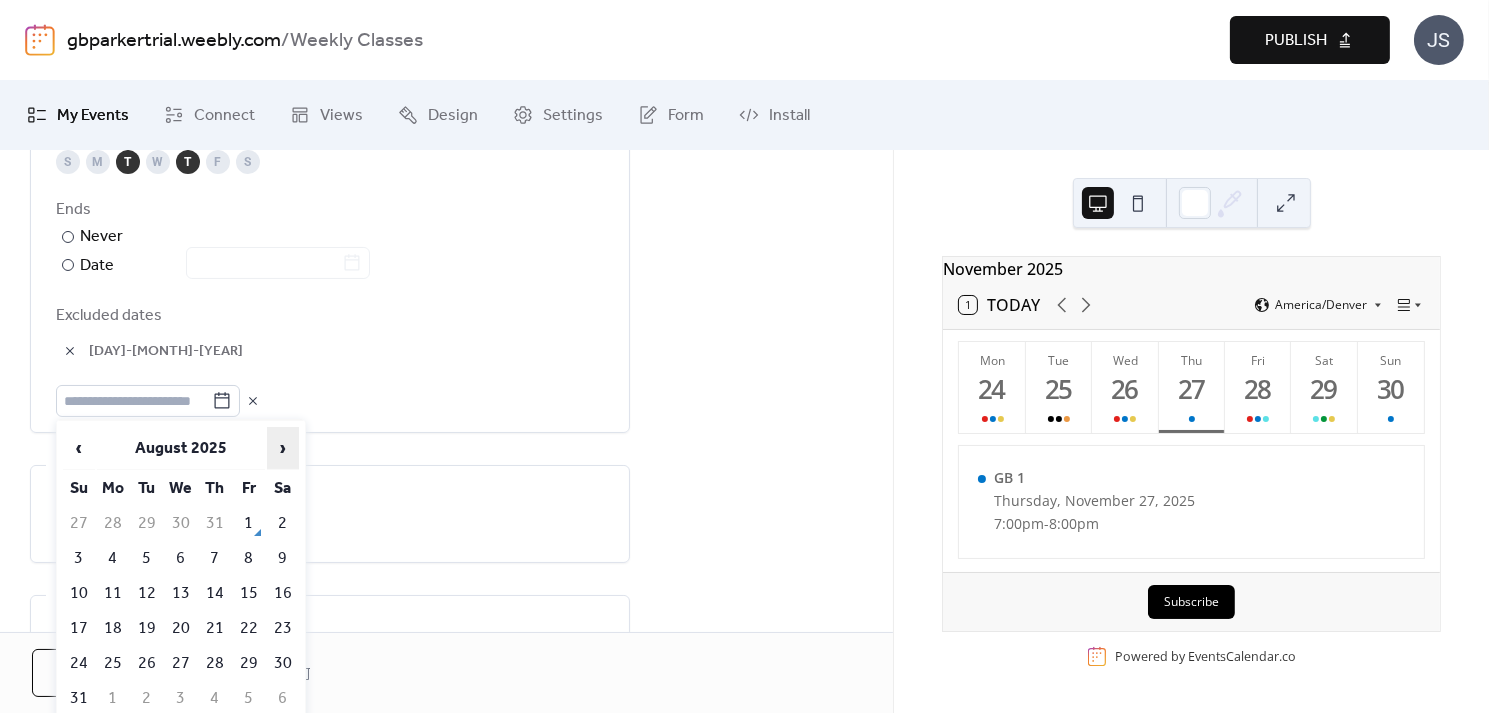 click on "›" at bounding box center (283, 448) 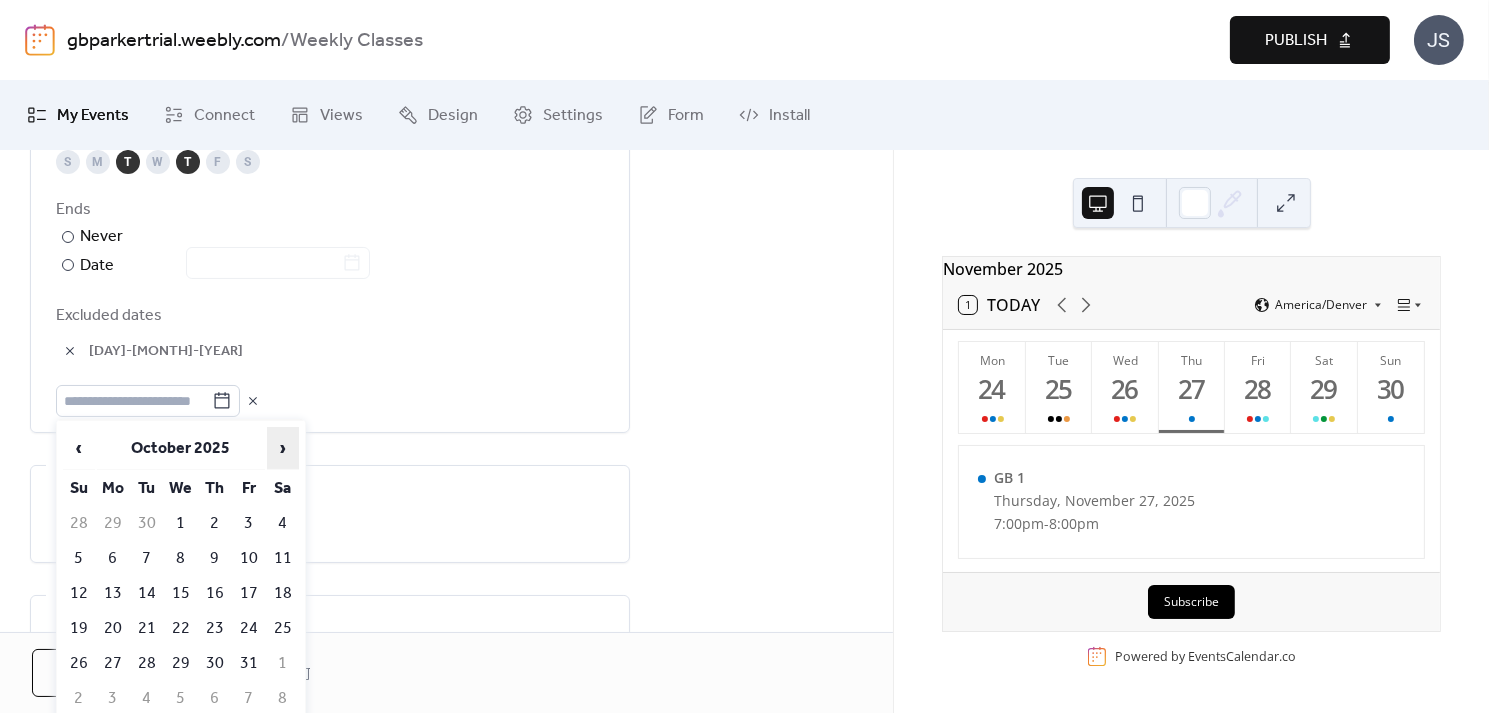 click on "›" at bounding box center [283, 448] 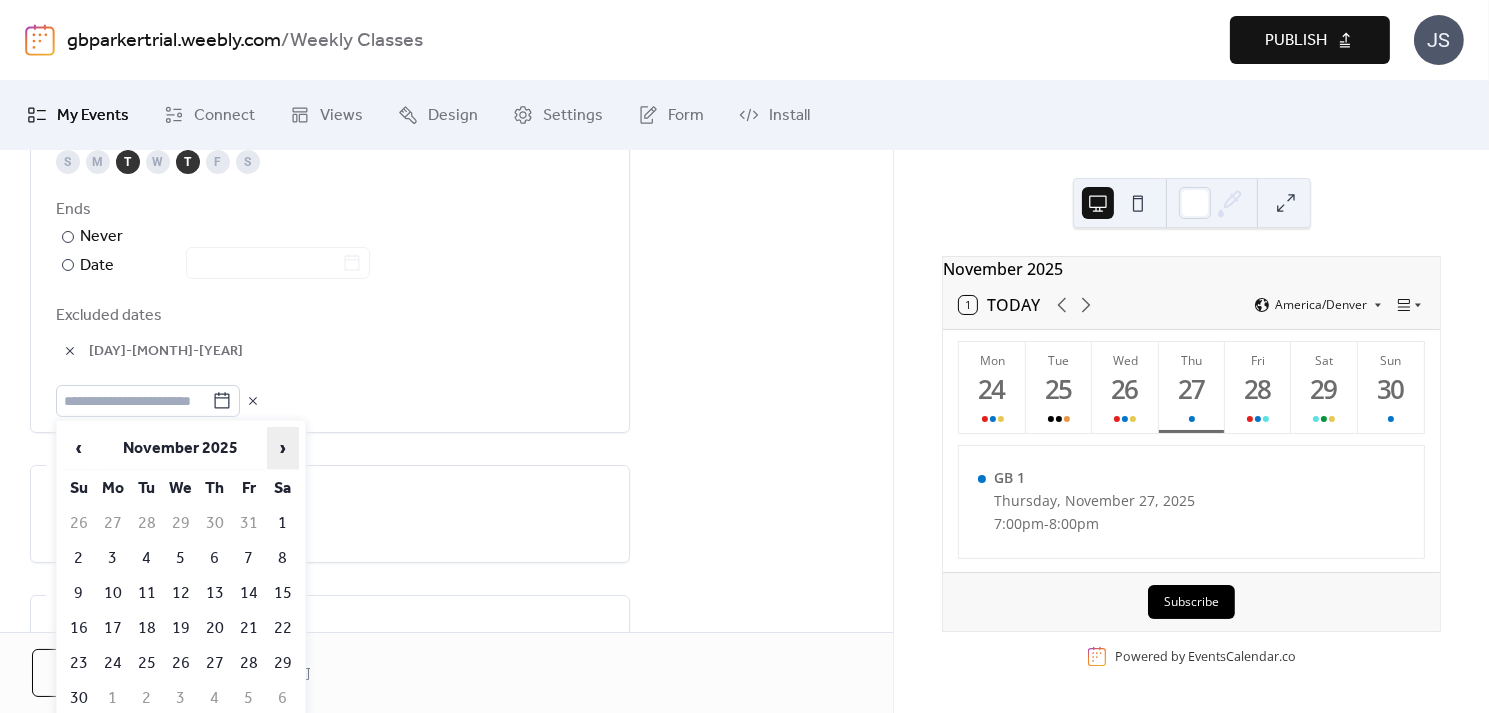 click on "›" at bounding box center [283, 448] 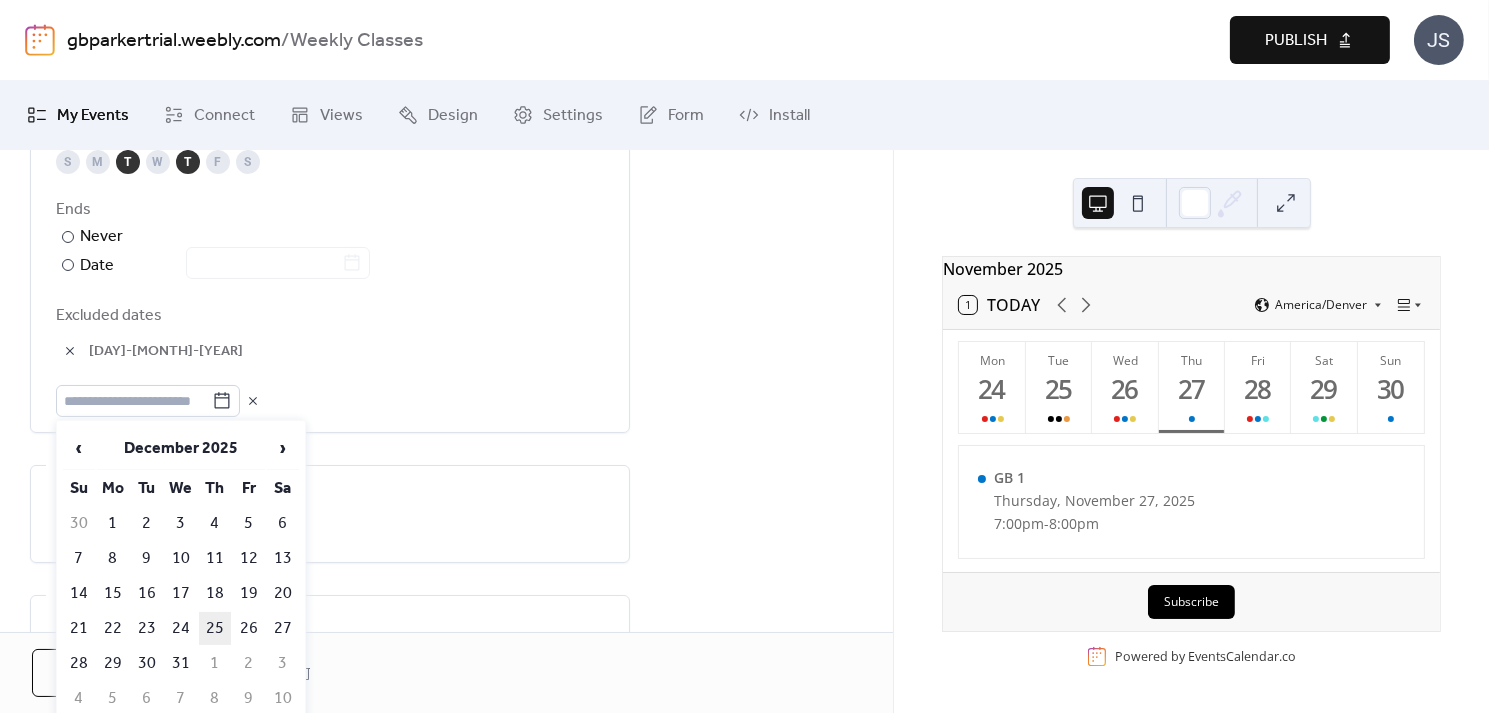 click on "25" at bounding box center [215, 628] 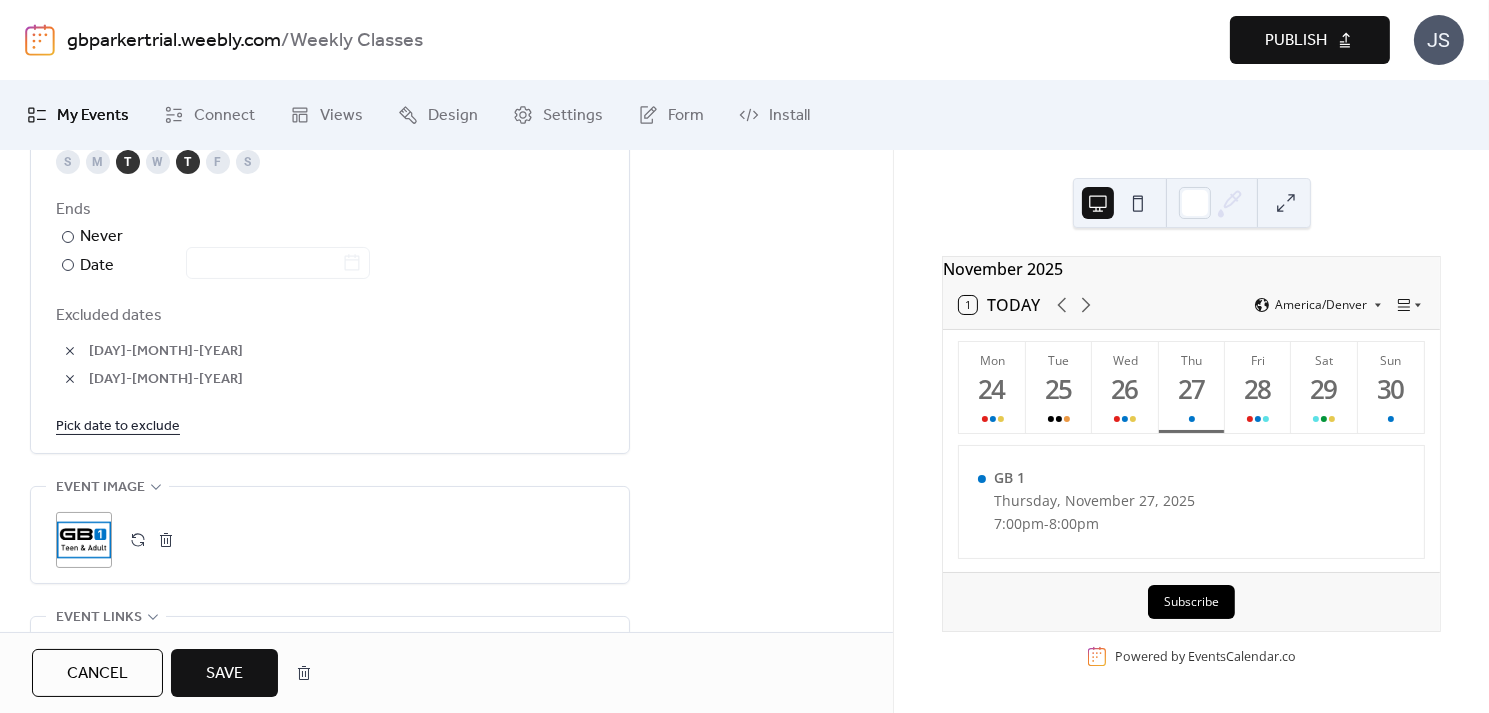 click on "Pick date to exclude" at bounding box center (118, 425) 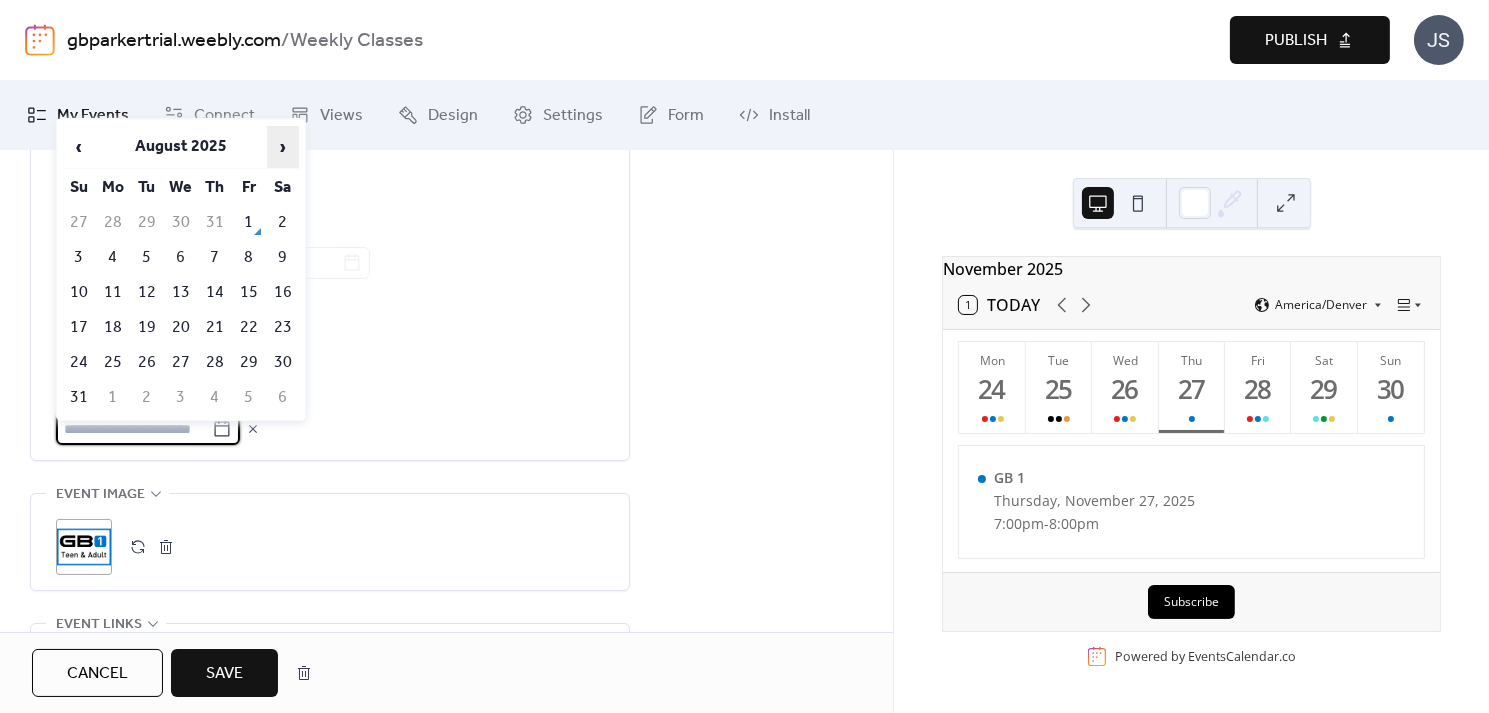 click on "›" at bounding box center [283, 147] 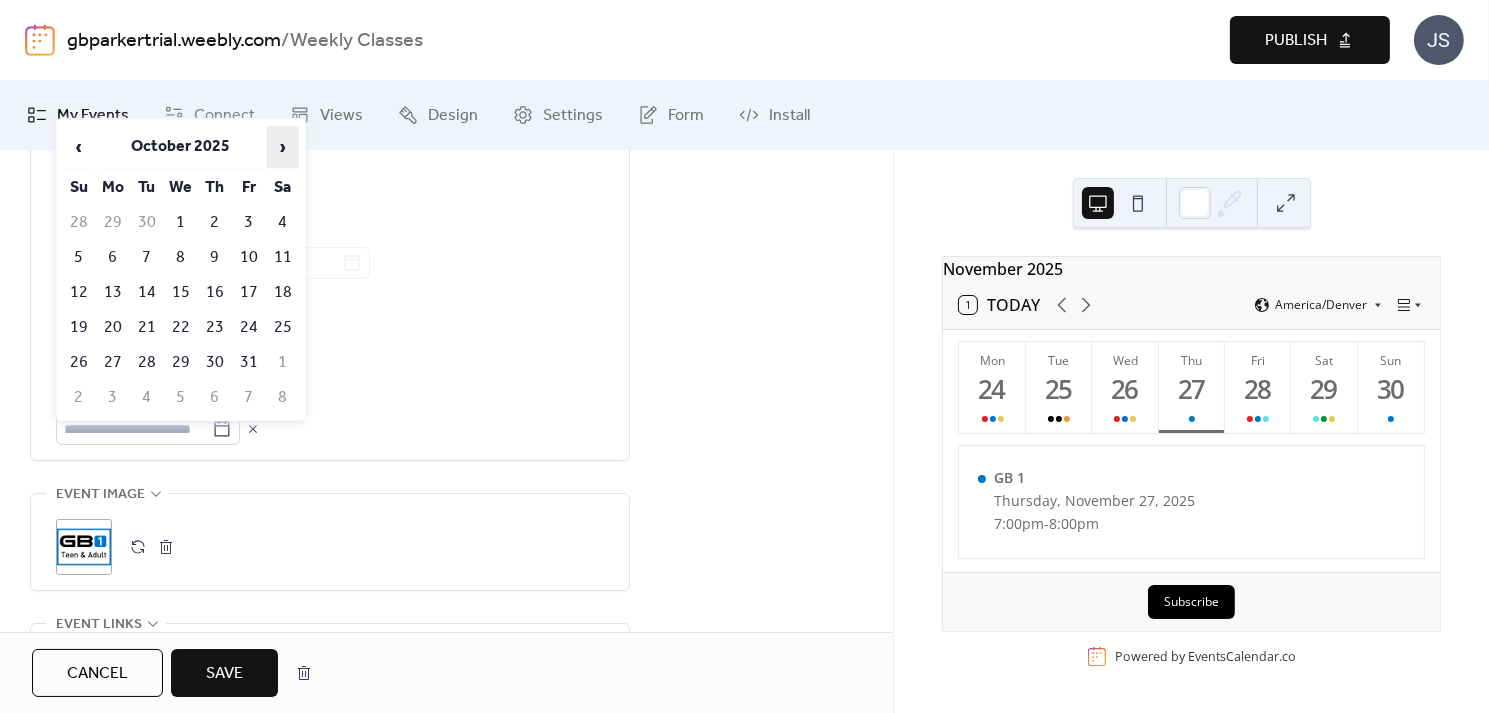 click on "›" at bounding box center [283, 147] 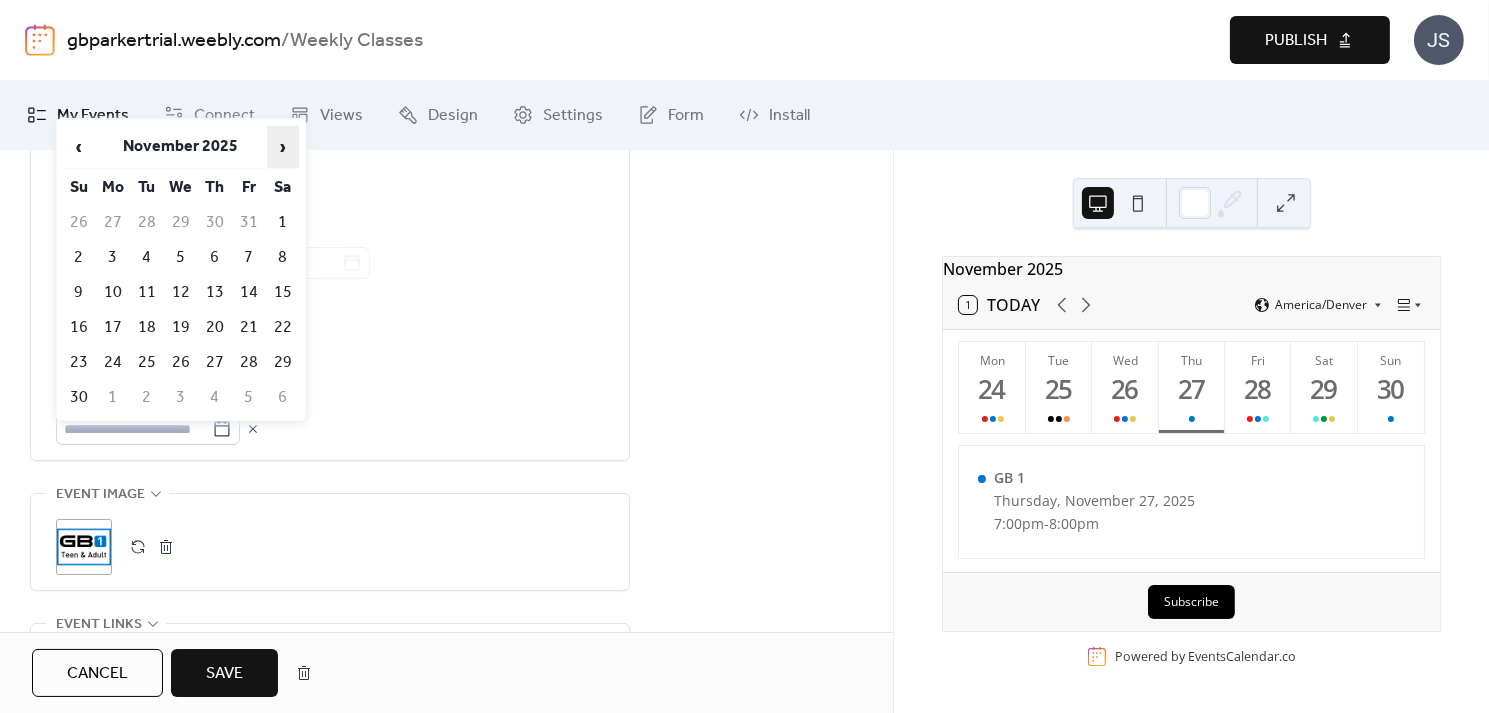 click on "›" at bounding box center [283, 147] 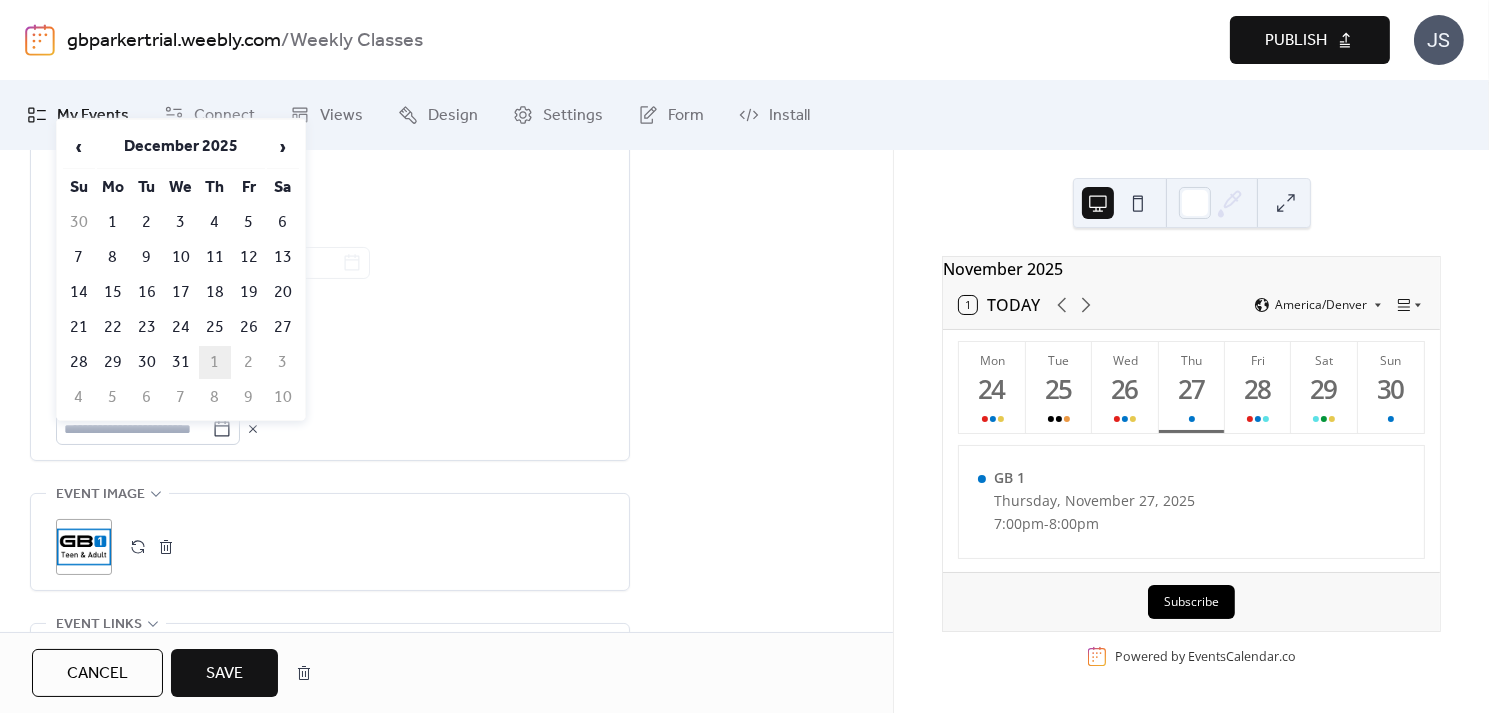 click on "1" at bounding box center (215, 362) 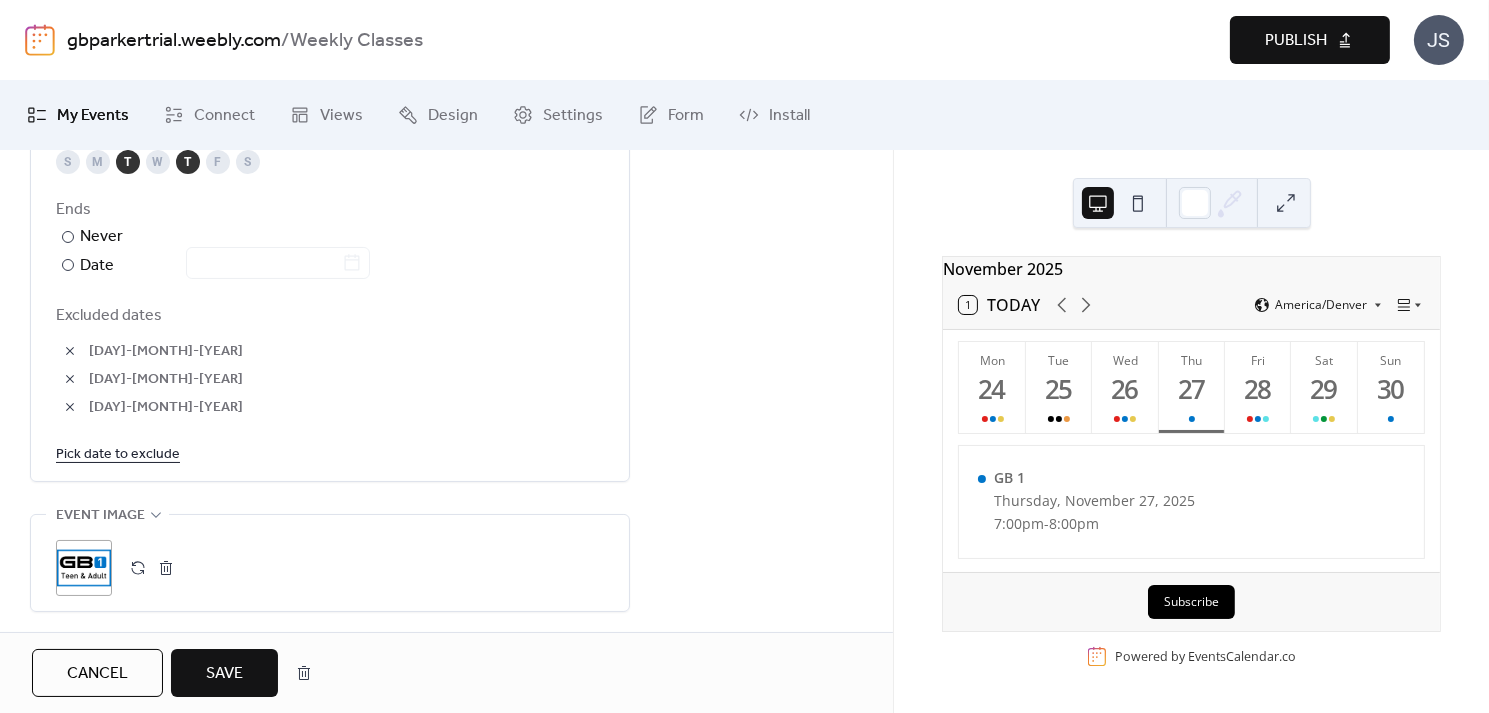 click on "Save" at bounding box center (224, 674) 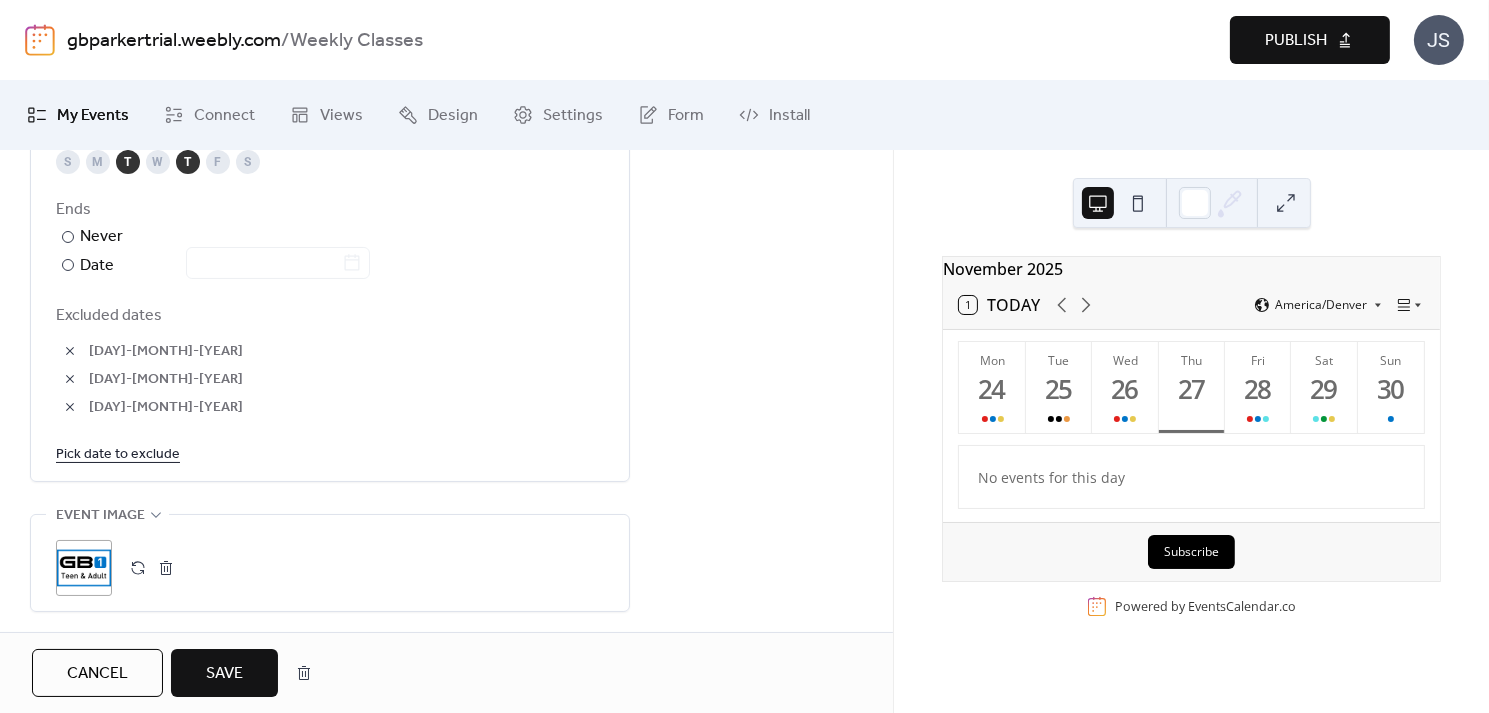 scroll, scrollTop: 0, scrollLeft: 0, axis: both 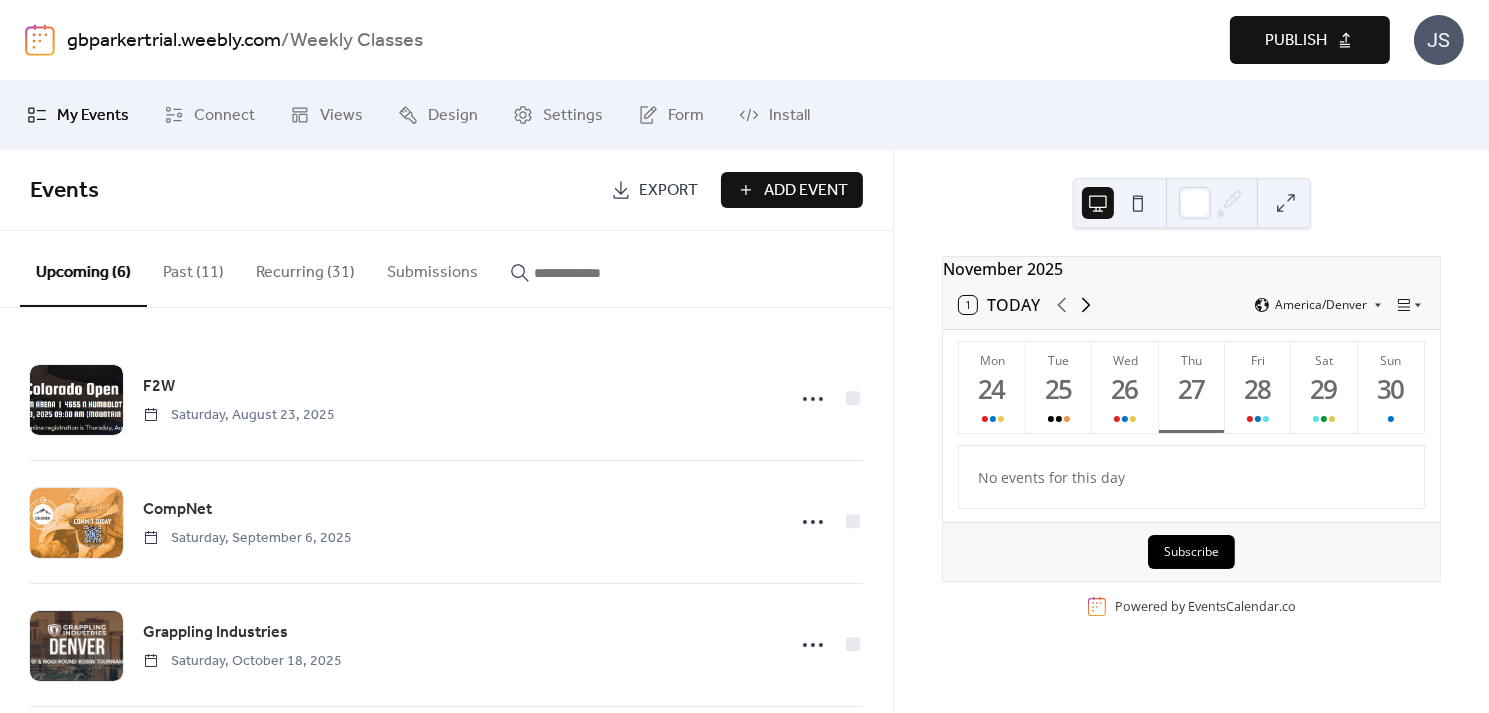 click 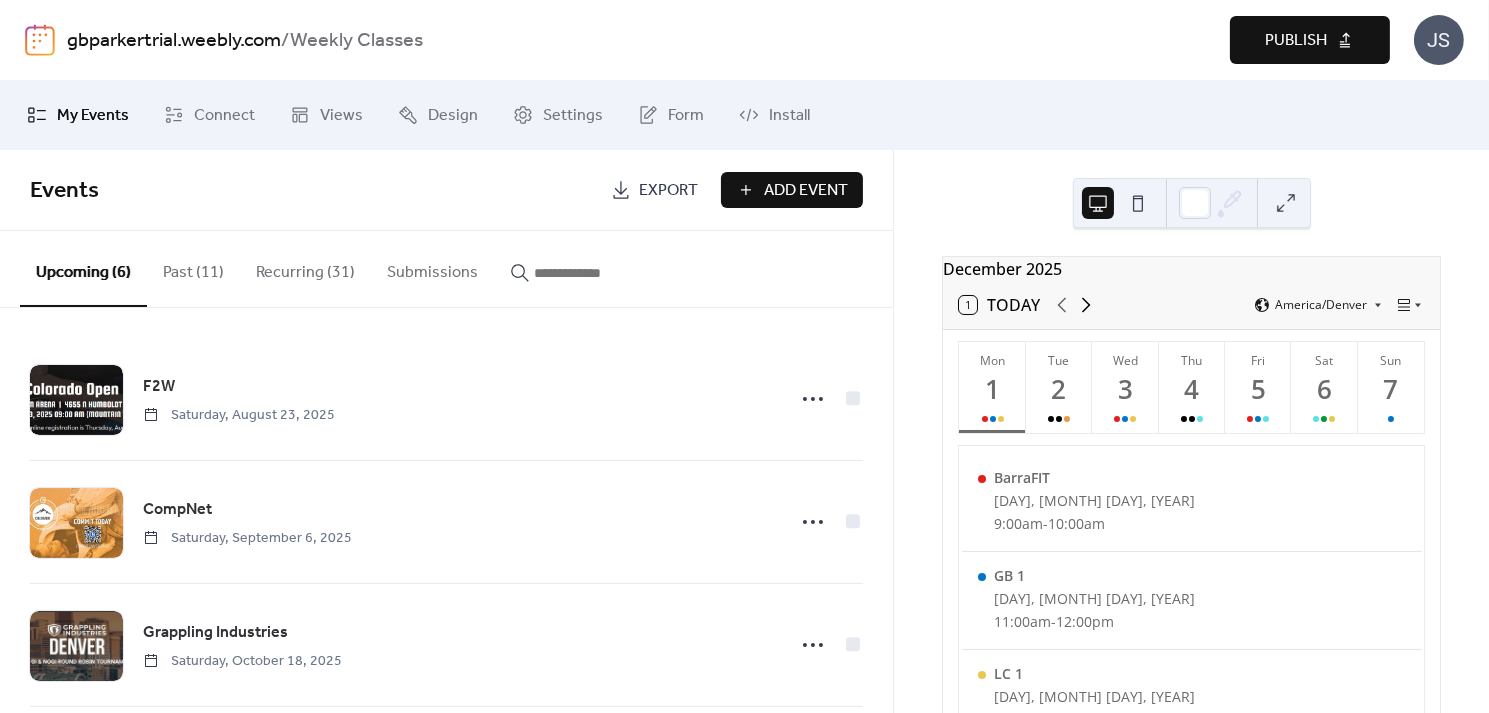 click 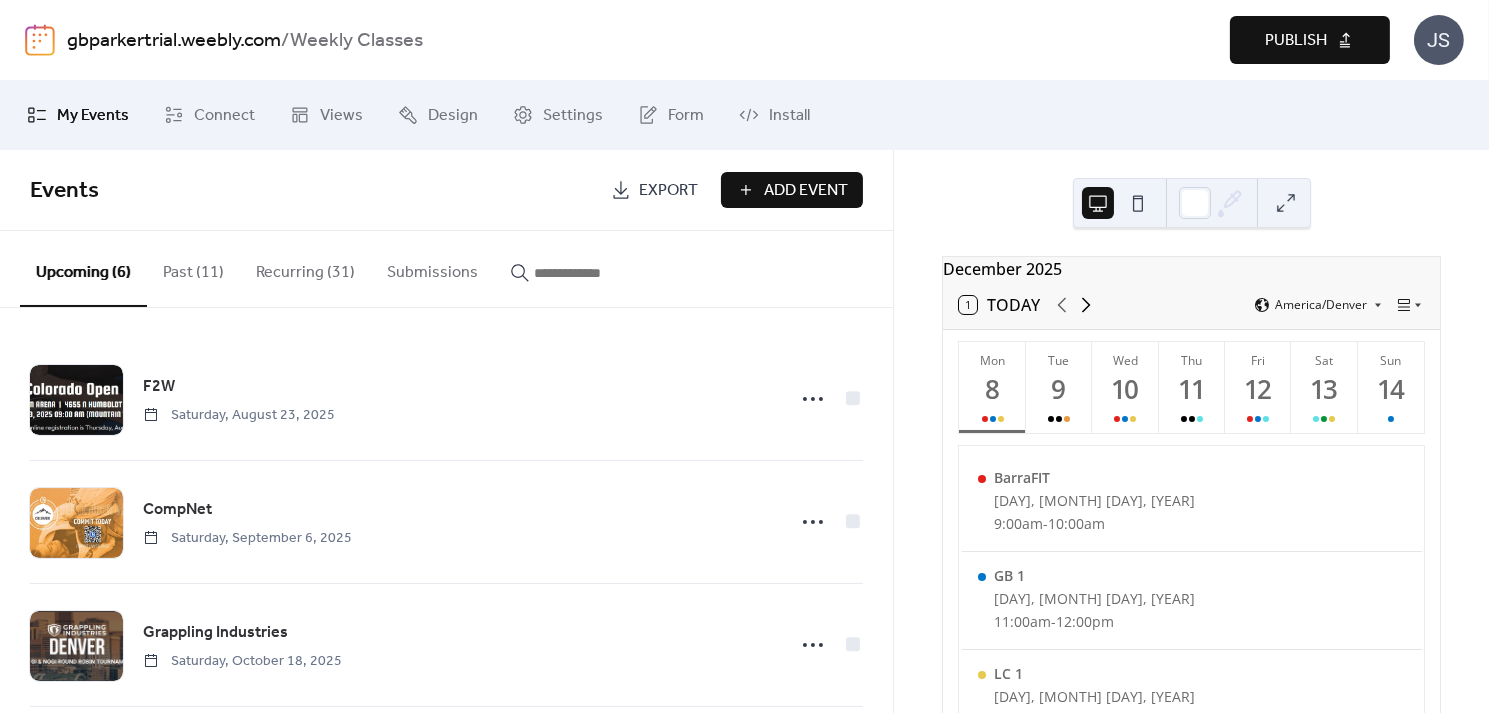 click 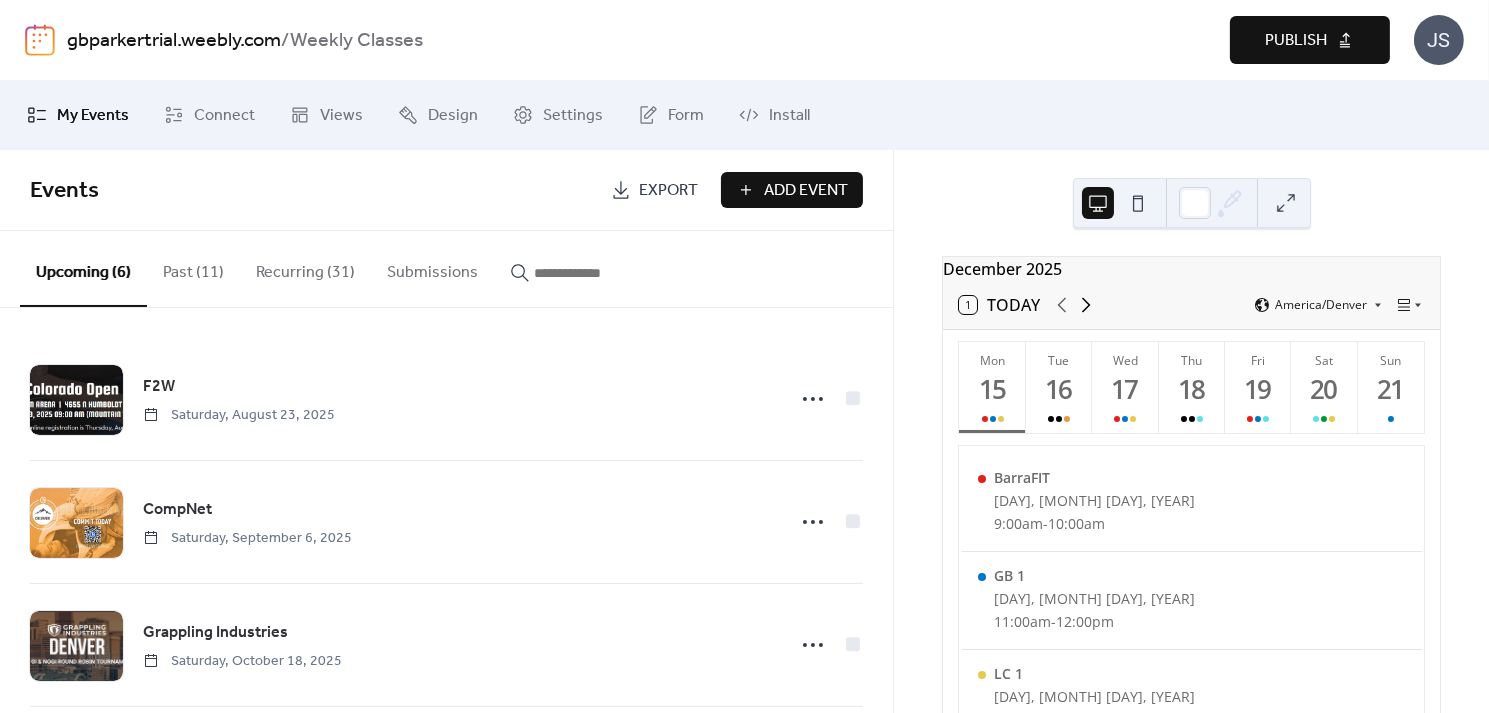 click 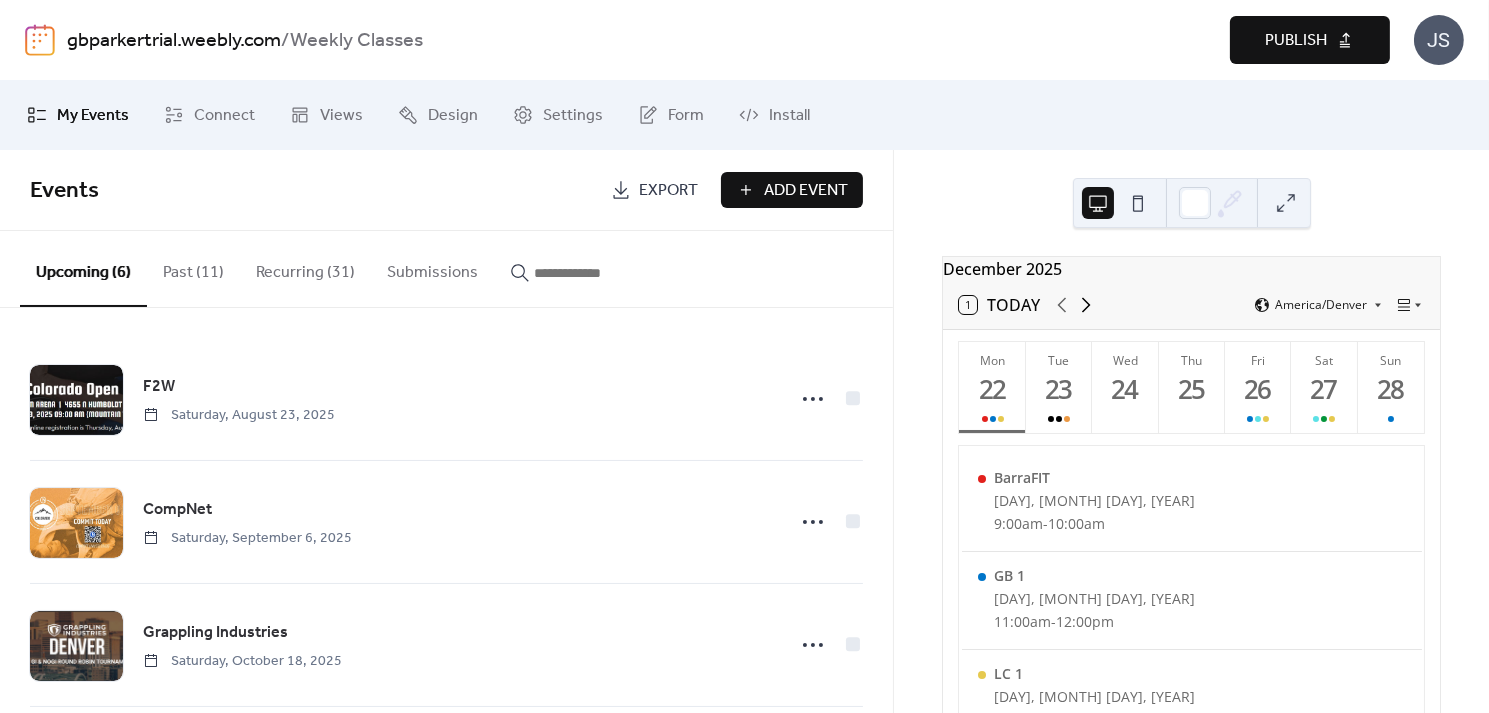 click 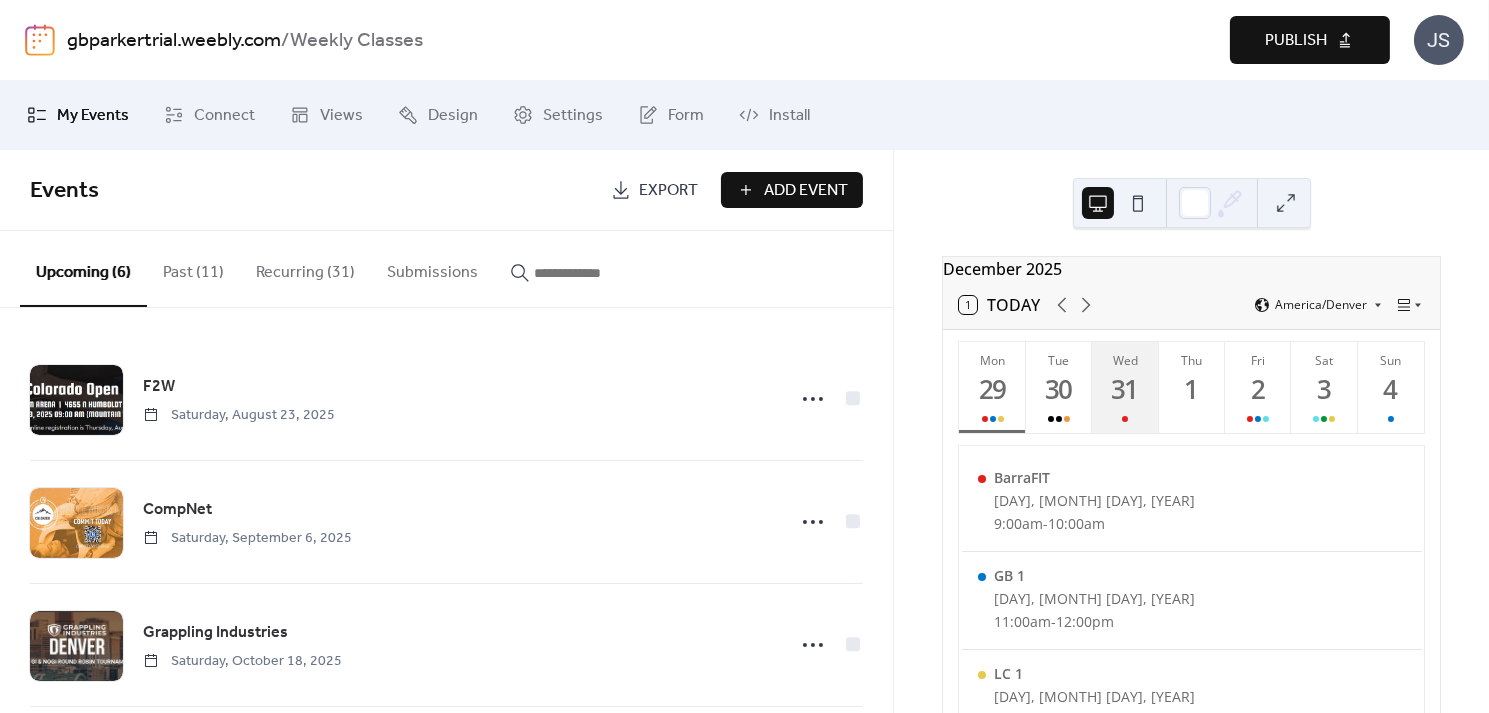click on "31" at bounding box center [1124, 389] 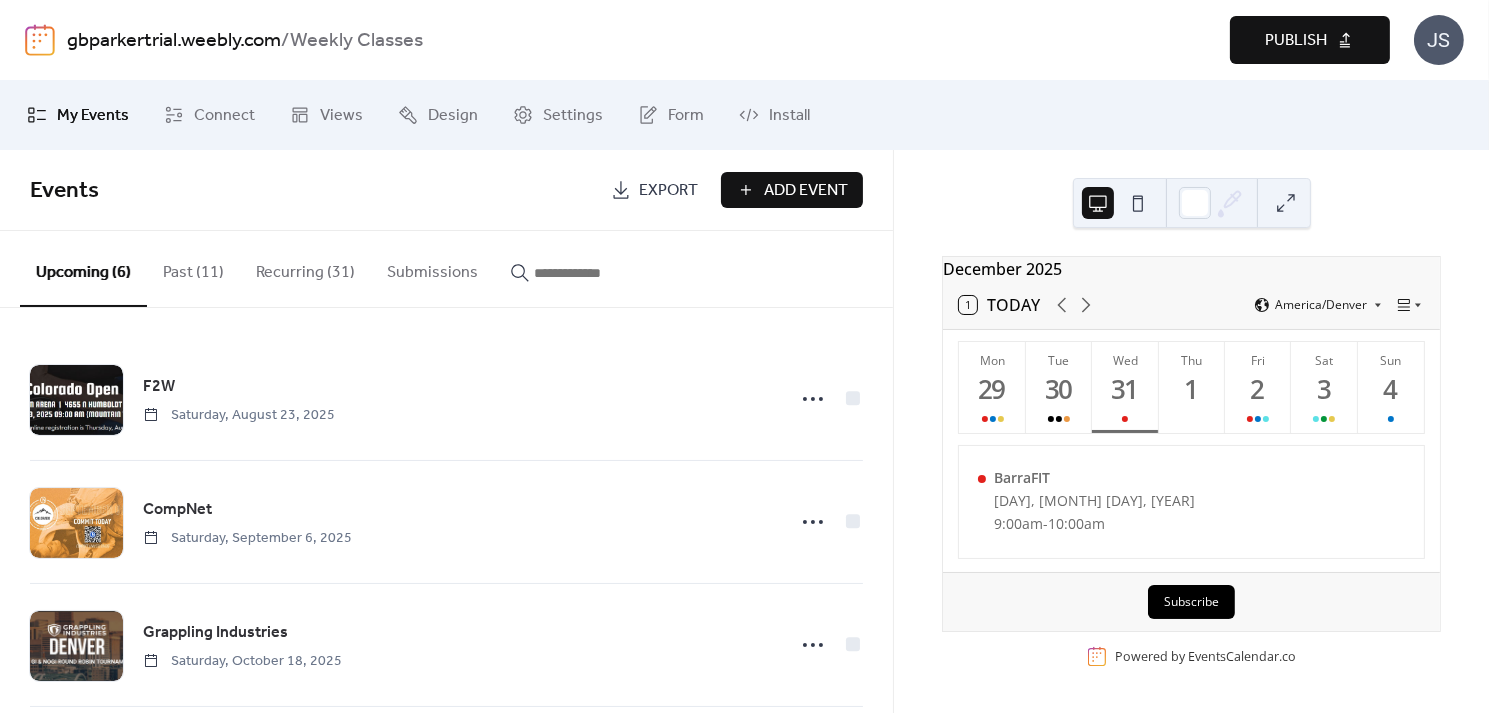 click on "Publish" at bounding box center [1296, 41] 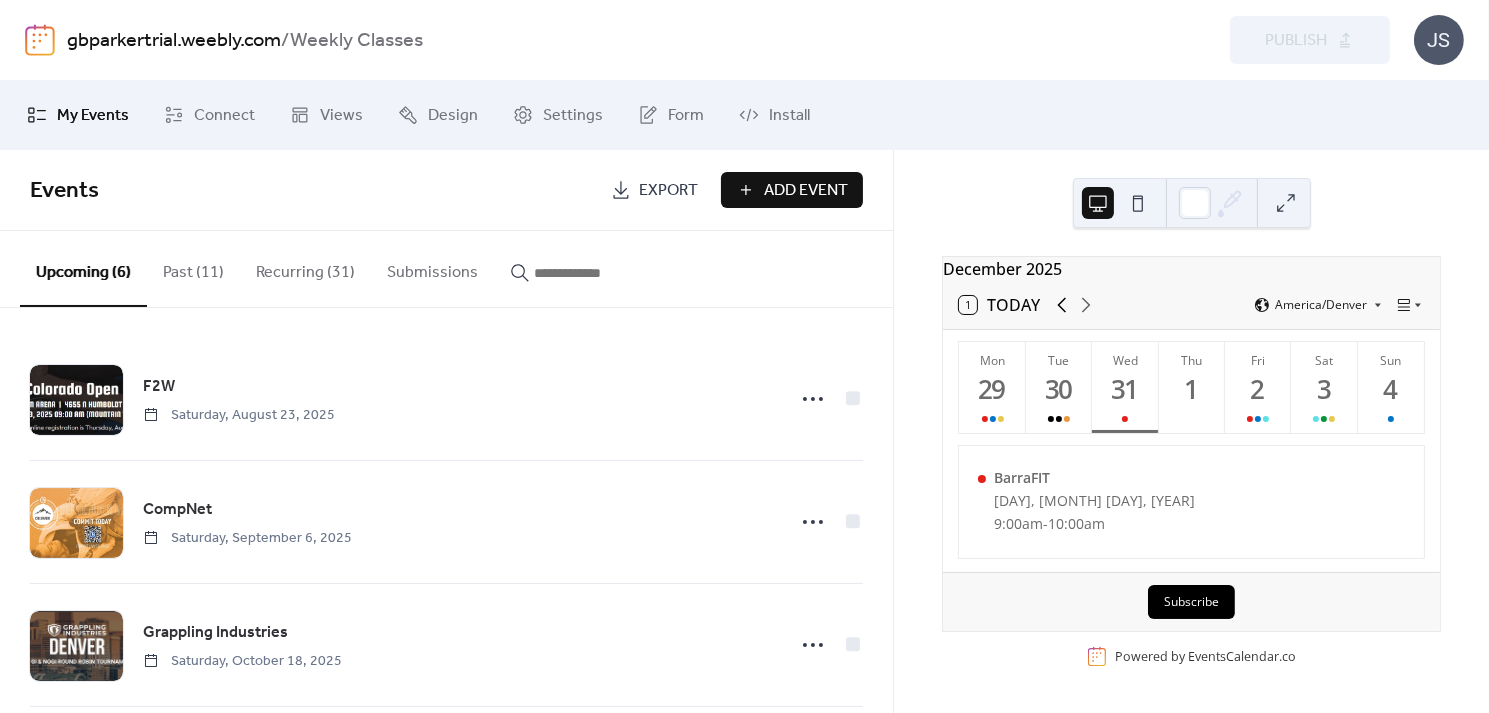 click 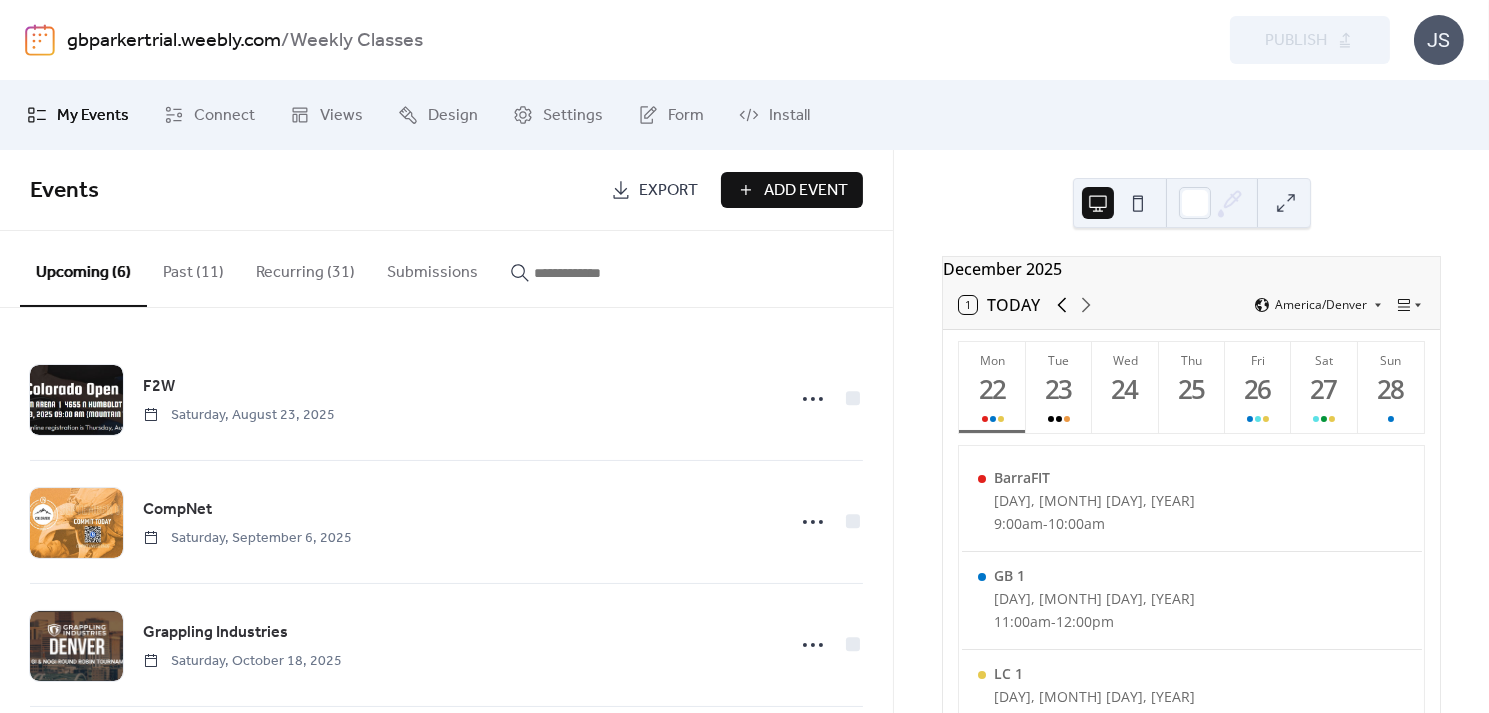 click 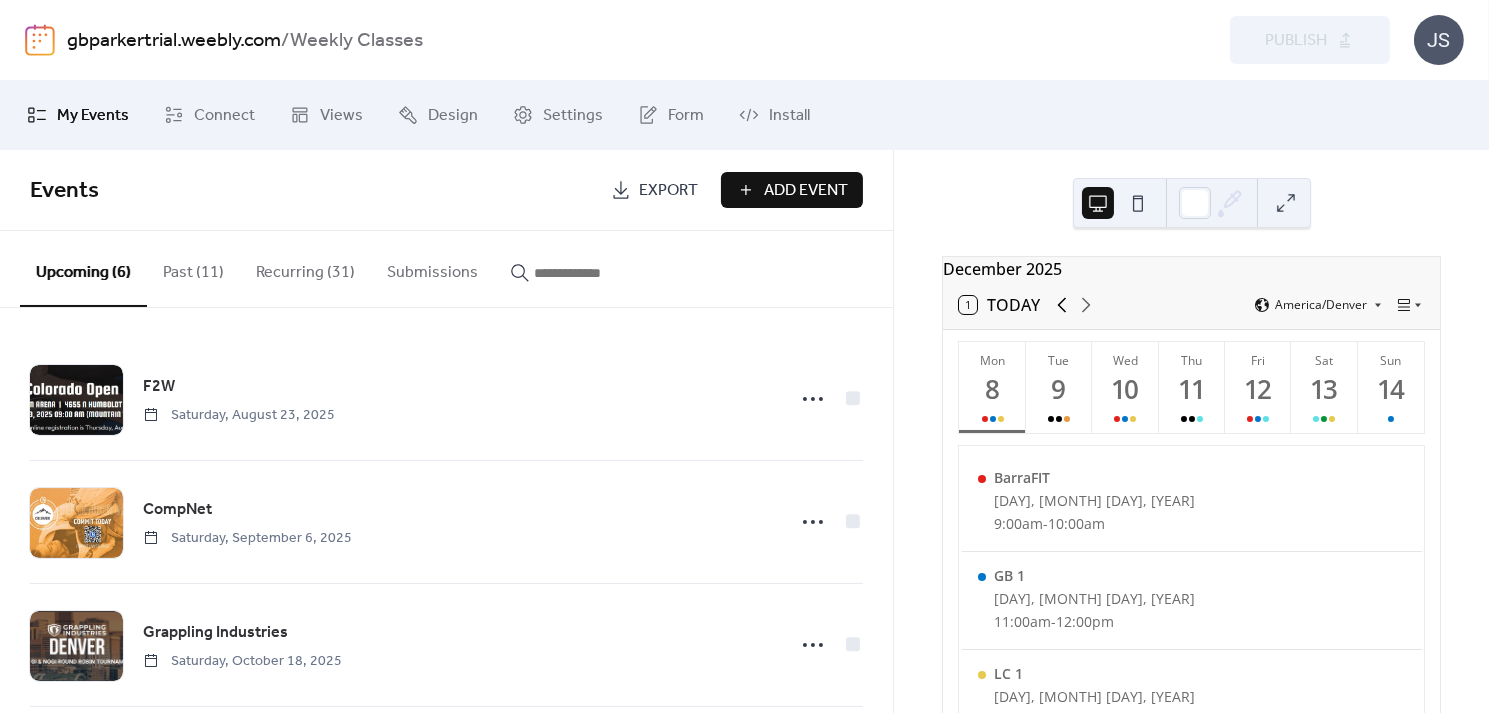 click 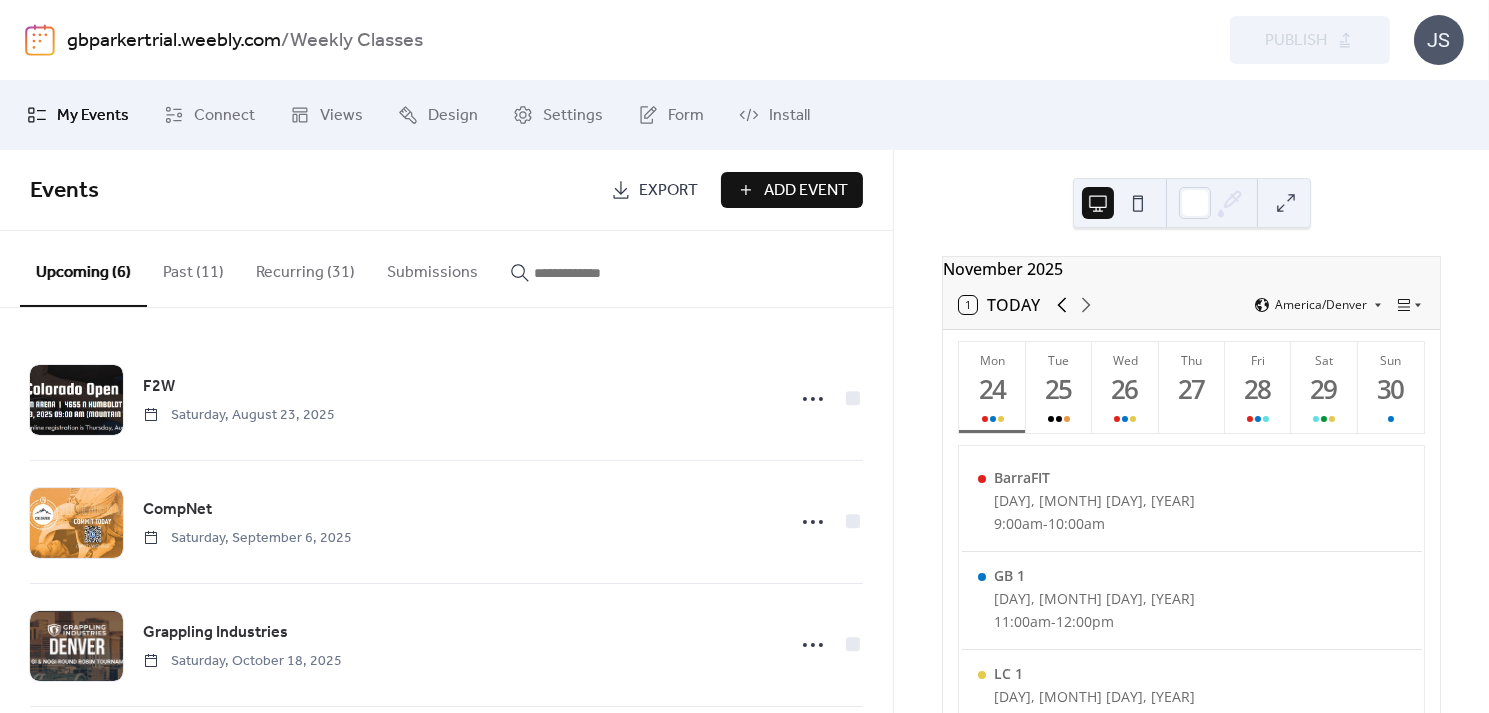 click 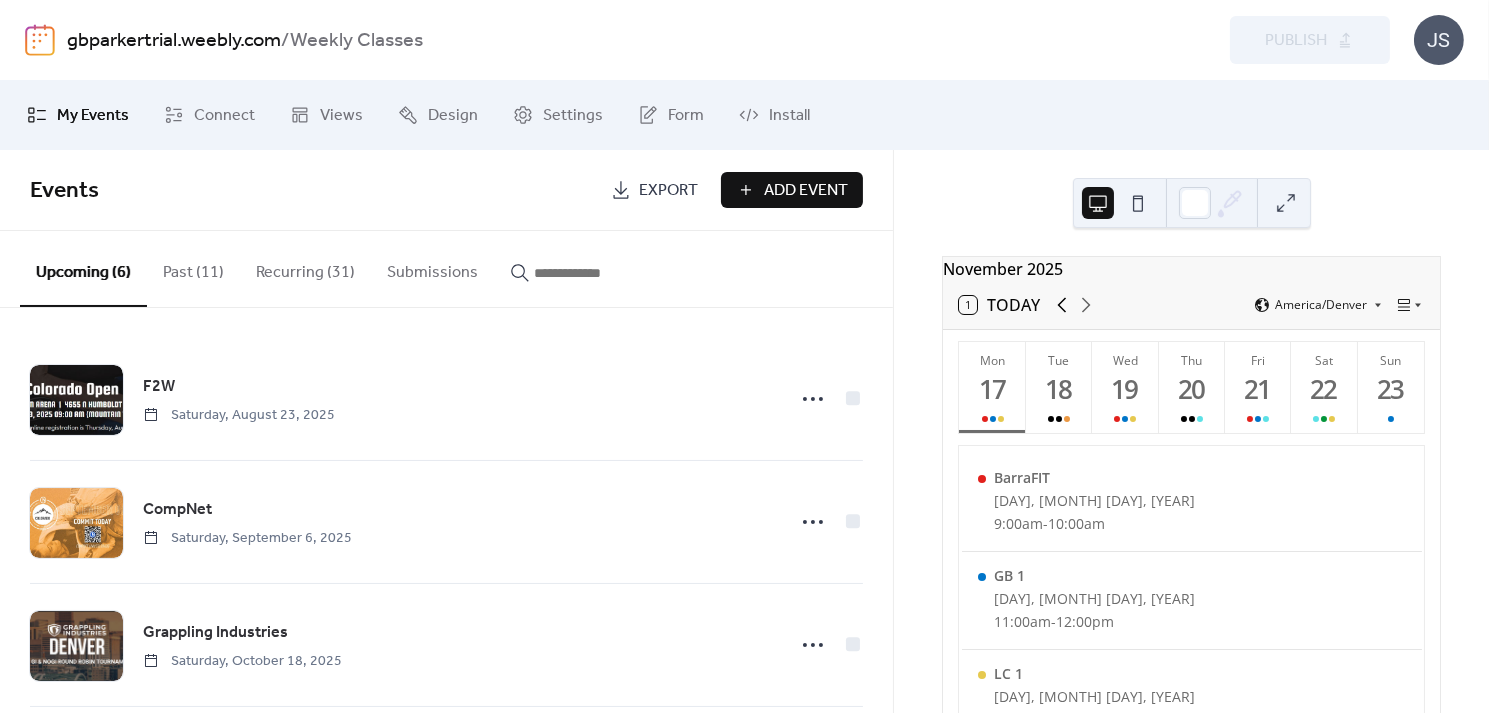 click 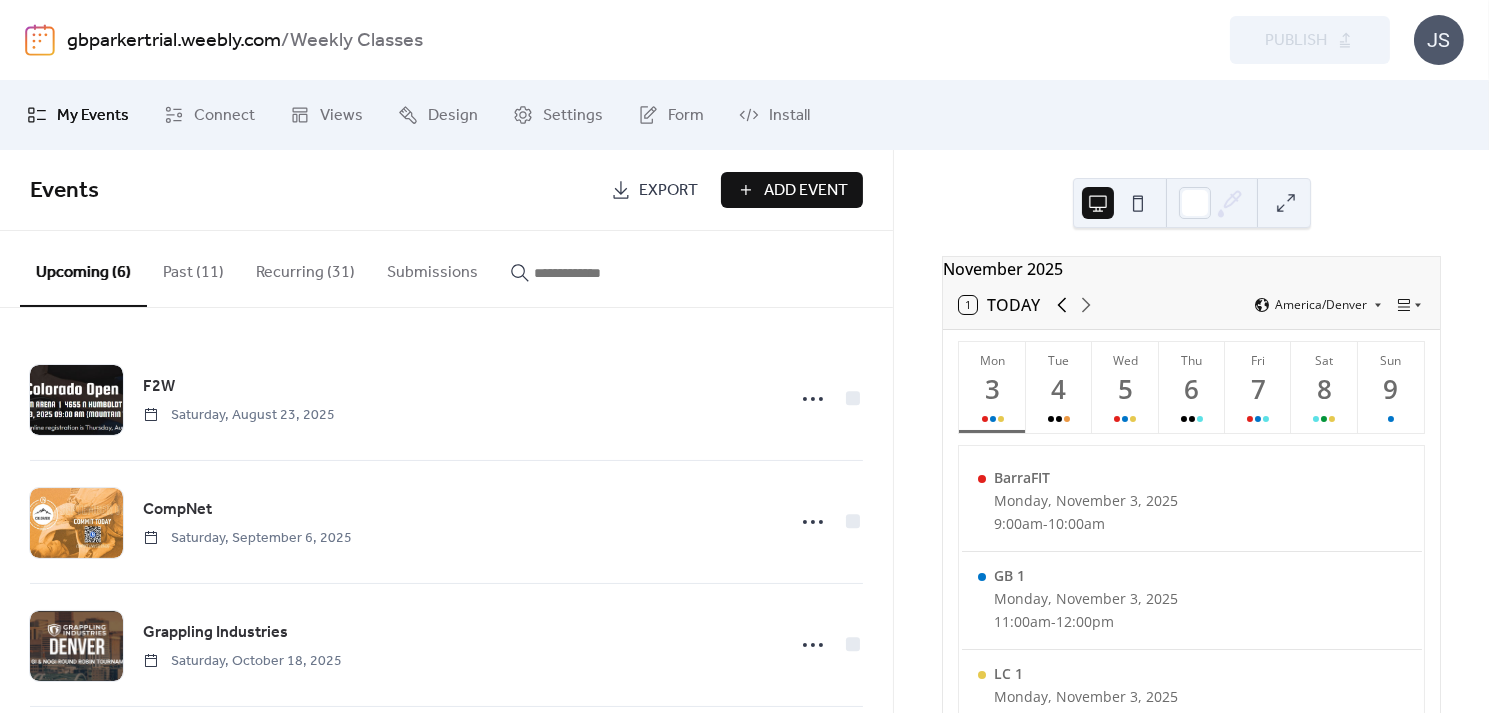 click 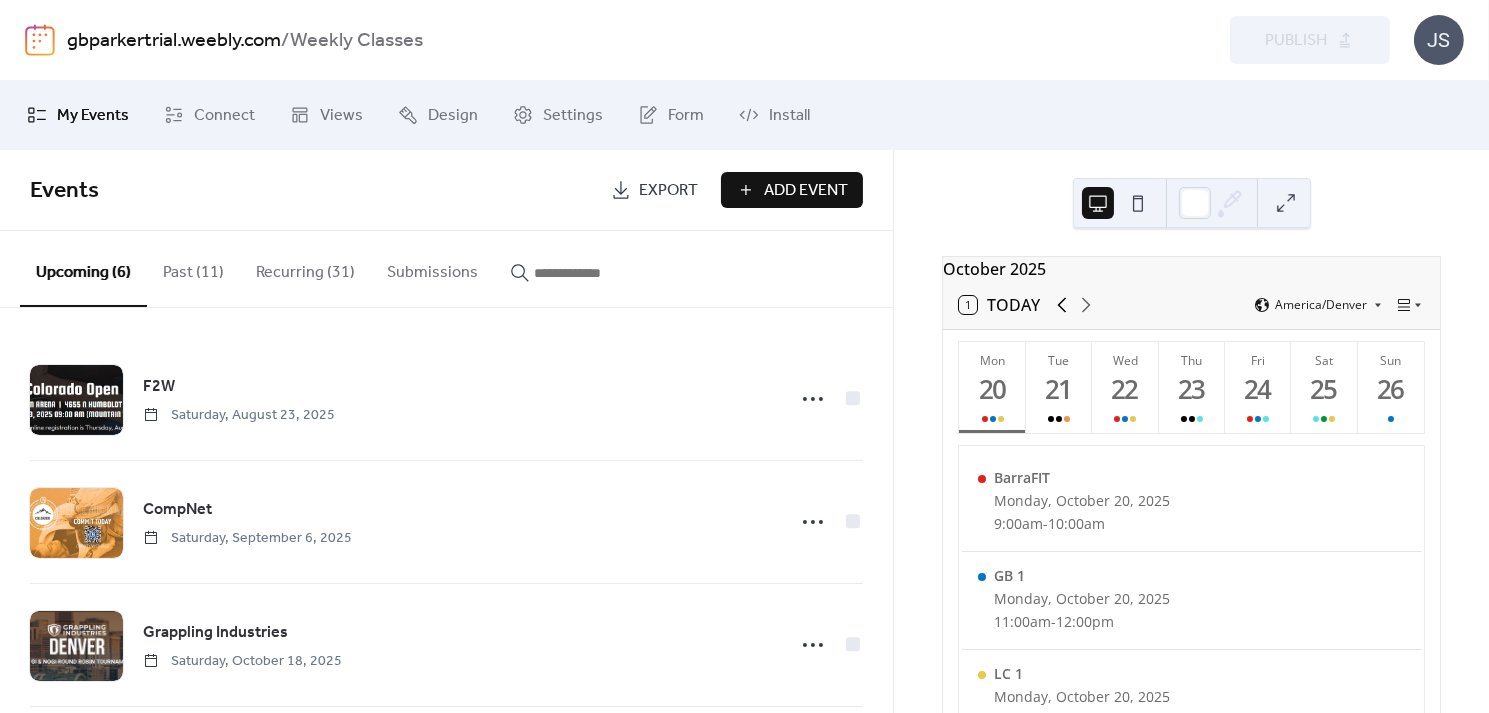 click 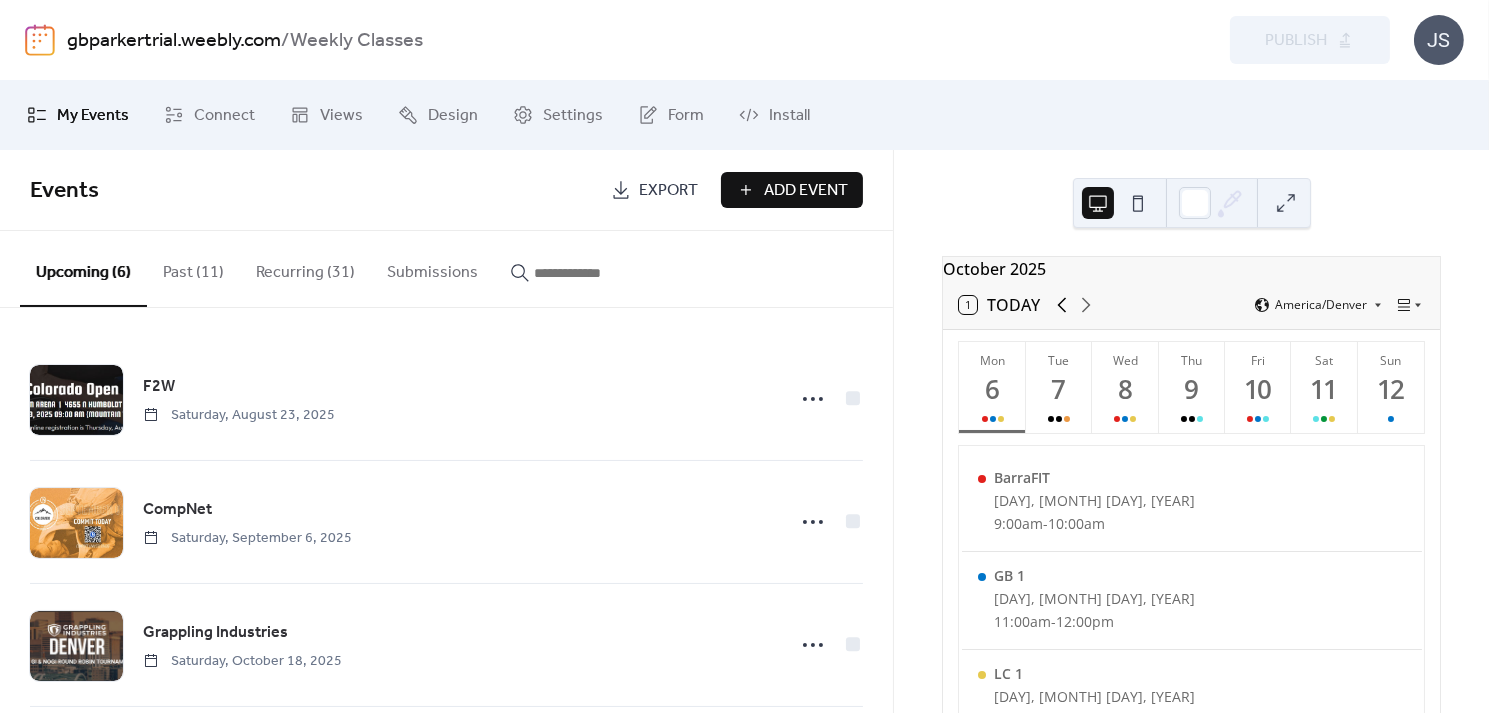 click 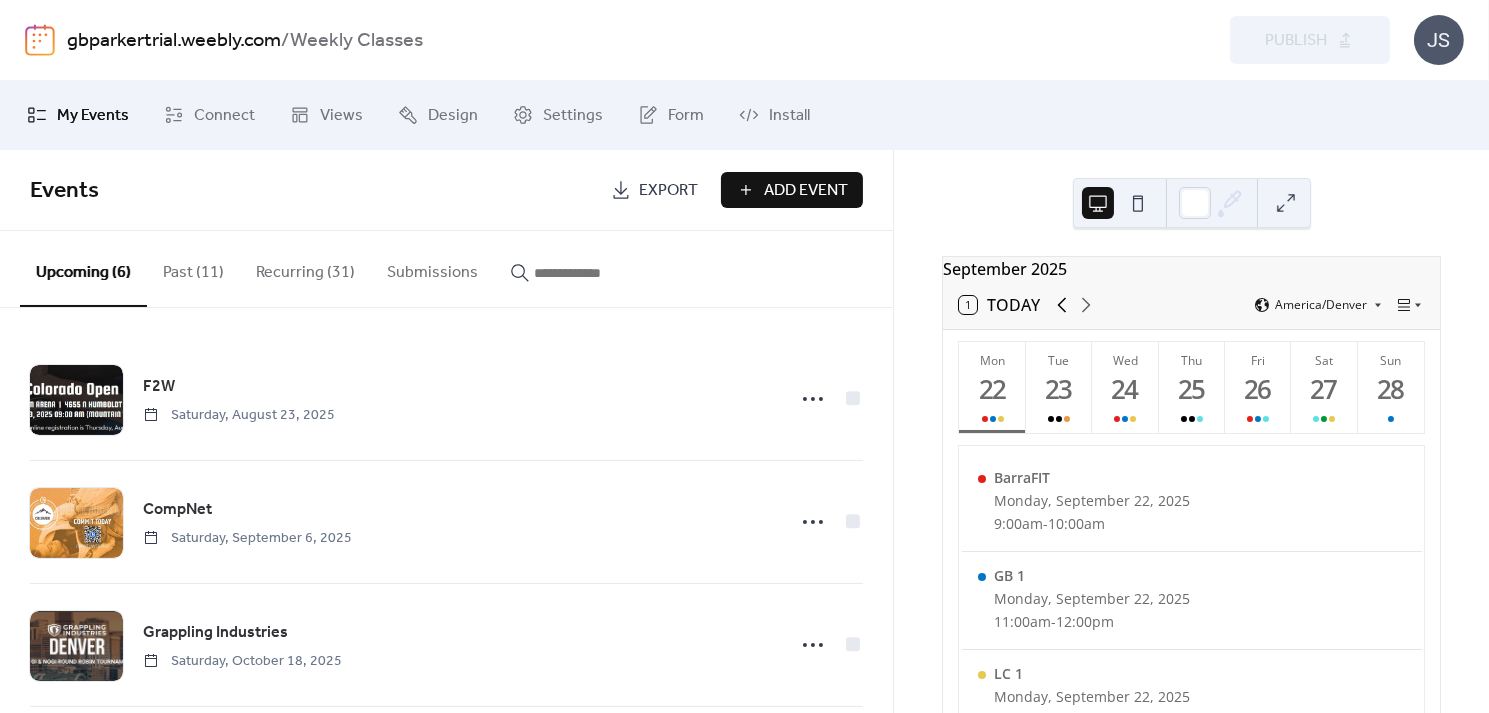 click 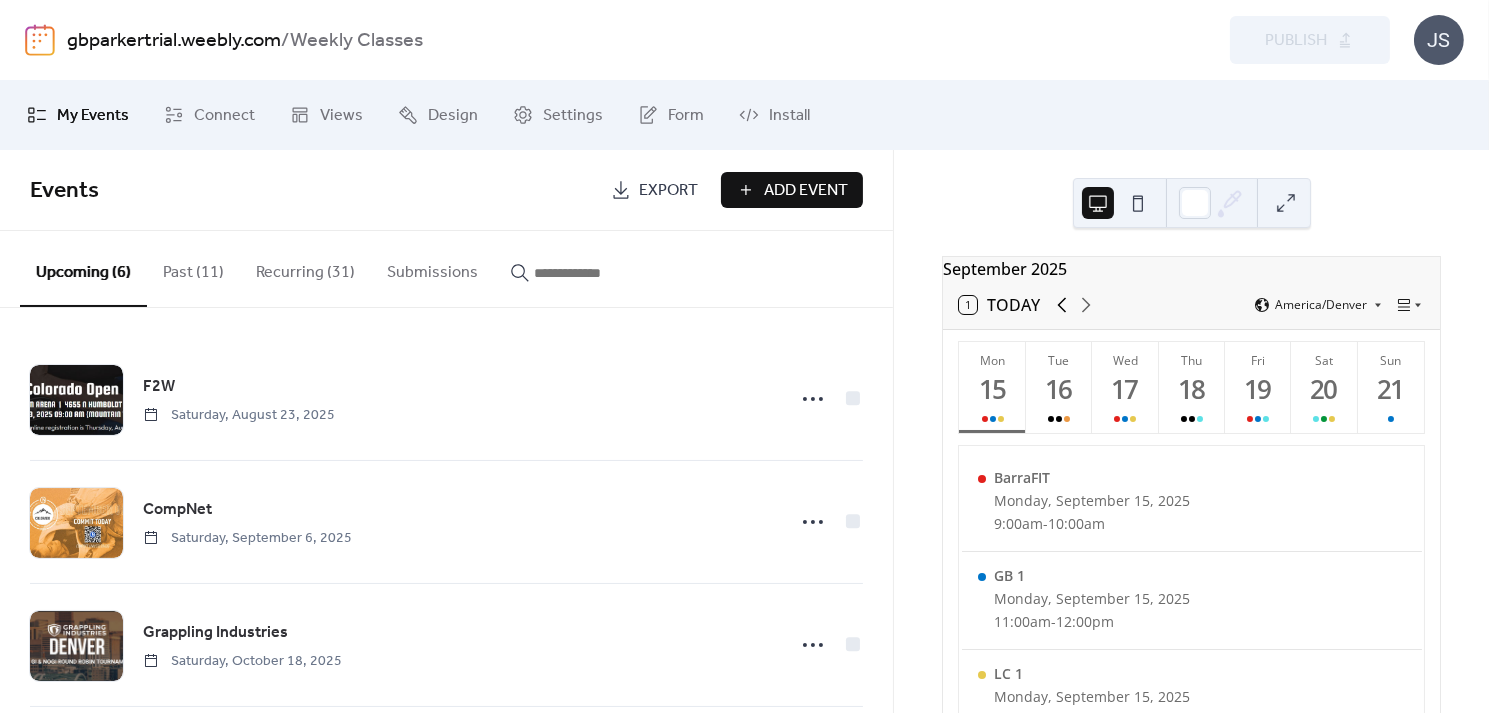 click 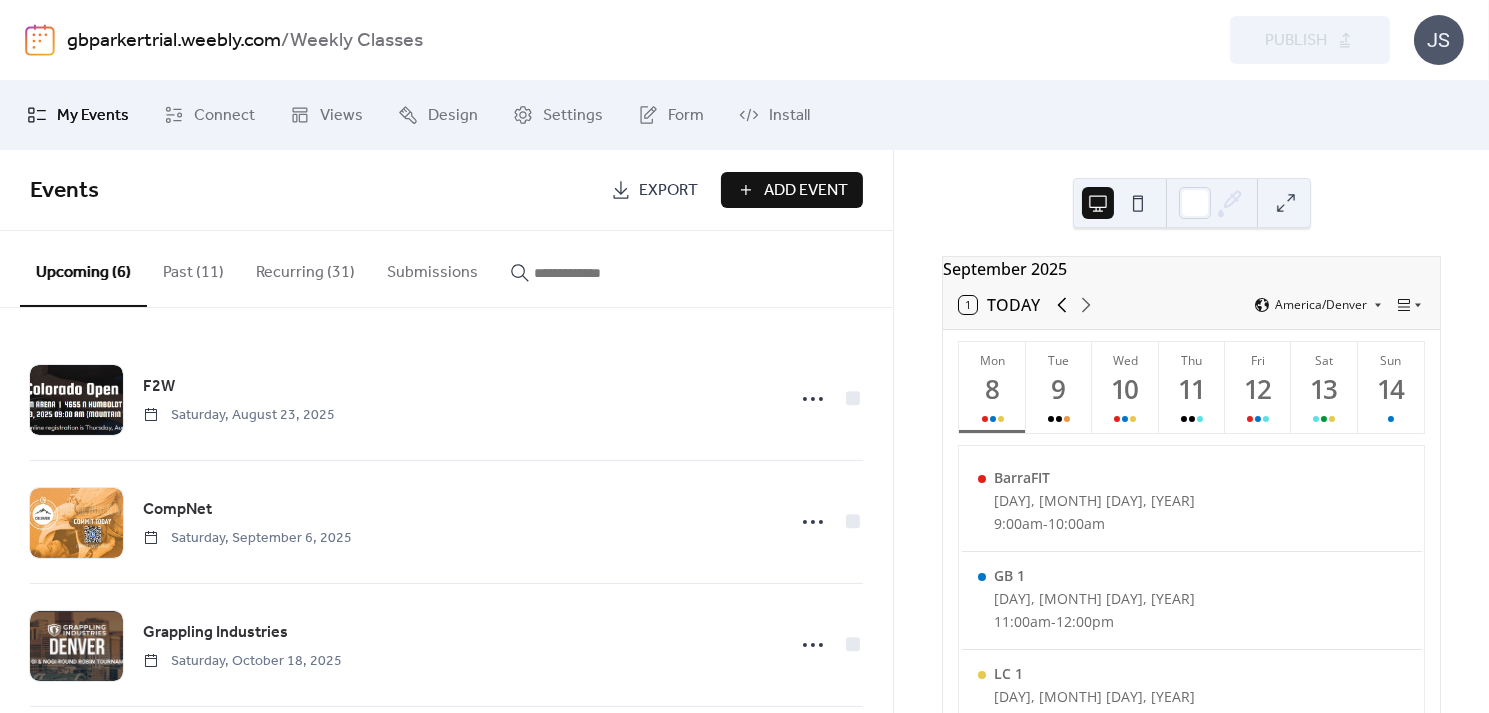 click 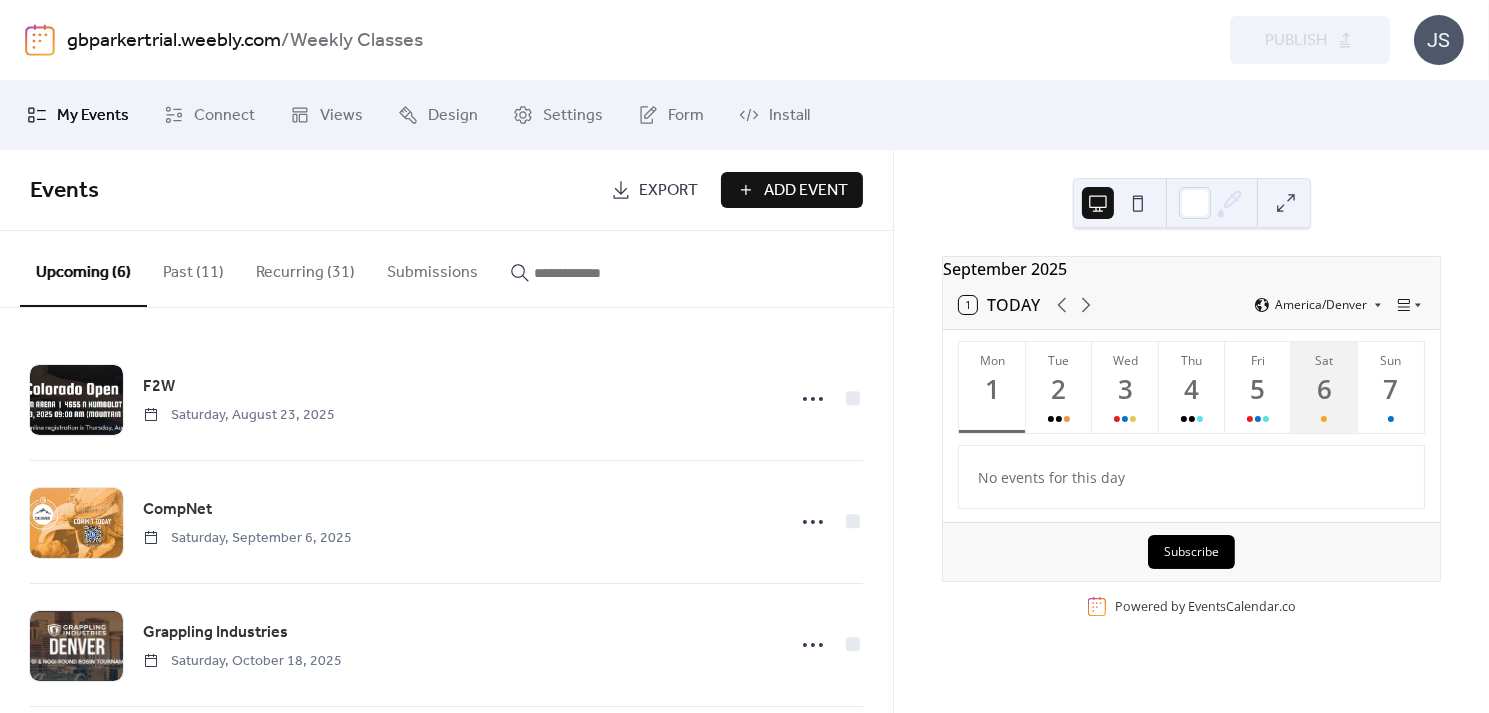 click on "6" at bounding box center (1323, 389) 